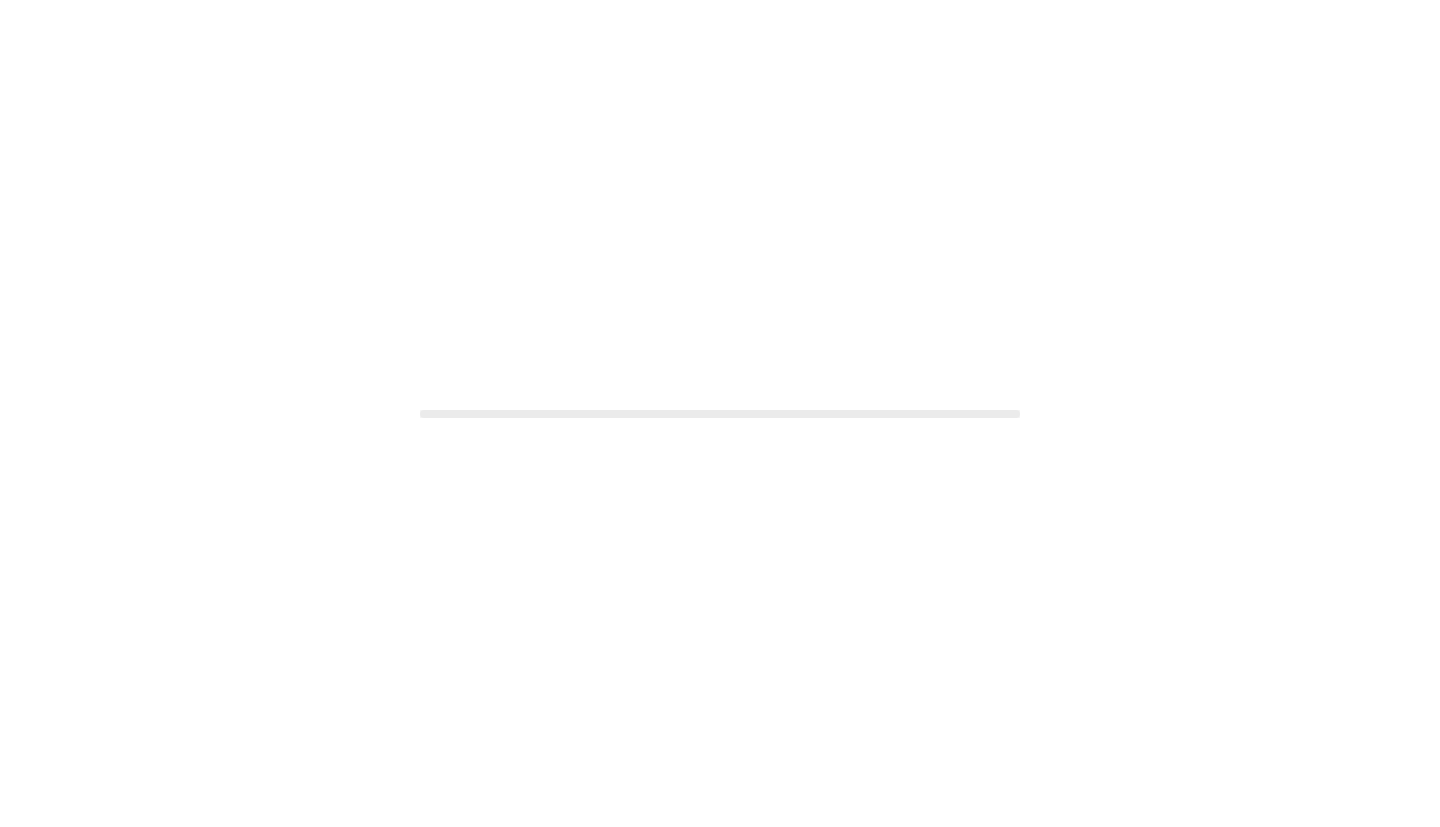 scroll, scrollTop: 0, scrollLeft: 0, axis: both 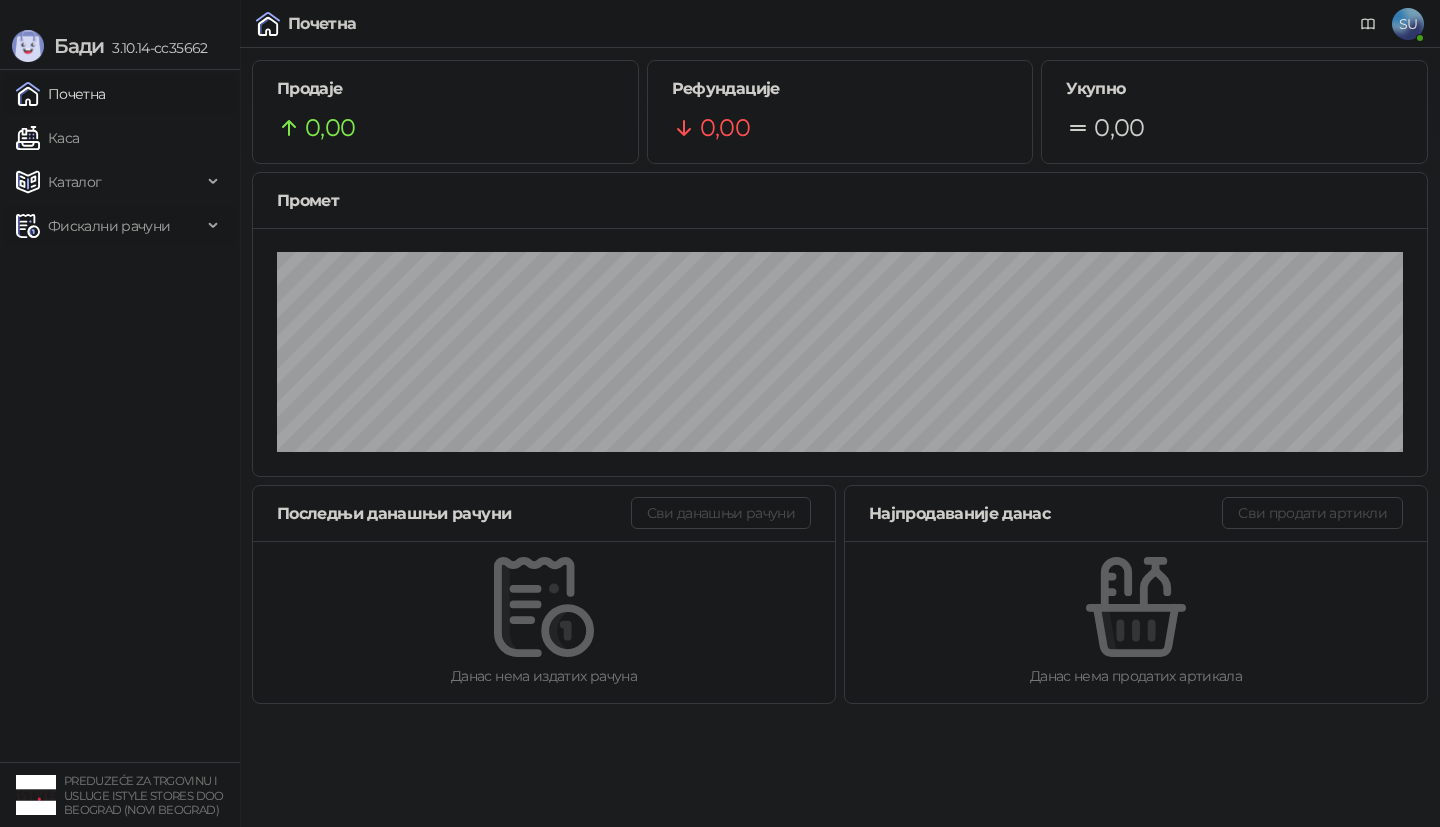 click on "Фискални рачуни" at bounding box center [109, 226] 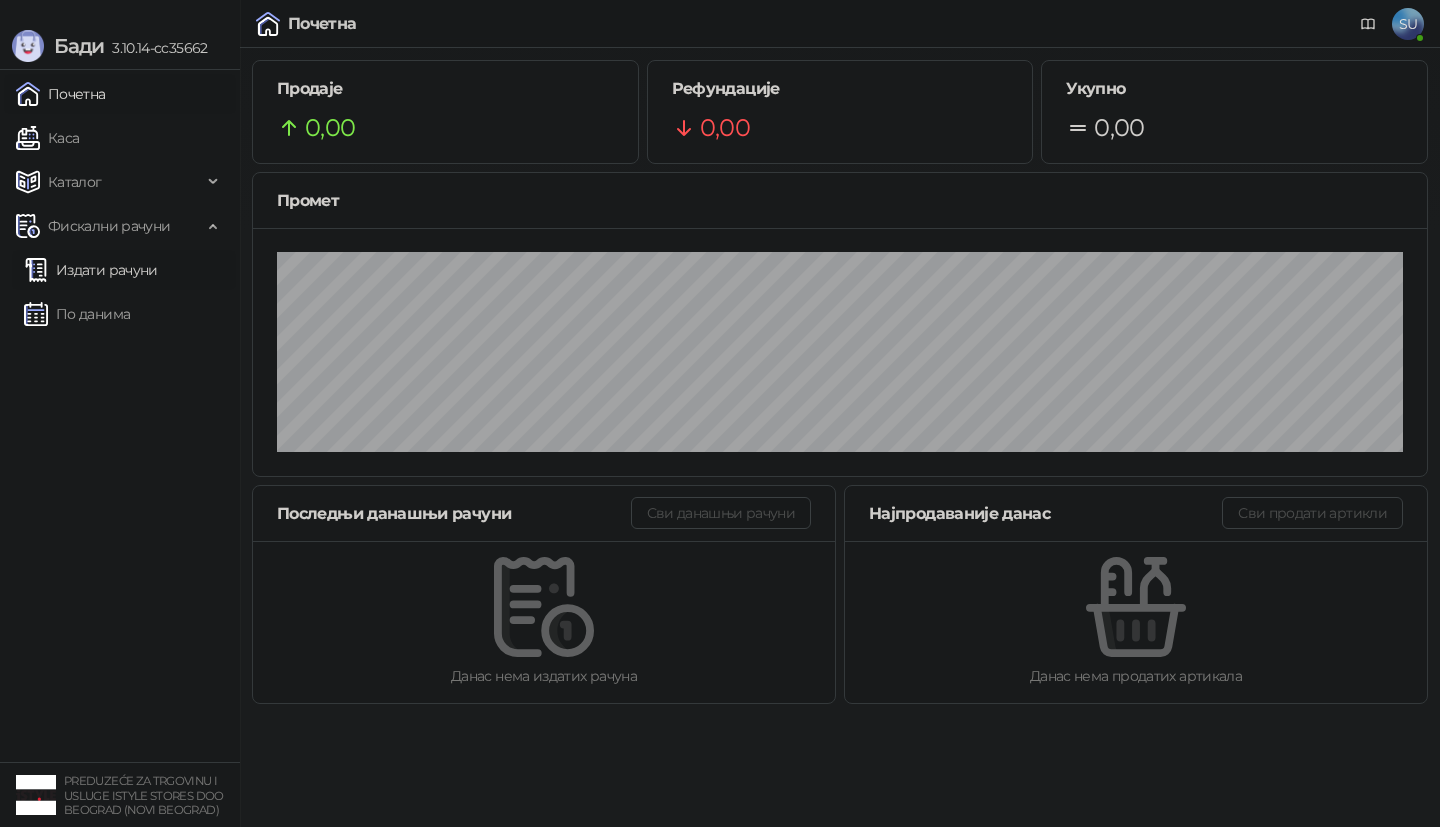 click on "Издати рачуни" at bounding box center (91, 270) 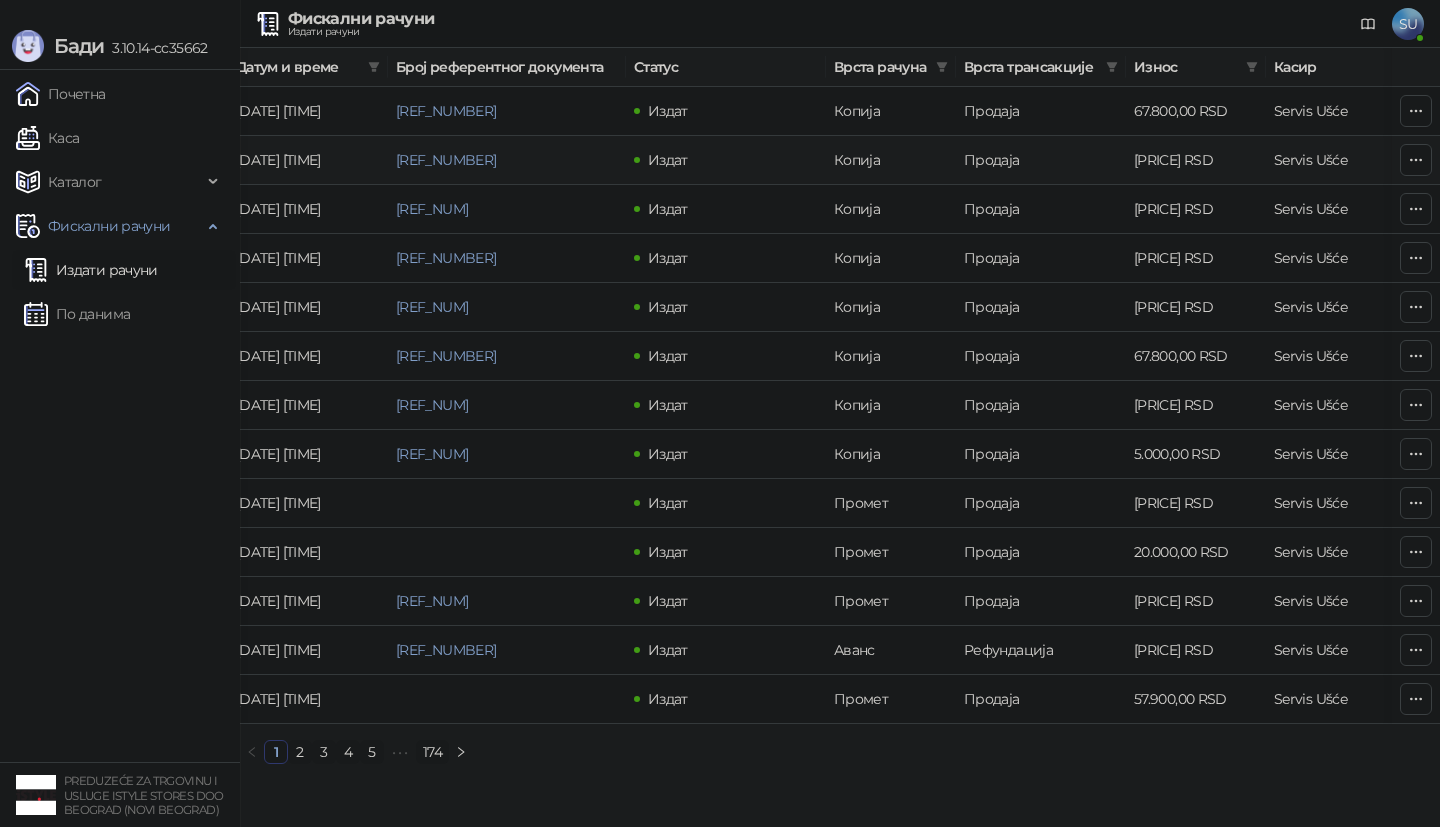 scroll, scrollTop: 0, scrollLeft: 453, axis: horizontal 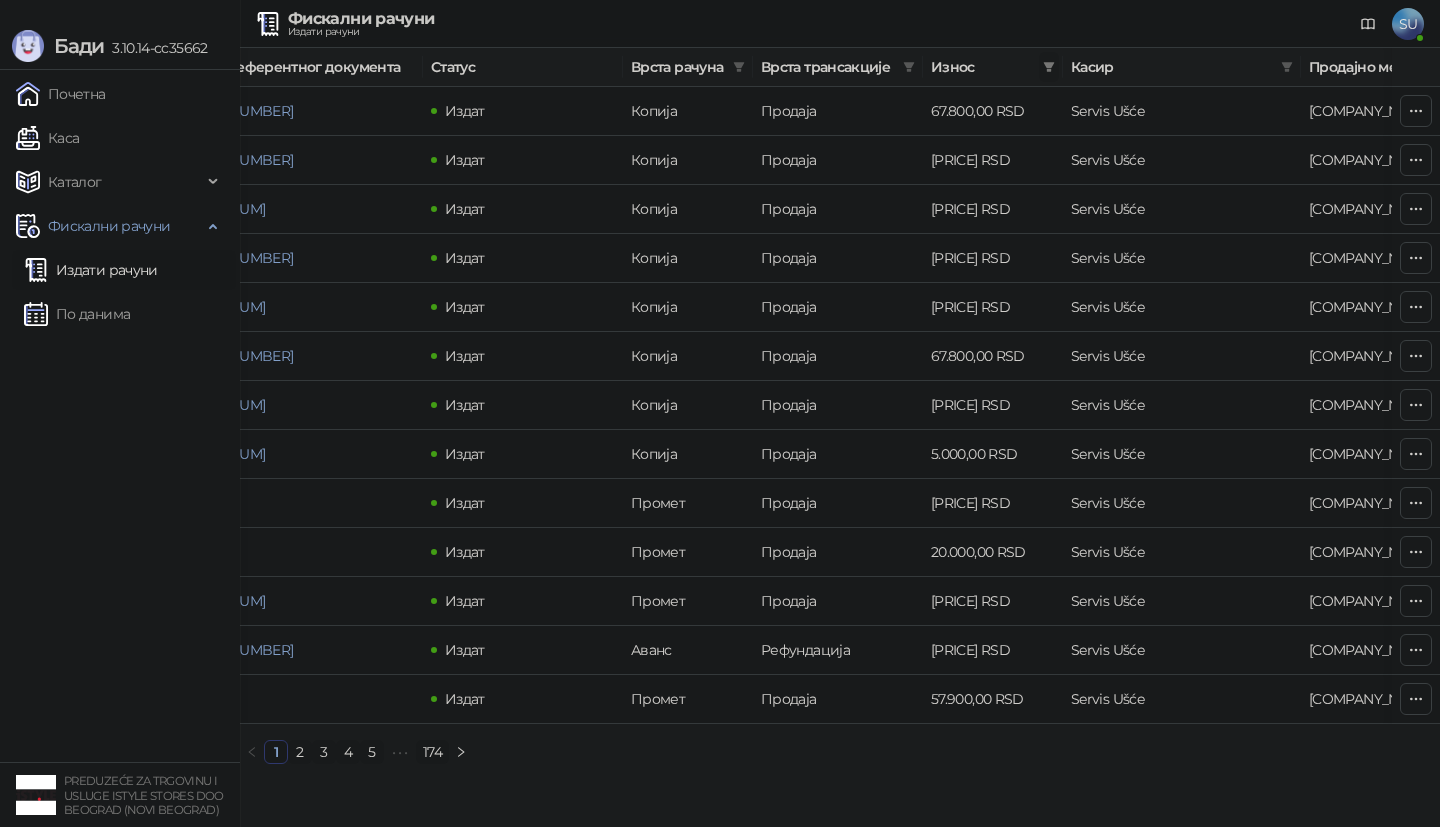 click 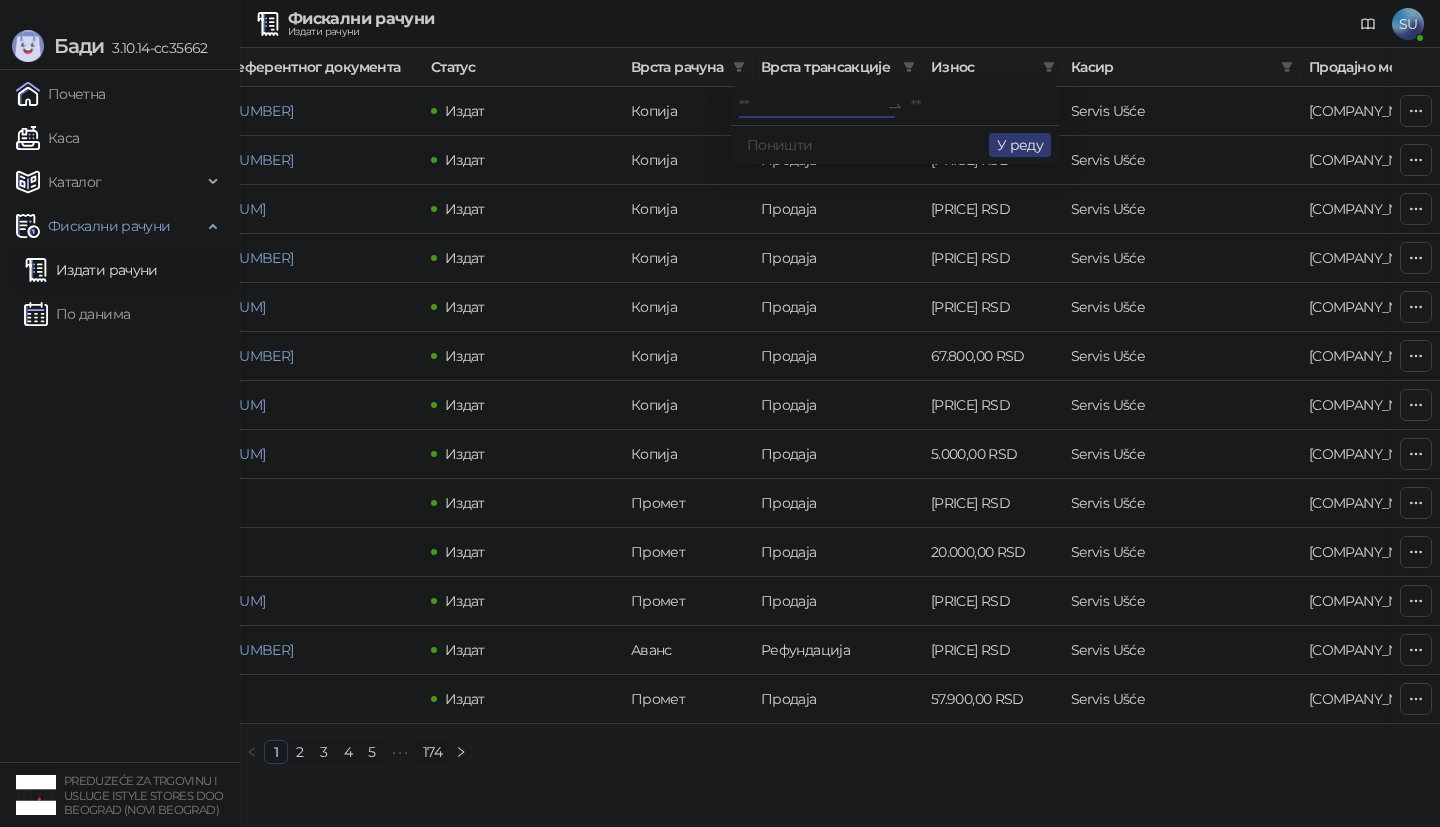click at bounding box center [809, 106] 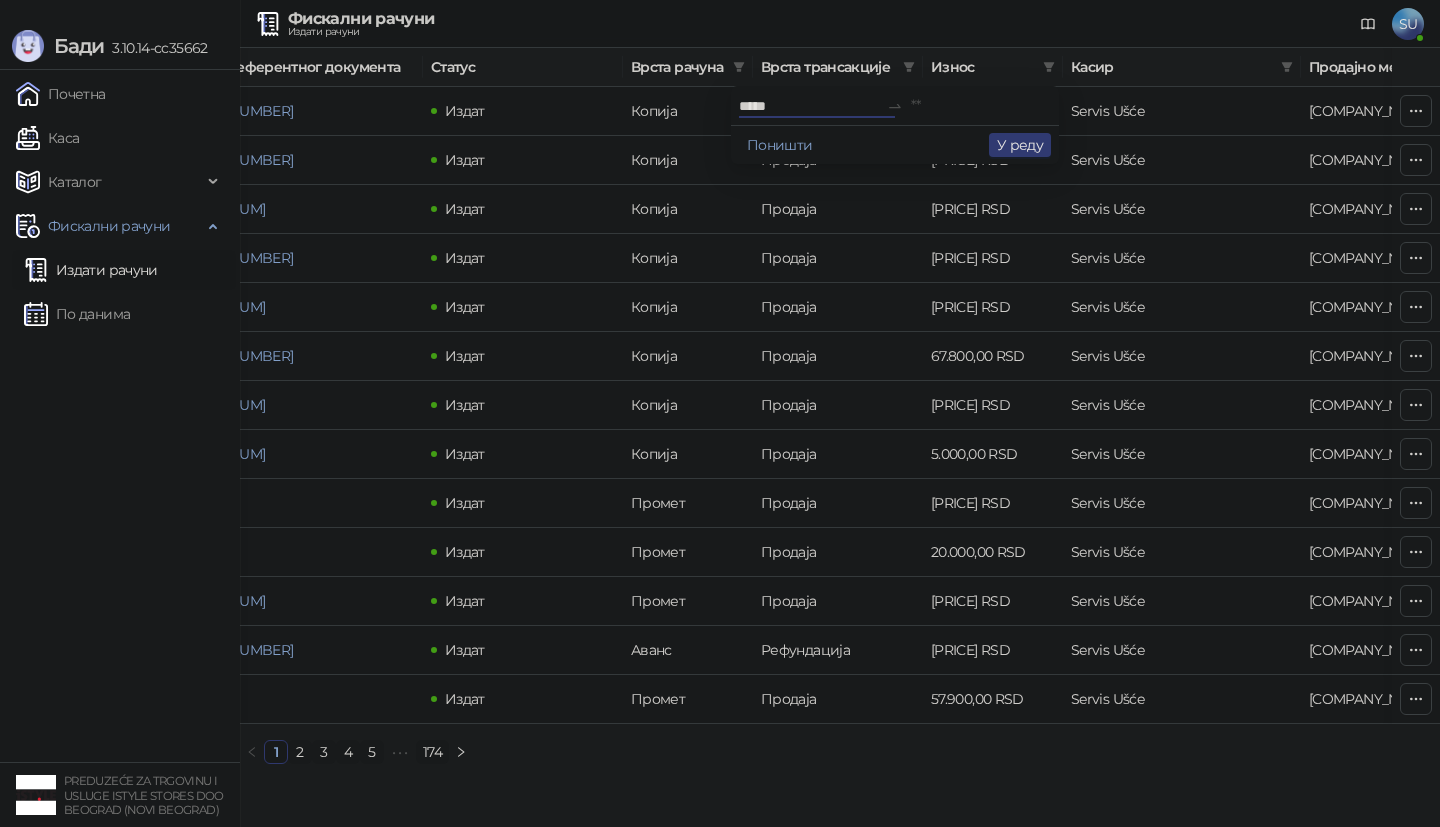 type on "*****" 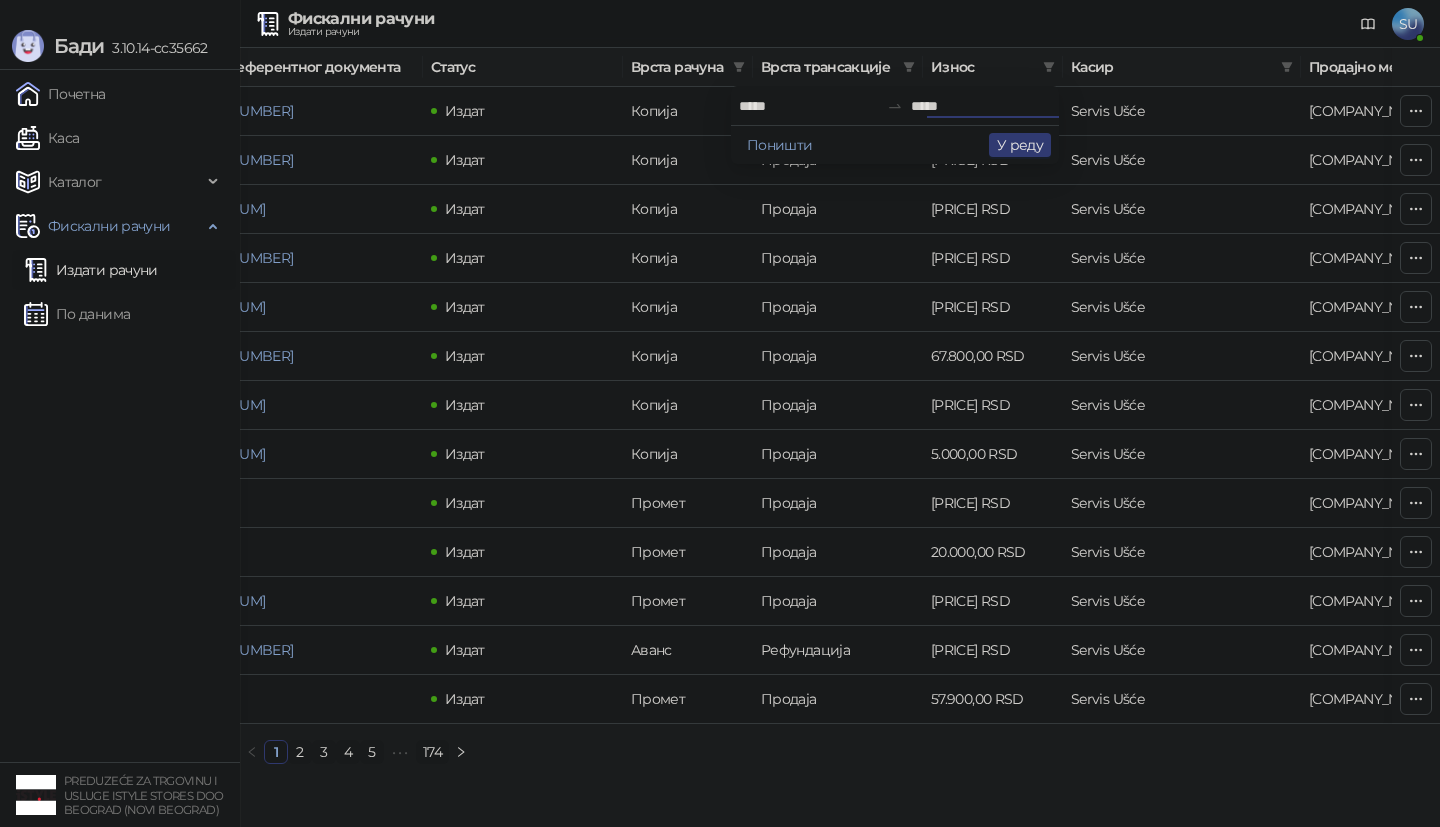 type on "*****" 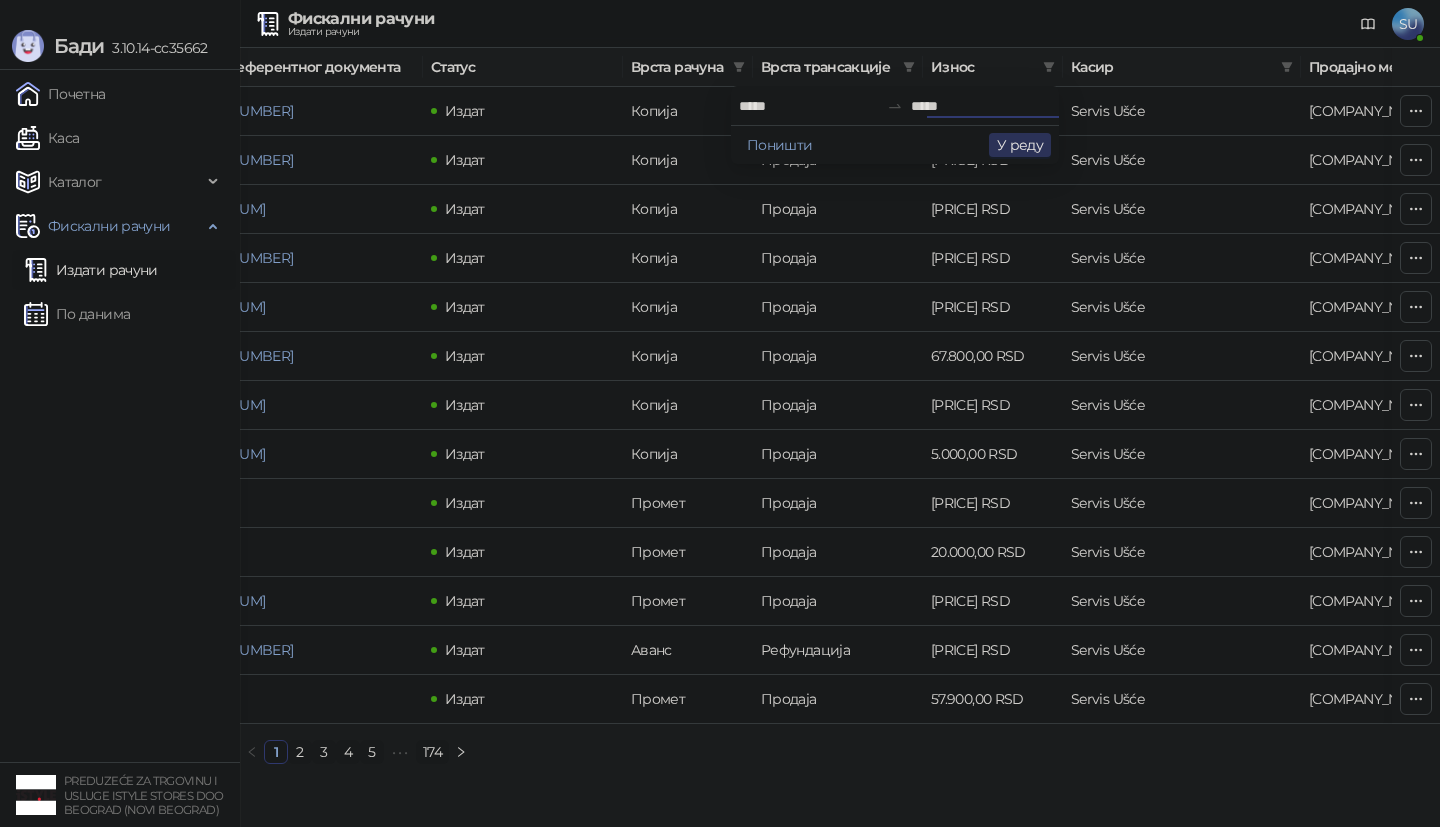 click on "У реду" at bounding box center [1020, 145] 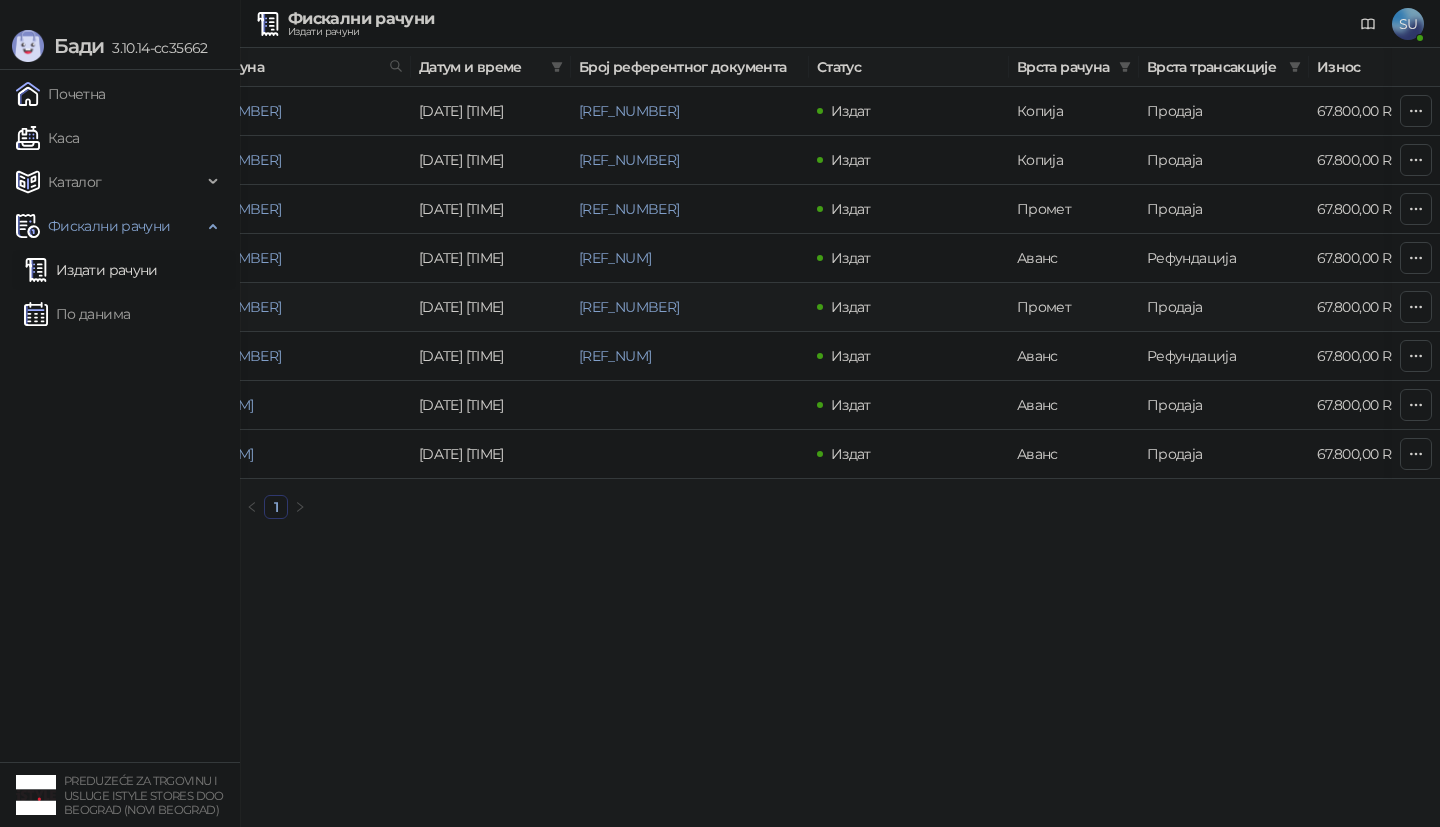 scroll, scrollTop: 0, scrollLeft: 0, axis: both 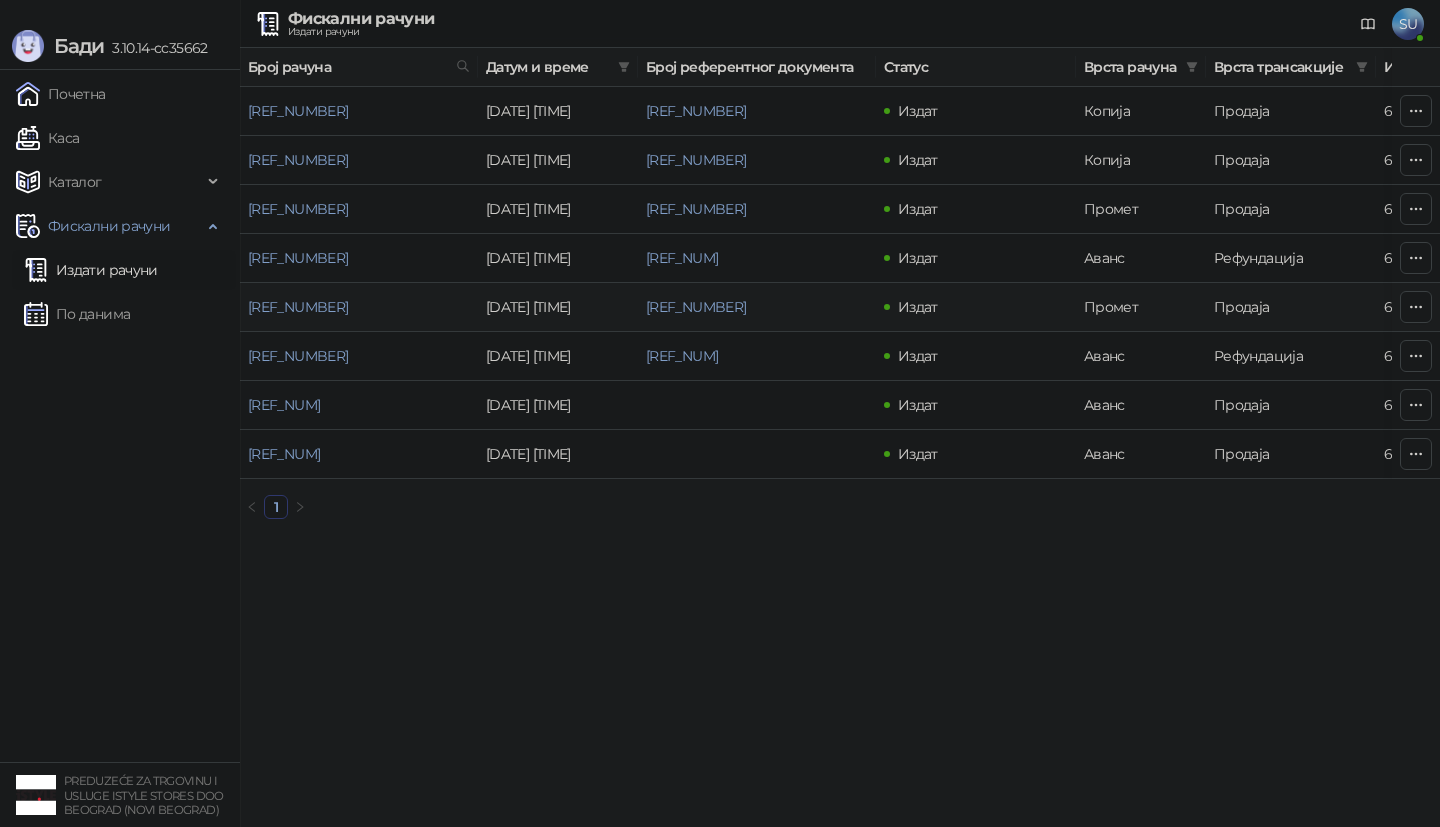 click on "[REF_NUMBER]" at bounding box center (359, 307) 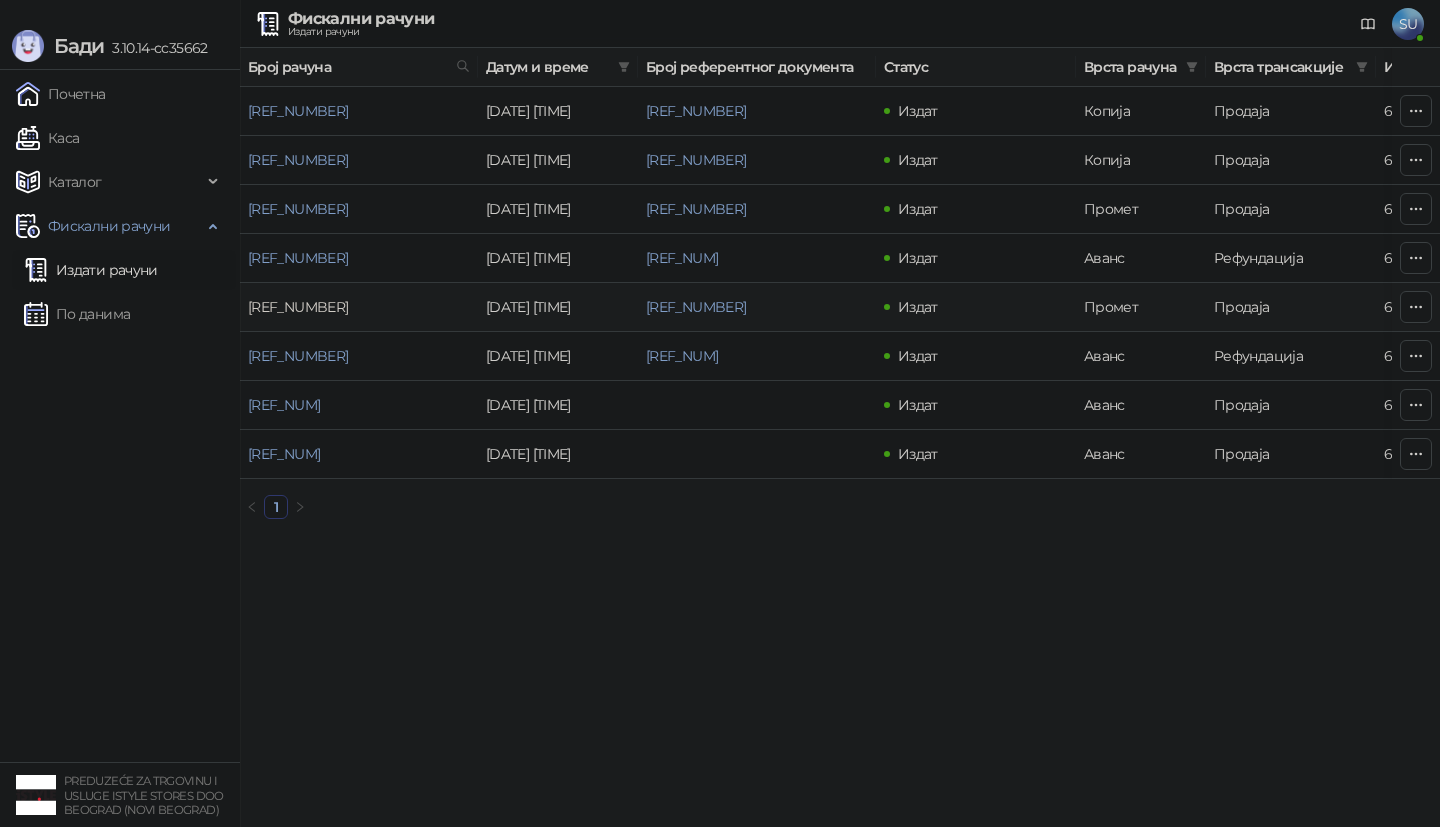 click on "[REF_NUMBER]" at bounding box center (298, 307) 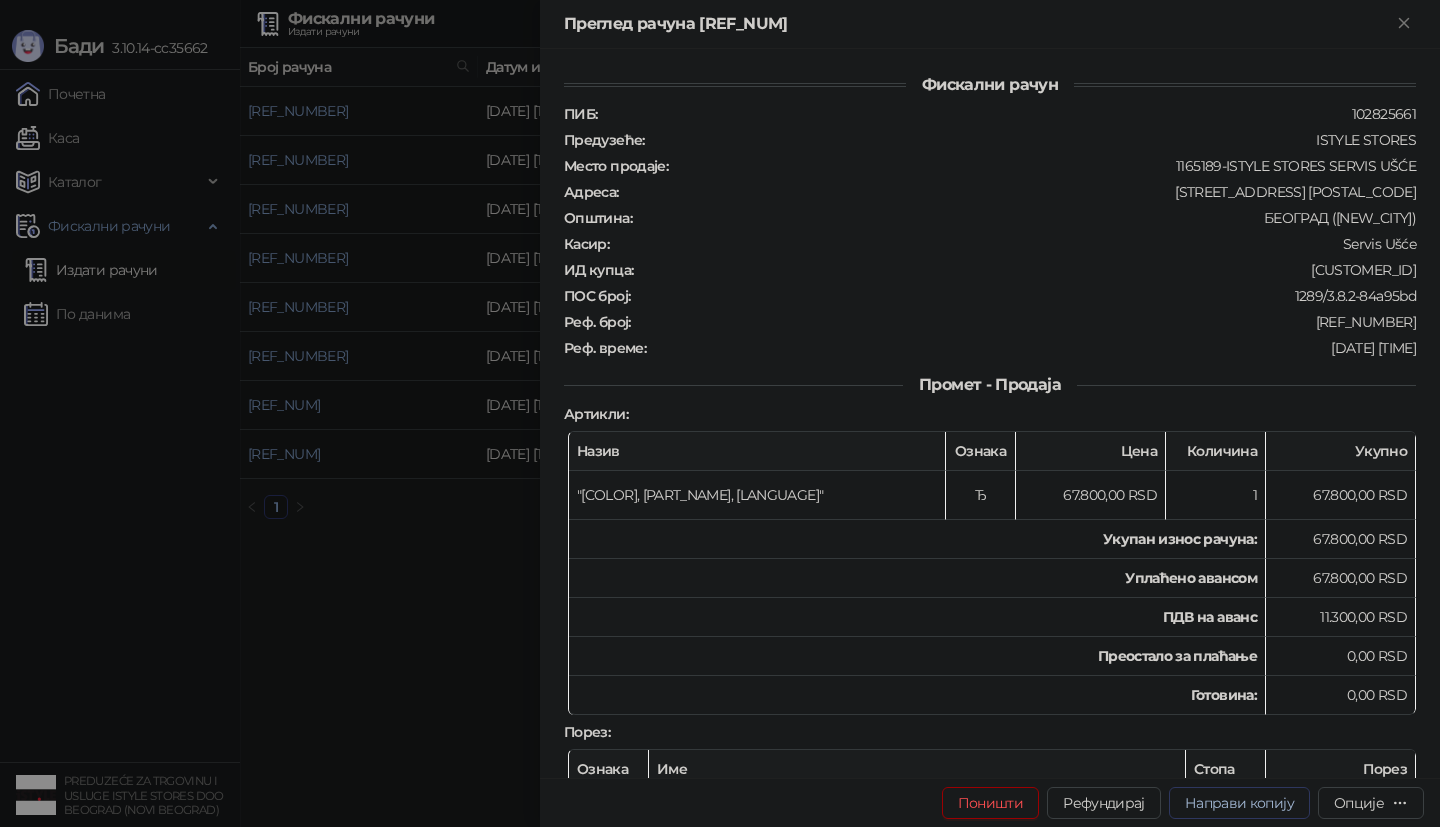click on "Направи копију" at bounding box center [1239, 803] 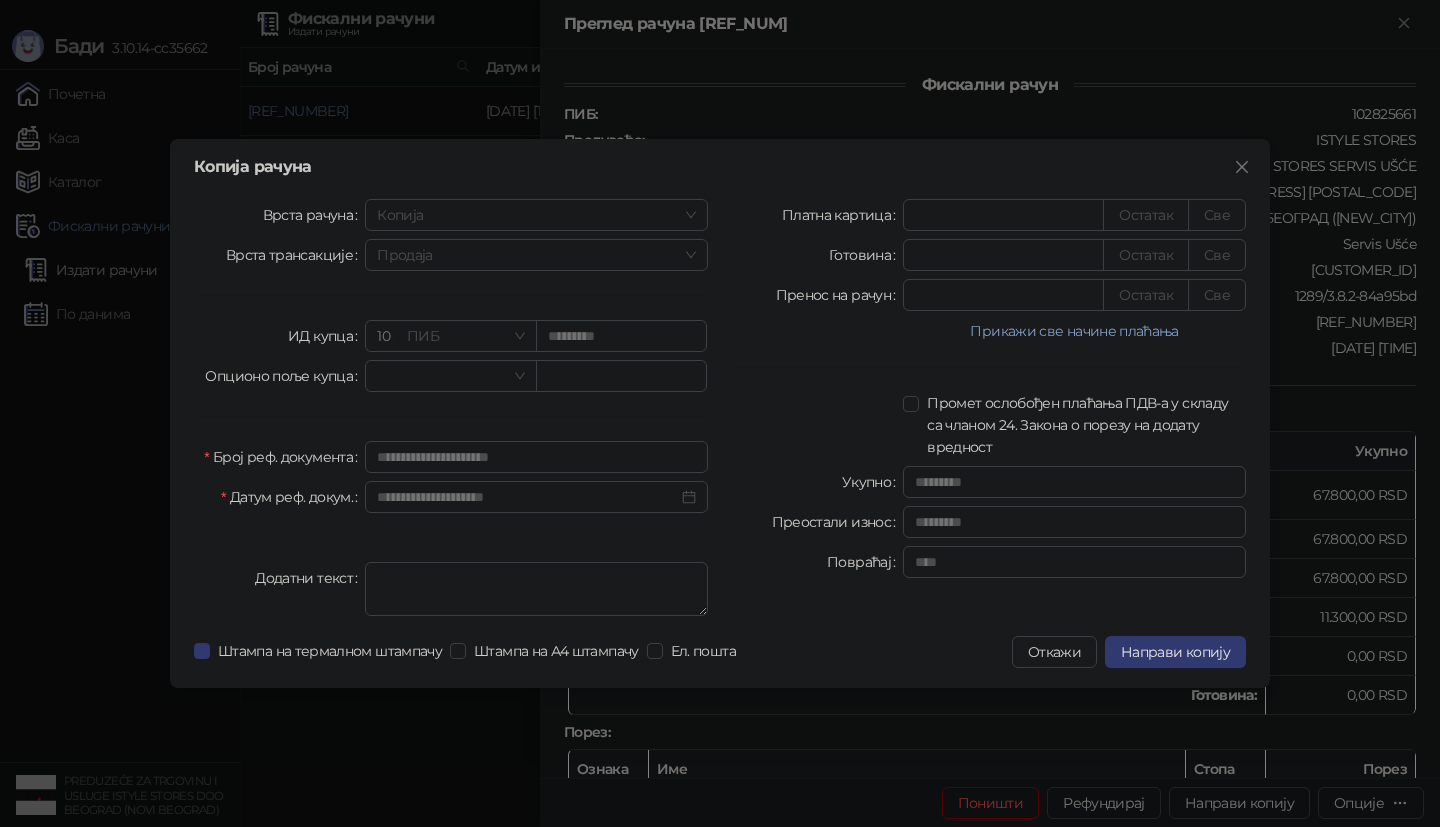 click on "Штампа на термалном штампачу Штампа на А4 штампачу Ел. пошта" at bounding box center [469, 652] 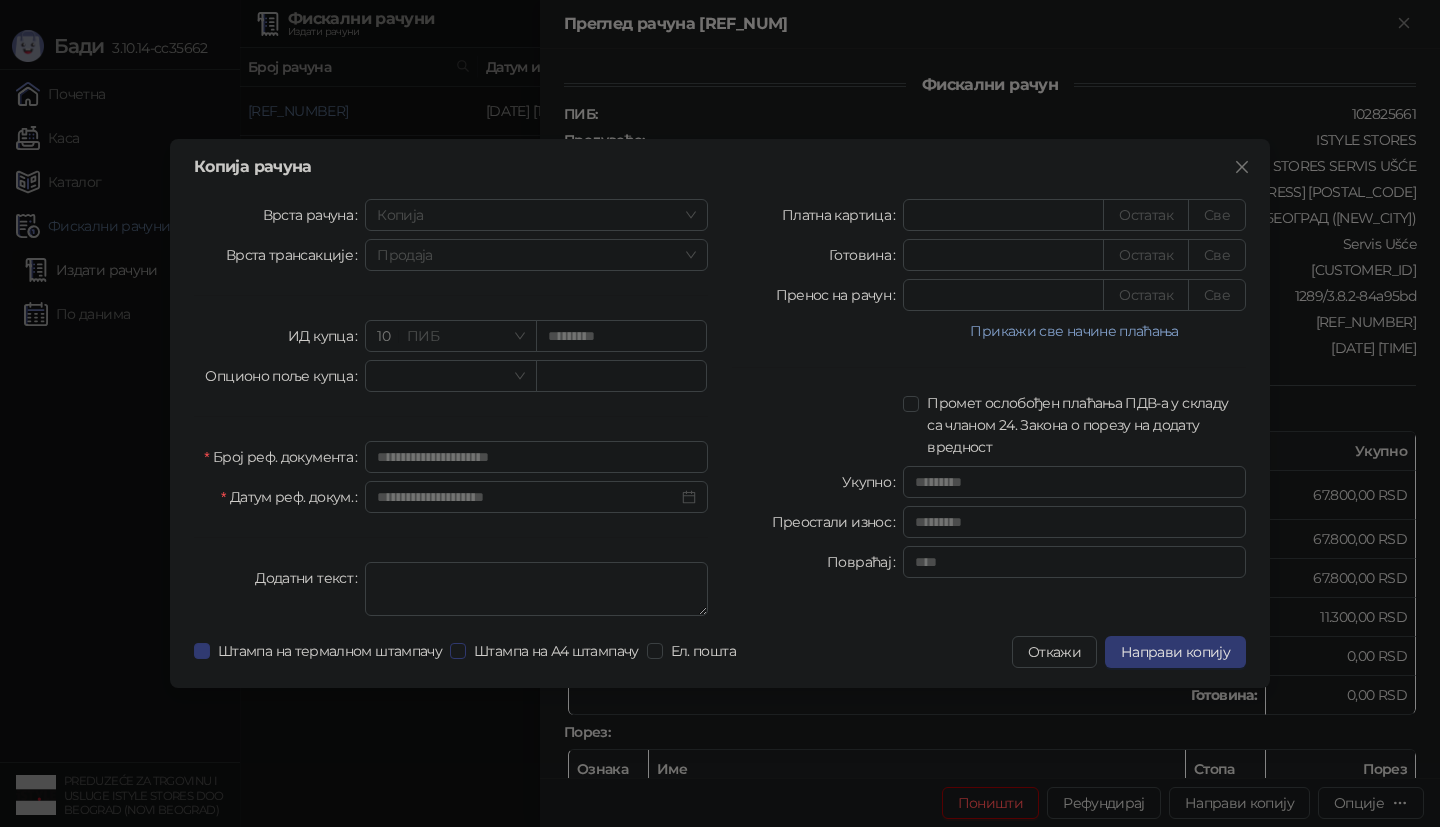 click on "Штампа на А4 штампачу" at bounding box center [556, 651] 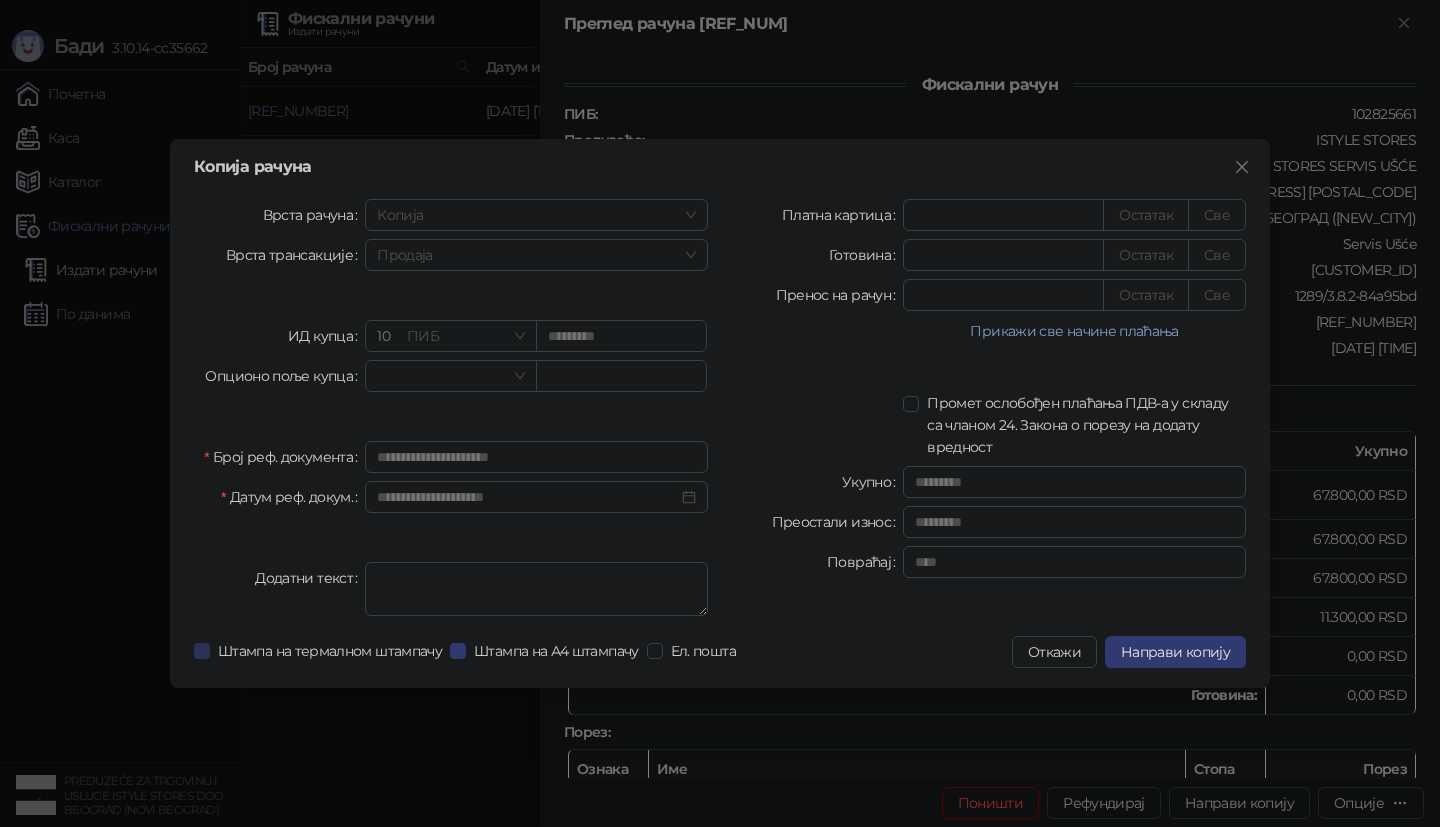 click on "Штампа на термалном штампачу" at bounding box center [330, 651] 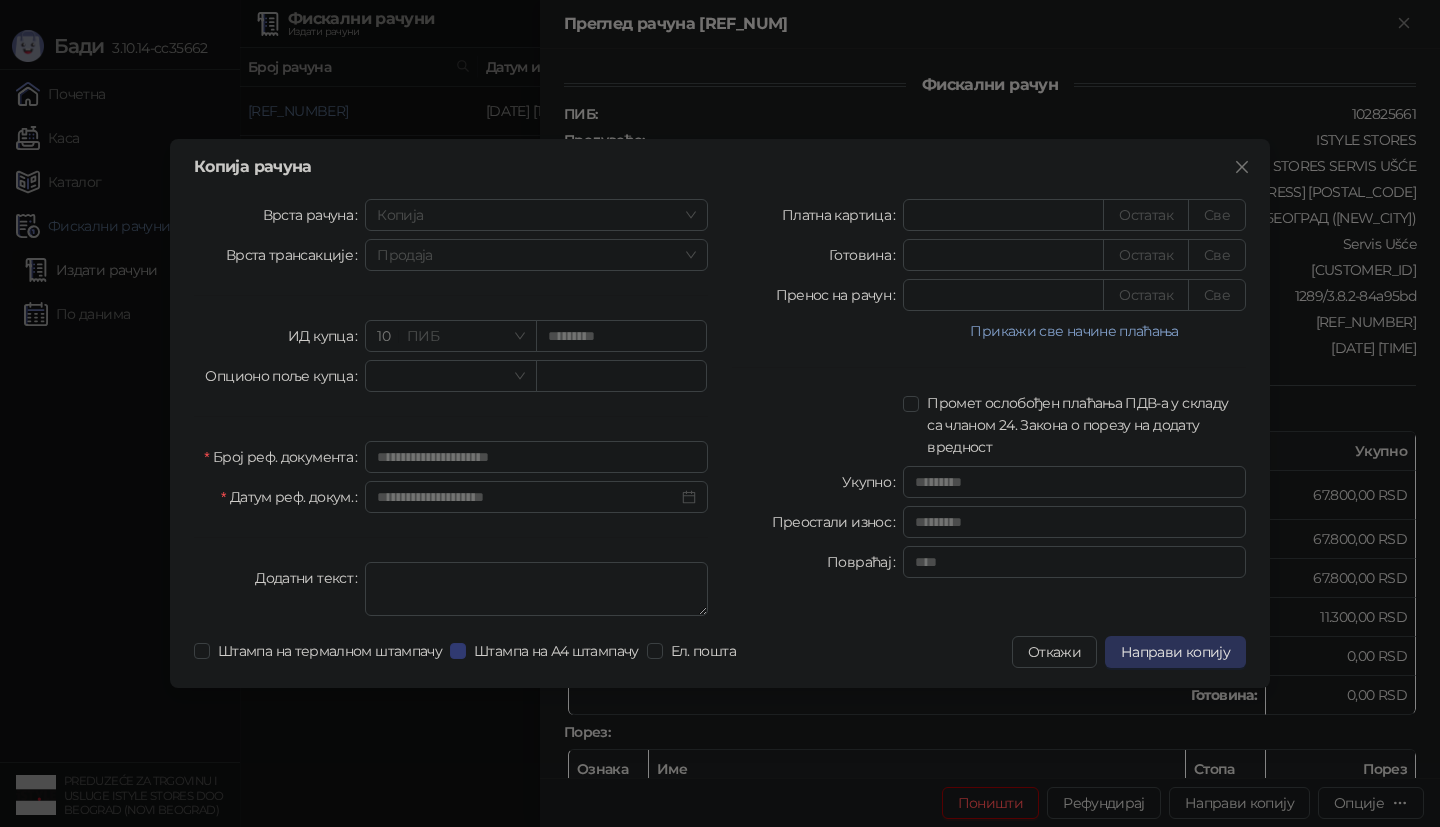 click on "Направи копију" at bounding box center (1175, 652) 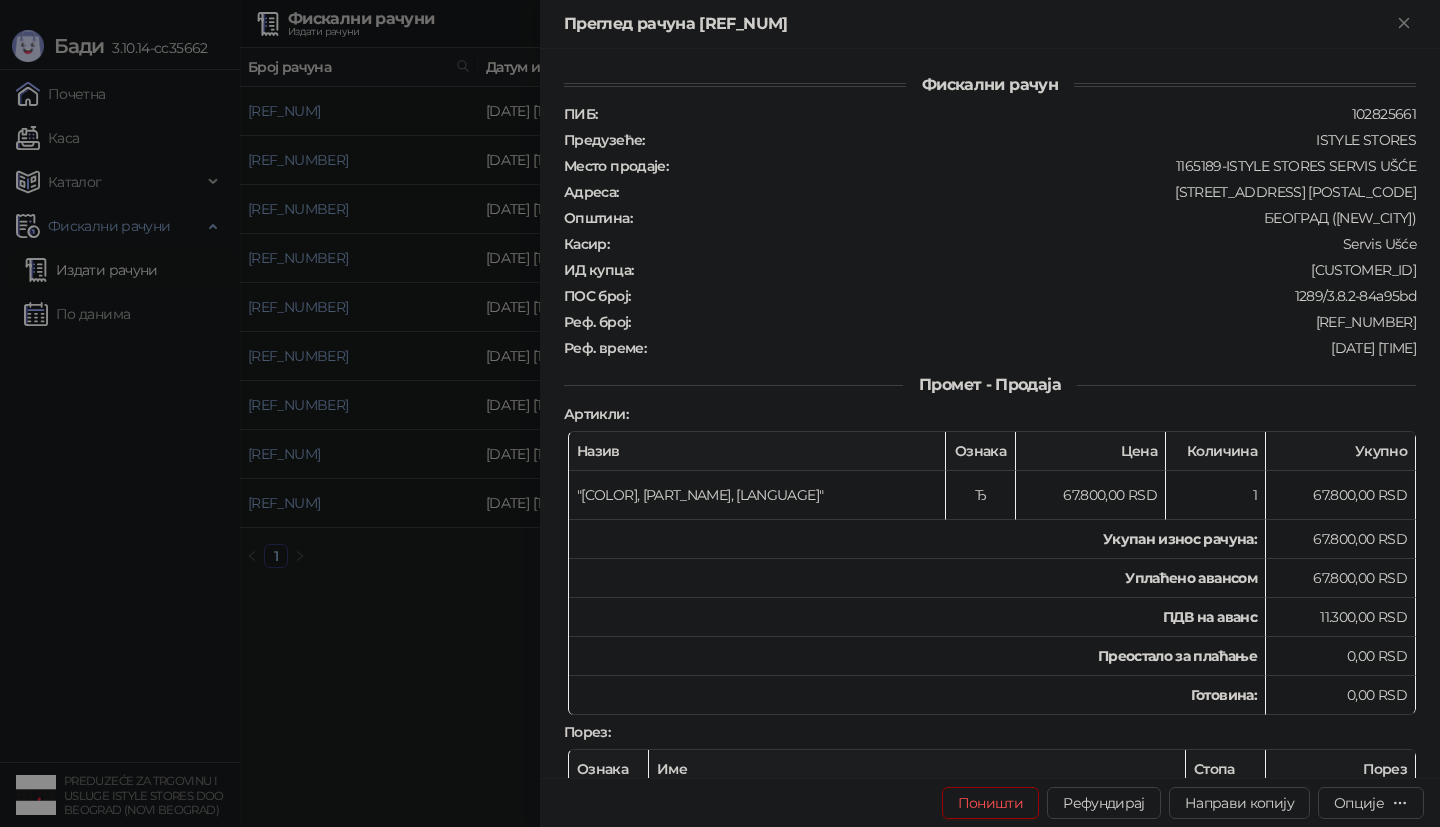 click at bounding box center [720, 413] 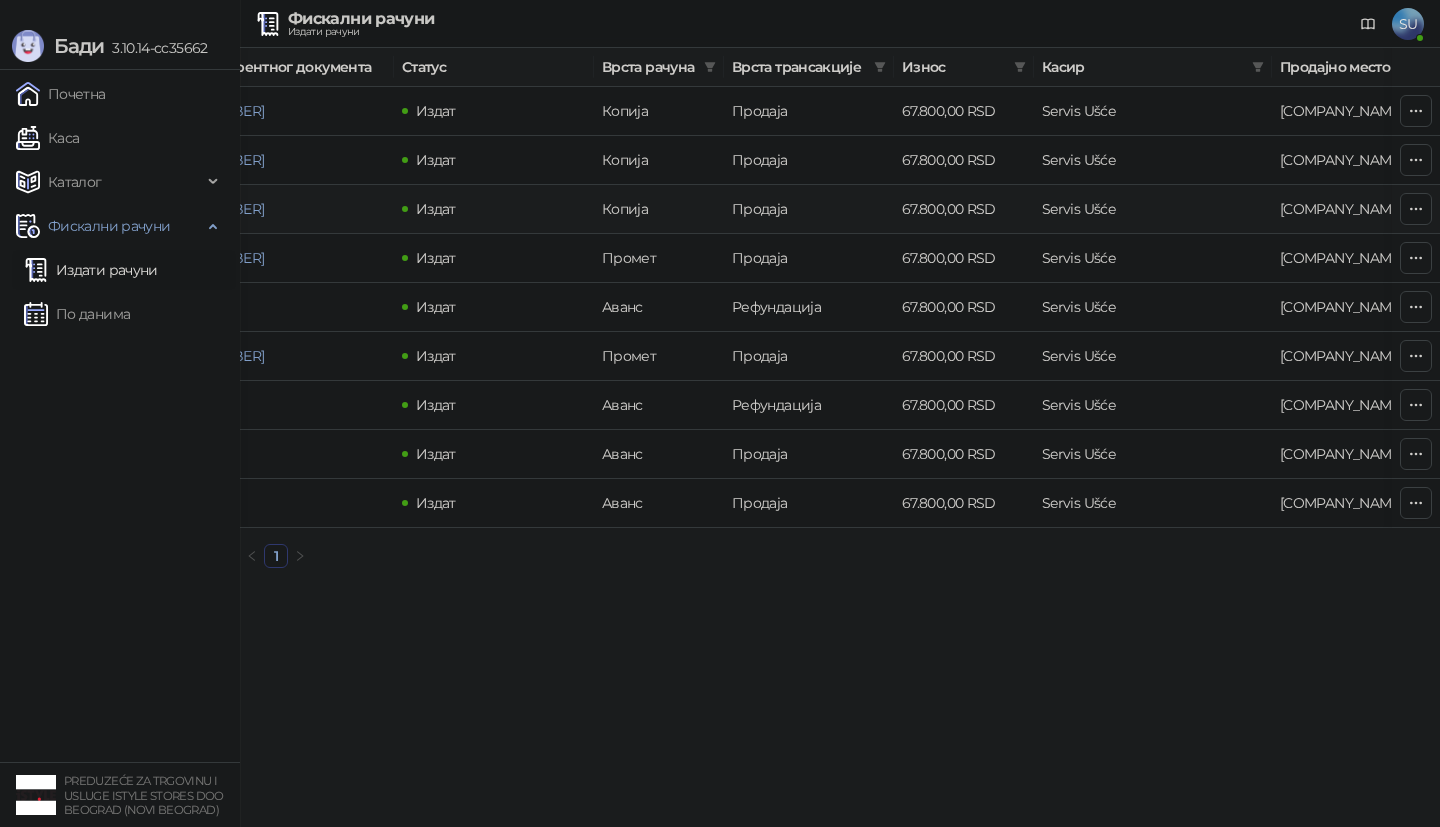 scroll, scrollTop: 0, scrollLeft: 600, axis: horizontal 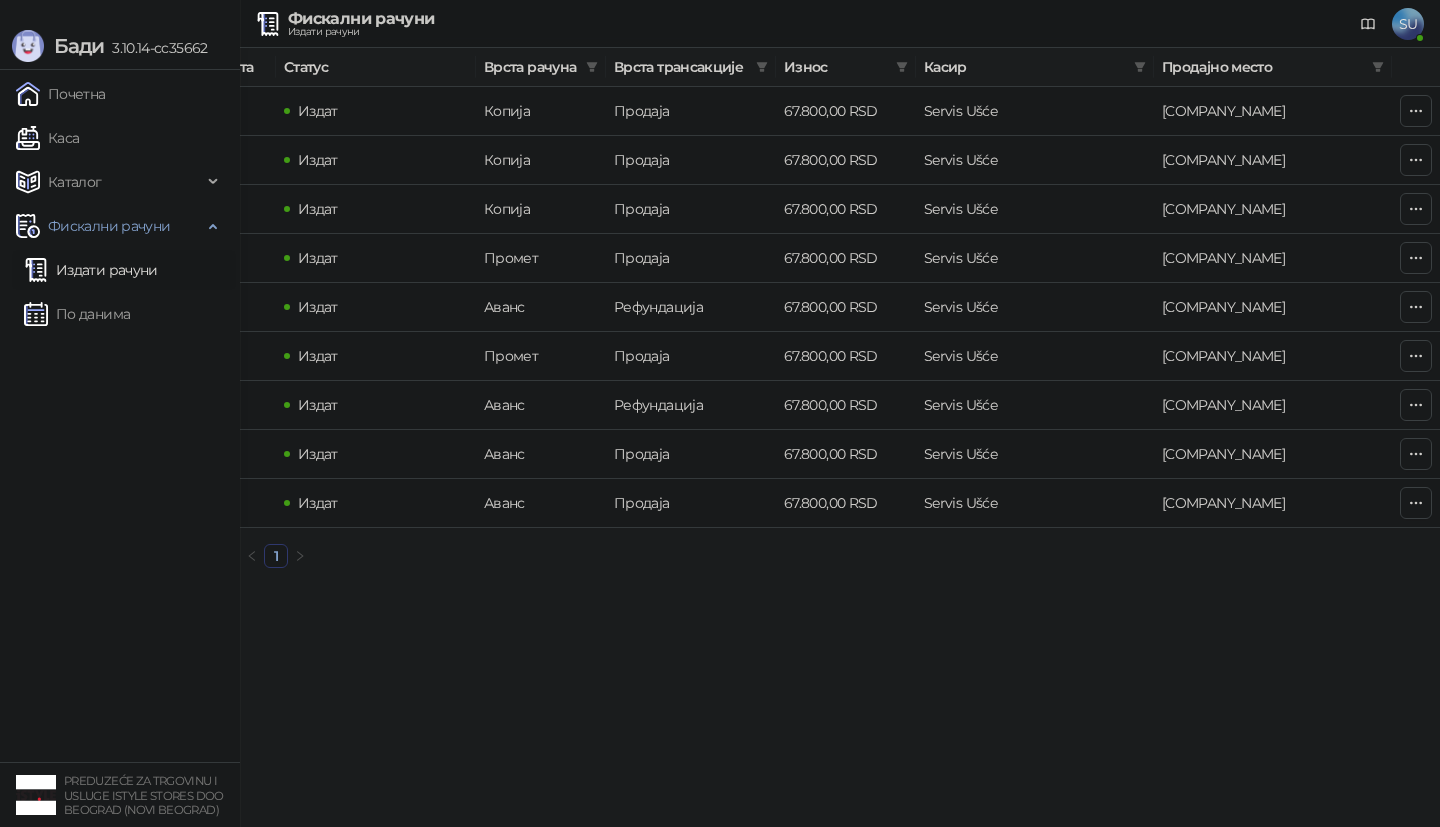 click on "Издати рачуни" at bounding box center [91, 270] 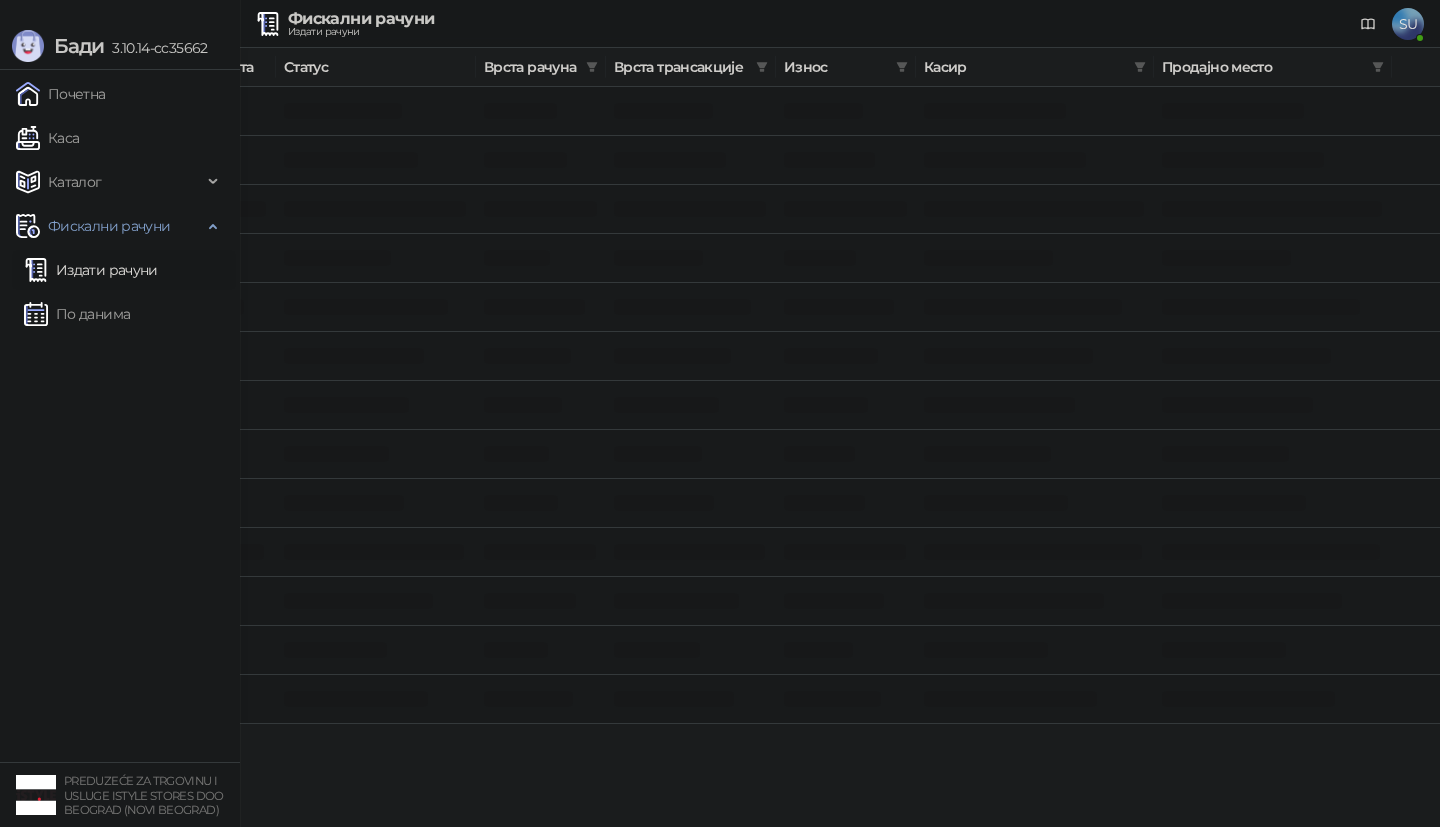 click on "Издати рачуни" at bounding box center [91, 270] 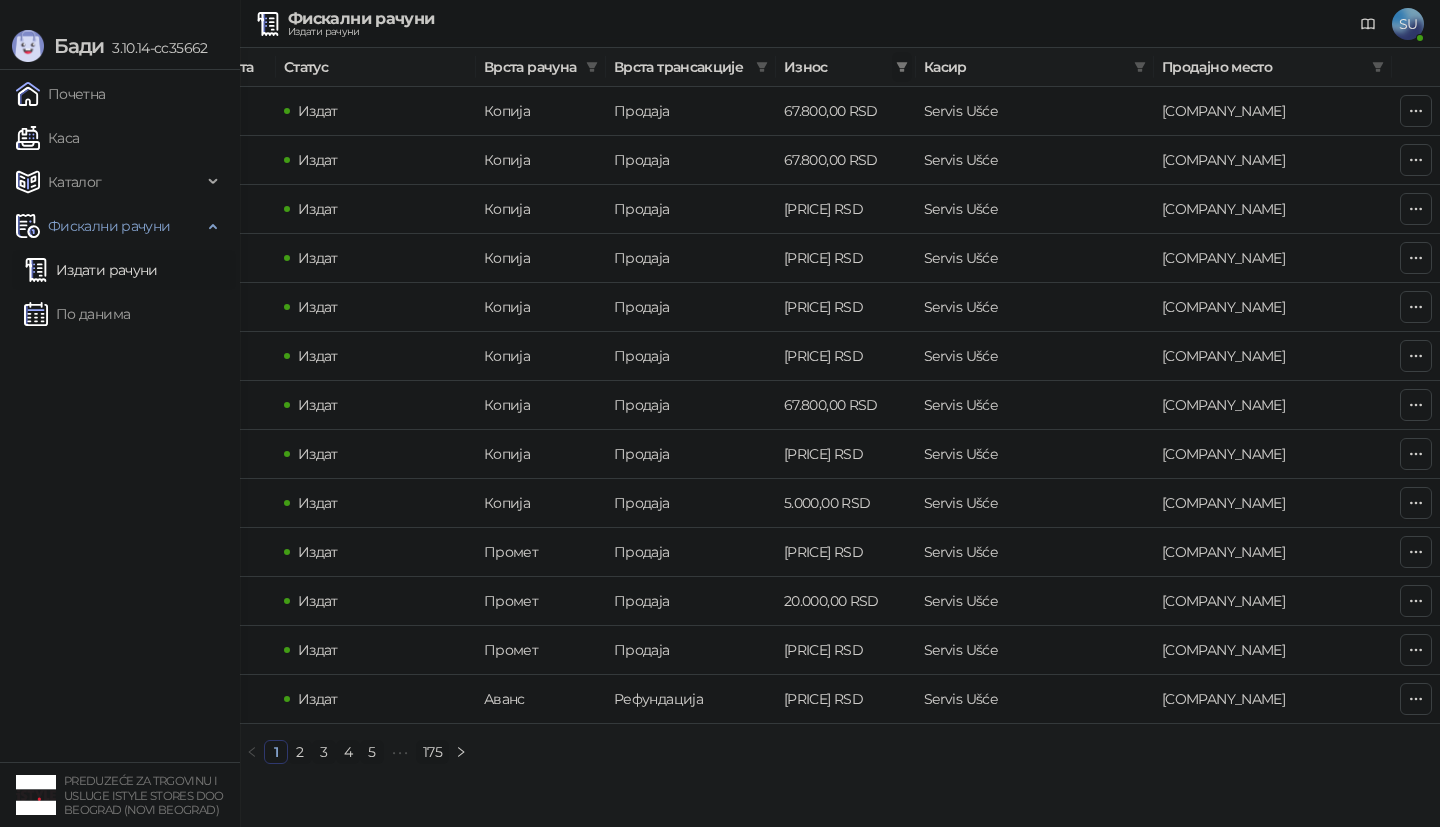 click at bounding box center (902, 67) 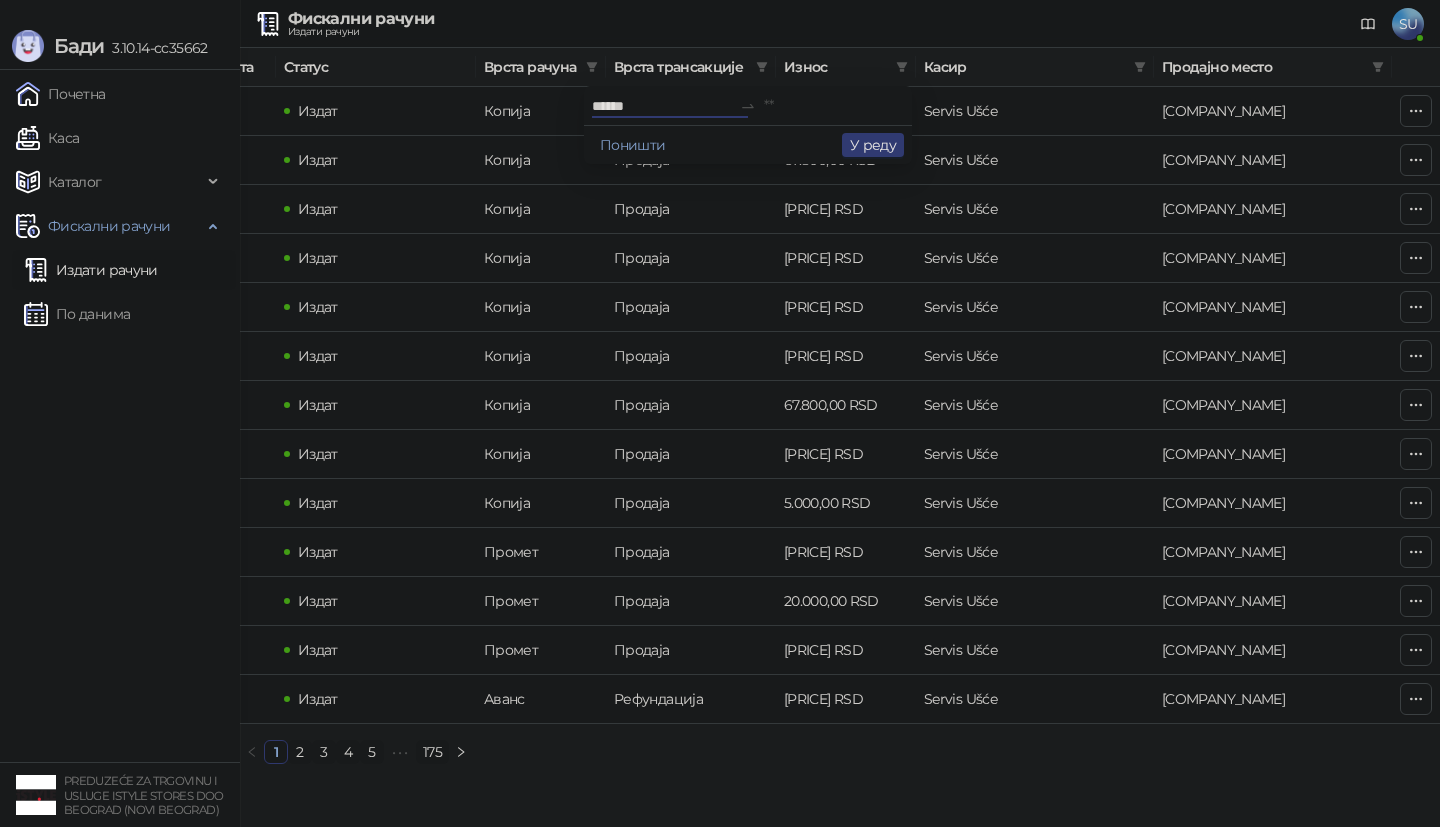 click on "******" at bounding box center (662, 106) 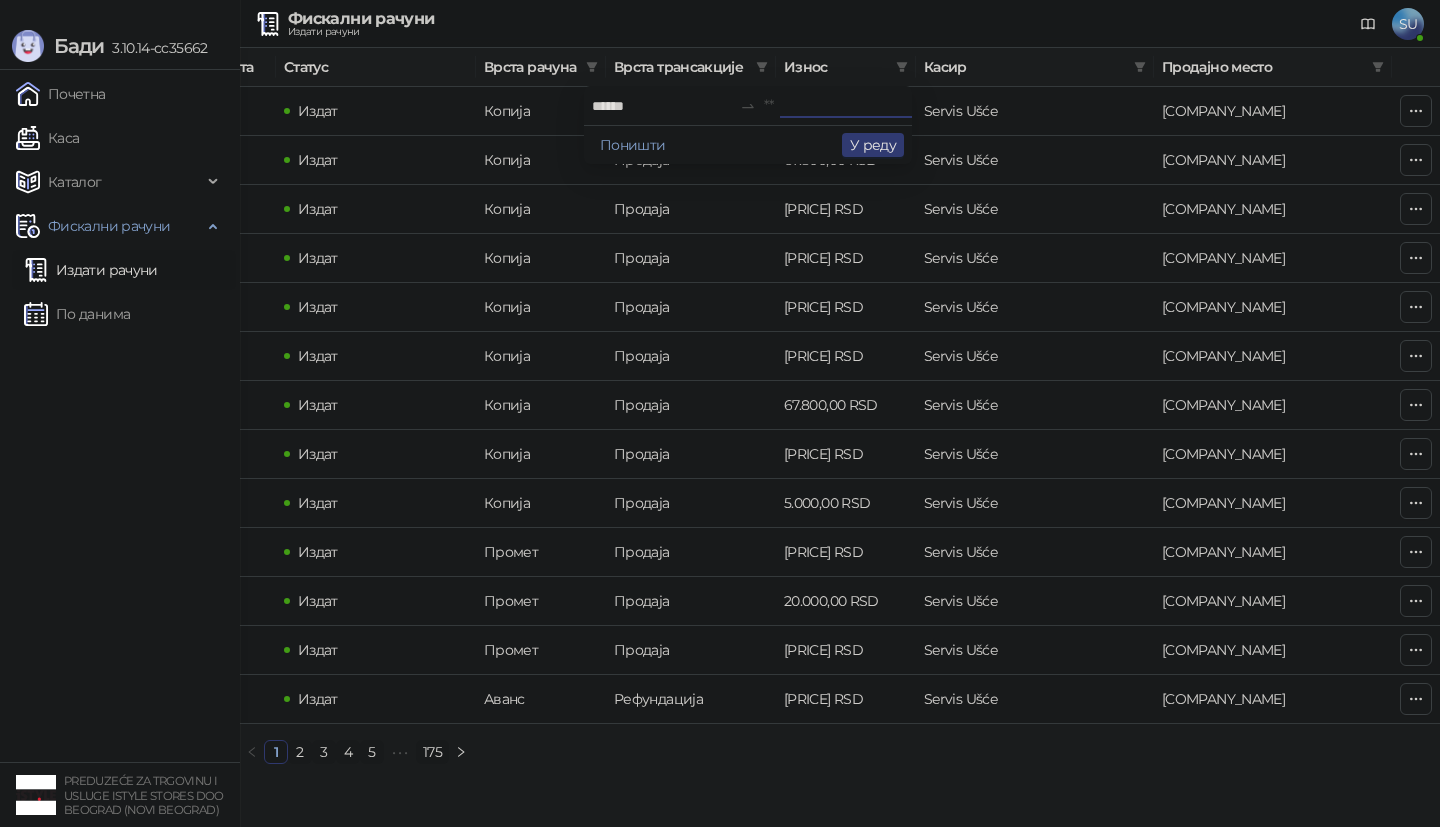 click at bounding box center [834, 106] 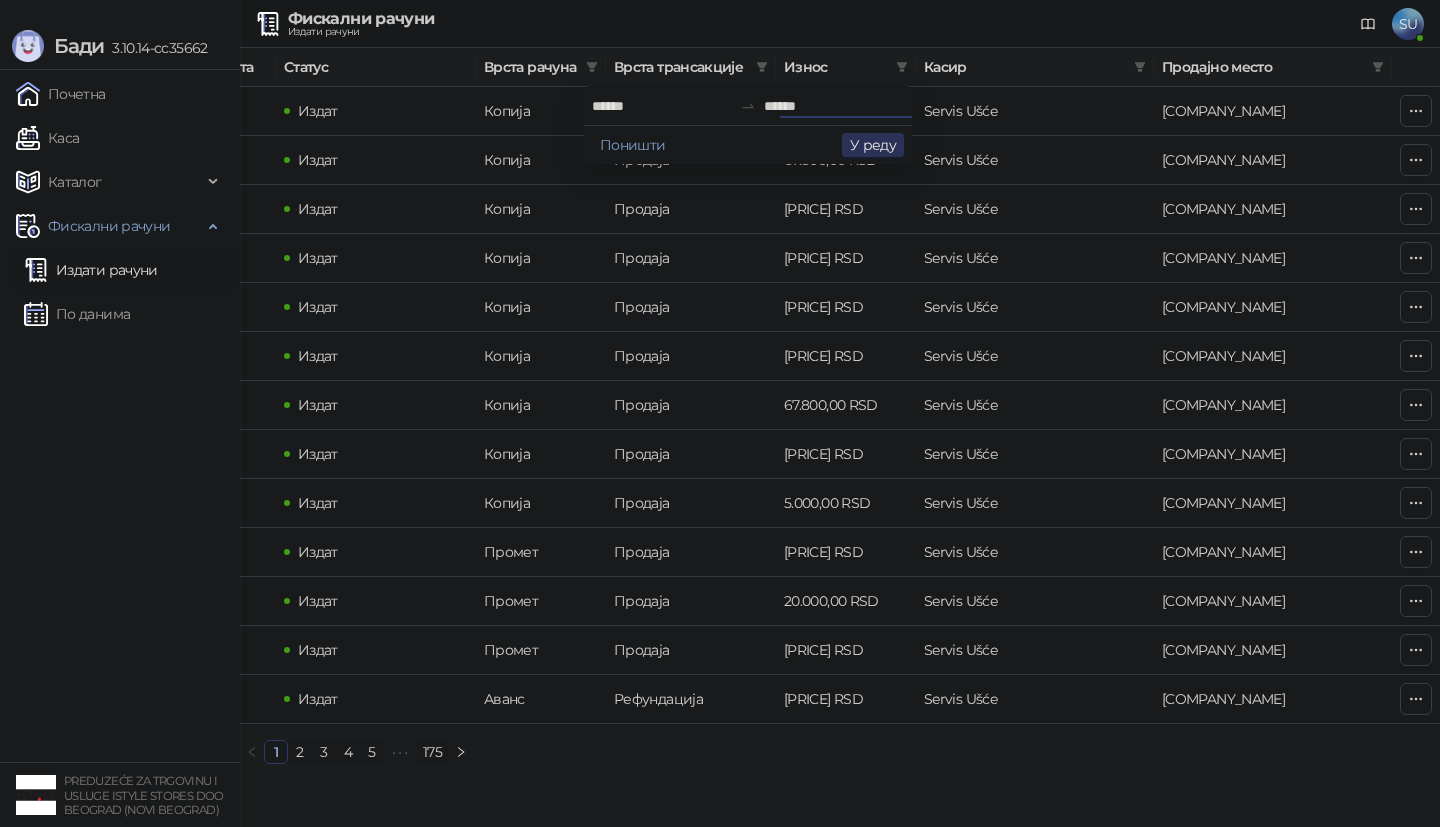 type on "******" 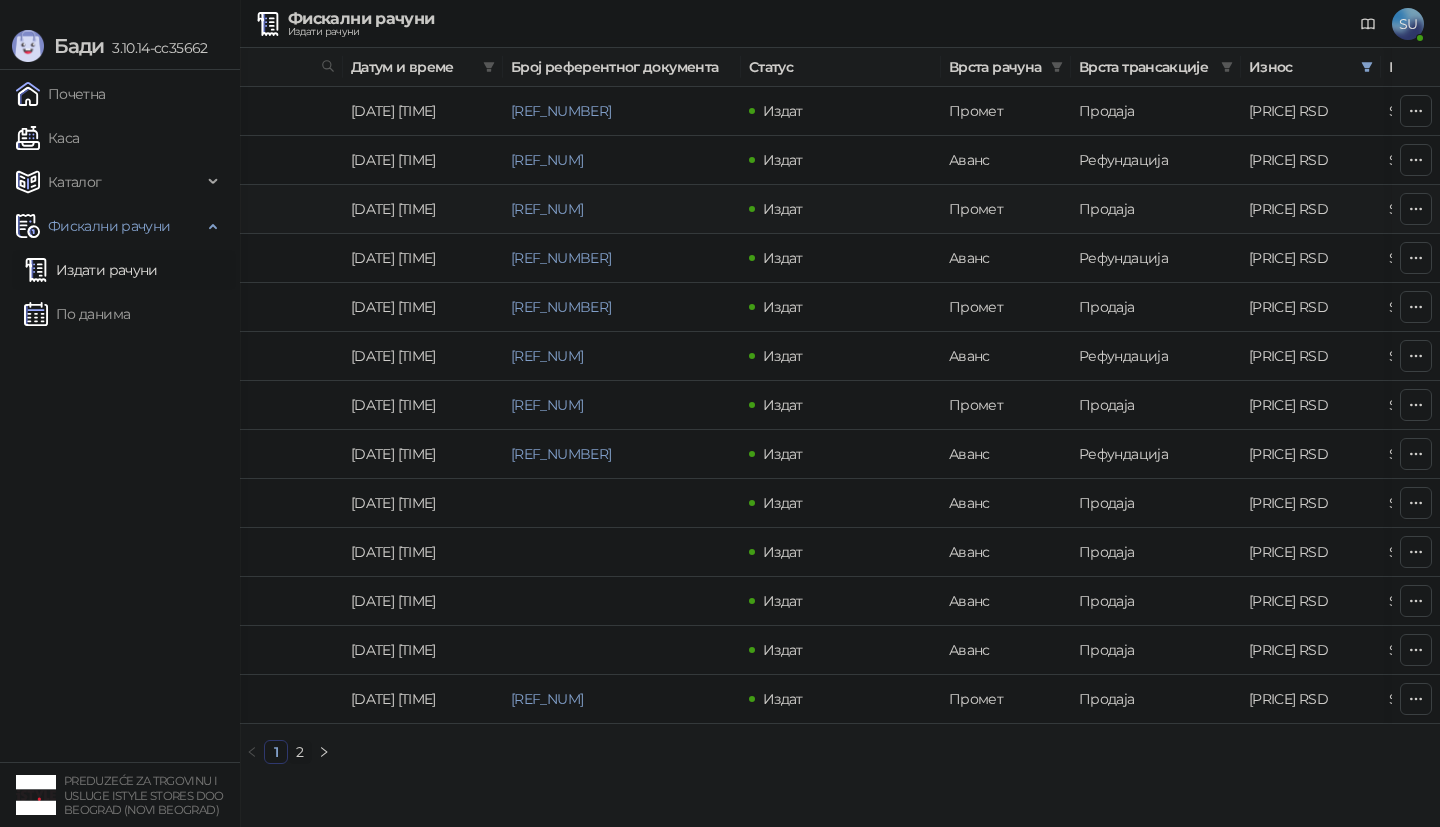 scroll, scrollTop: 0, scrollLeft: 0, axis: both 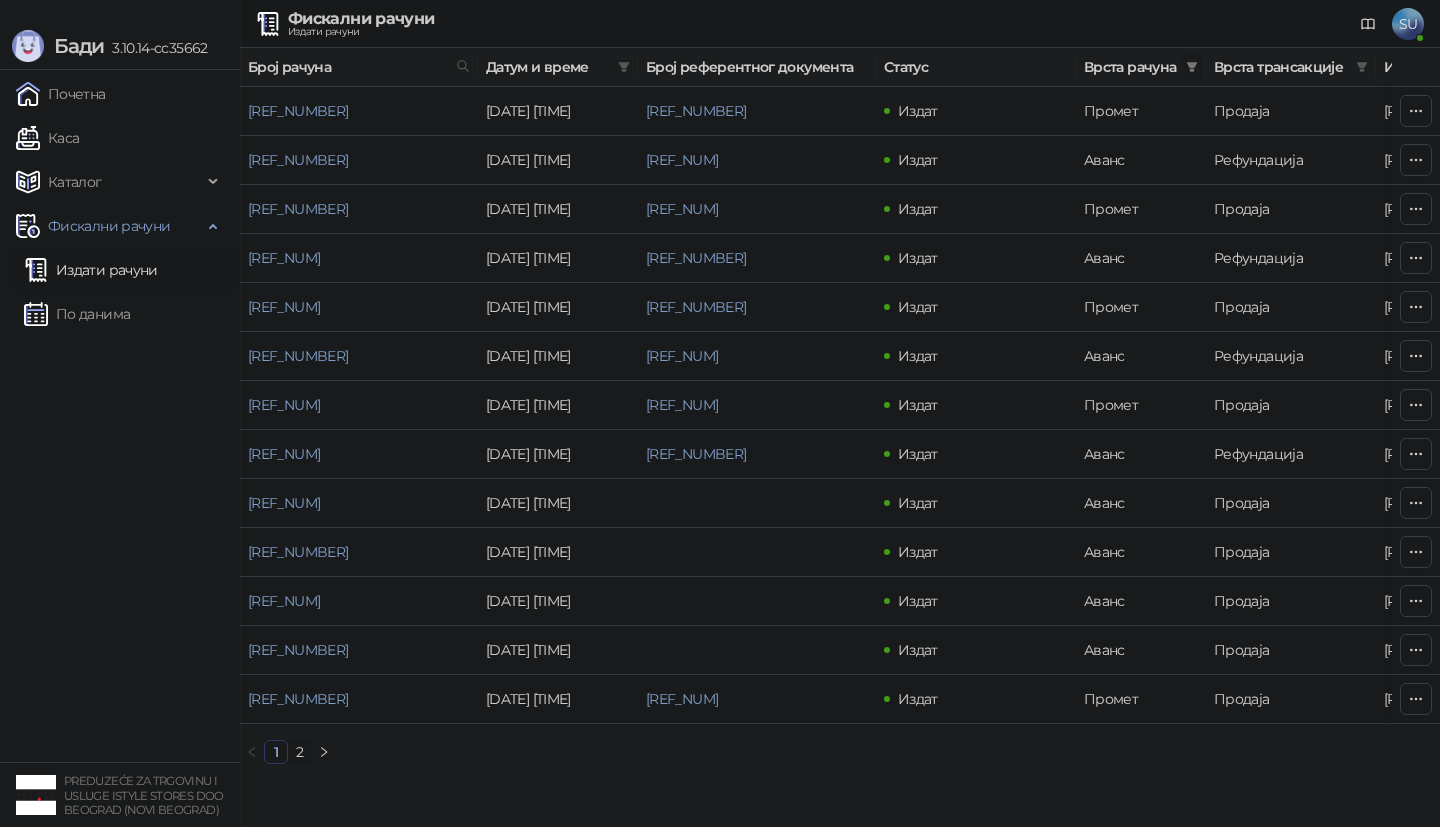 click 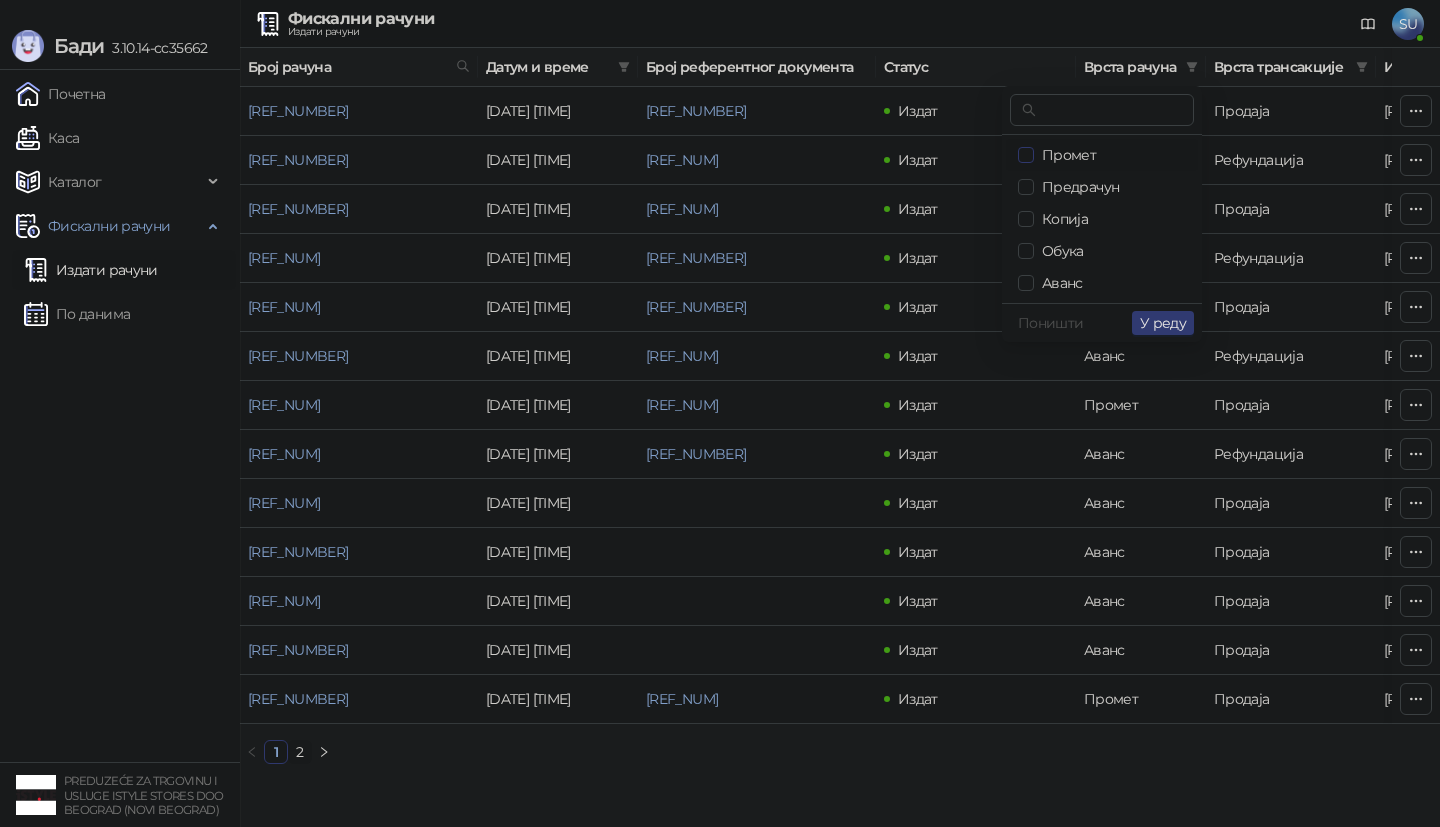 click at bounding box center [1026, 155] 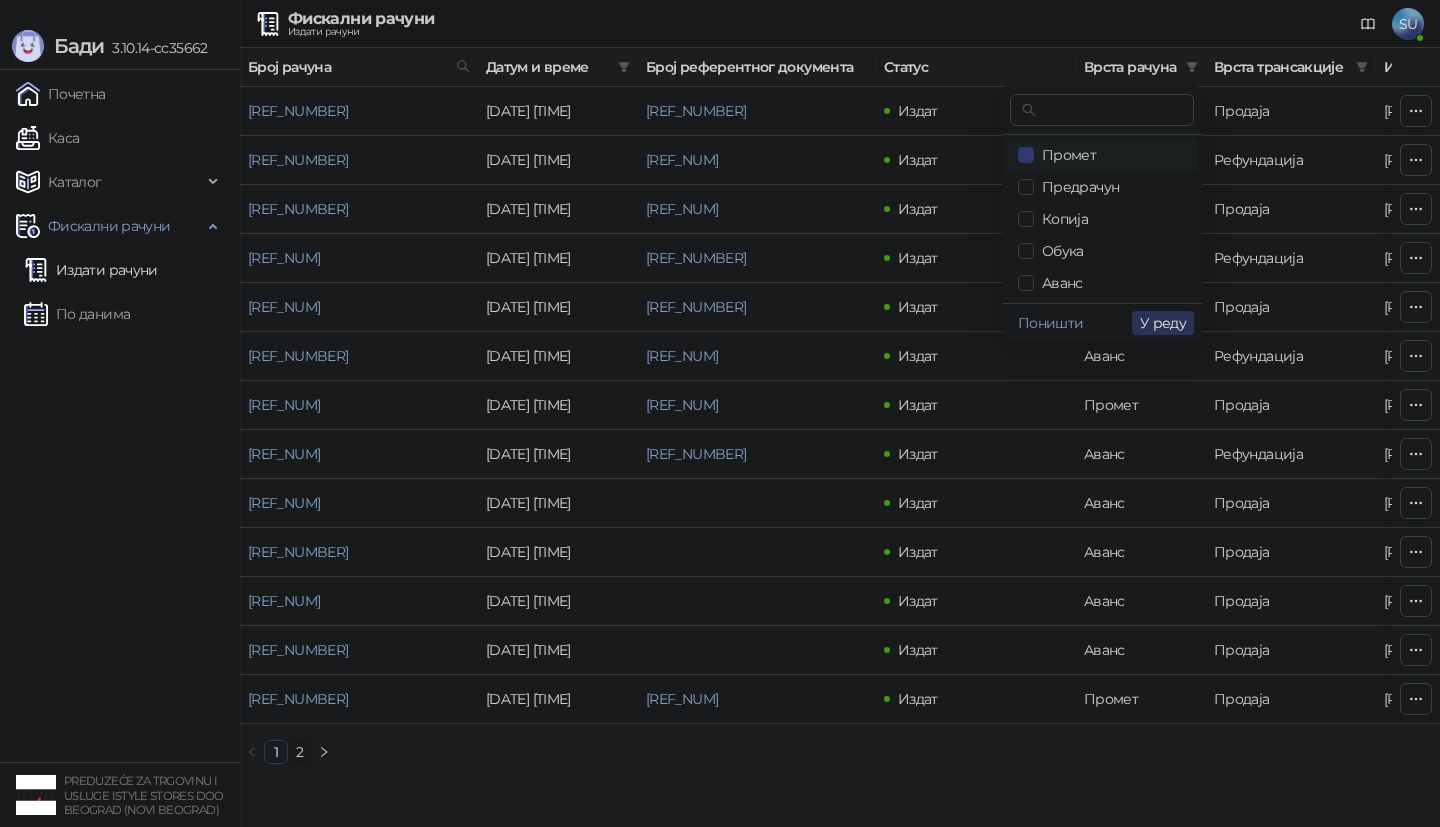 click on "У реду" at bounding box center (1163, 323) 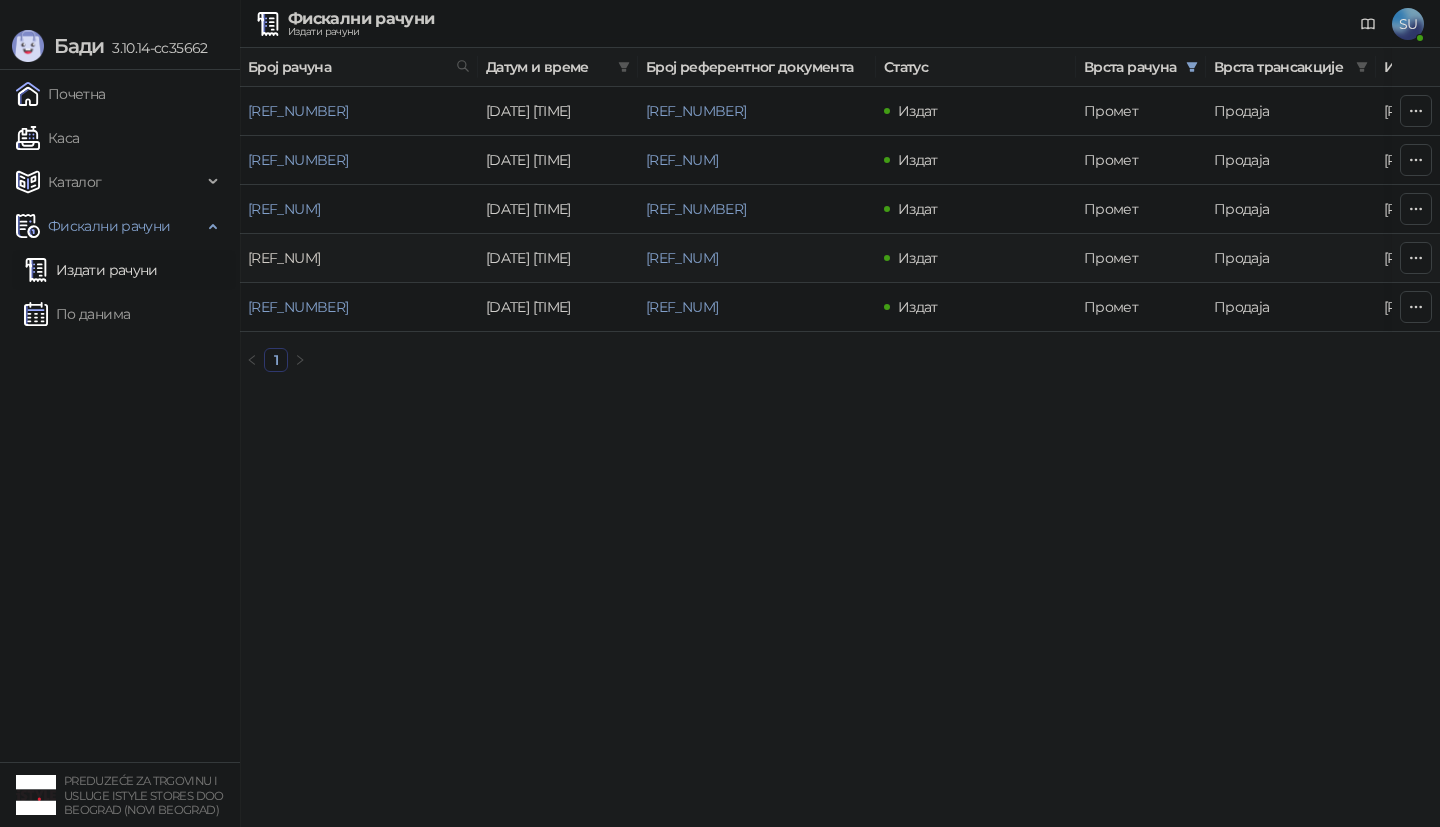 click on "[REF_NUM]" at bounding box center [284, 258] 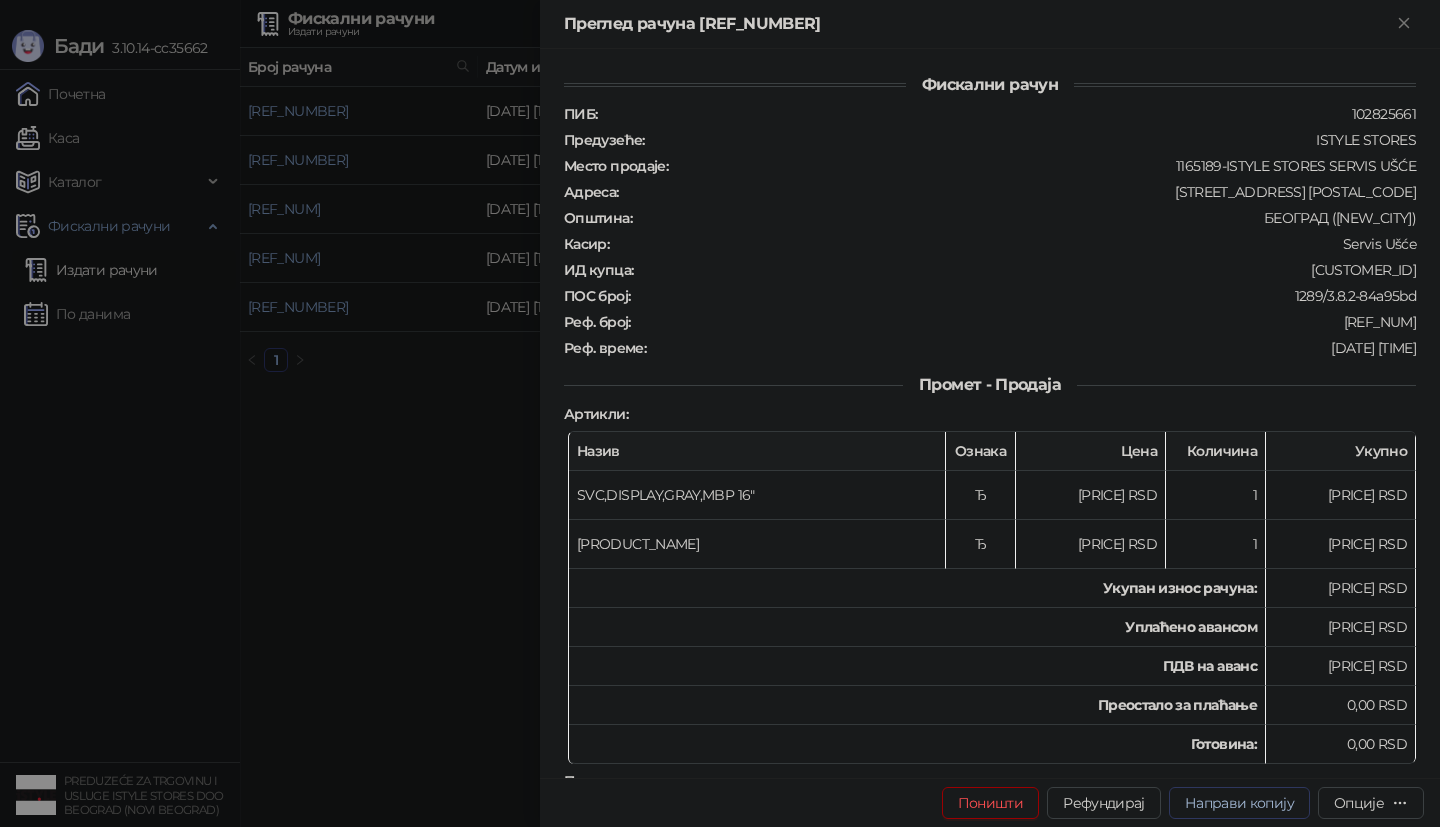 click on "Направи копију" at bounding box center (1239, 803) 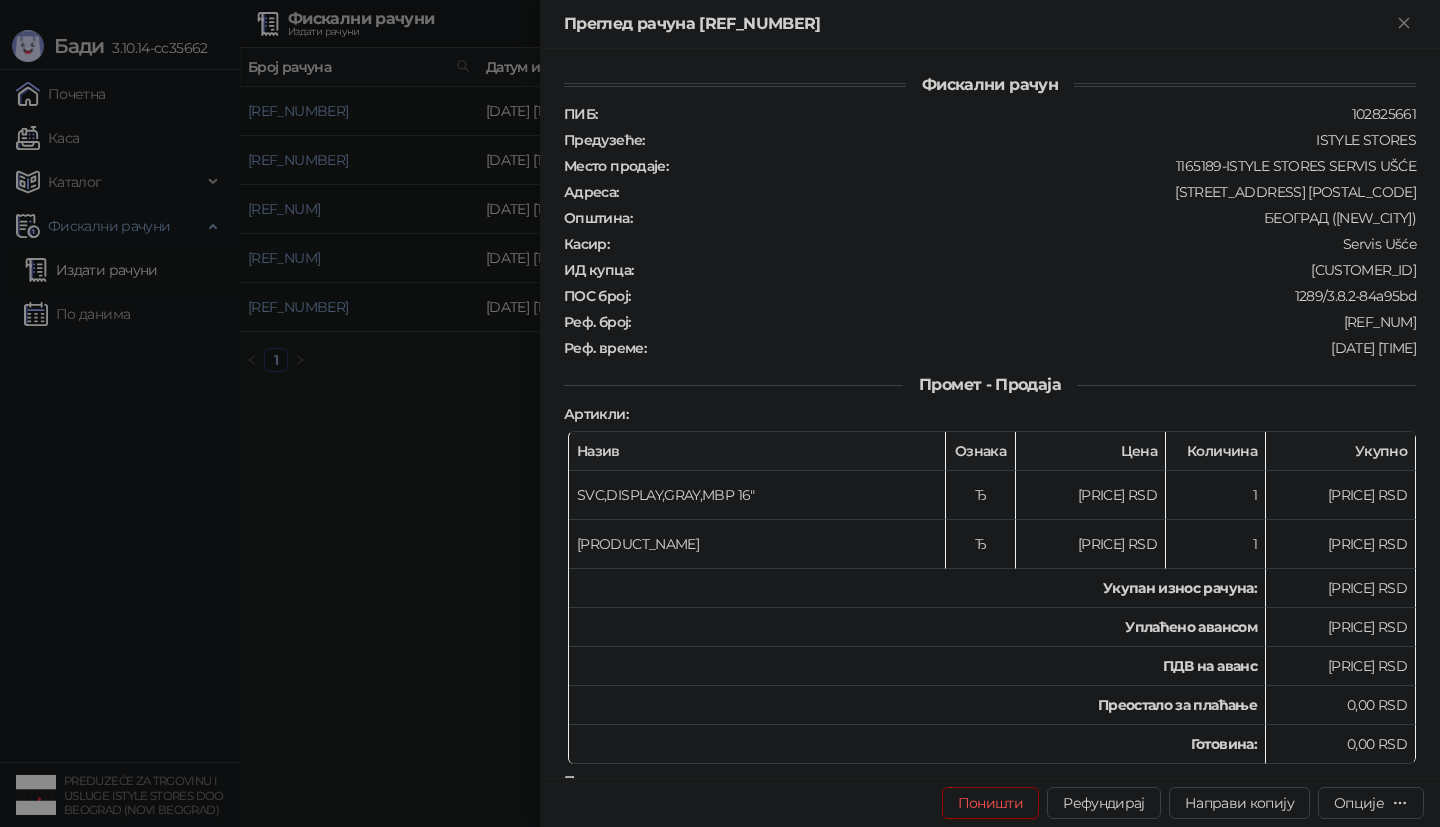 type on "**********" 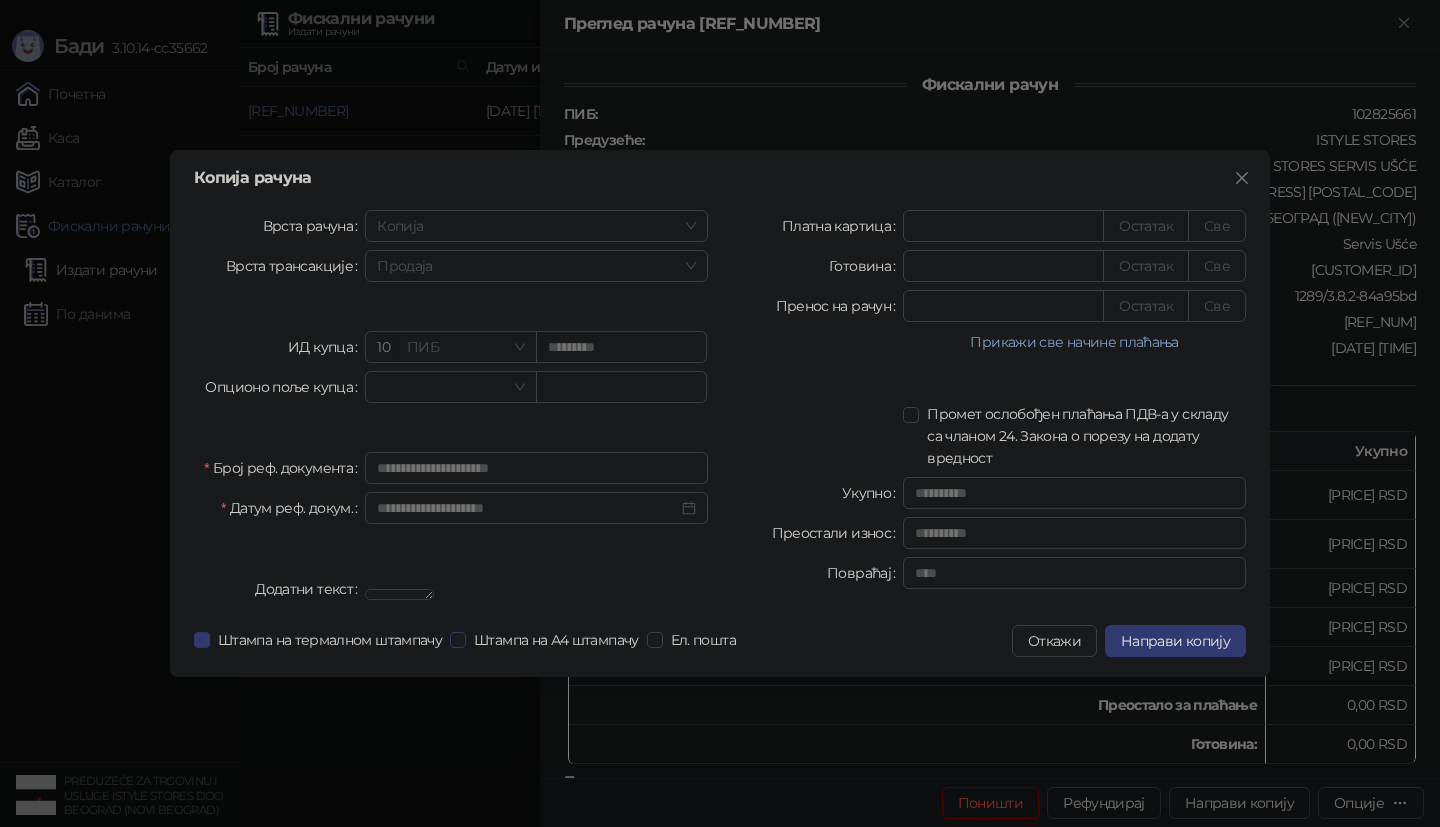 click on "Штампа на А4 штампачу" at bounding box center [556, 640] 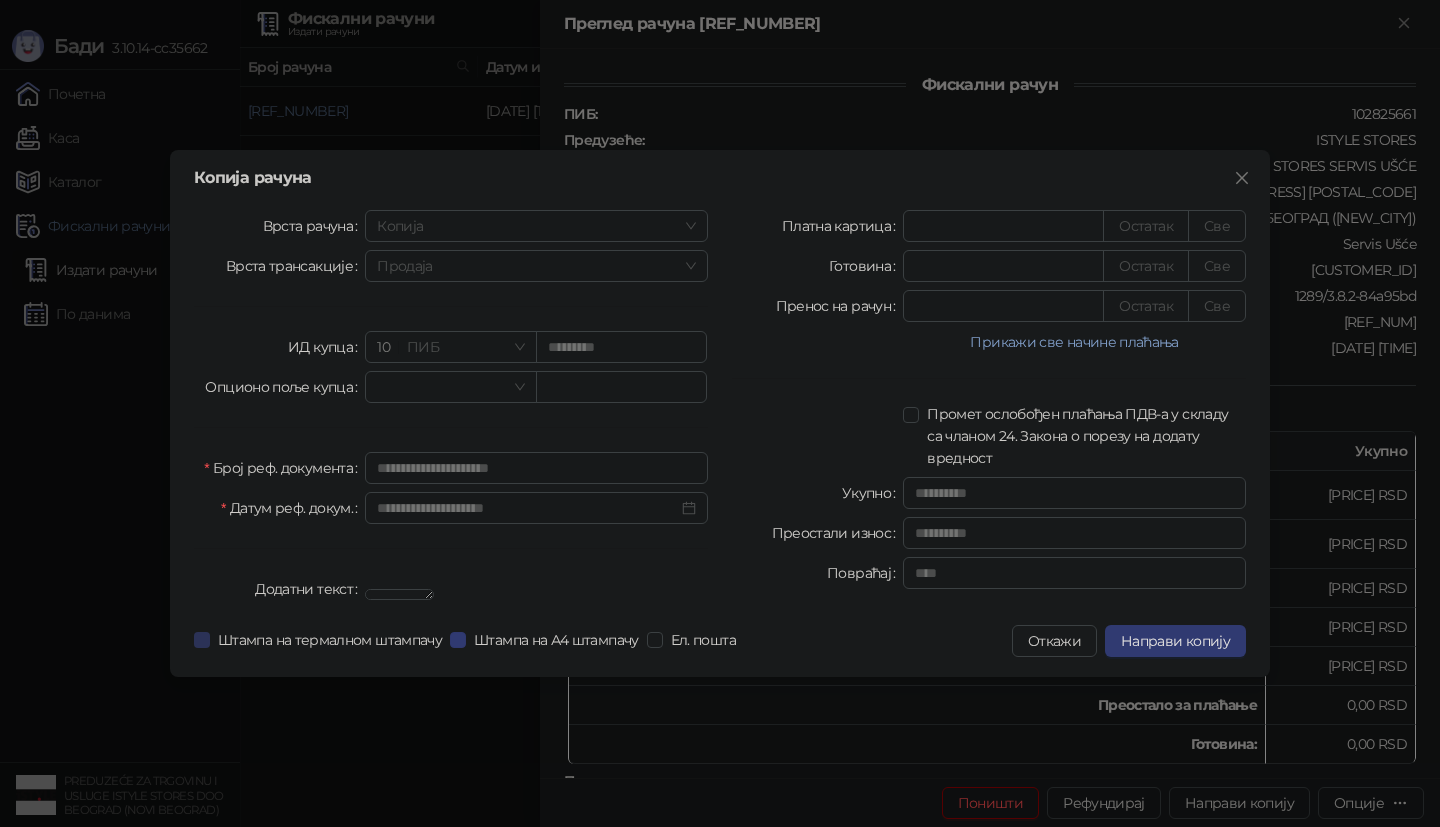 click on "Штампа на термалном штампачу" at bounding box center (330, 640) 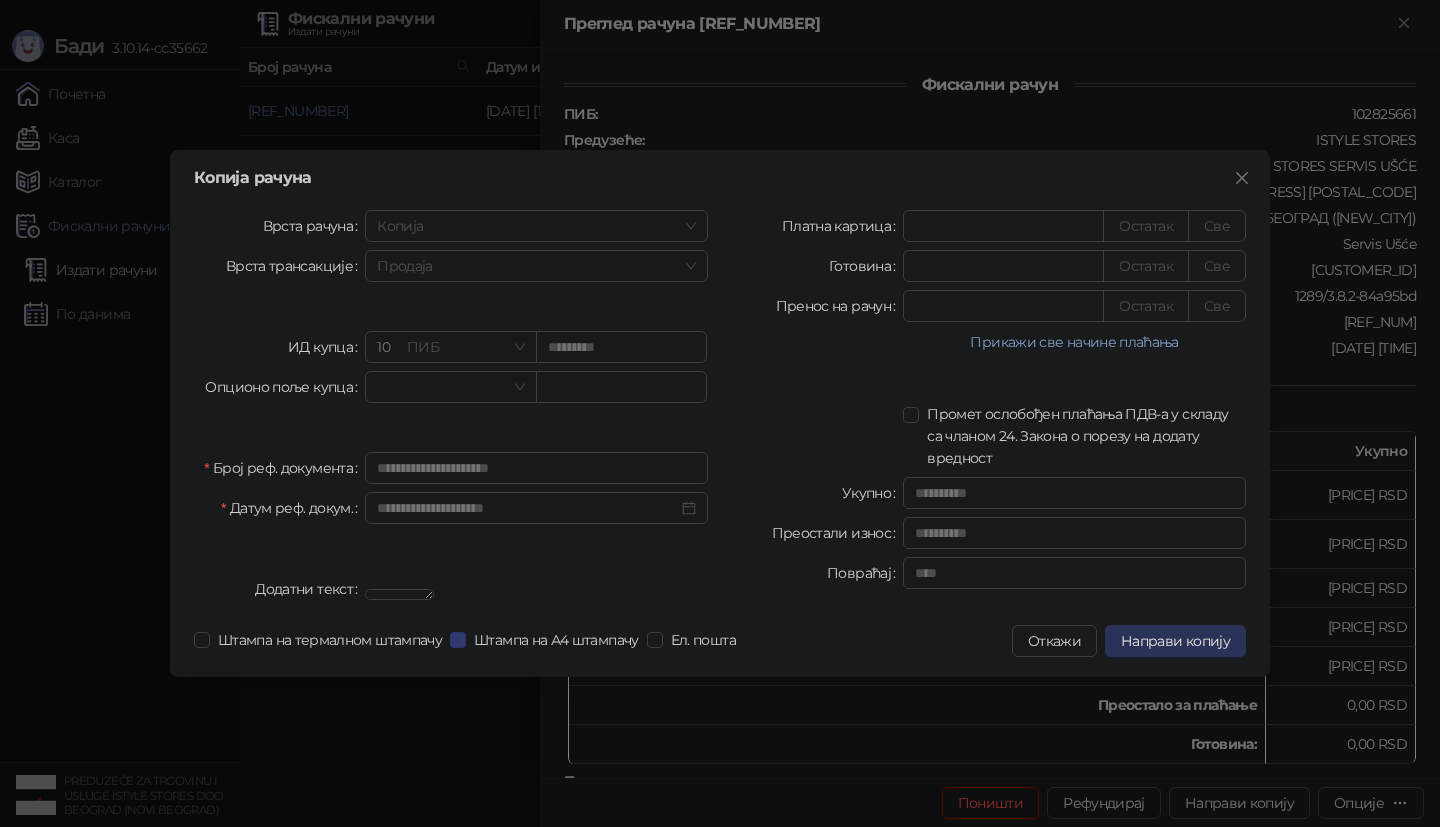 click on "Направи копију" at bounding box center (1175, 641) 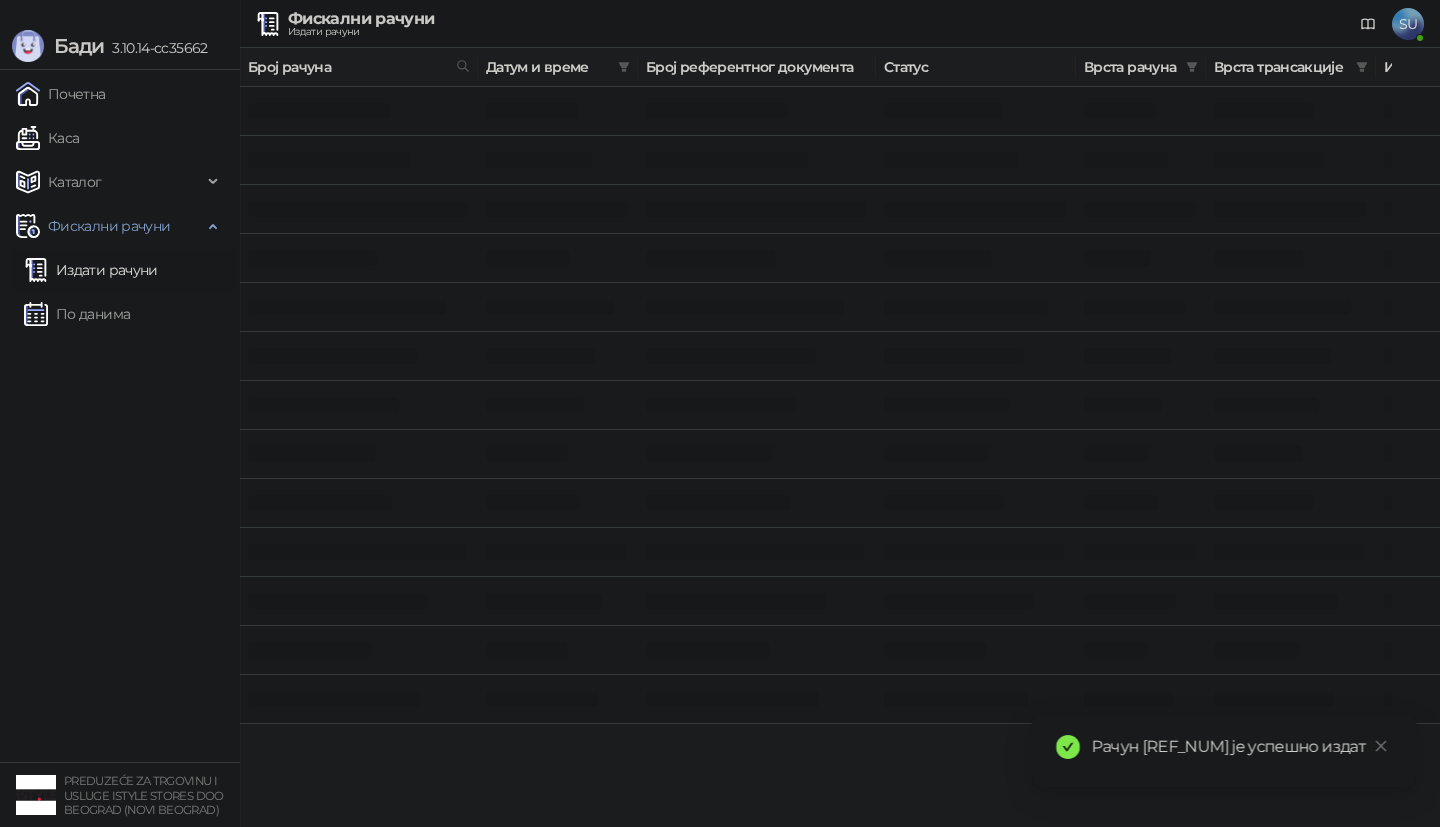 click at bounding box center (535, 405) 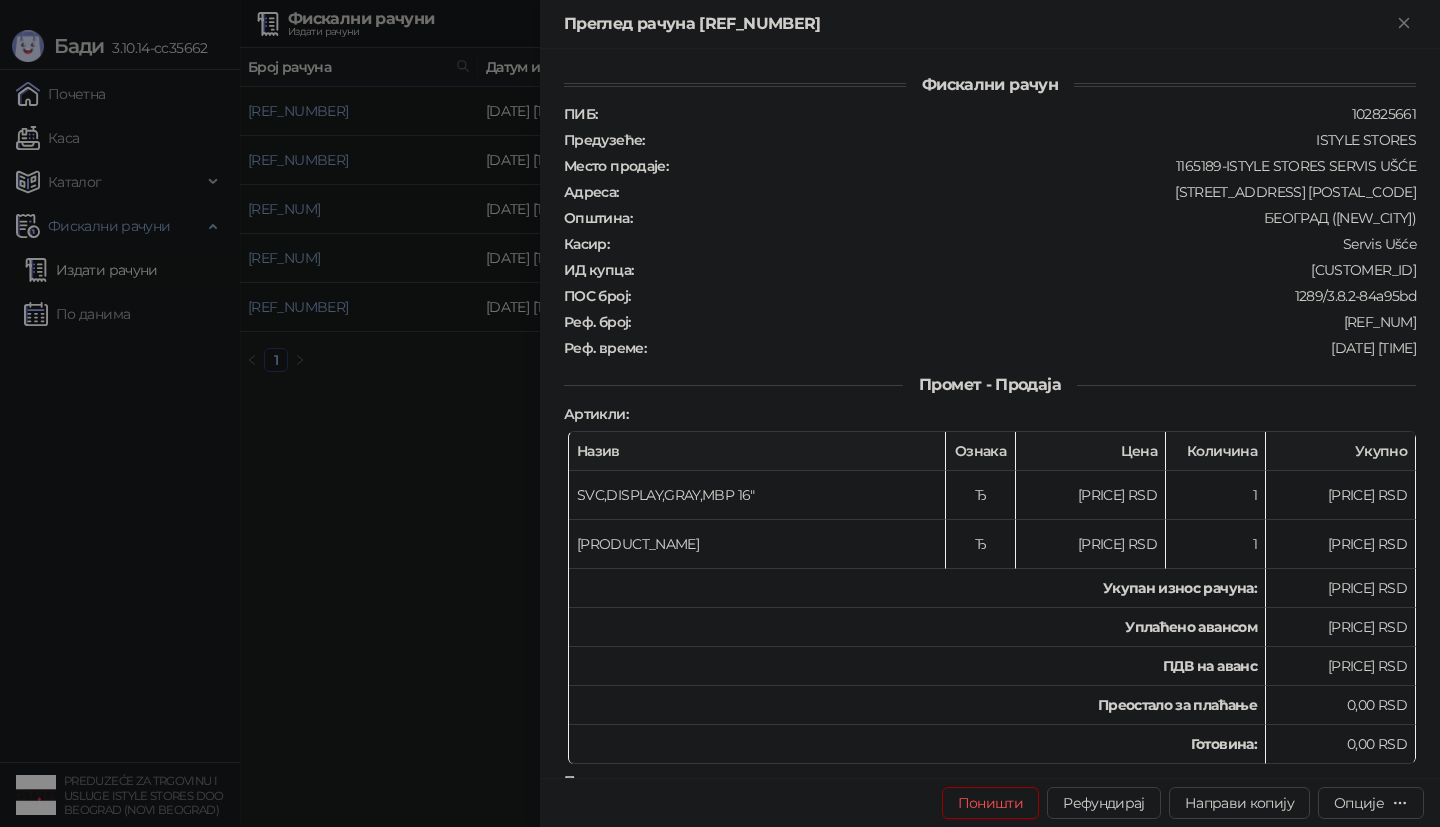 click at bounding box center [720, 413] 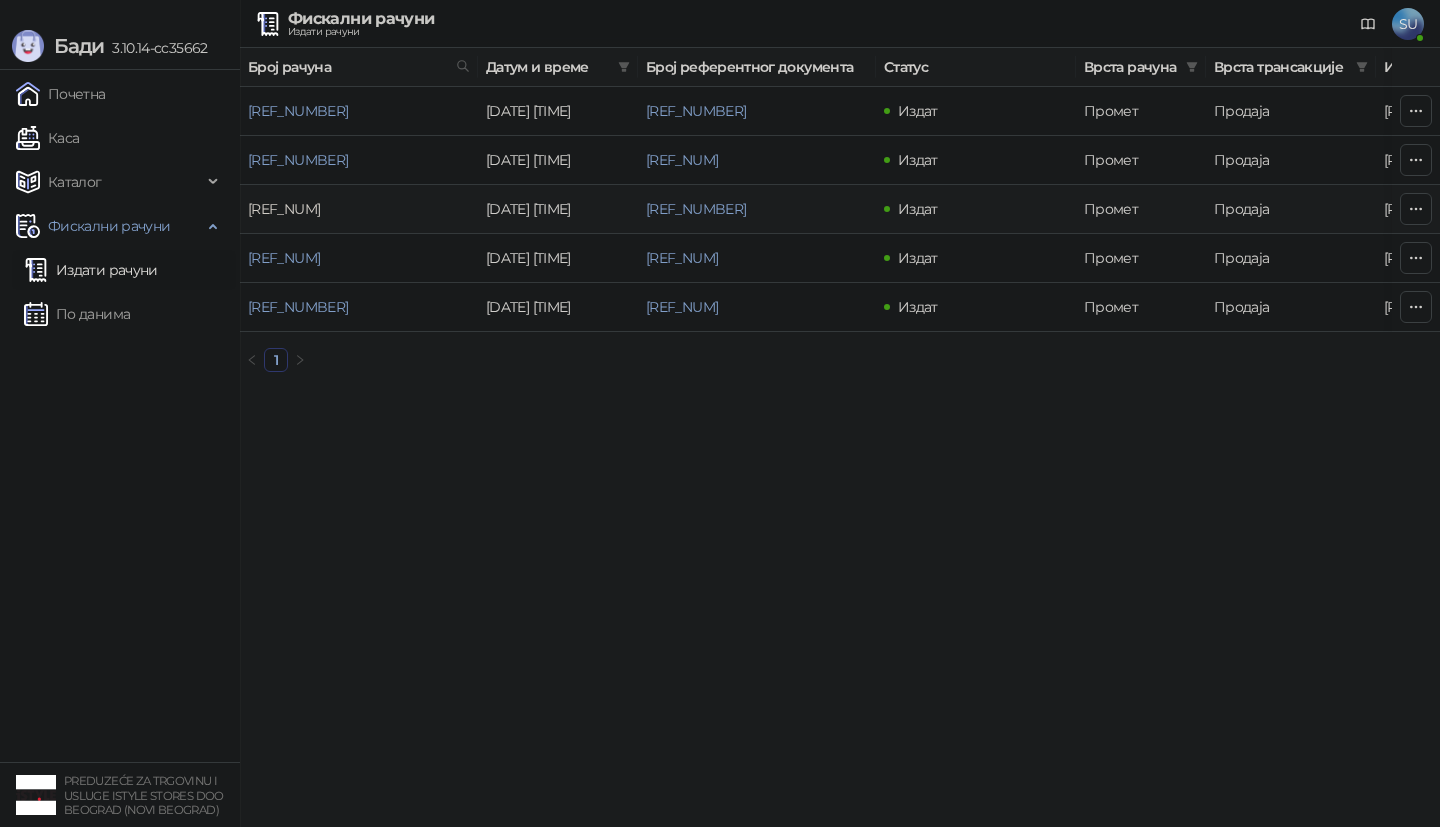 click on "[REF_NUM]" at bounding box center [284, 209] 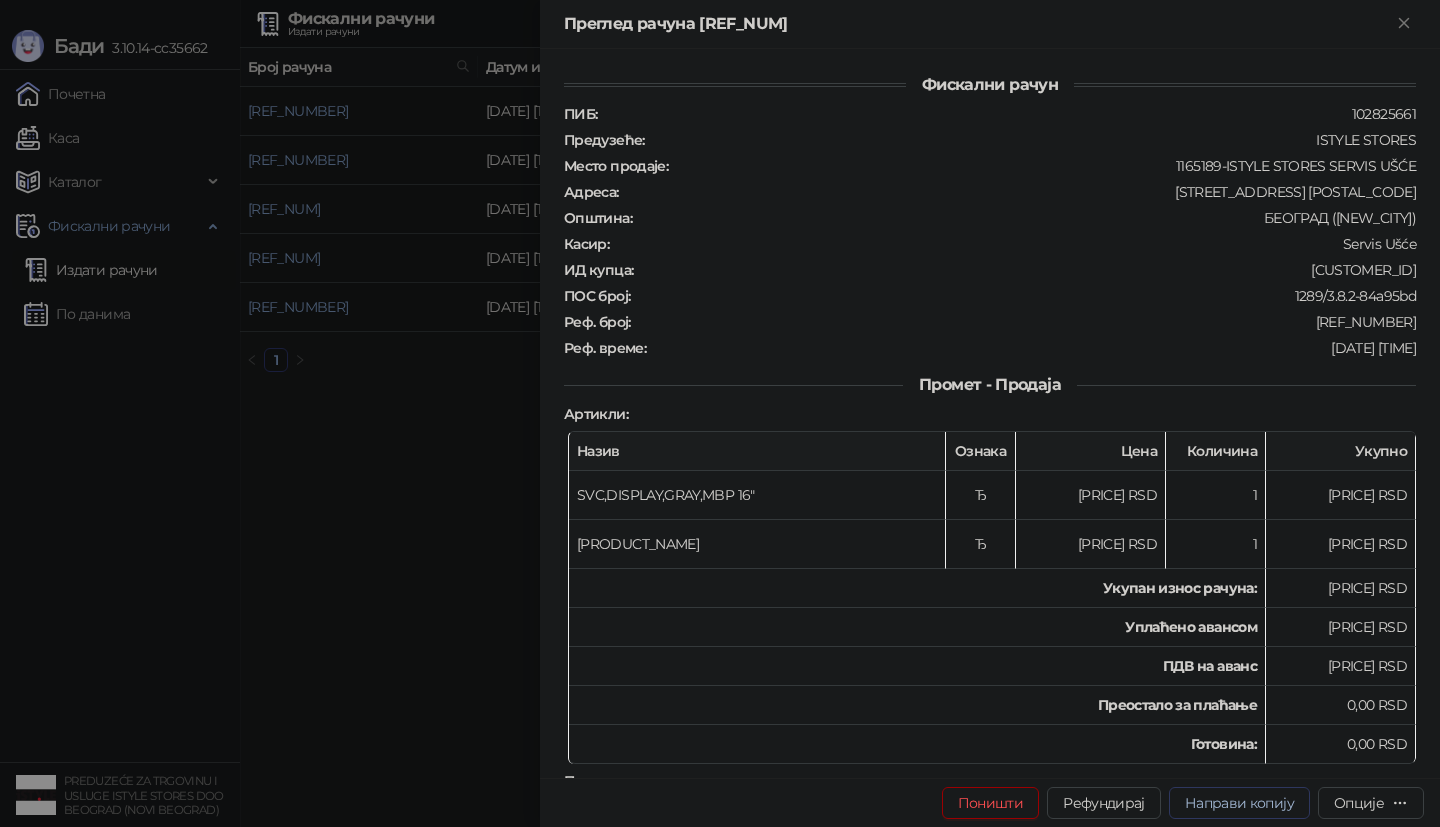 click on "Направи копију" at bounding box center (1239, 803) 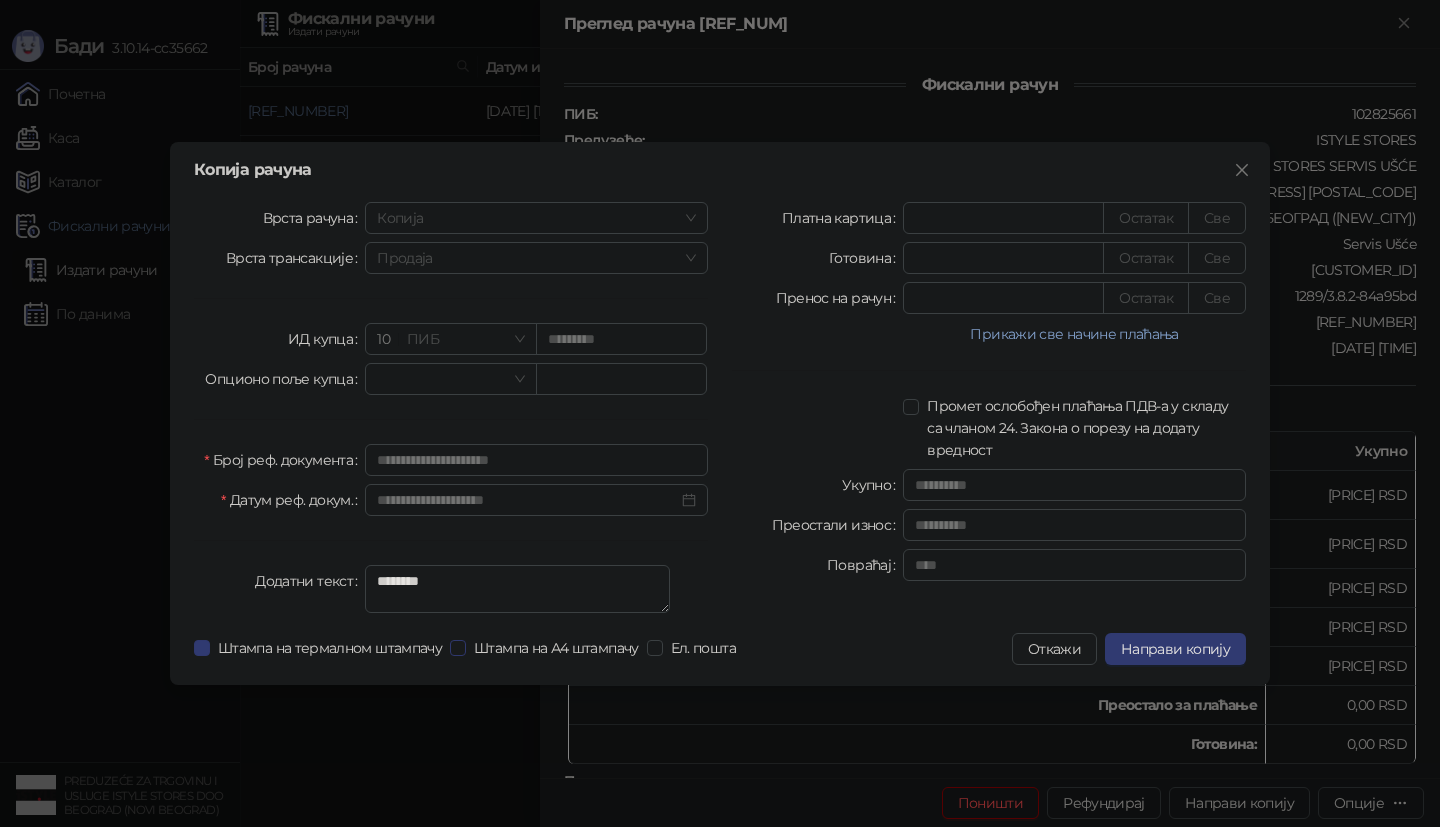 click on "Штампа на А4 штампачу" at bounding box center [556, 648] 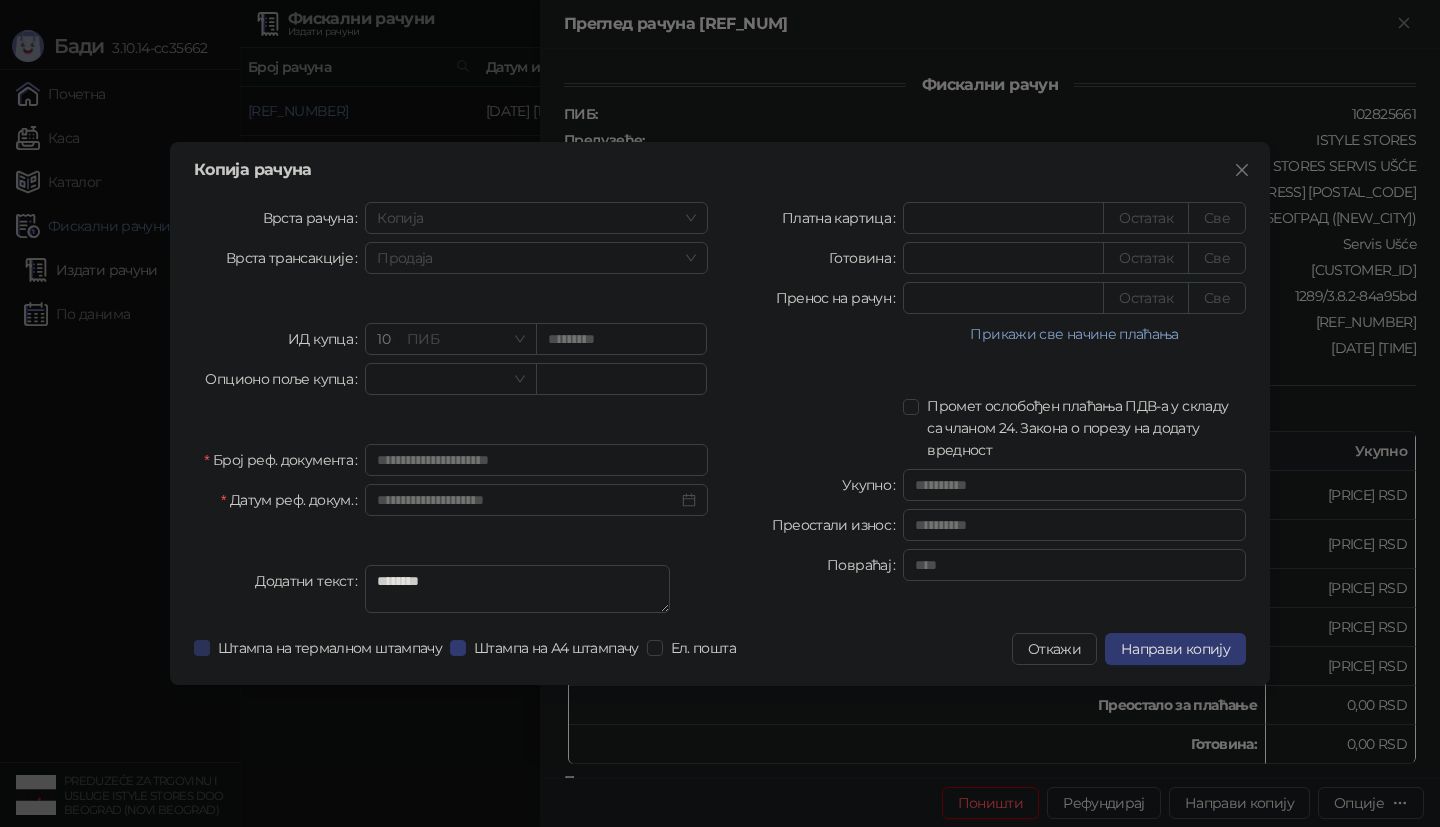 click on "Штампа на термалном штампачу" at bounding box center [330, 648] 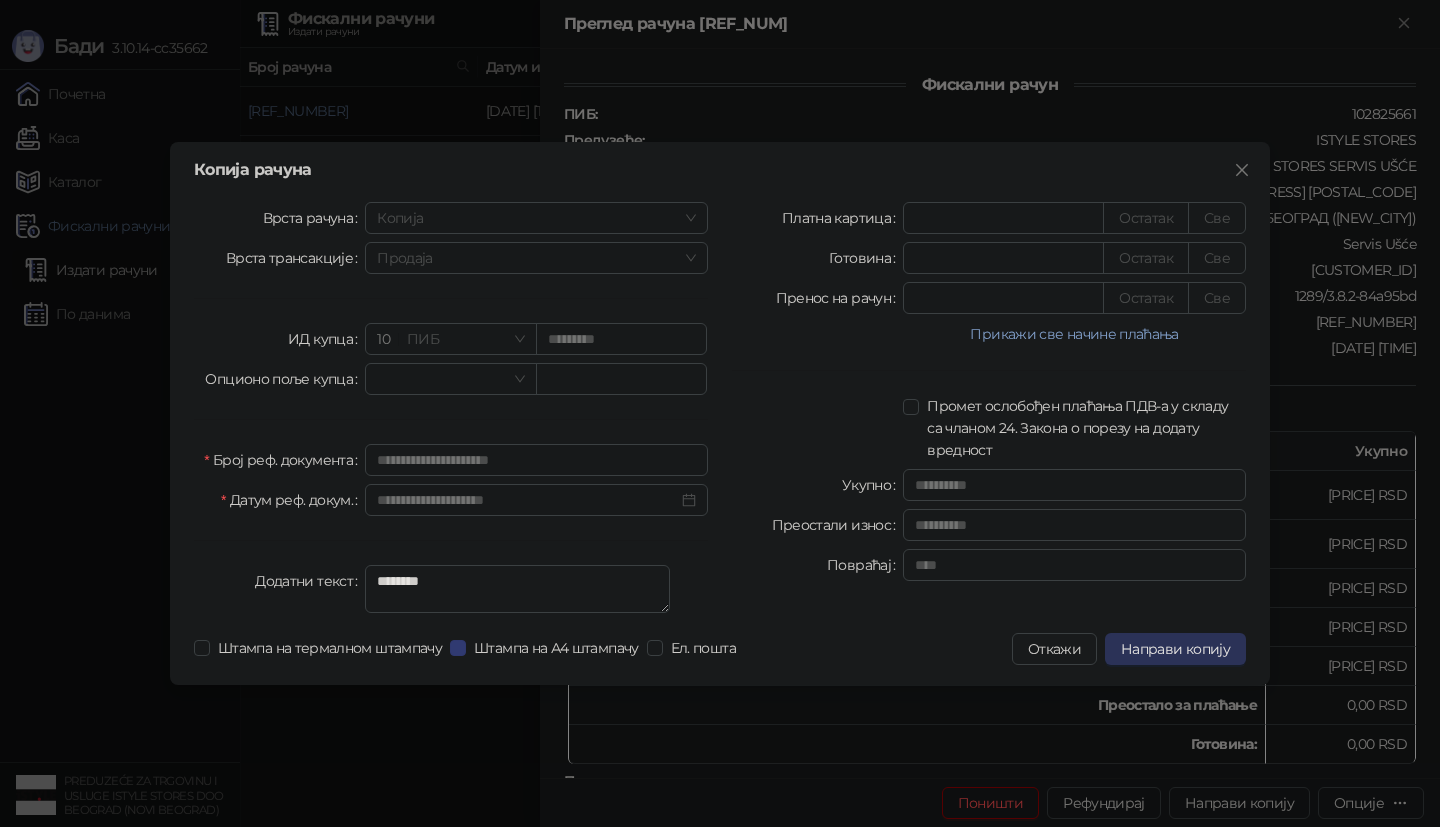 click on "Направи копију" at bounding box center [1175, 649] 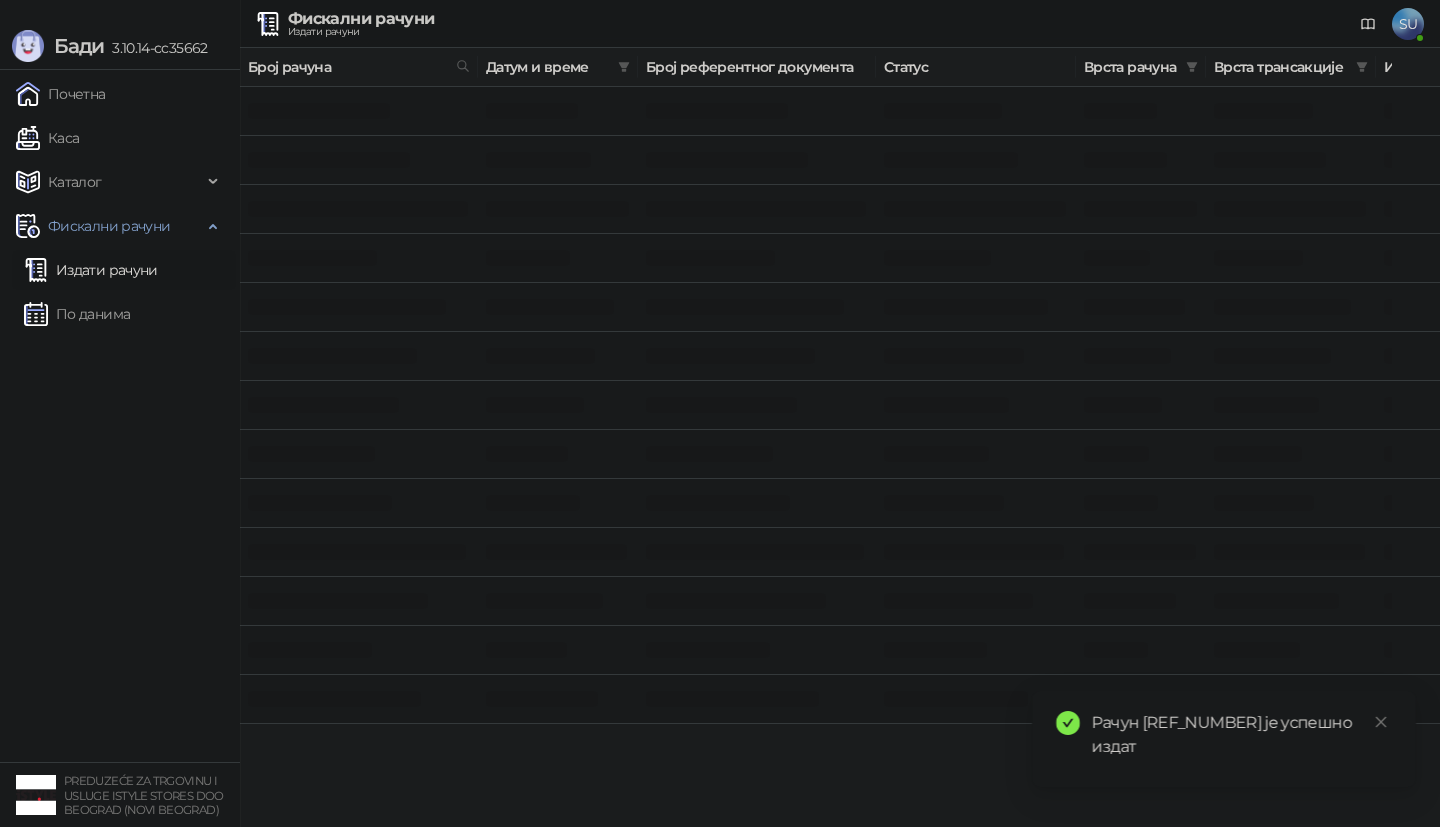 click at bounding box center (359, 503) 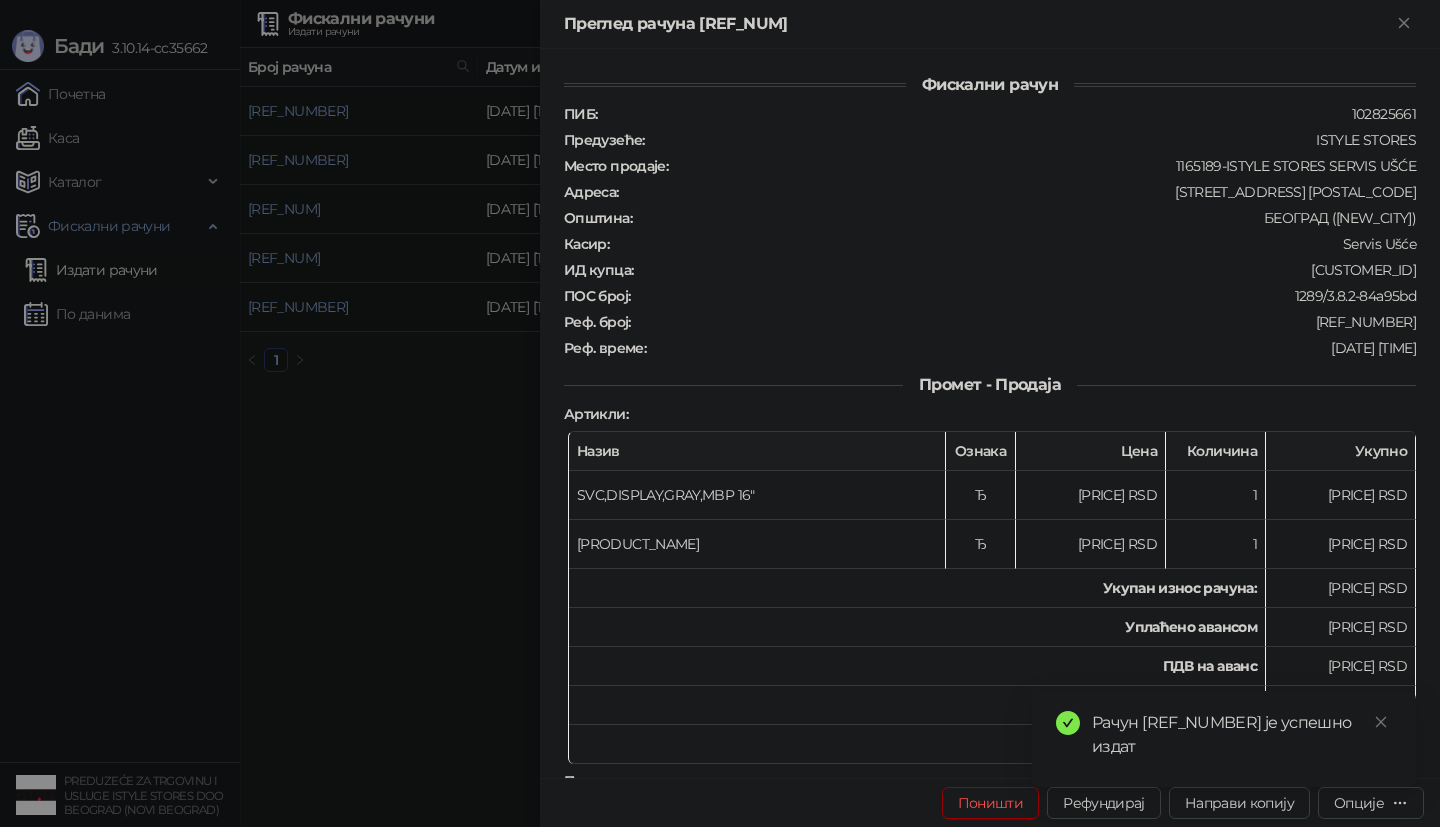 click at bounding box center (720, 413) 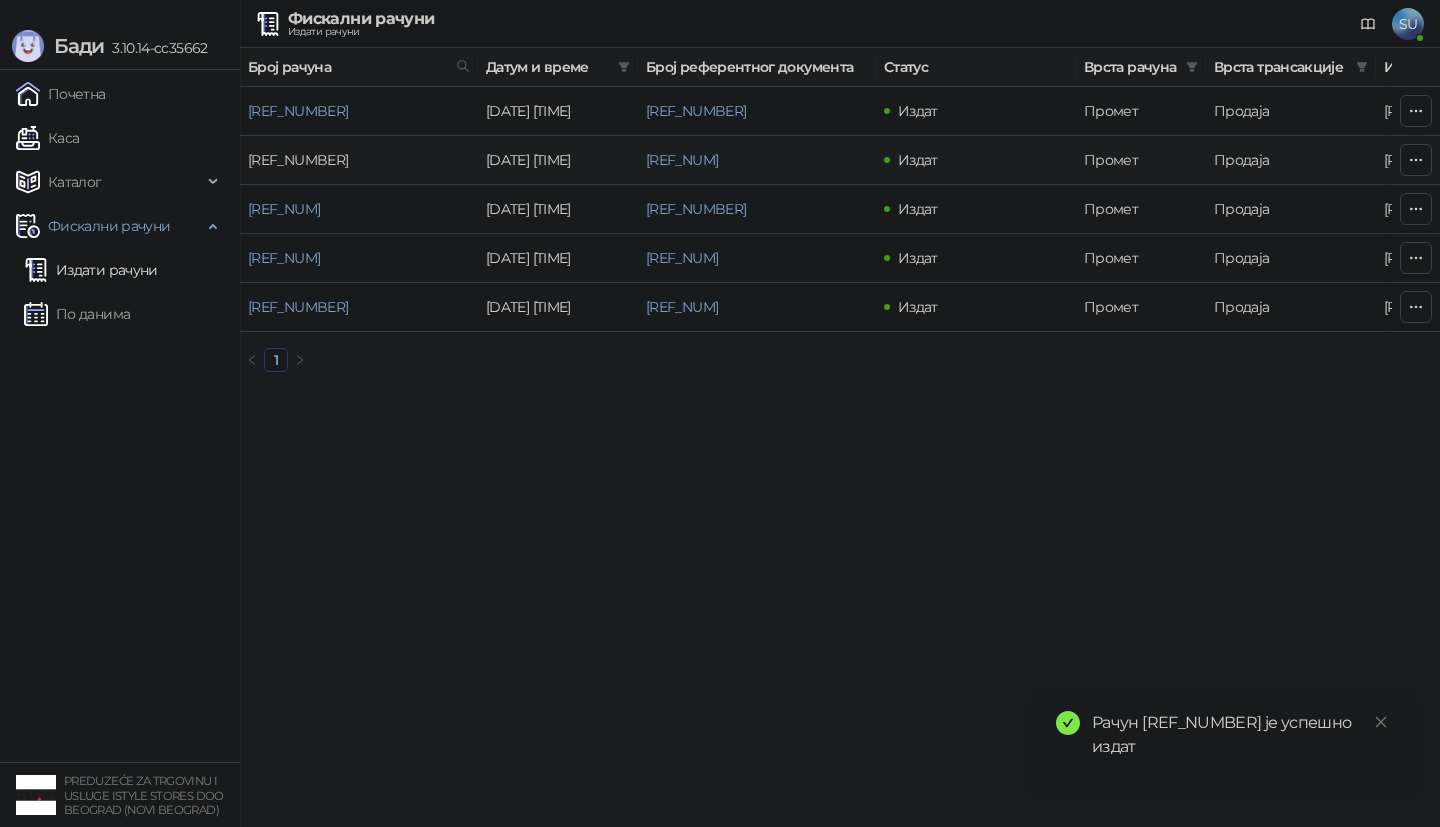 click on "[REF_NUMBER]" at bounding box center [298, 160] 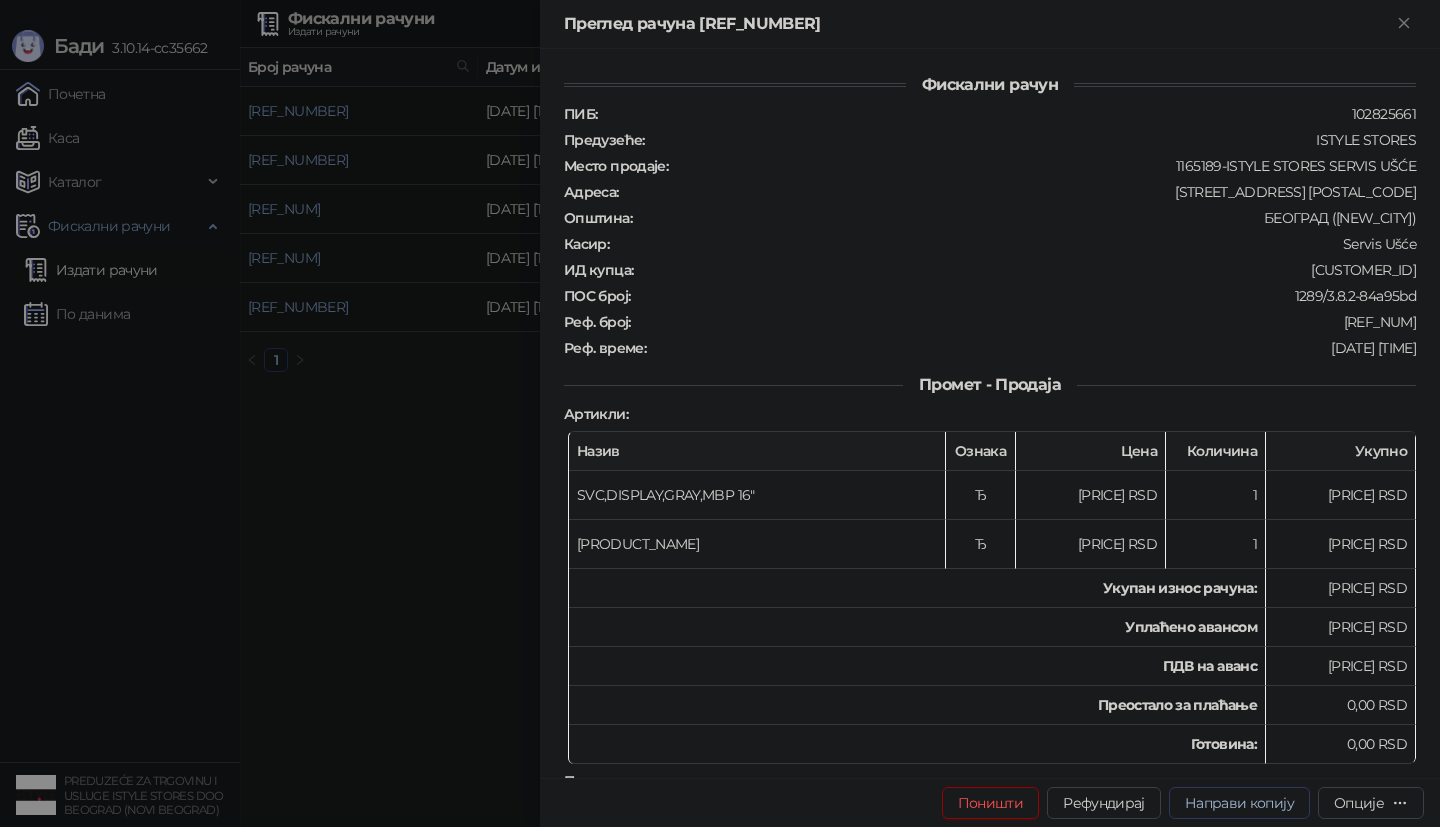 click on "Направи копију" at bounding box center (1239, 803) 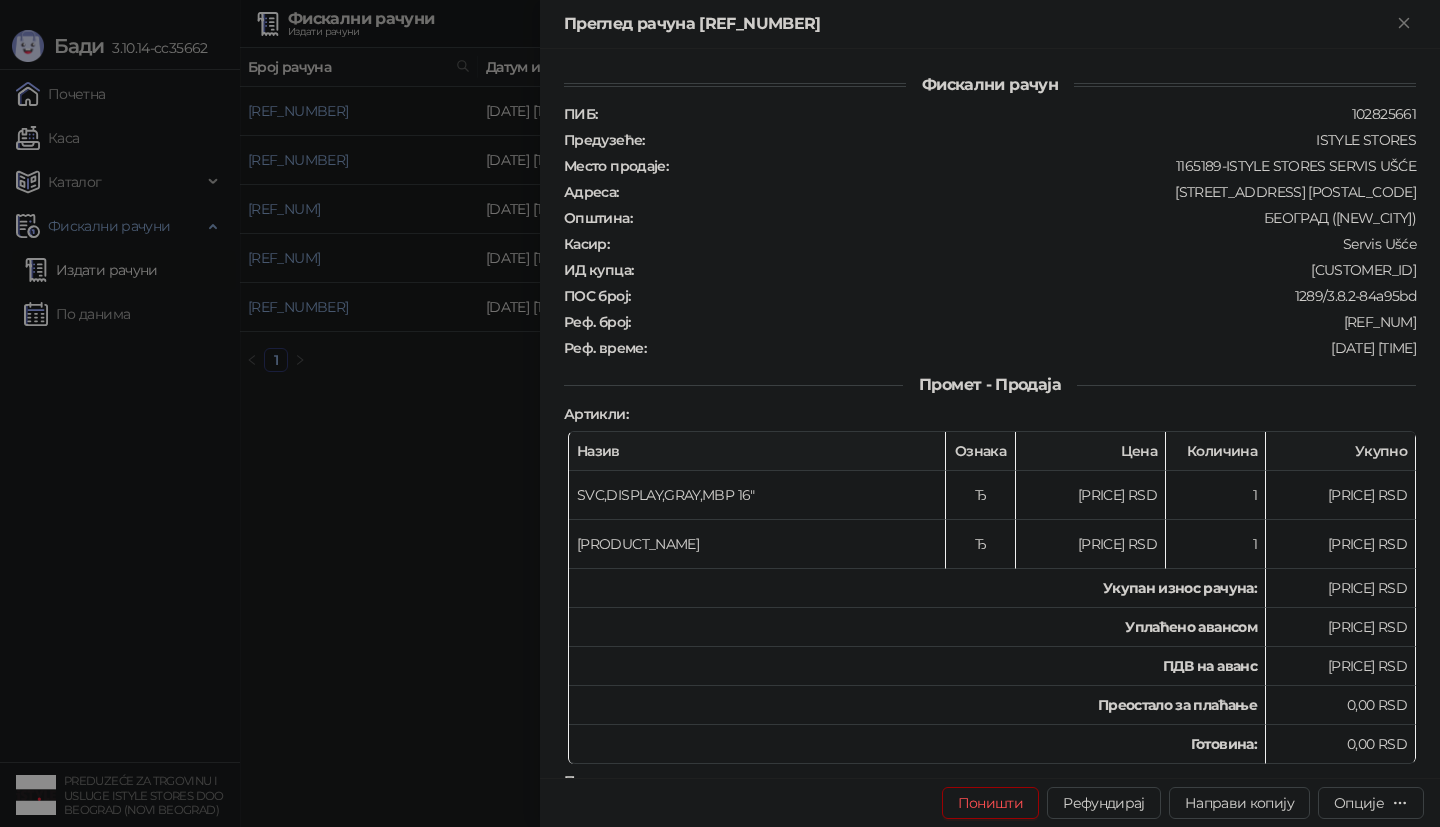type on "**********" 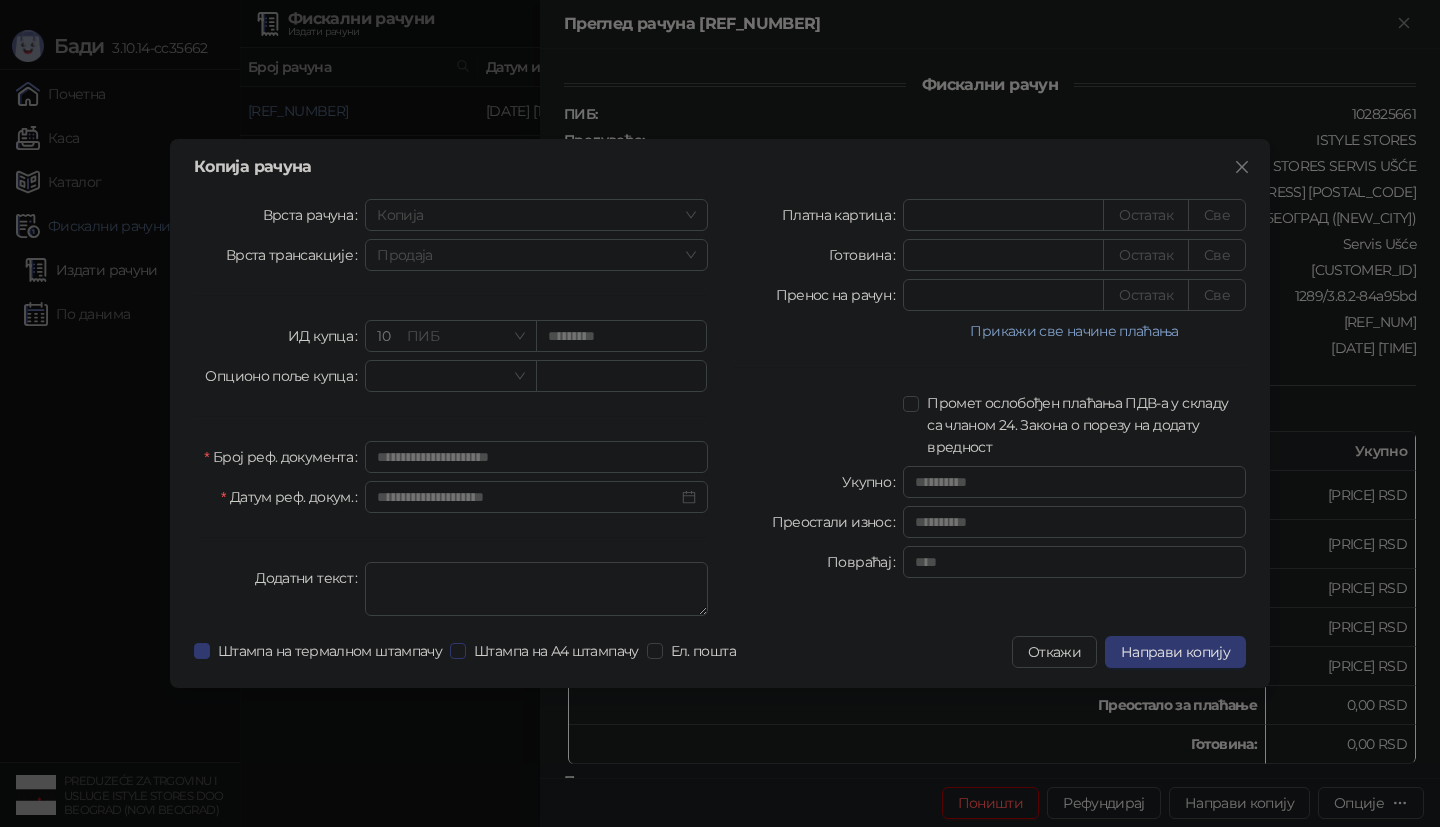 click on "Штампа на А4 штампачу" at bounding box center [556, 651] 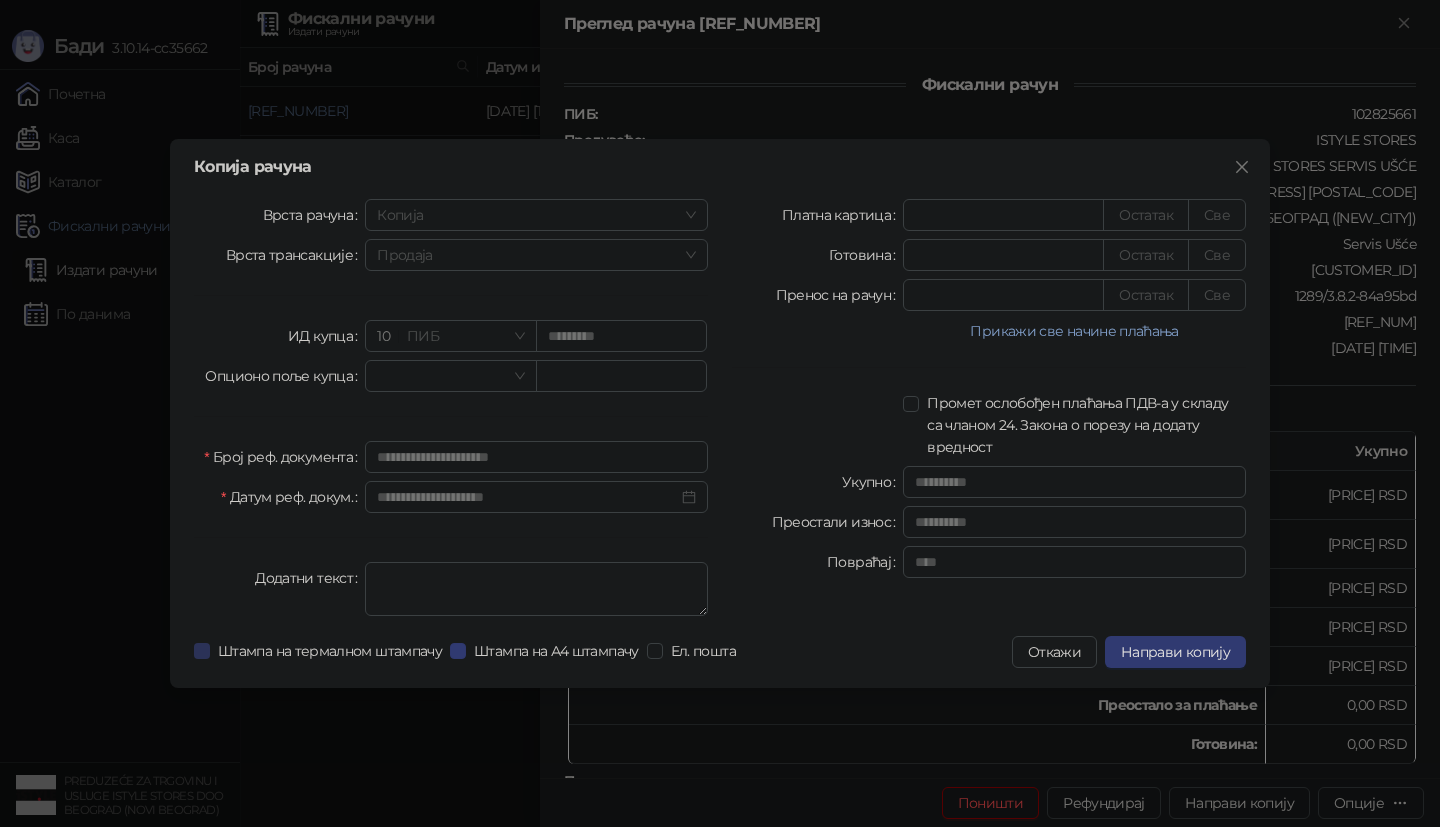 click on "Штампа на термалном штампачу" at bounding box center [330, 651] 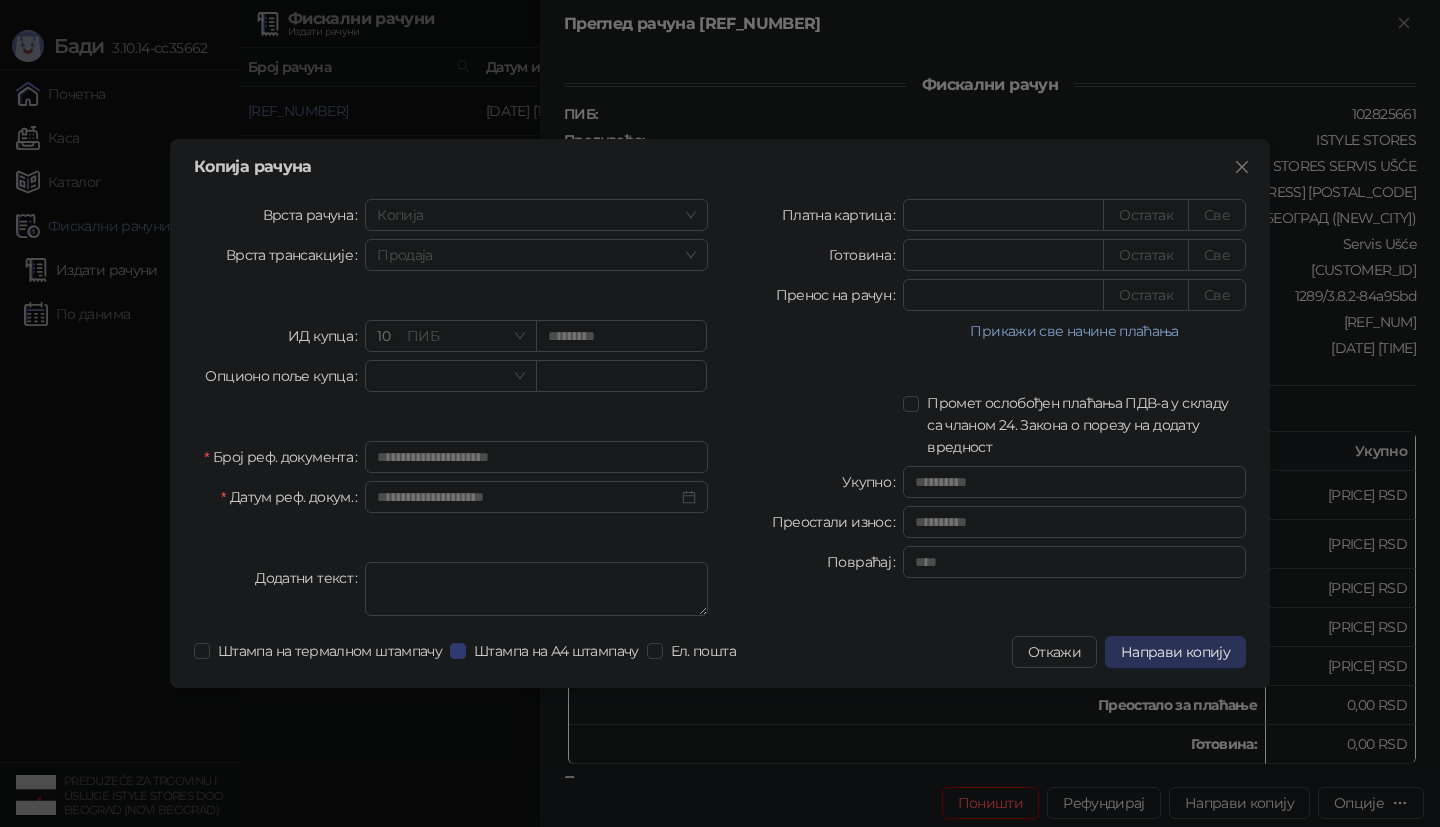 click on "Направи копију" at bounding box center [1175, 652] 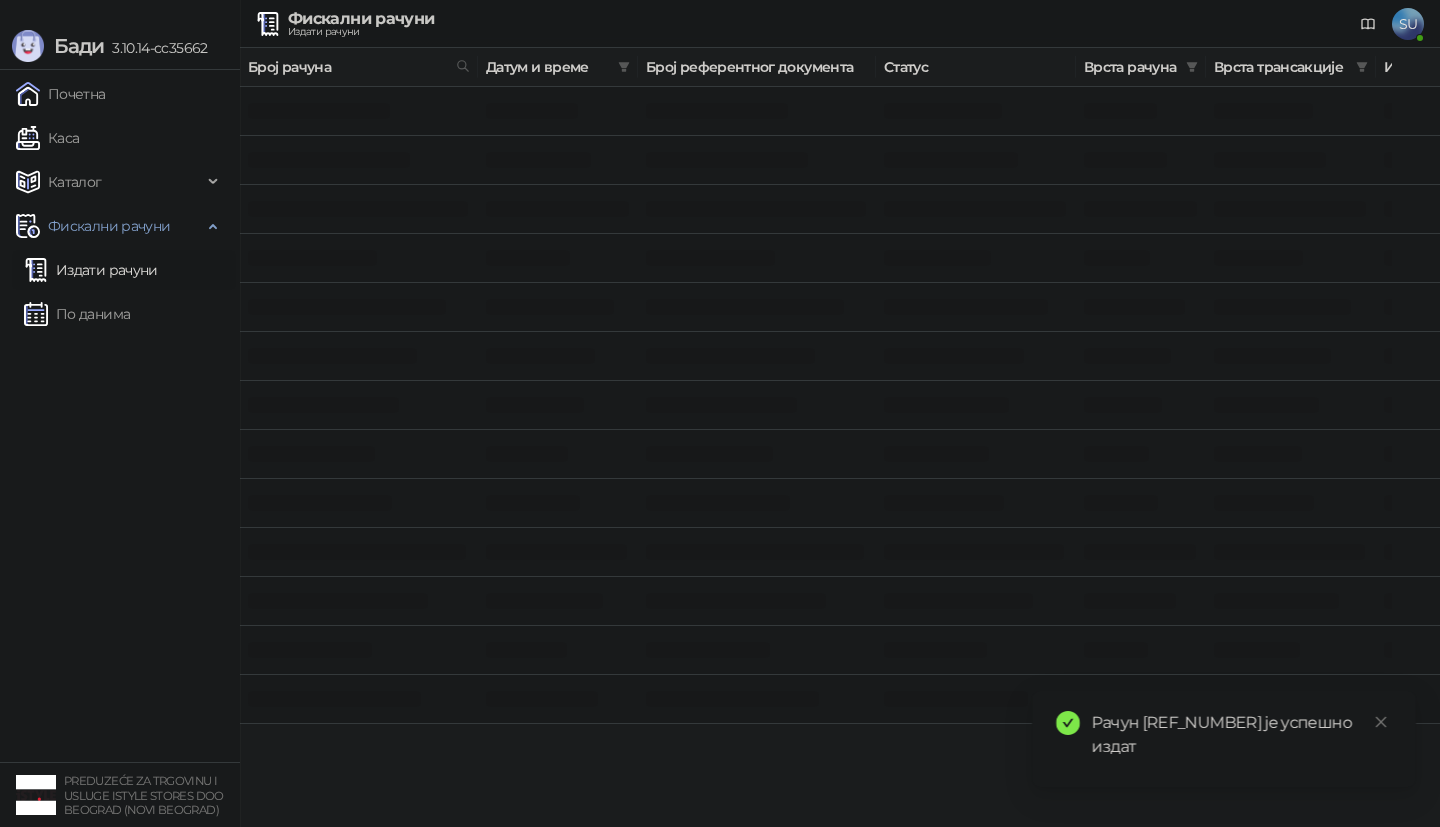 click at bounding box center [359, 503] 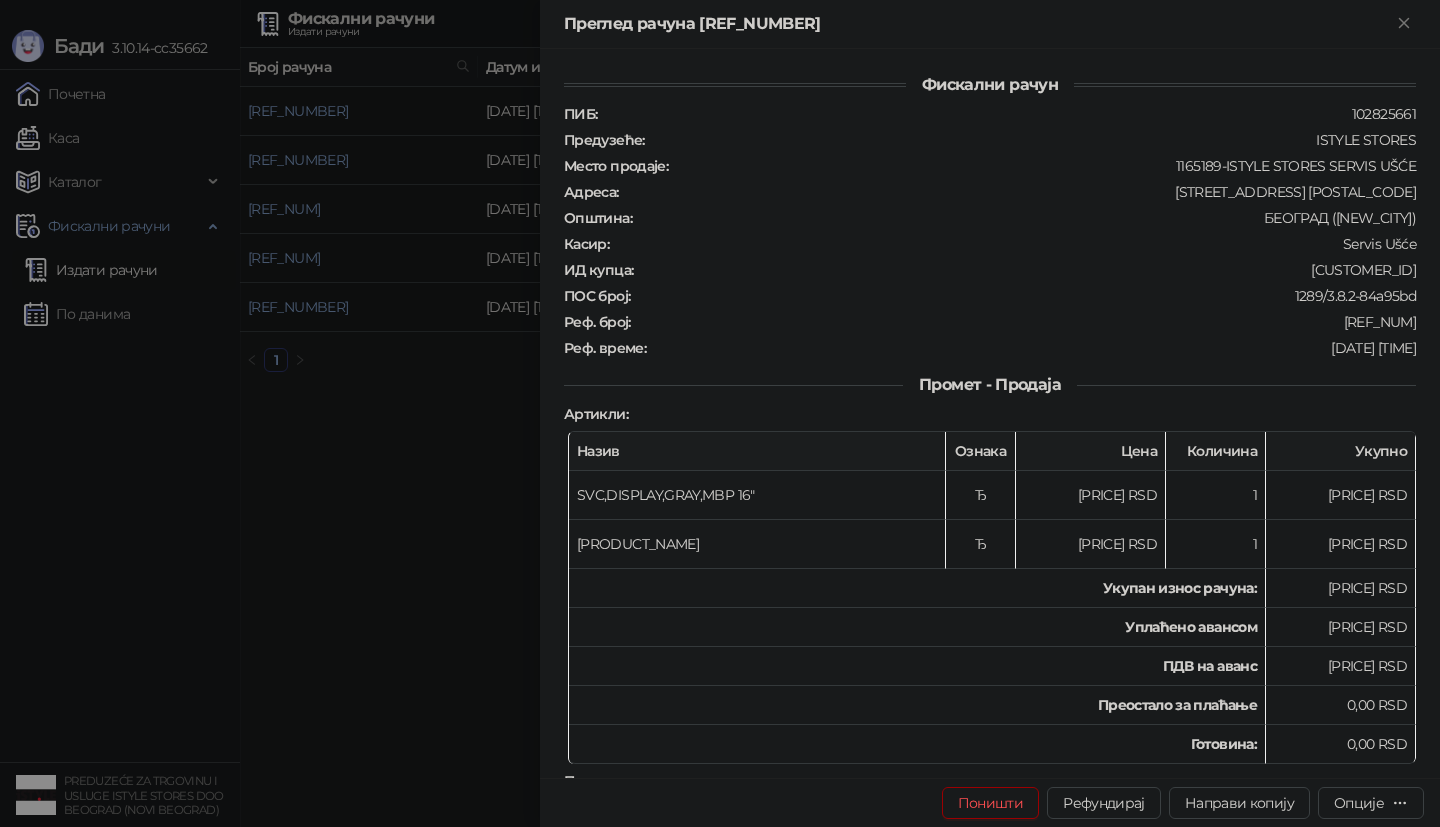 click at bounding box center (720, 413) 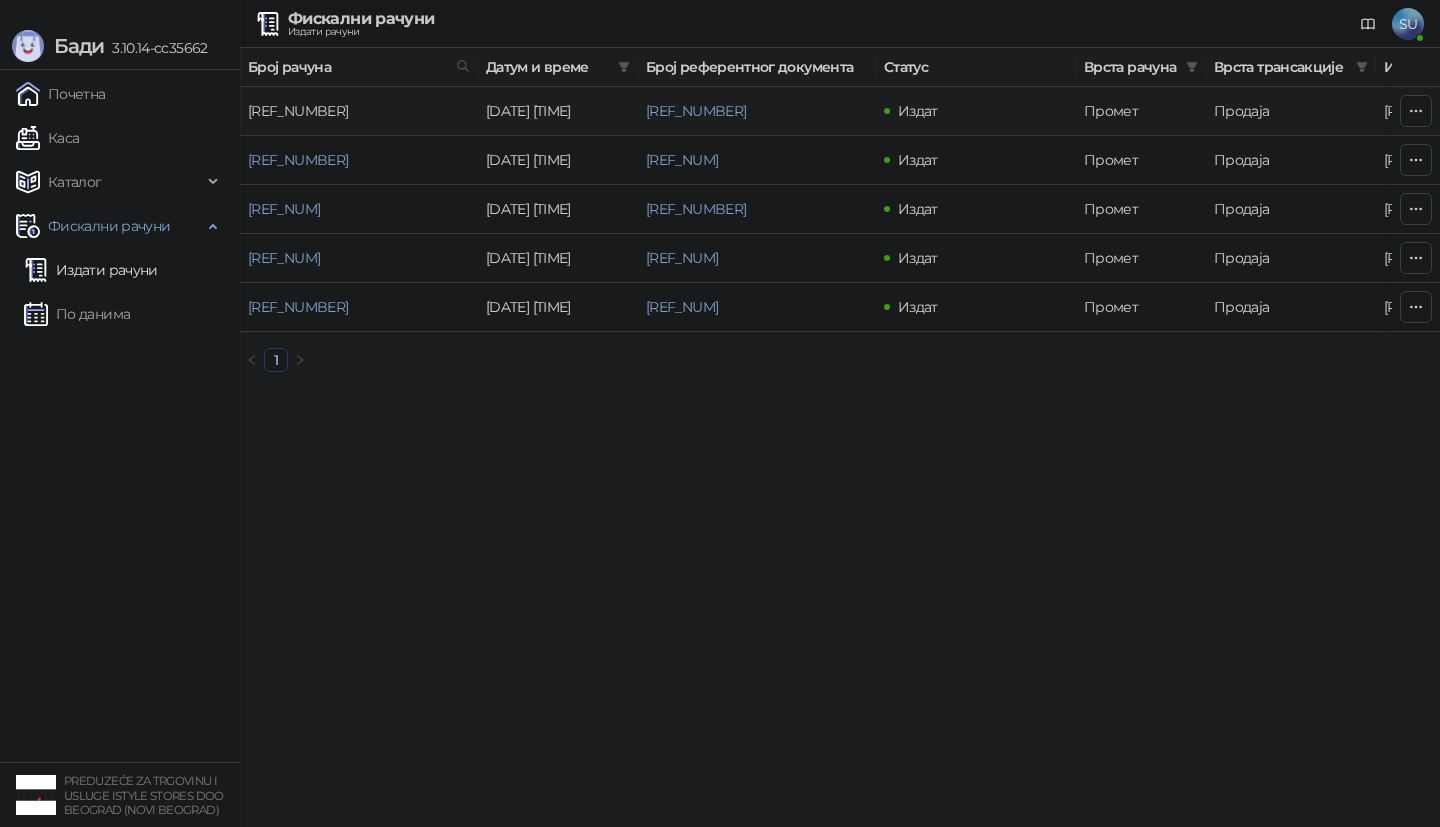 click on "[REF_NUMBER]" at bounding box center (298, 111) 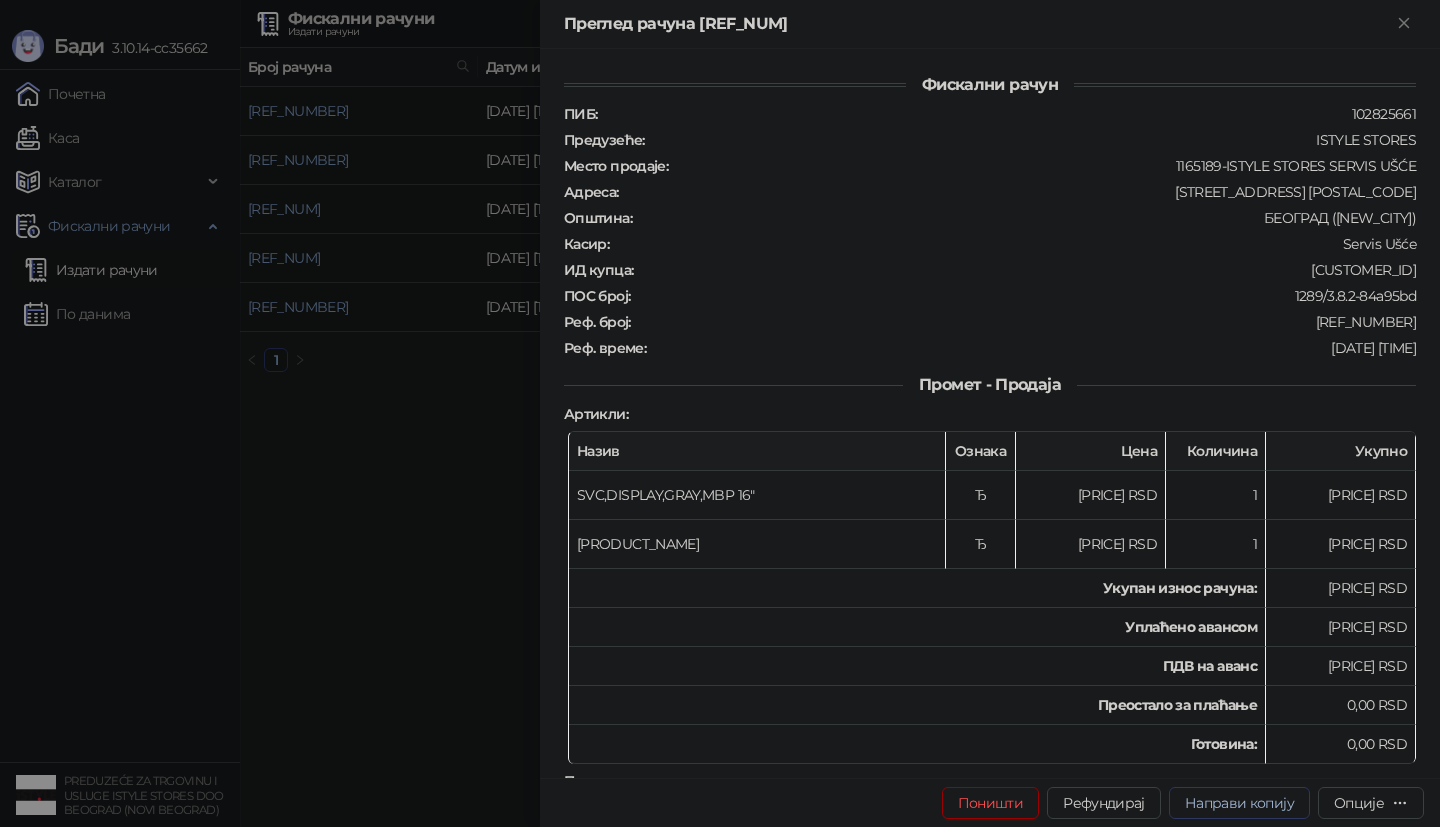 click on "Направи копију" at bounding box center [1239, 803] 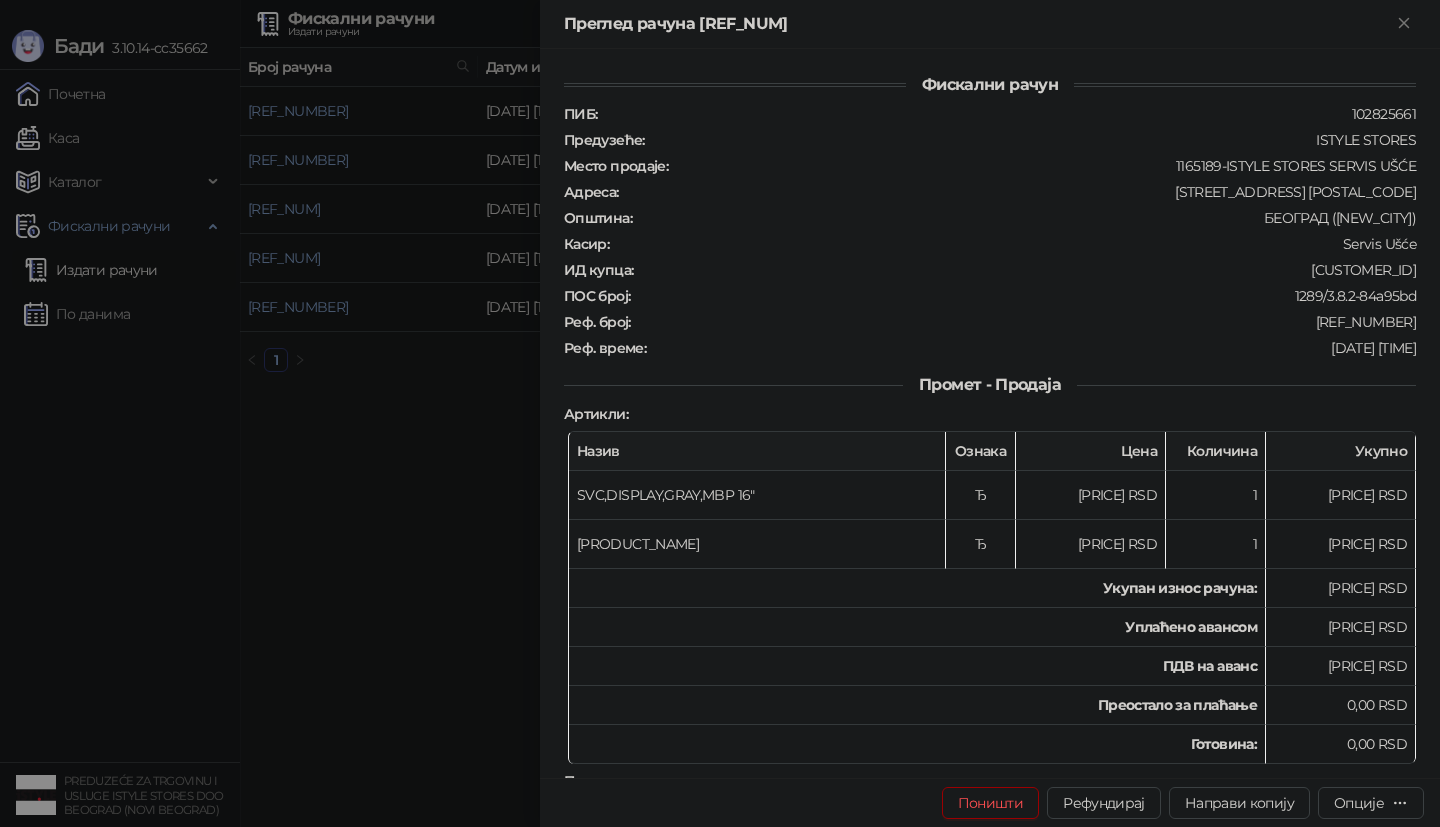type on "**********" 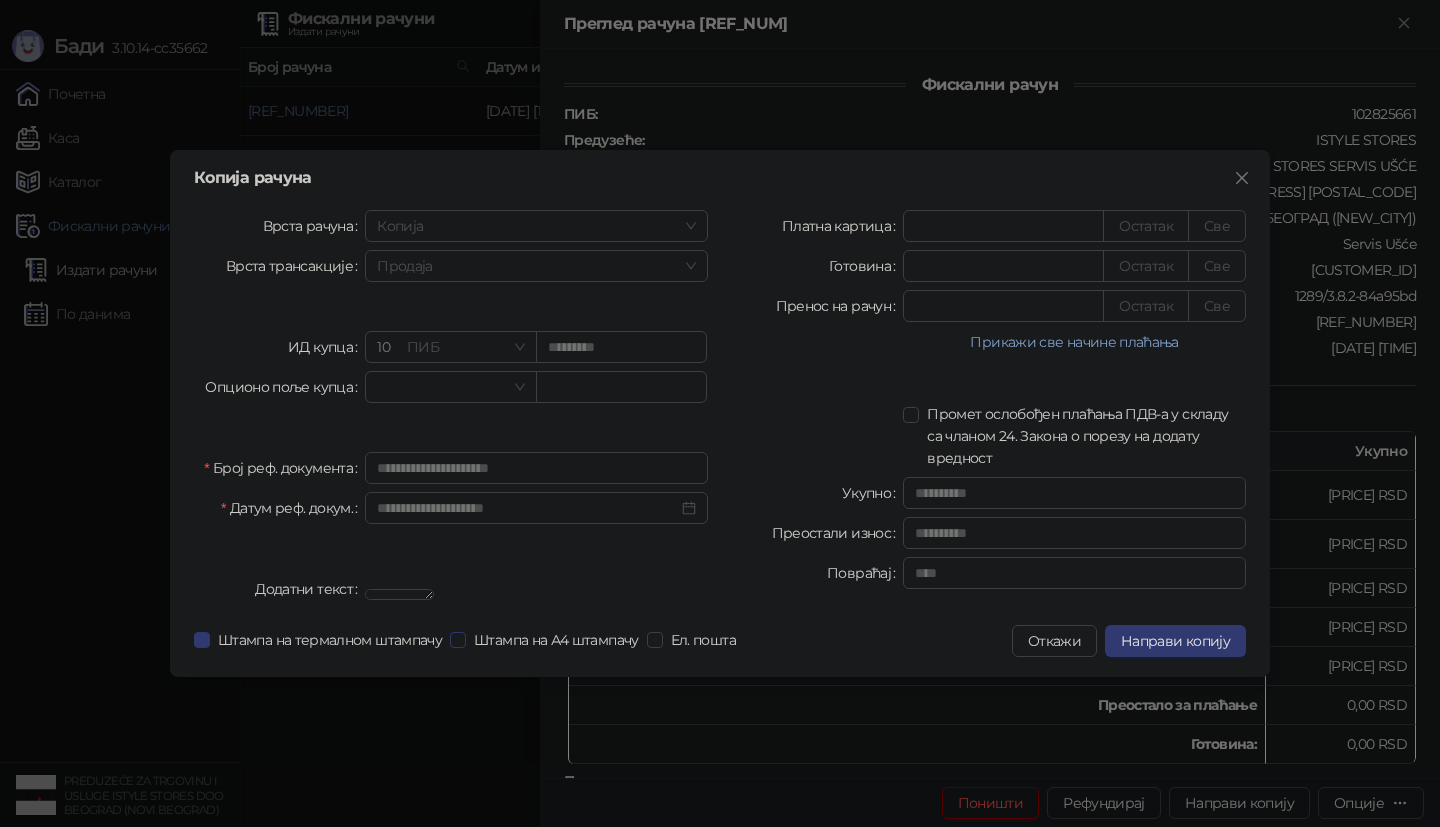 click on "Штампа на А4 штампачу" at bounding box center (556, 640) 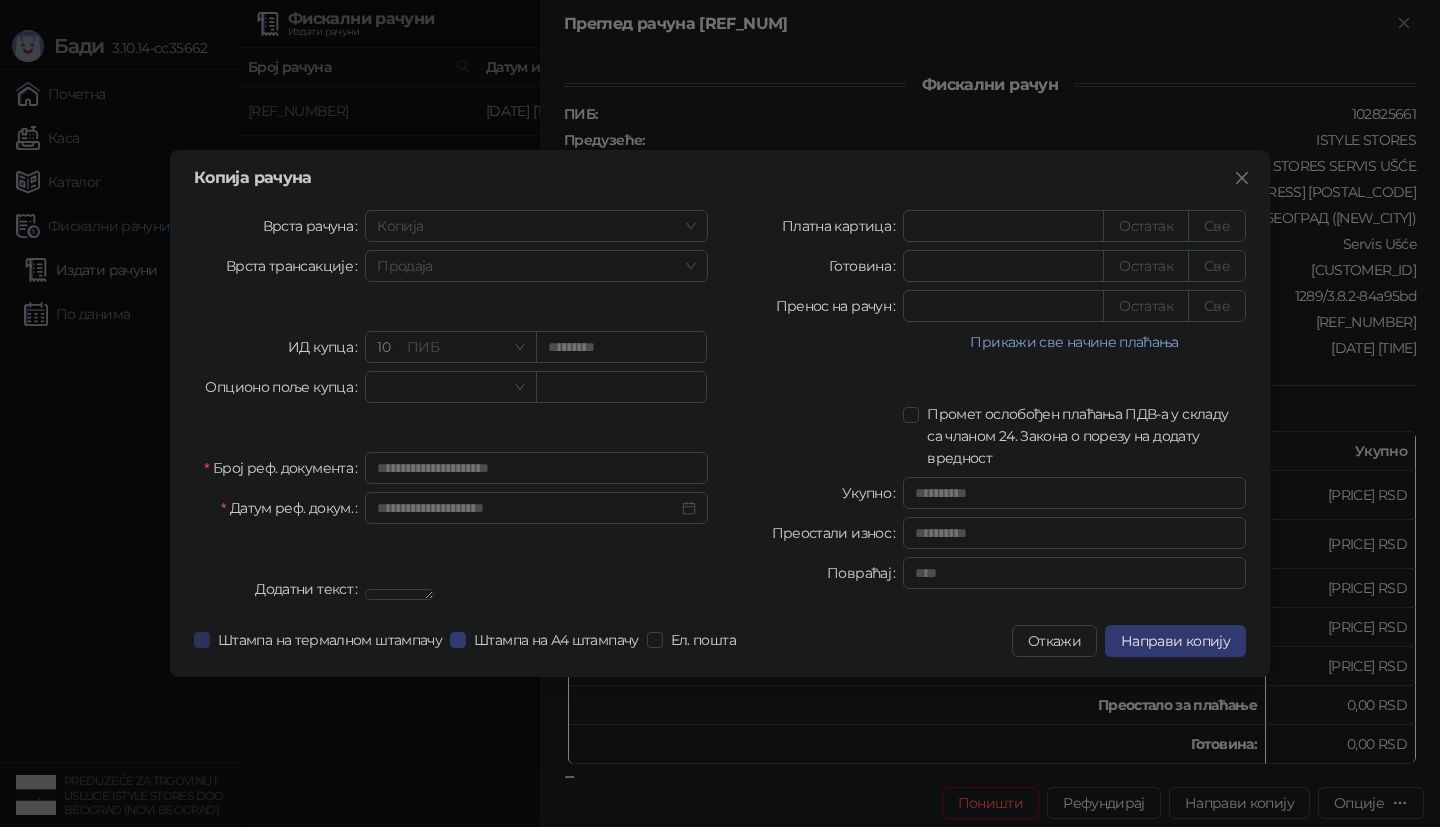 click on "Штампа на термалном штампачу" at bounding box center [330, 640] 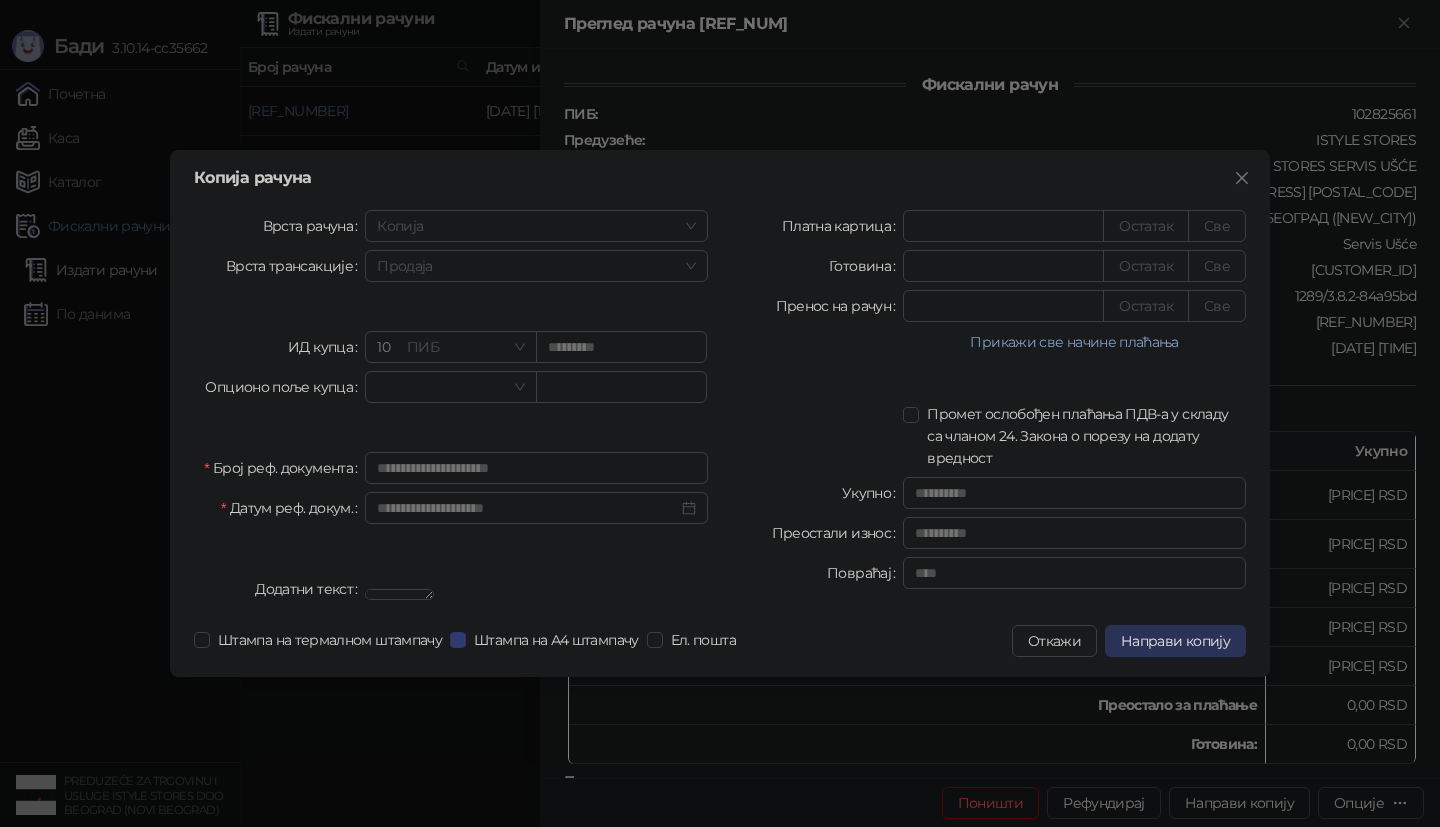 click on "Направи копију" at bounding box center [1175, 641] 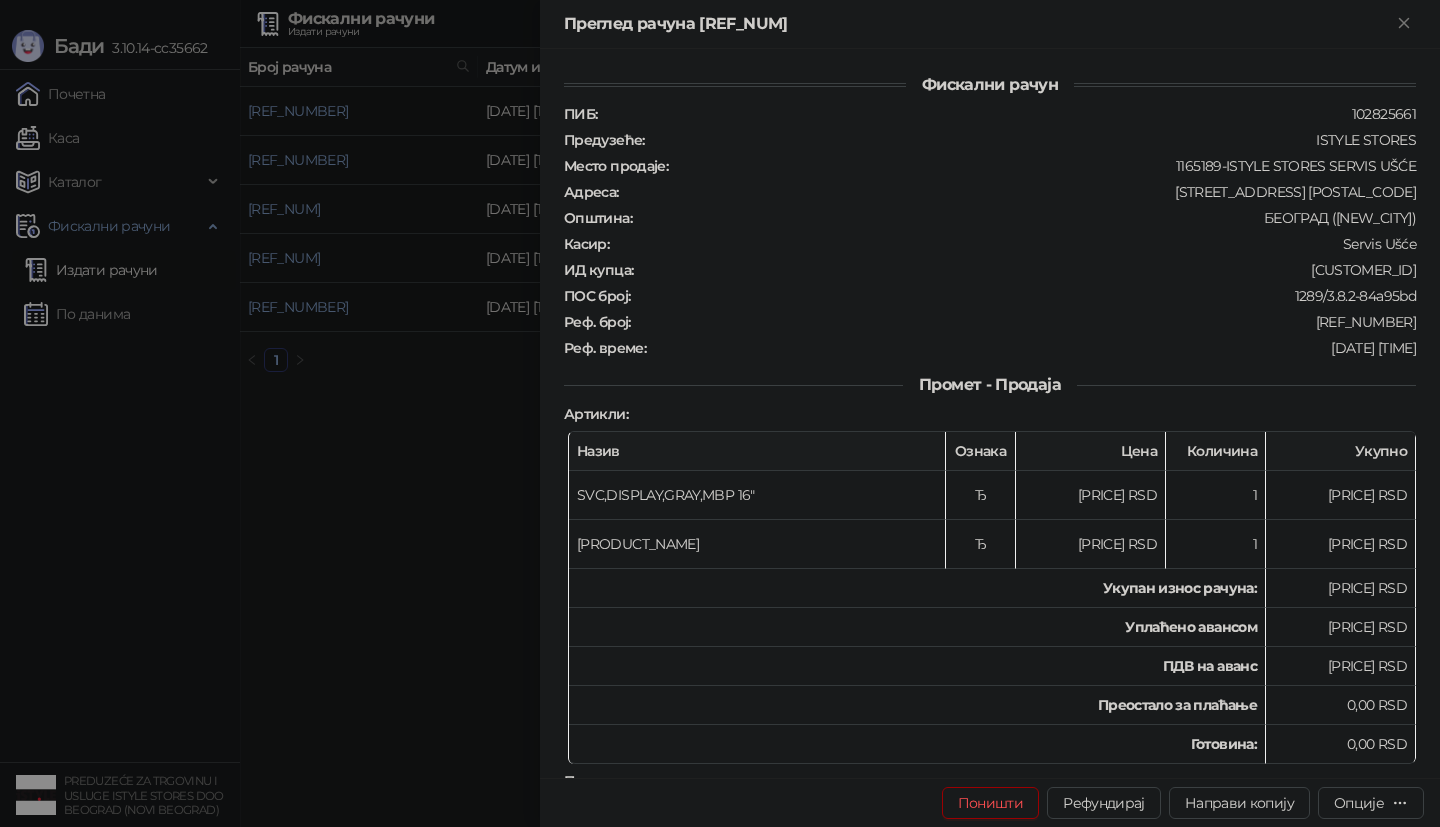 click at bounding box center (720, 413) 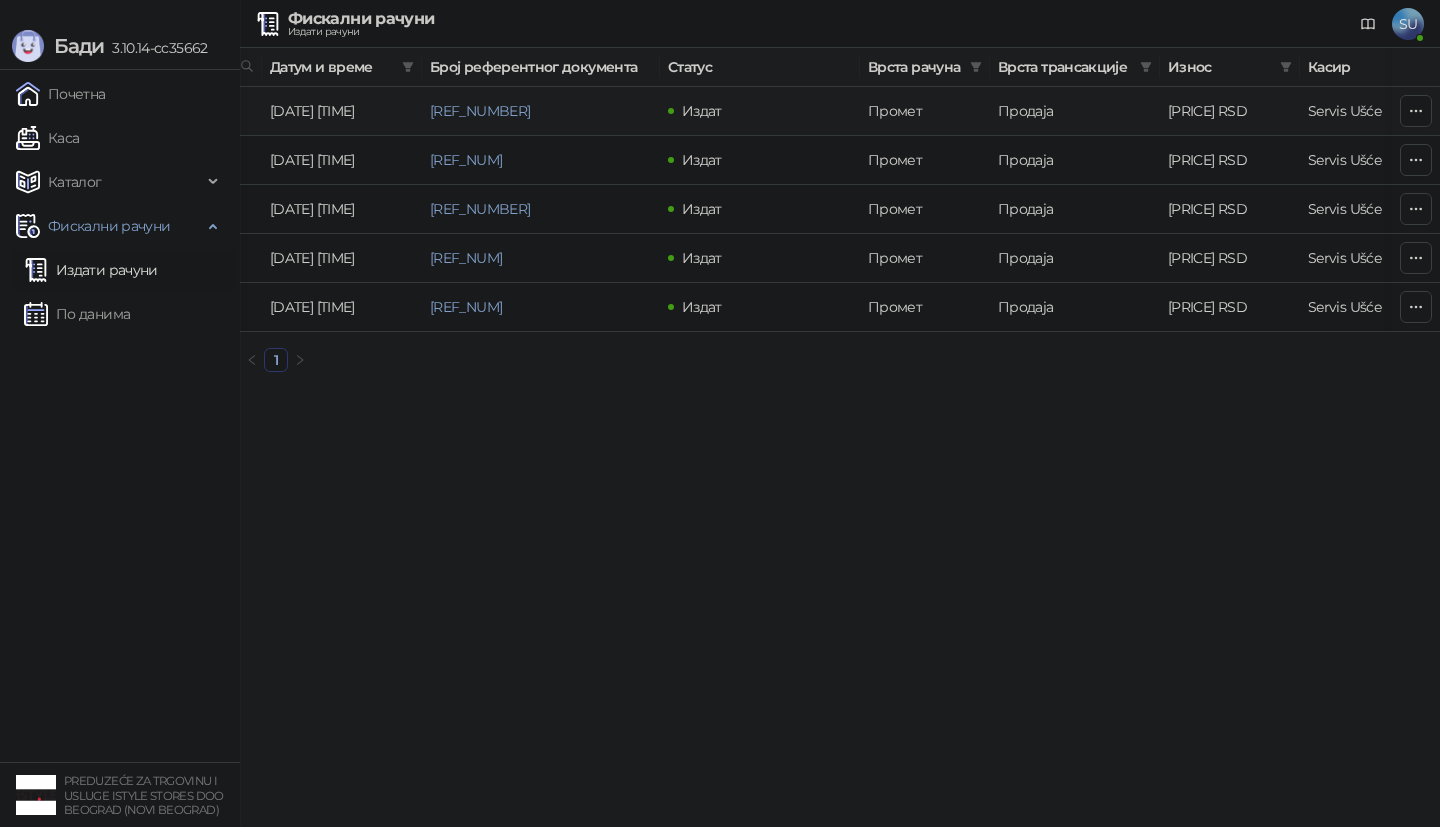 scroll, scrollTop: 0, scrollLeft: 260, axis: horizontal 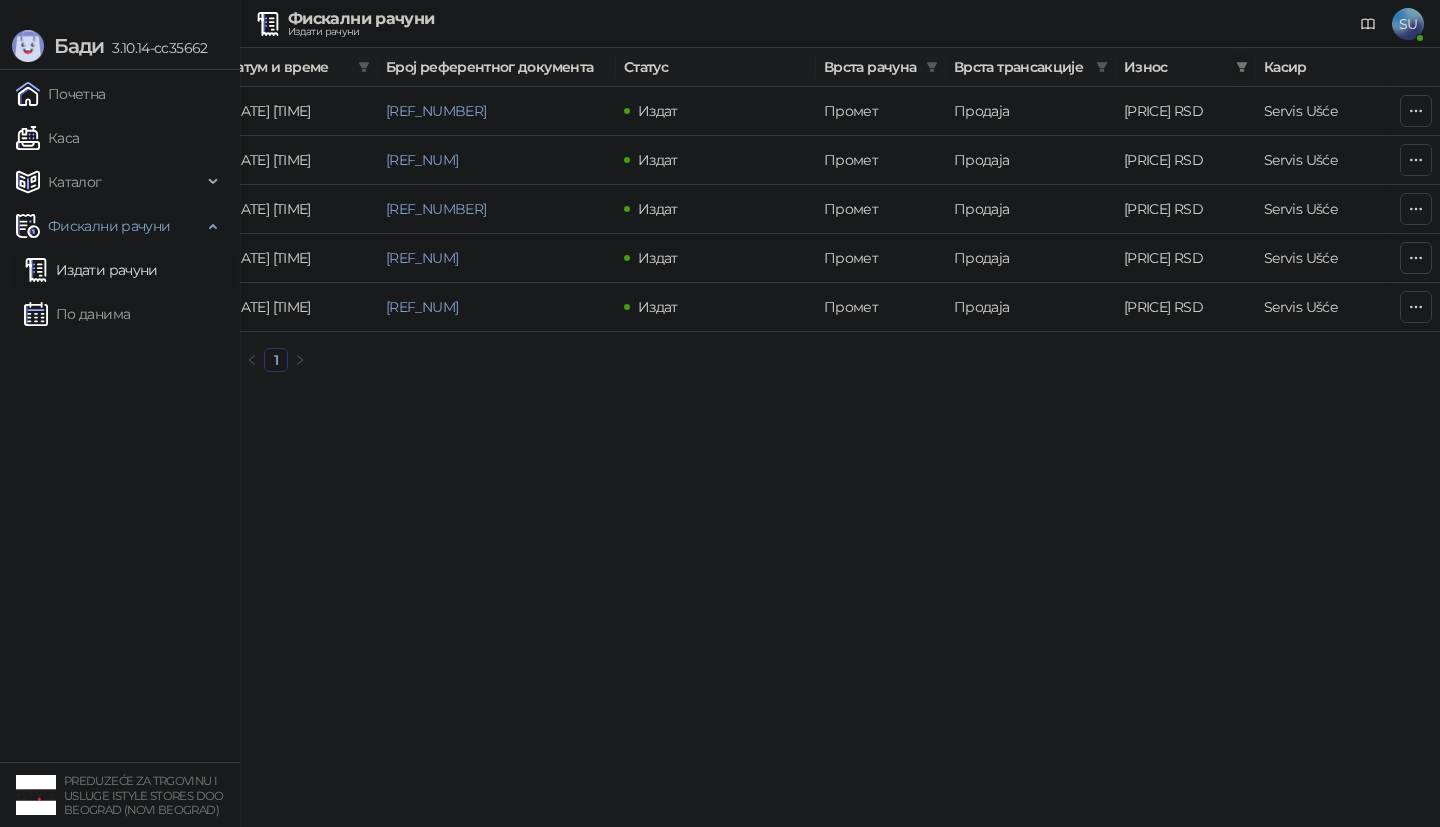 click 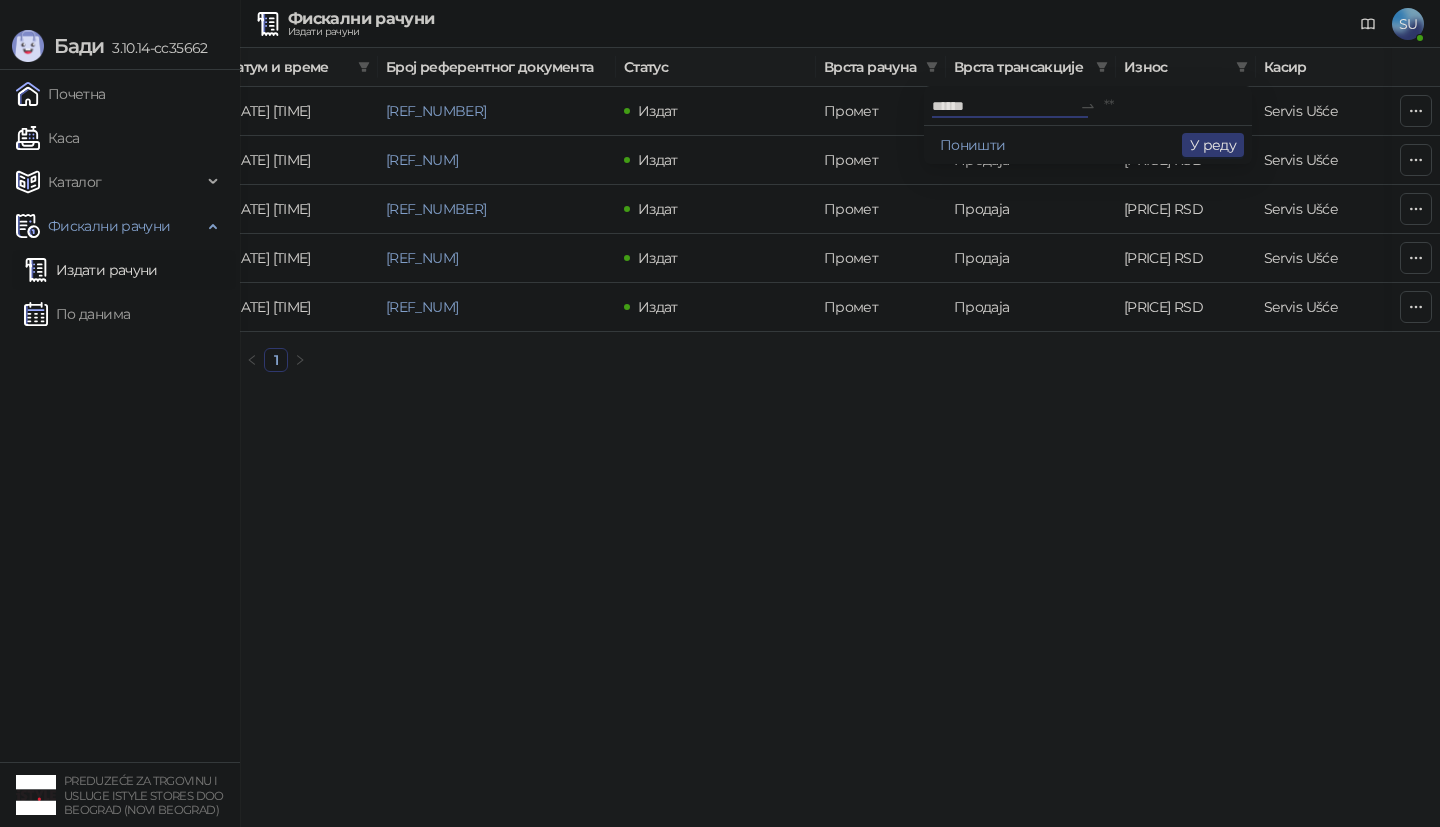 type on "******" 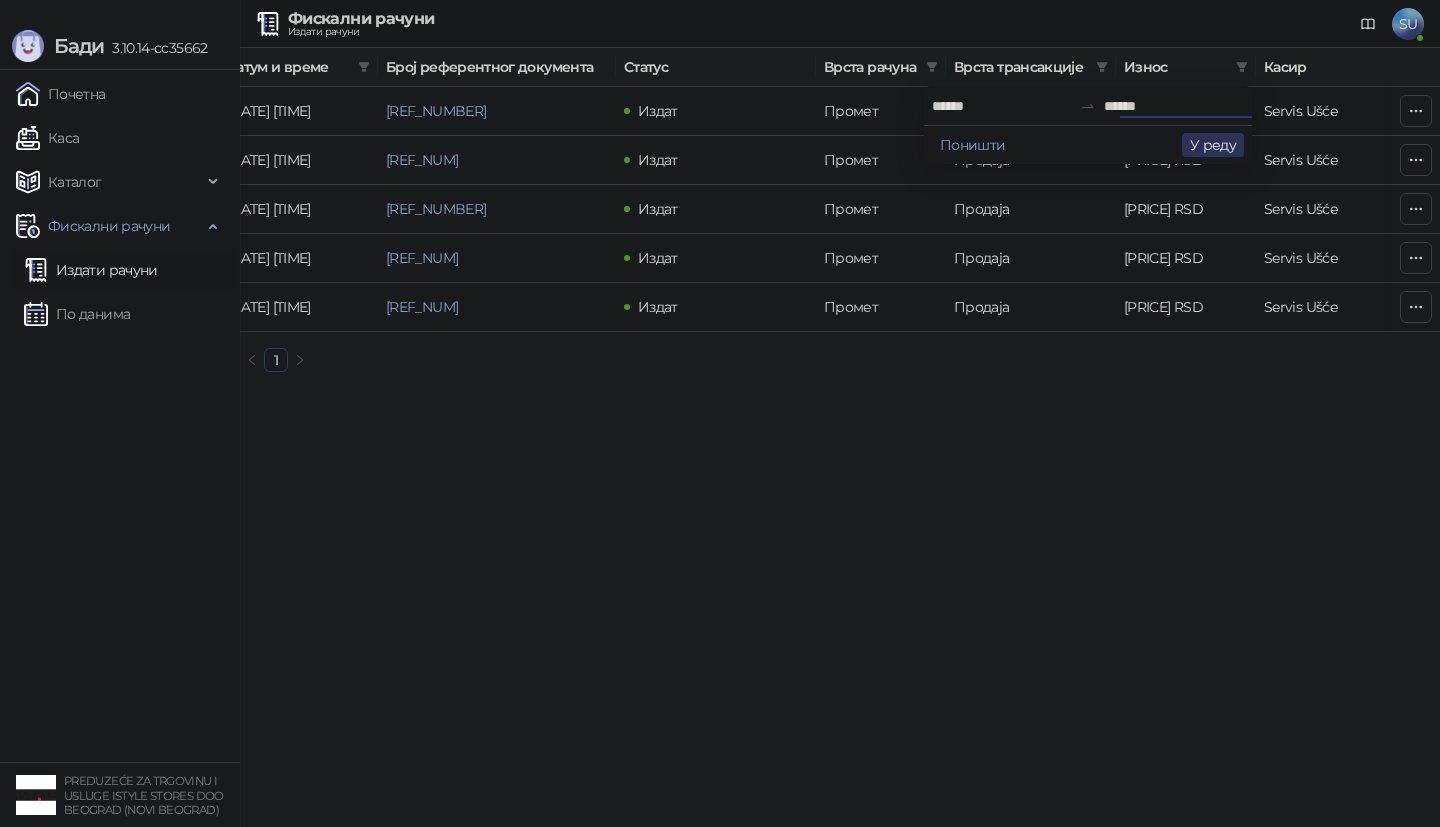 type on "******" 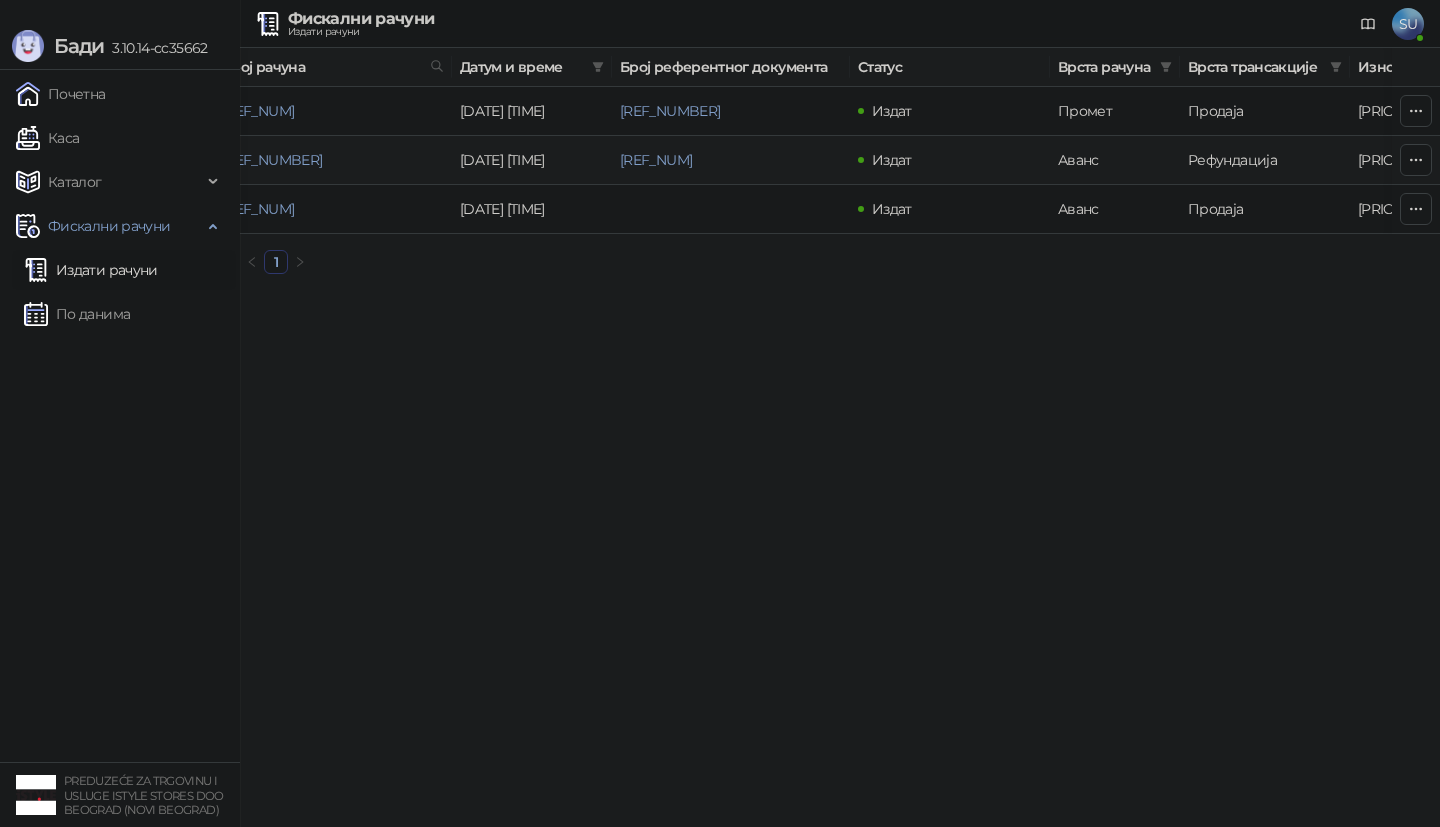 scroll, scrollTop: 0, scrollLeft: 0, axis: both 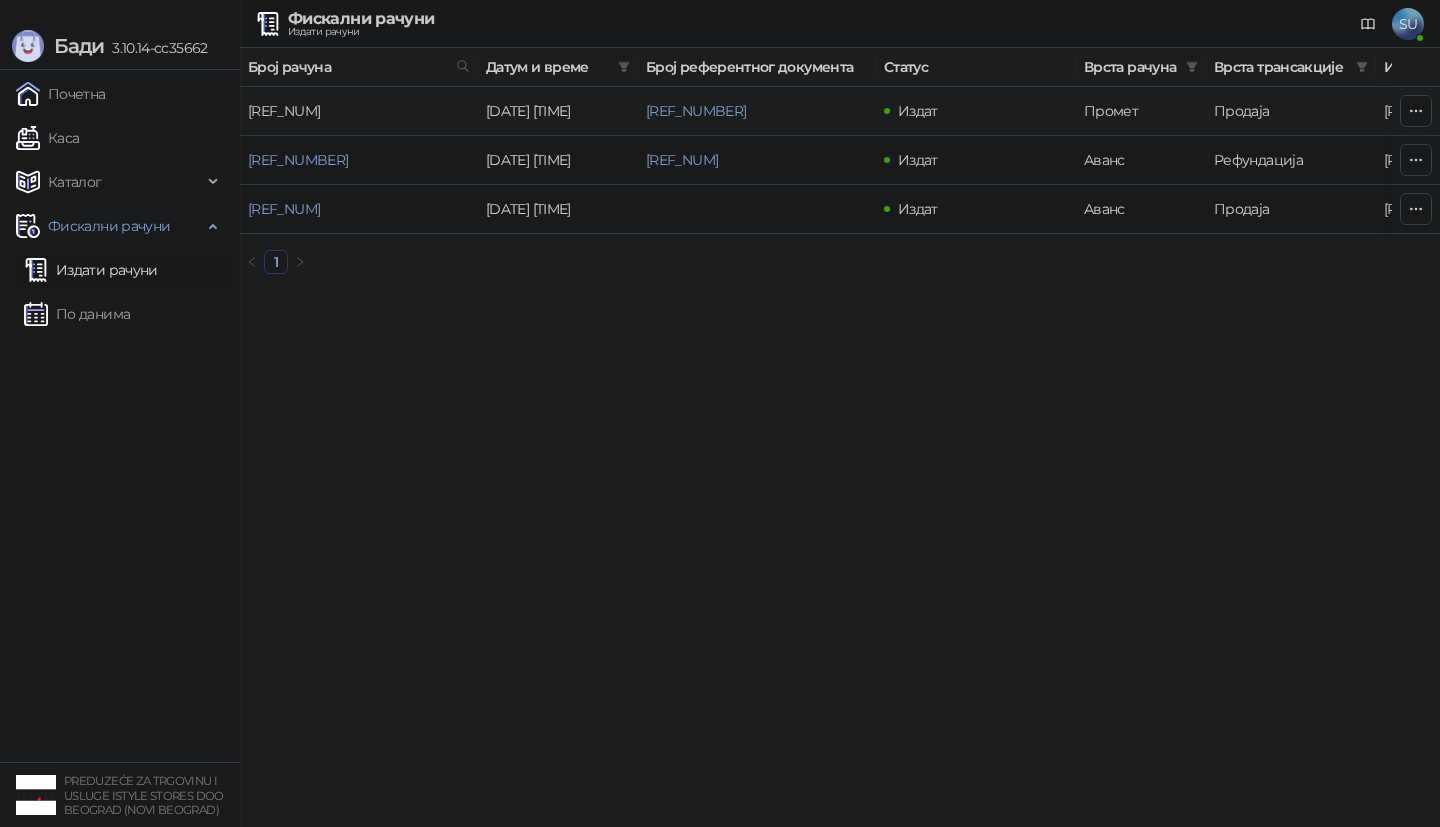 click on "[REF_NUM]" at bounding box center (284, 111) 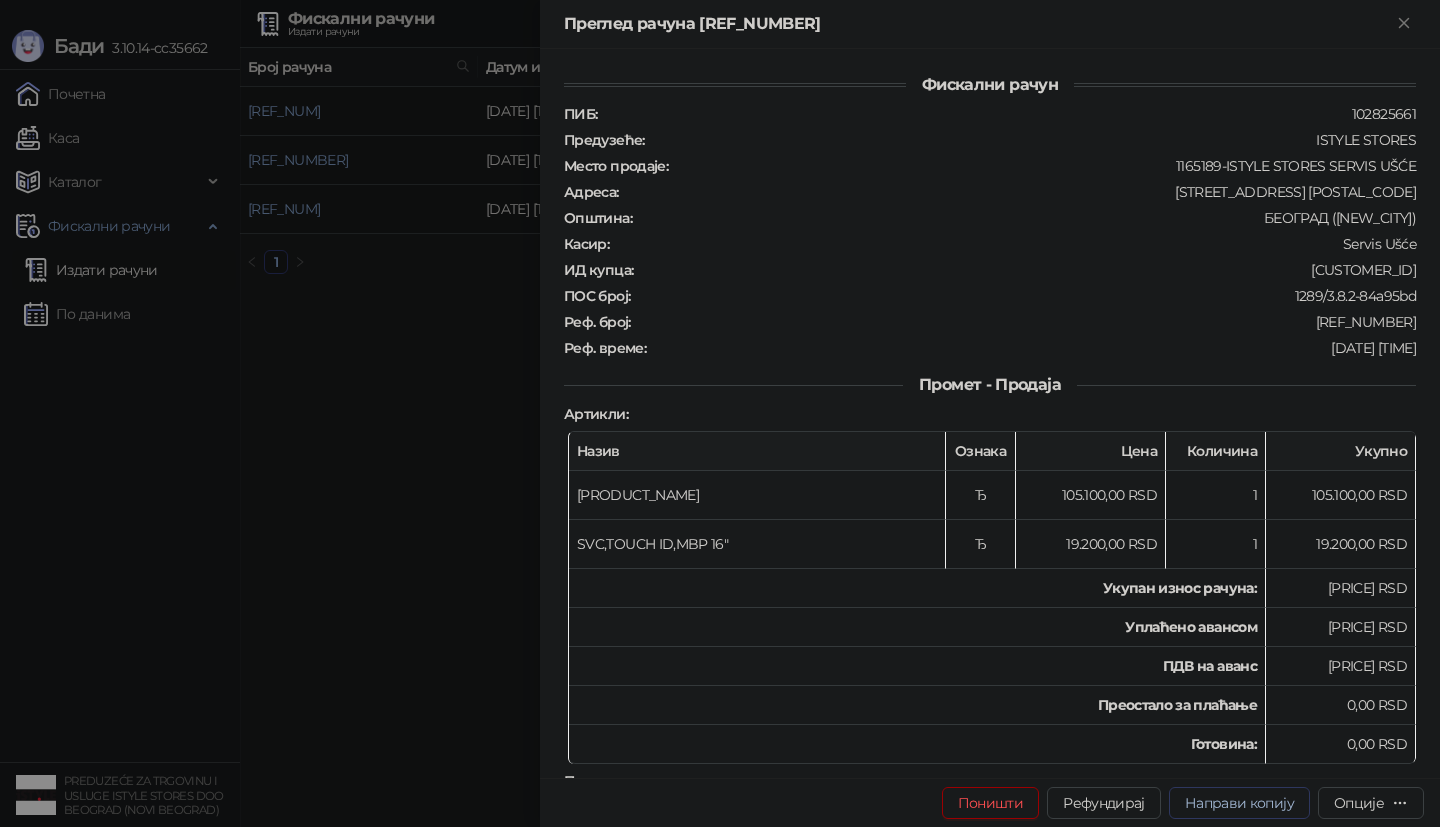 click on "Направи копију" at bounding box center [1239, 803] 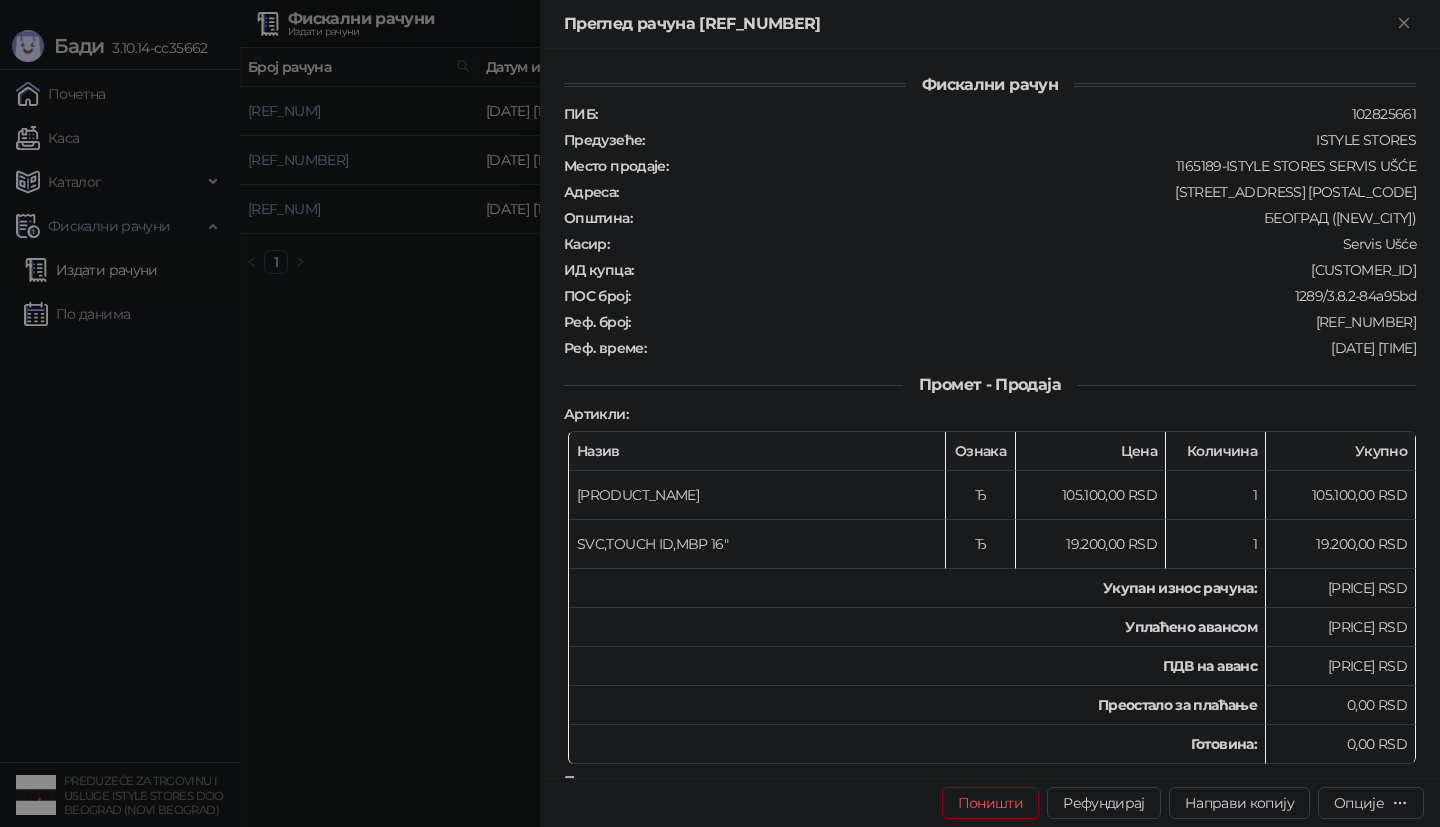type on "**********" 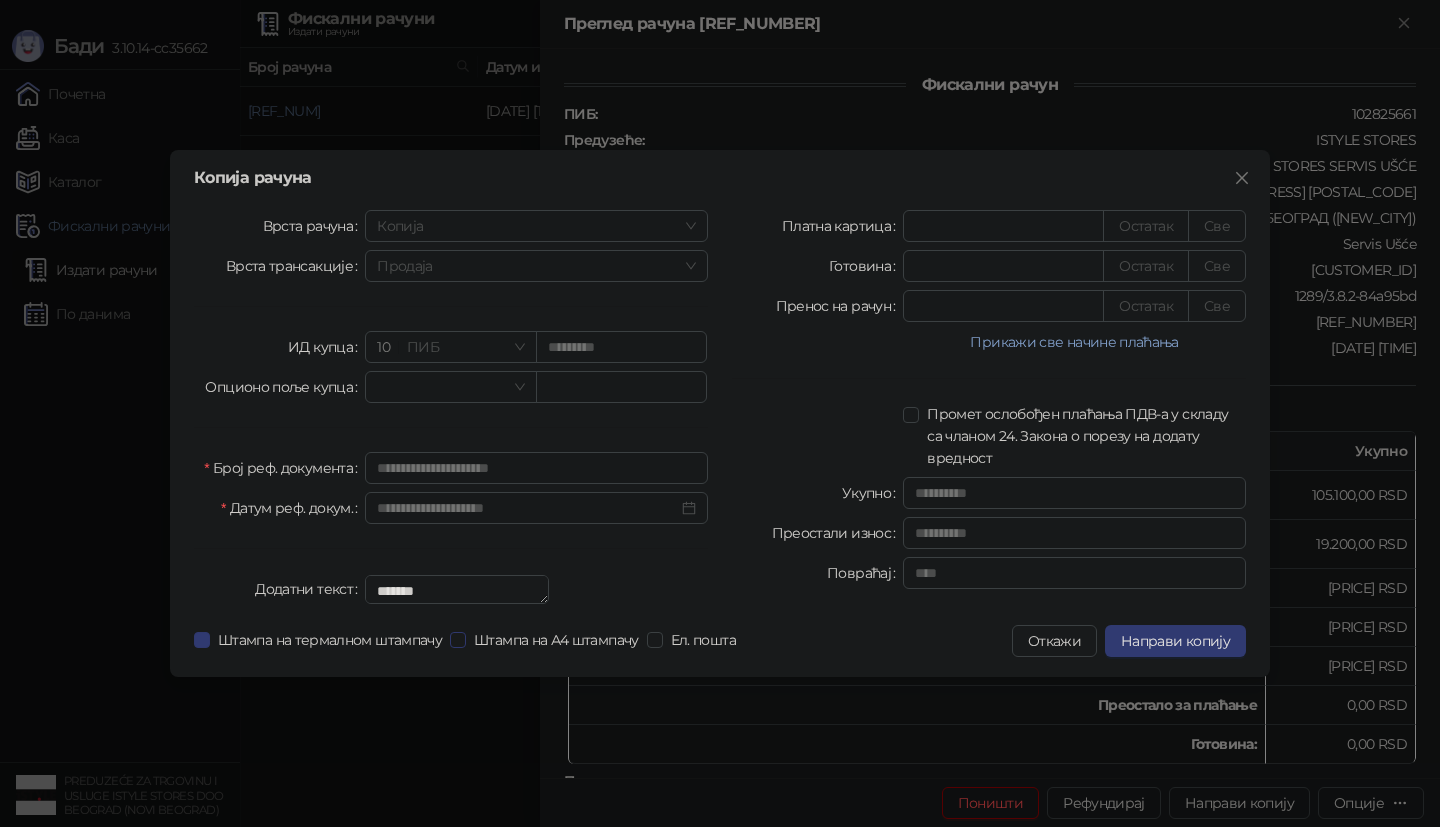 click on "Штампа на А4 штампачу" at bounding box center (556, 640) 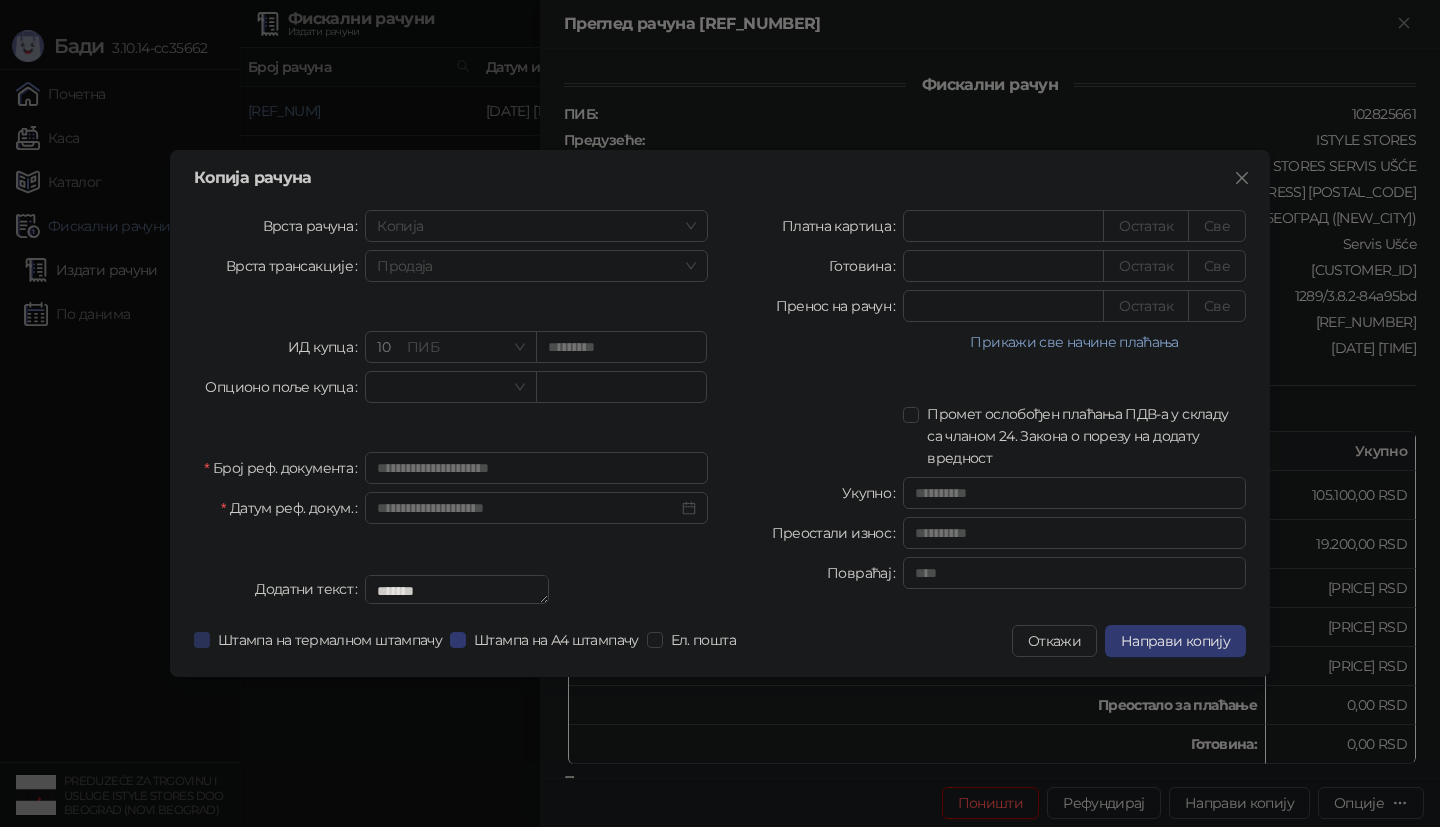click on "Штампа на термалном штампачу" at bounding box center (330, 640) 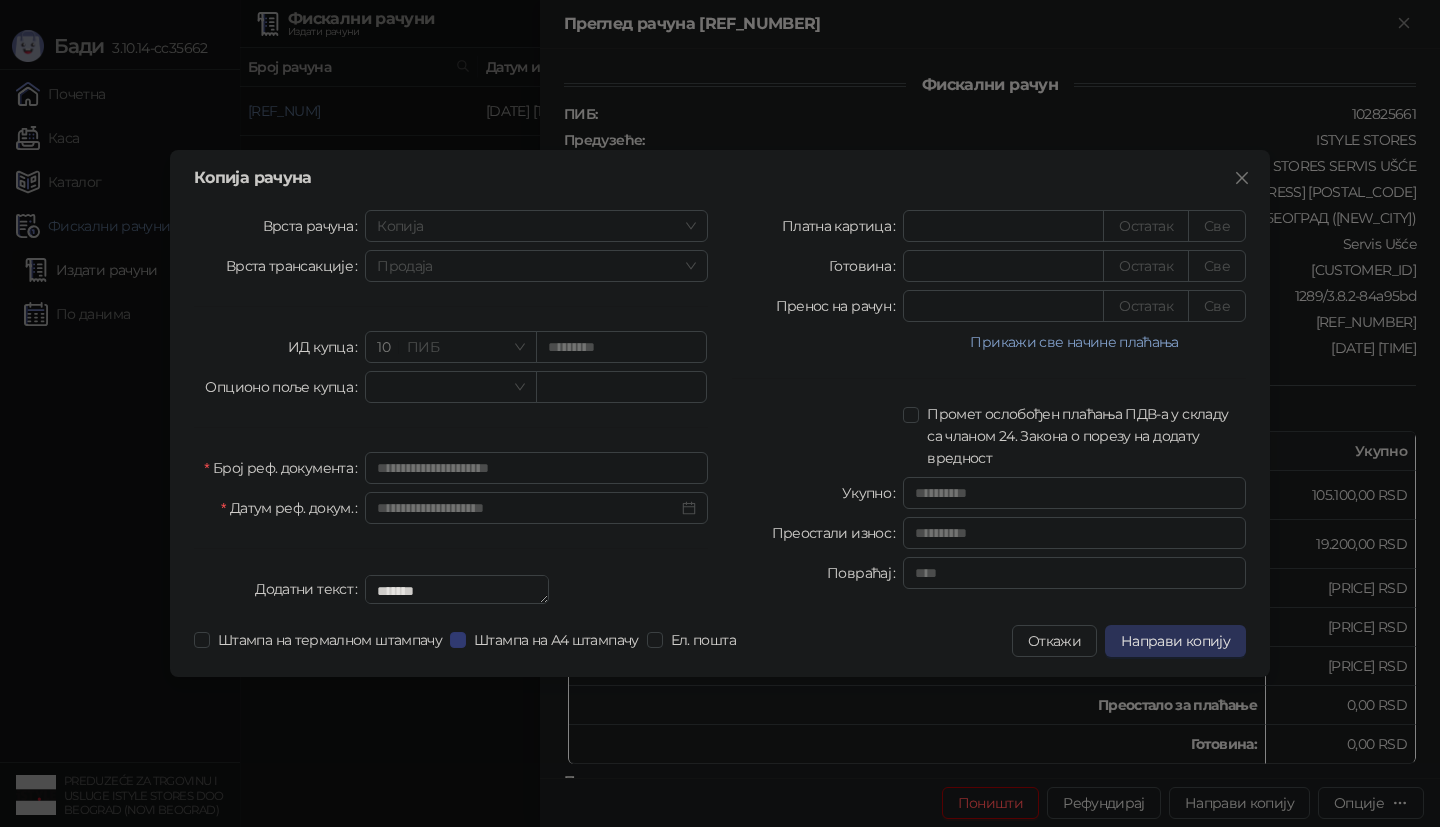 click on "Направи копију" at bounding box center [1175, 641] 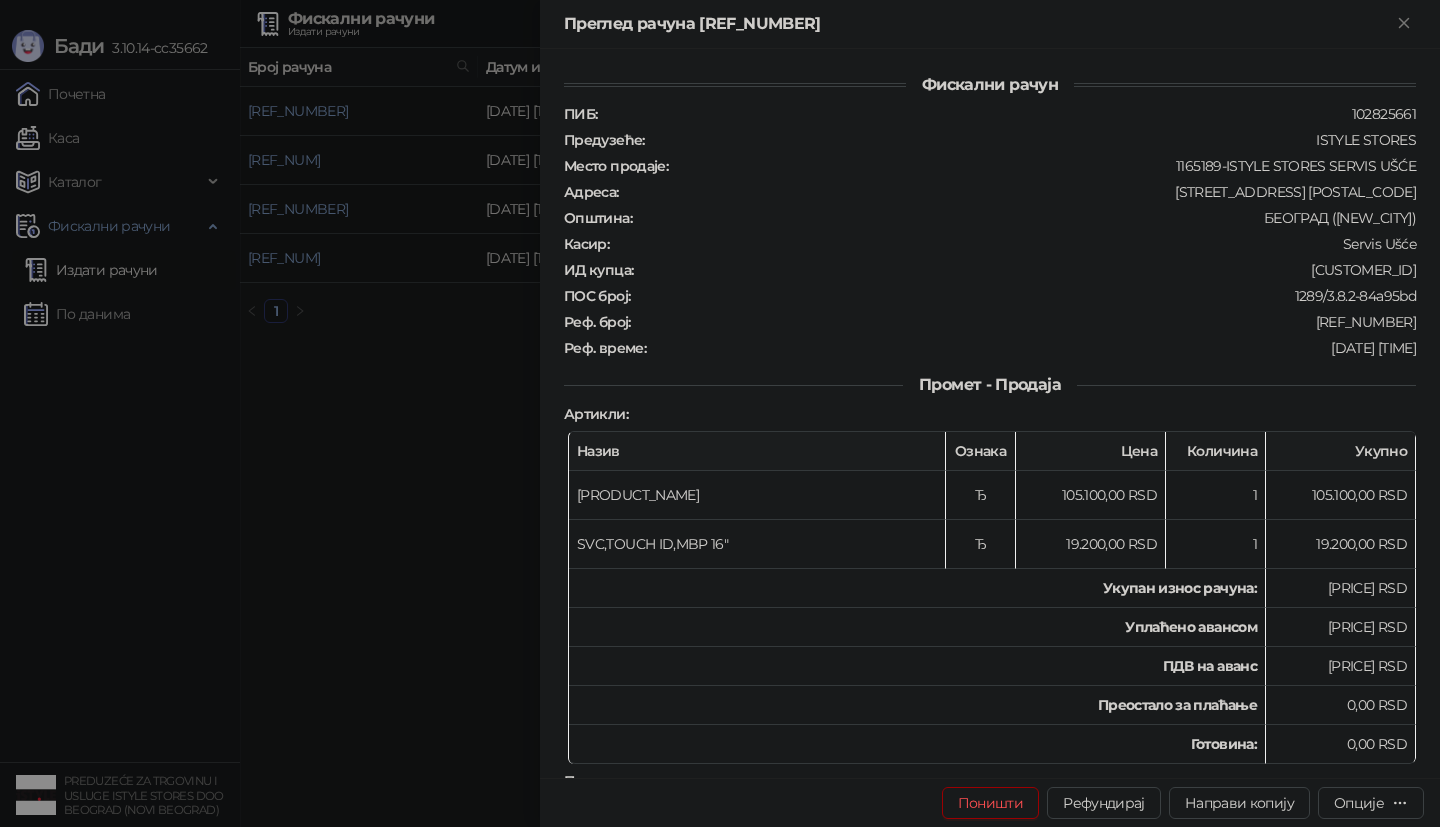 click at bounding box center [720, 413] 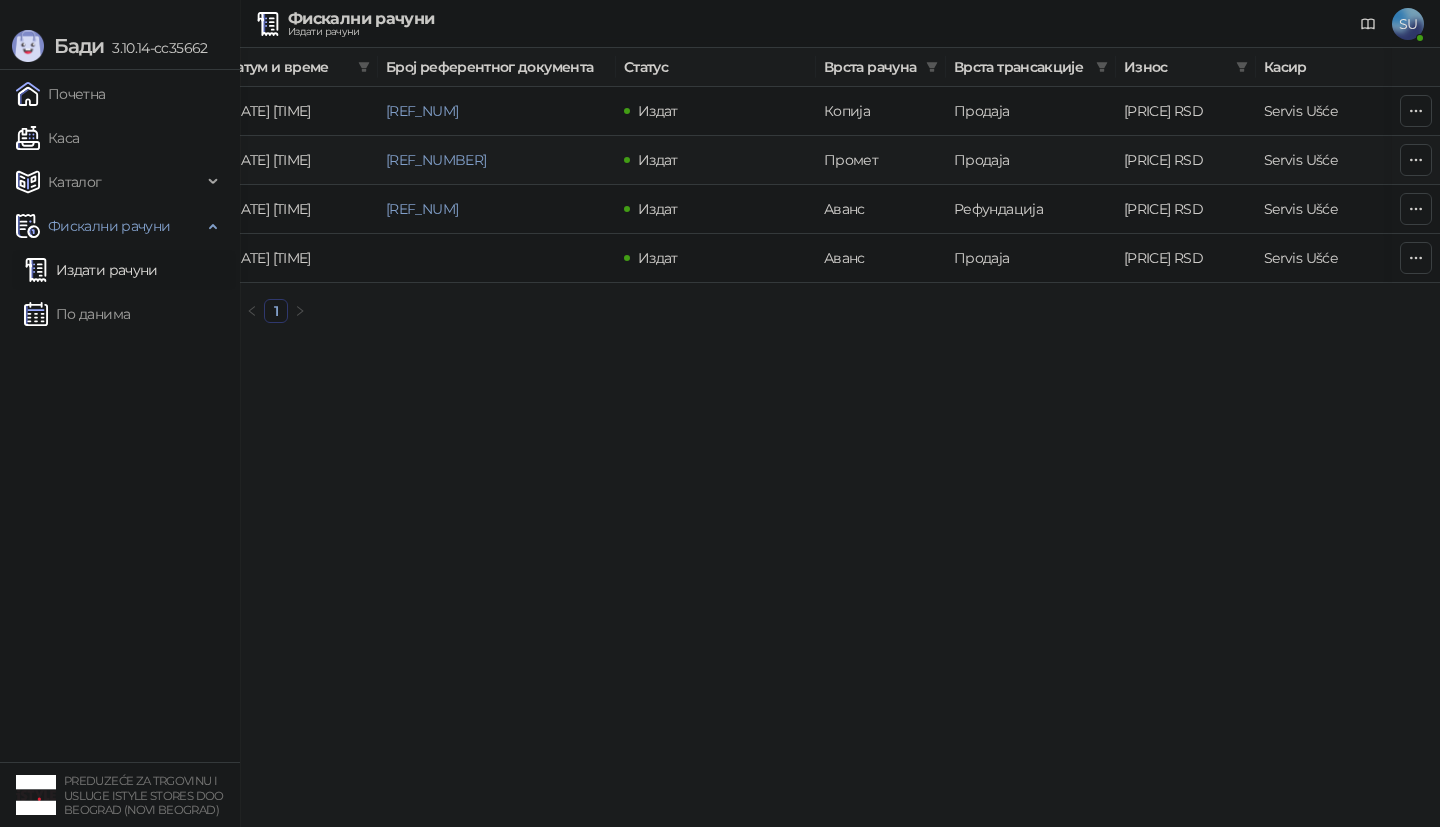 scroll, scrollTop: 0, scrollLeft: 261, axis: horizontal 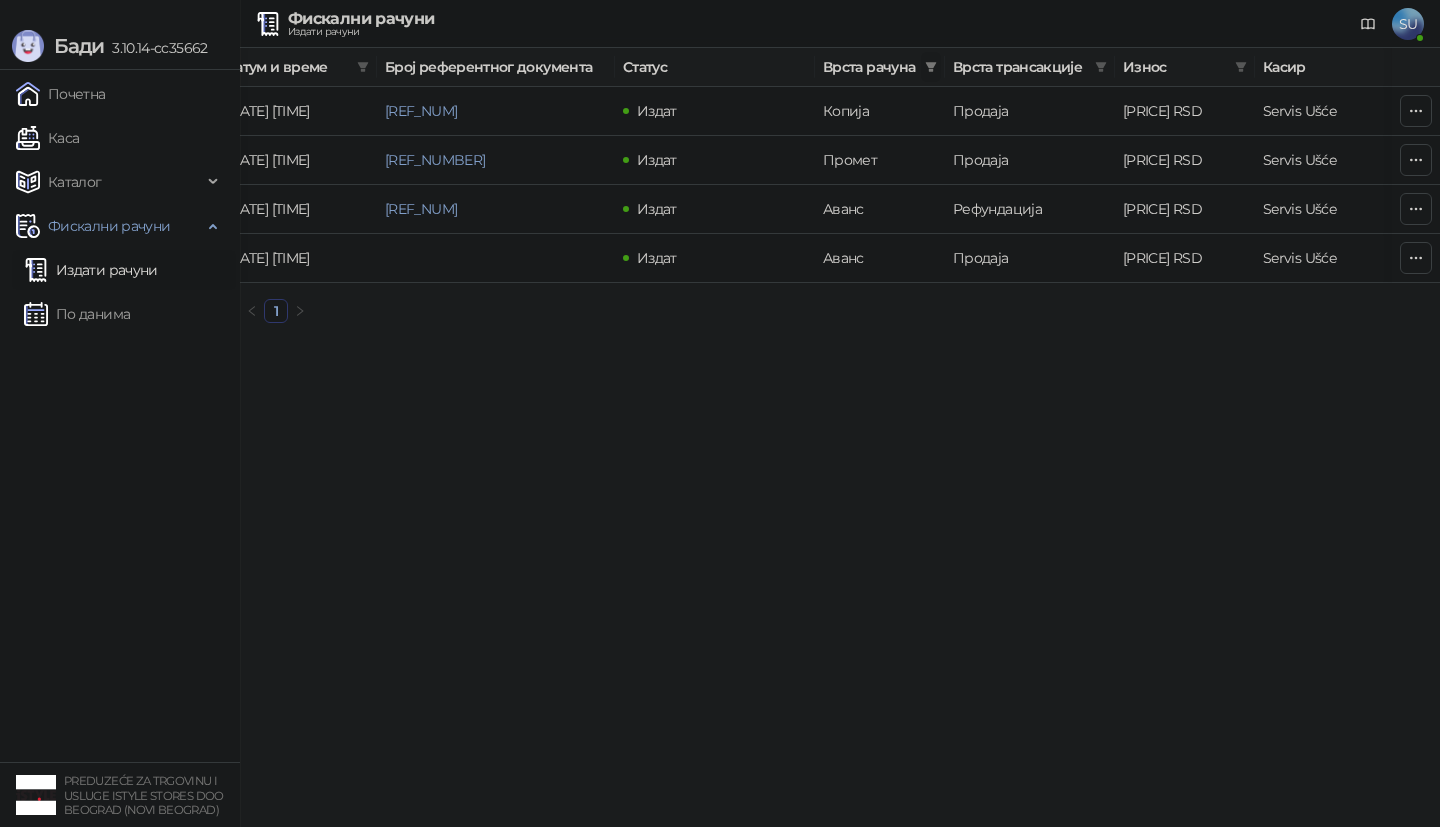 click 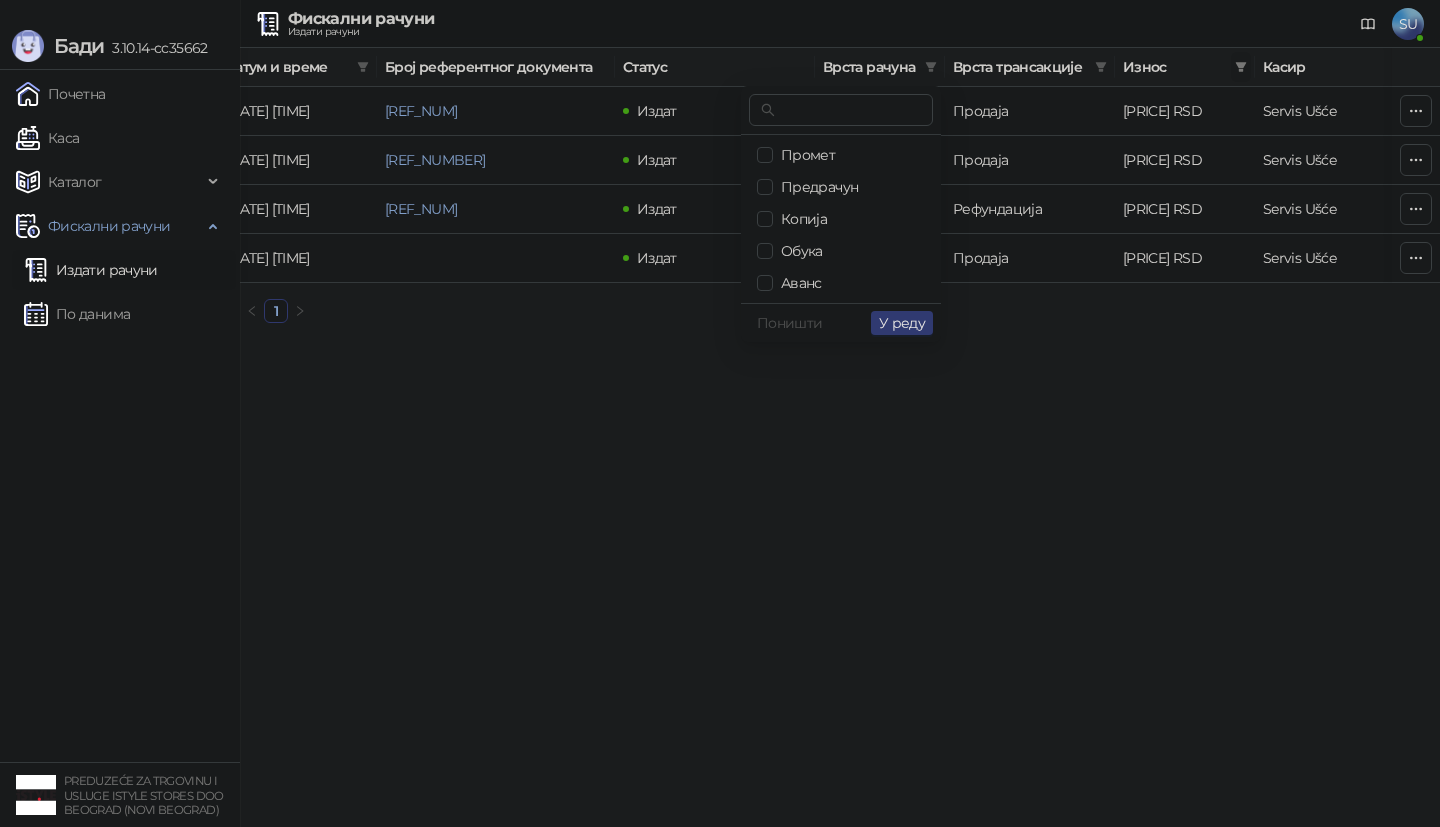 click 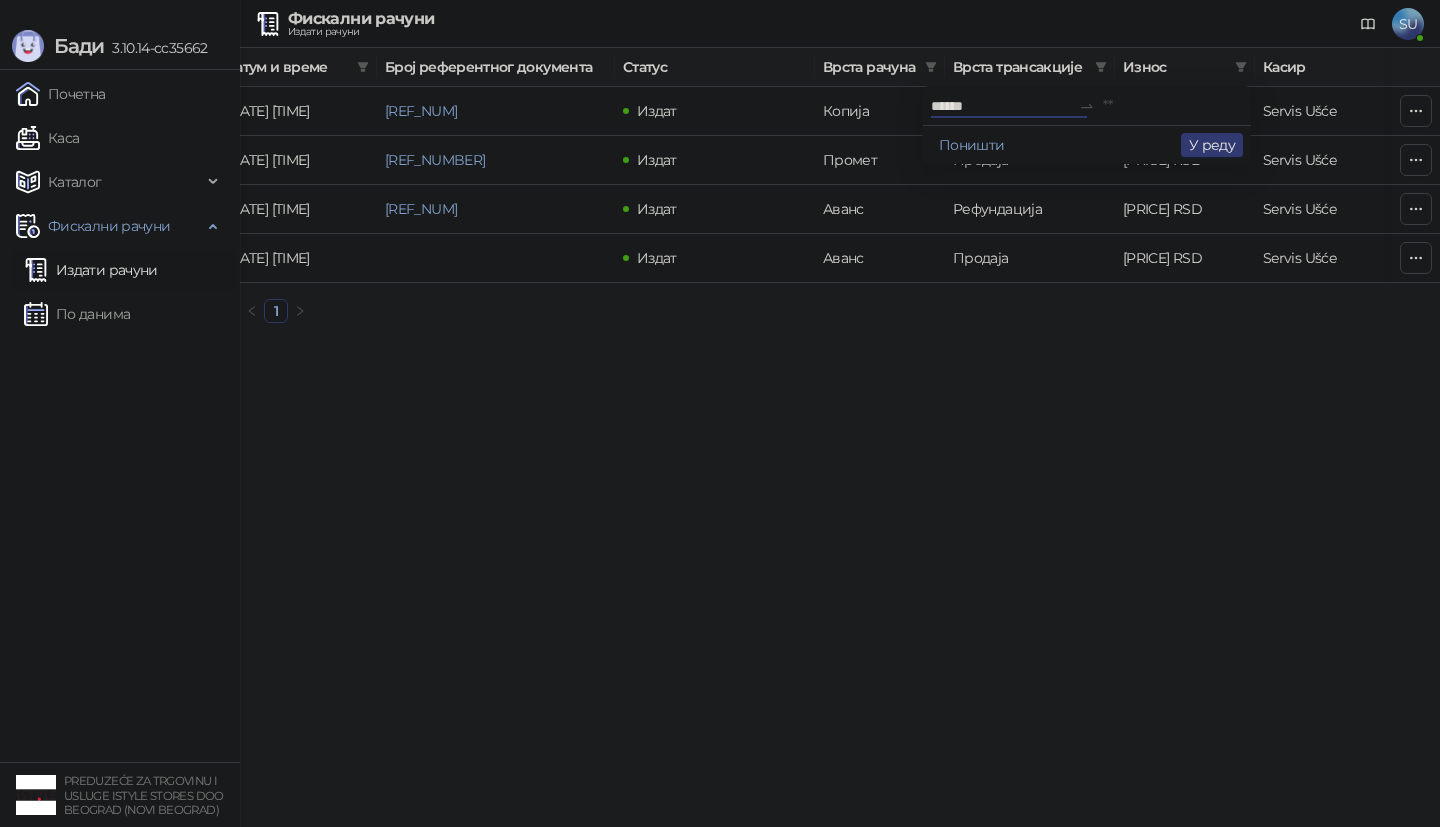 type on "******" 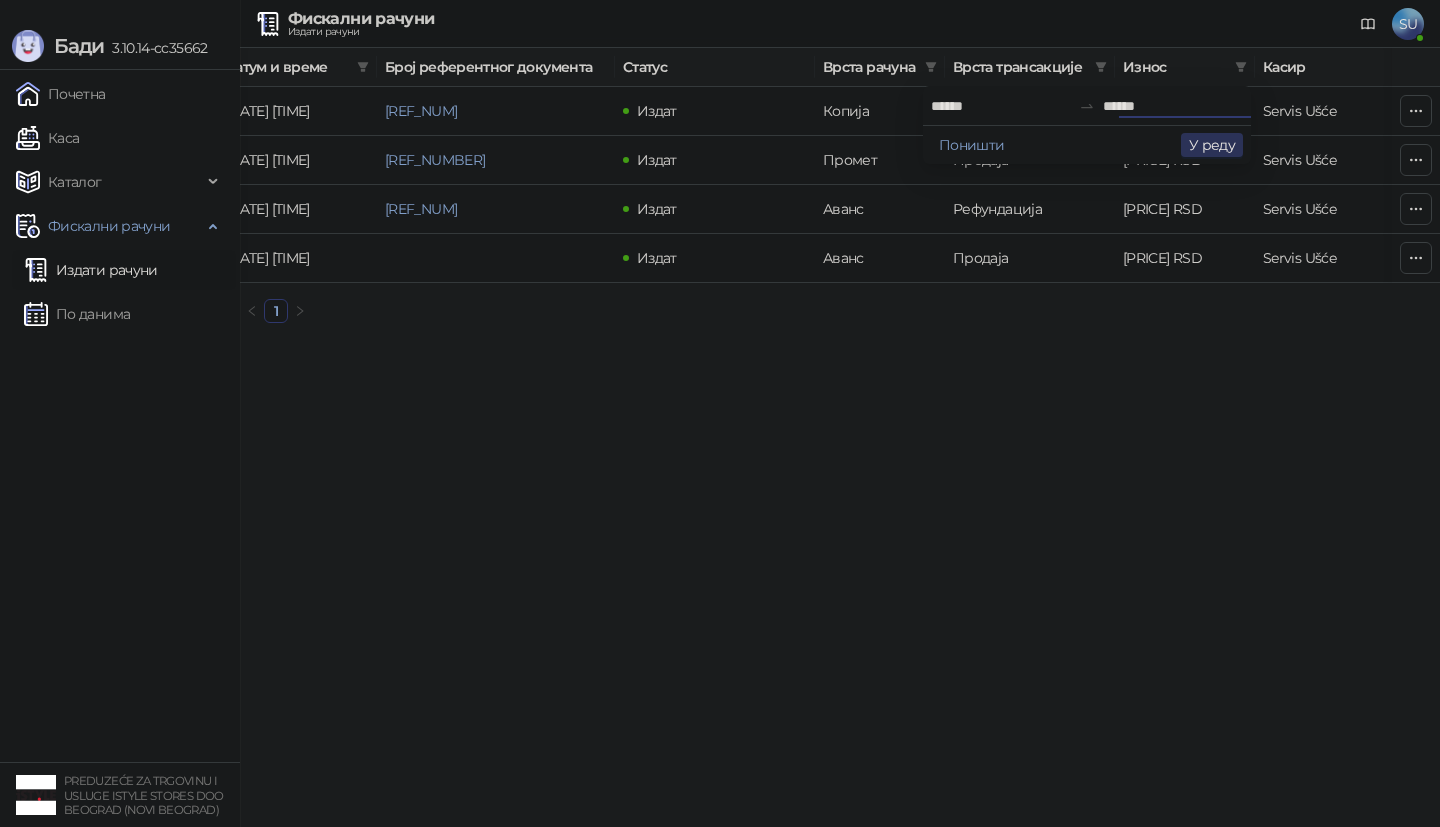 type on "******" 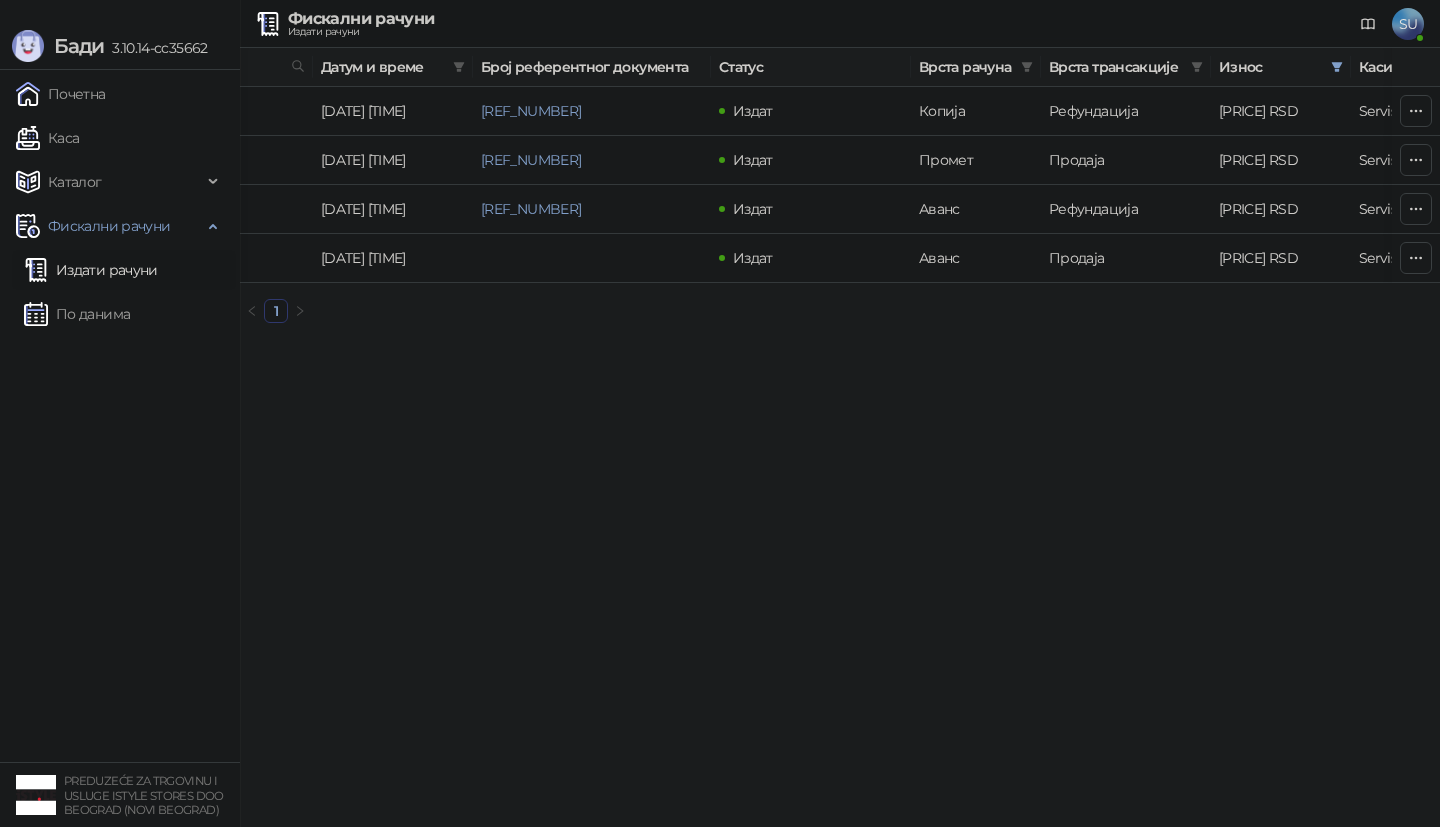 scroll, scrollTop: 0, scrollLeft: 0, axis: both 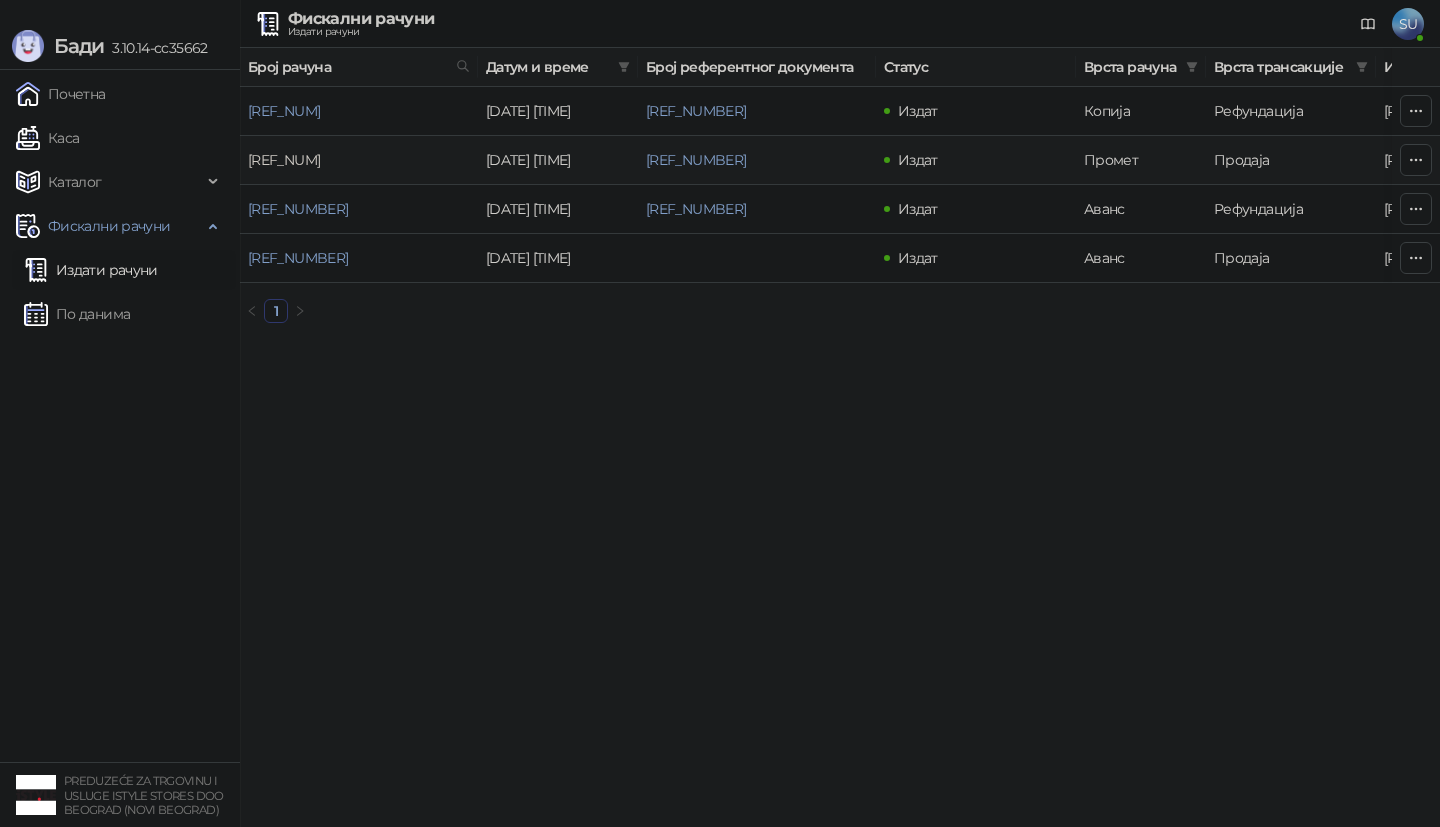 click on "[REF_NUM]" at bounding box center (284, 160) 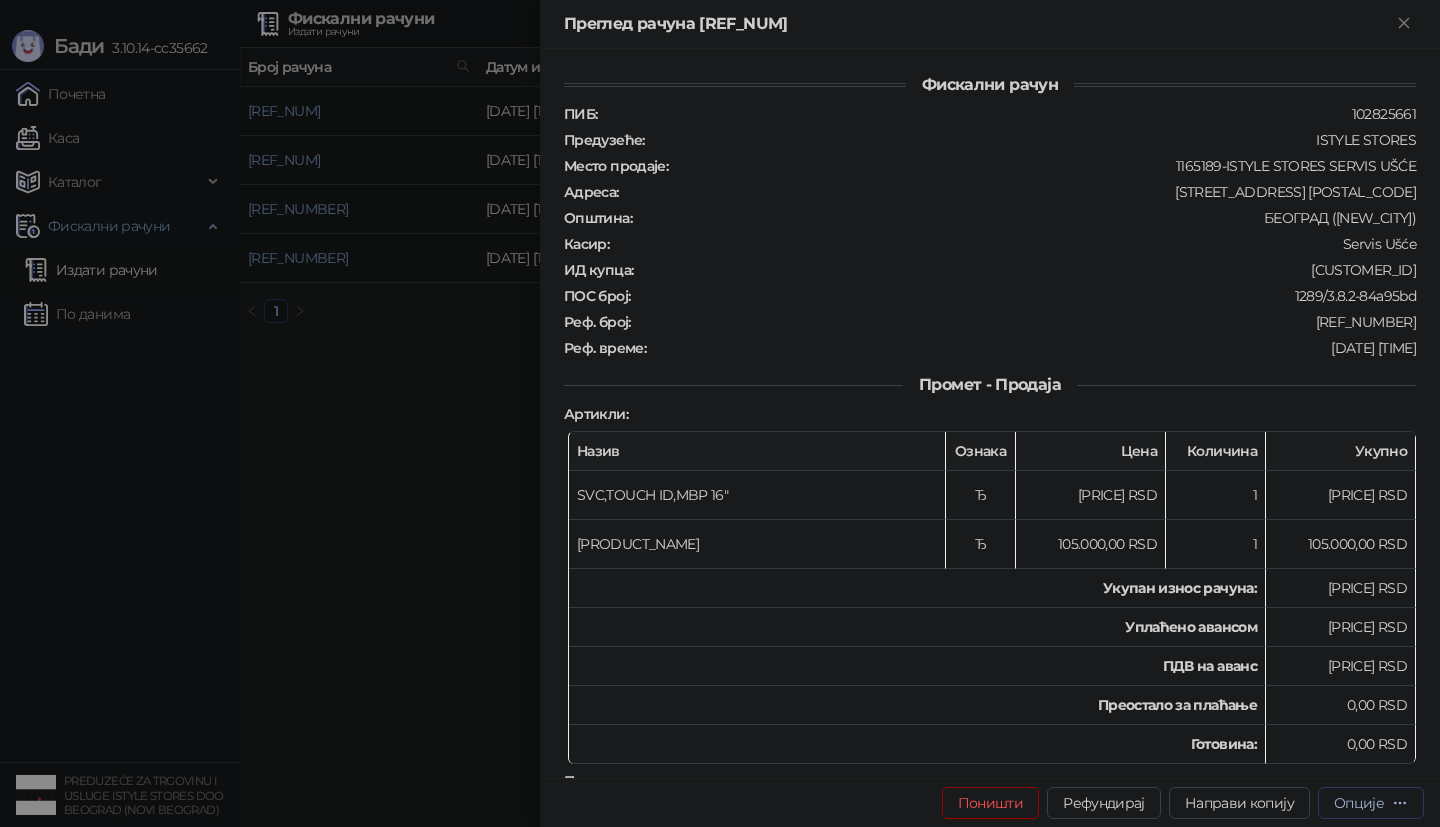 click on "Опције" at bounding box center [1371, 802] 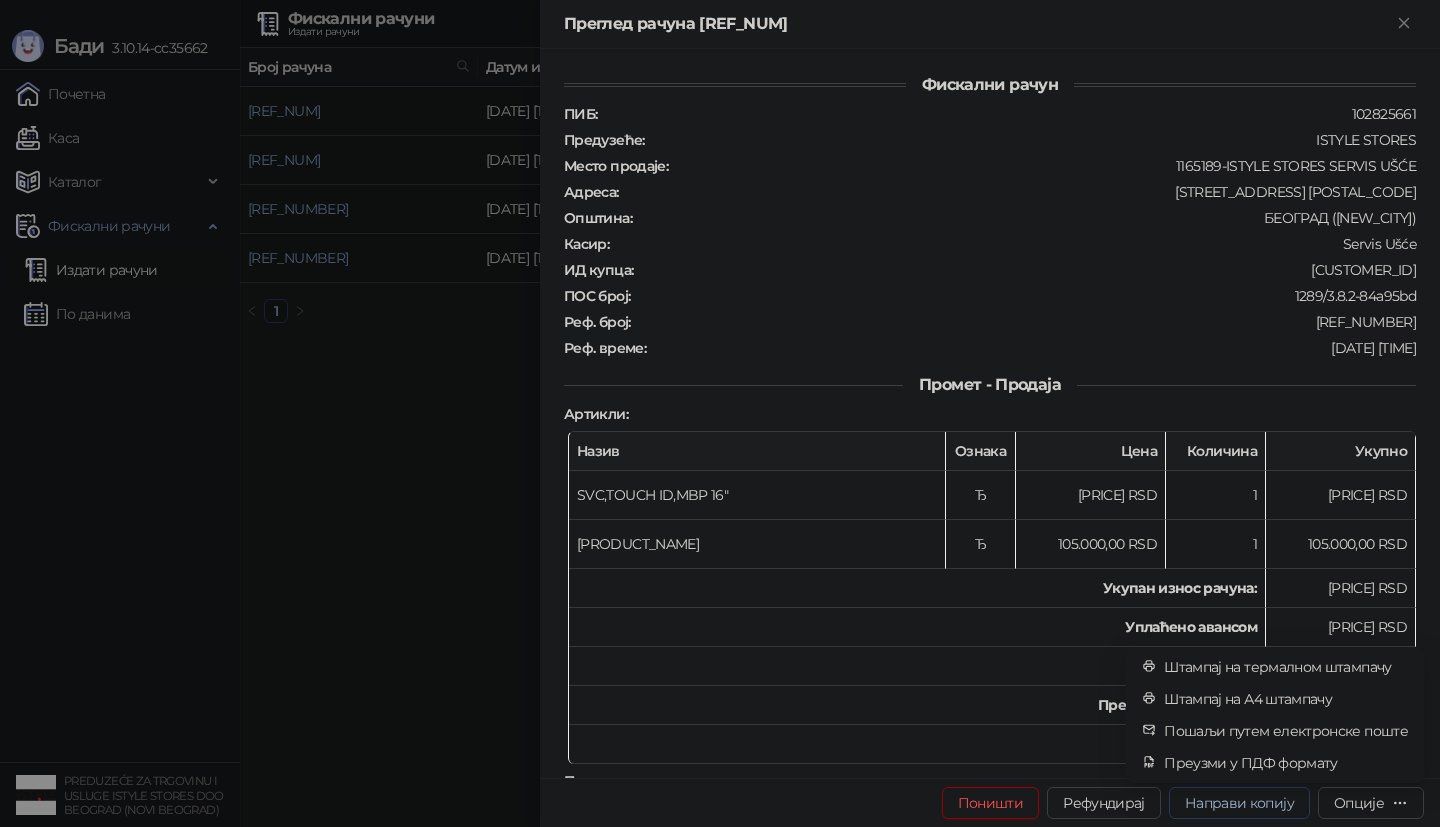 click on "Направи копију" at bounding box center (1239, 803) 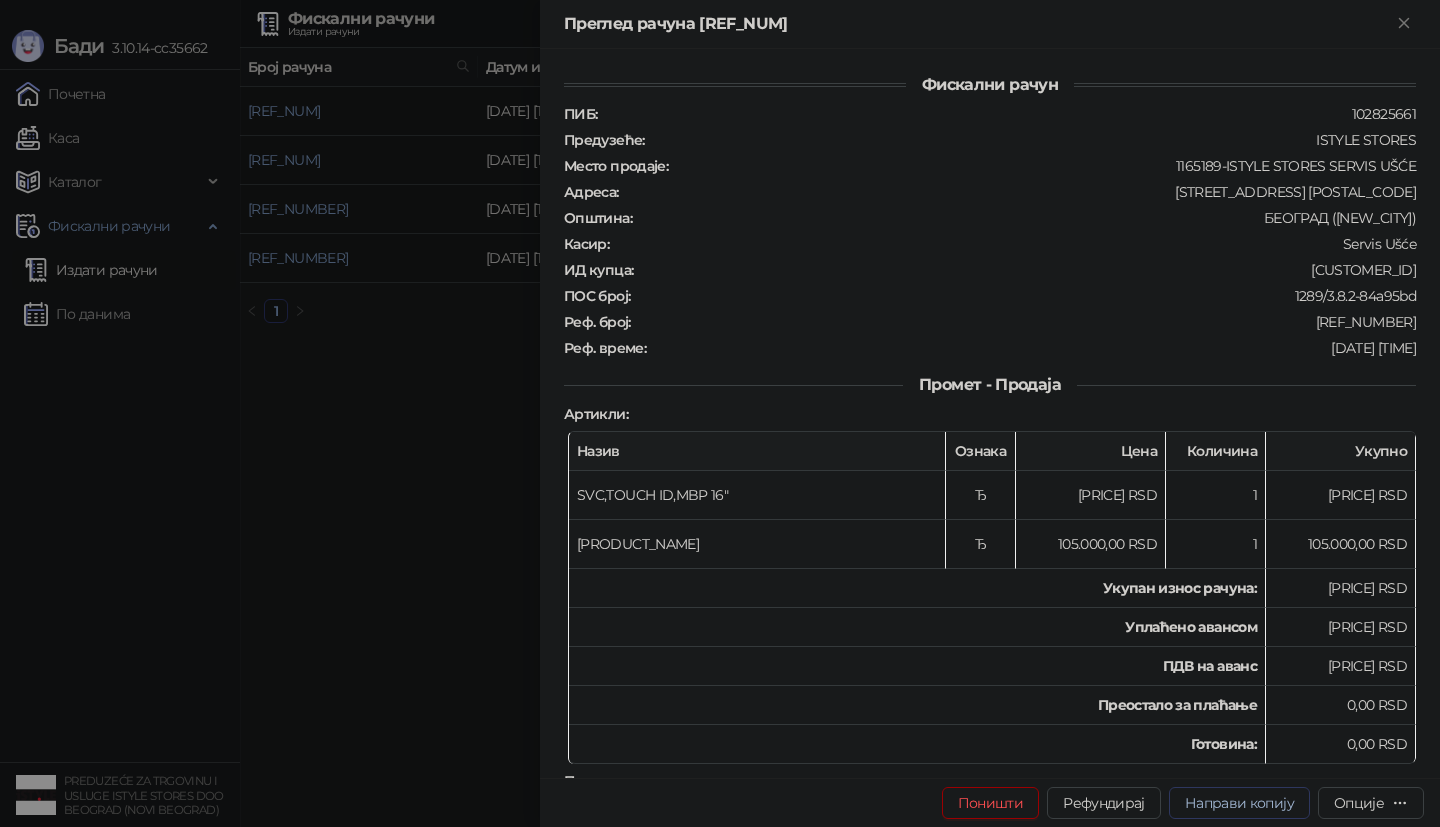 type on "**********" 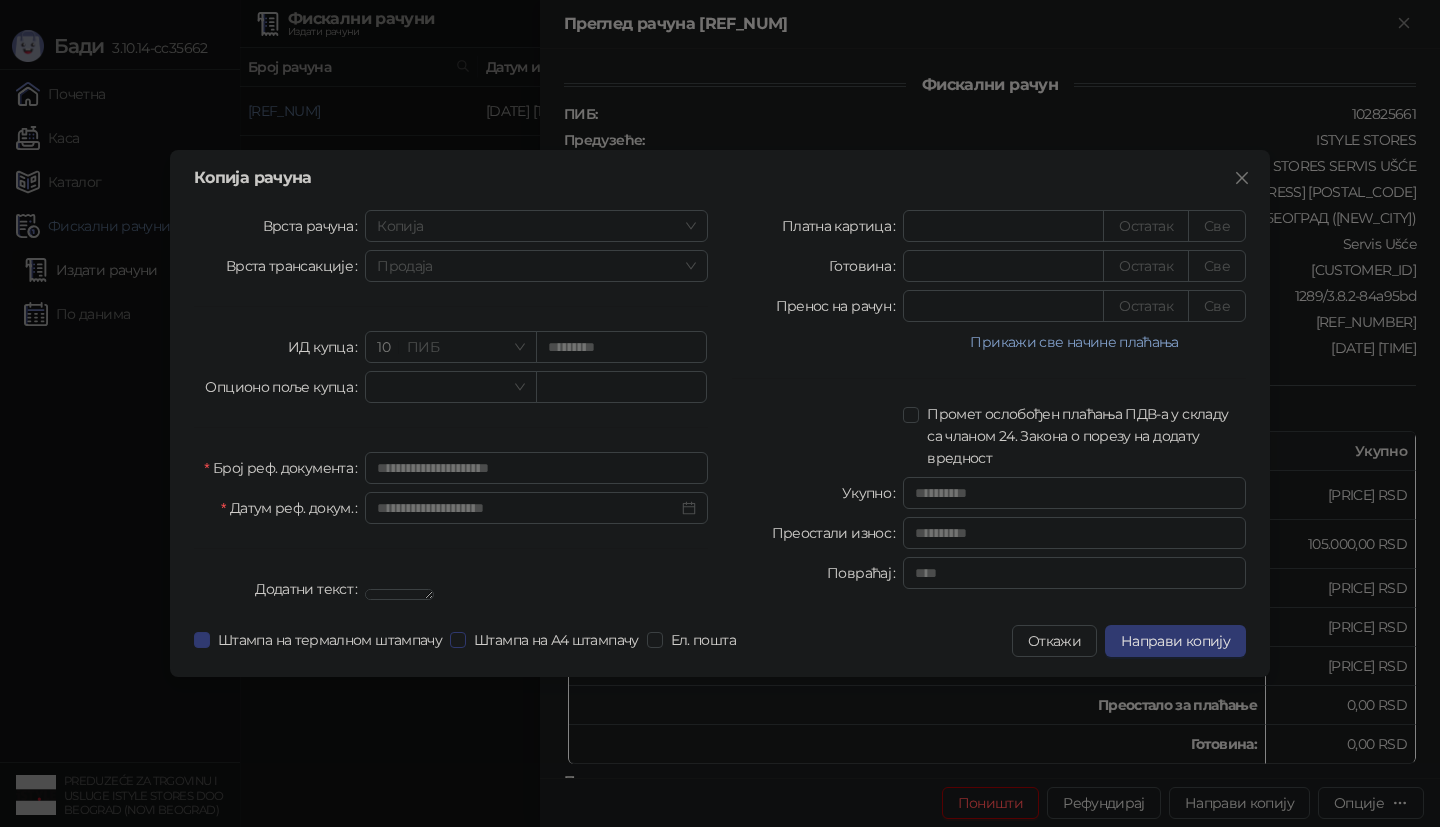 click on "Штампа на А4 штампачу" at bounding box center (556, 640) 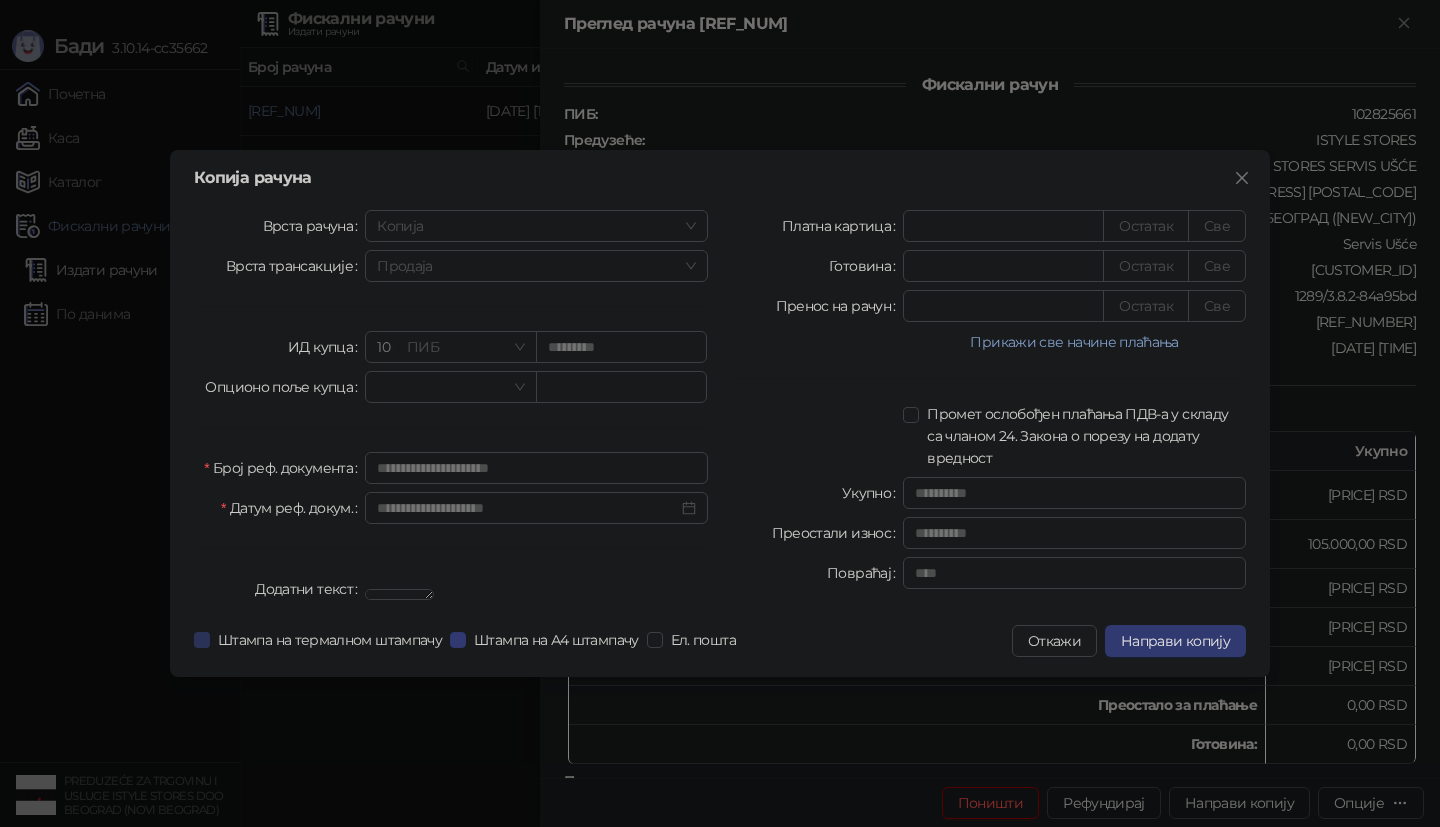 click on "Штампа на термалном штампачу" at bounding box center [330, 640] 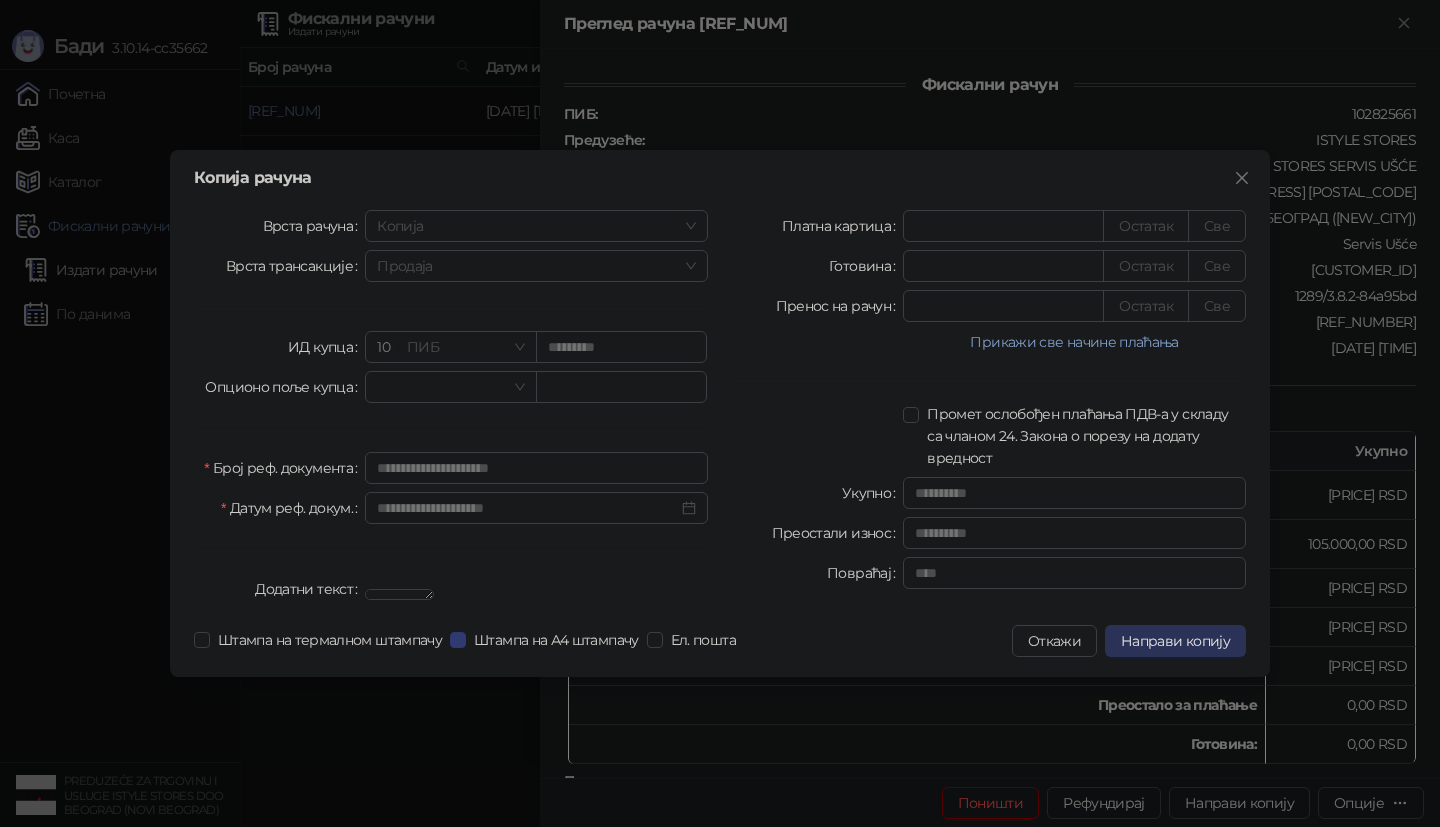 click on "Направи копију" at bounding box center (1175, 641) 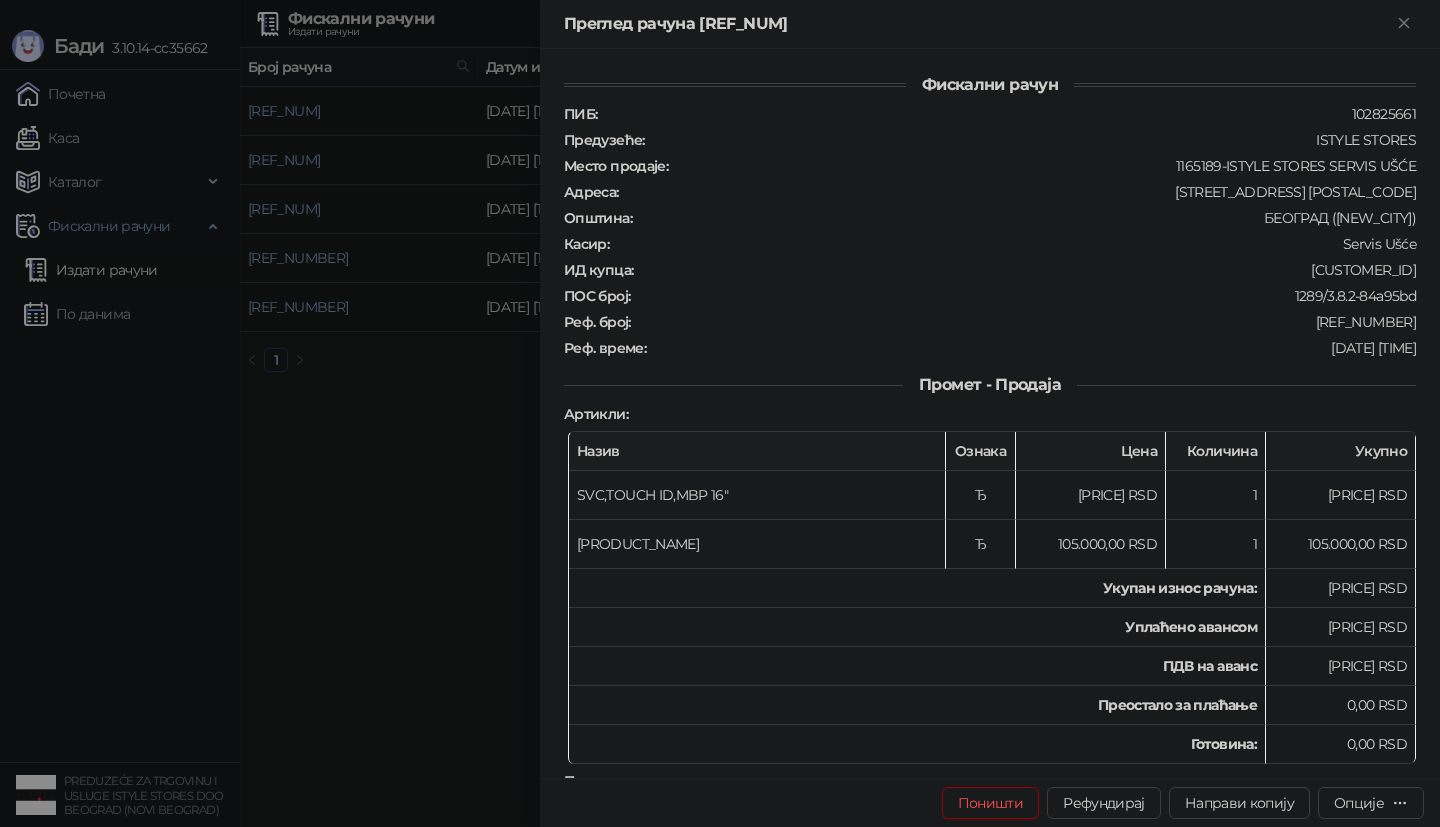 click at bounding box center (720, 413) 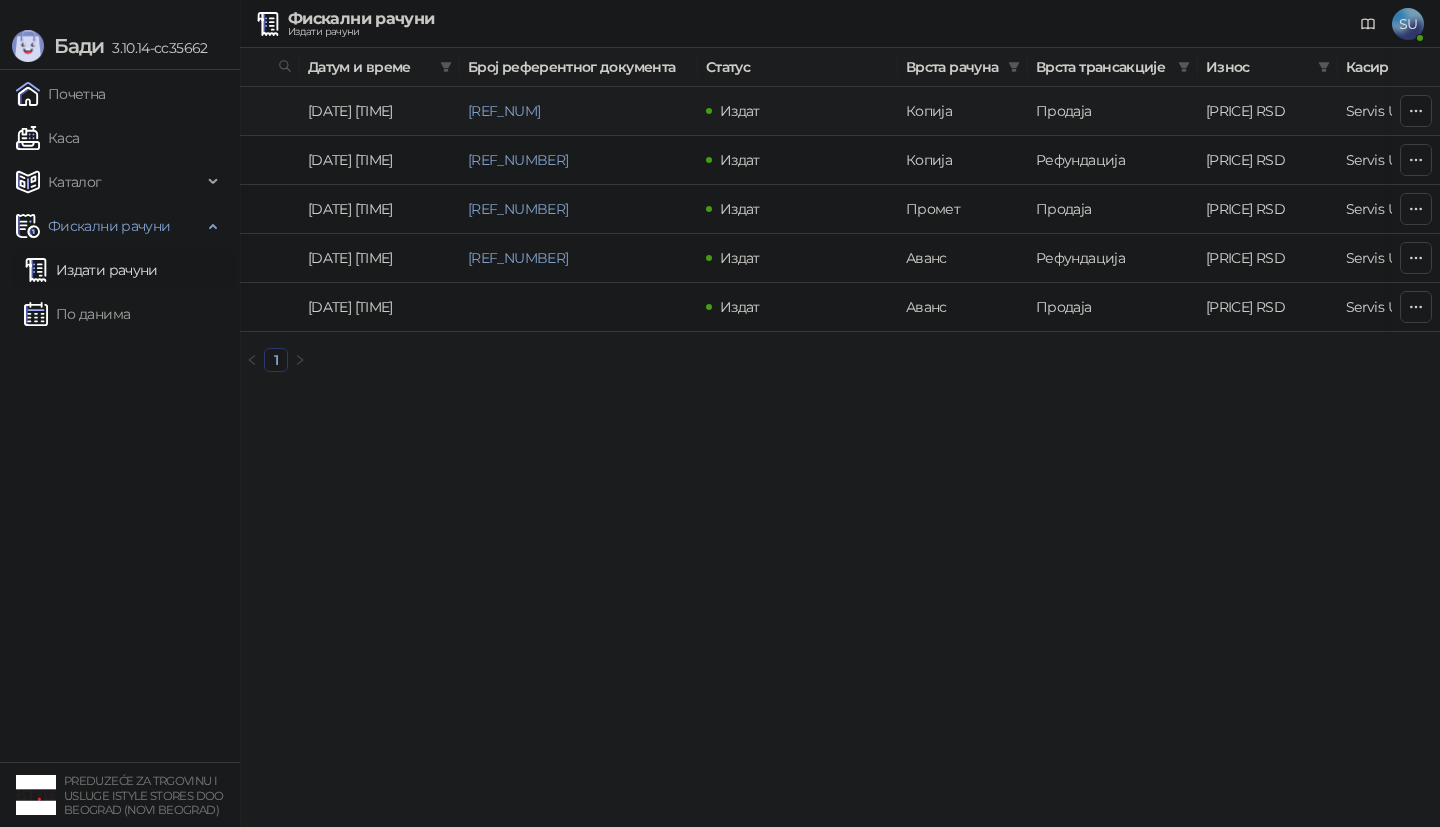 scroll, scrollTop: 0, scrollLeft: 175, axis: horizontal 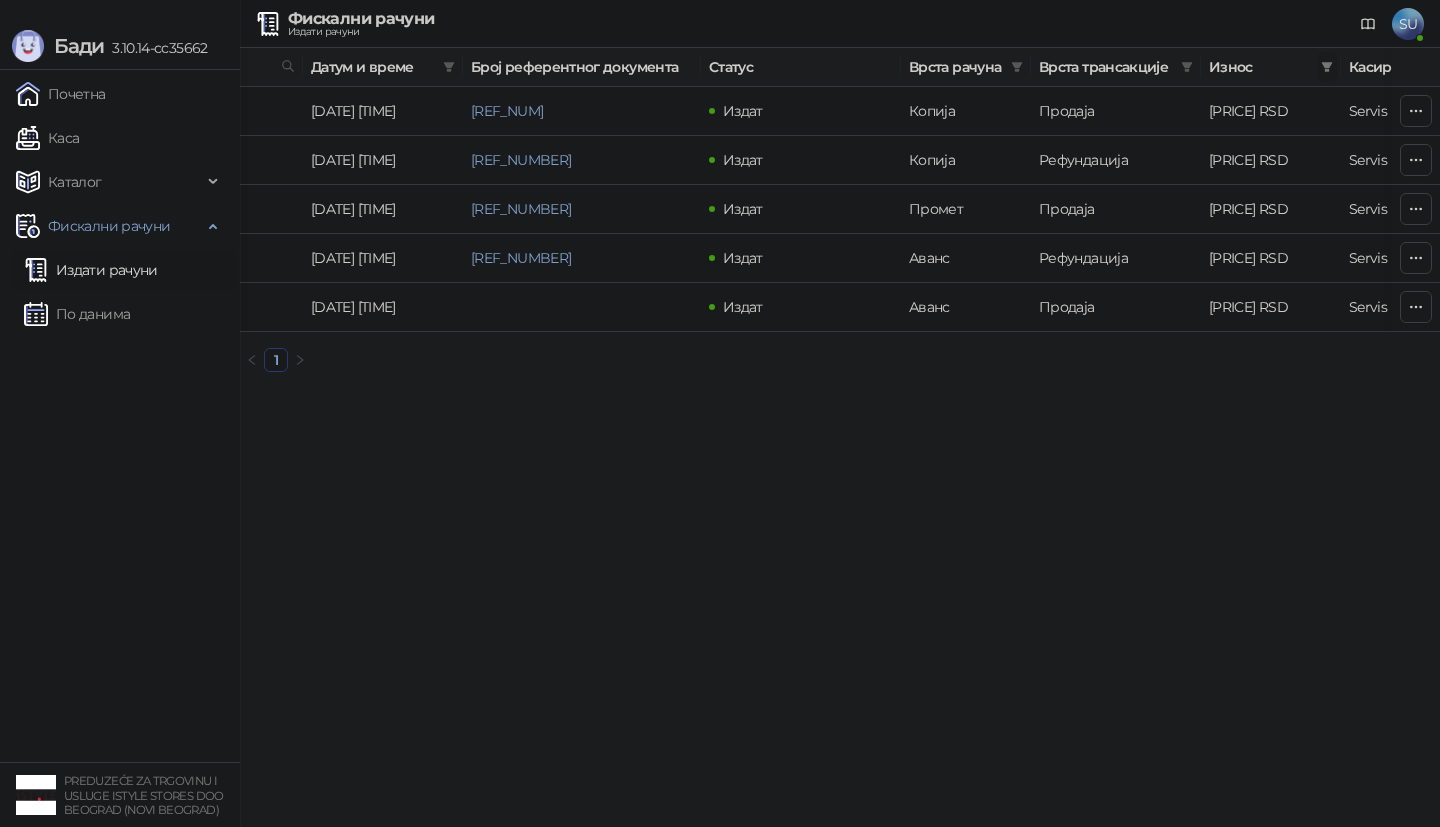 click 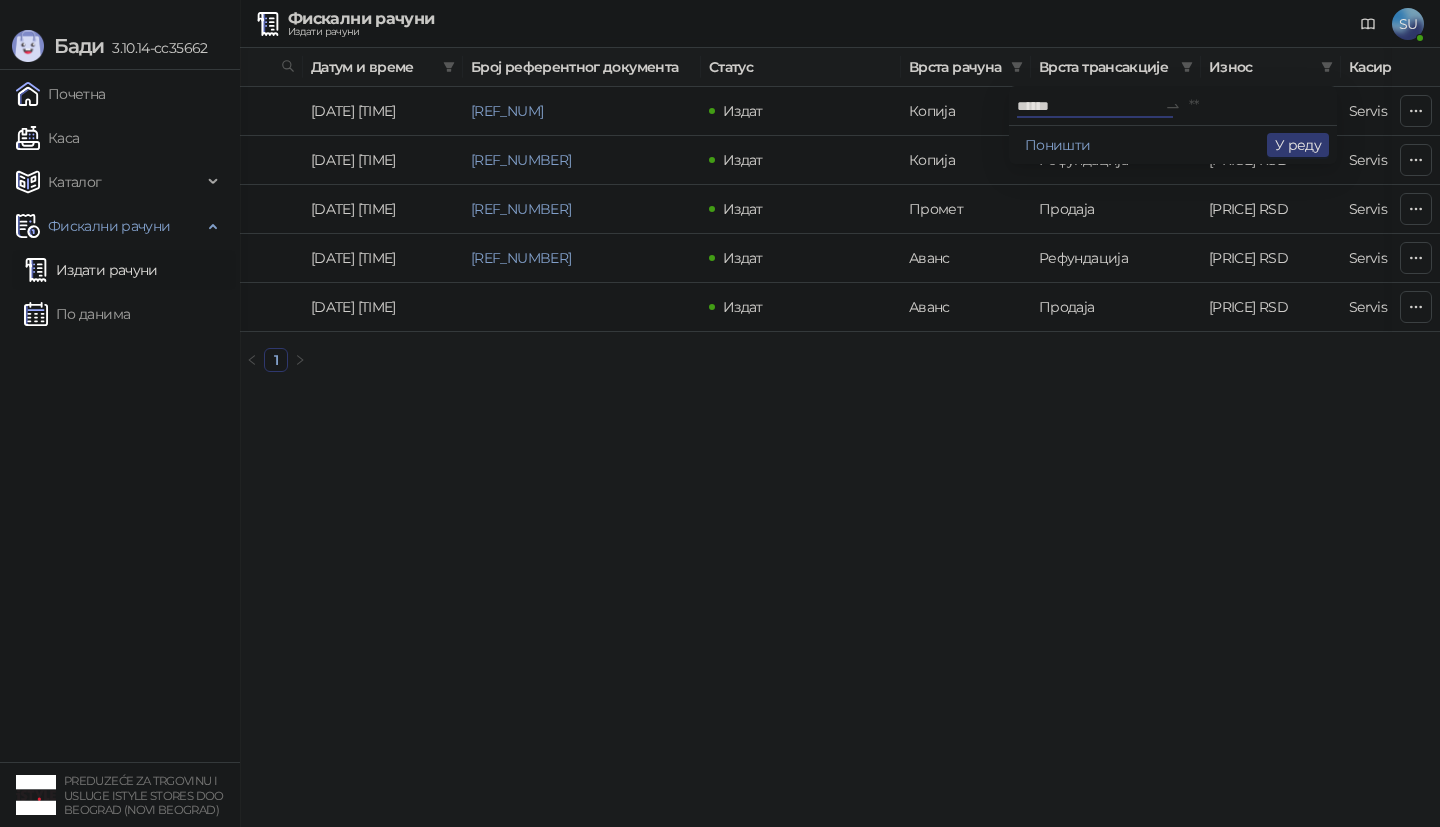 type on "******" 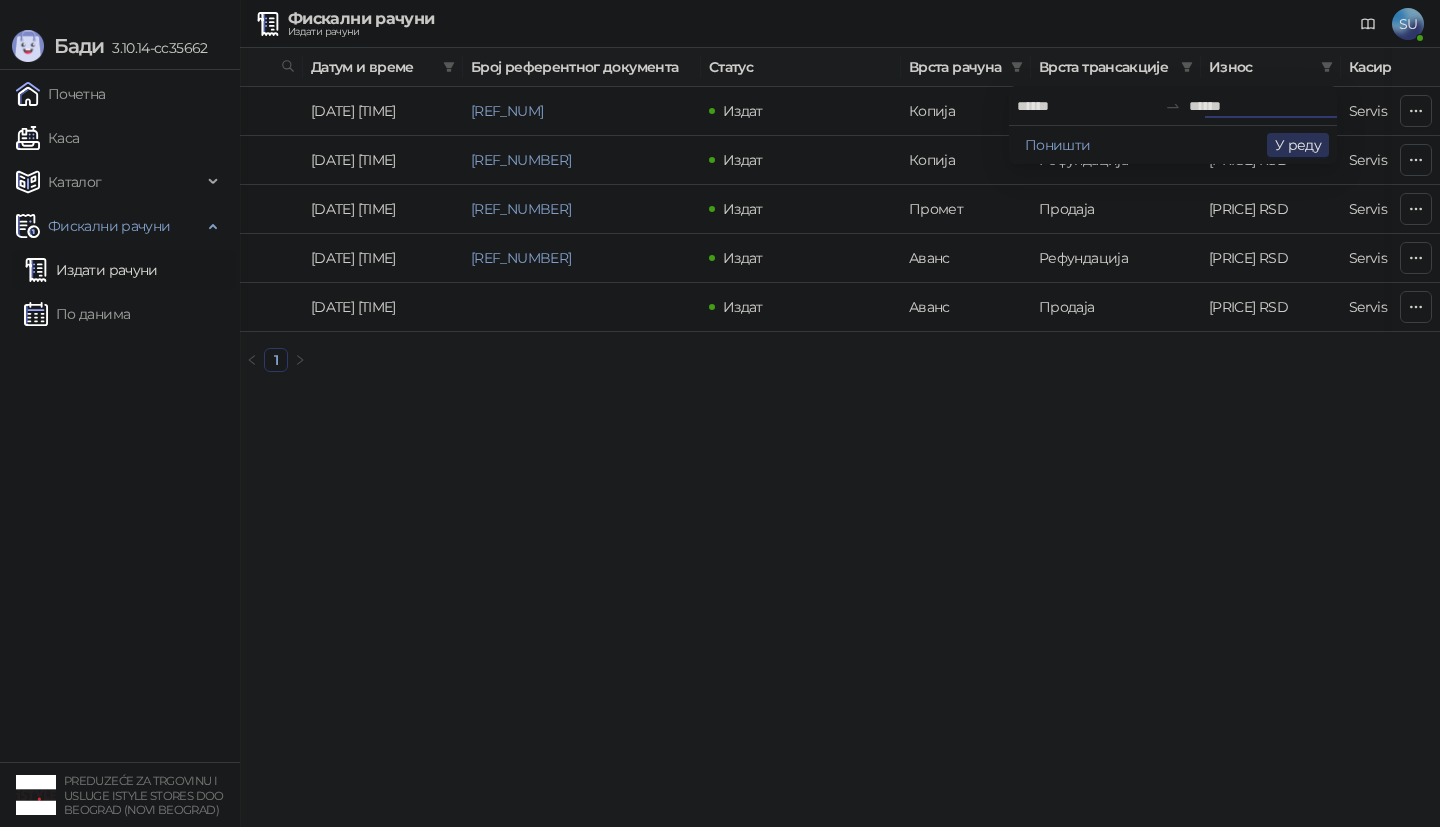 type on "******" 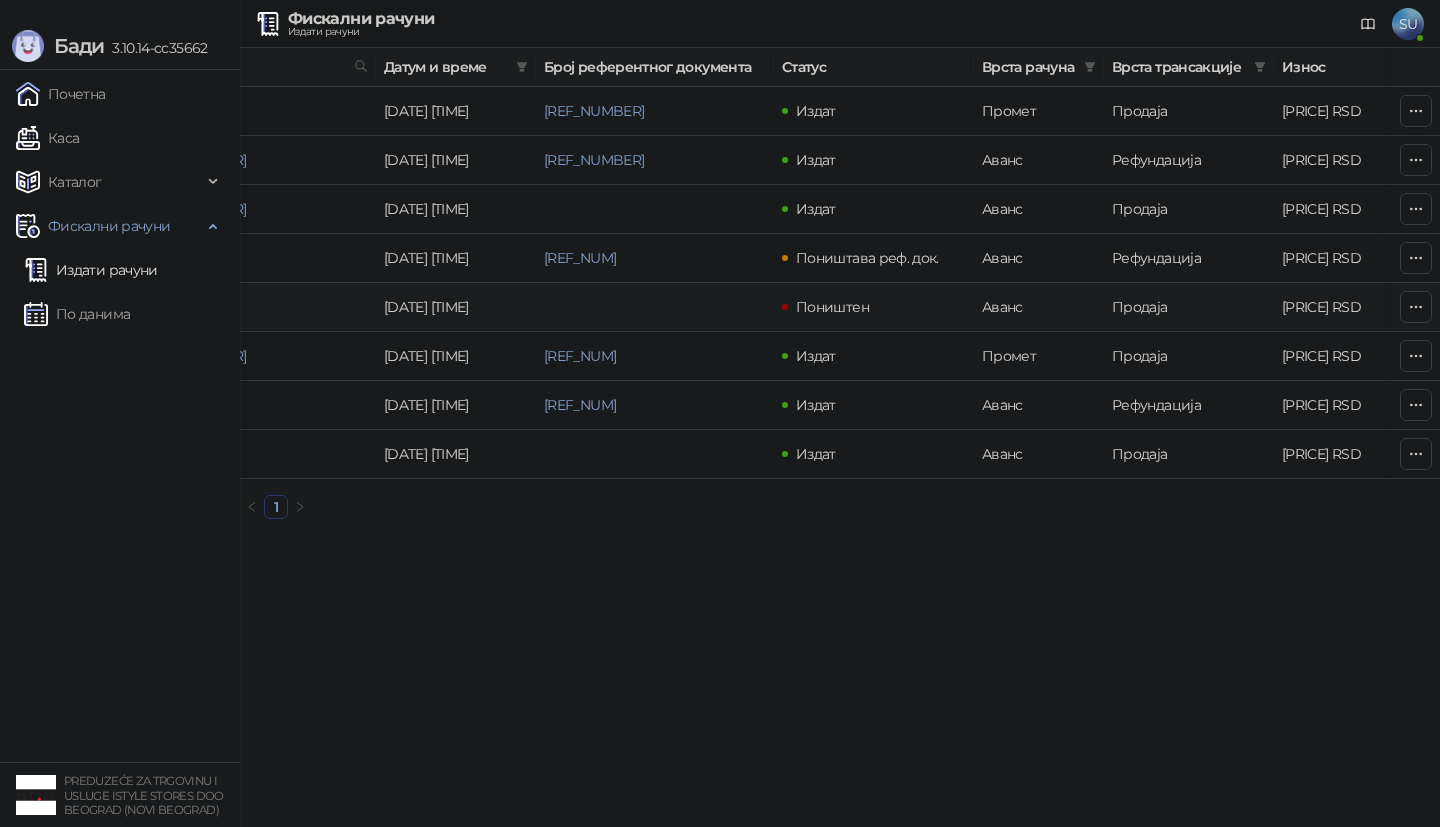 scroll, scrollTop: 0, scrollLeft: 105, axis: horizontal 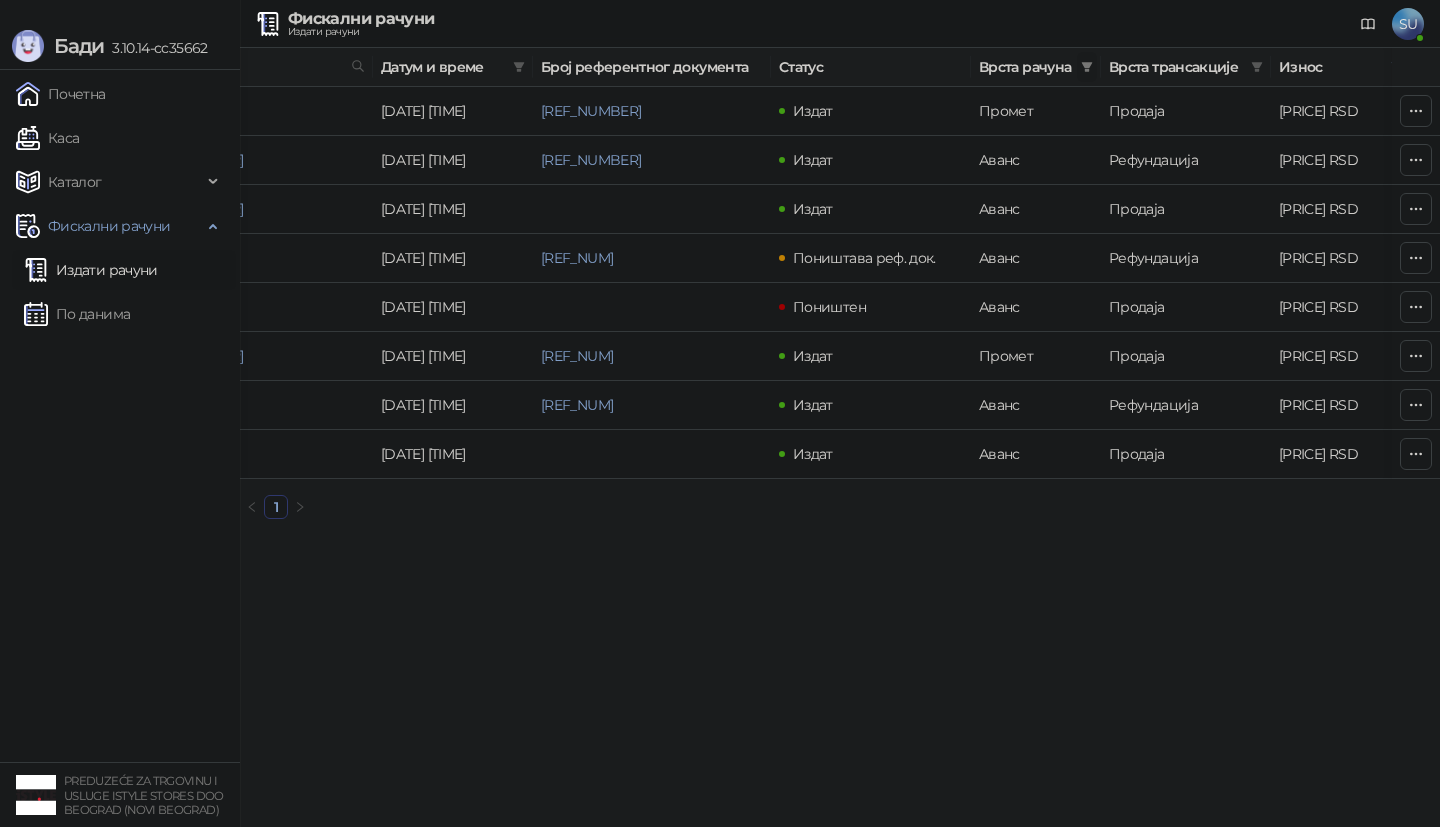 click 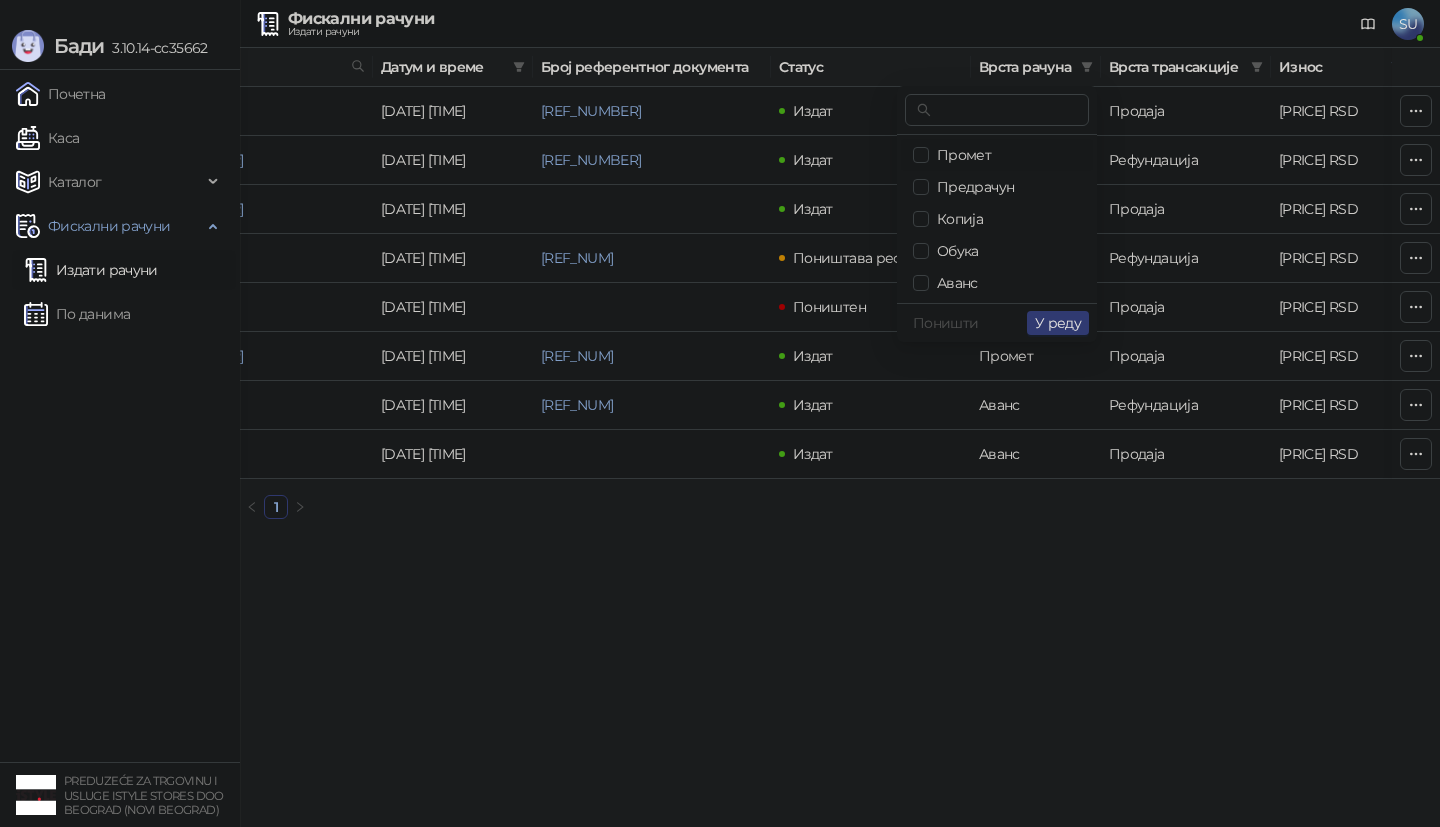 click on "Промет" at bounding box center [960, 155] 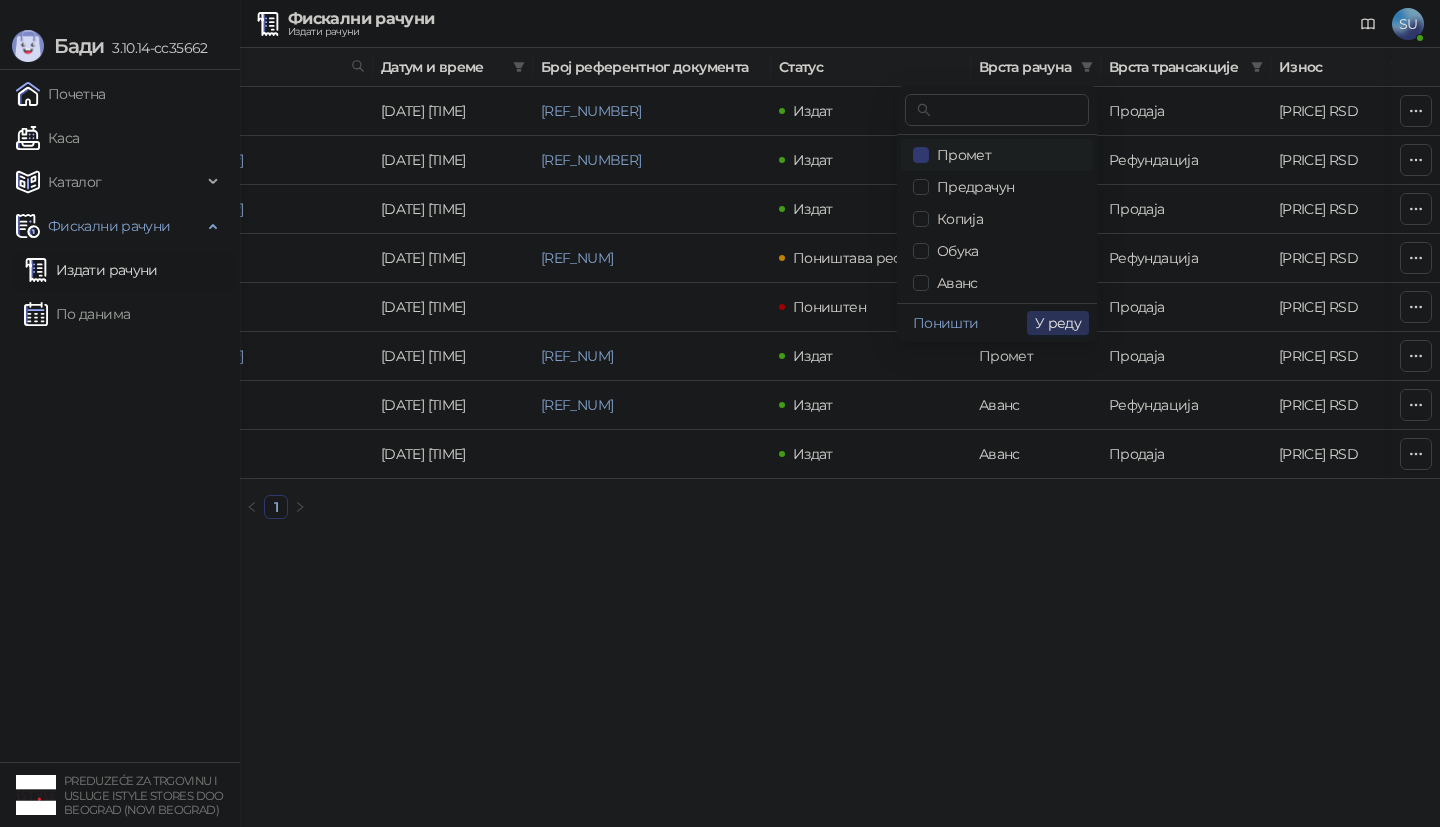 click on "У реду" at bounding box center (1058, 323) 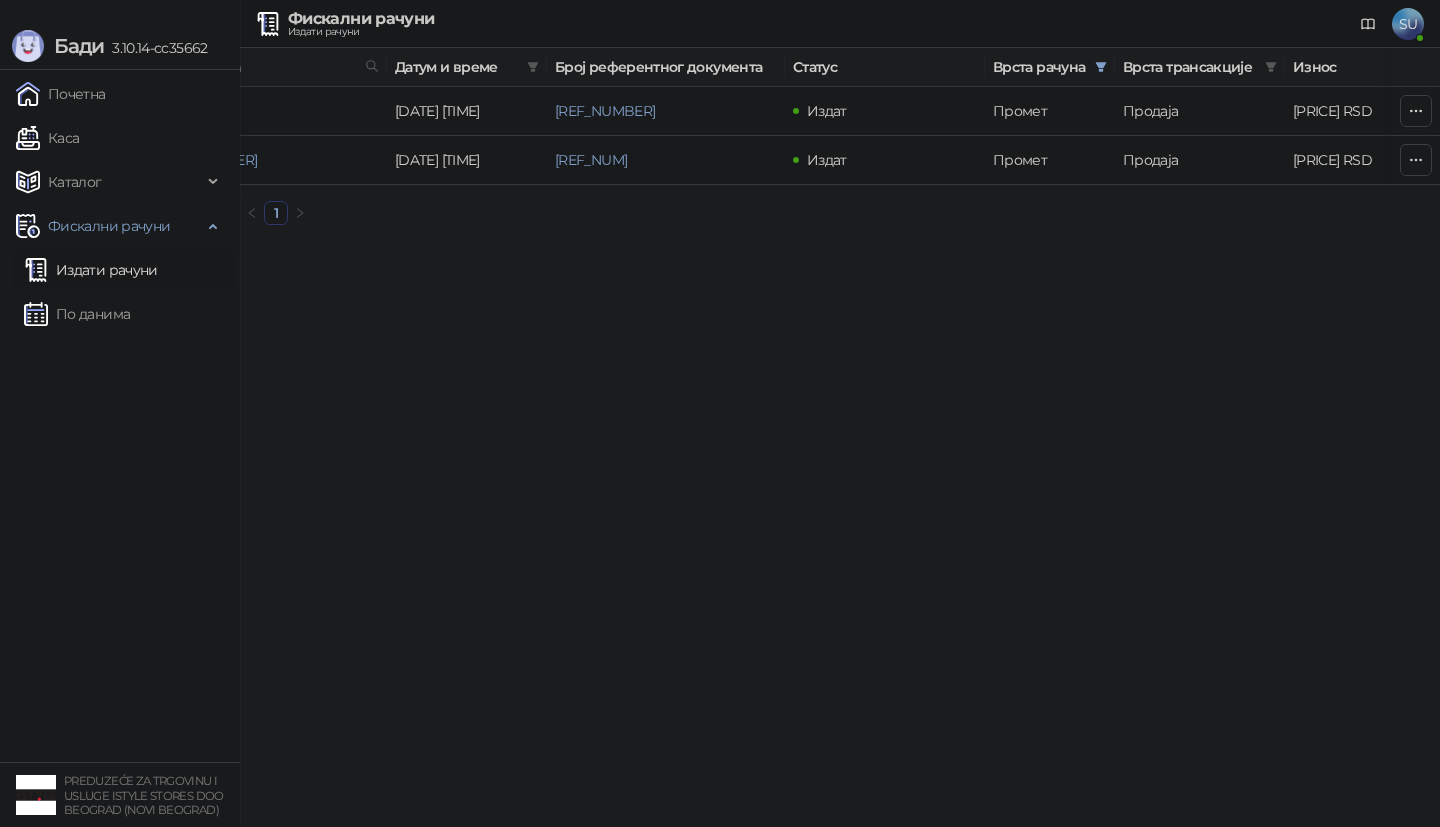 scroll, scrollTop: 0, scrollLeft: 0, axis: both 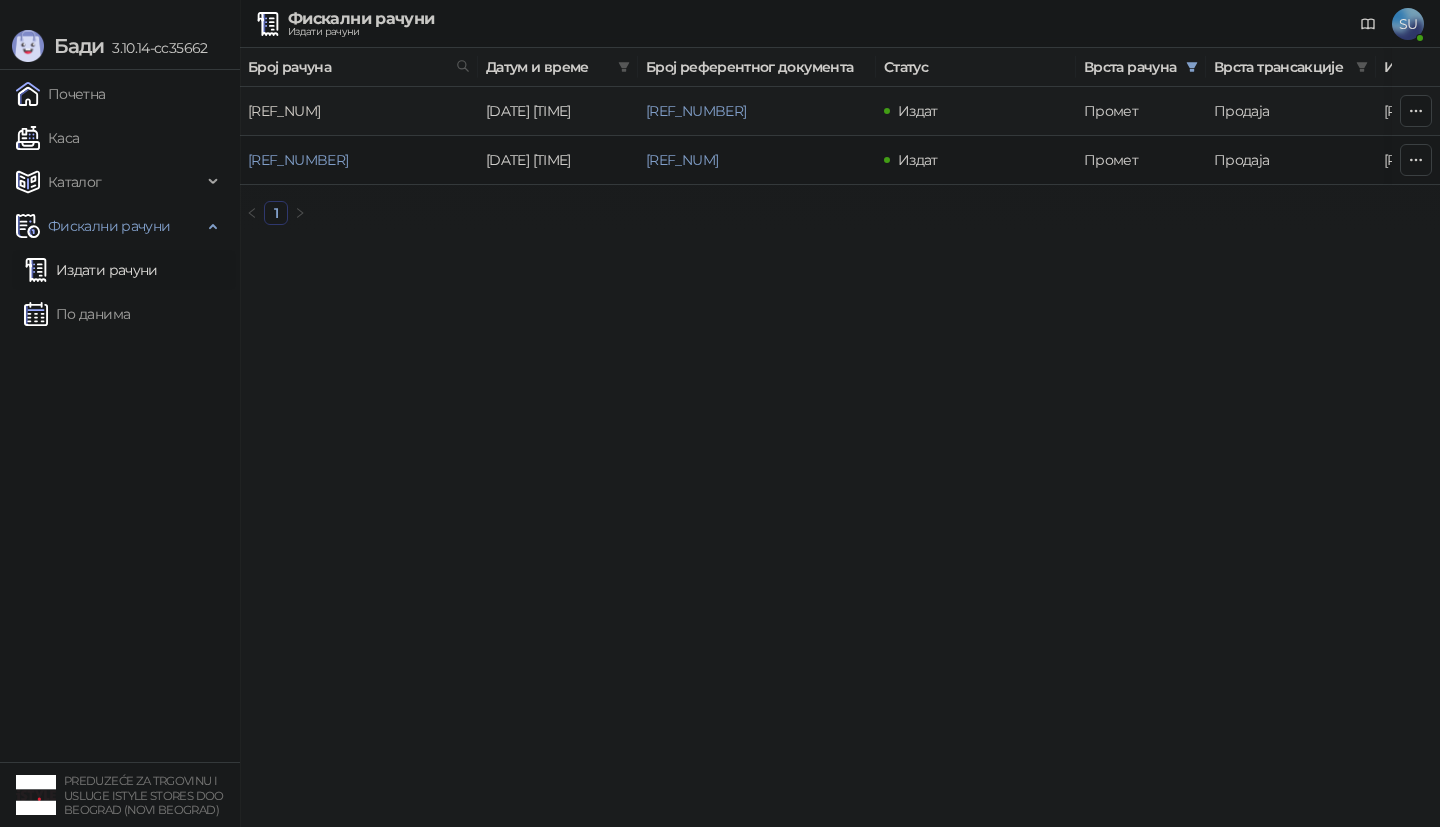click on "[REF_NUM]" at bounding box center (284, 111) 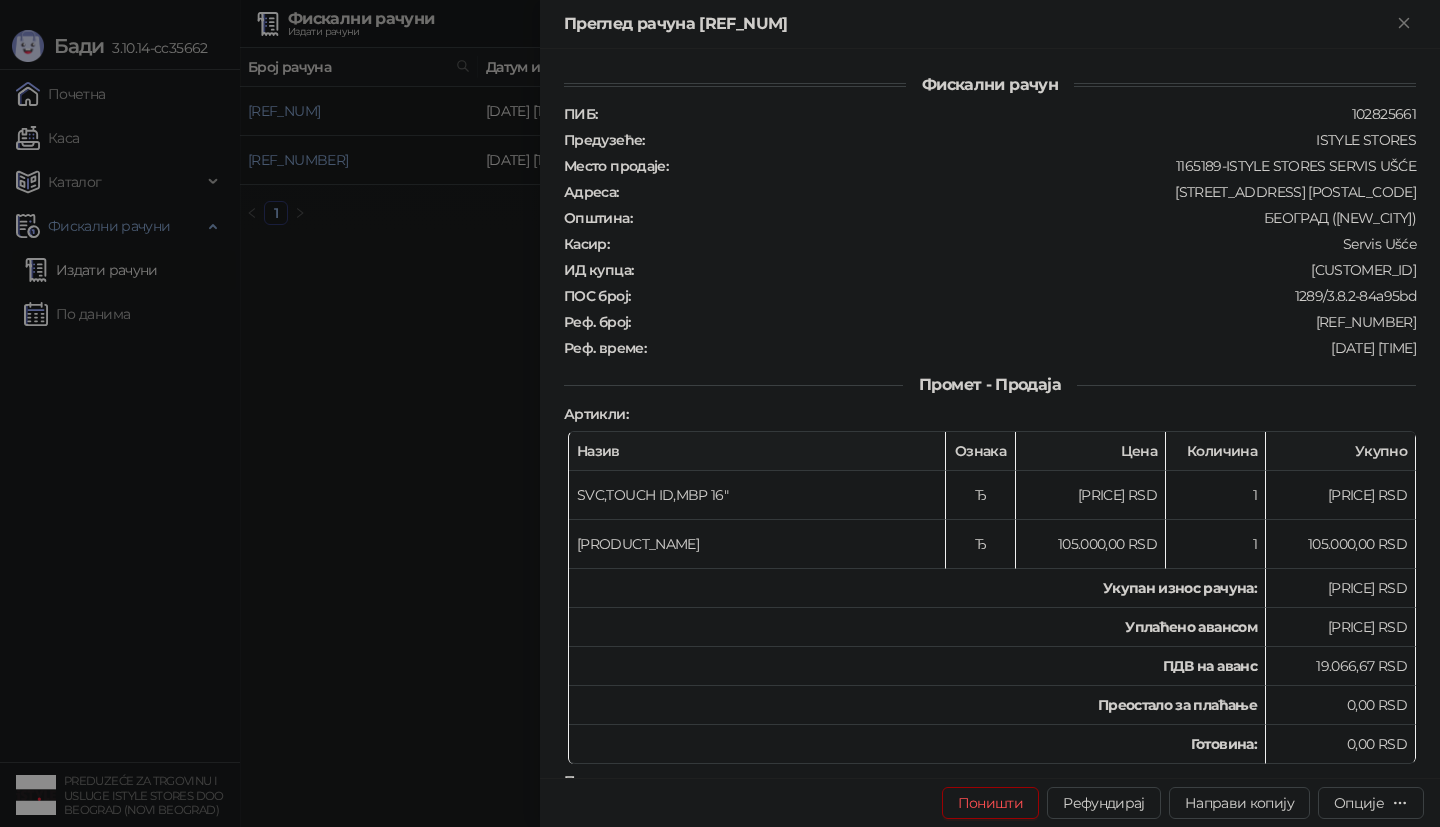 scroll, scrollTop: 535, scrollLeft: 0, axis: vertical 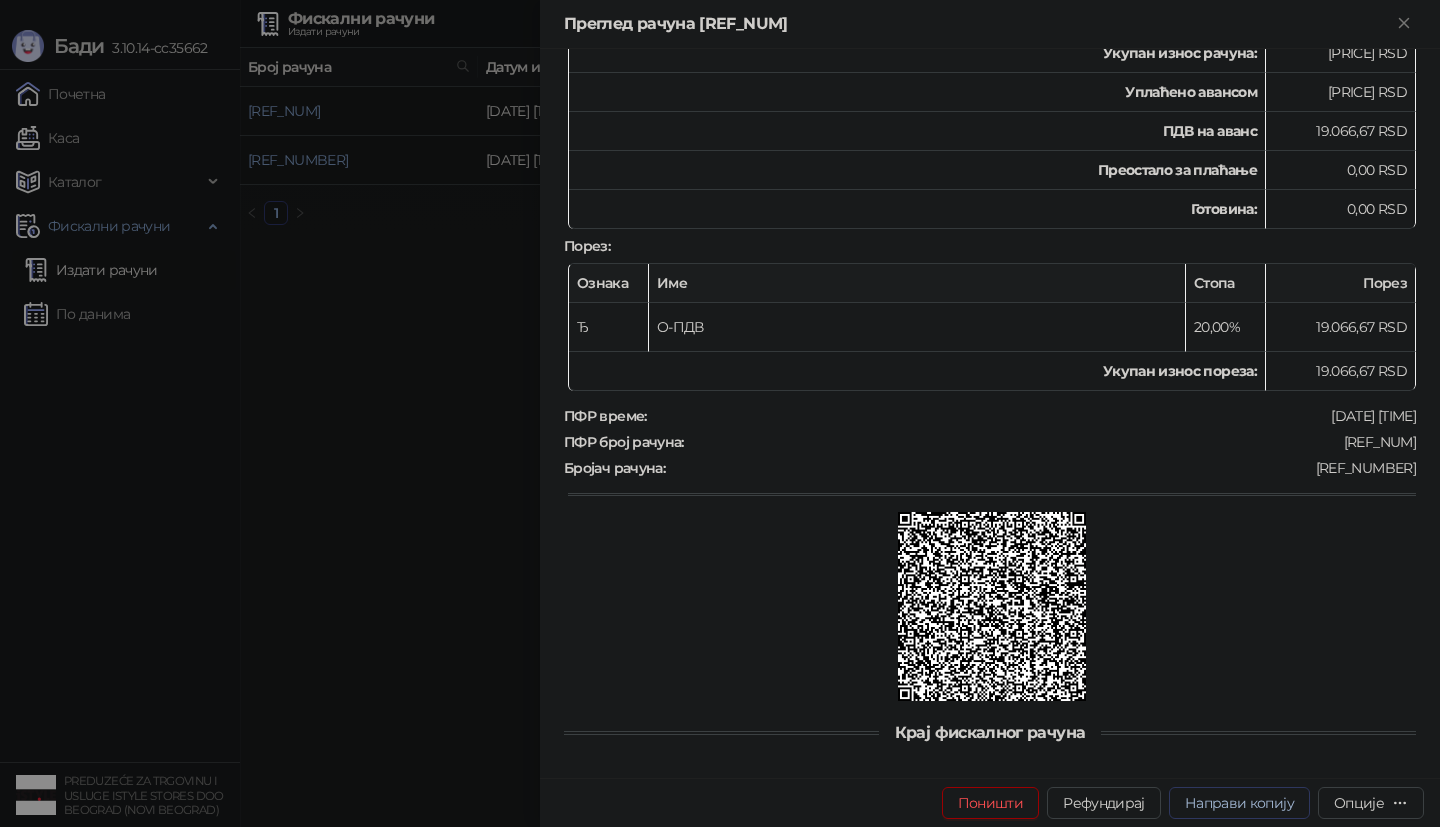 click on "Направи копију" at bounding box center (1239, 803) 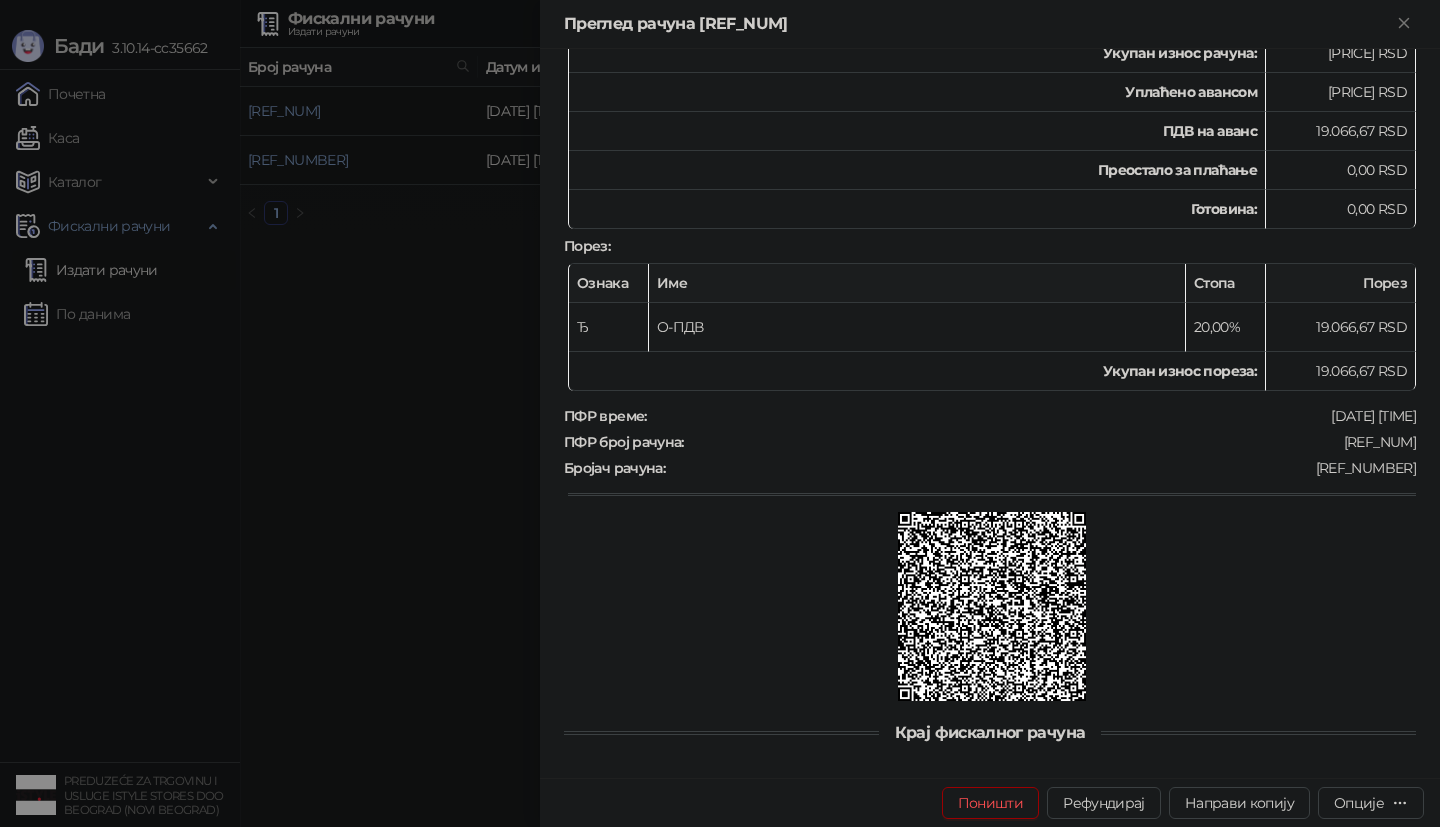 type on "*********" 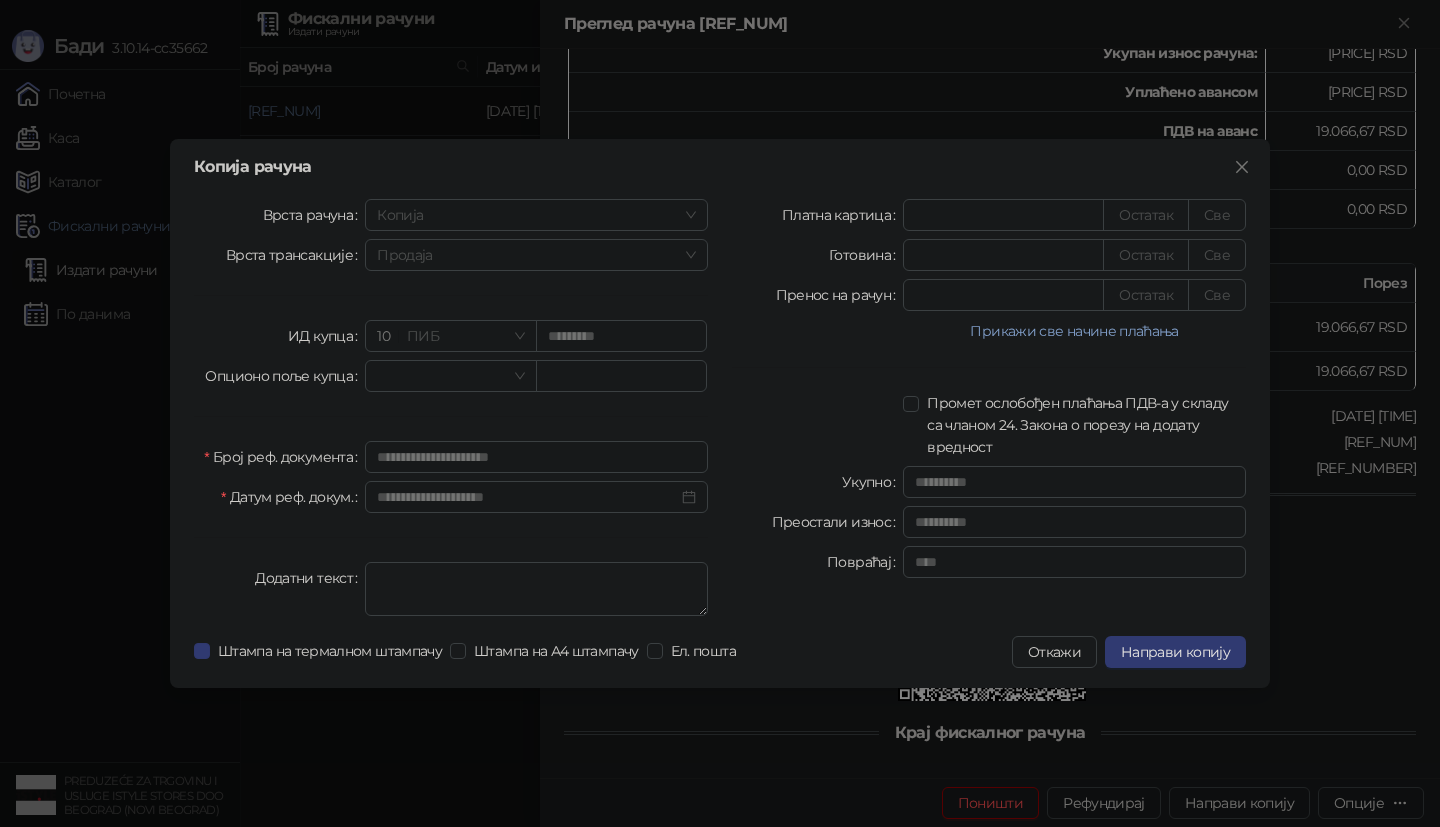 click on "*********" at bounding box center [621, 336] 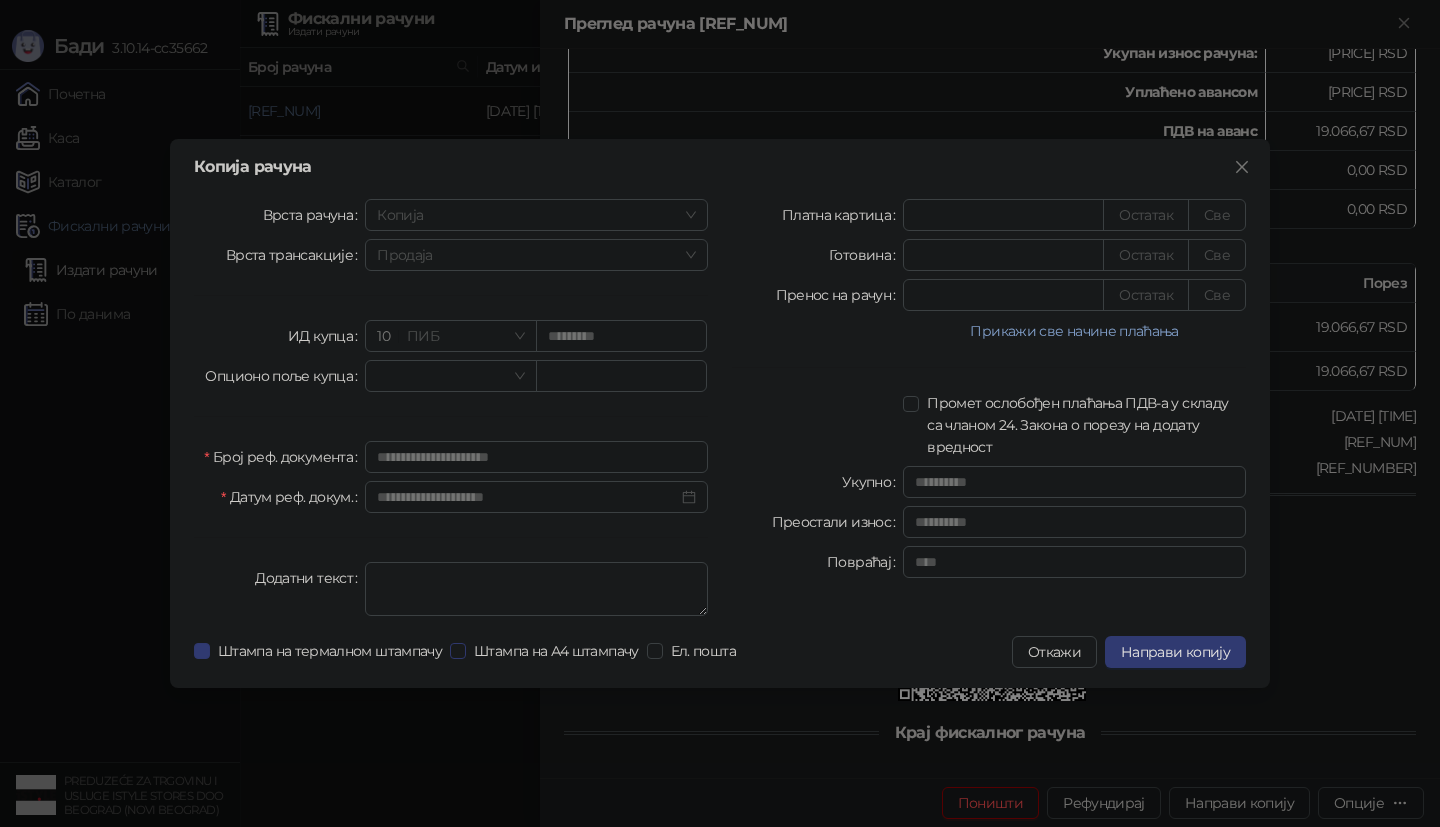click on "Штампа на А4 штампачу" at bounding box center (556, 651) 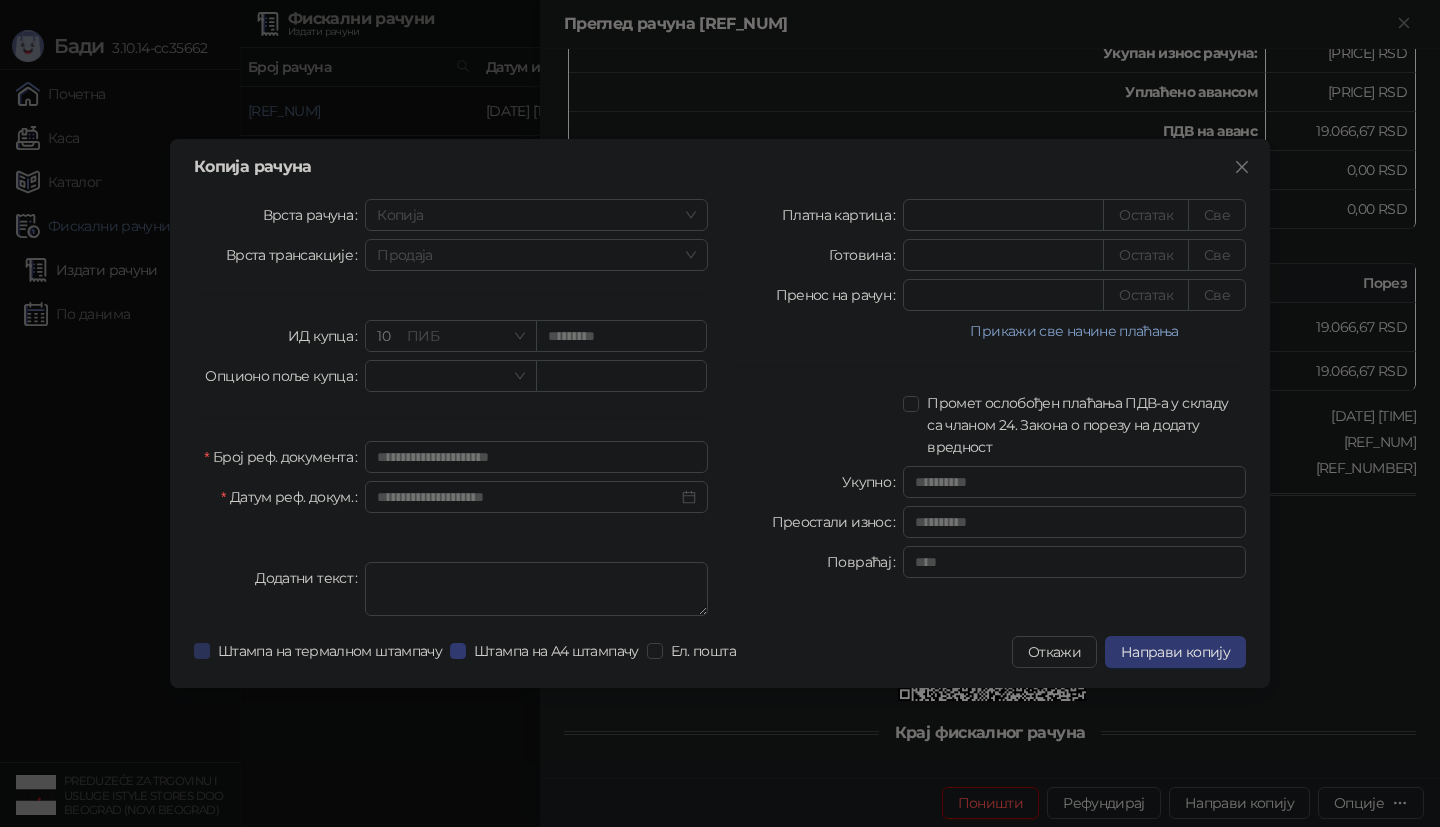 click on "Штампа на термалном штампачу" at bounding box center [330, 651] 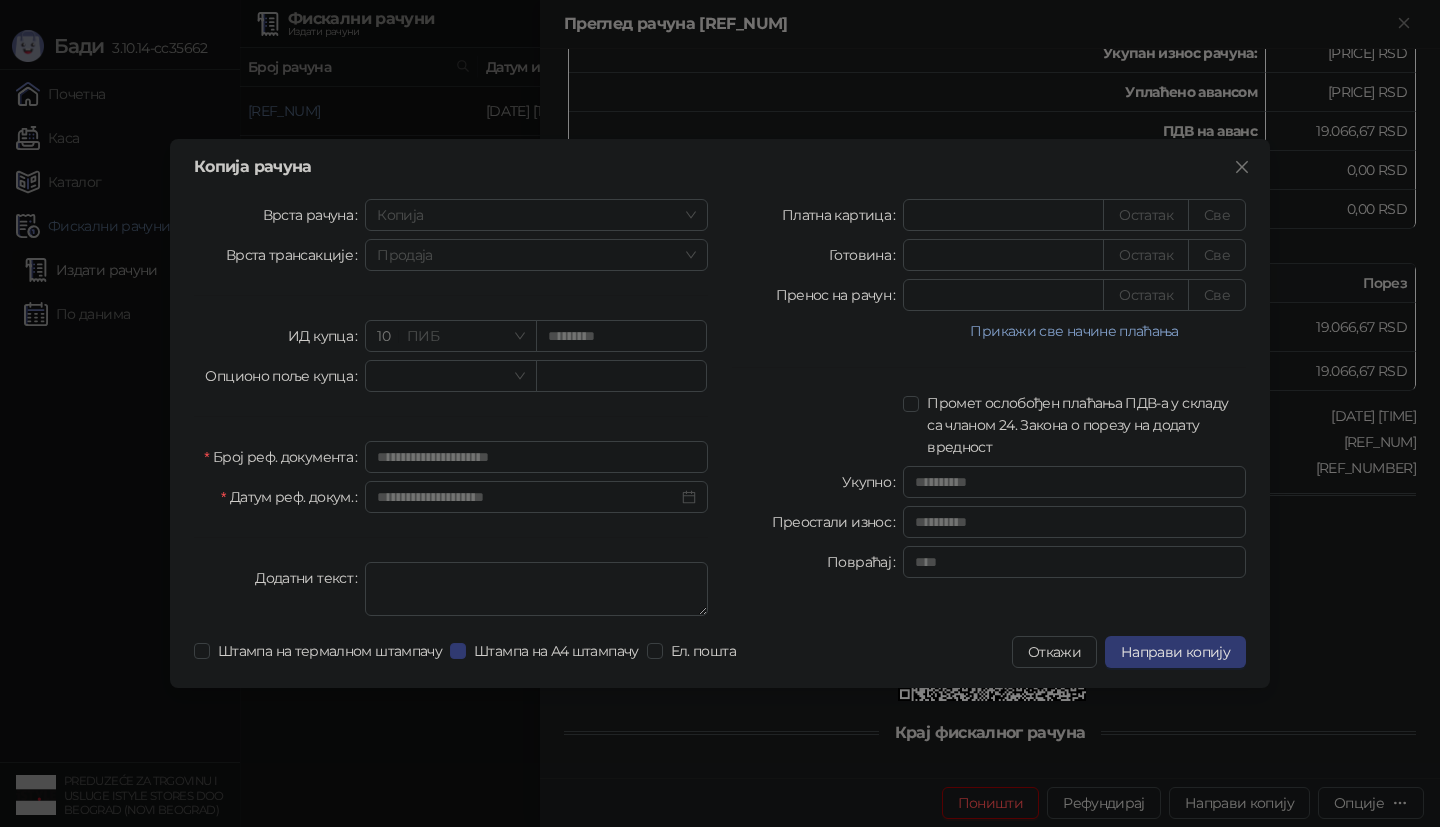 click on "**********" at bounding box center [1074, 482] 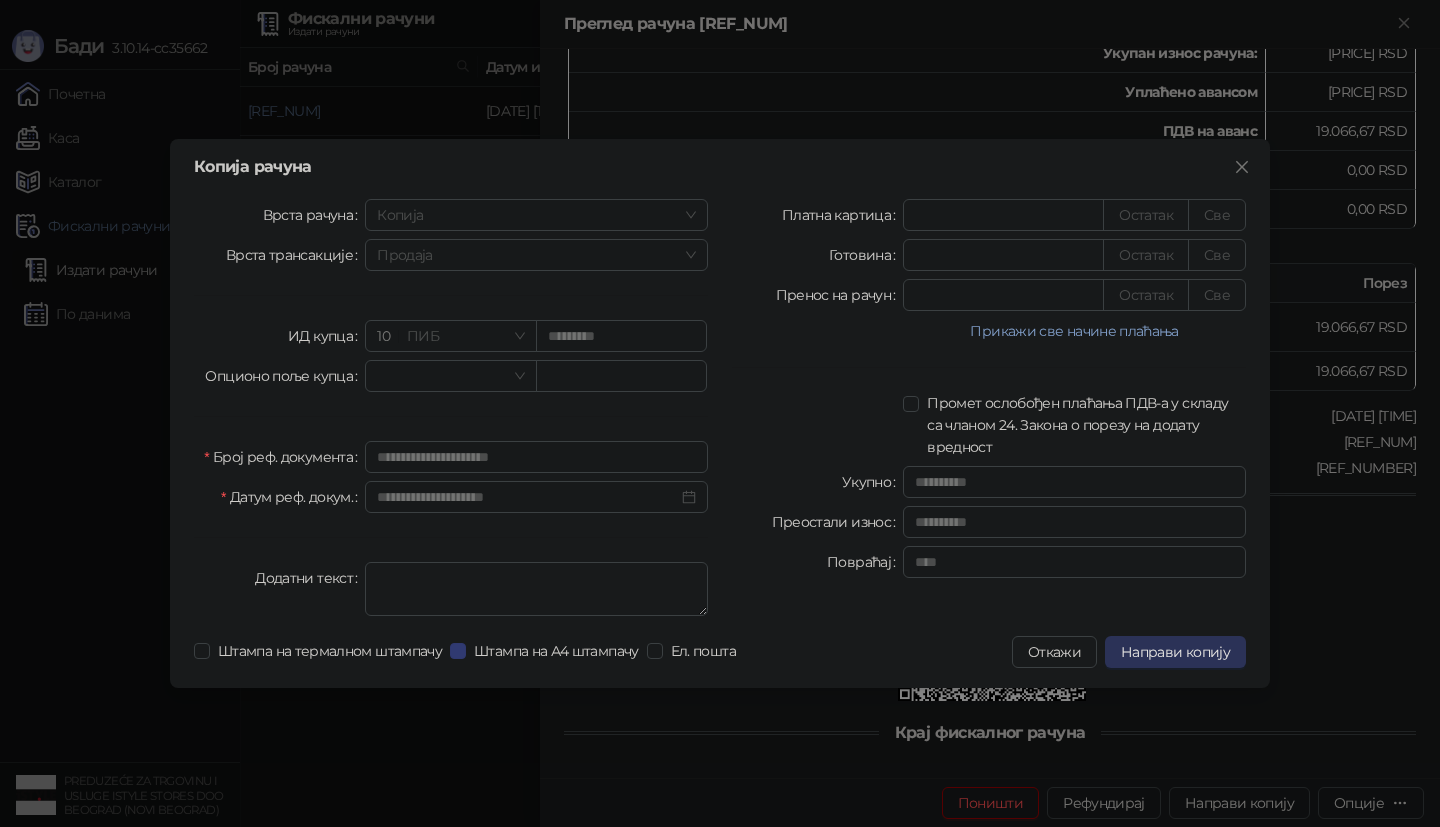 click on "Направи копију" at bounding box center [1175, 652] 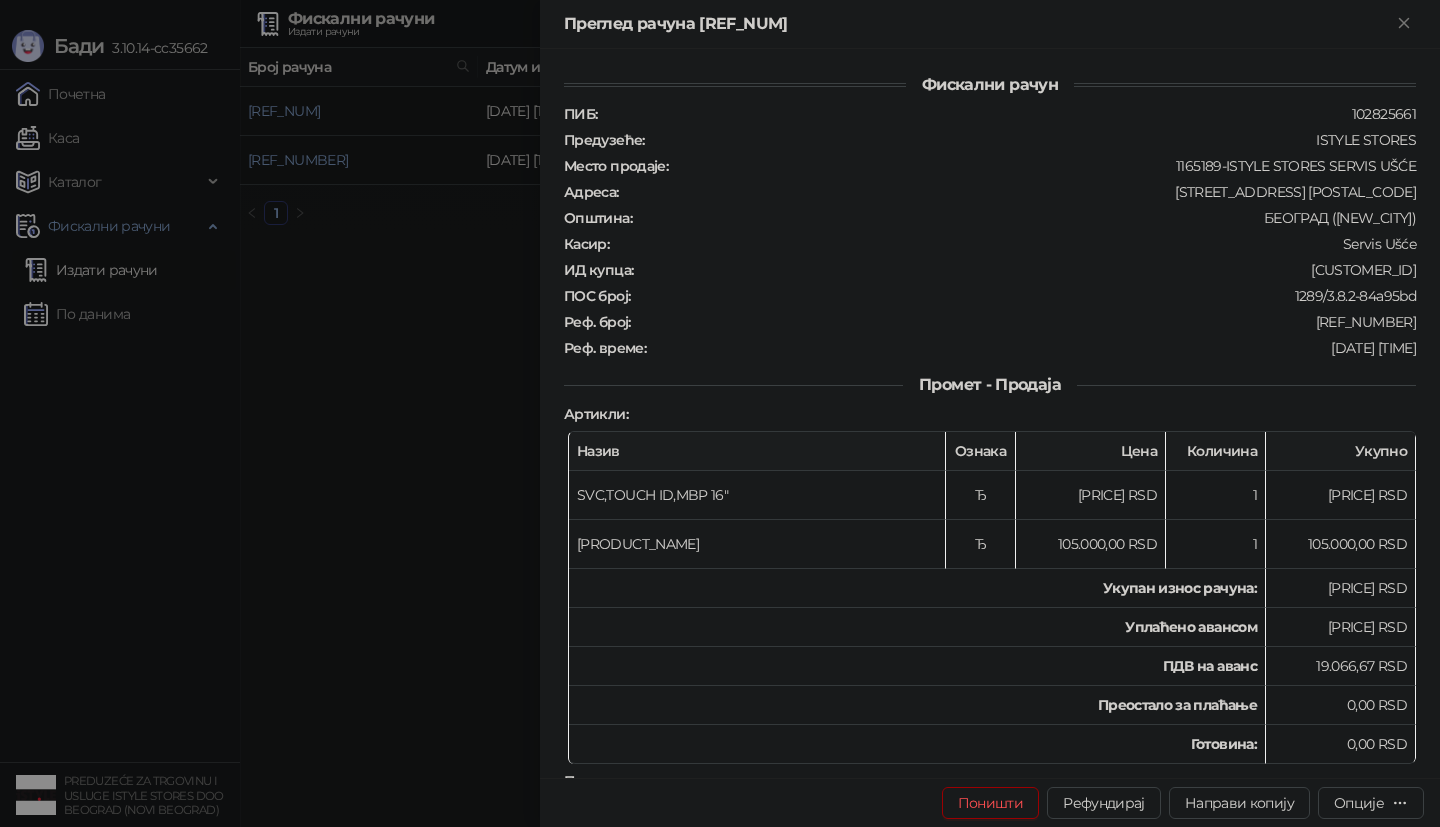 click at bounding box center [720, 413] 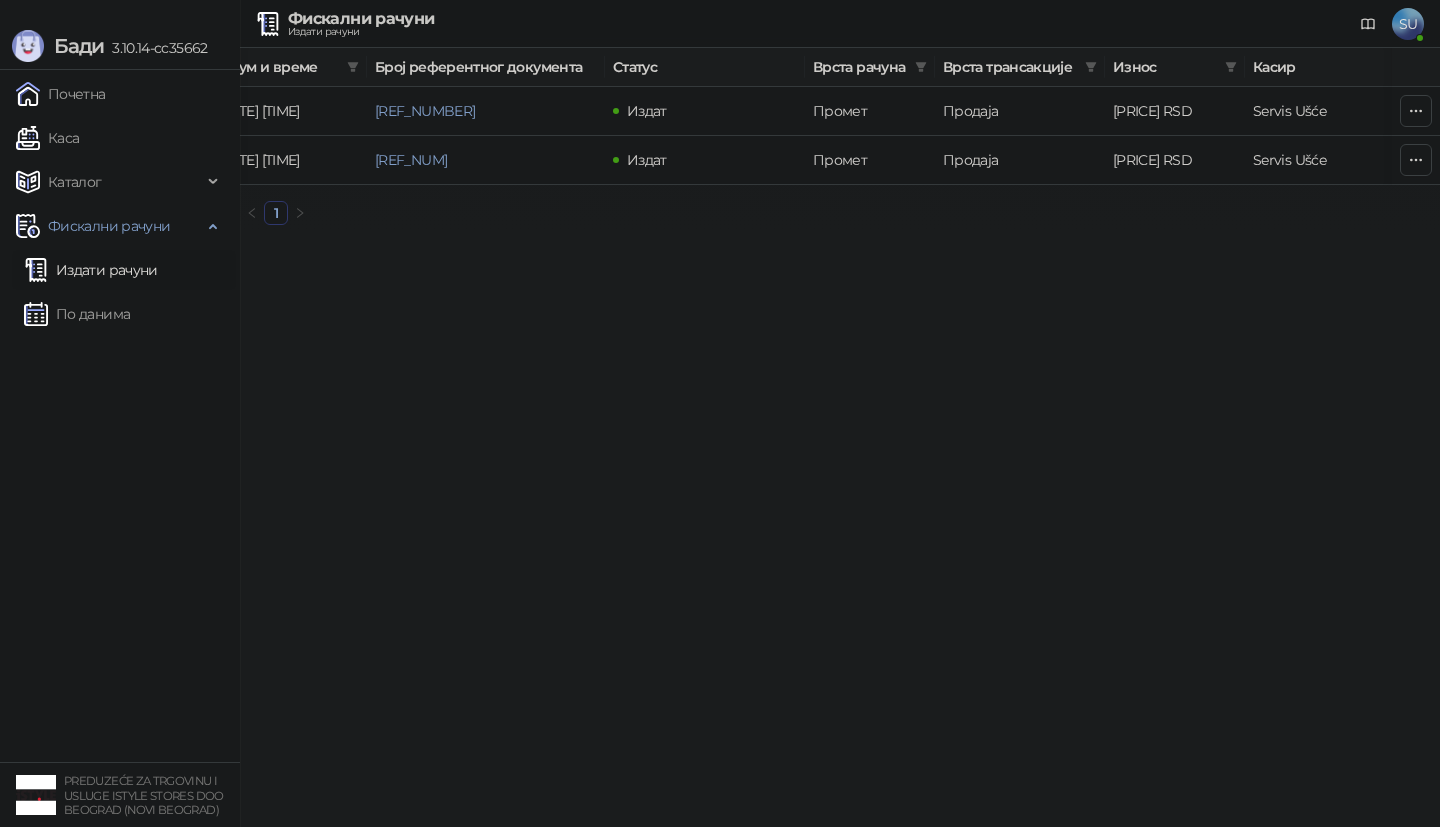 scroll, scrollTop: 0, scrollLeft: 373, axis: horizontal 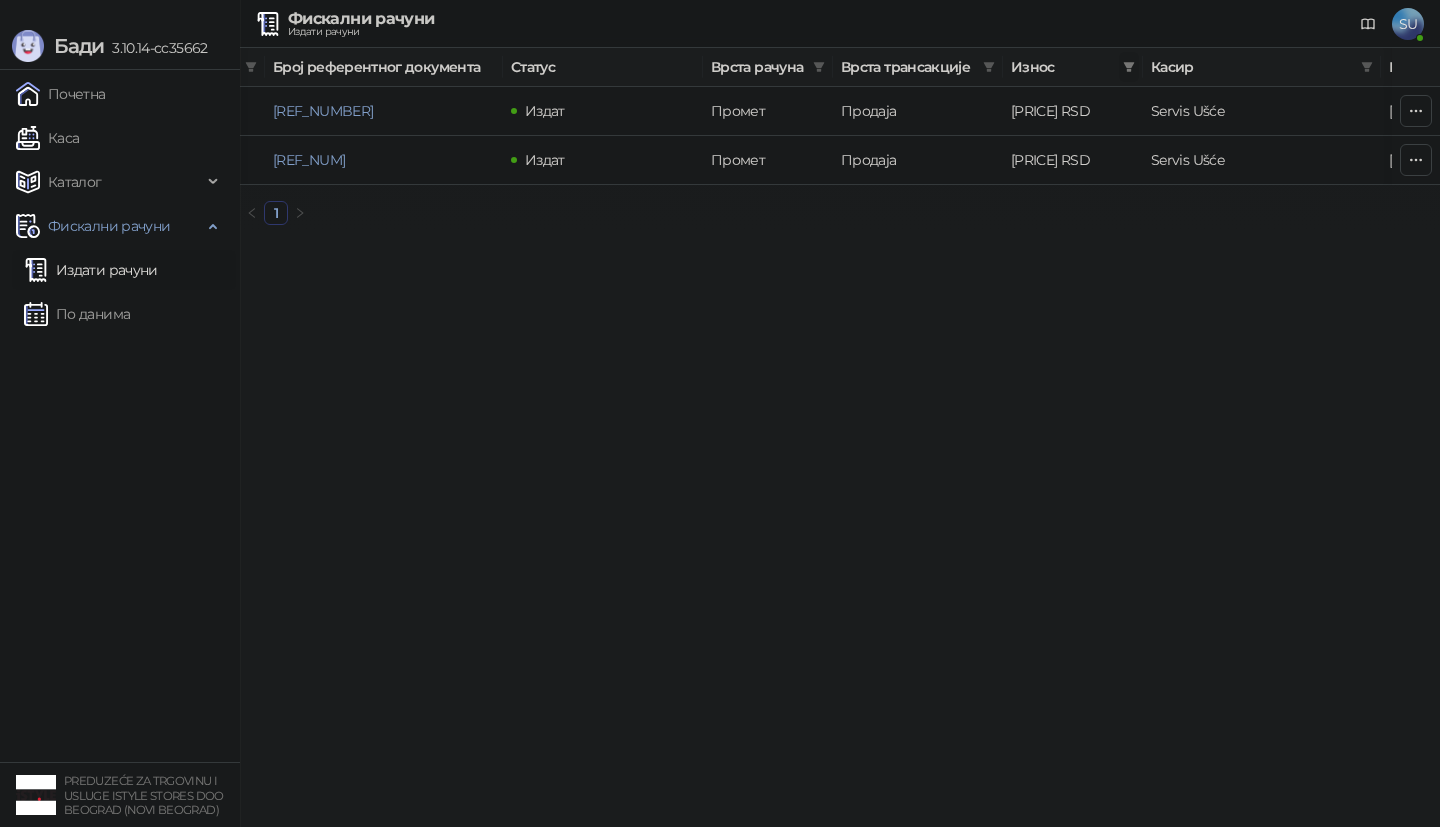click 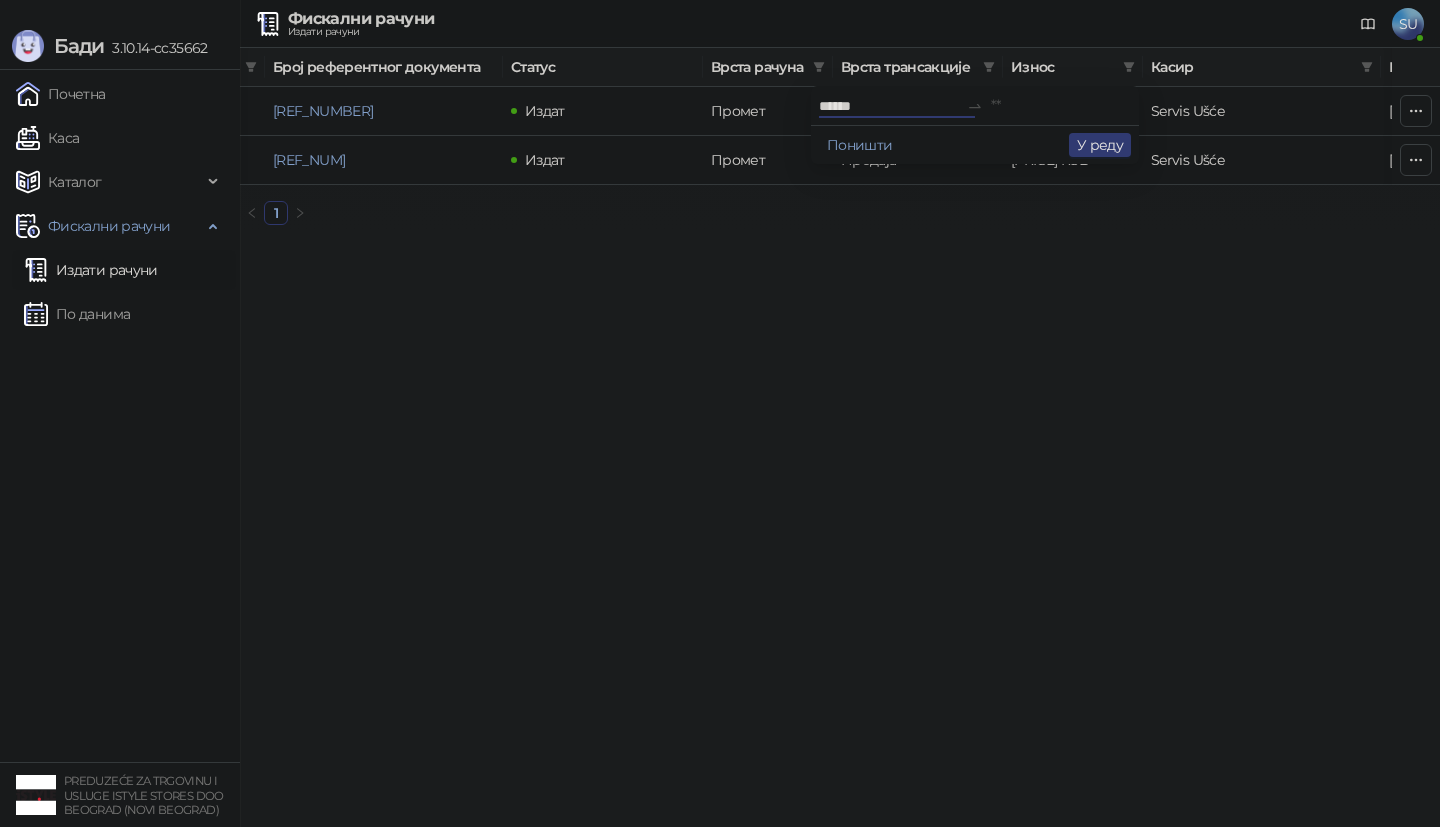 click on "******" at bounding box center (889, 106) 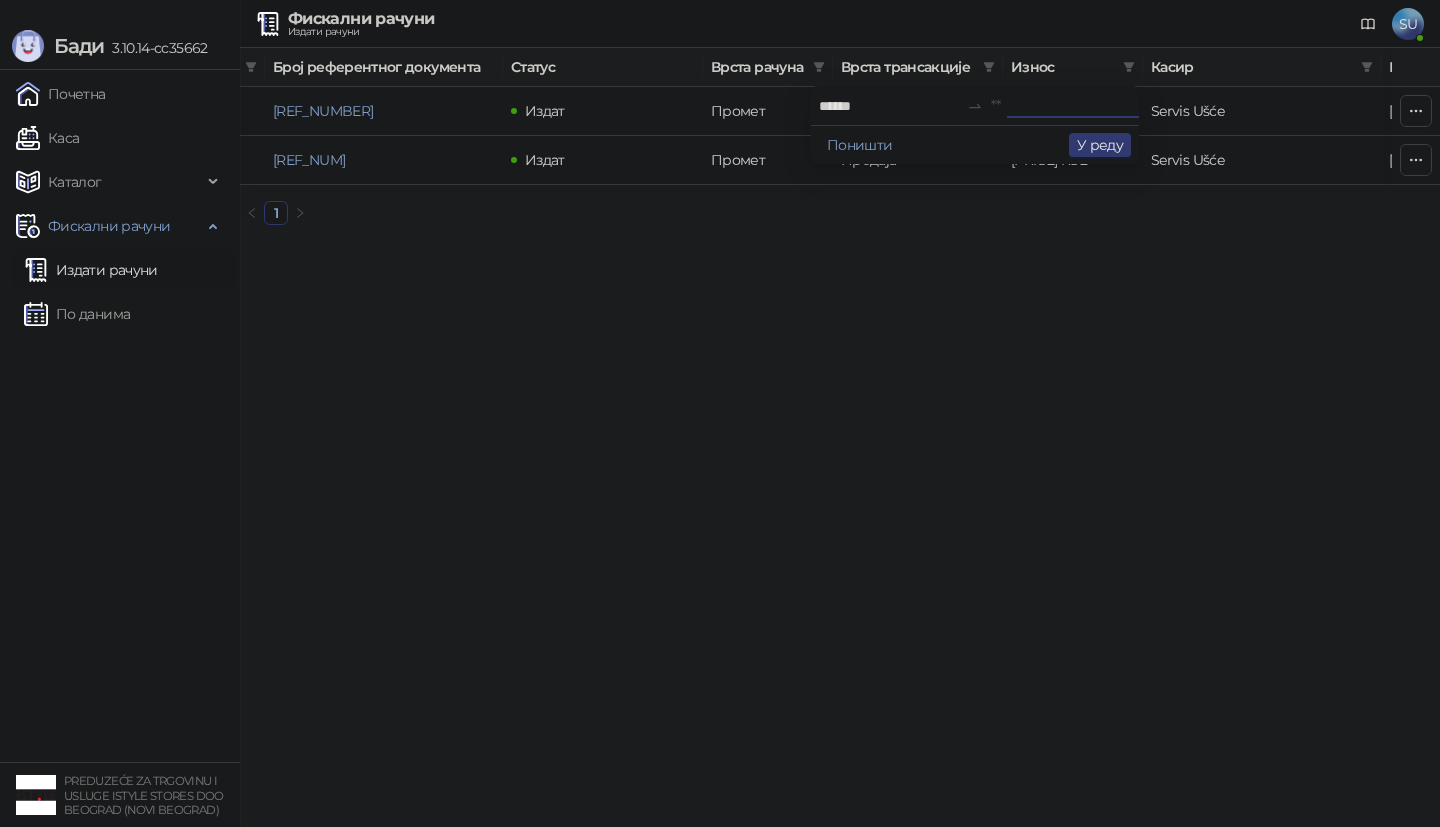 click at bounding box center [1061, 106] 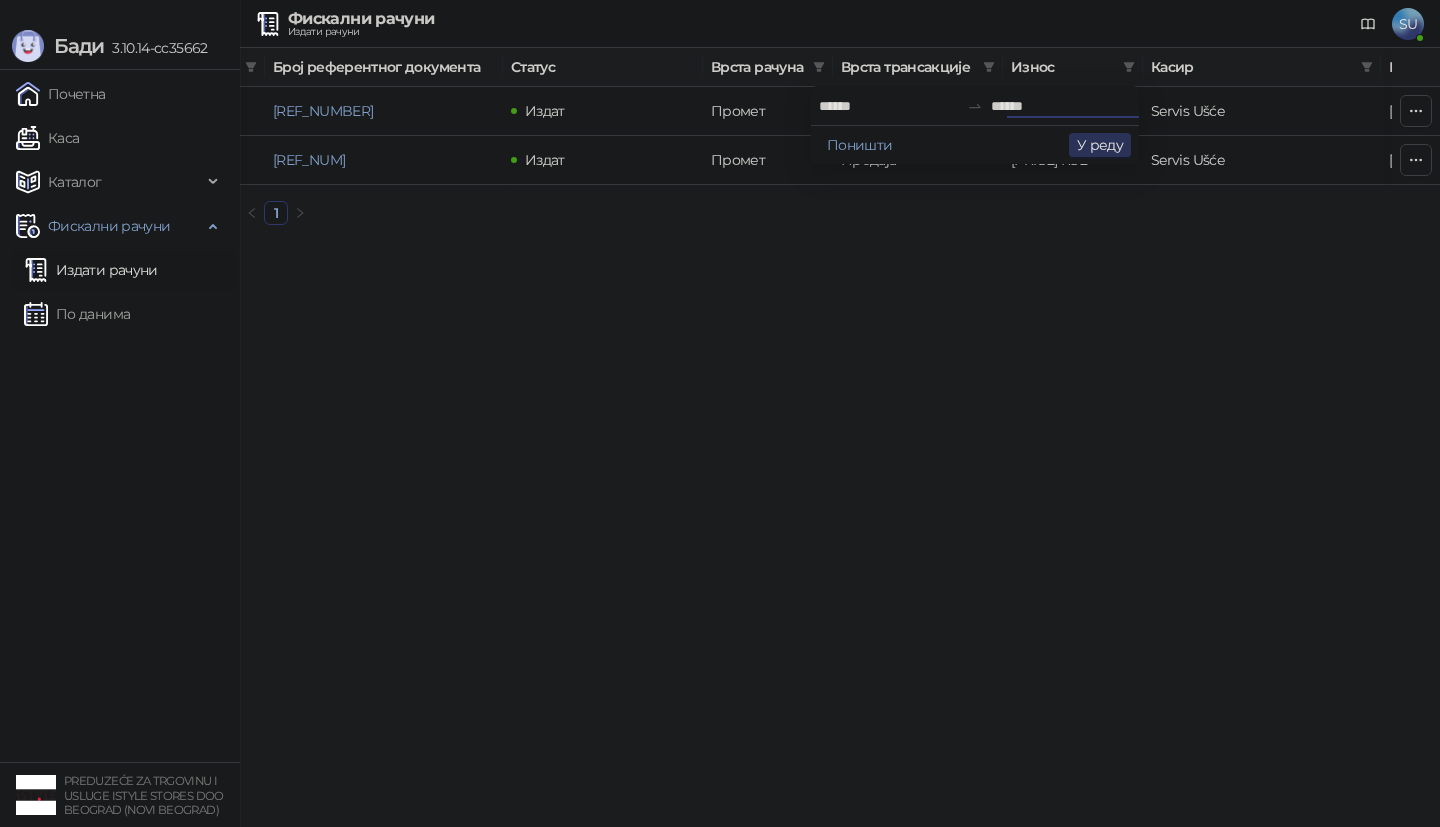 type on "******" 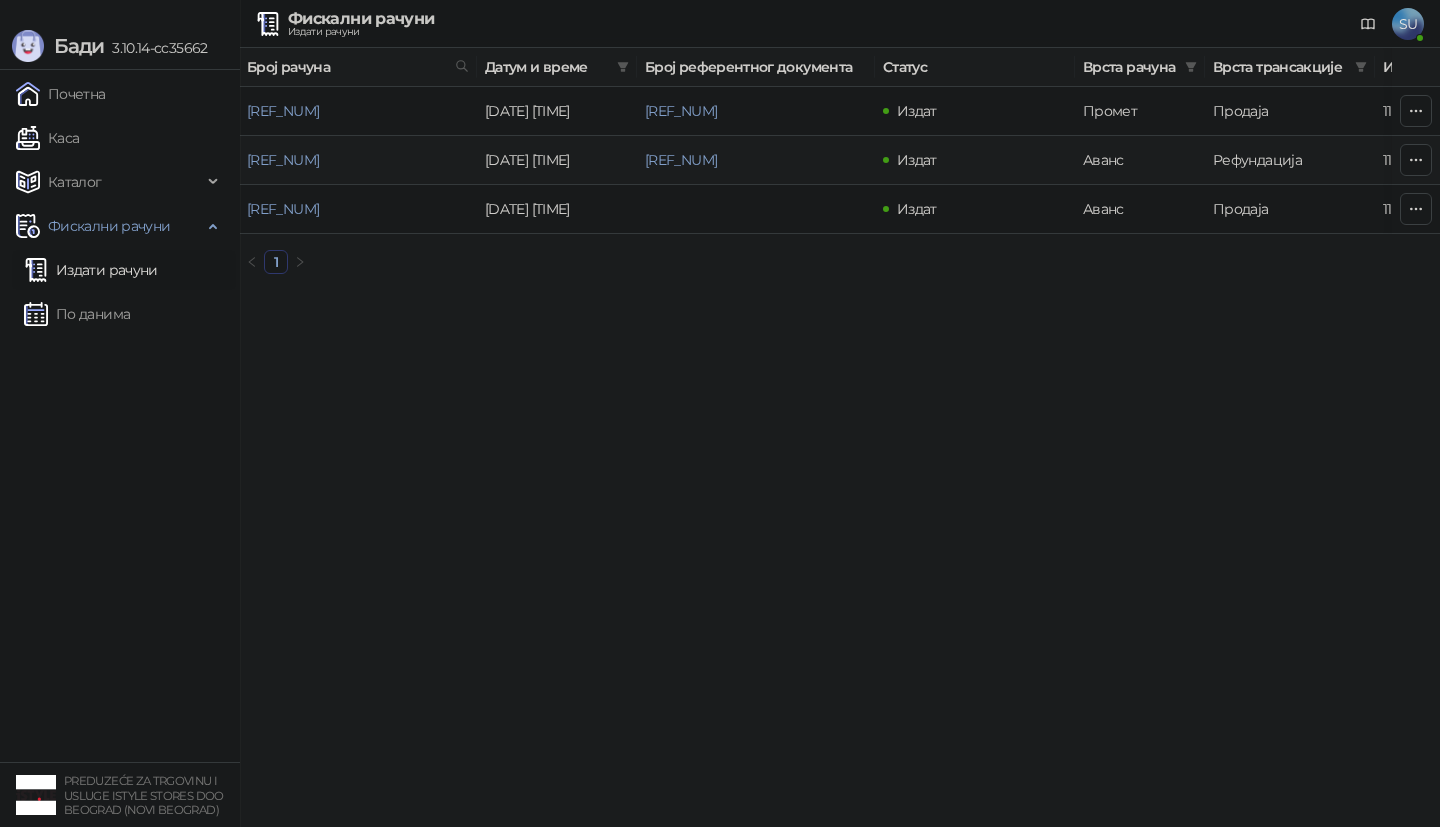 scroll, scrollTop: 0, scrollLeft: 0, axis: both 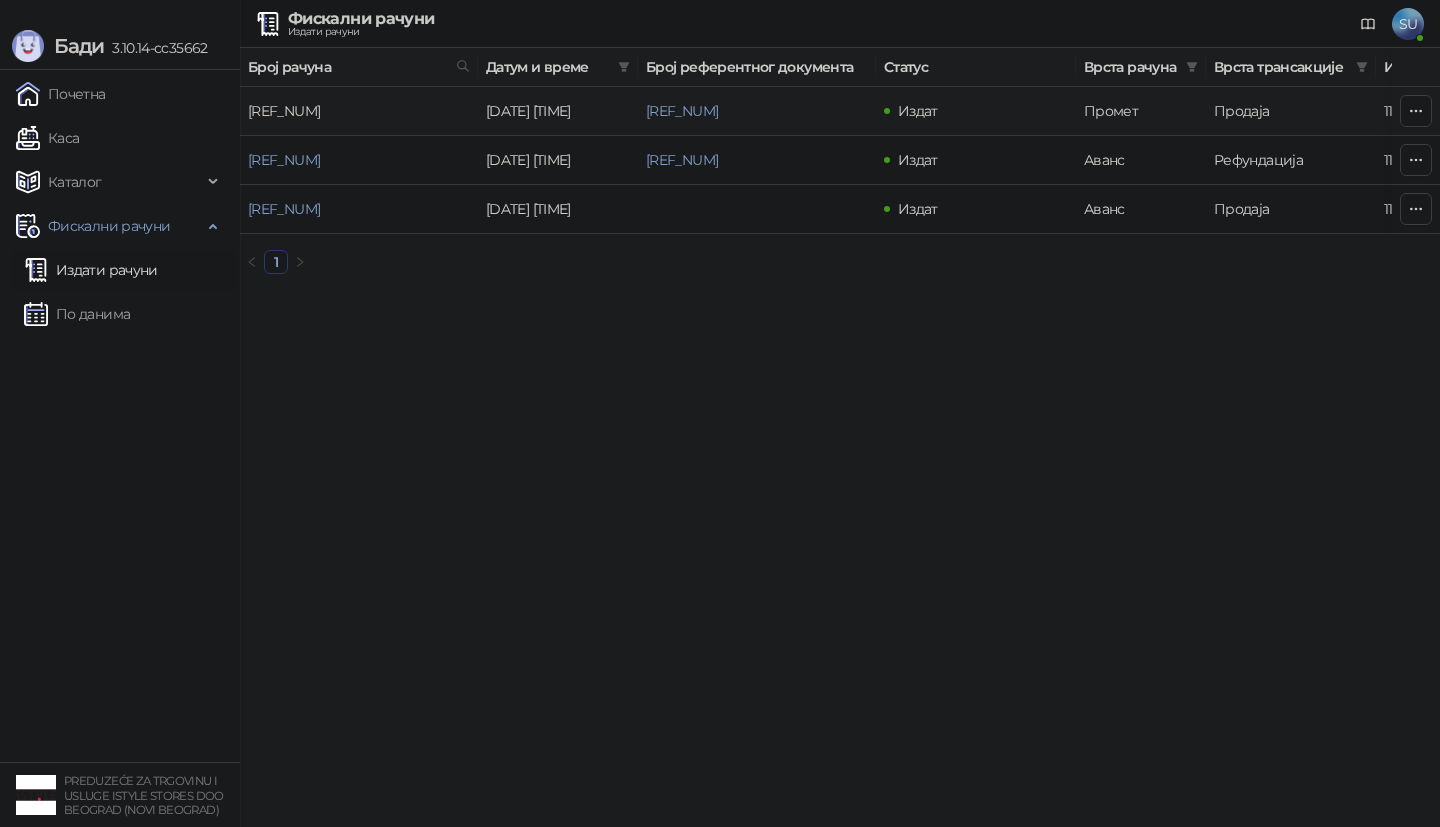 click on "[REF_NUM]" at bounding box center [284, 111] 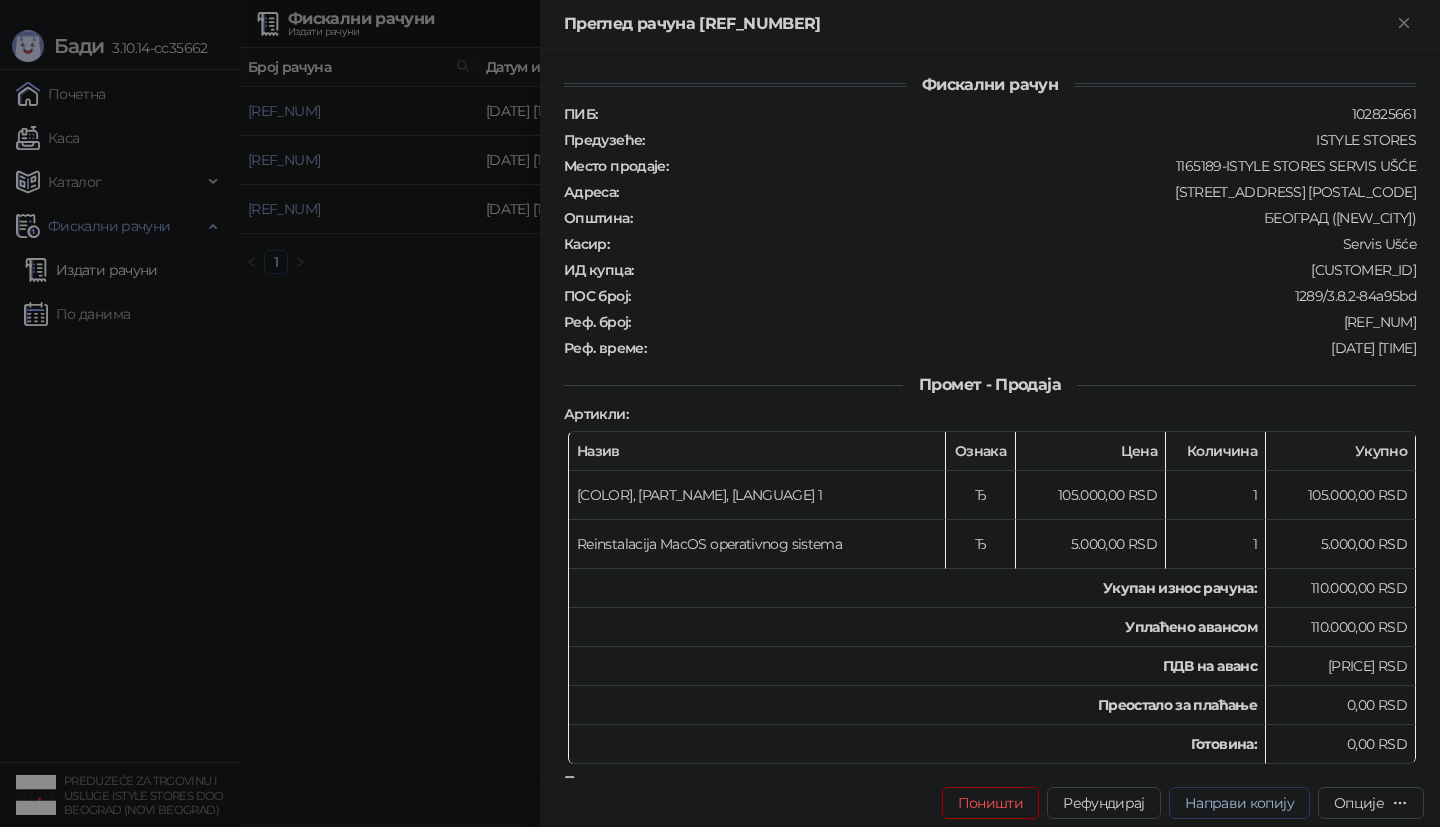 click on "Направи копију" at bounding box center [1239, 803] 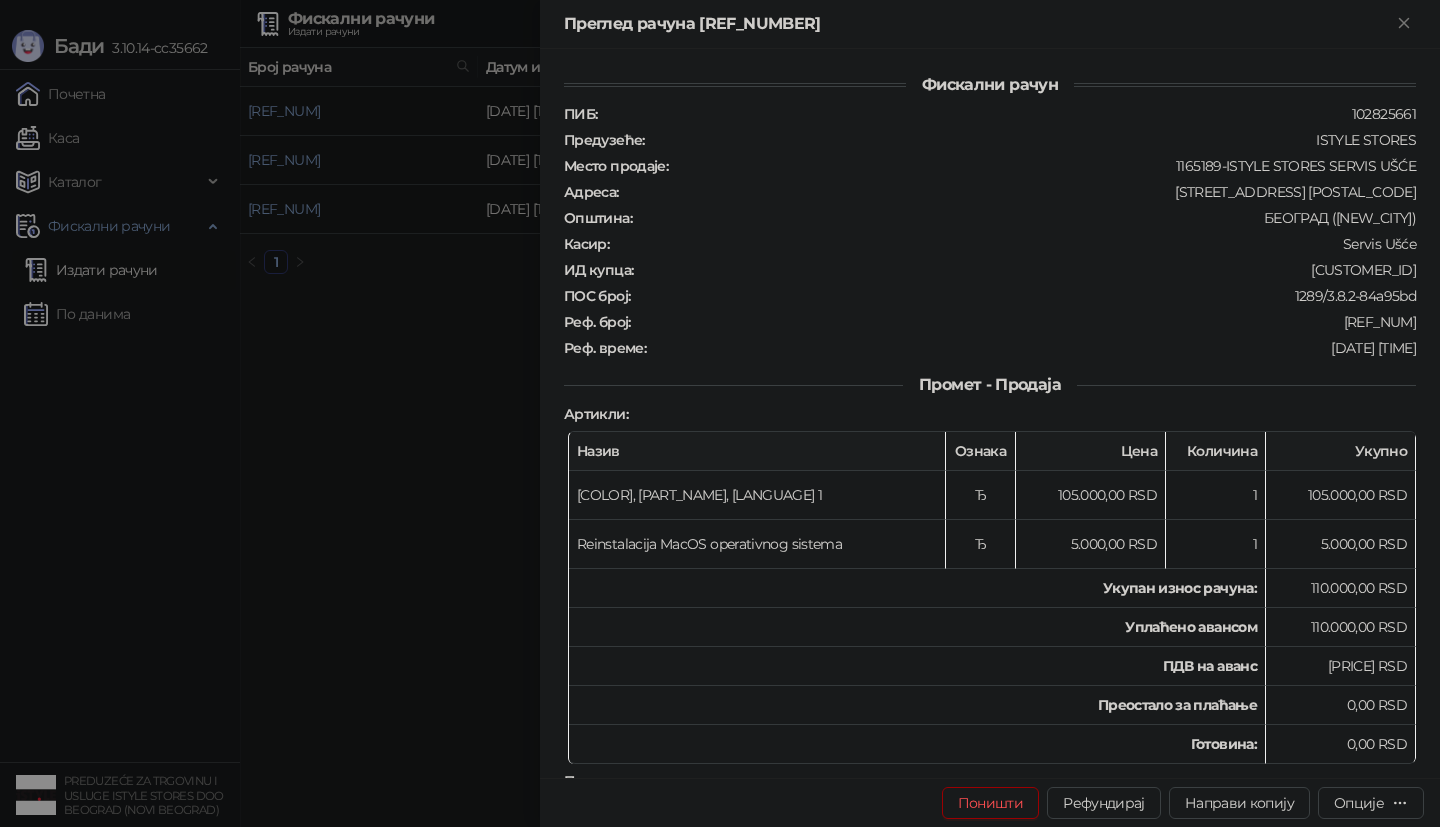 type on "*********" 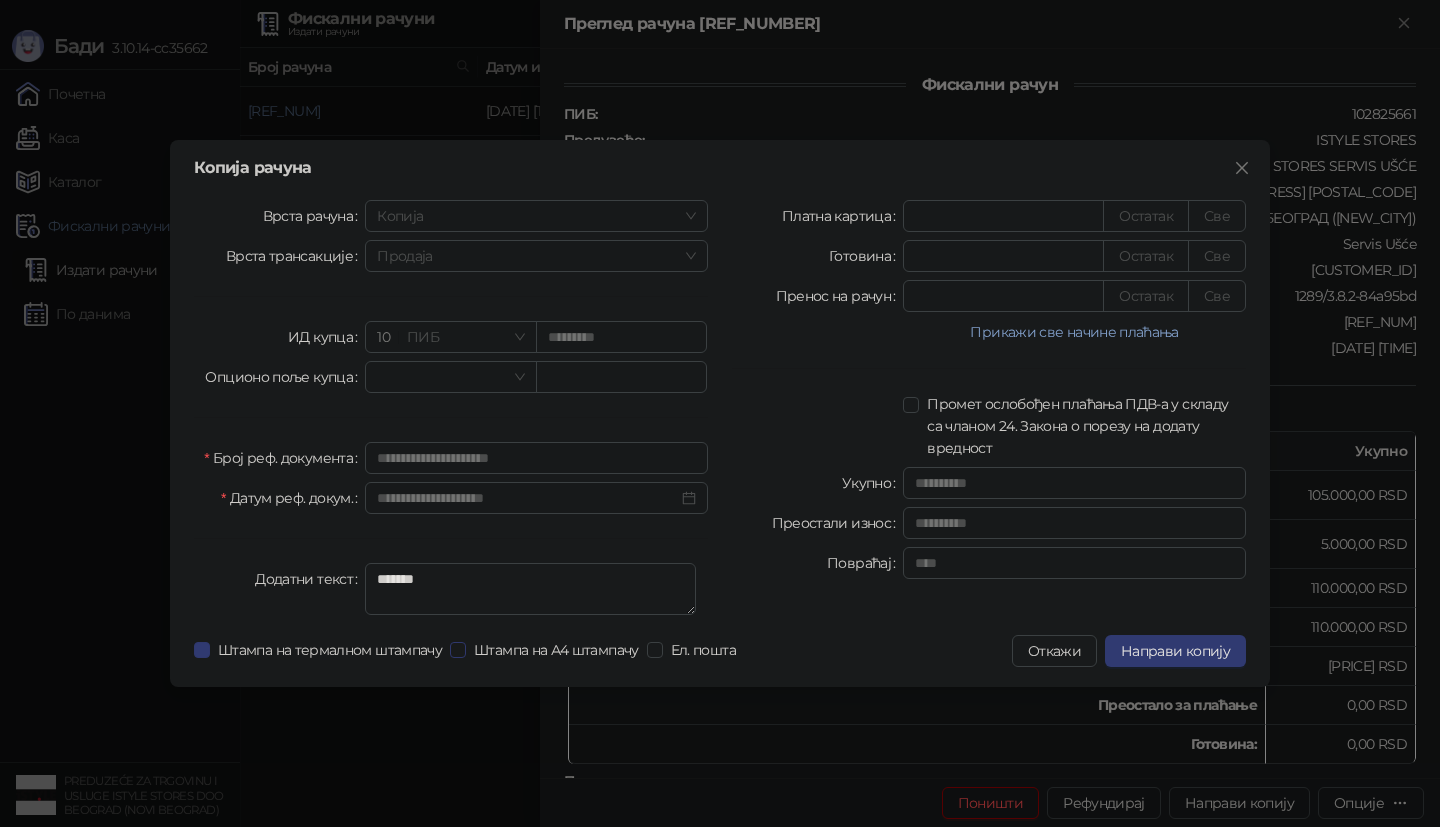 click on "Штампа на А4 штампачу" at bounding box center [556, 650] 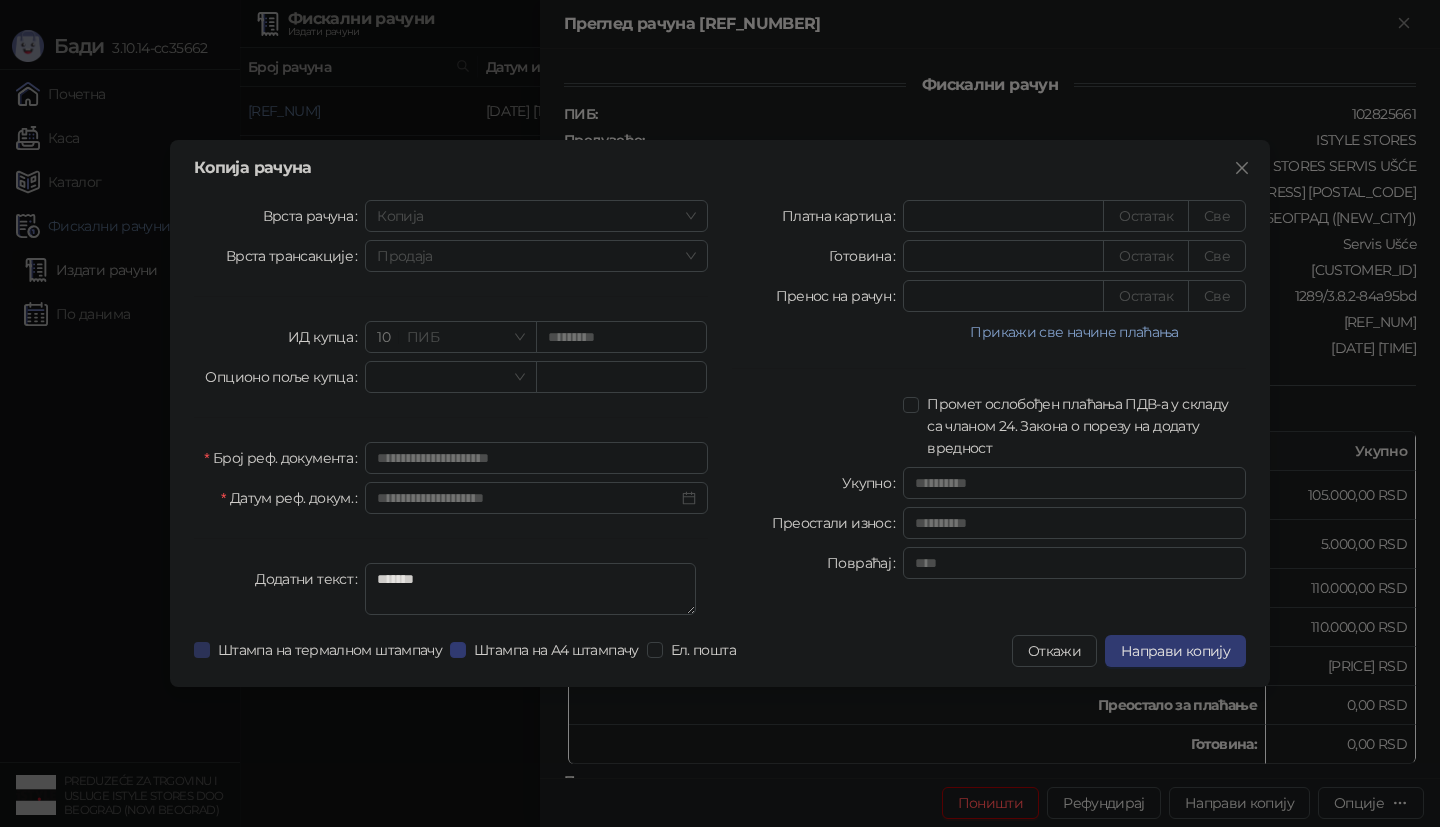 click on "Штампа на термалном штампачу" at bounding box center (330, 650) 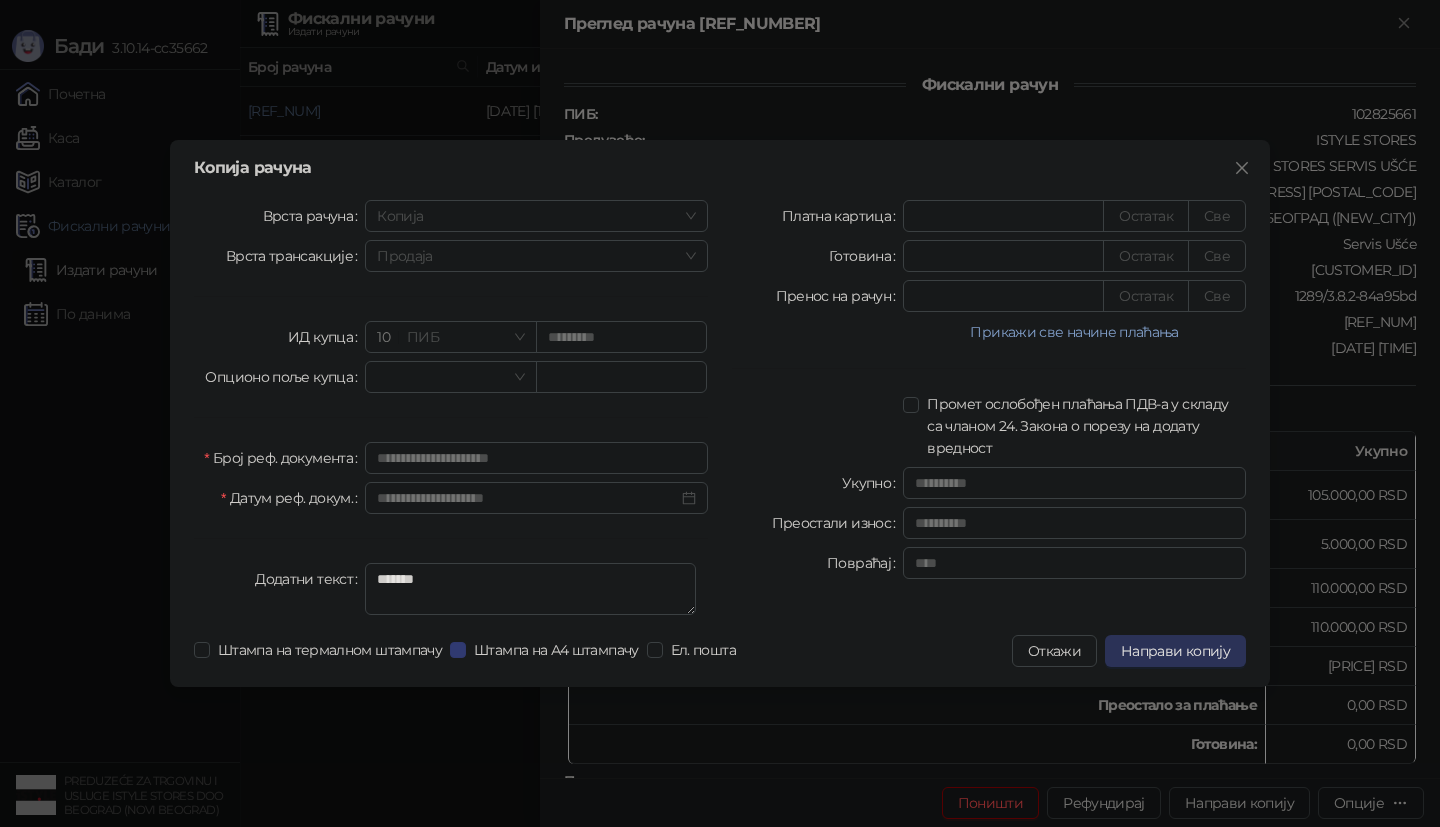 click on "Направи копију" at bounding box center (1175, 651) 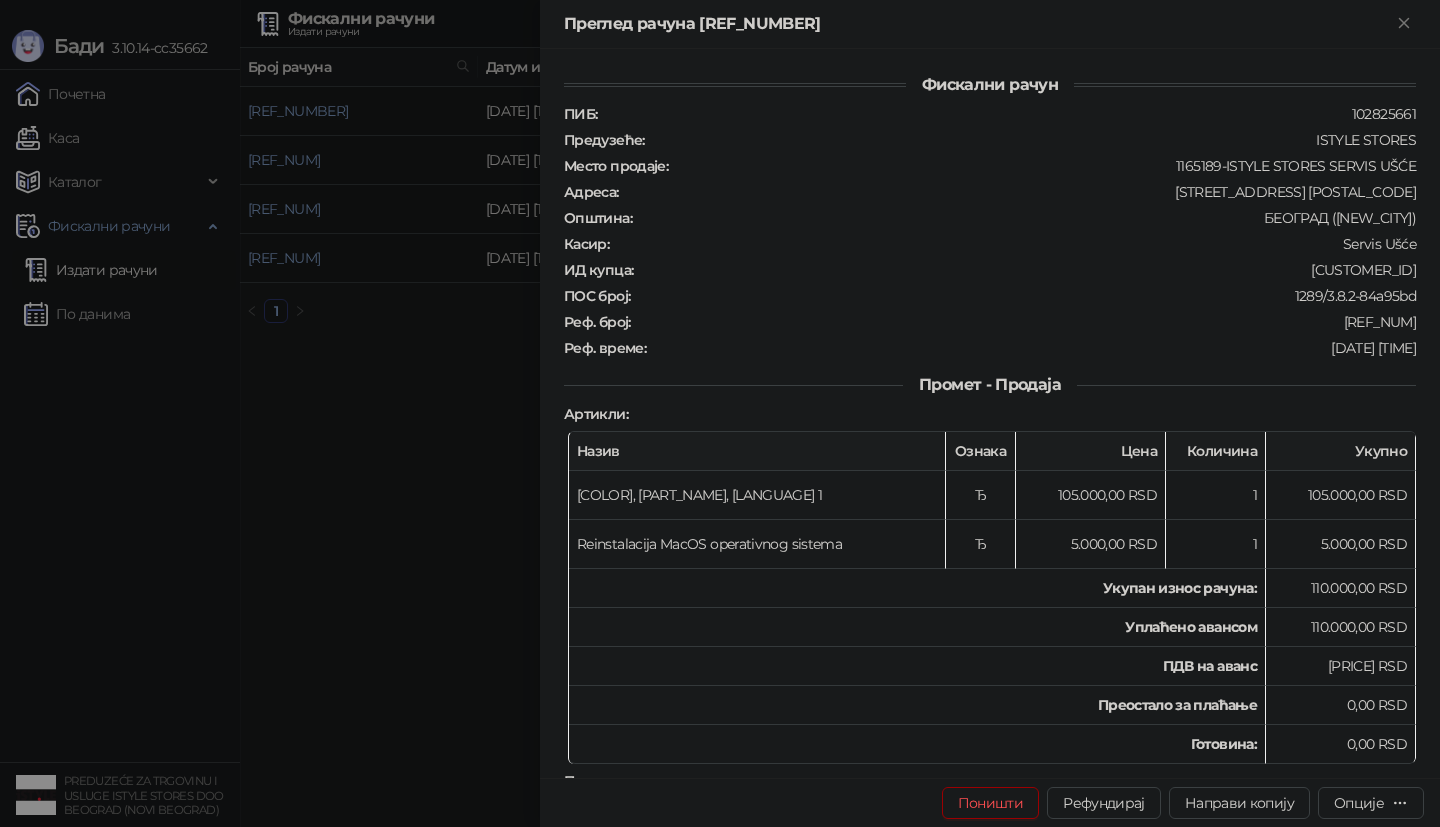 click at bounding box center [720, 413] 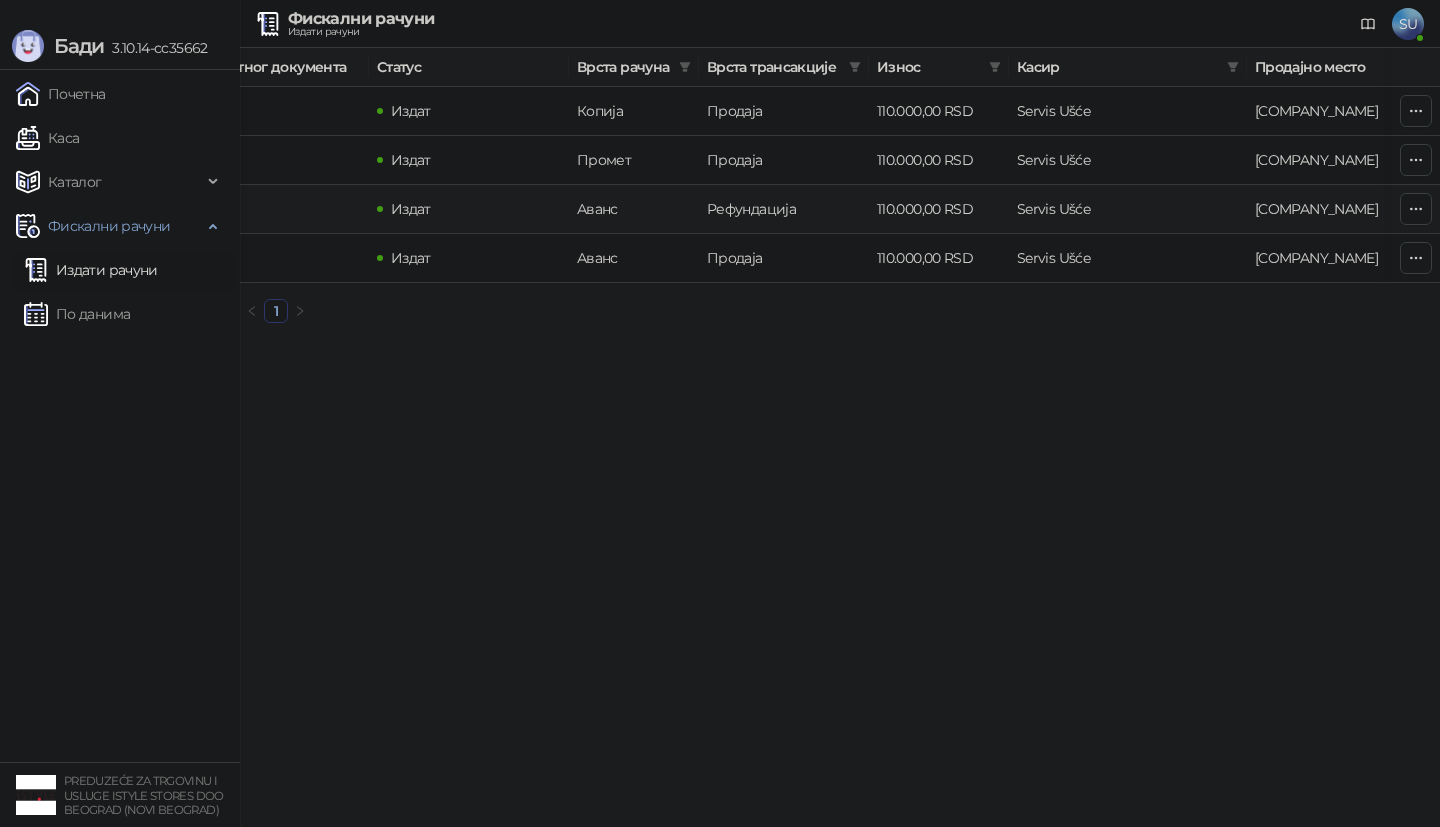 scroll, scrollTop: 0, scrollLeft: 600, axis: horizontal 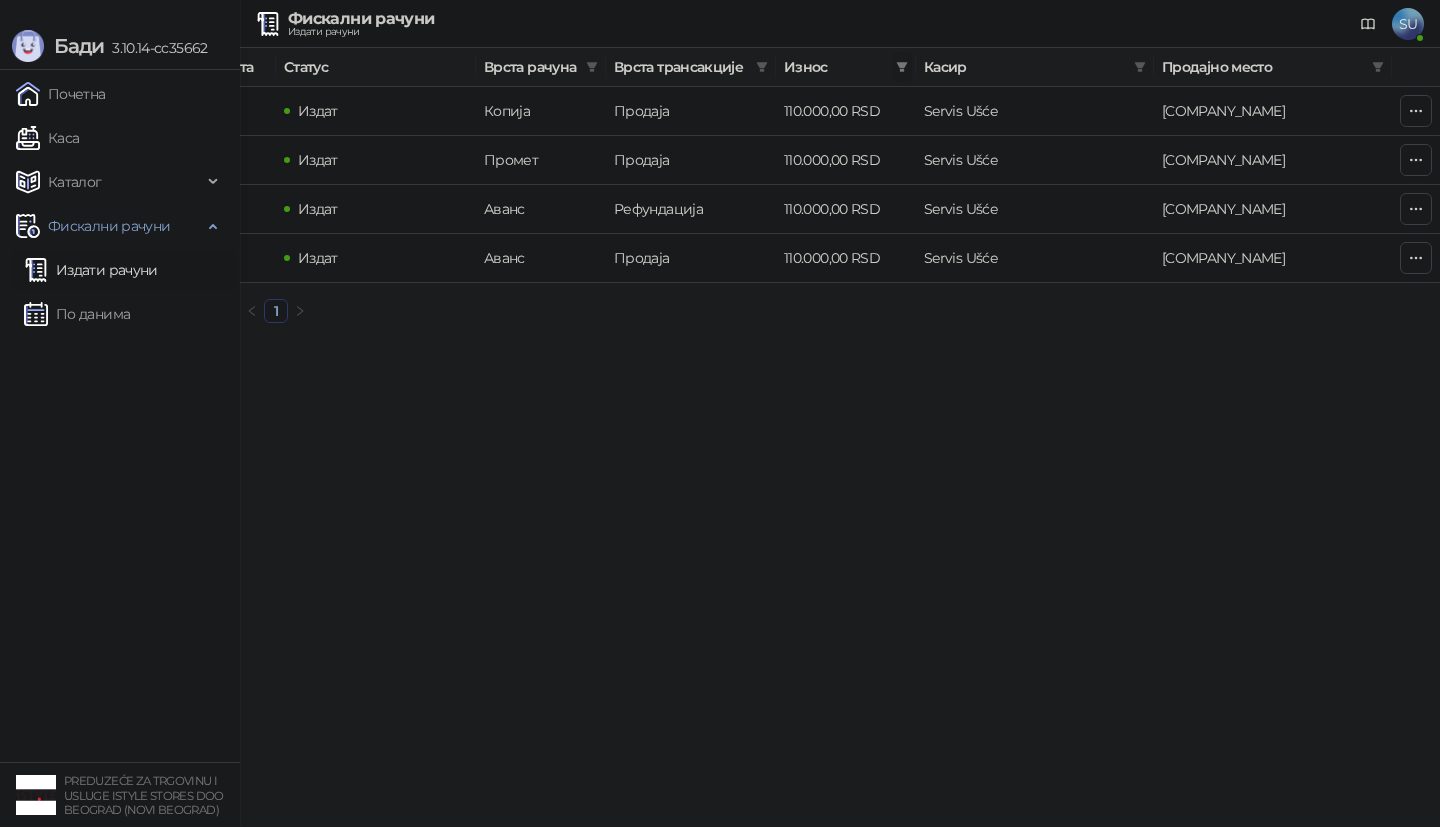 click 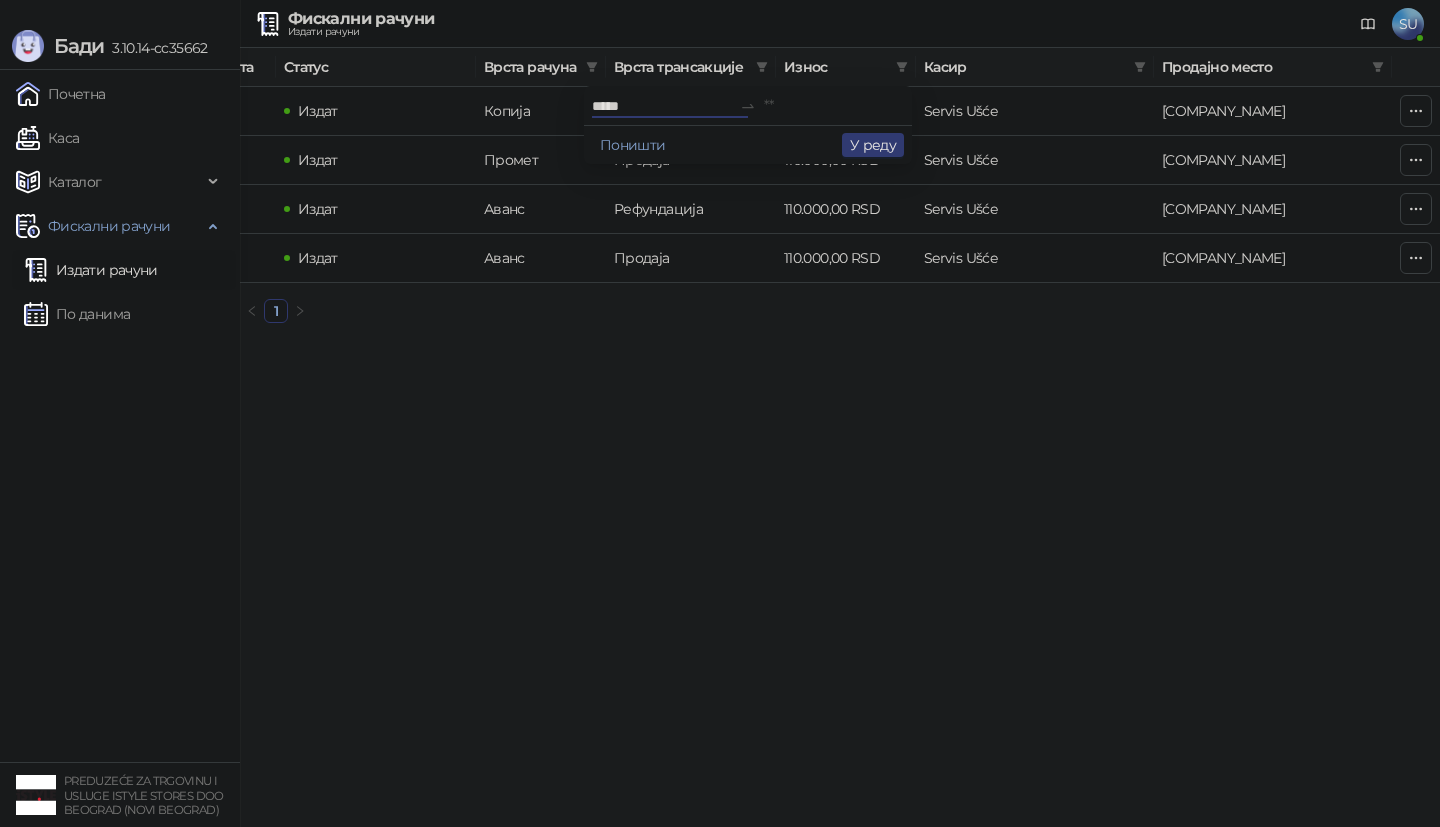 type on "*****" 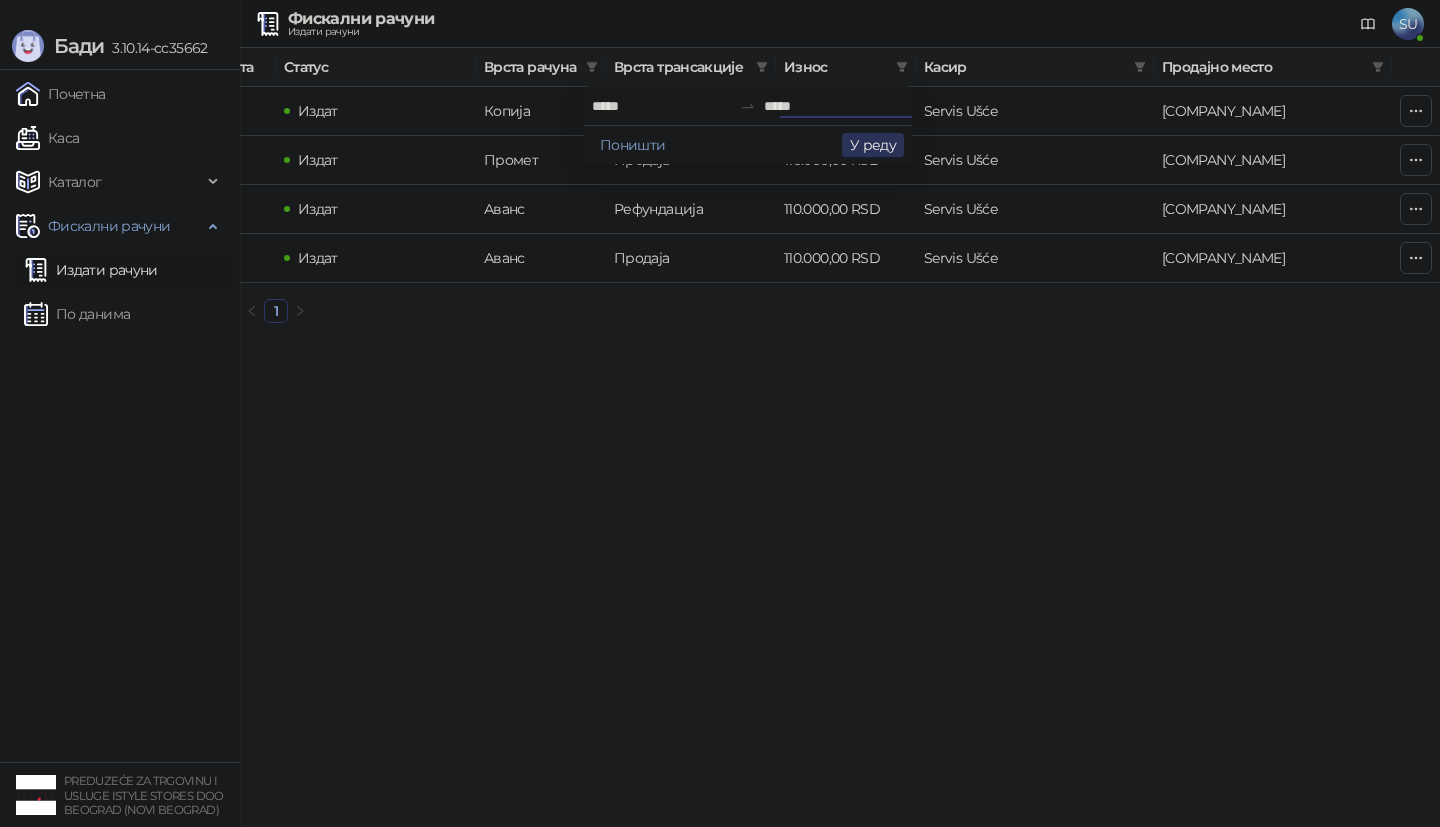 click on "У реду" at bounding box center (873, 145) 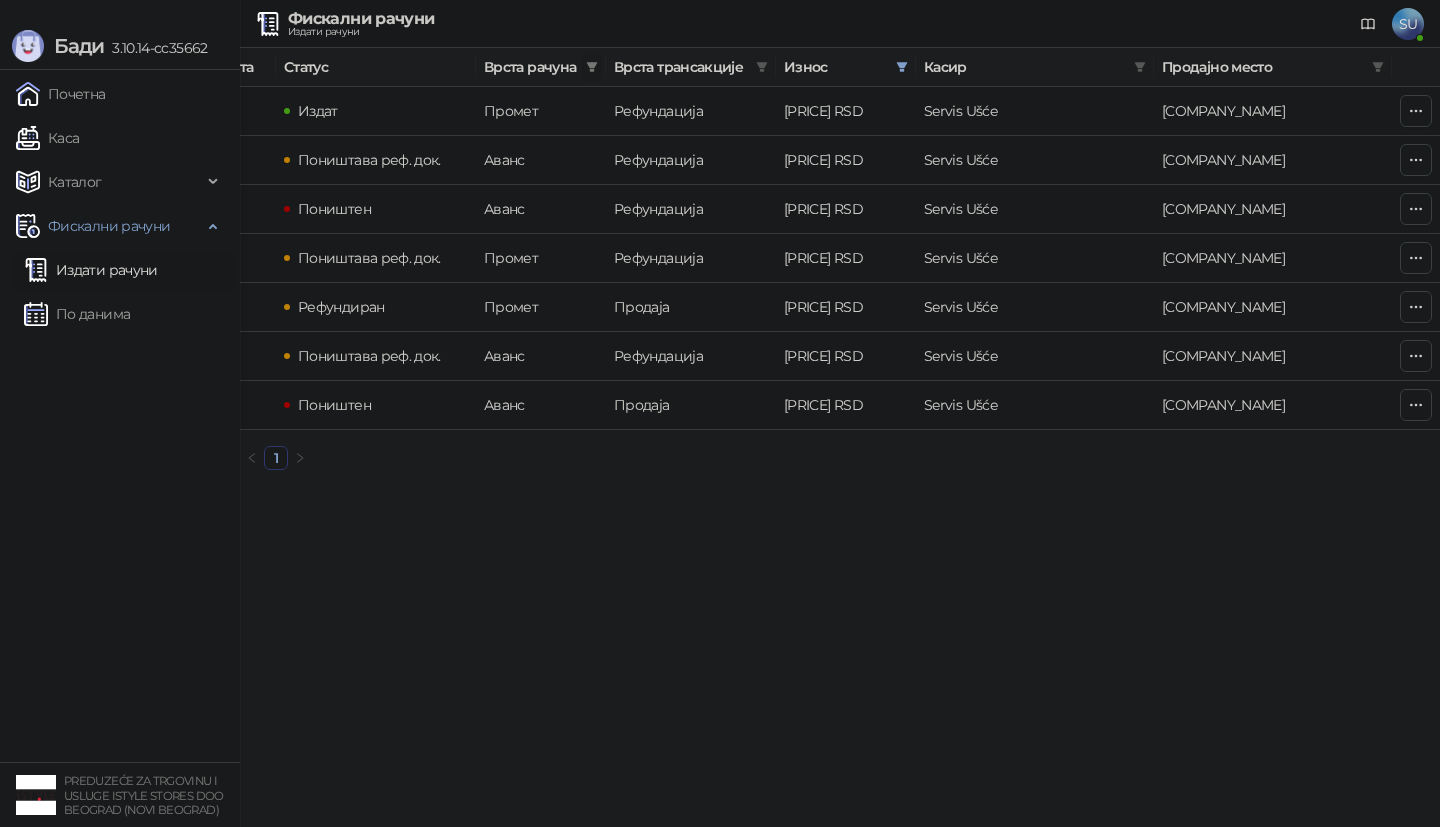 click 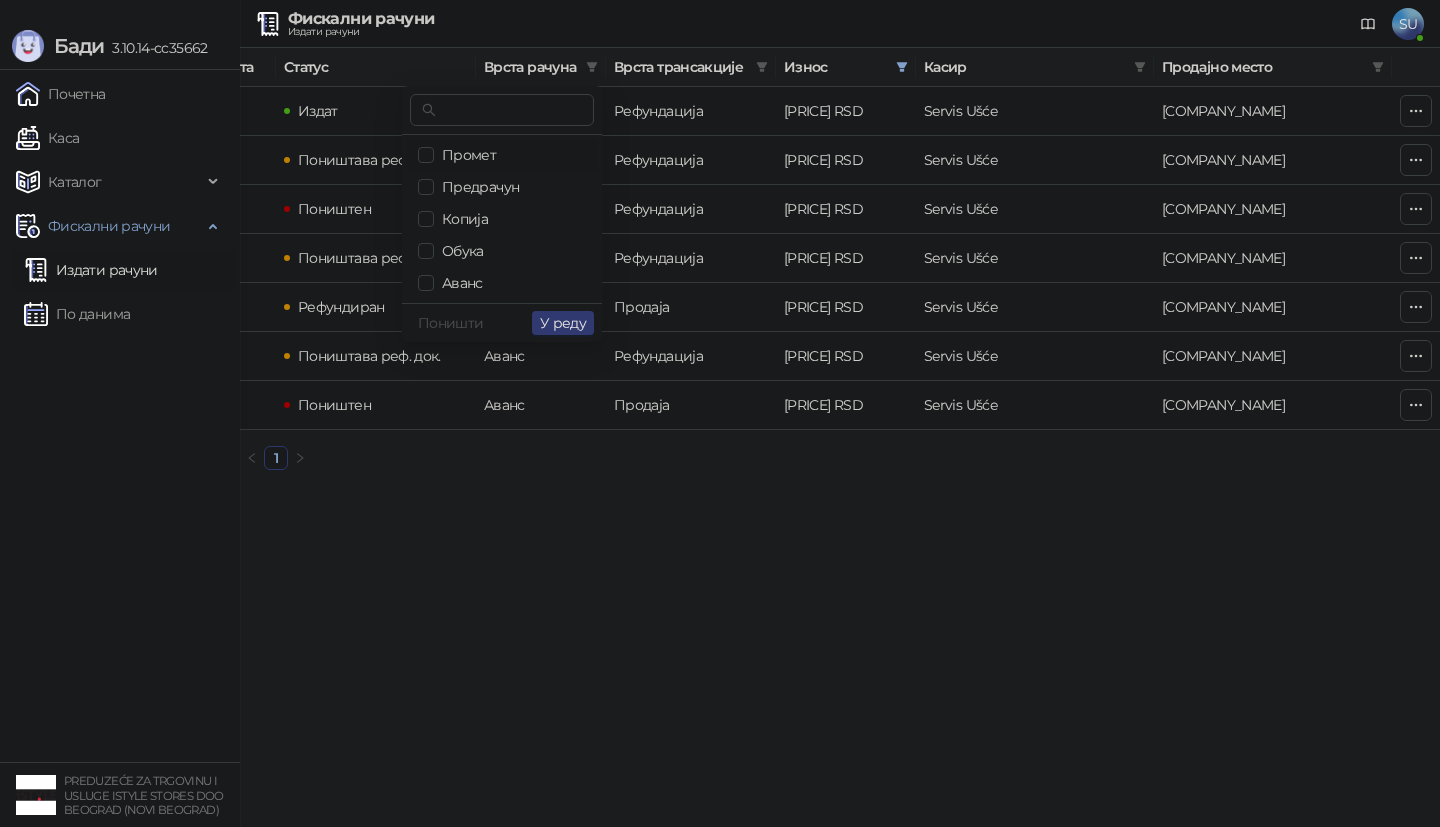 click on "Промет" at bounding box center [465, 155] 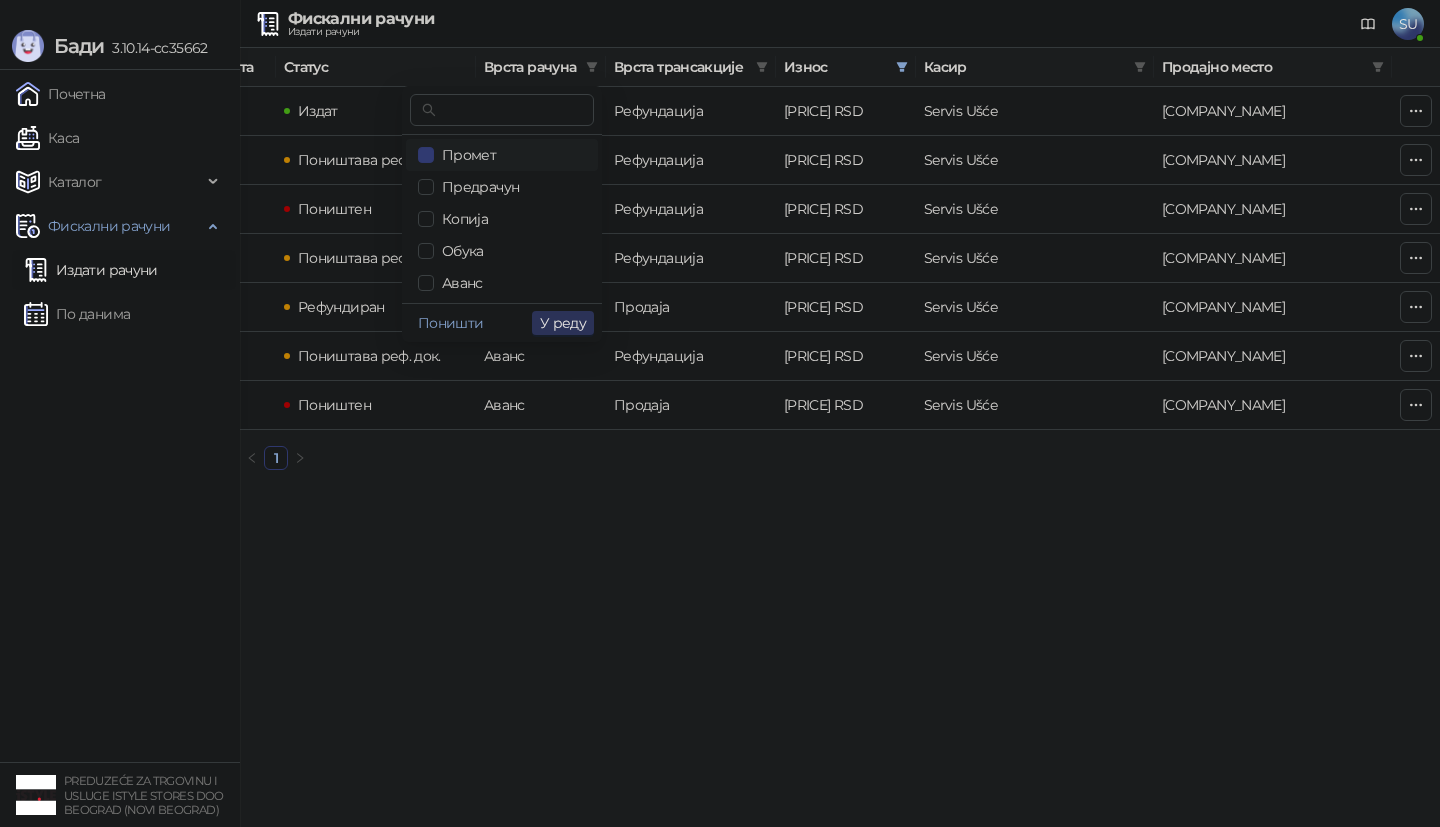 click on "У реду" at bounding box center (563, 323) 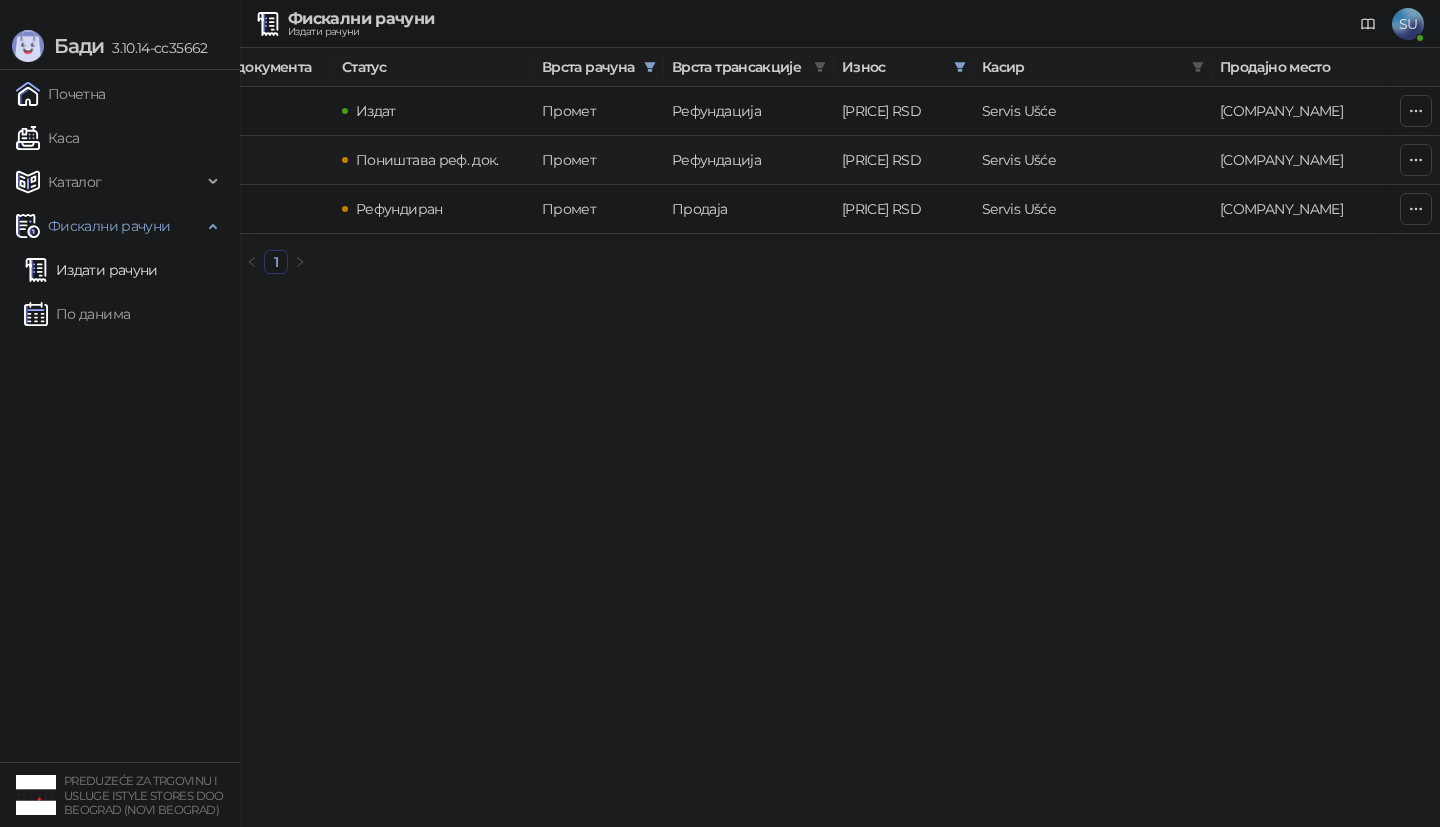 scroll, scrollTop: 0, scrollLeft: 539, axis: horizontal 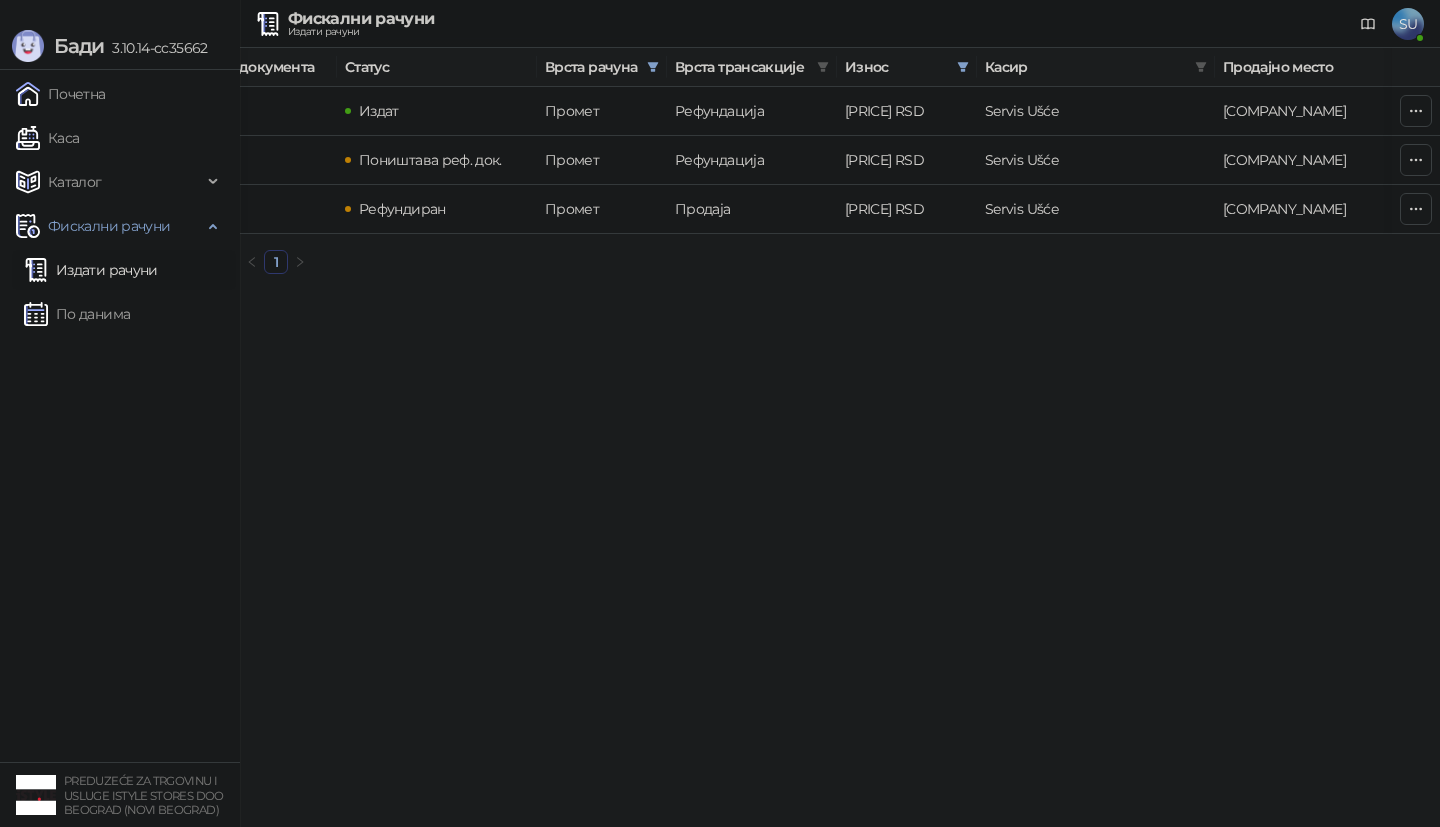 click on "Издати рачуни" at bounding box center [91, 270] 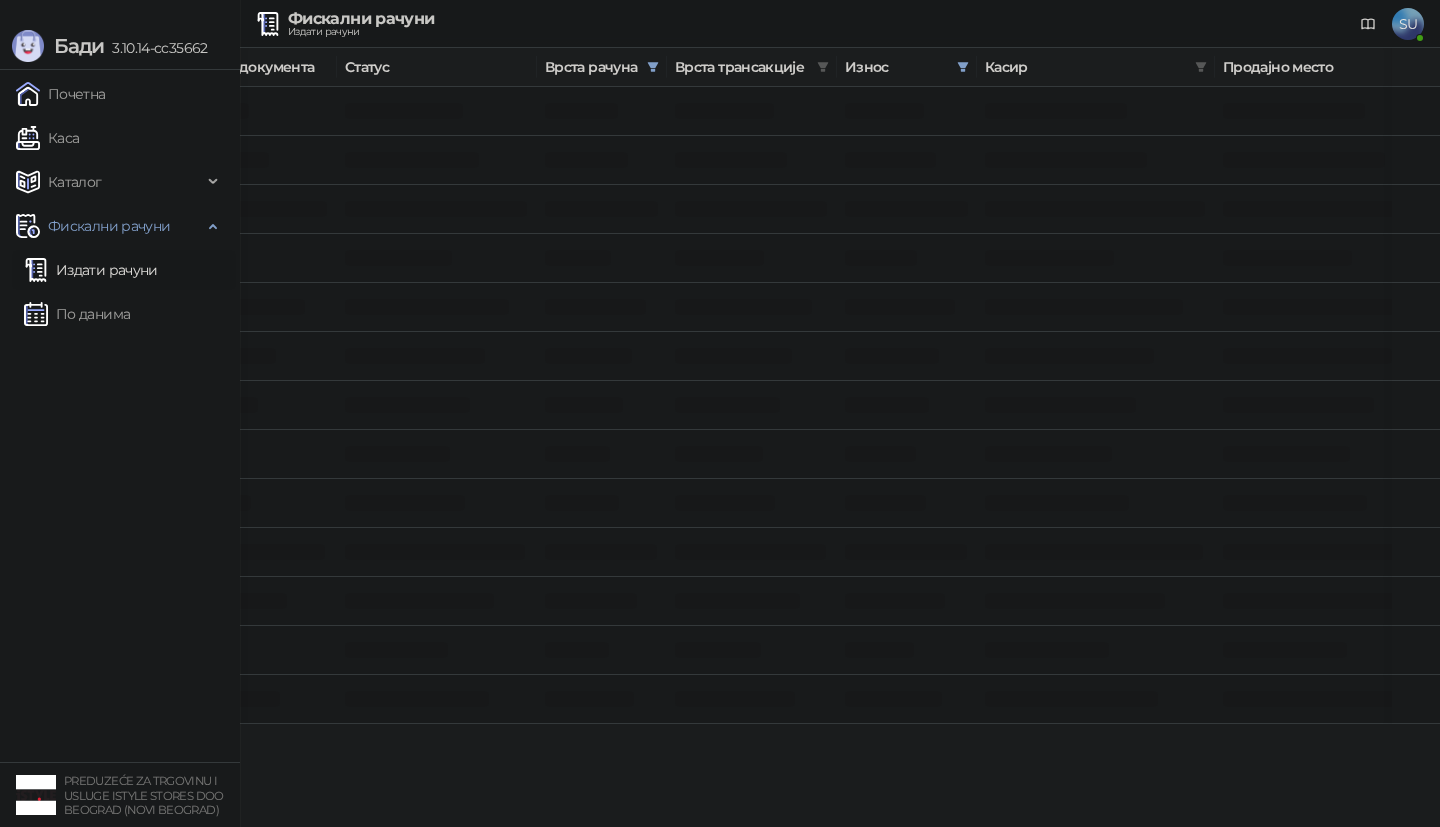 click on "Издати рачуни" at bounding box center (91, 270) 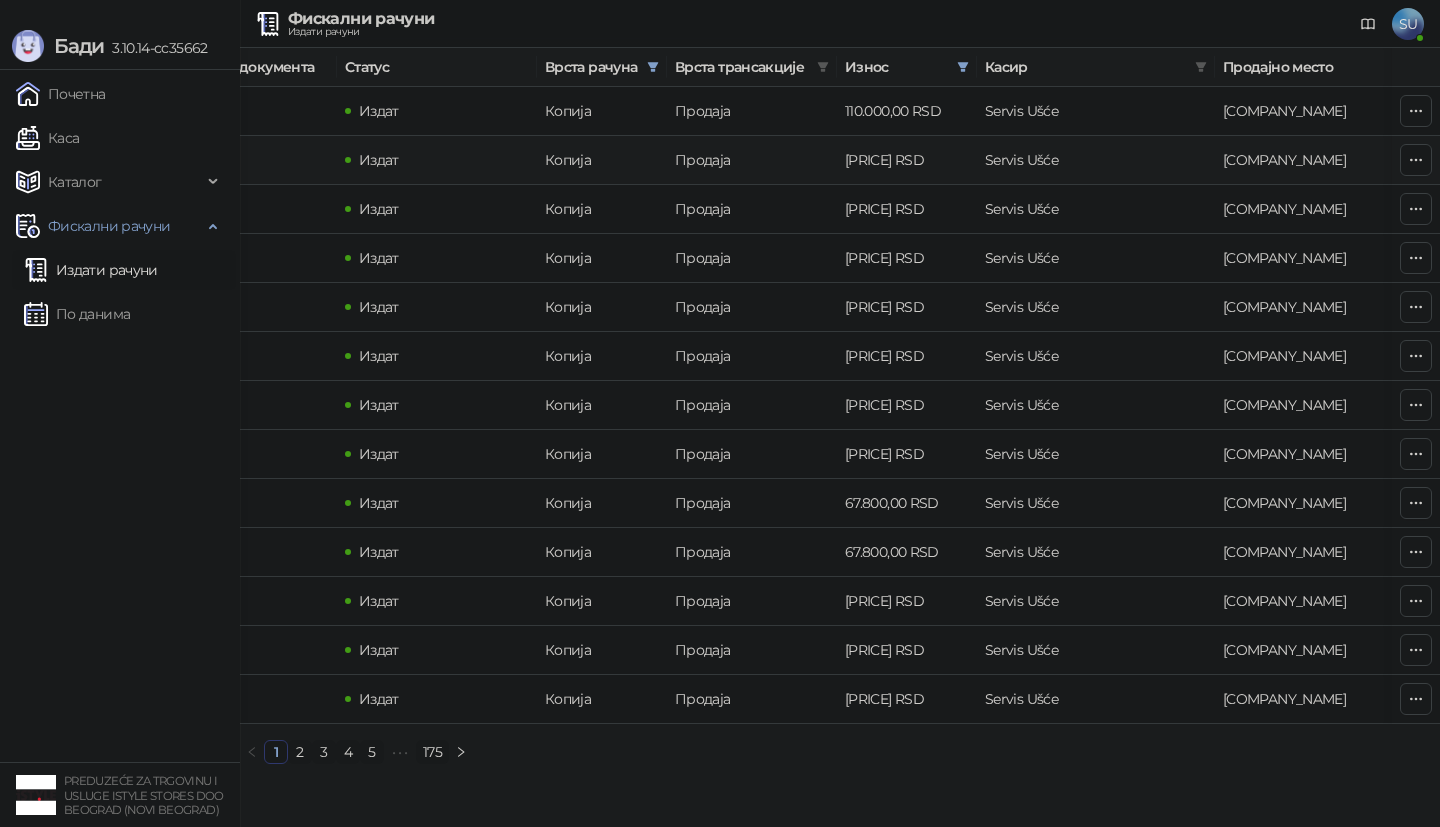 scroll, scrollTop: 0, scrollLeft: 600, axis: horizontal 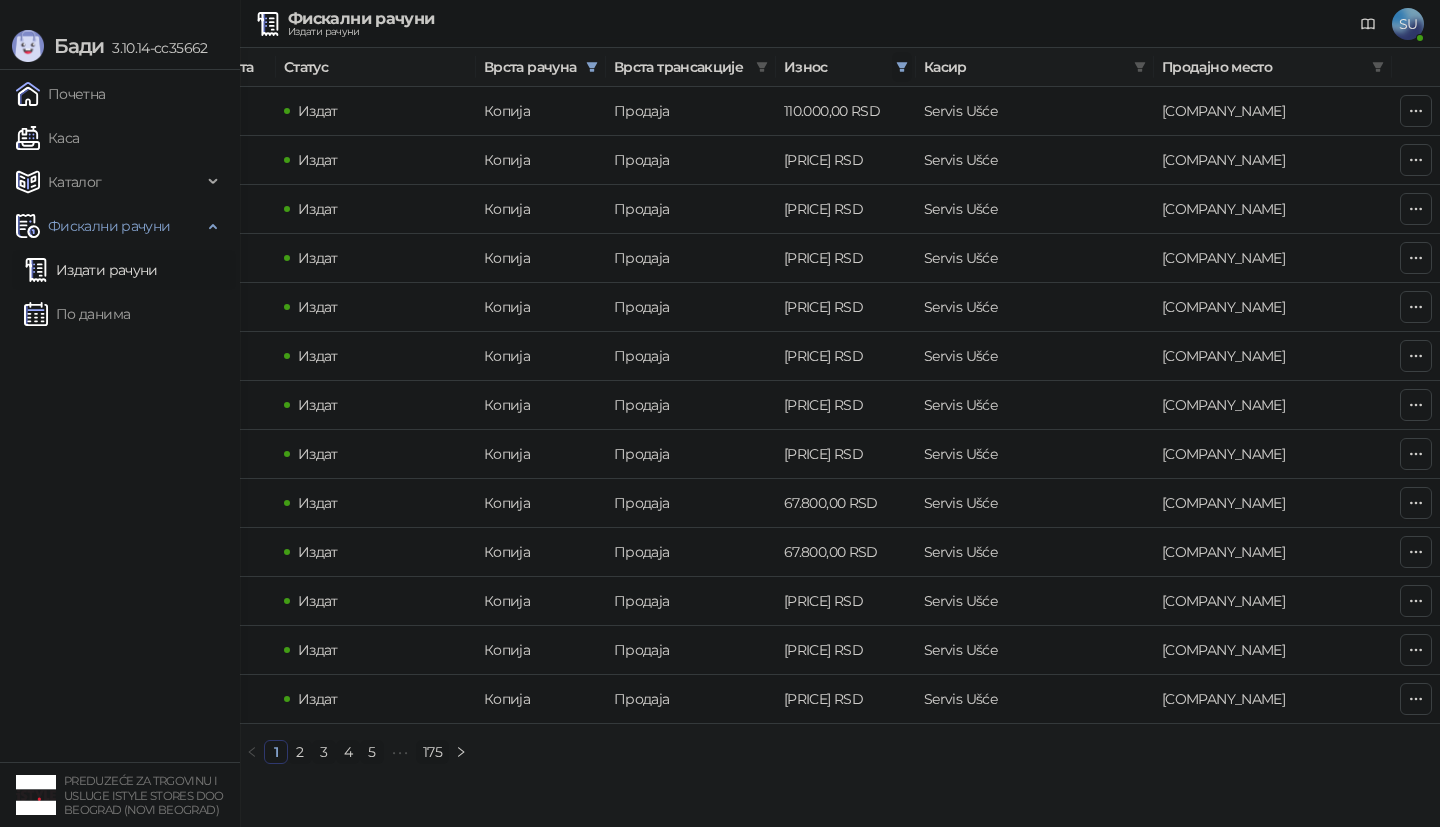 click 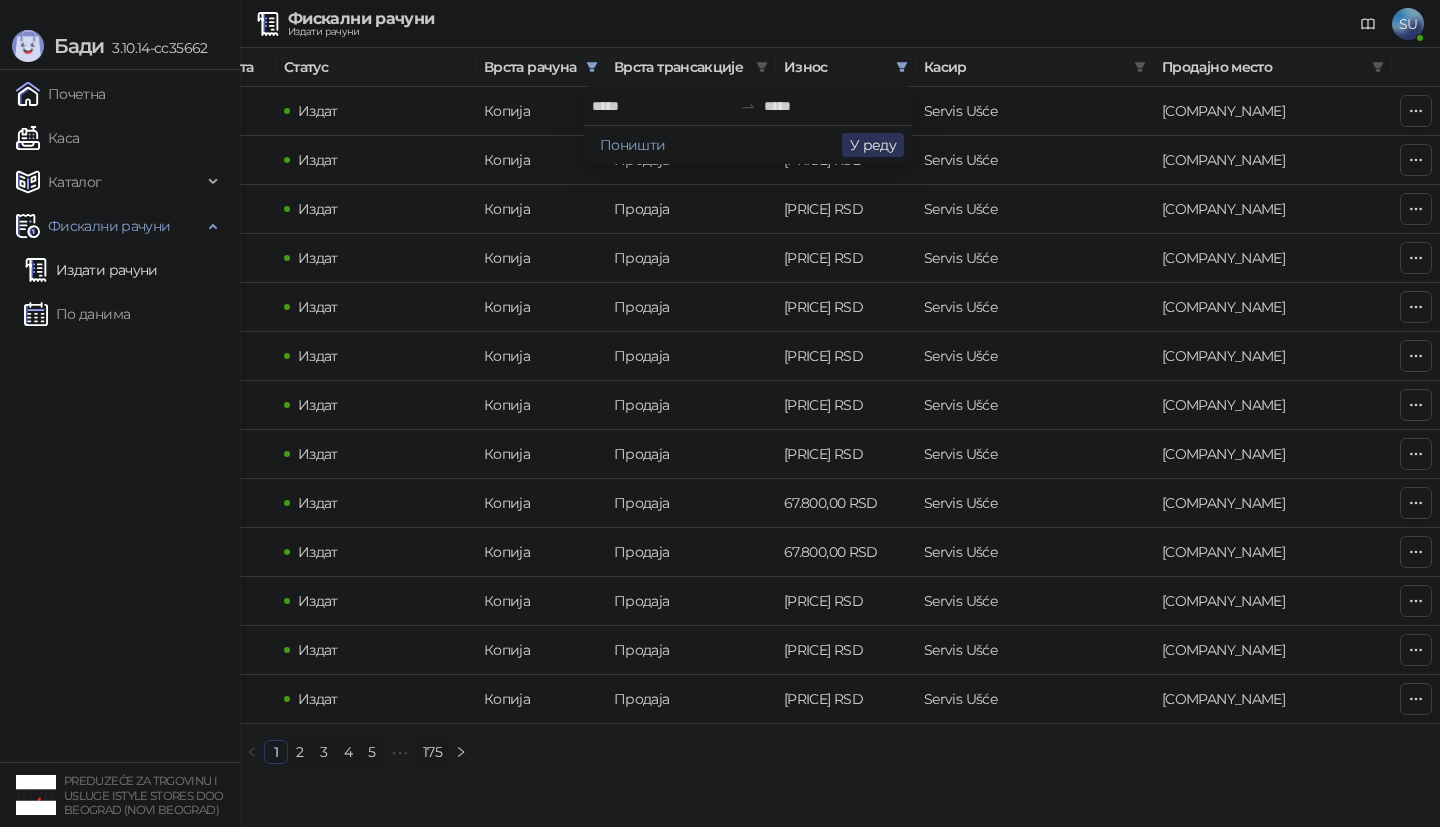 click on "У реду" at bounding box center [873, 145] 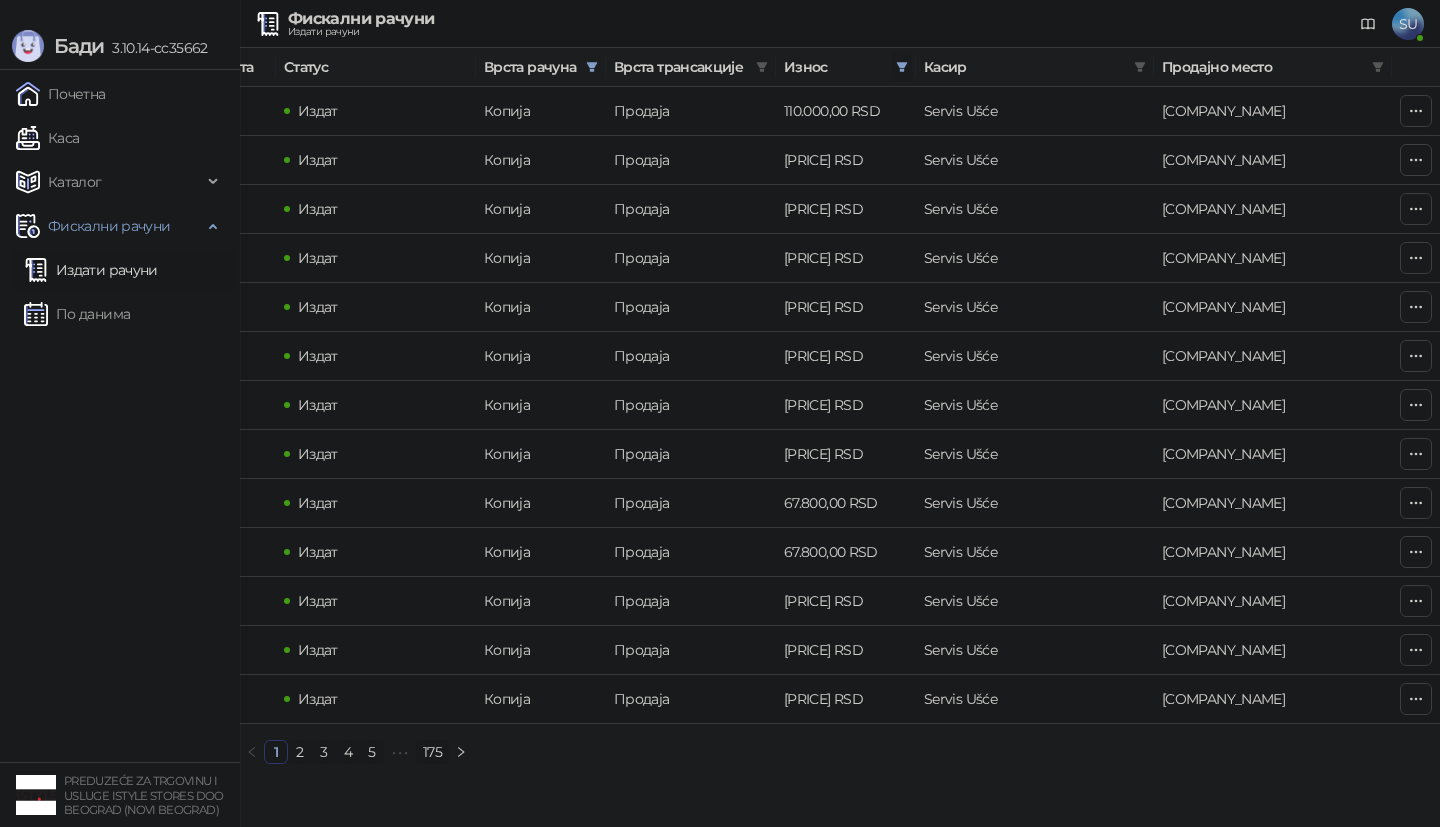 click at bounding box center [902, 67] 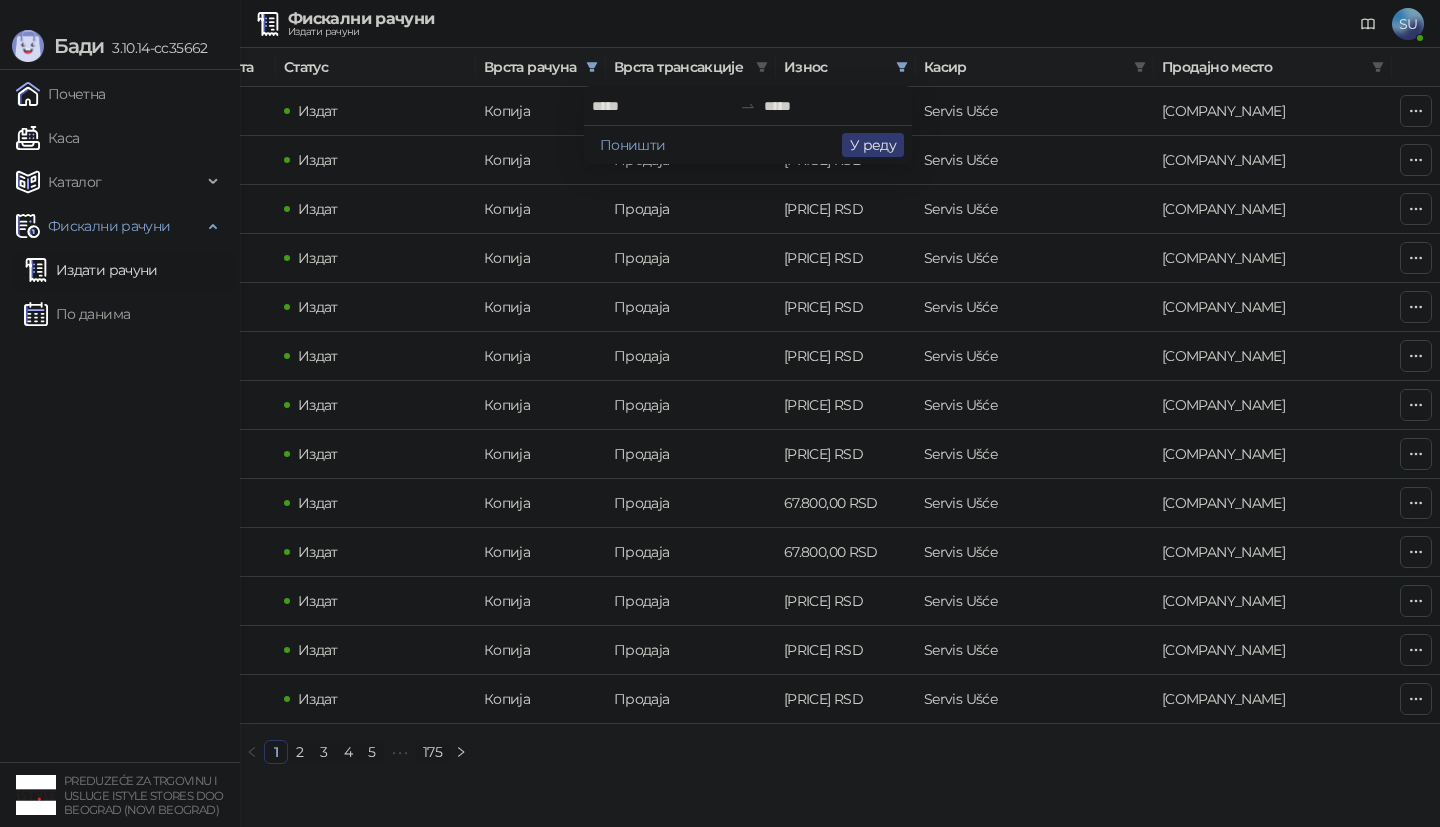 click on "*****" at bounding box center [834, 106] 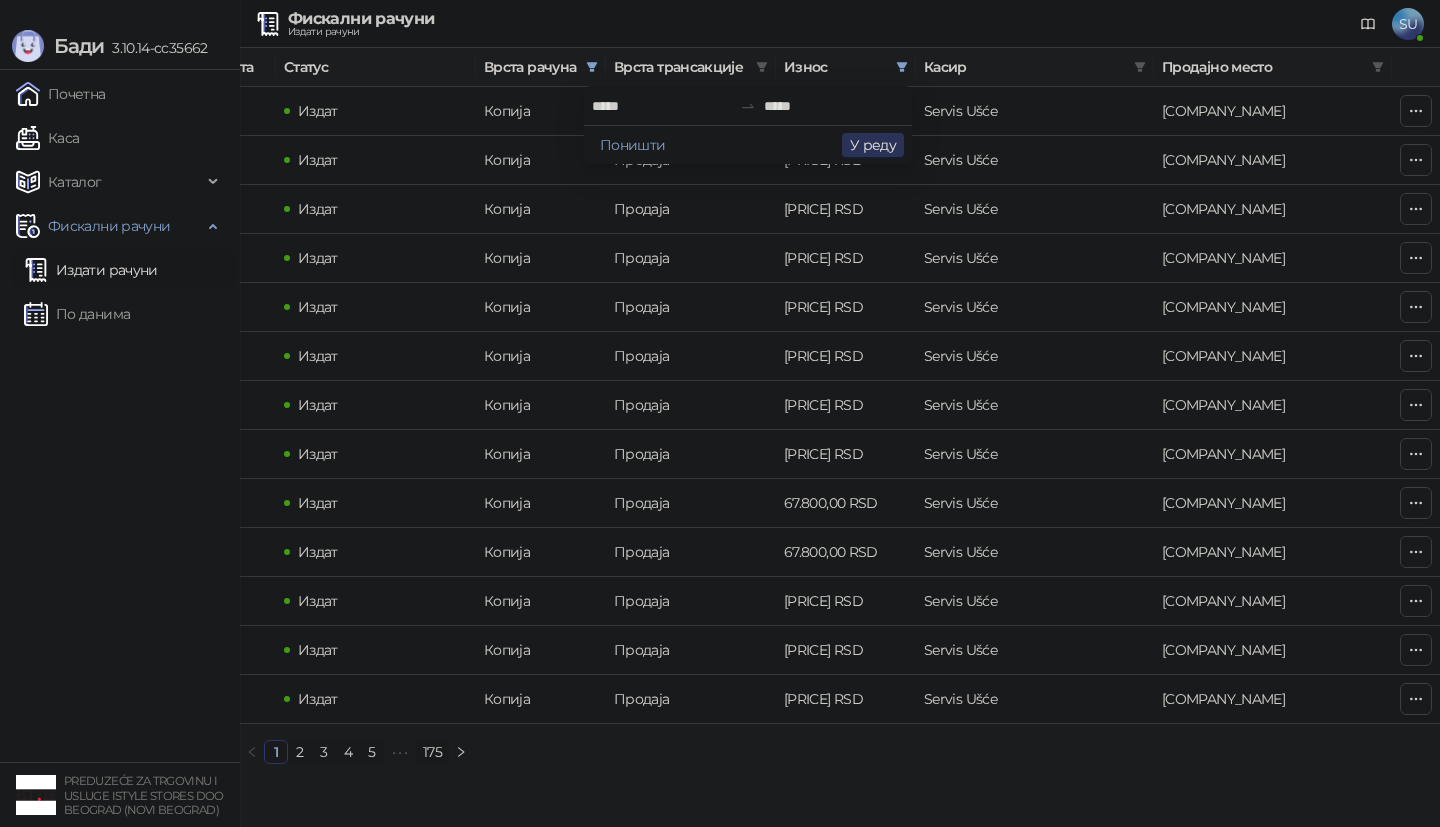click on "У реду" at bounding box center [873, 145] 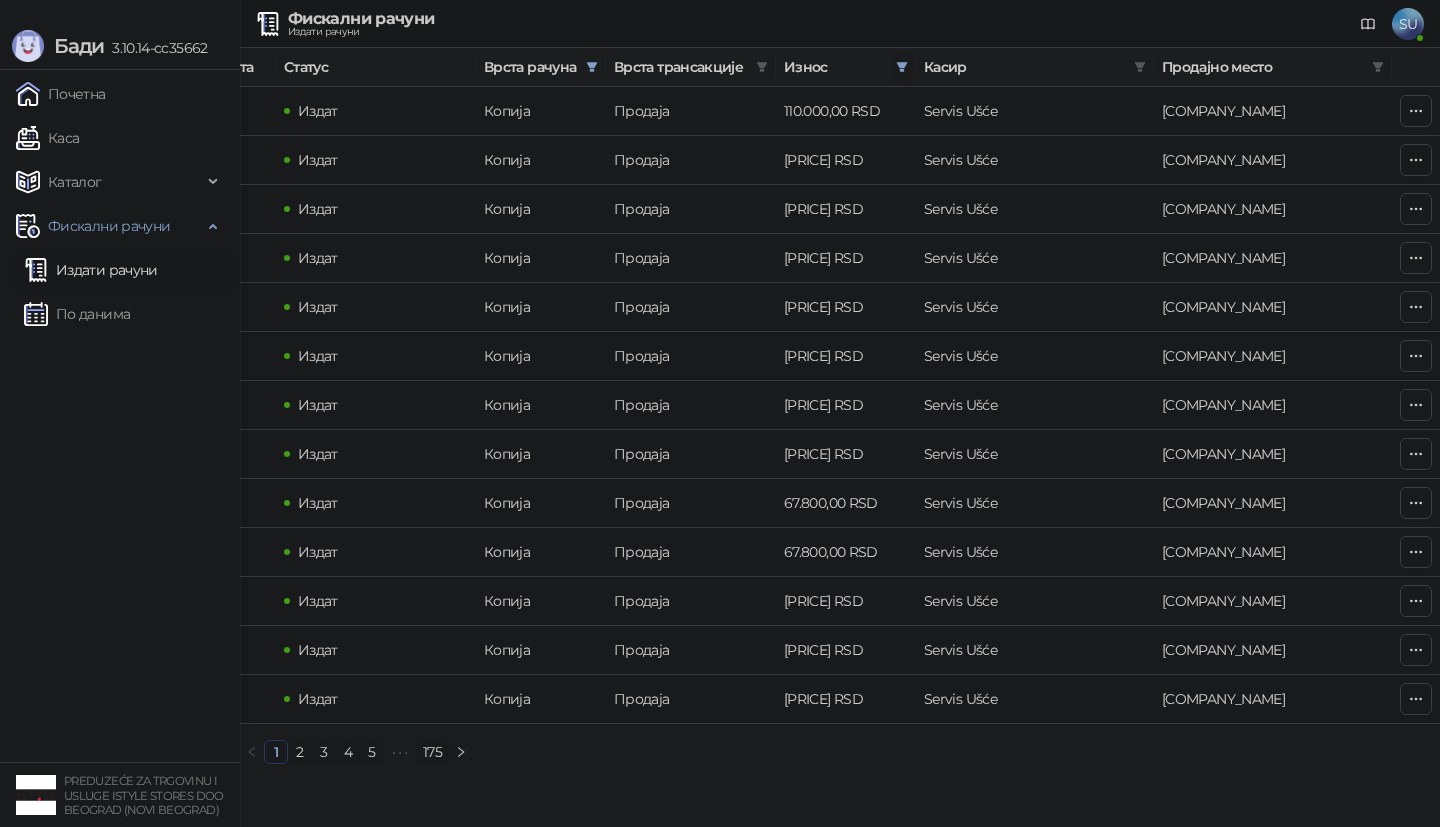 click at bounding box center [902, 67] 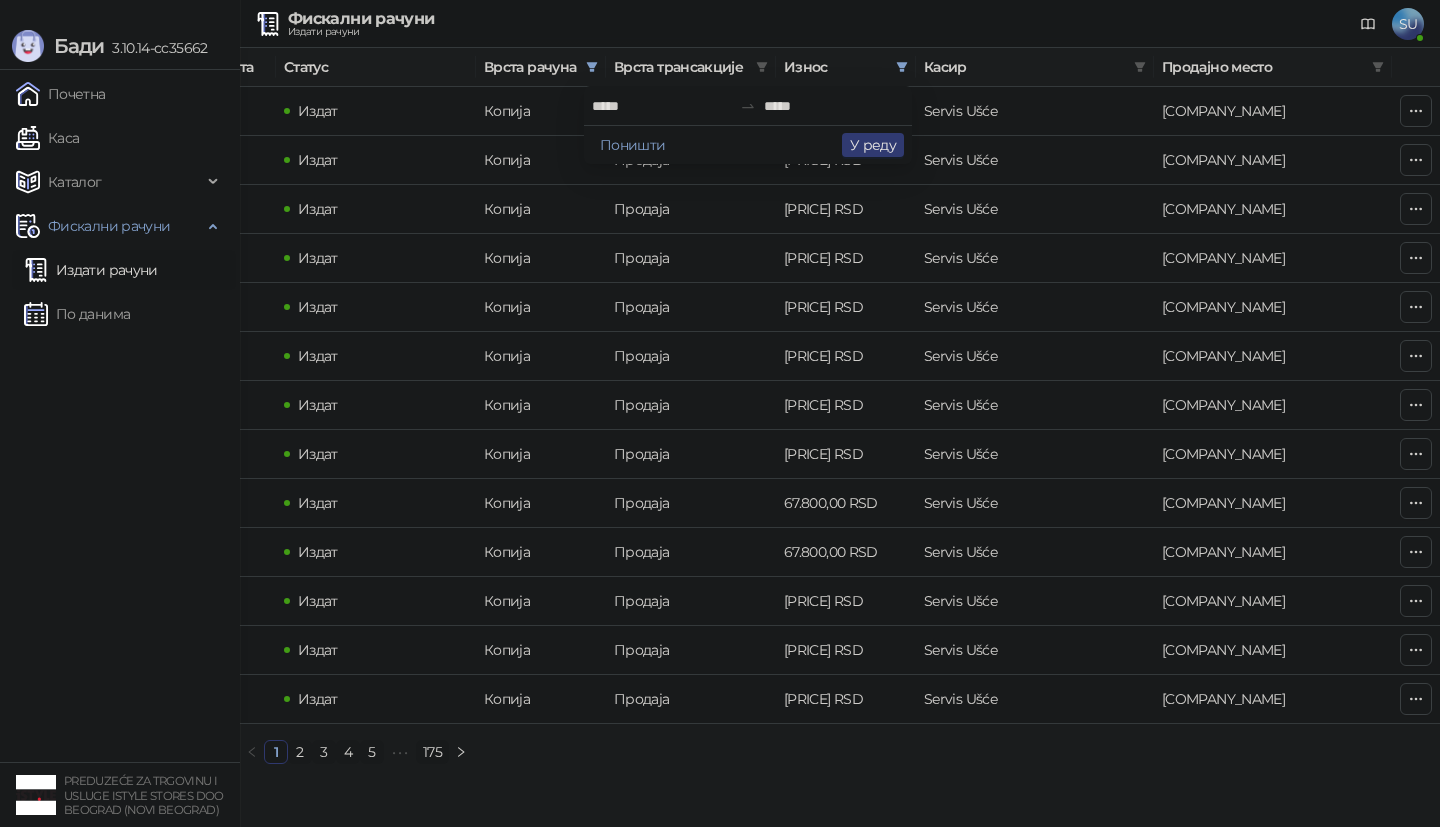 click on "*****" at bounding box center [834, 106] 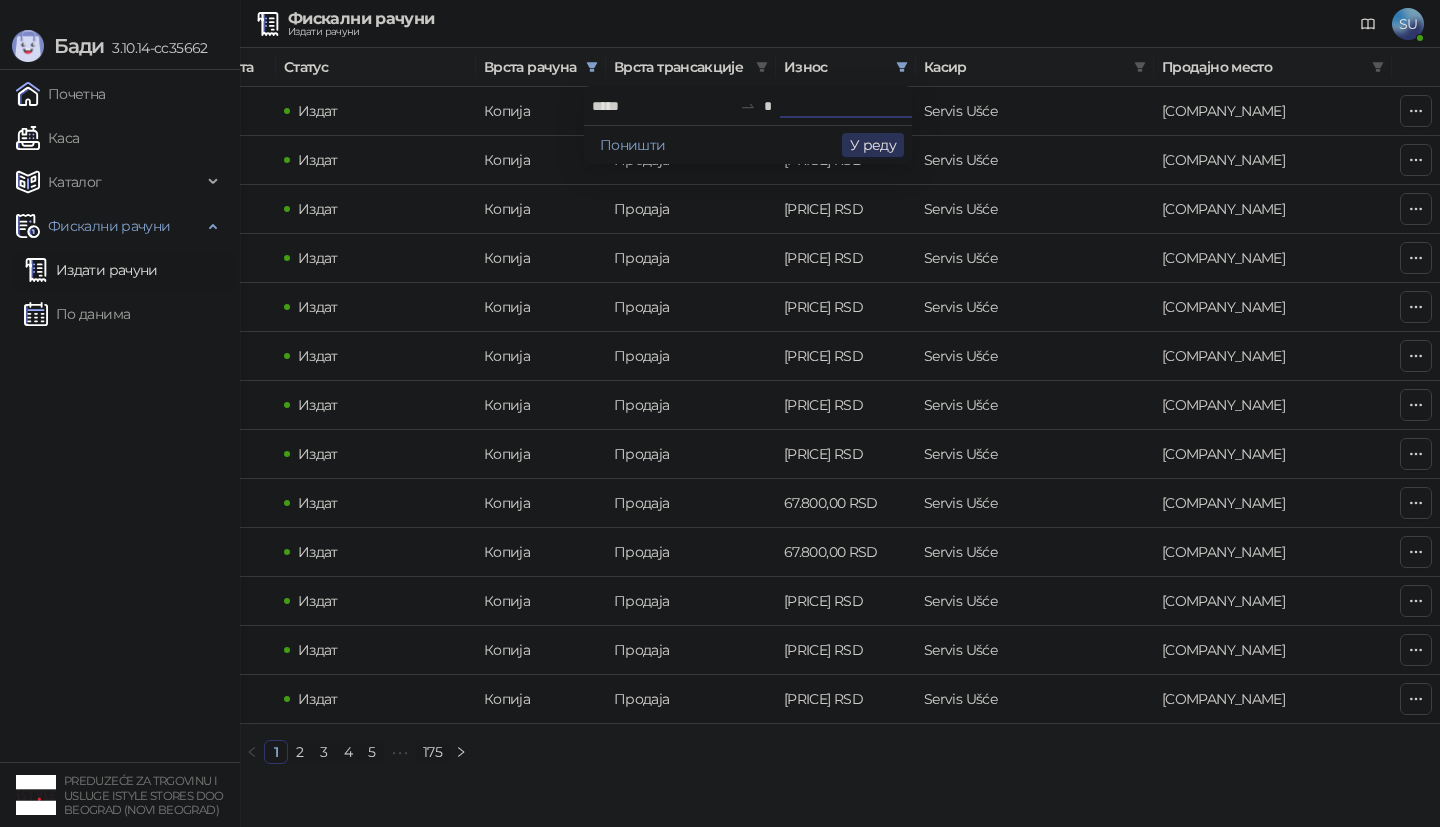 click on "У реду" at bounding box center [873, 145] 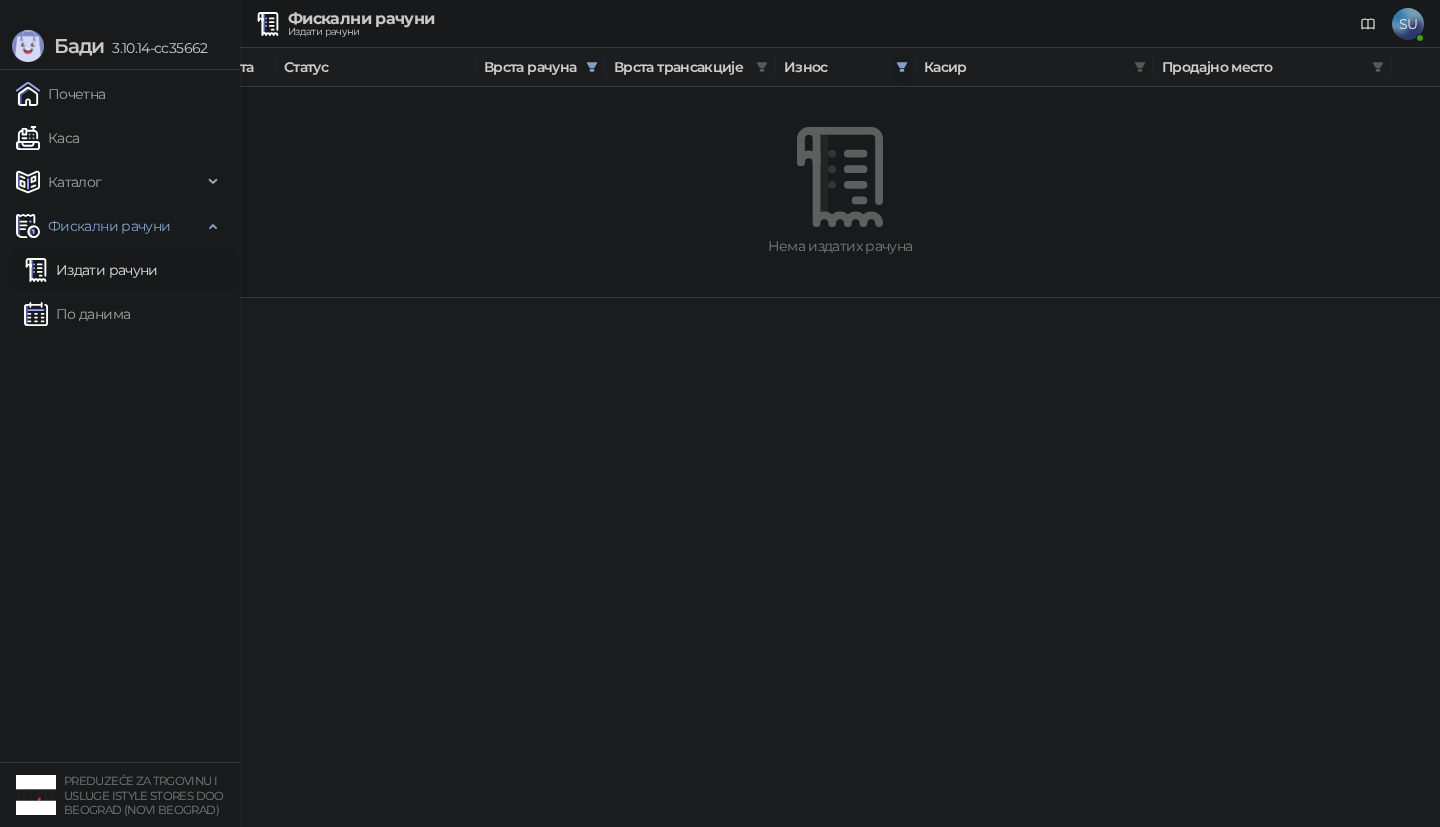 click at bounding box center (902, 67) 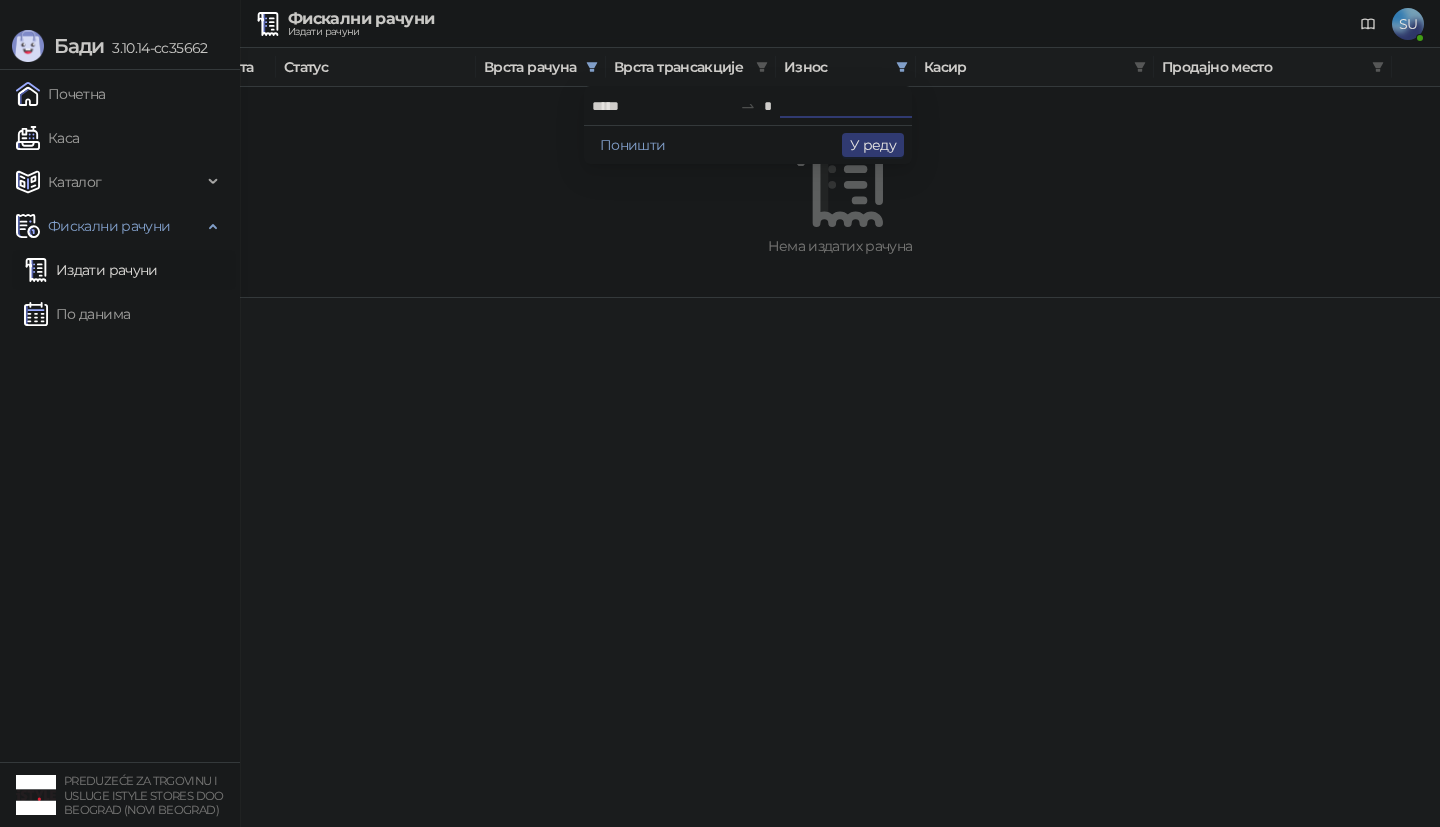 click on "*" at bounding box center (834, 106) 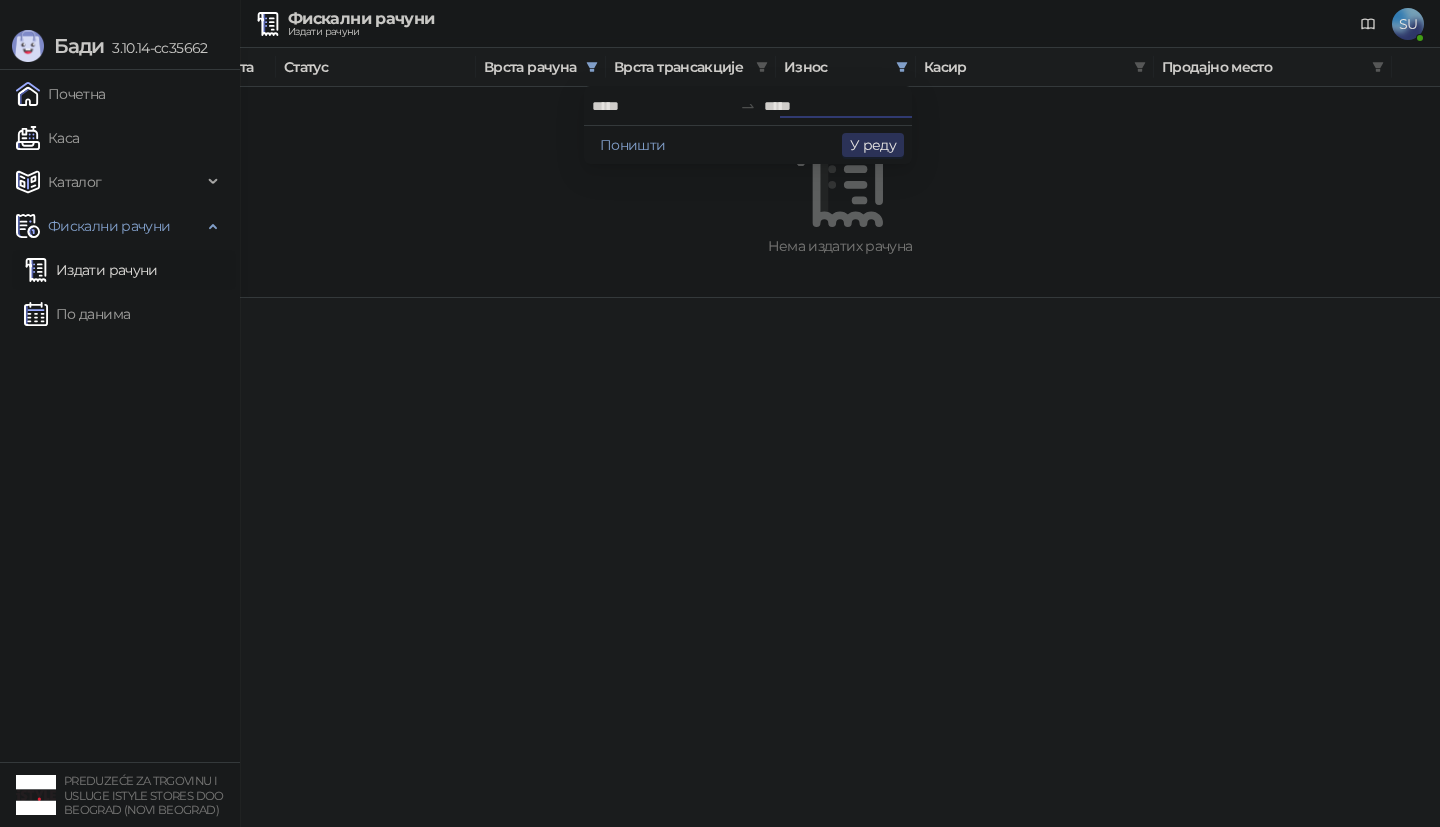 type on "*****" 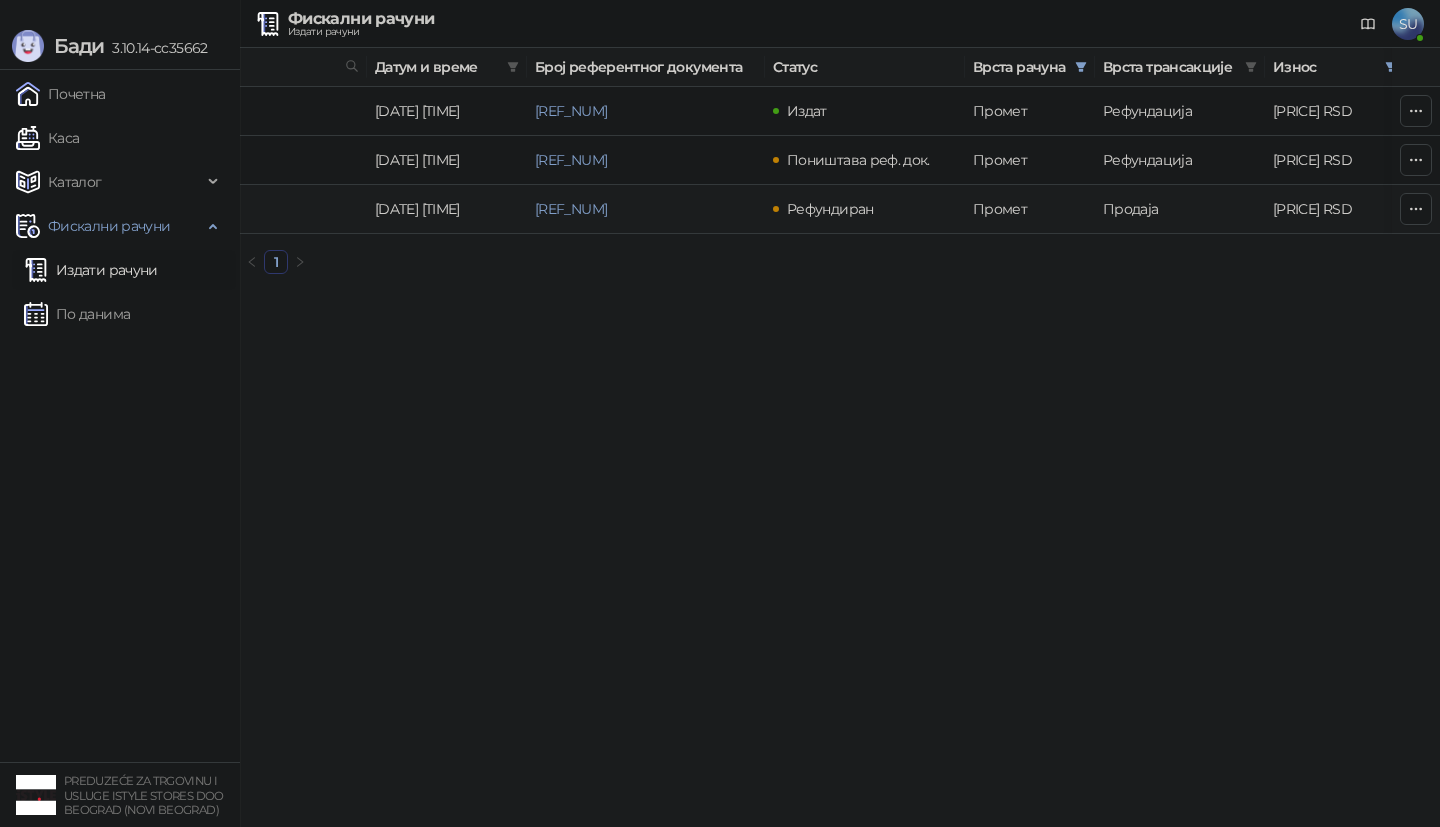 scroll, scrollTop: 0, scrollLeft: 0, axis: both 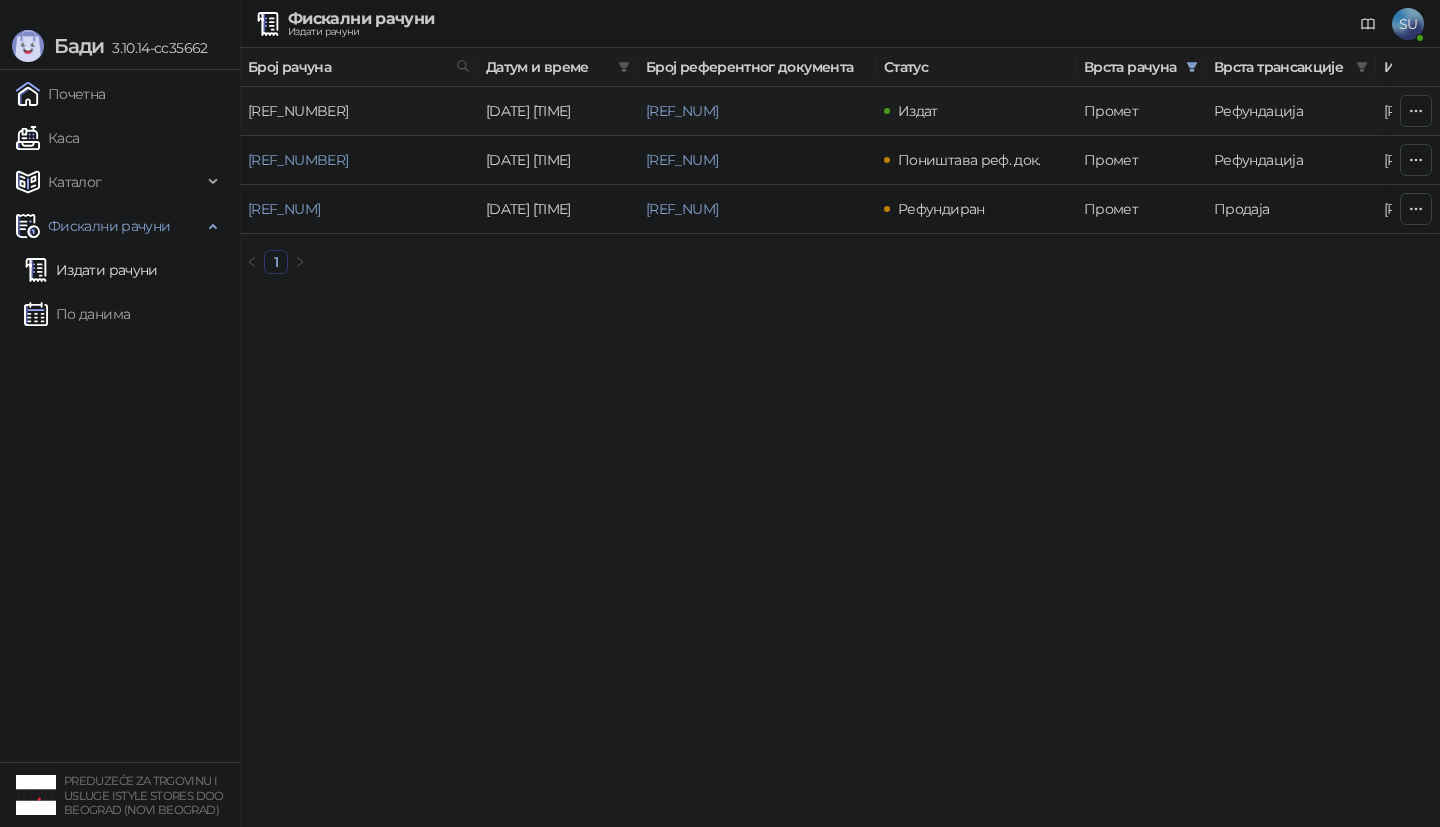 click on "[REF_NUMBER]" at bounding box center [298, 111] 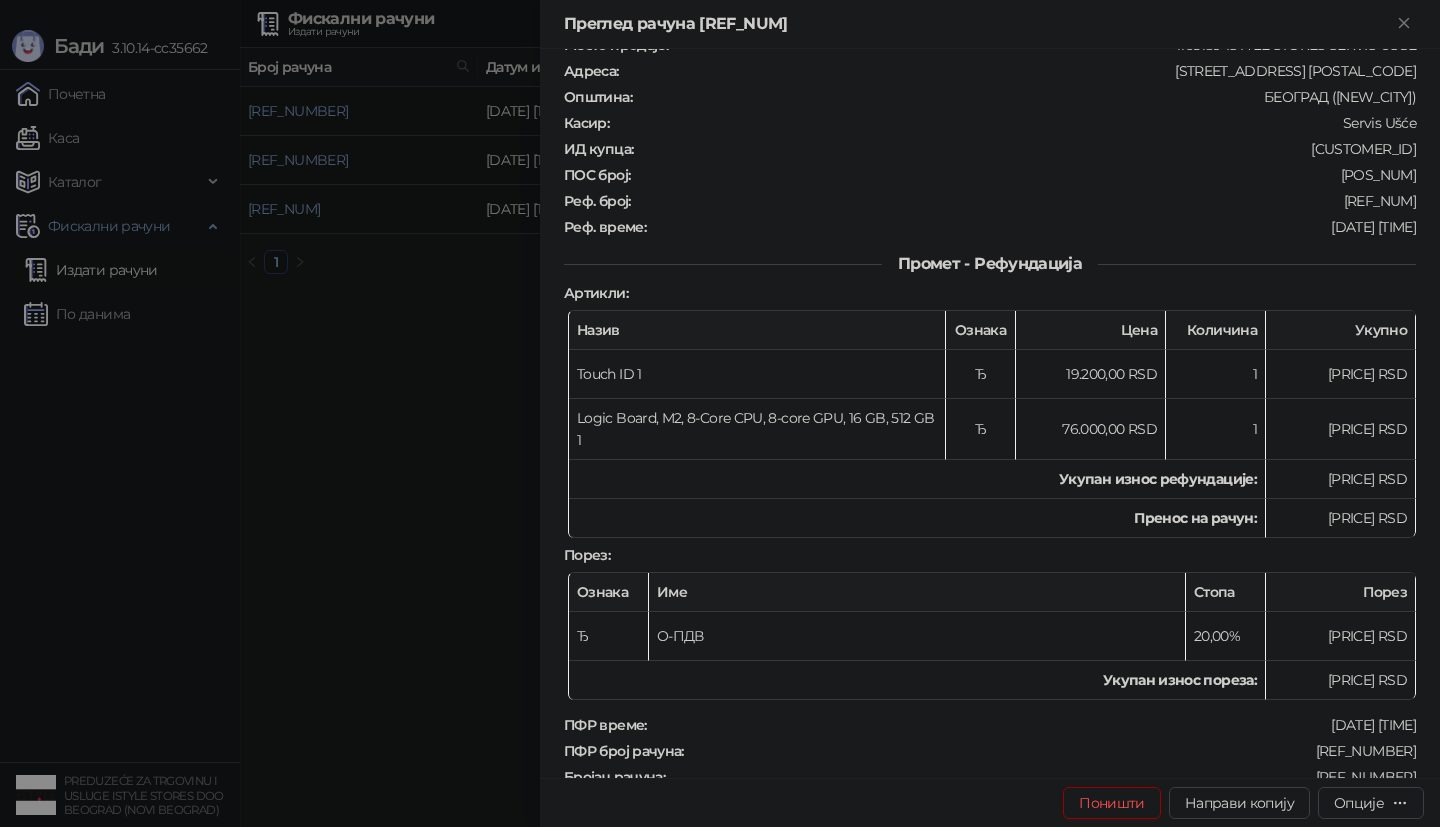 scroll, scrollTop: 131, scrollLeft: 0, axis: vertical 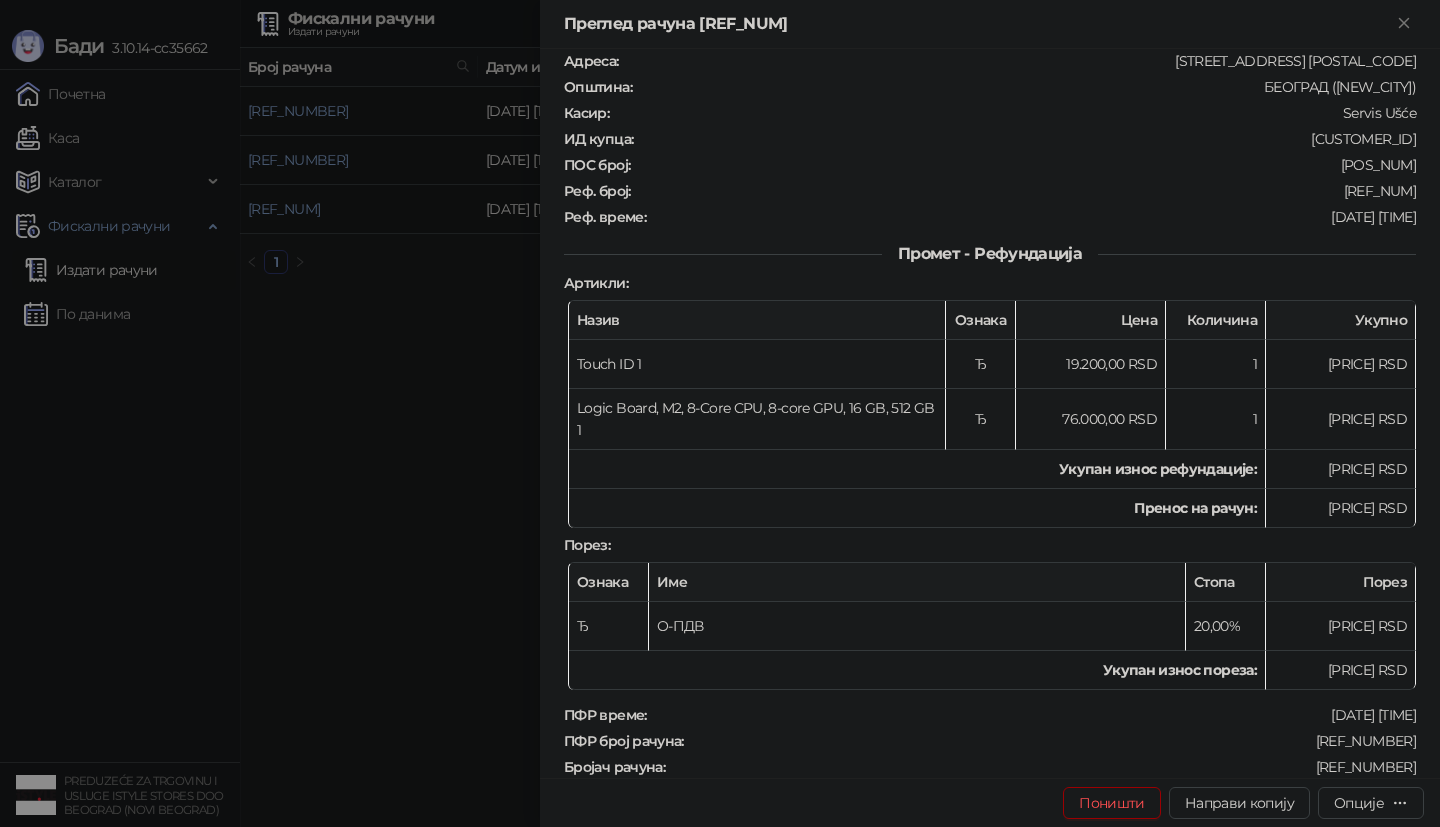 click at bounding box center (720, 413) 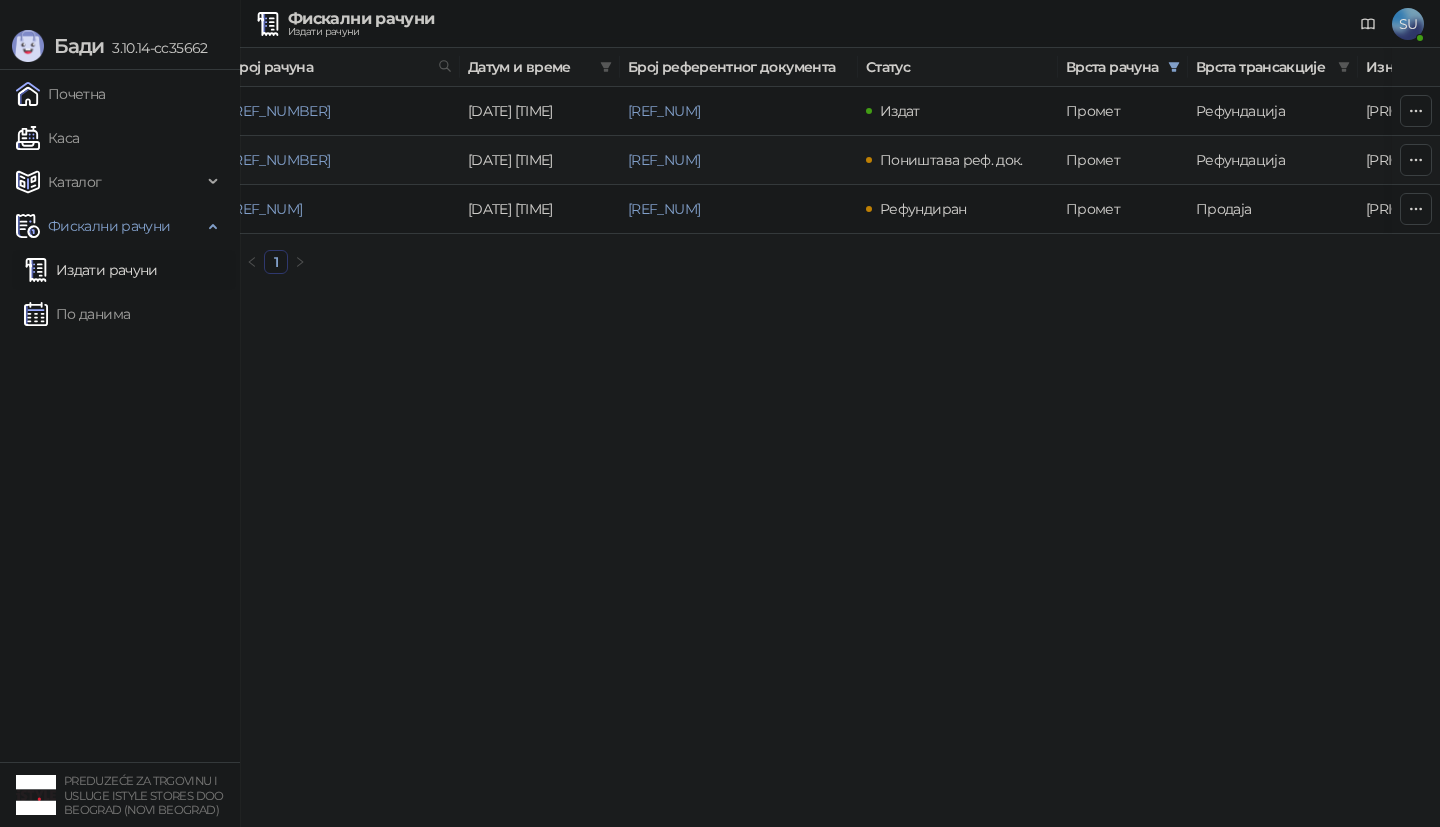 scroll, scrollTop: 0, scrollLeft: 0, axis: both 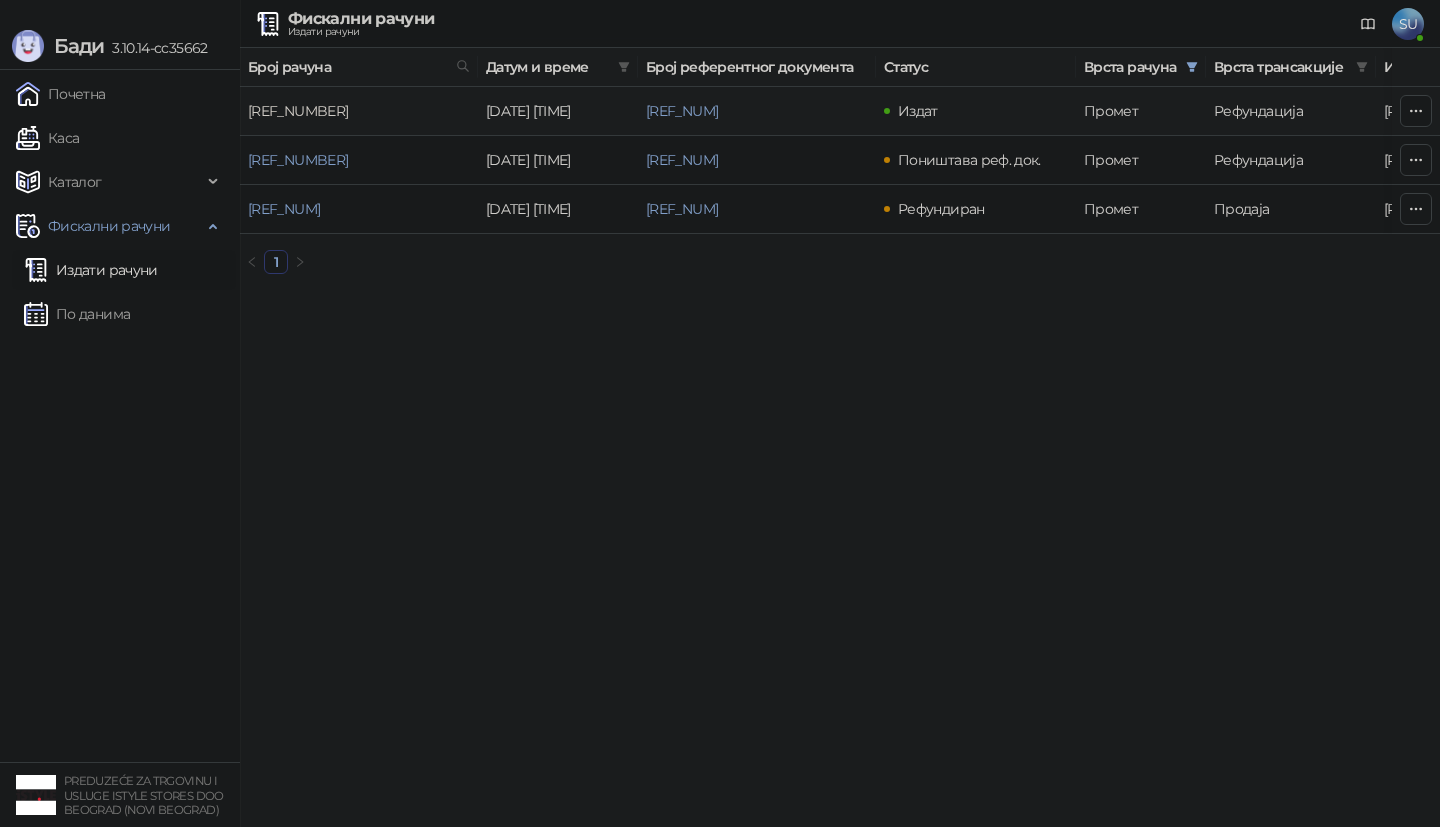 click on "[REF_NUMBER]" at bounding box center (298, 111) 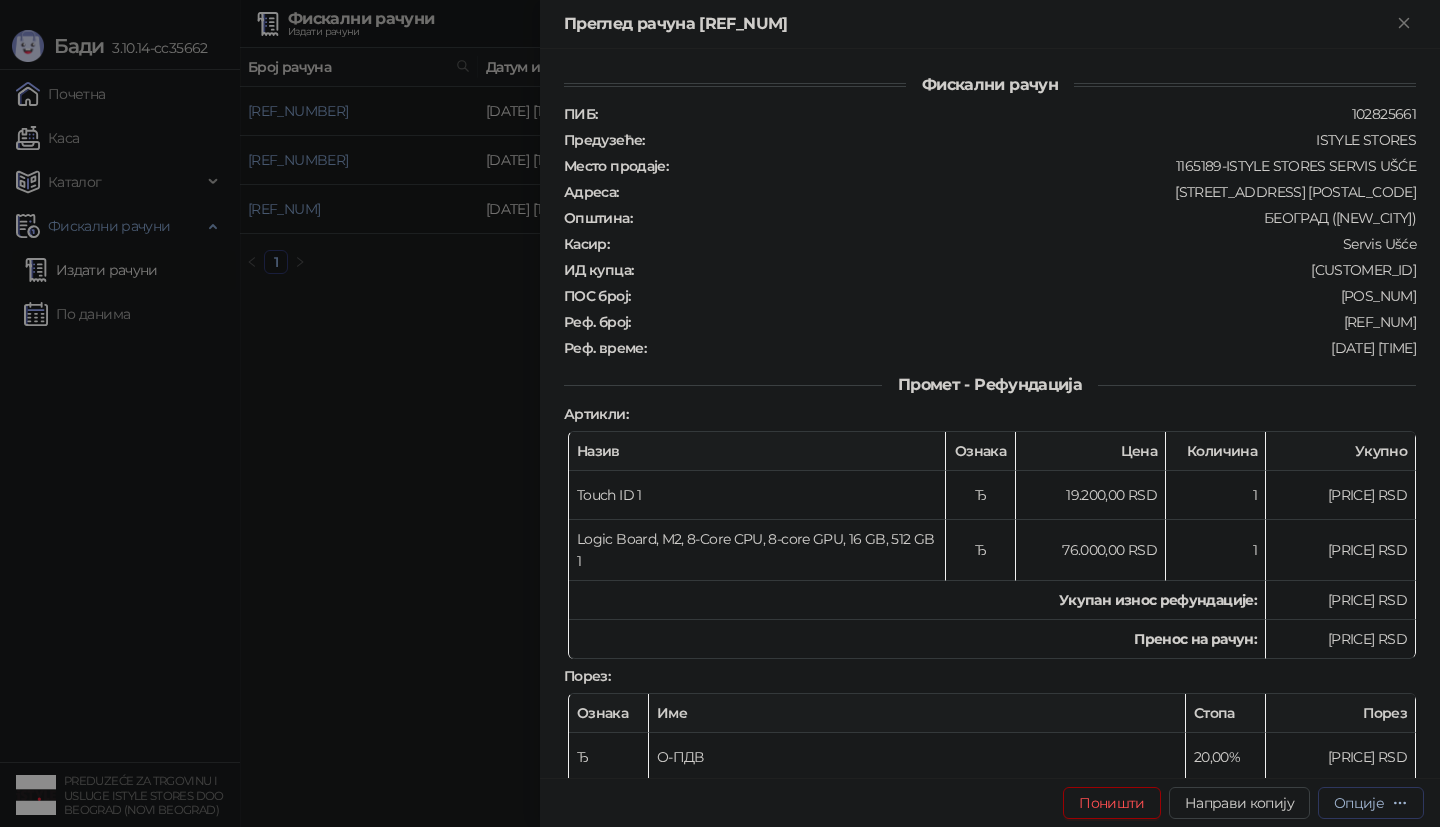 click on "Опције" at bounding box center [1359, 803] 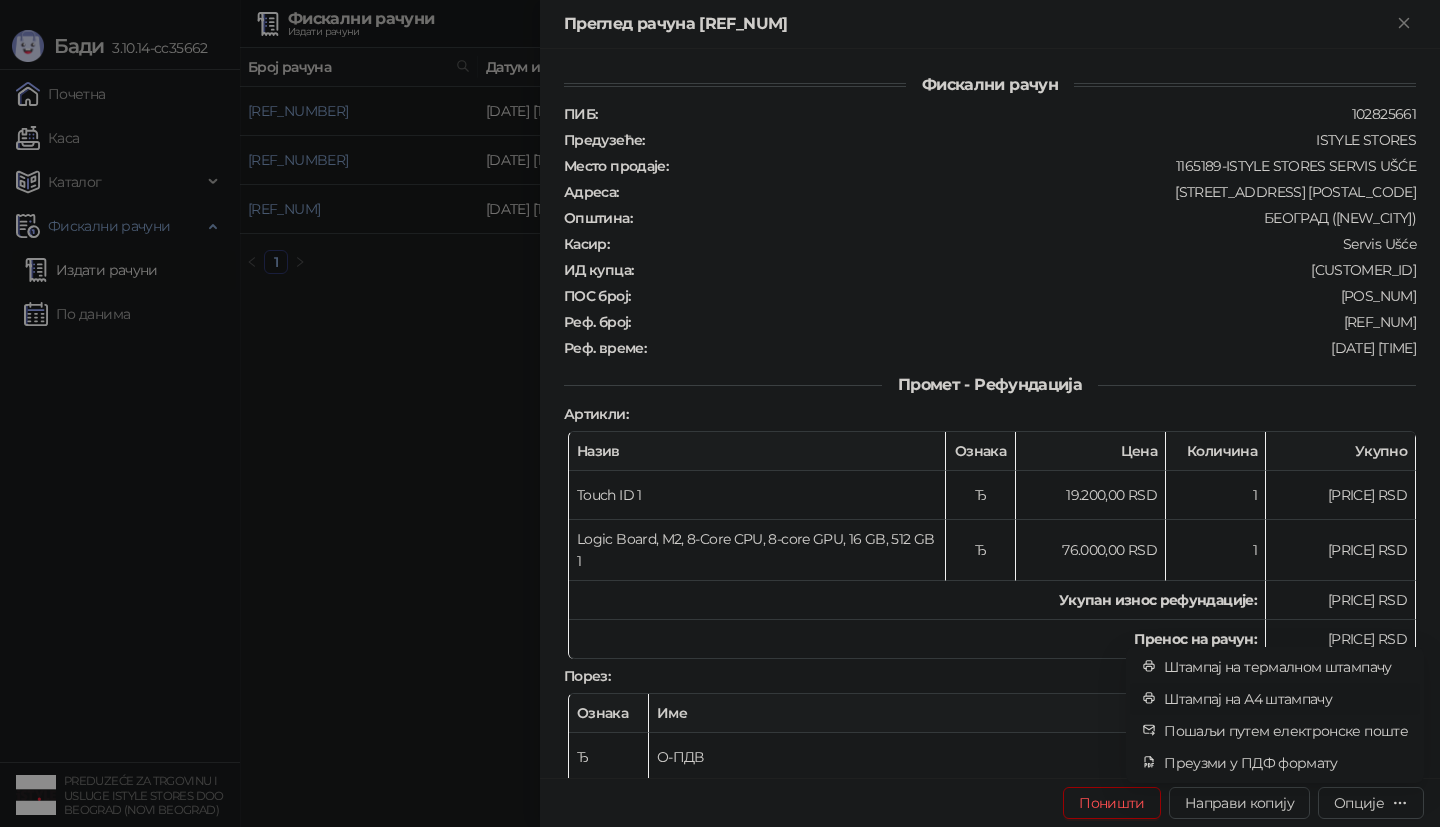 click on "Штампај на А4 штампачу" at bounding box center (1286, 699) 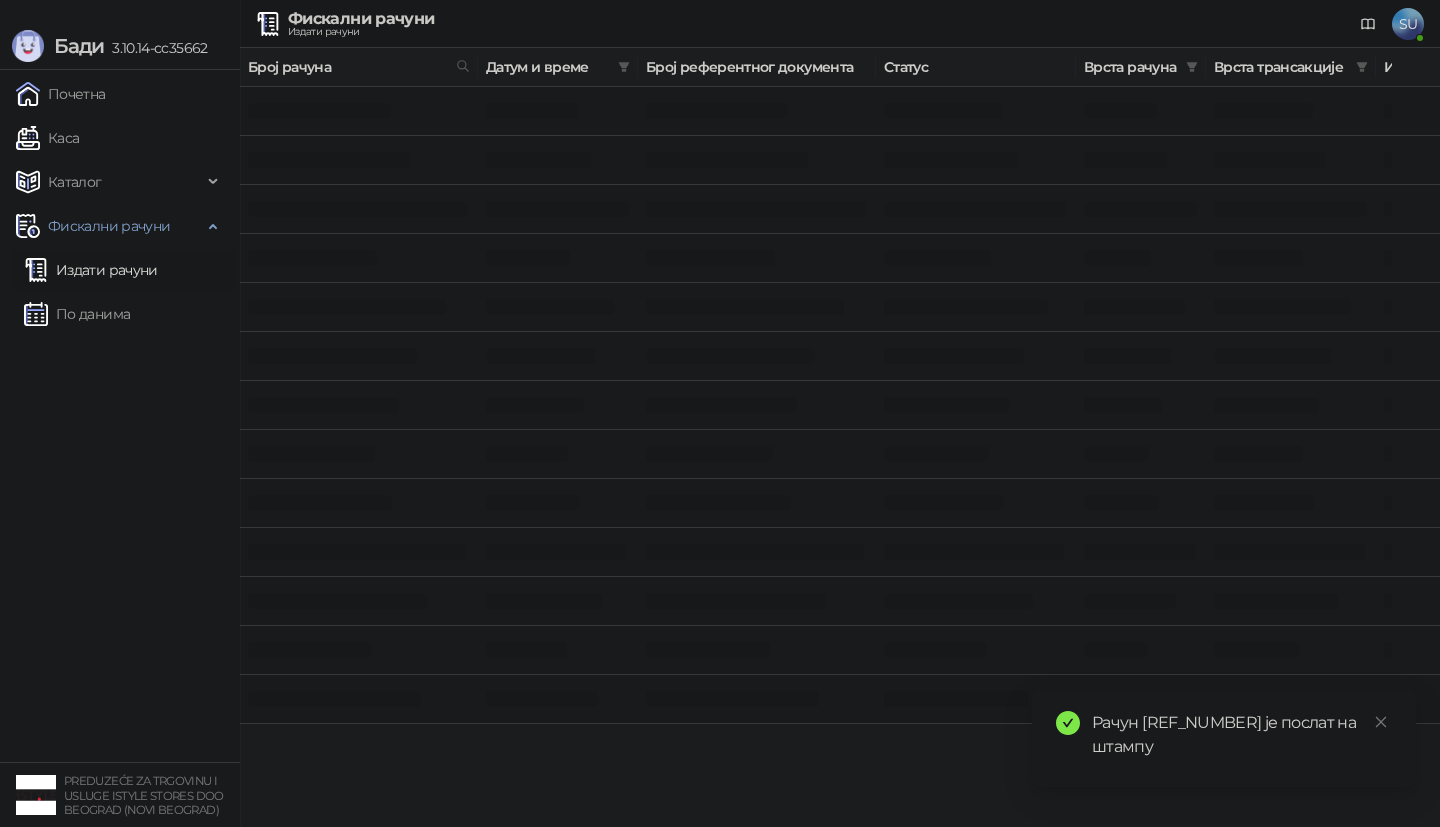click at bounding box center (359, 552) 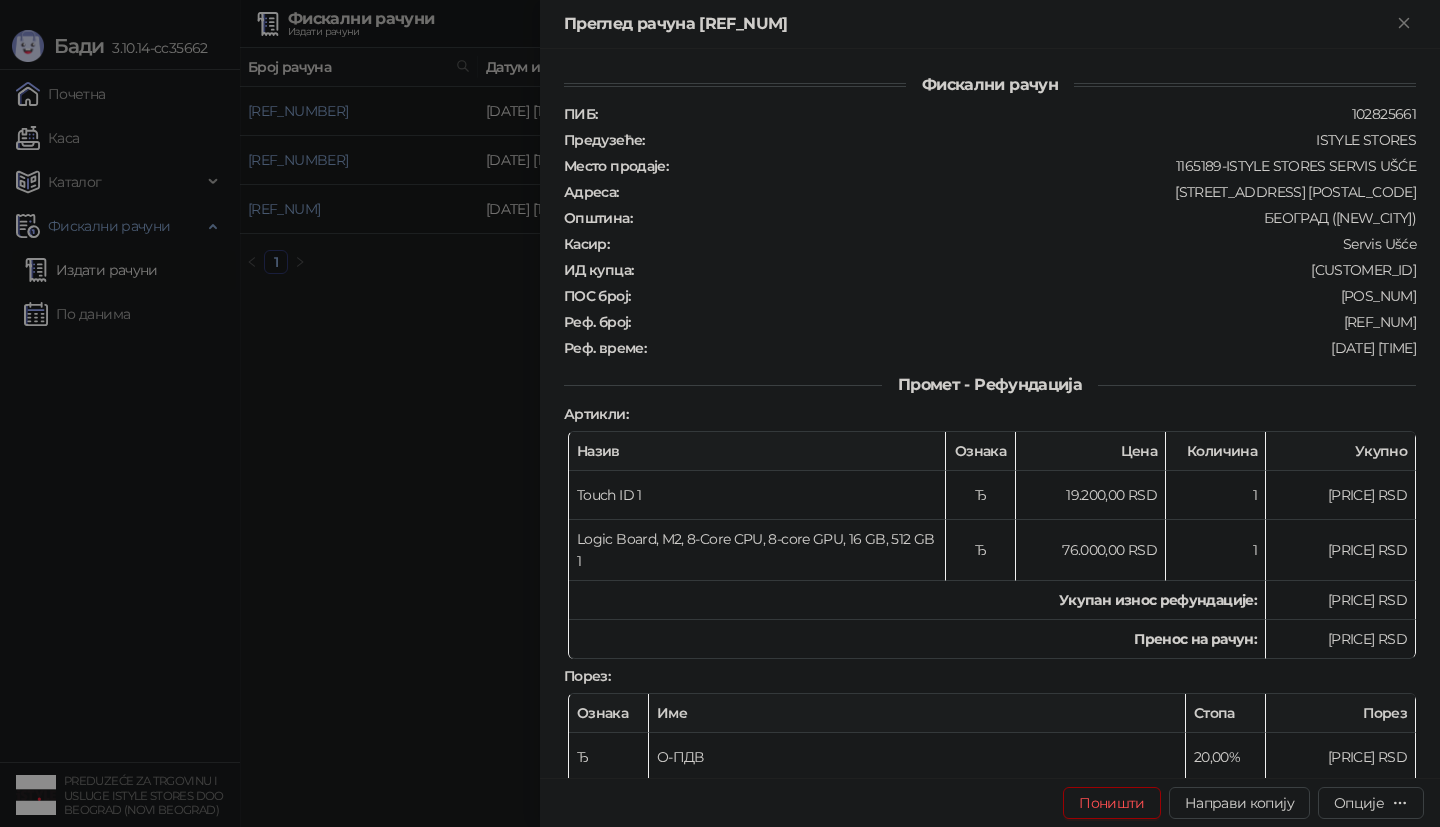 click at bounding box center [720, 413] 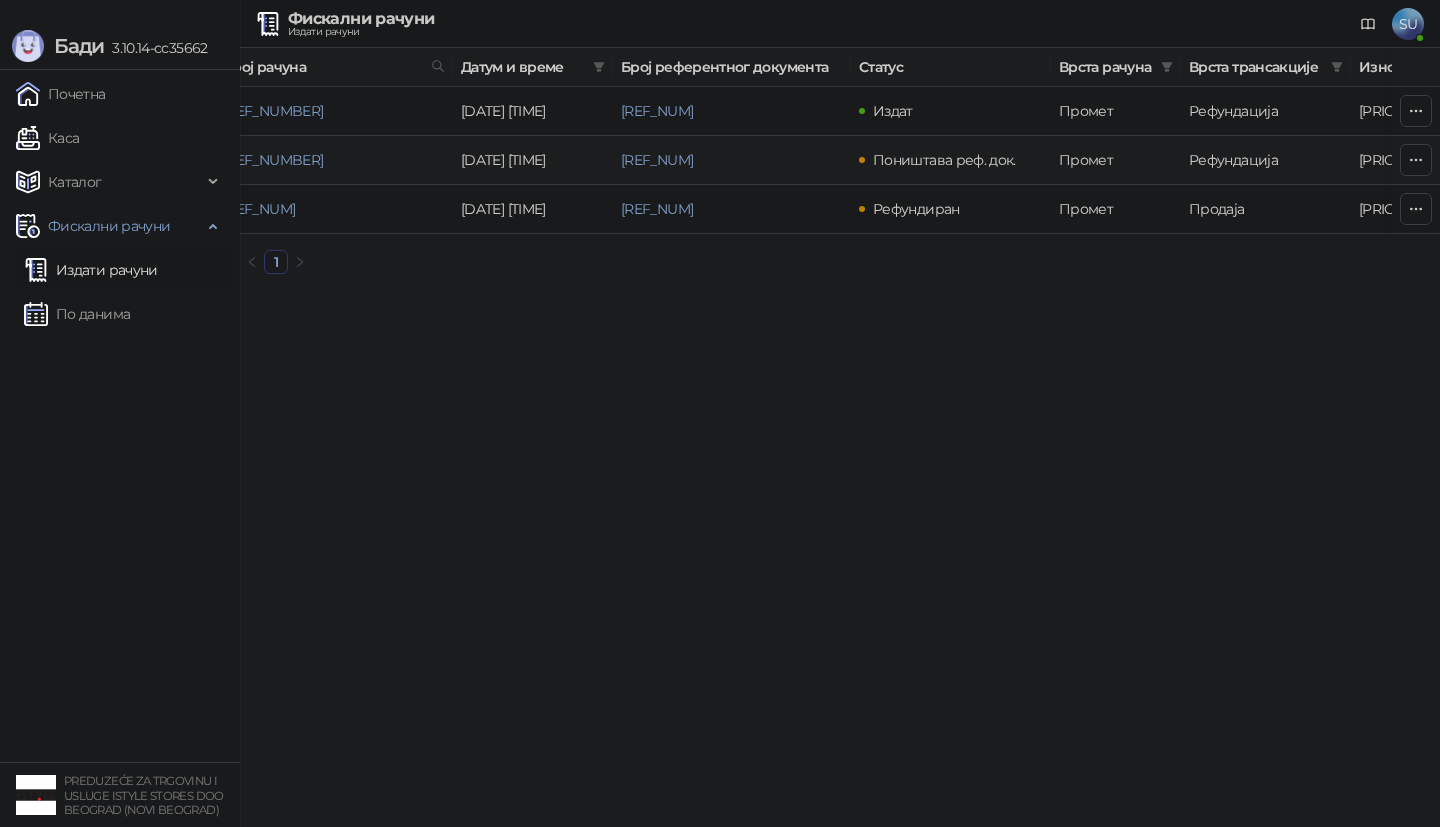 scroll, scrollTop: 0, scrollLeft: 0, axis: both 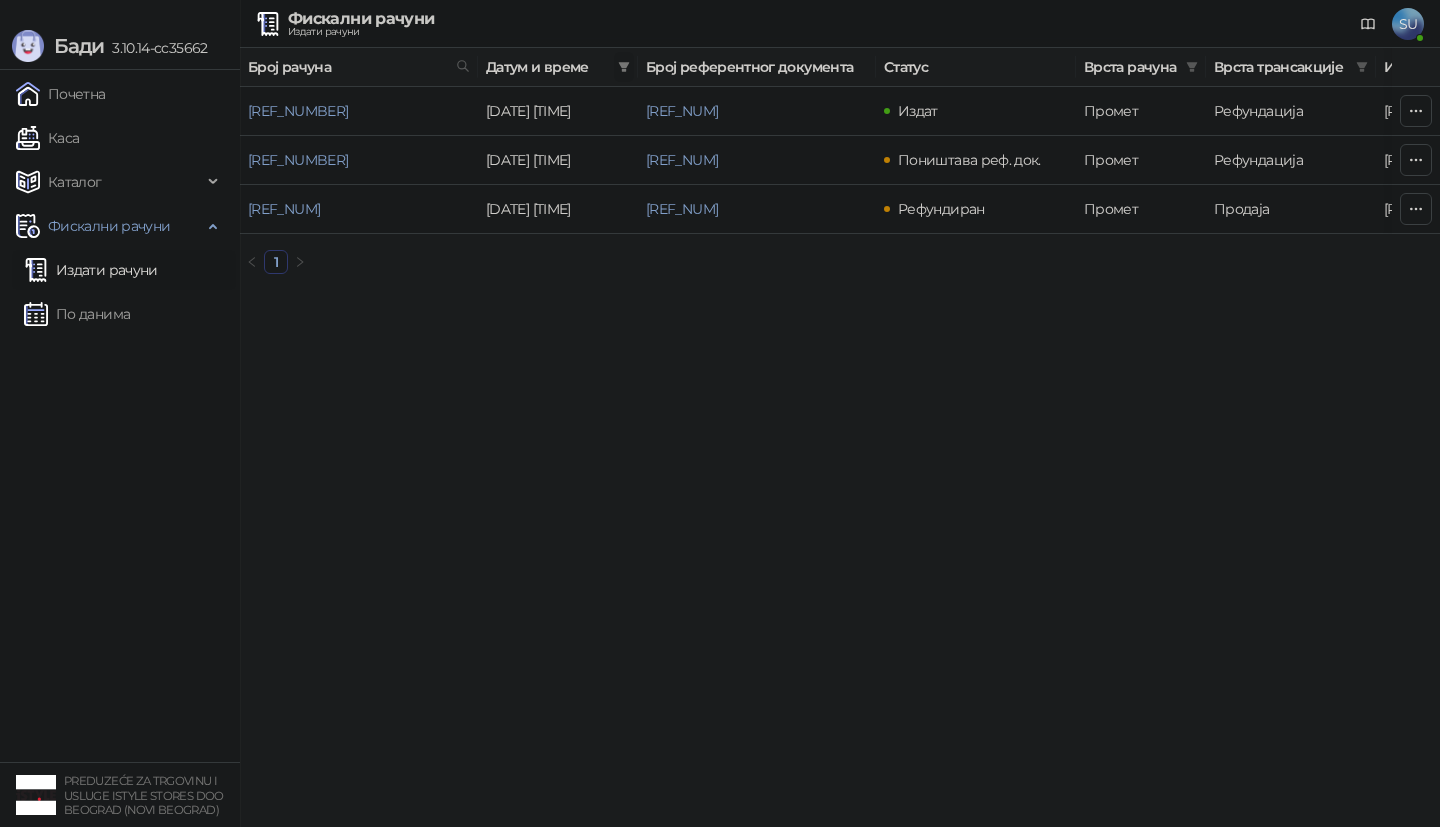 click 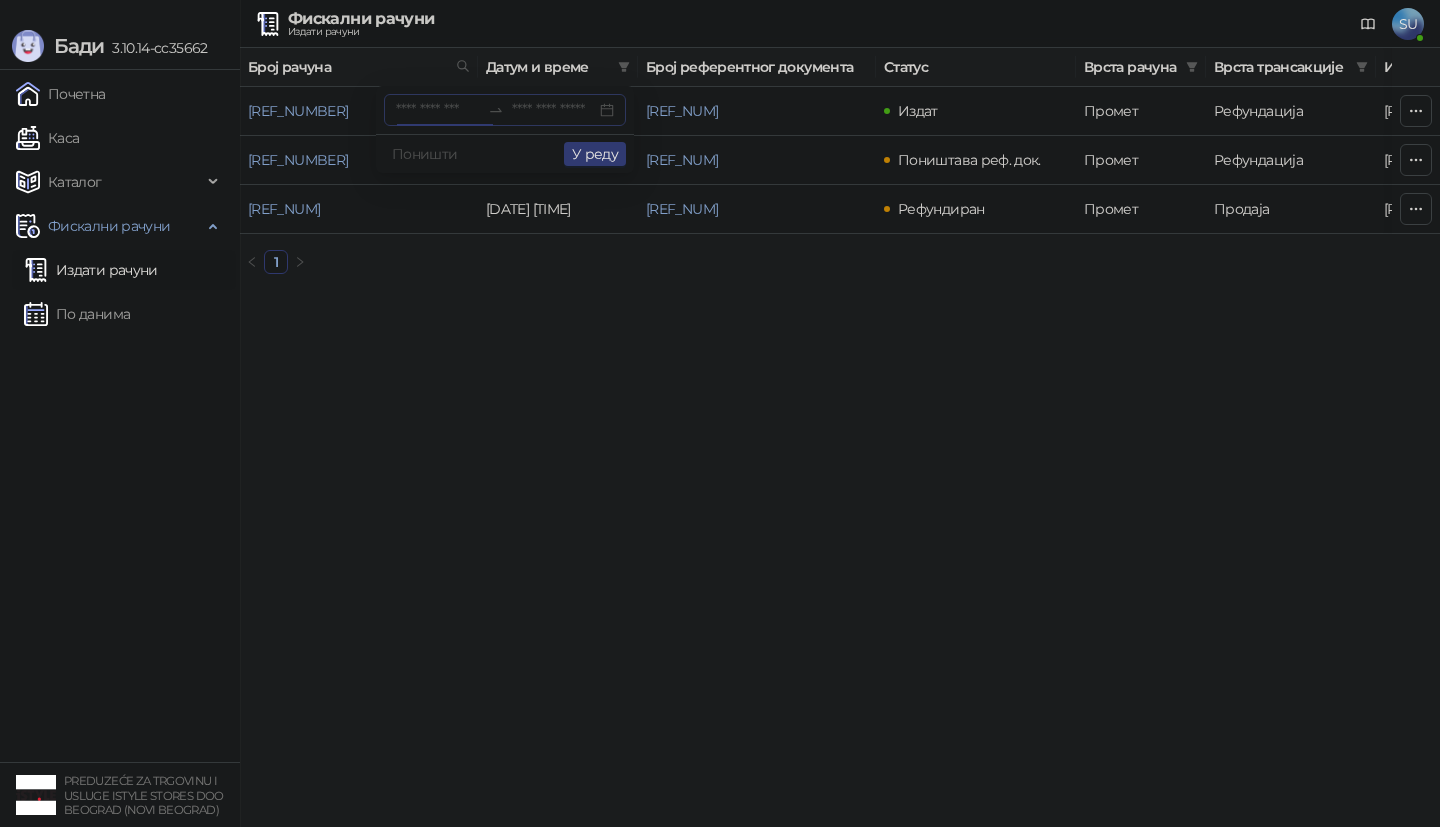 click at bounding box center [438, 110] 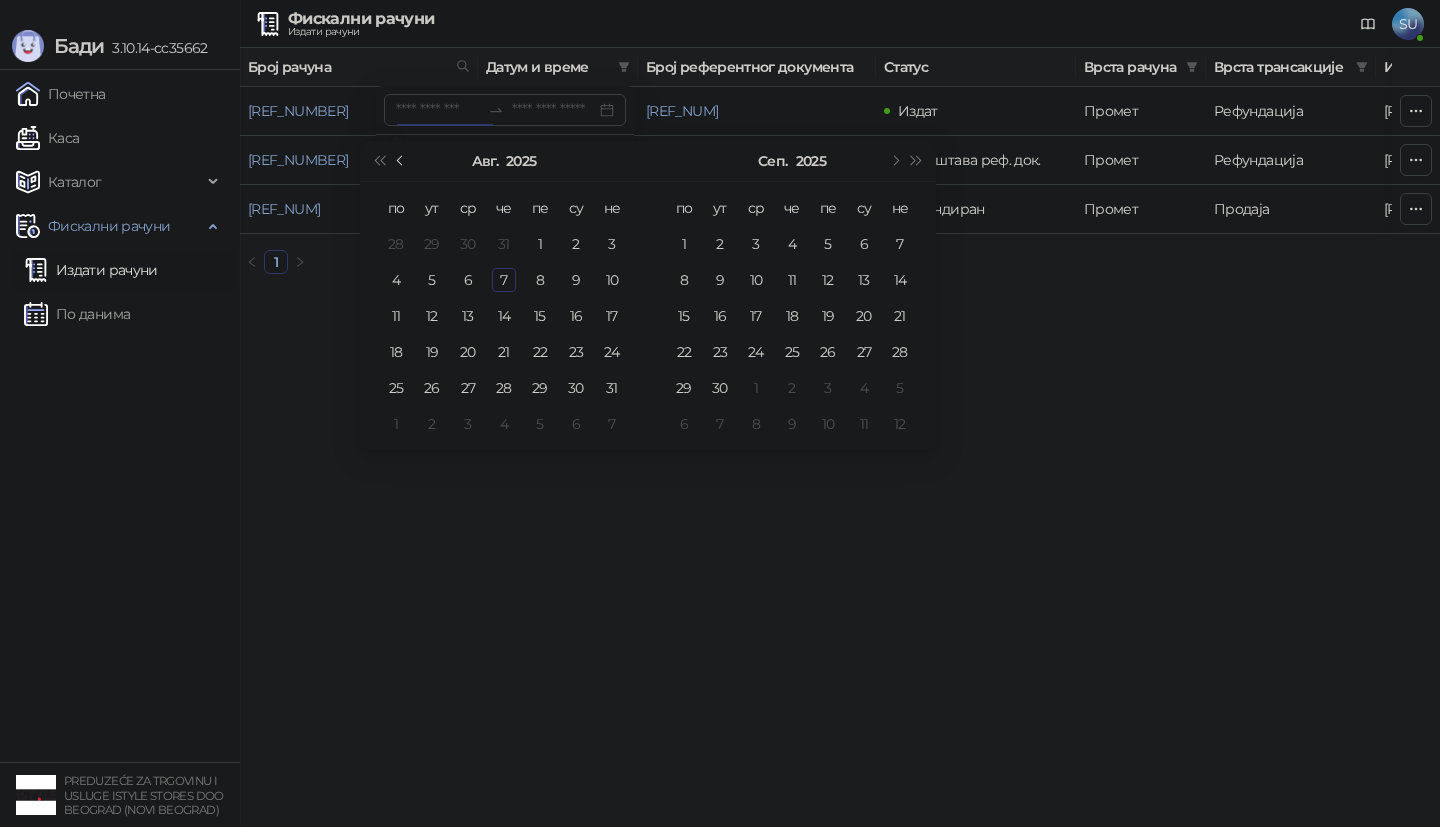click at bounding box center [401, 161] 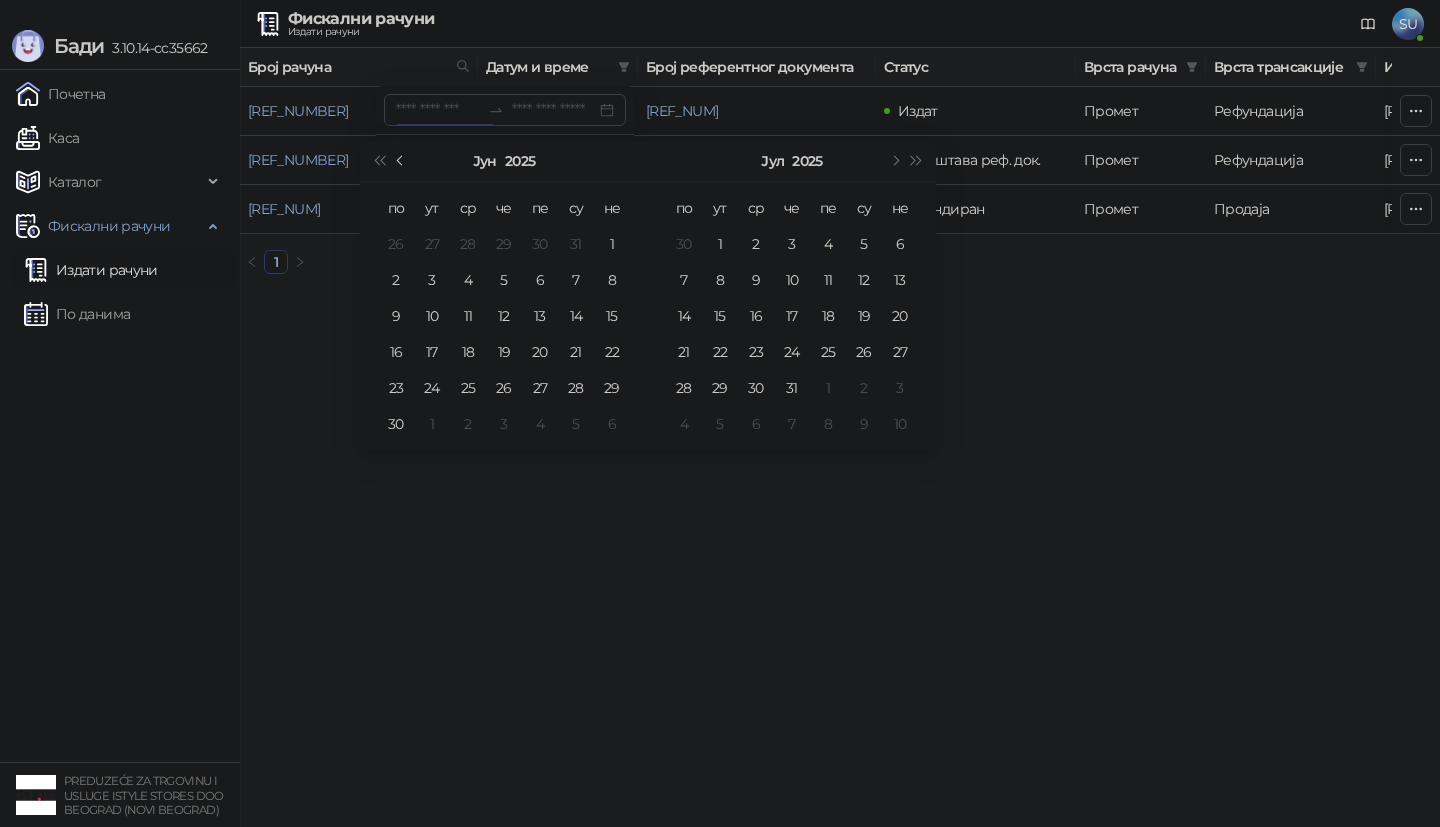 click at bounding box center (401, 161) 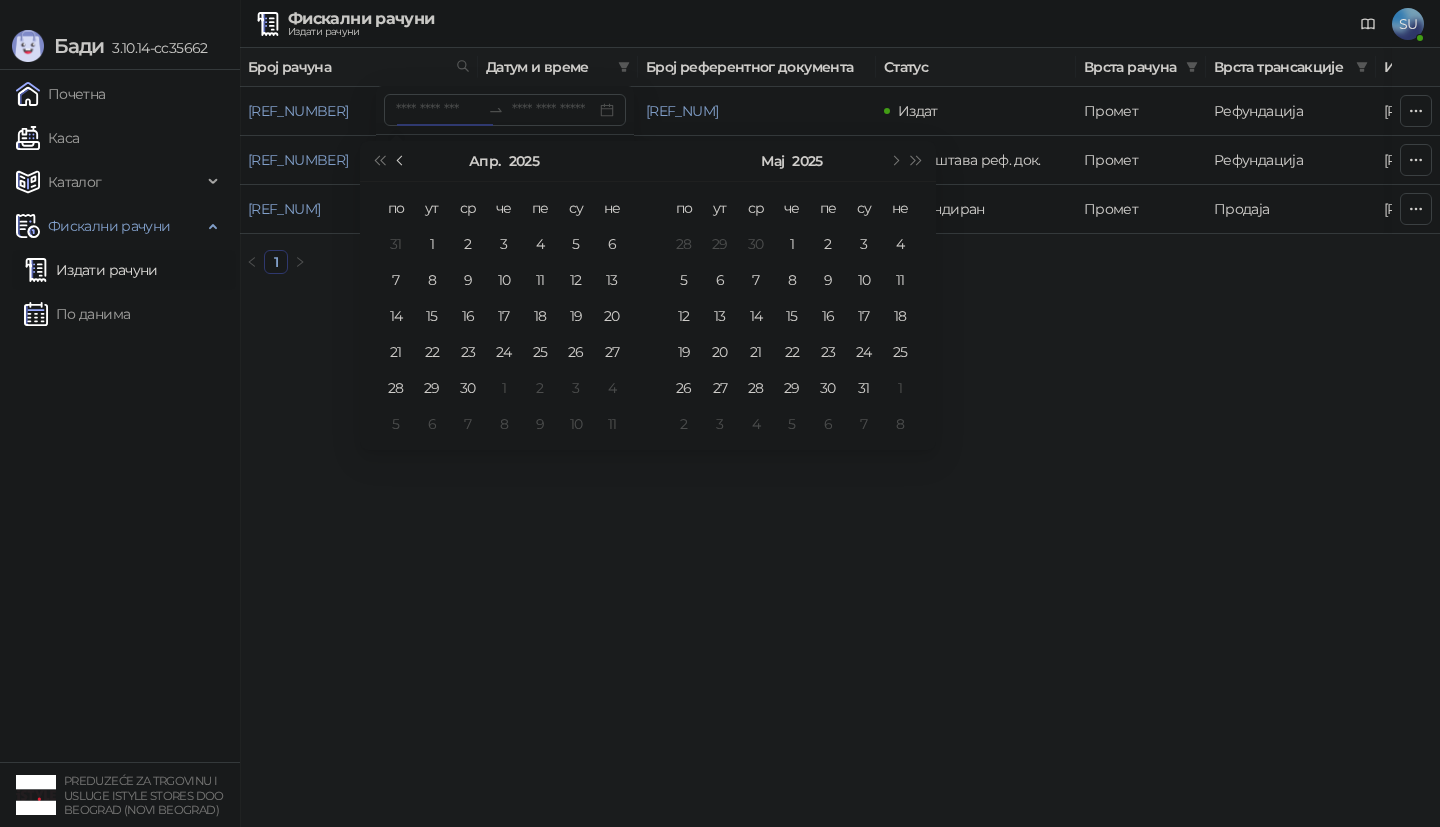 click at bounding box center (401, 161) 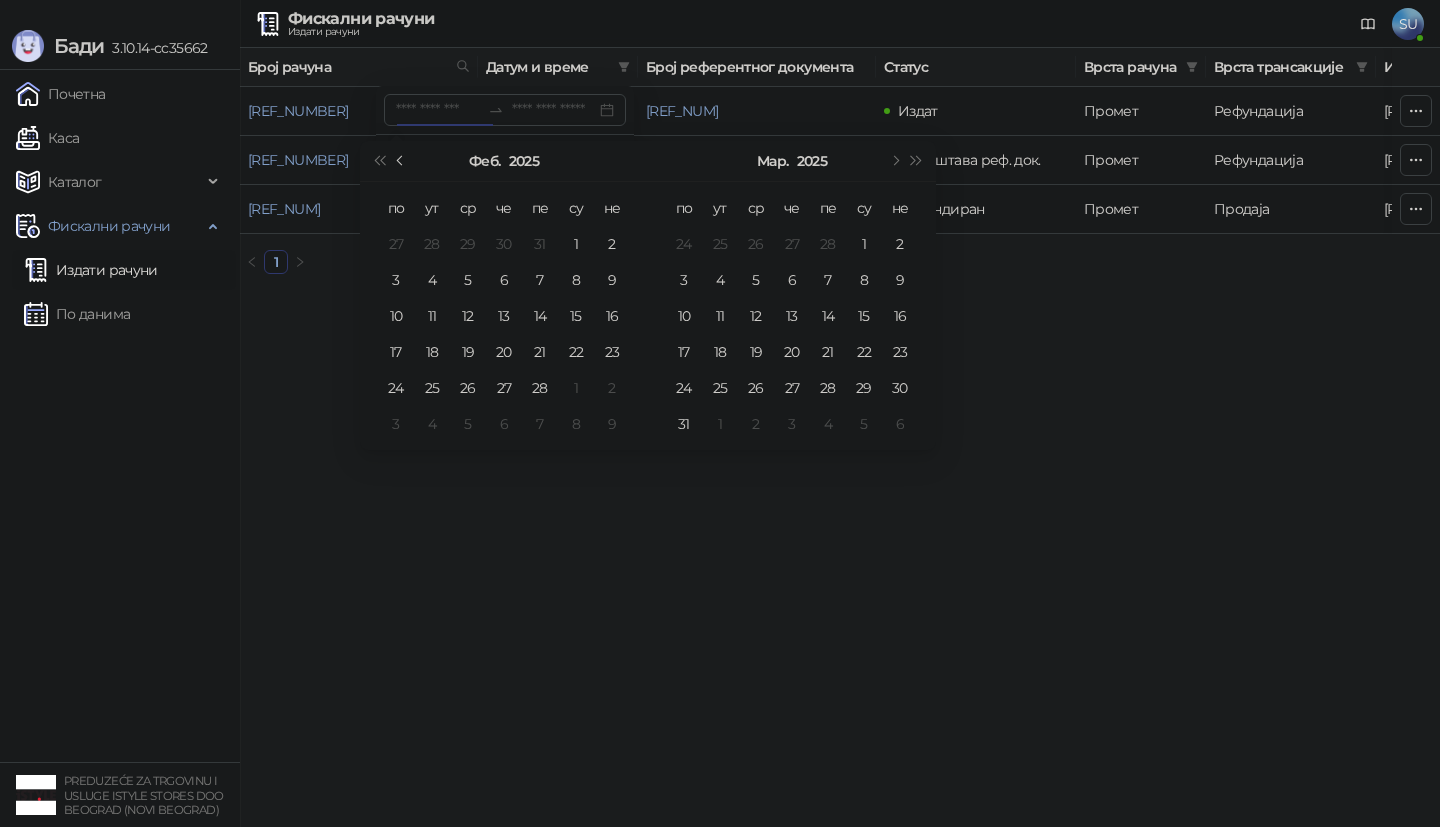 click at bounding box center (401, 161) 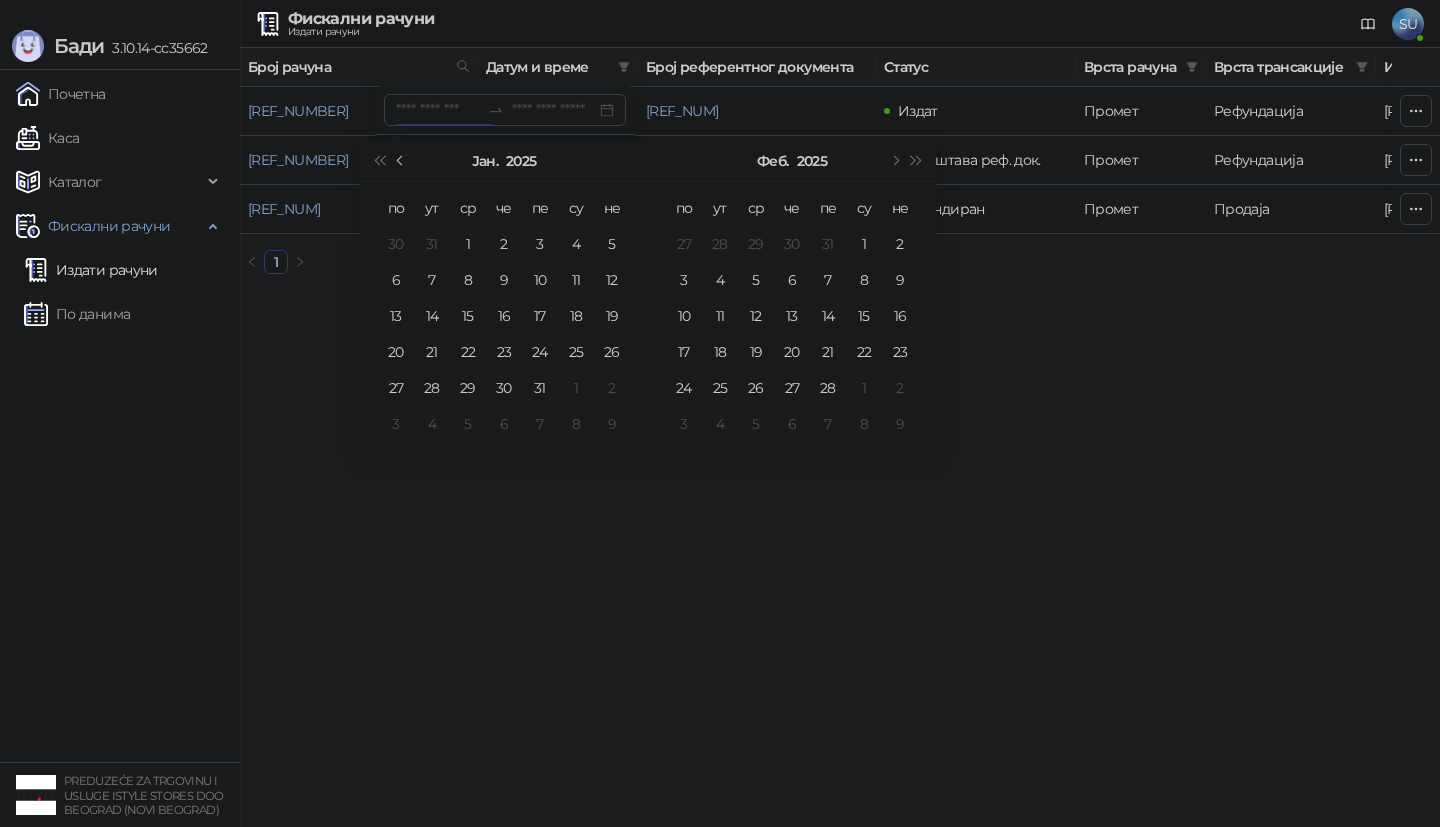 click at bounding box center (401, 161) 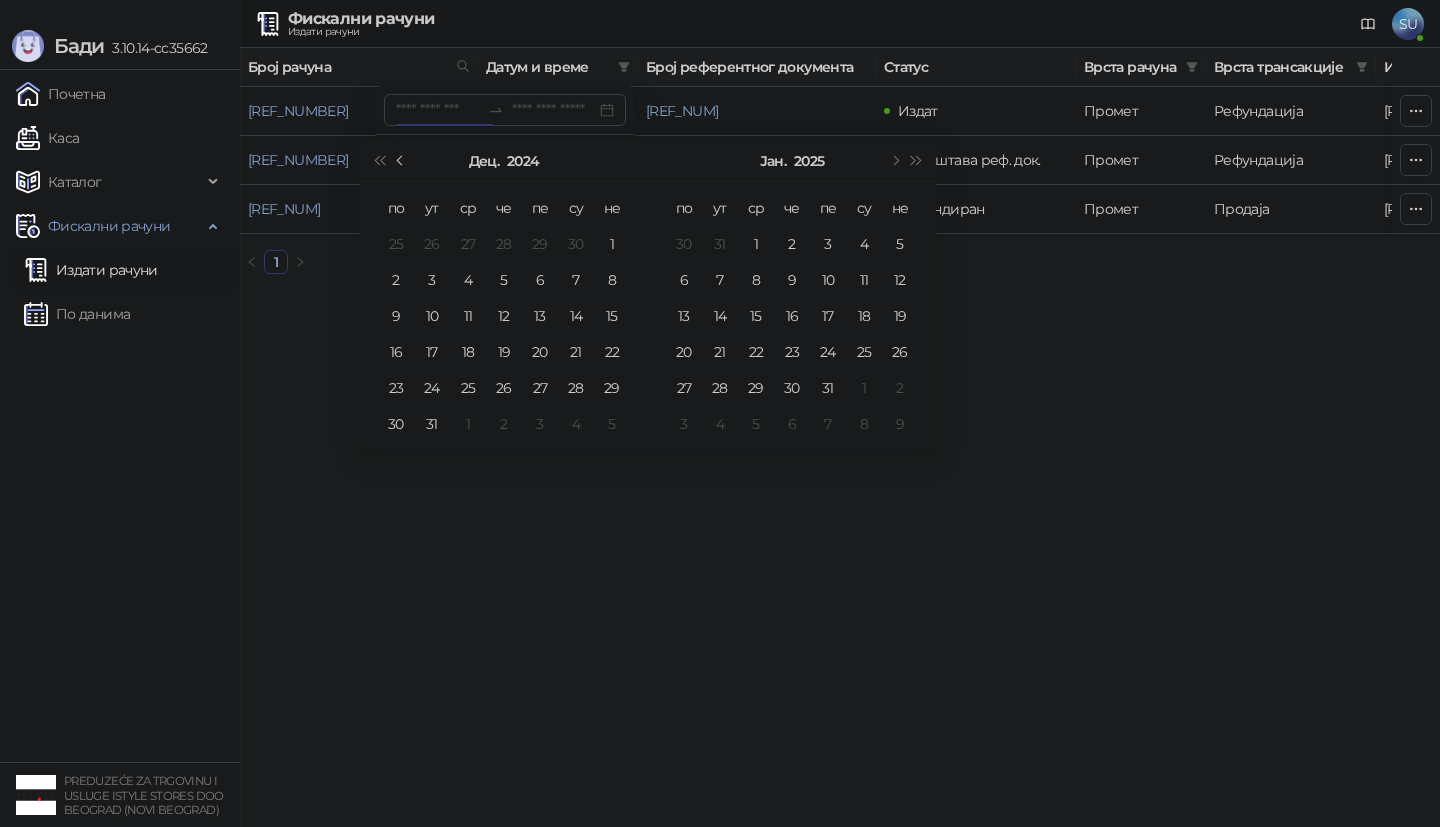 click at bounding box center (401, 161) 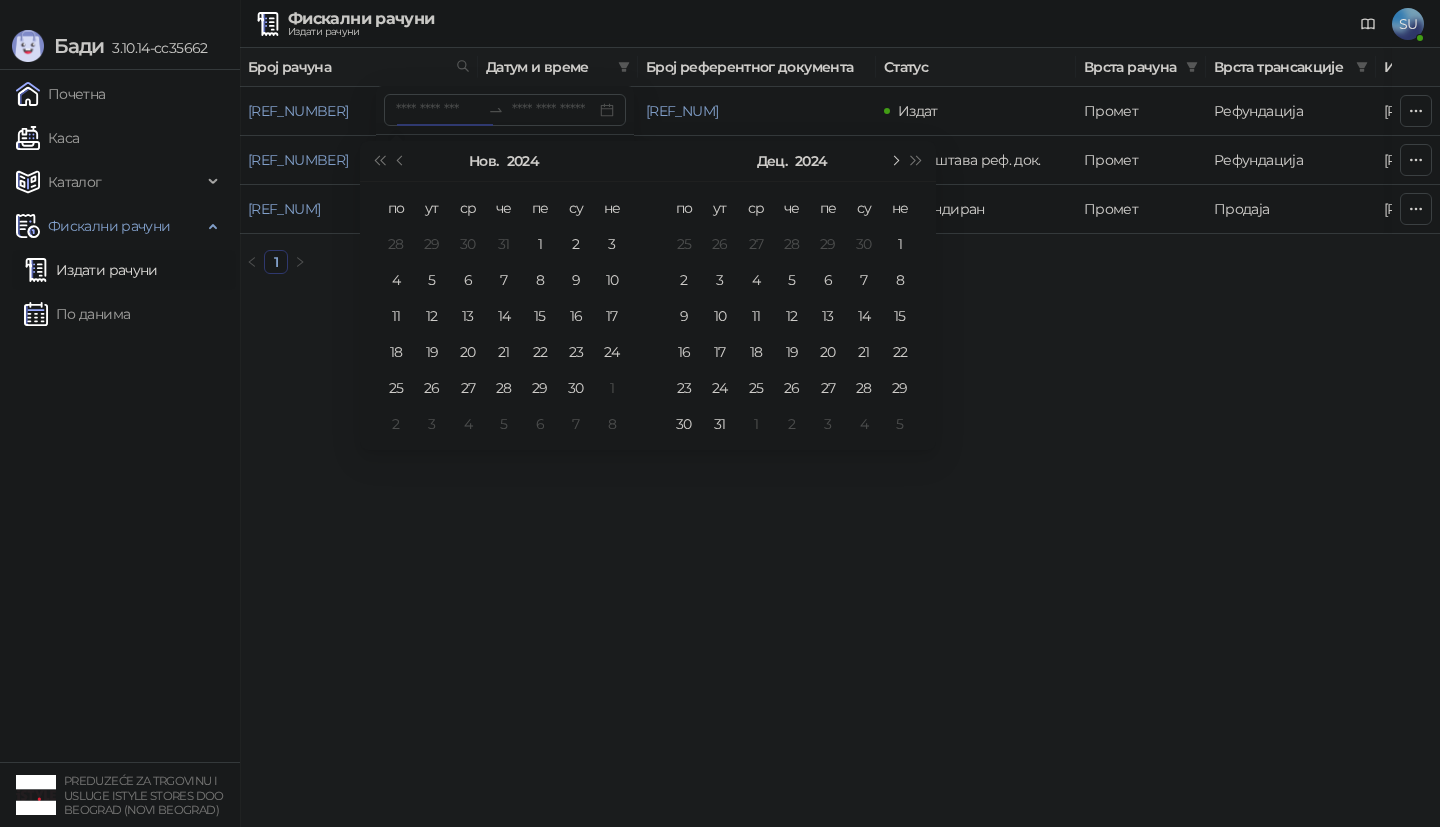 click at bounding box center [894, 161] 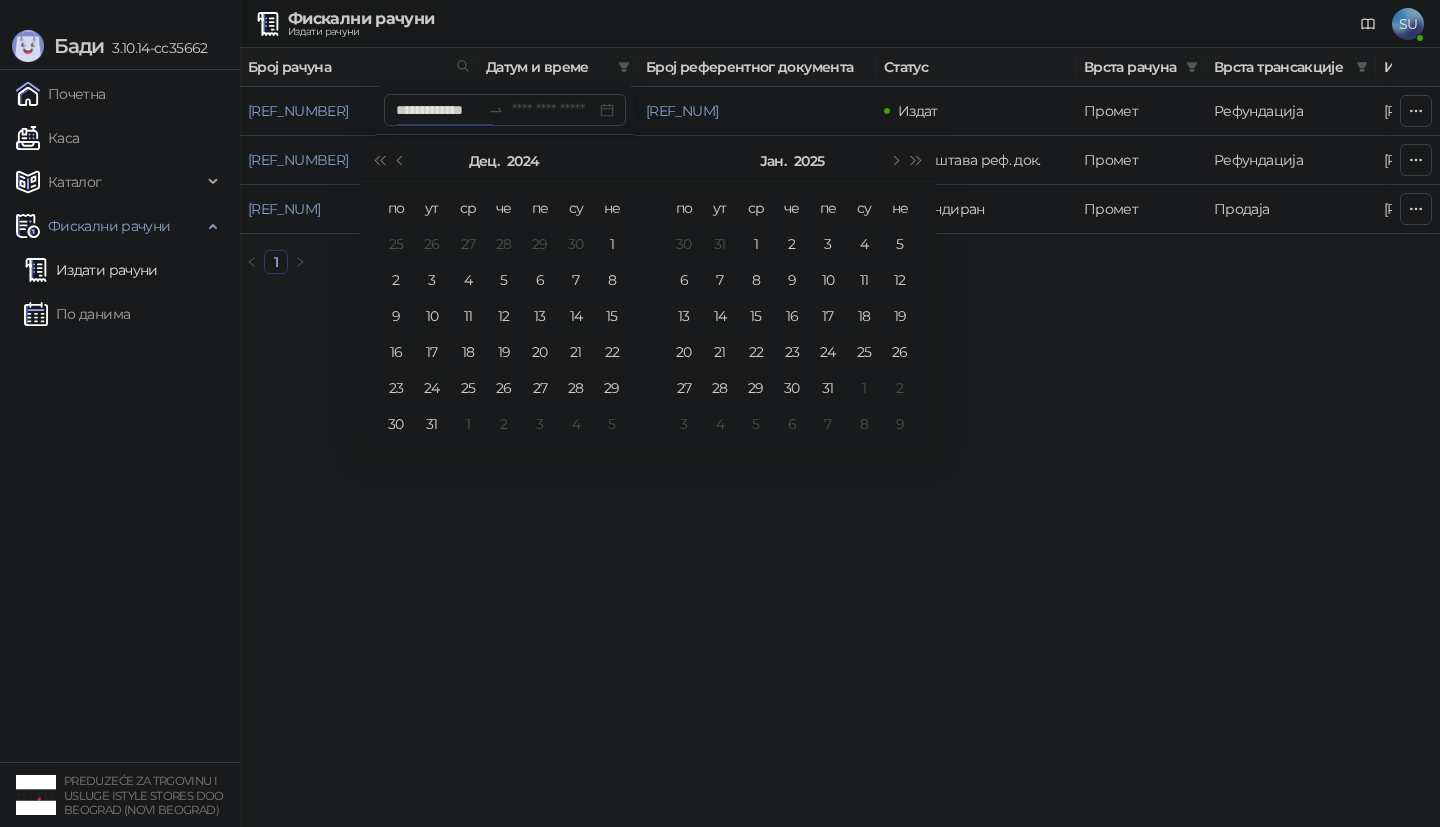 type on "**********" 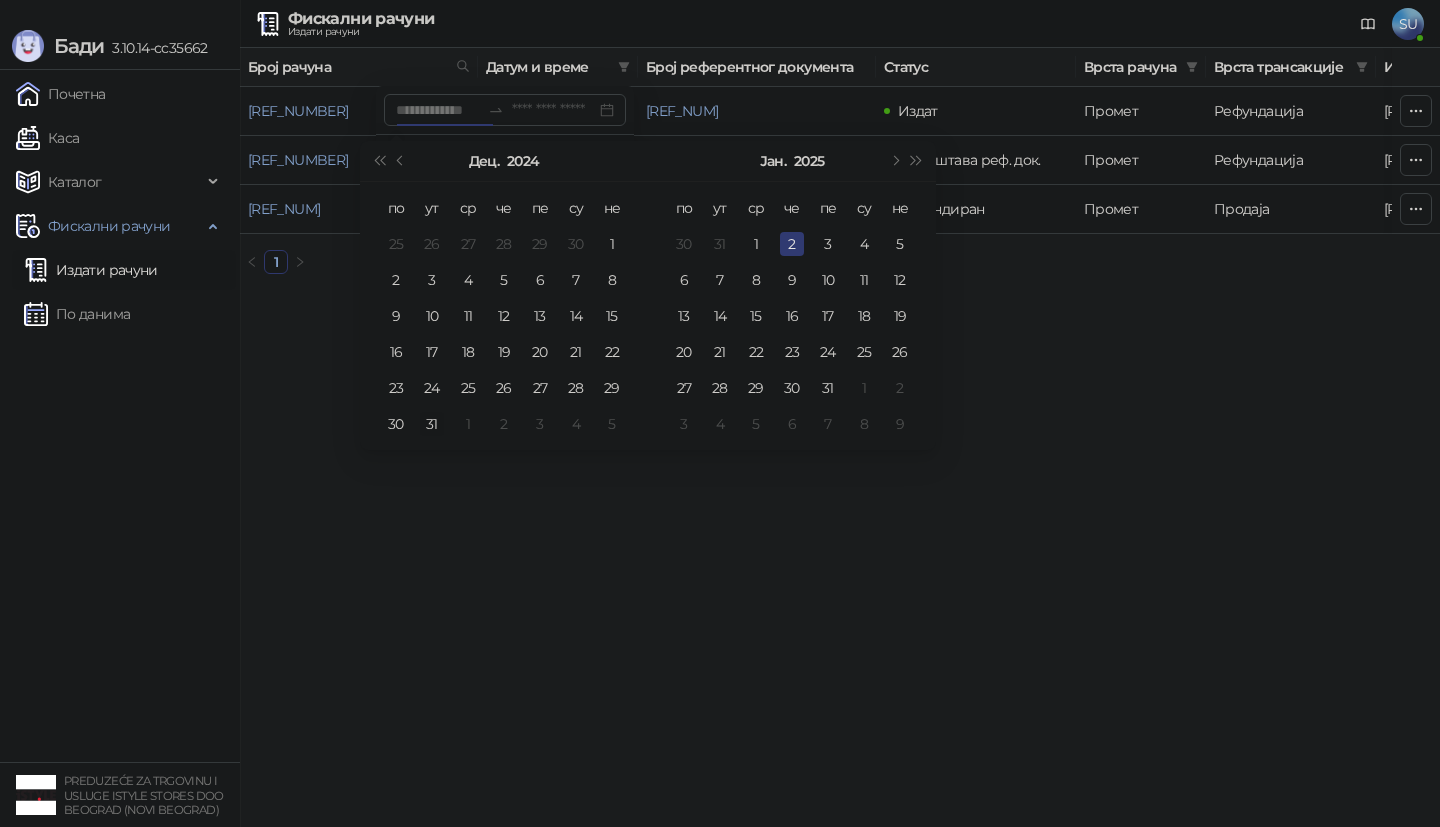 type on "**********" 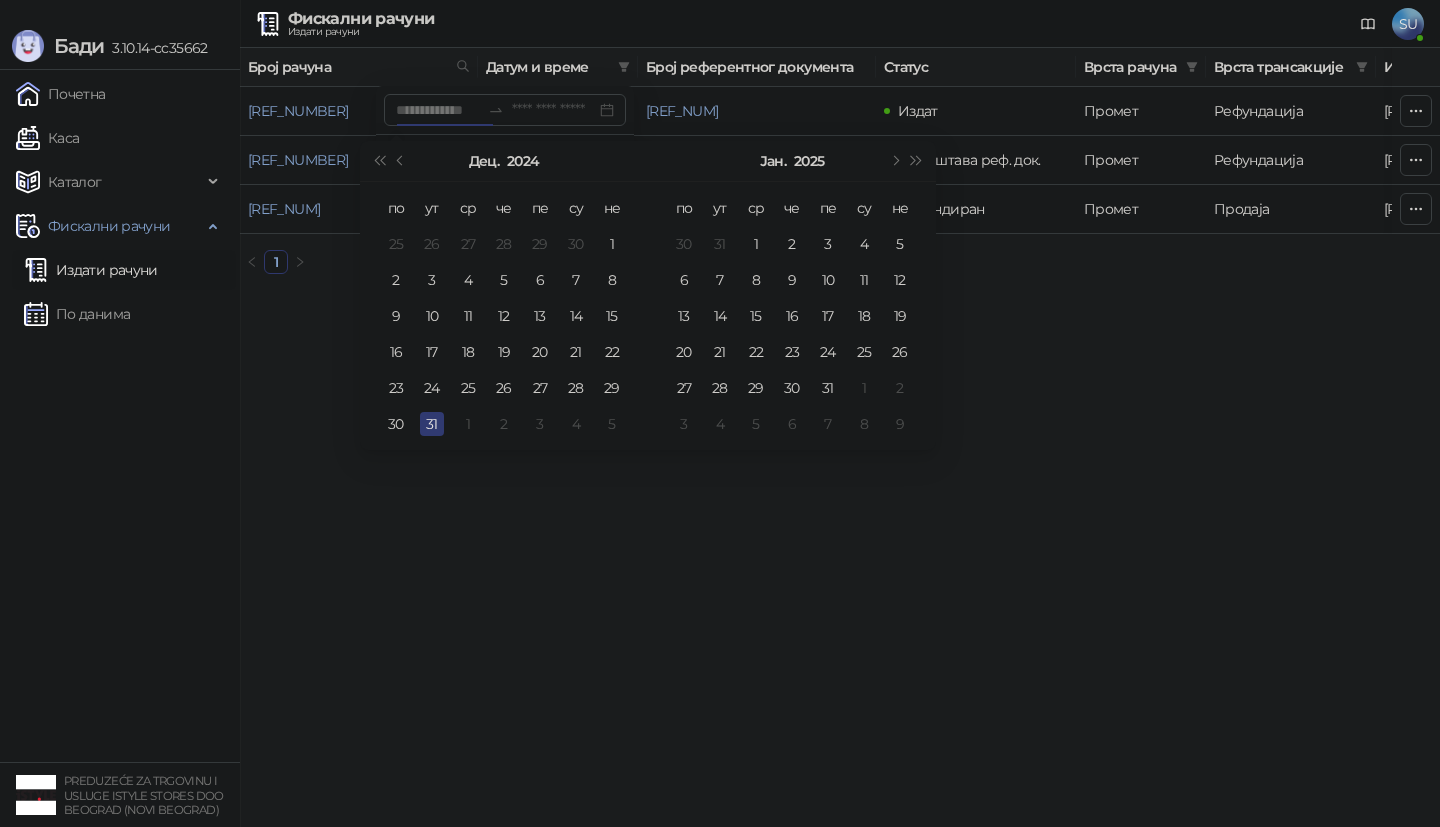 click on "31" at bounding box center (432, 424) 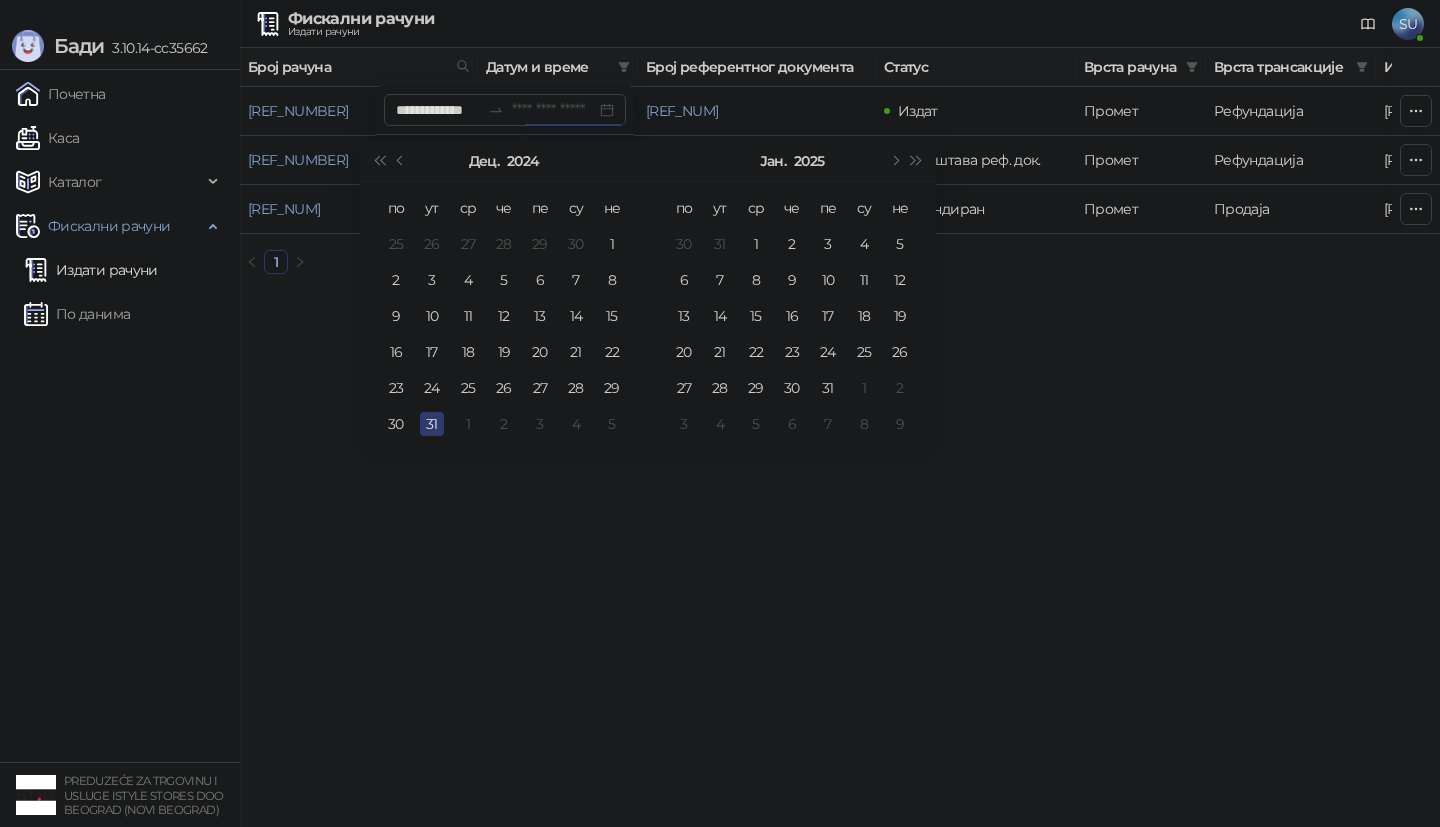 click on "31" at bounding box center [432, 424] 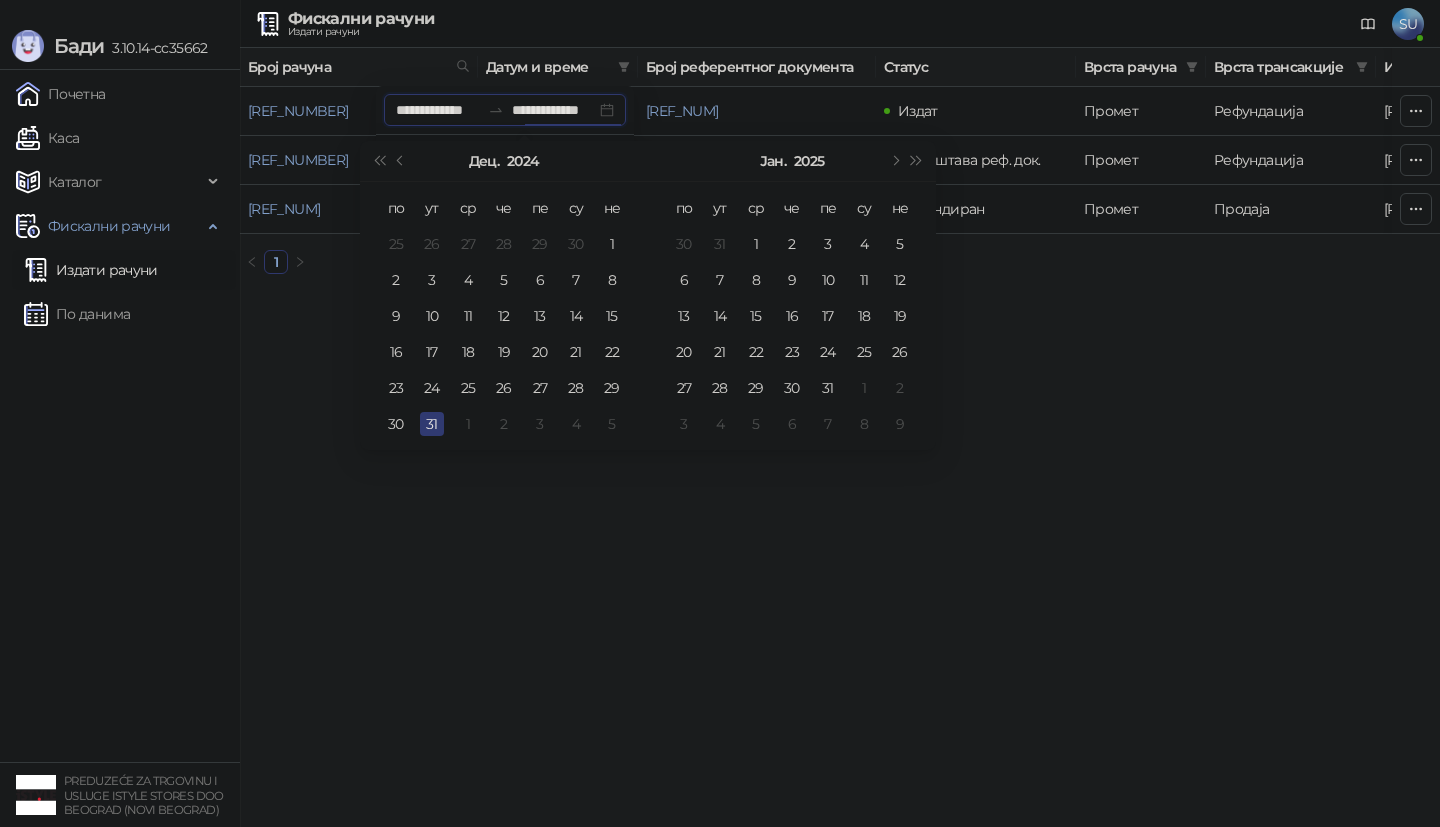 type on "**********" 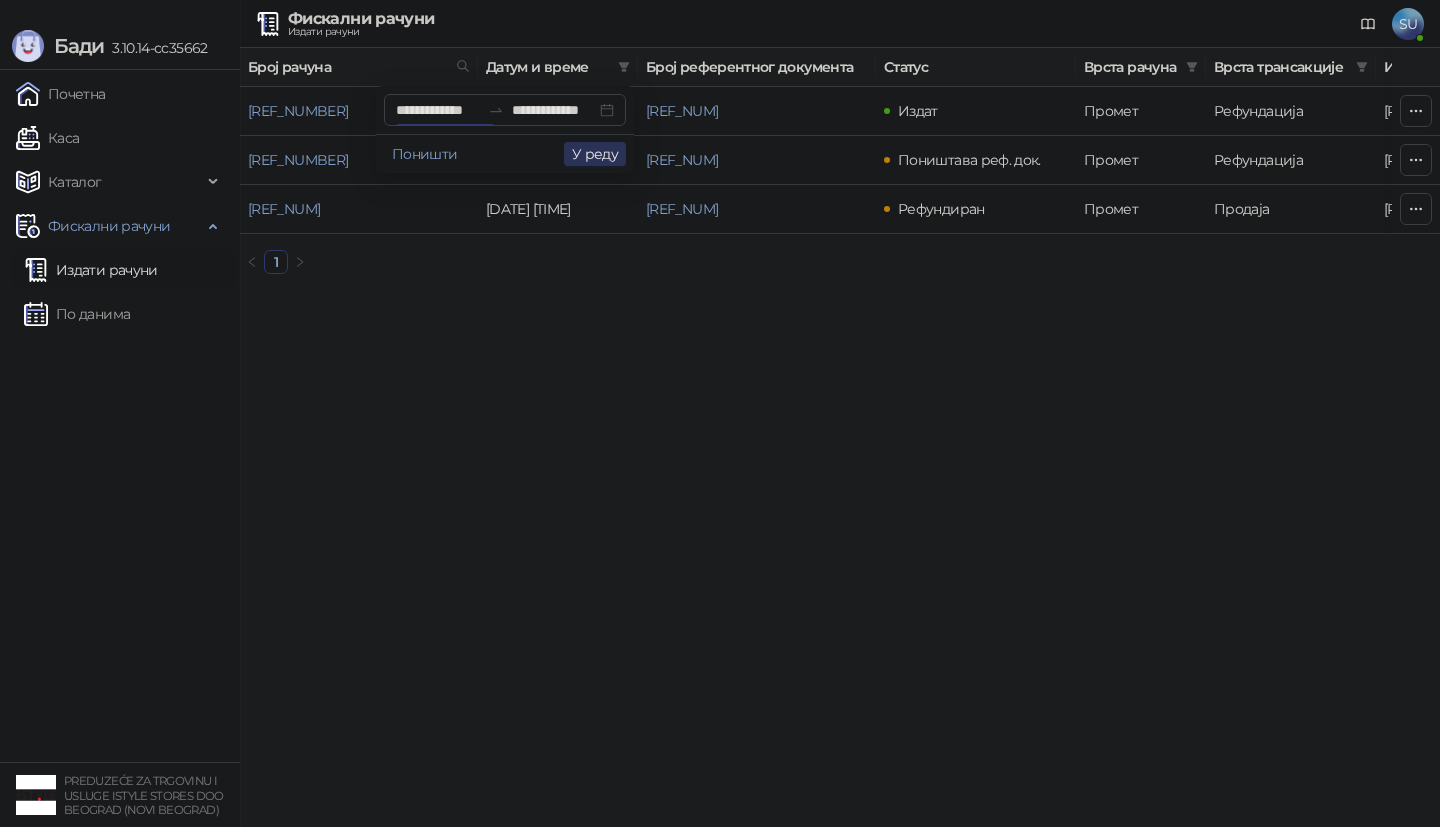 click on "У реду" at bounding box center [595, 154] 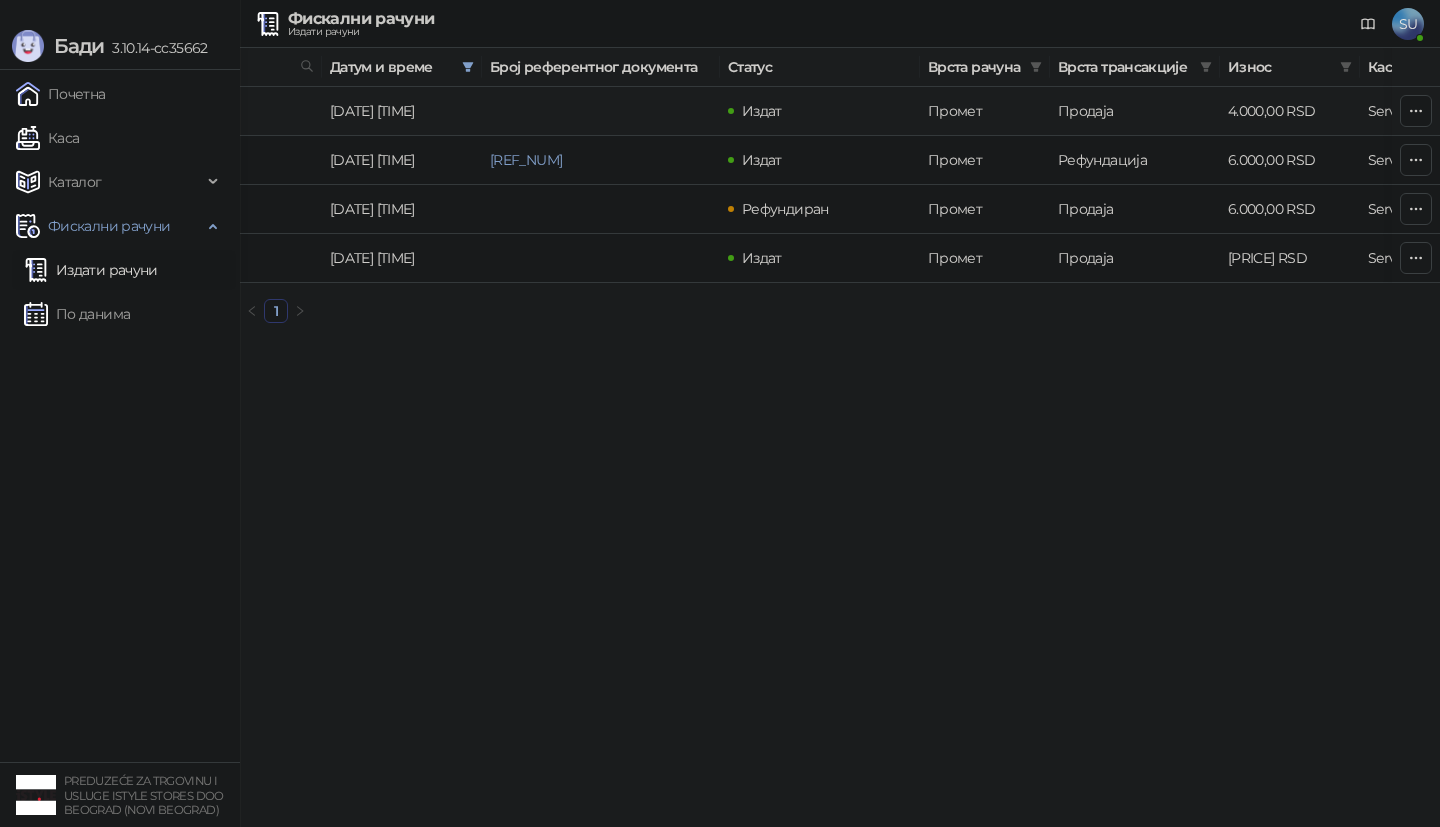 scroll, scrollTop: 0, scrollLeft: 161, axis: horizontal 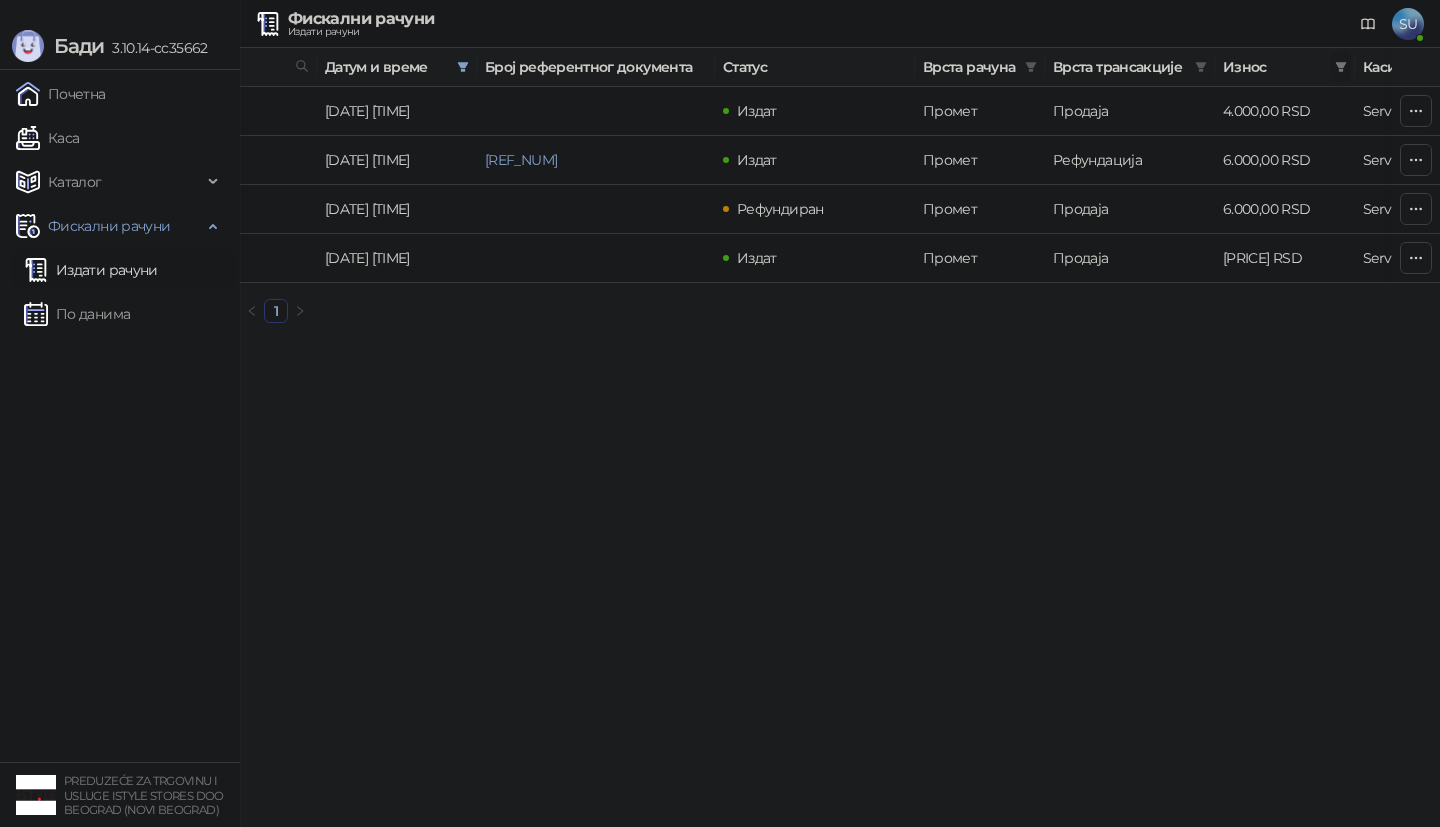 click at bounding box center [1341, 67] 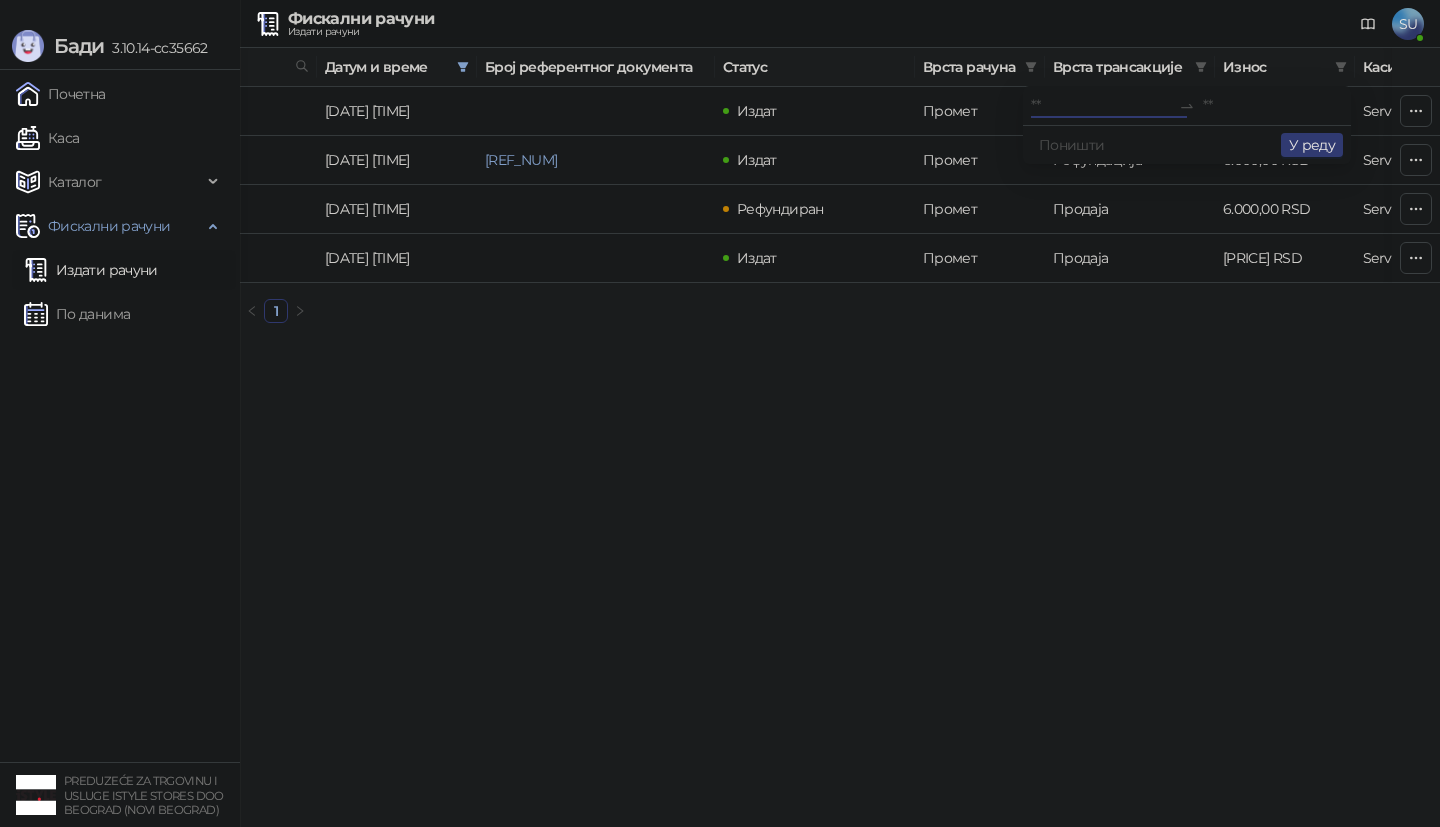 click at bounding box center [1101, 106] 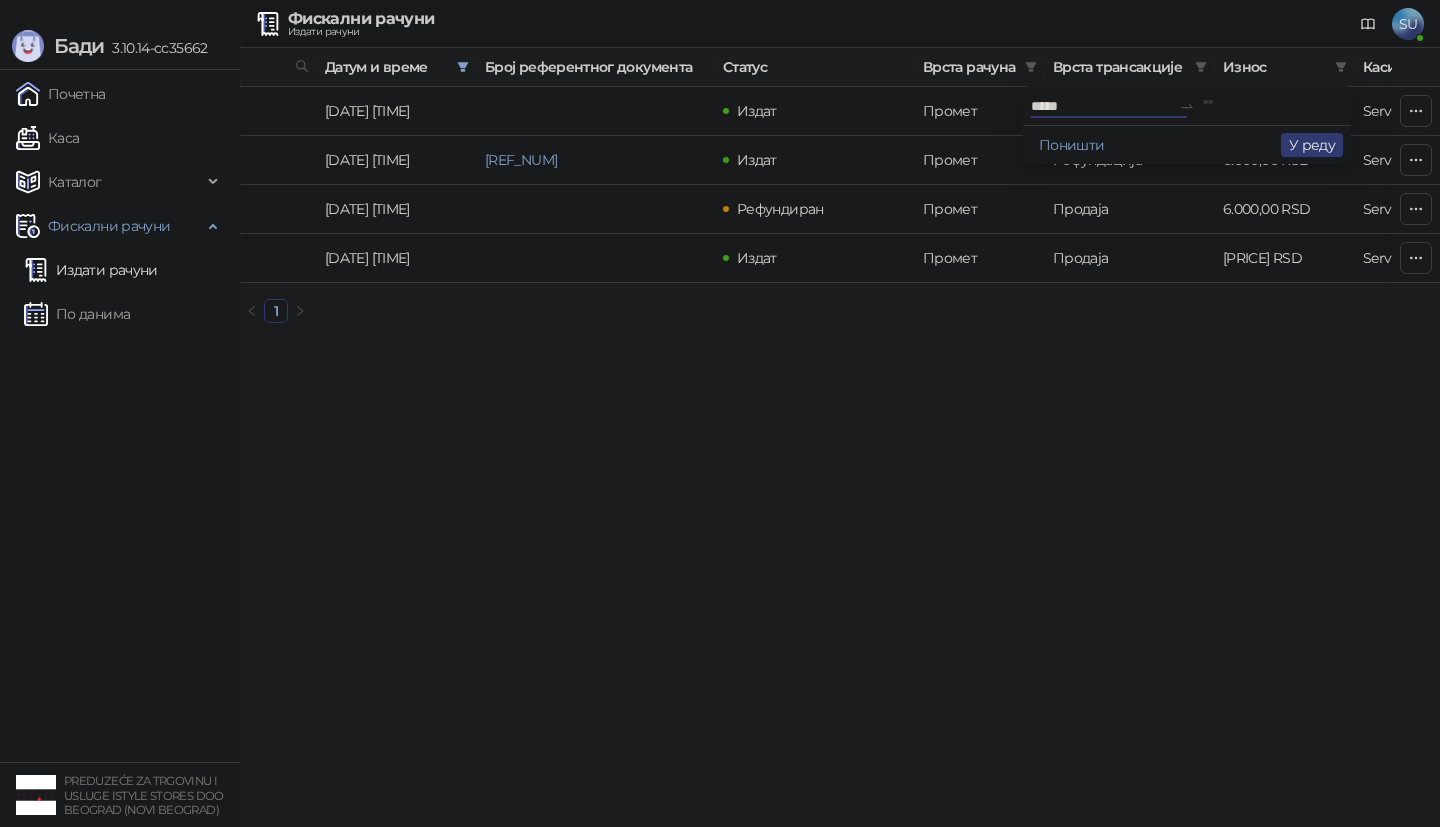 type on "*****" 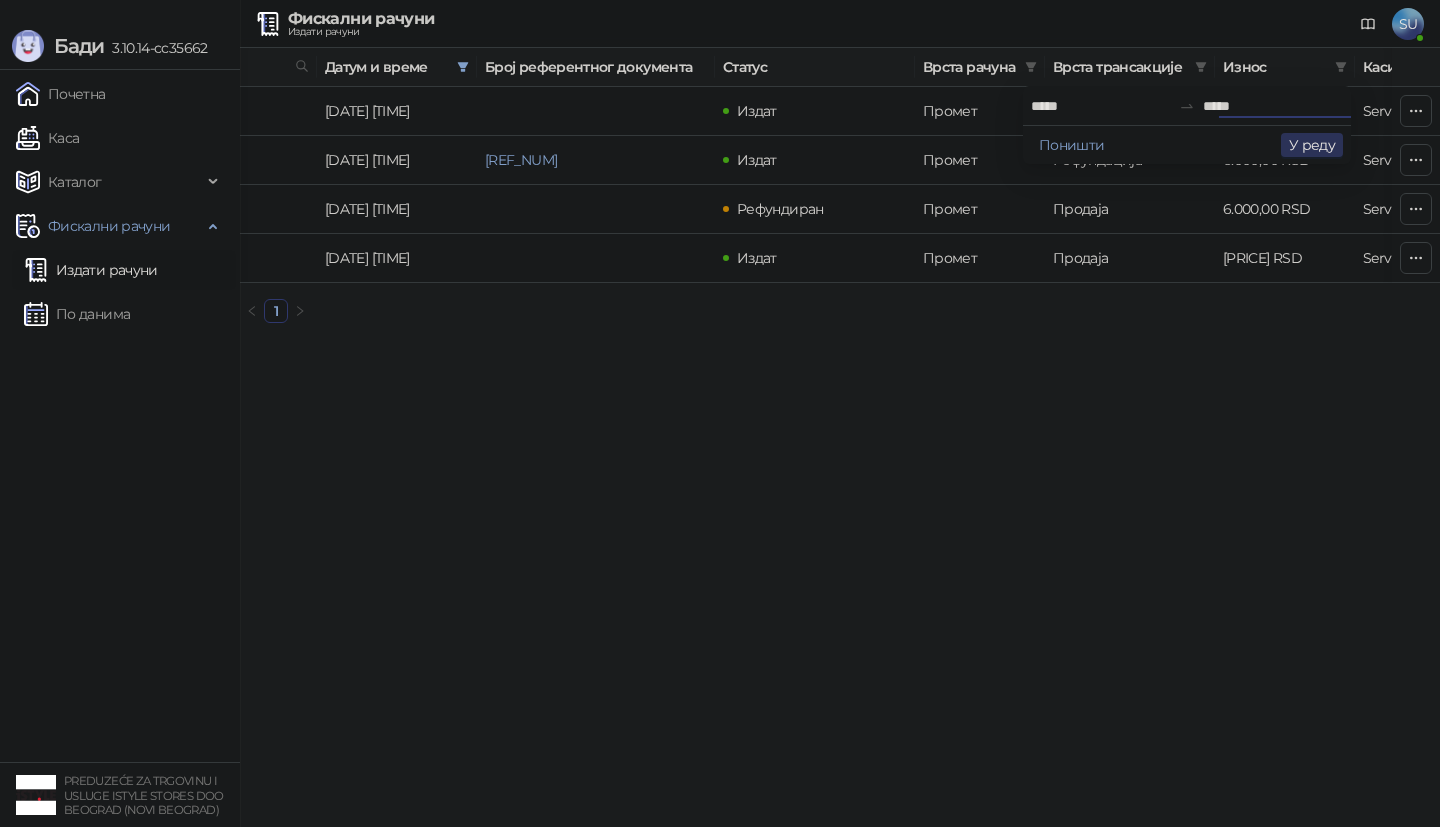 type on "*****" 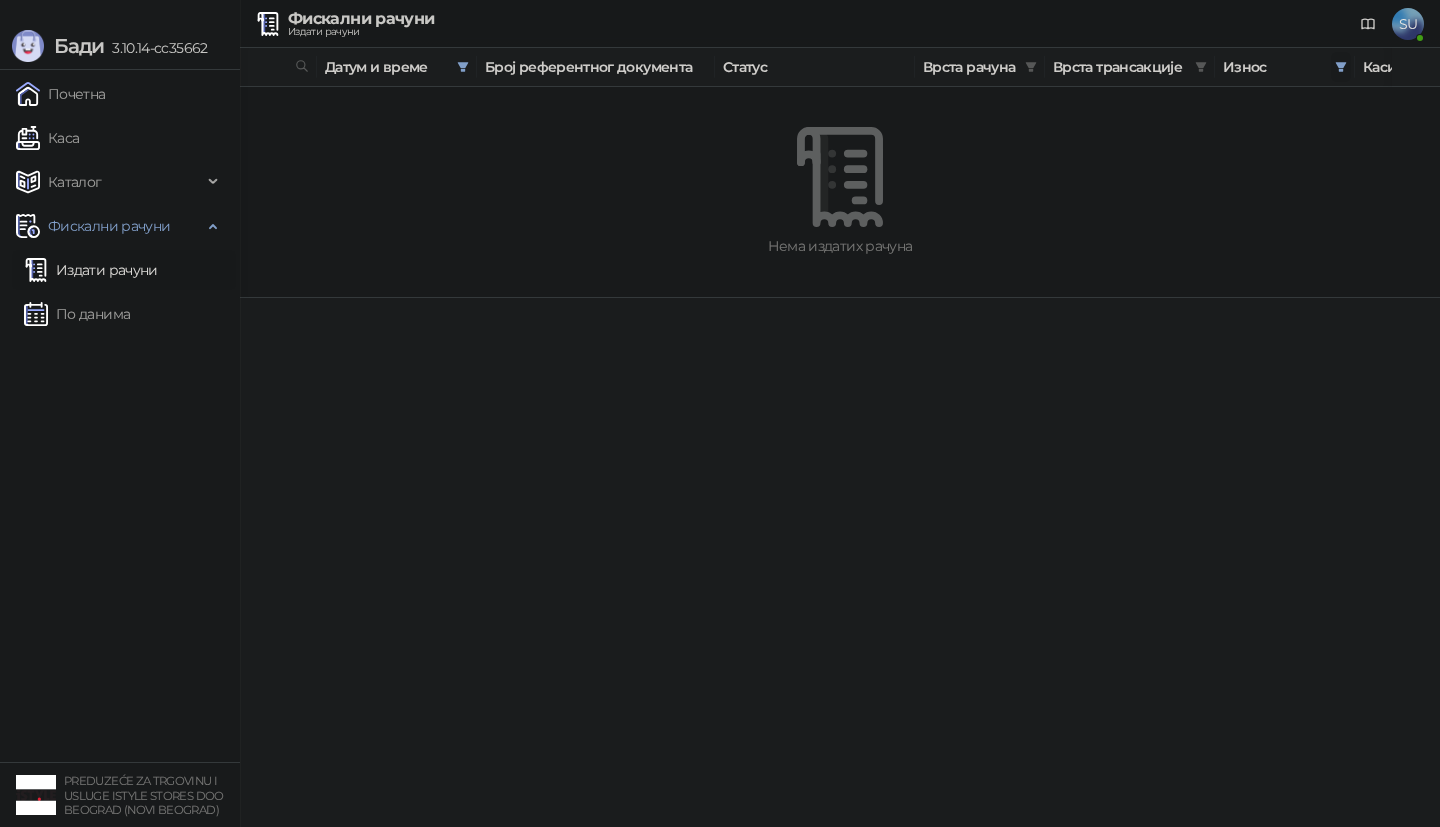 click at bounding box center [1341, 67] 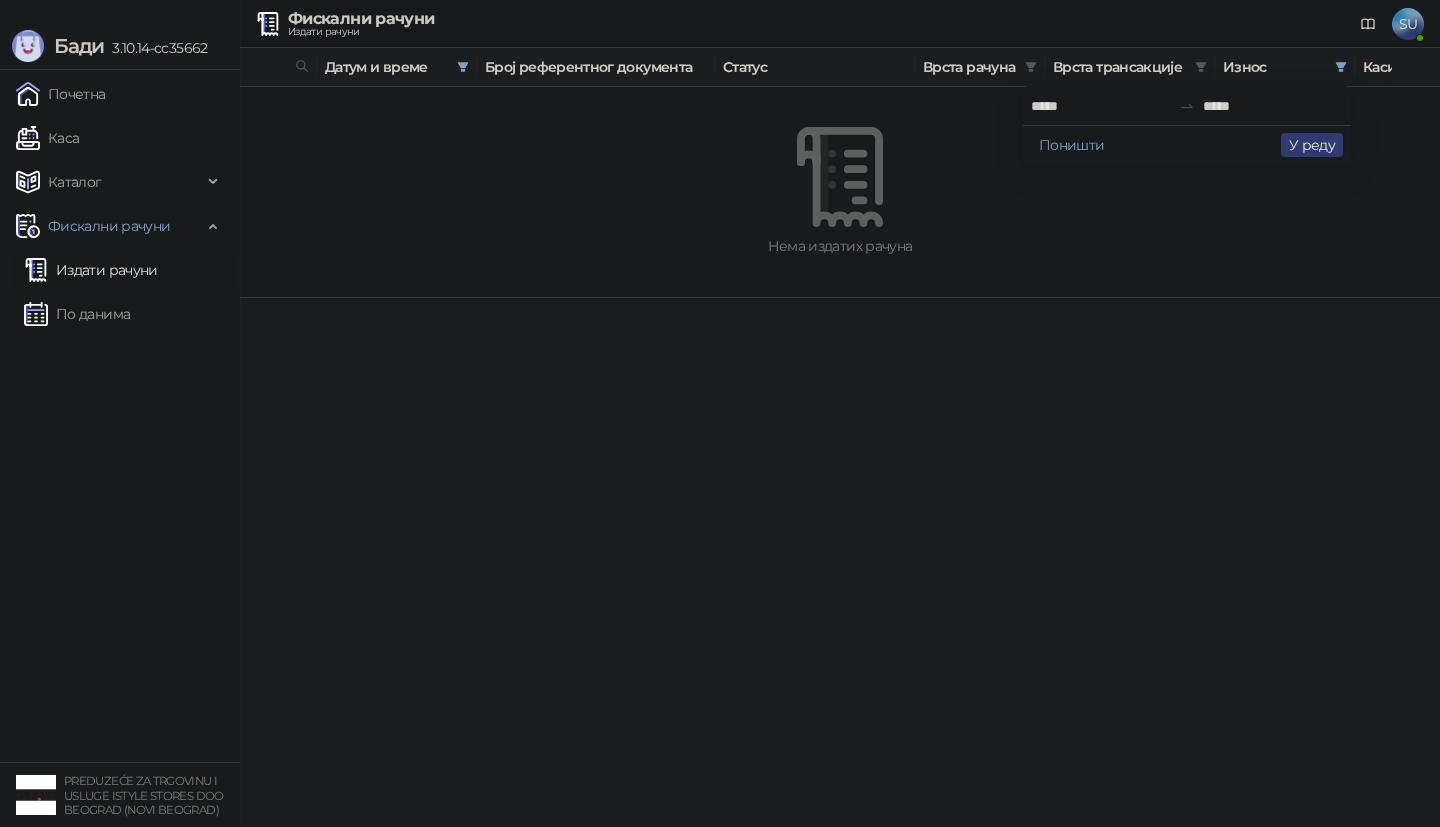 click on "*****" at bounding box center [1101, 106] 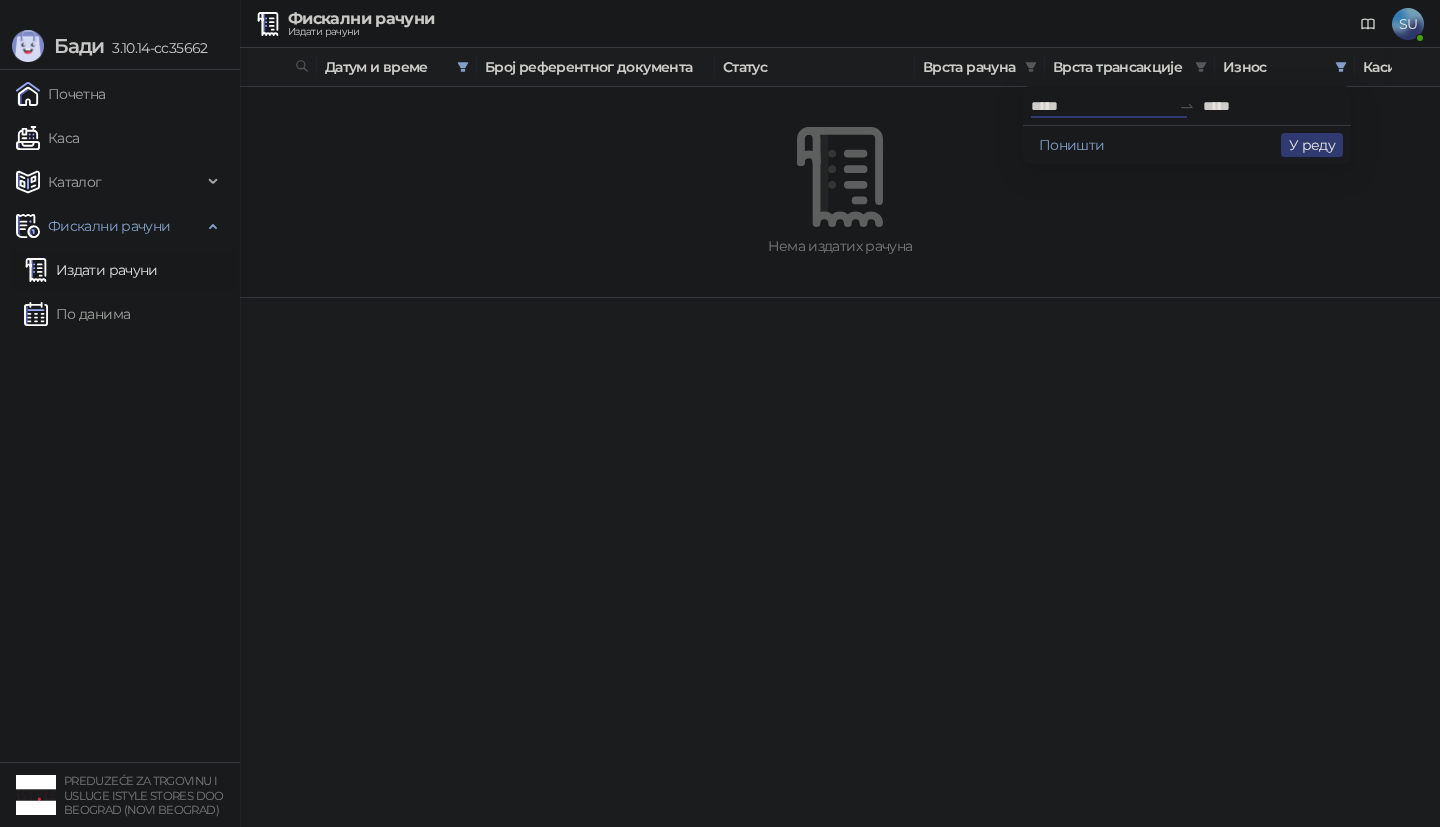 click on "*****" at bounding box center [1101, 106] 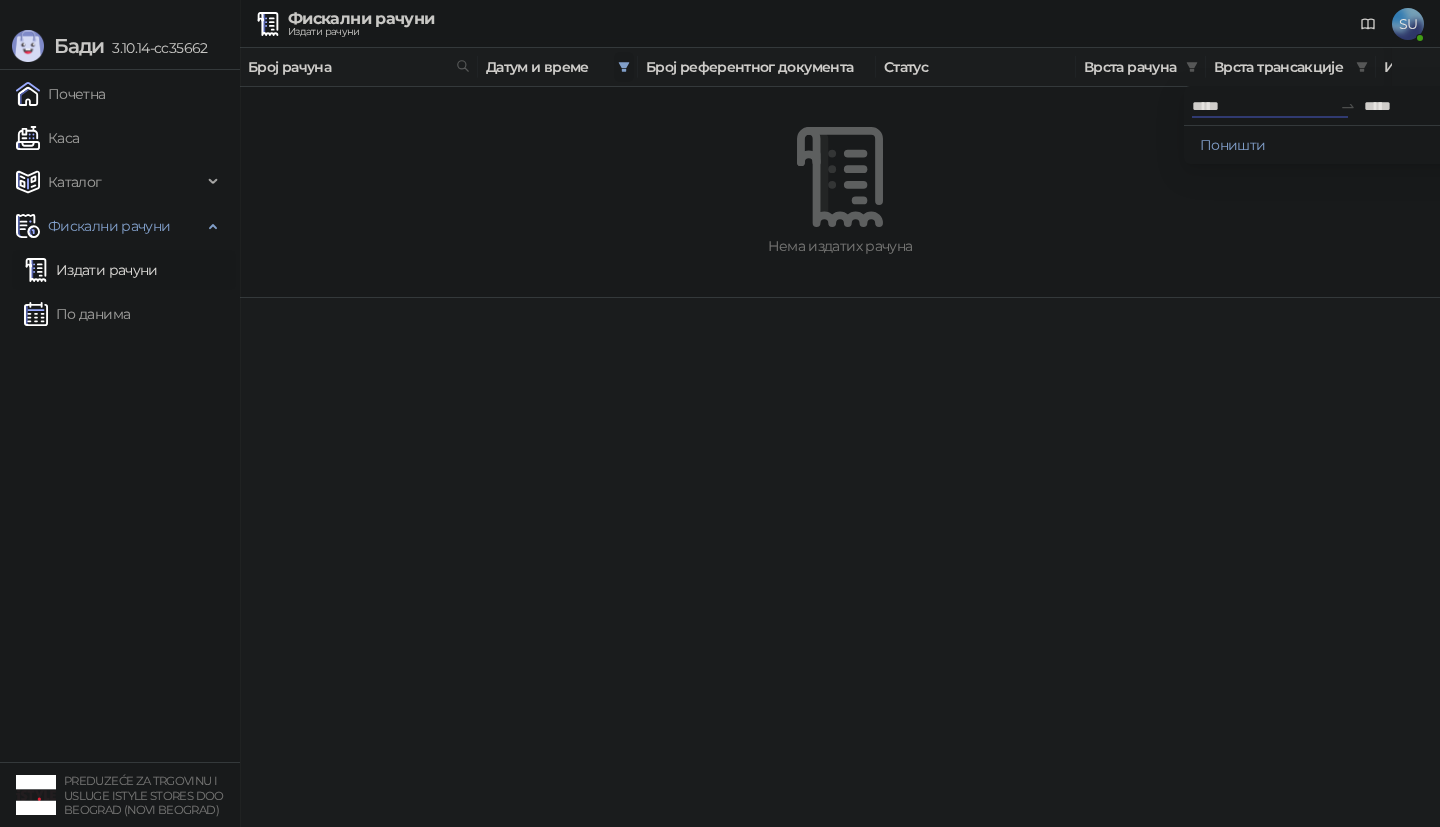 click 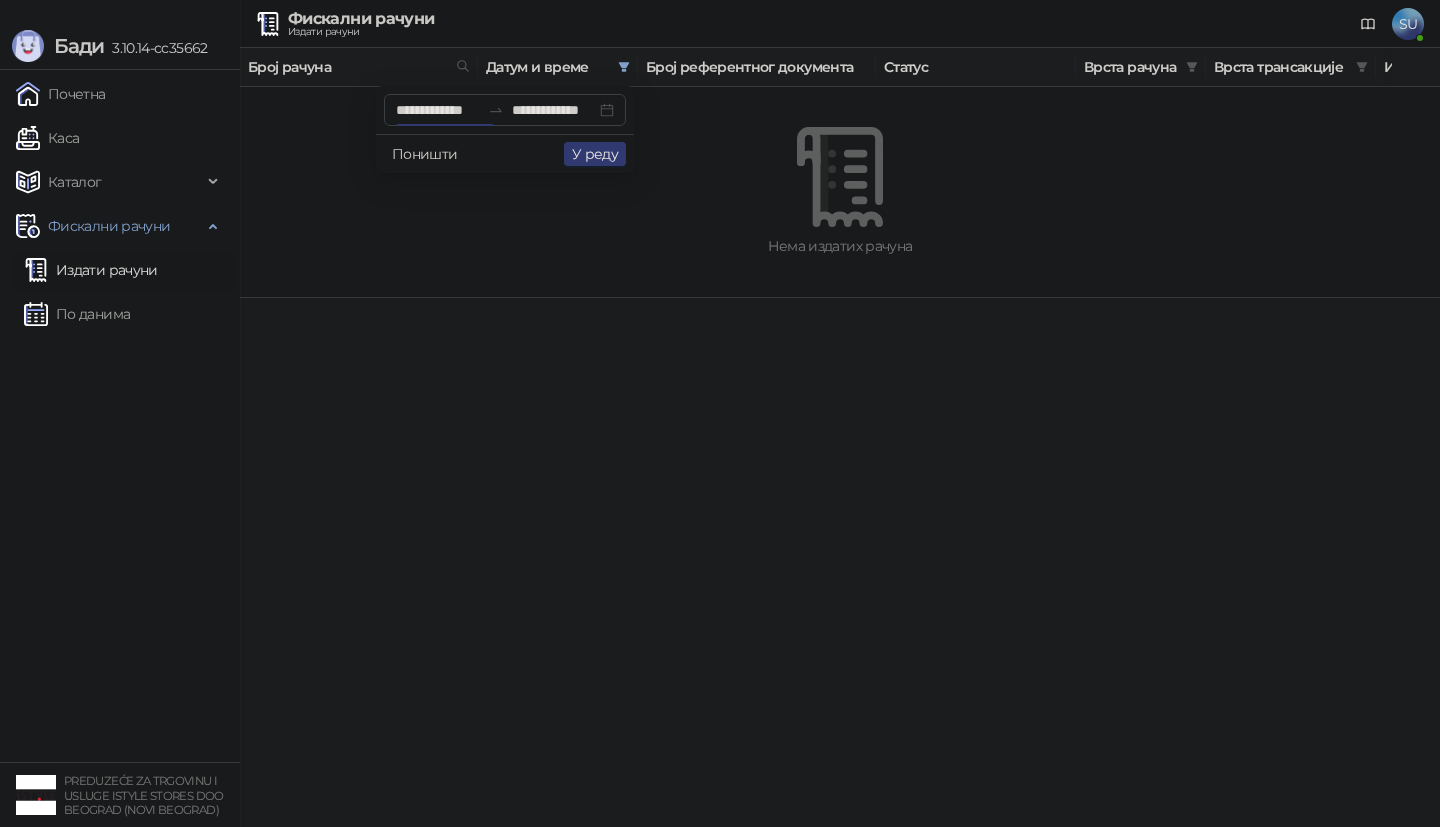 click on "Поништи" at bounding box center (425, 154) 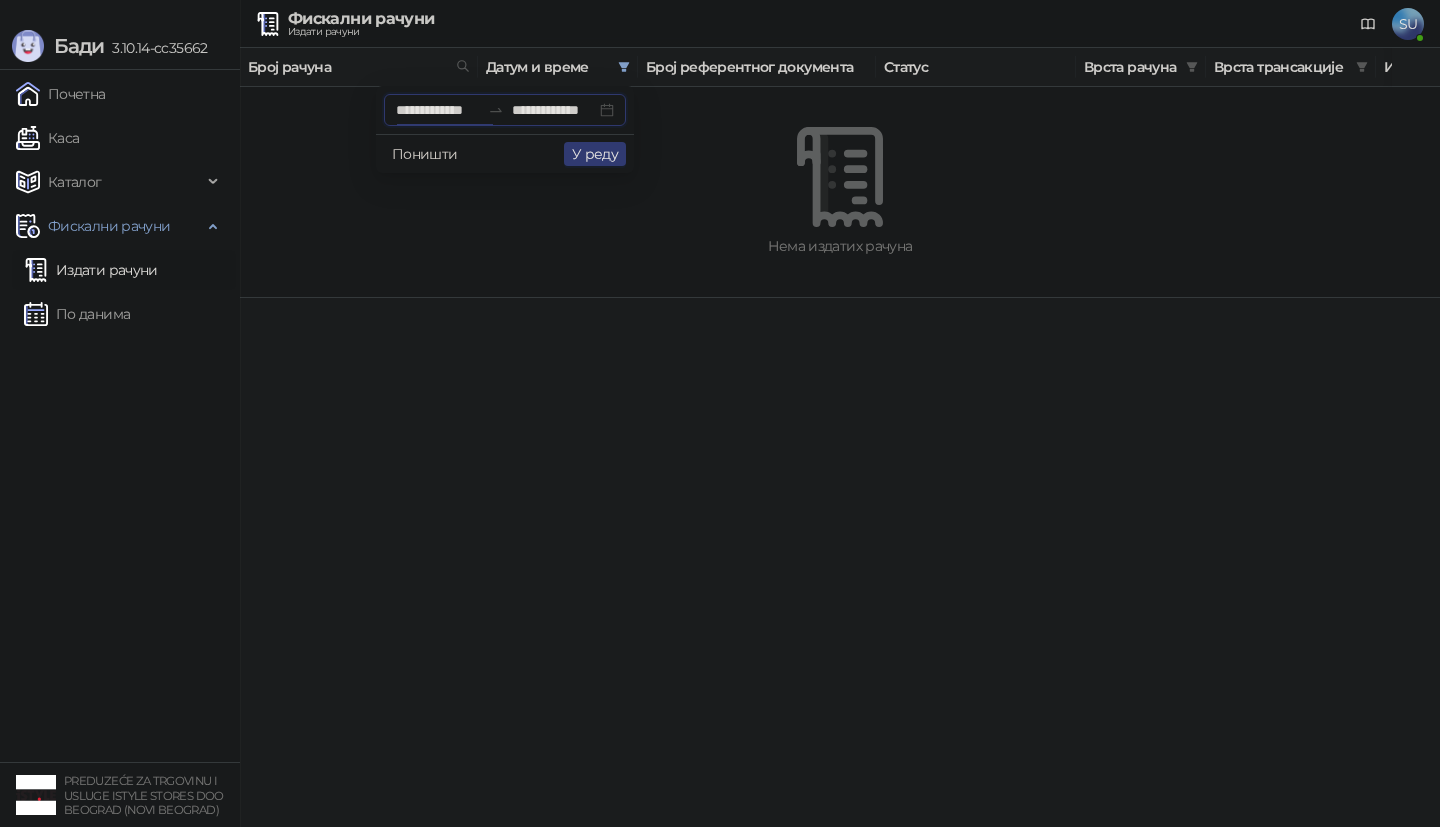 type 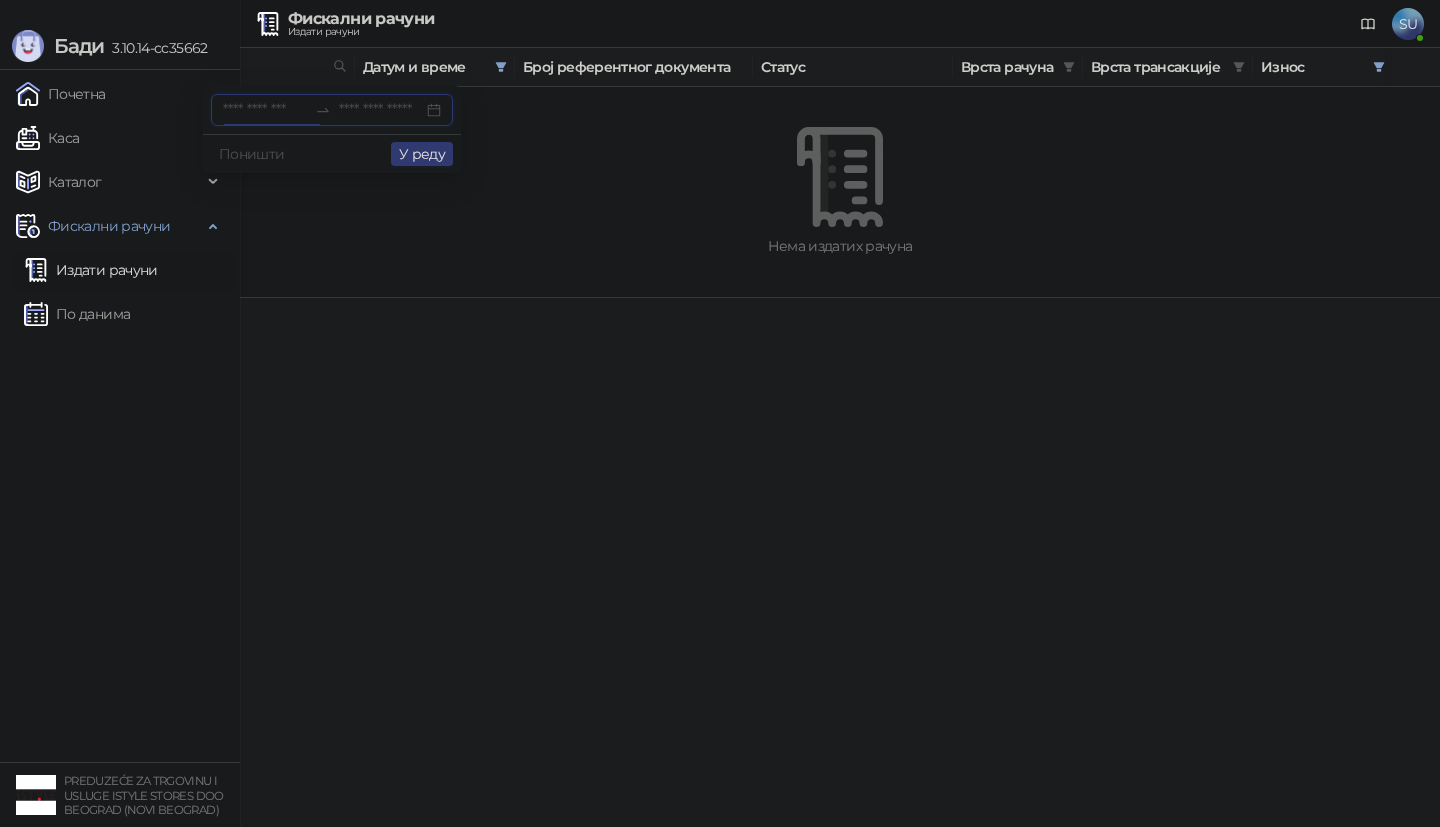 scroll, scrollTop: 0, scrollLeft: 188, axis: horizontal 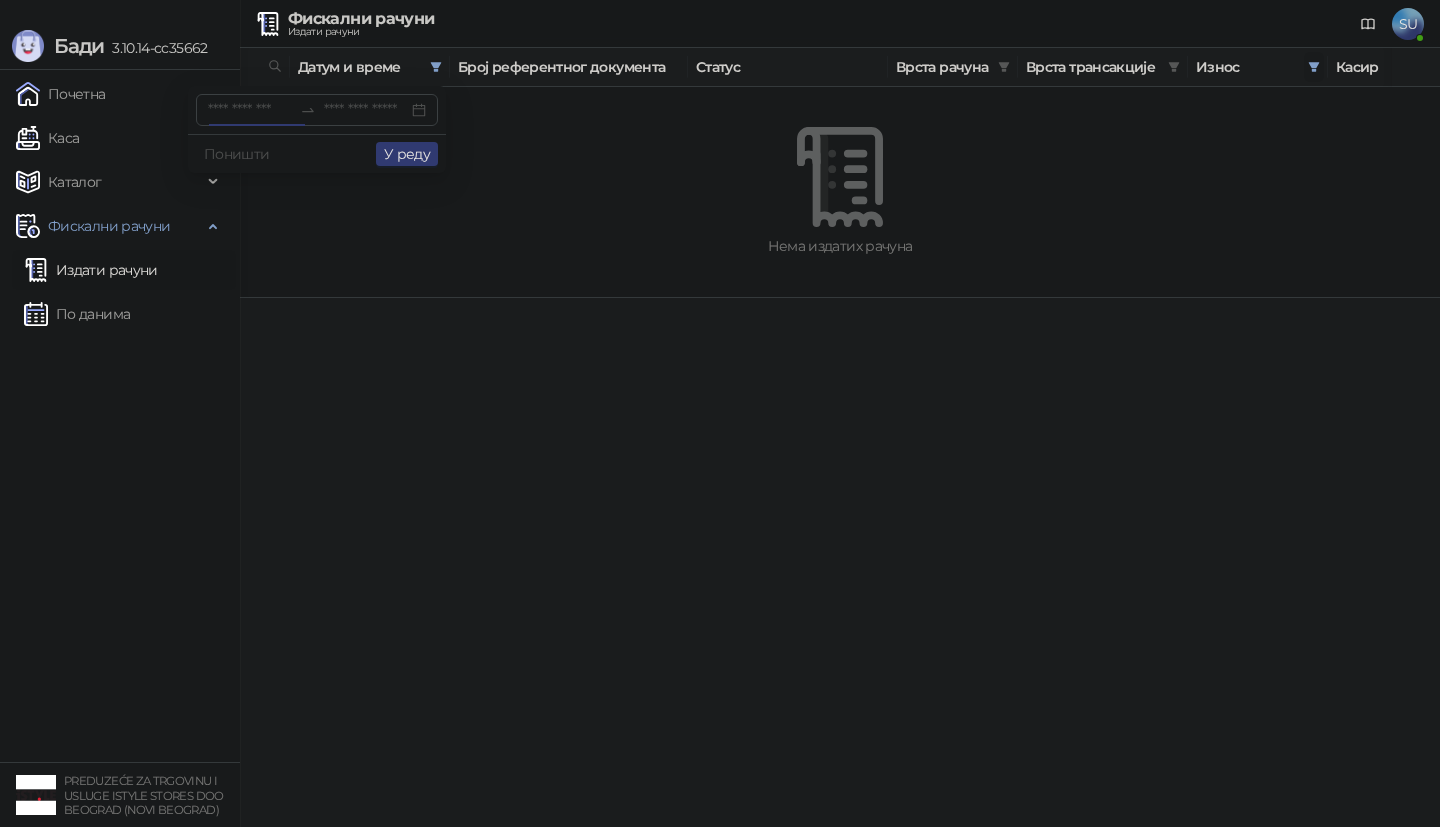 click 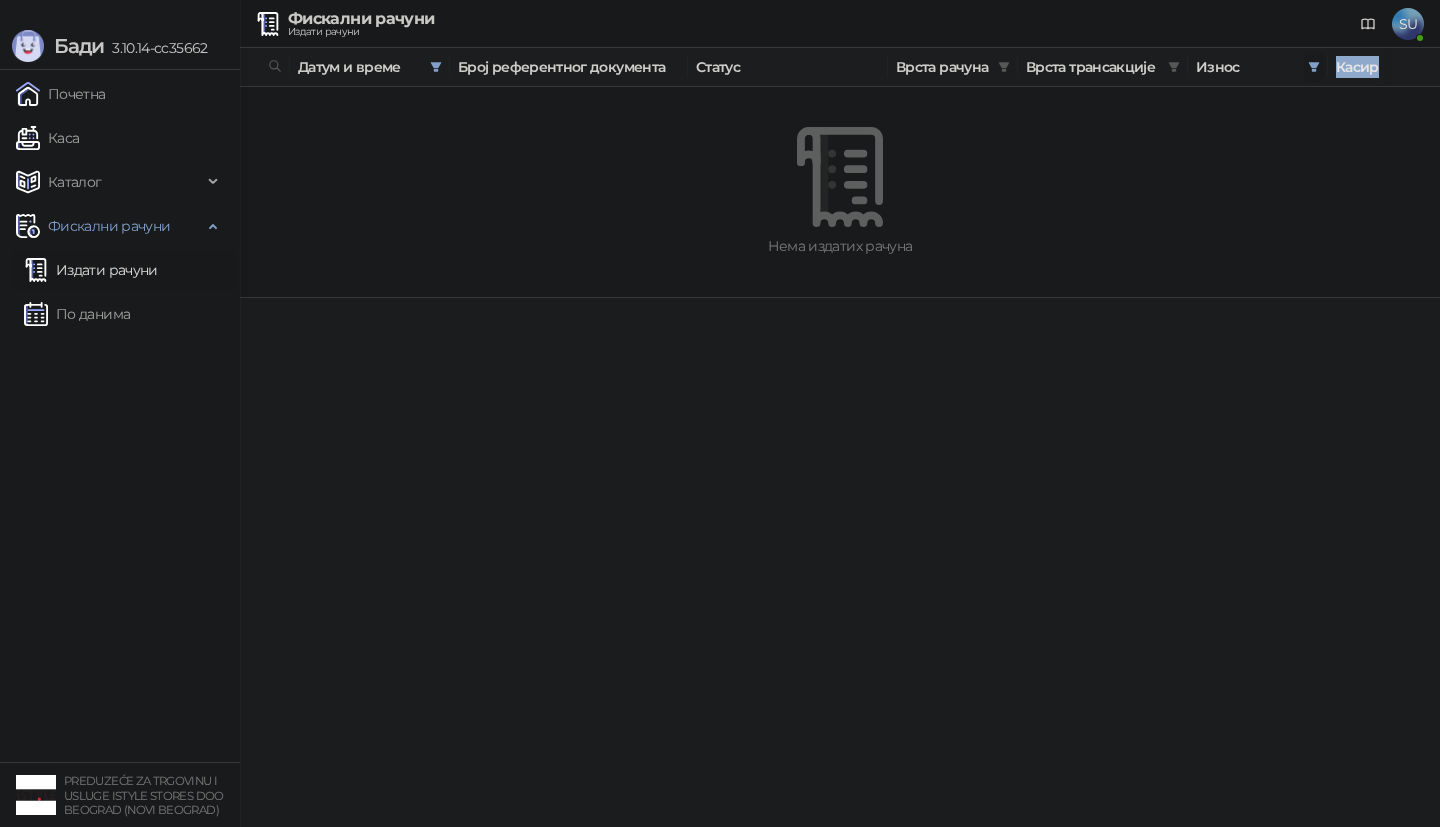 click 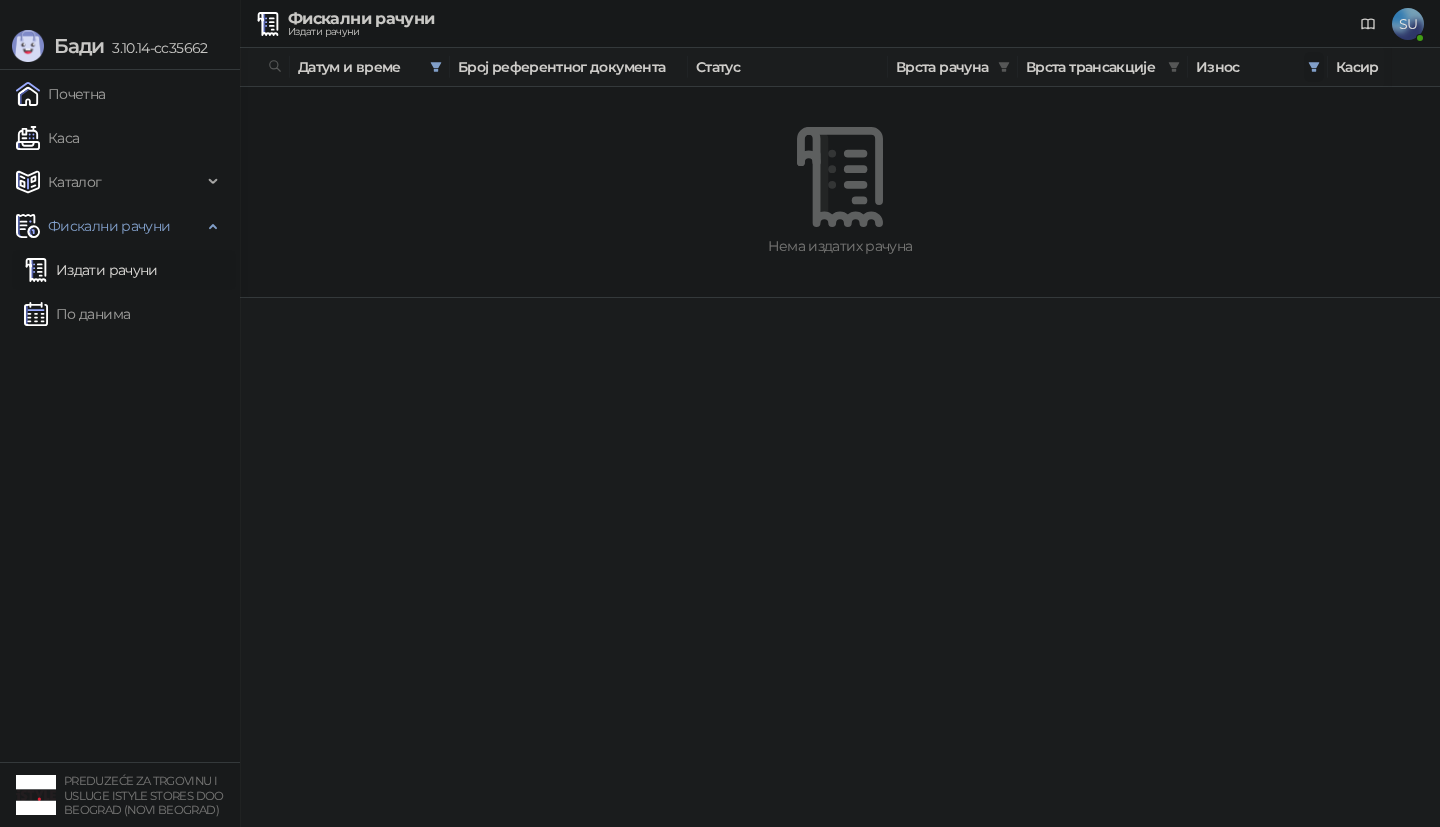 click 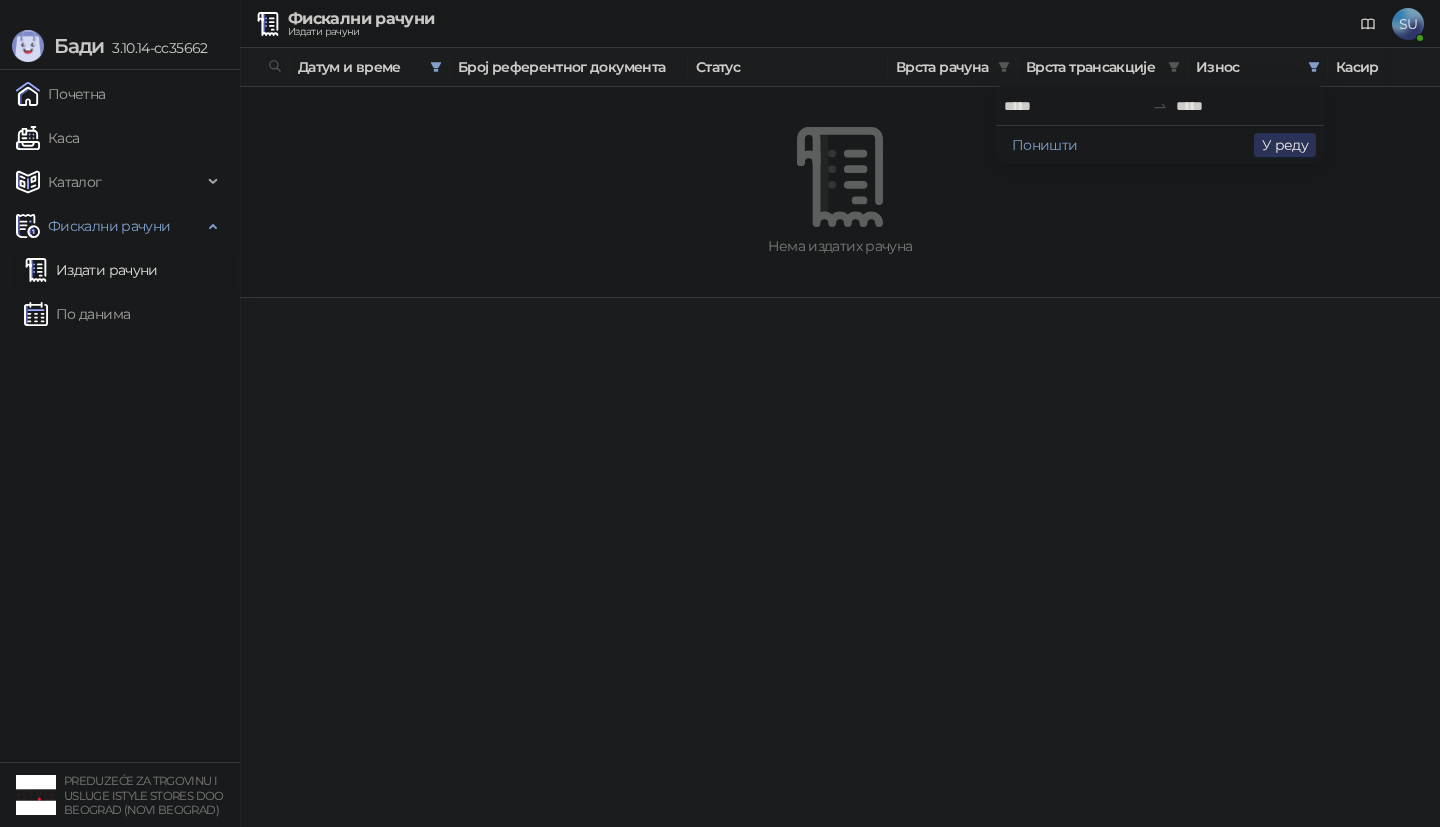 click on "У реду" at bounding box center [1285, 145] 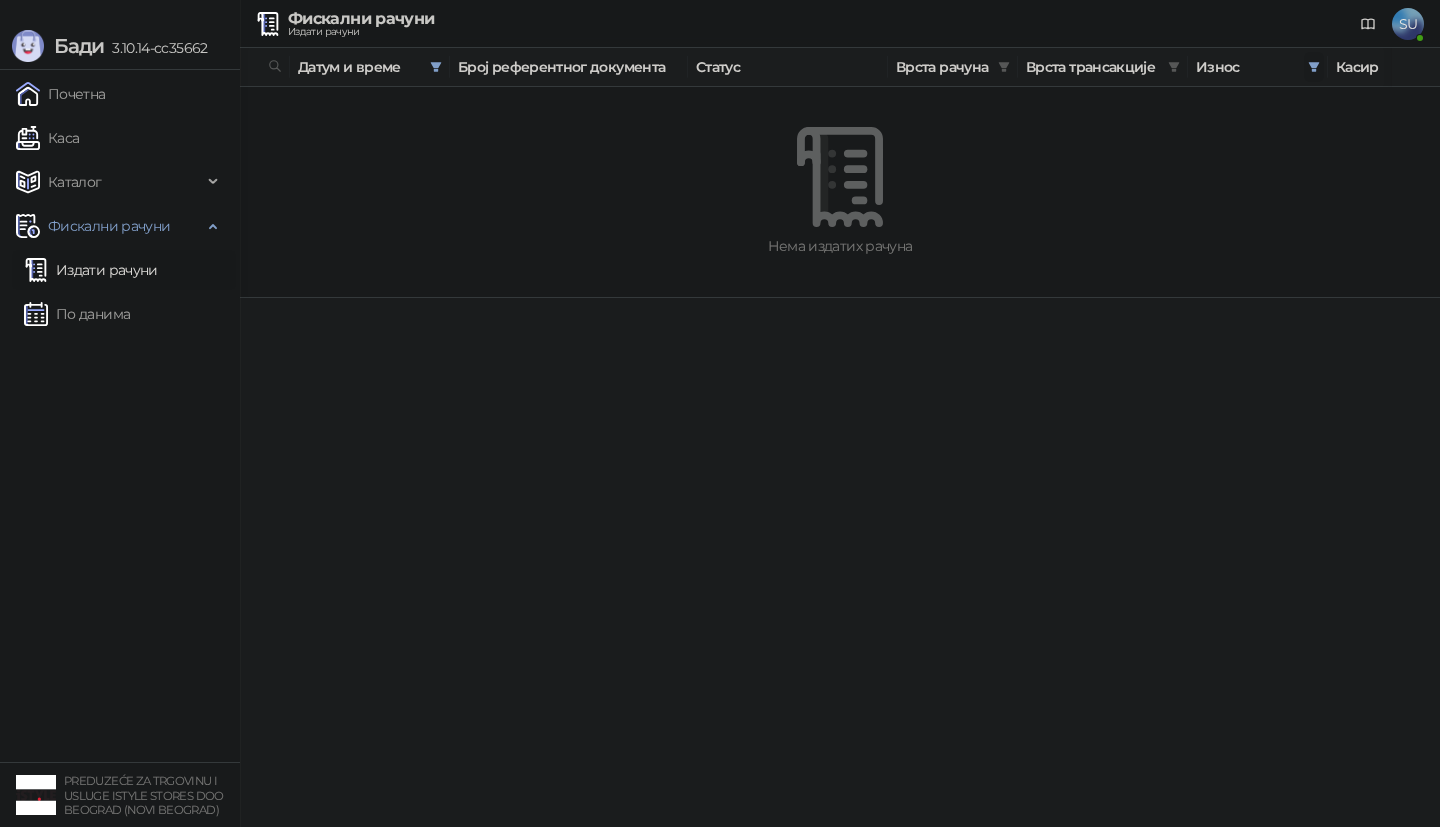 click 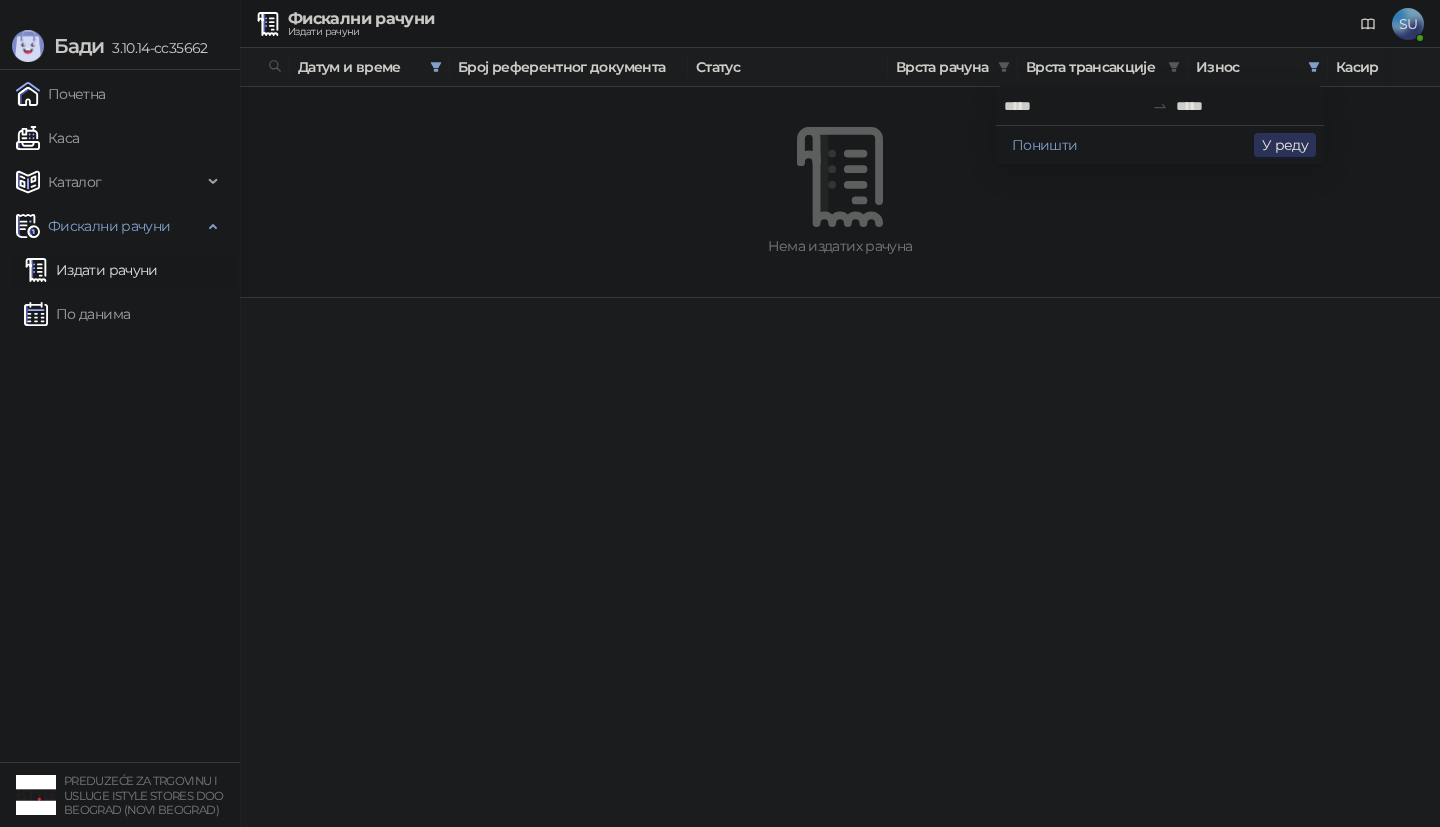 click on "У реду" at bounding box center (1285, 145) 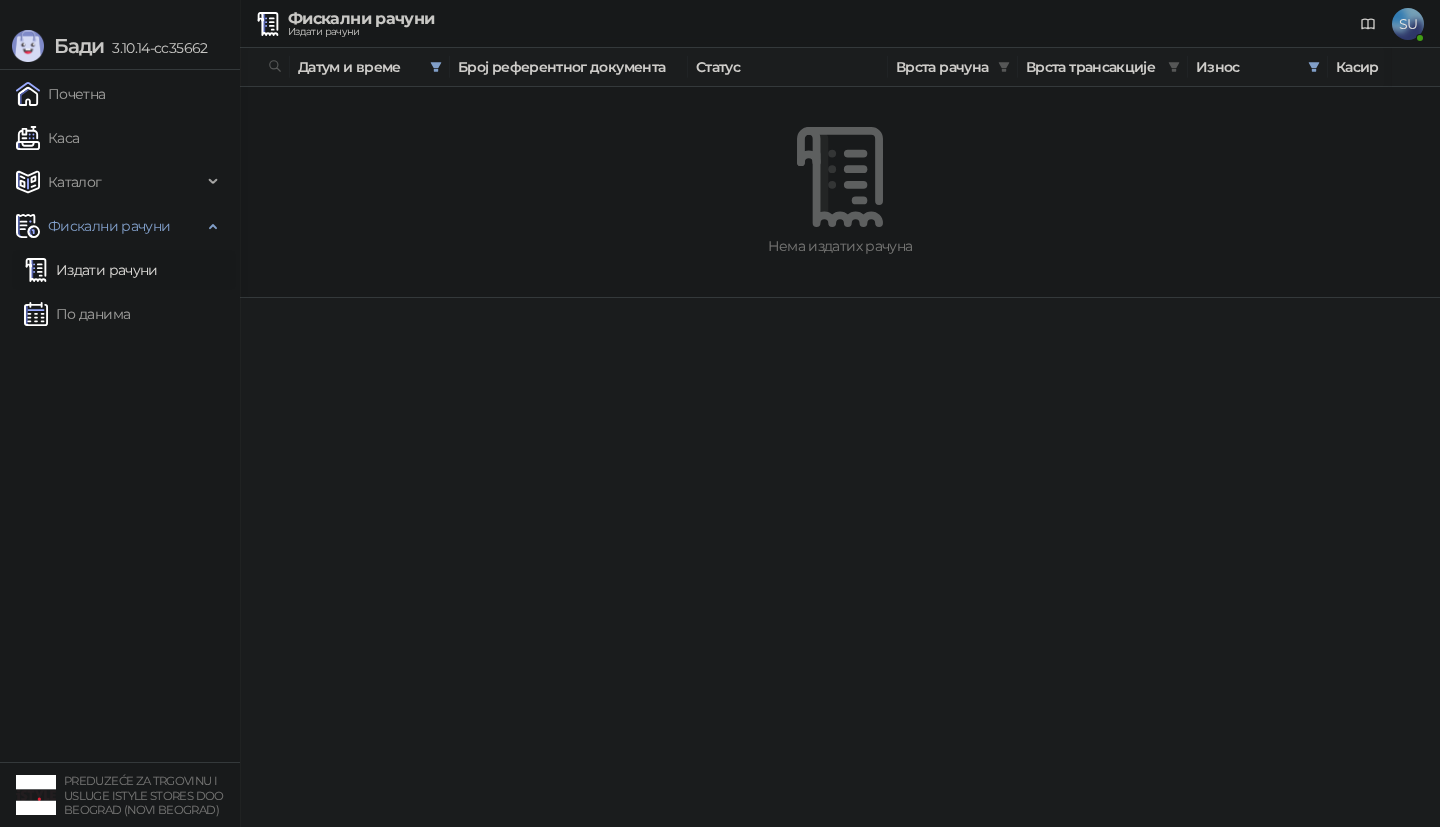 scroll, scrollTop: 0, scrollLeft: 126, axis: horizontal 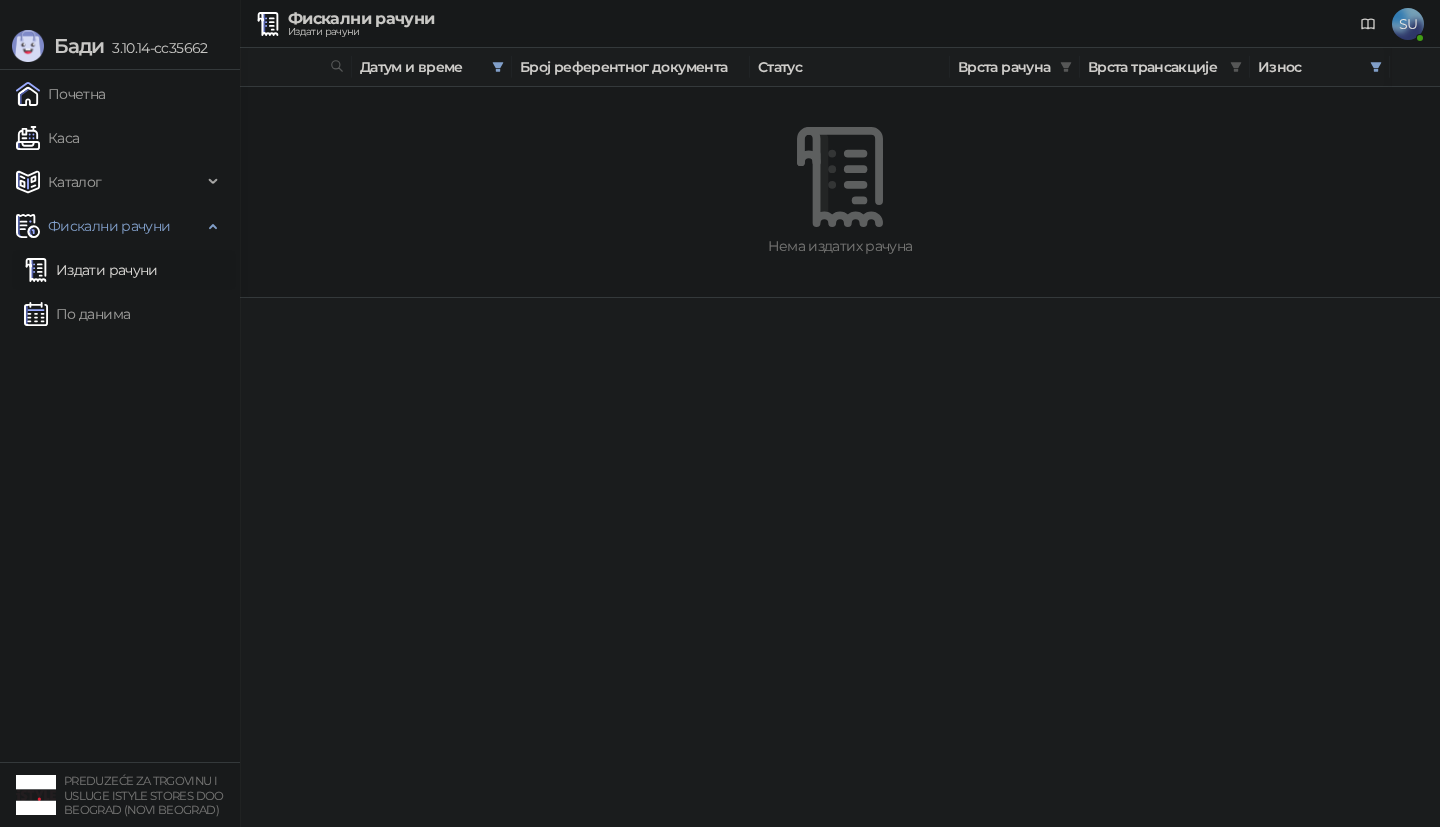 click on "Издати рачуни" at bounding box center [91, 270] 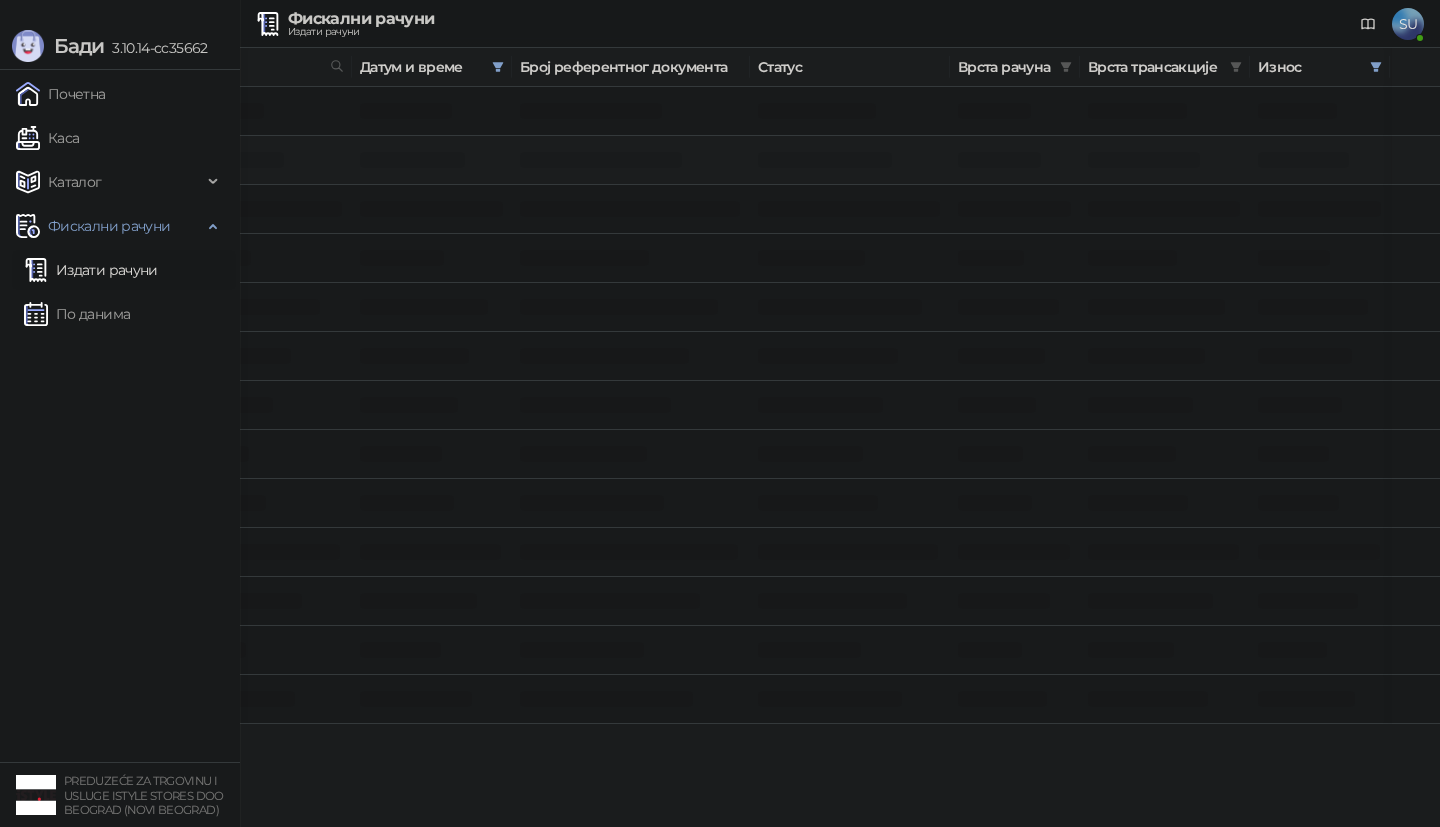 click on "Издати рачуни" at bounding box center [91, 270] 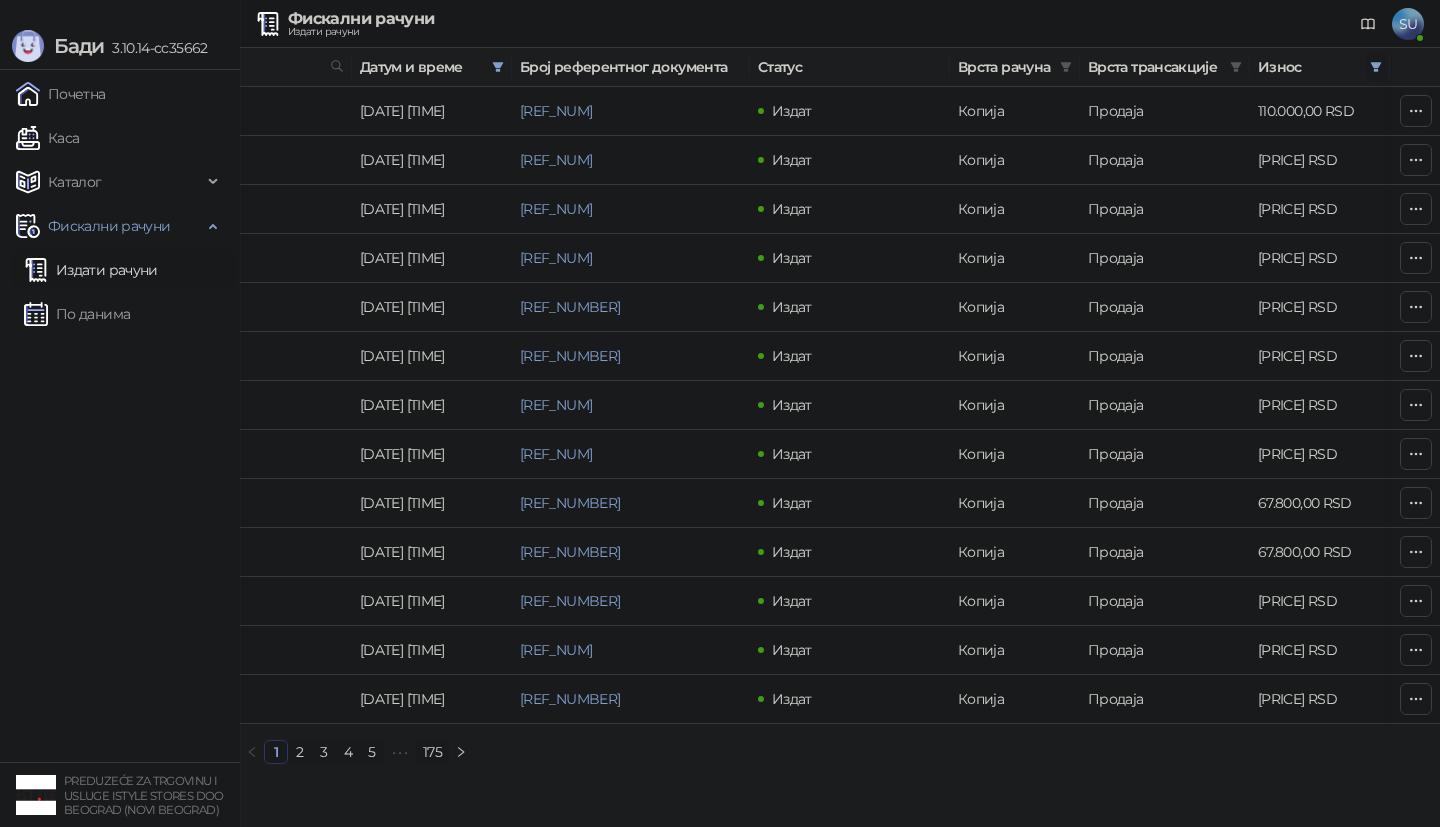 click 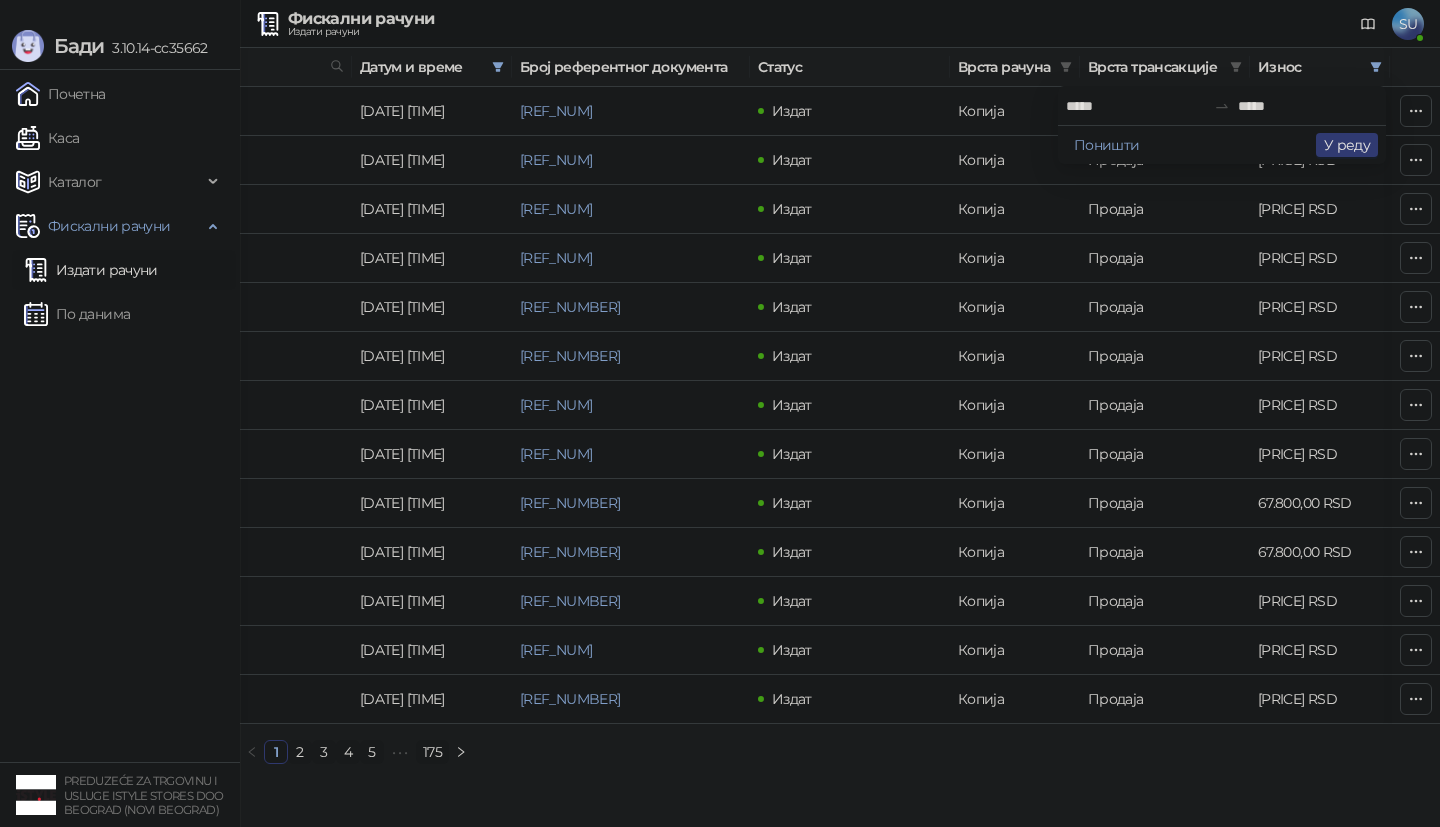 click on "*****" at bounding box center [1308, 106] 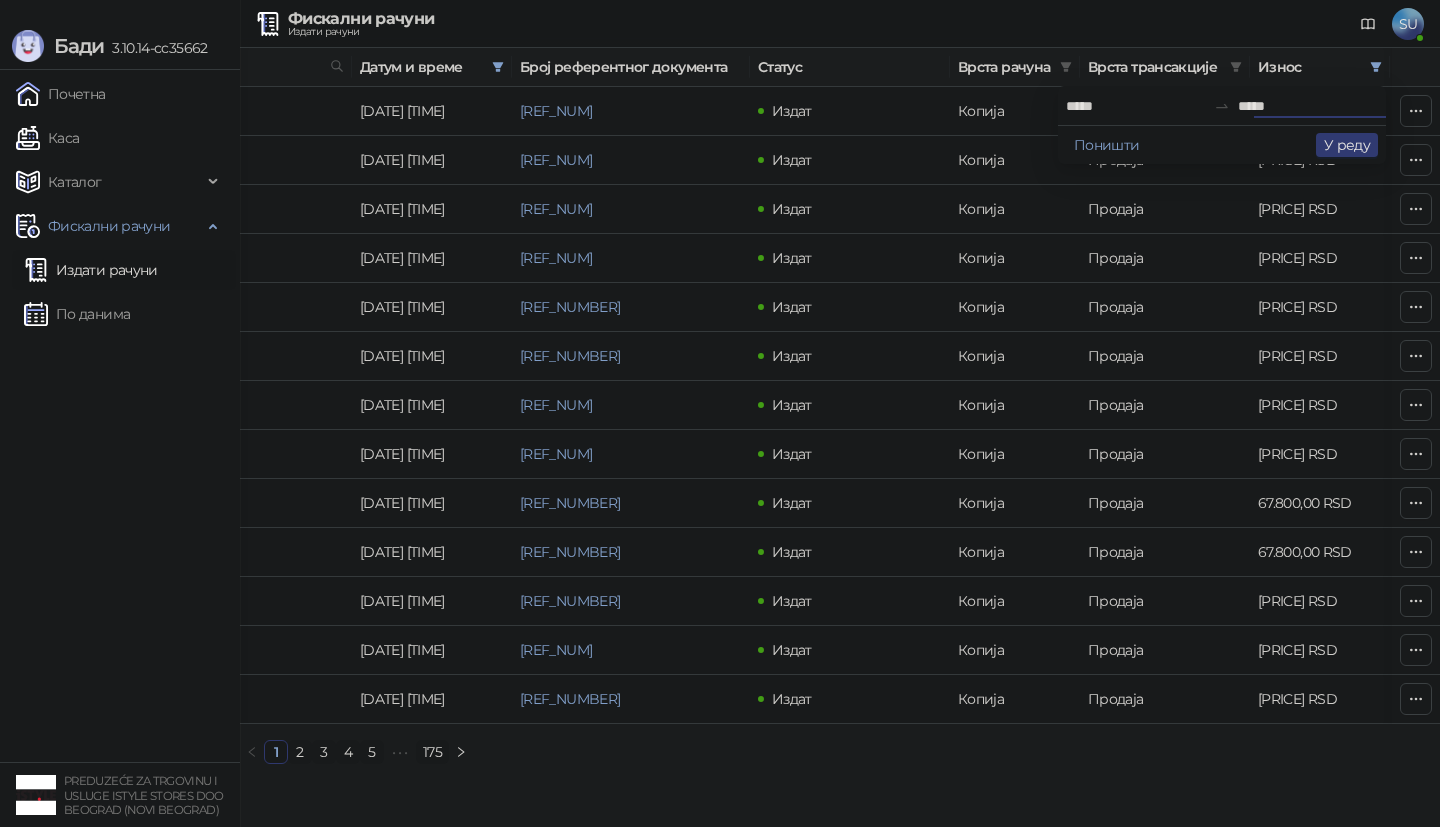 type on "*****" 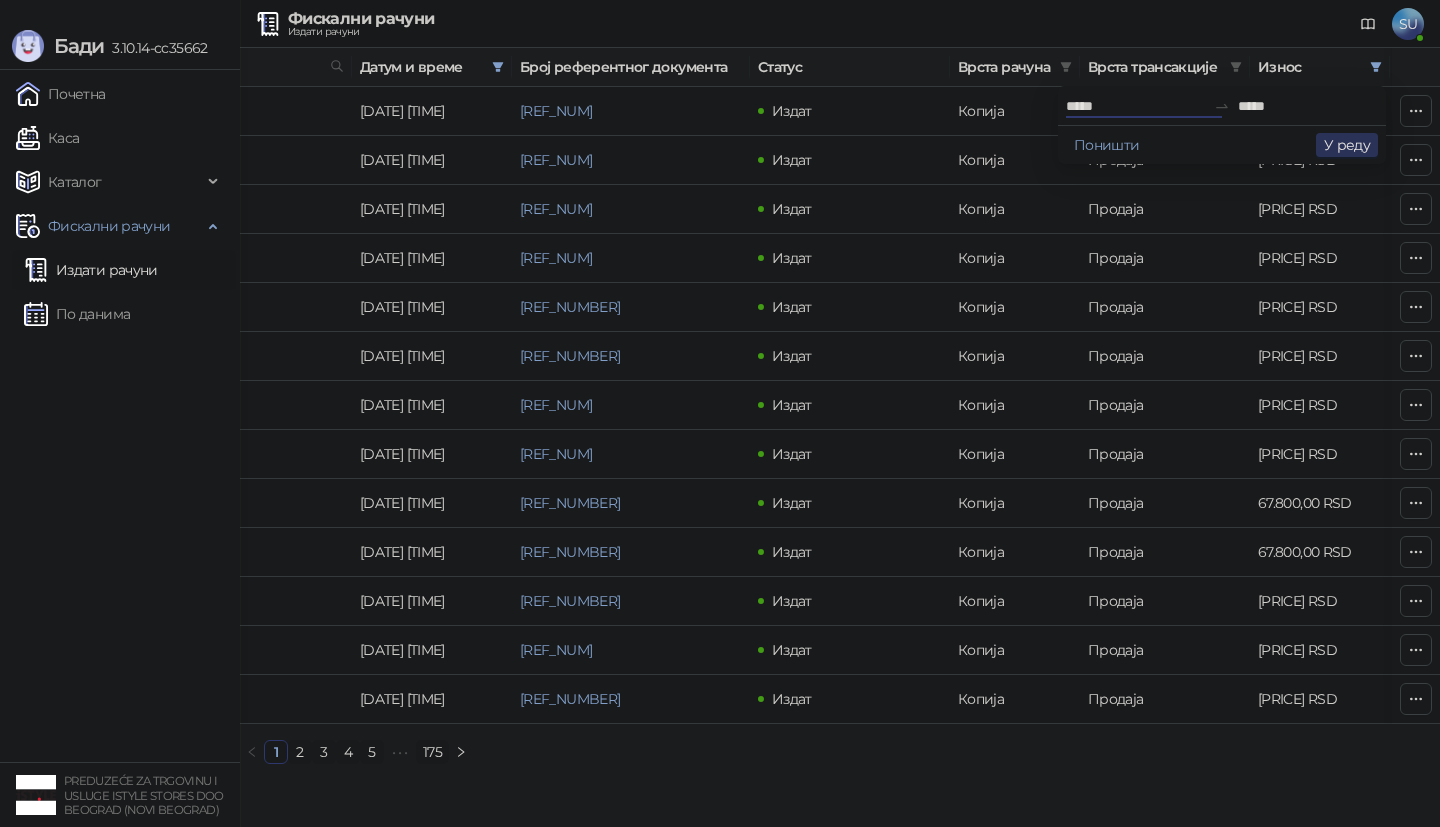 click on "У реду" at bounding box center (1347, 145) 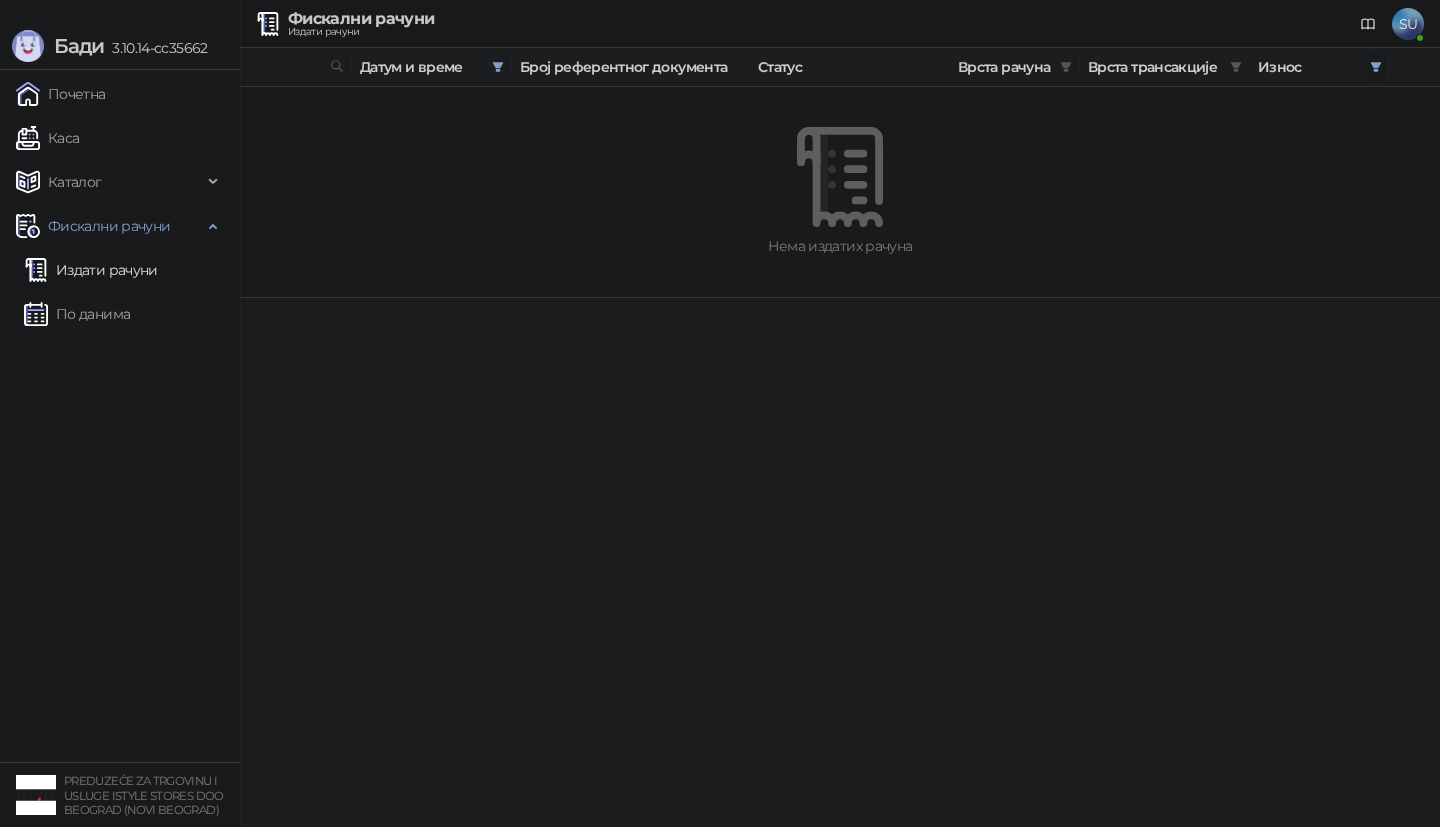 click 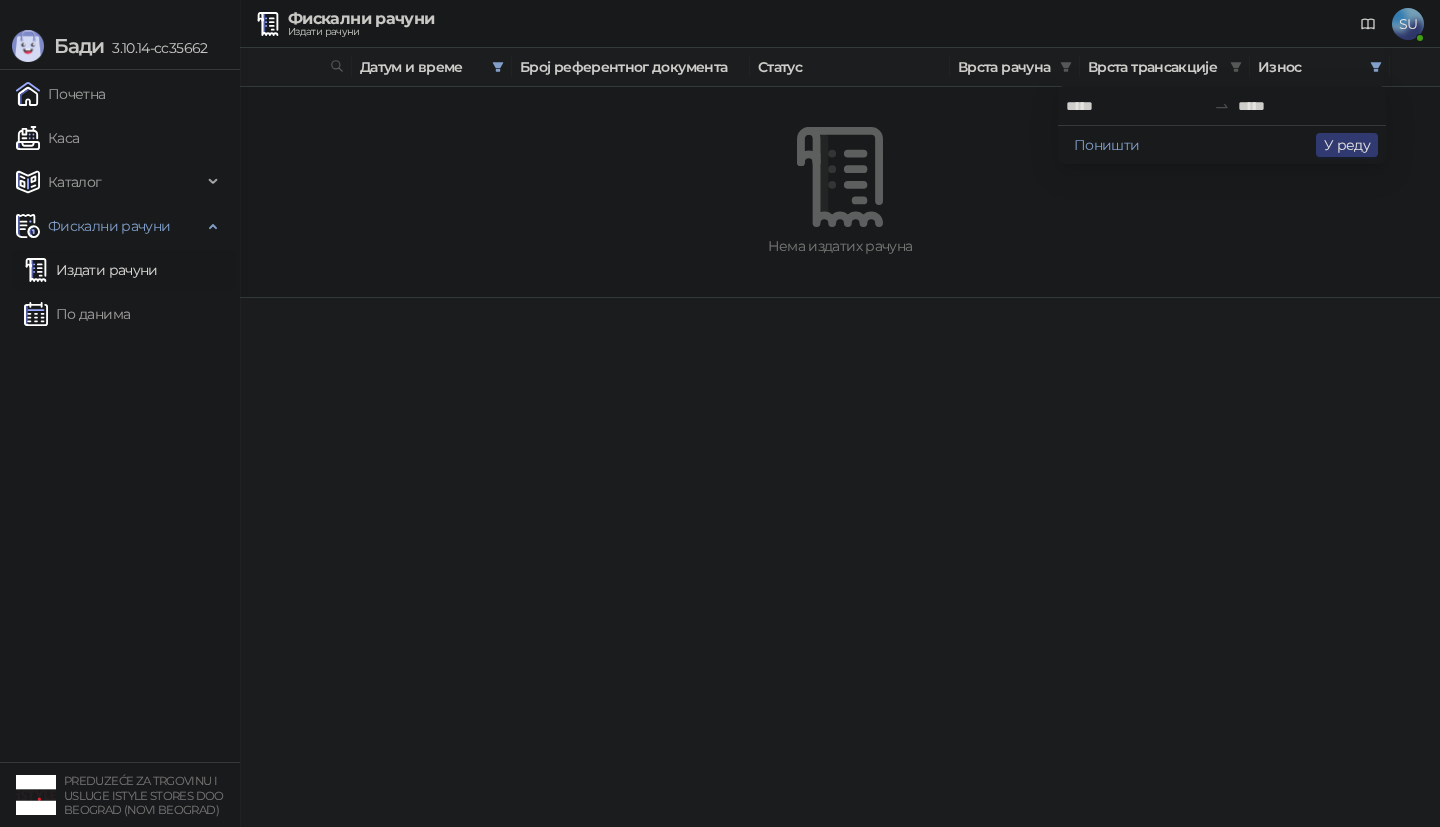 click on "*****" at bounding box center (1136, 106) 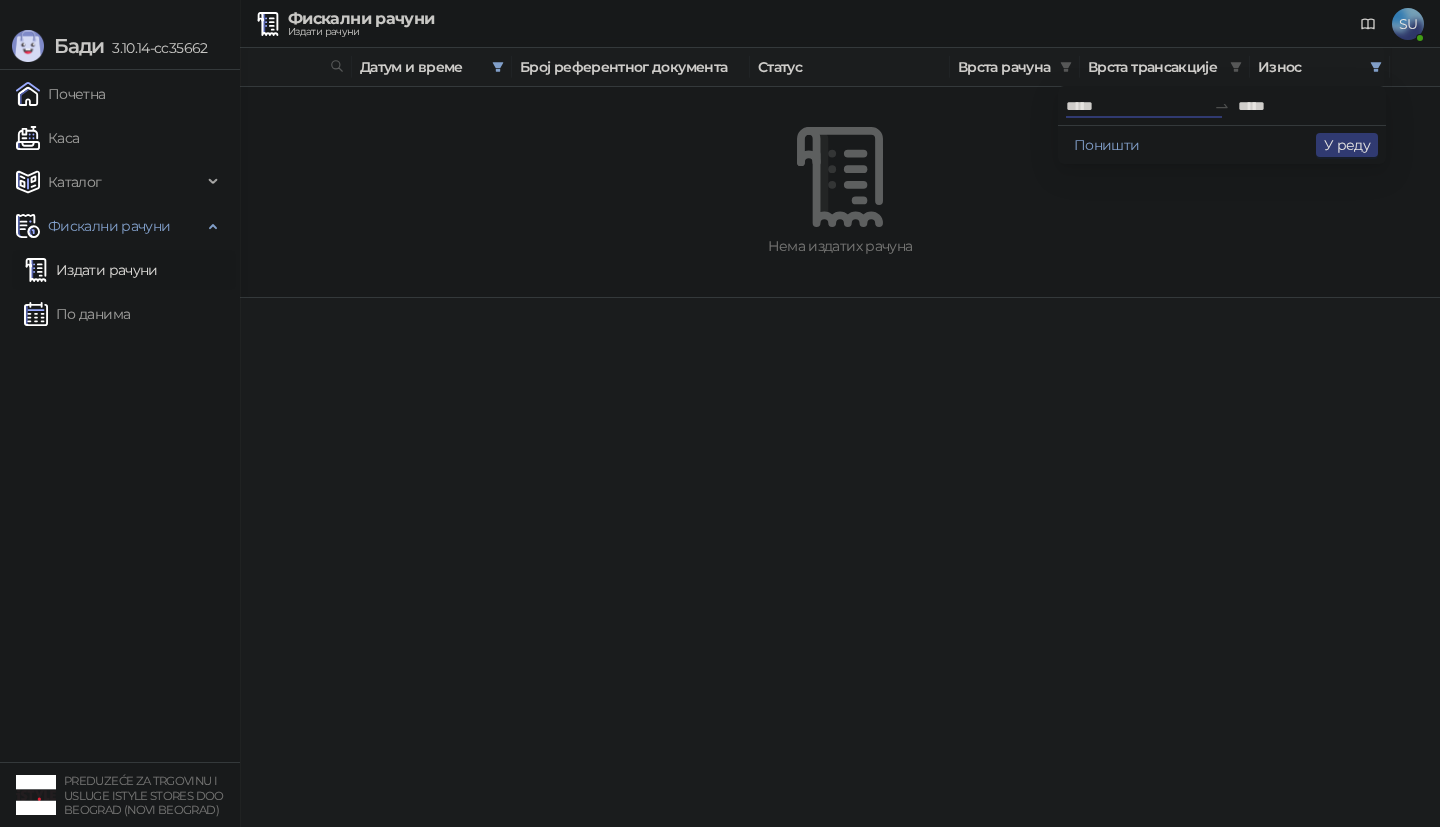type on "*****" 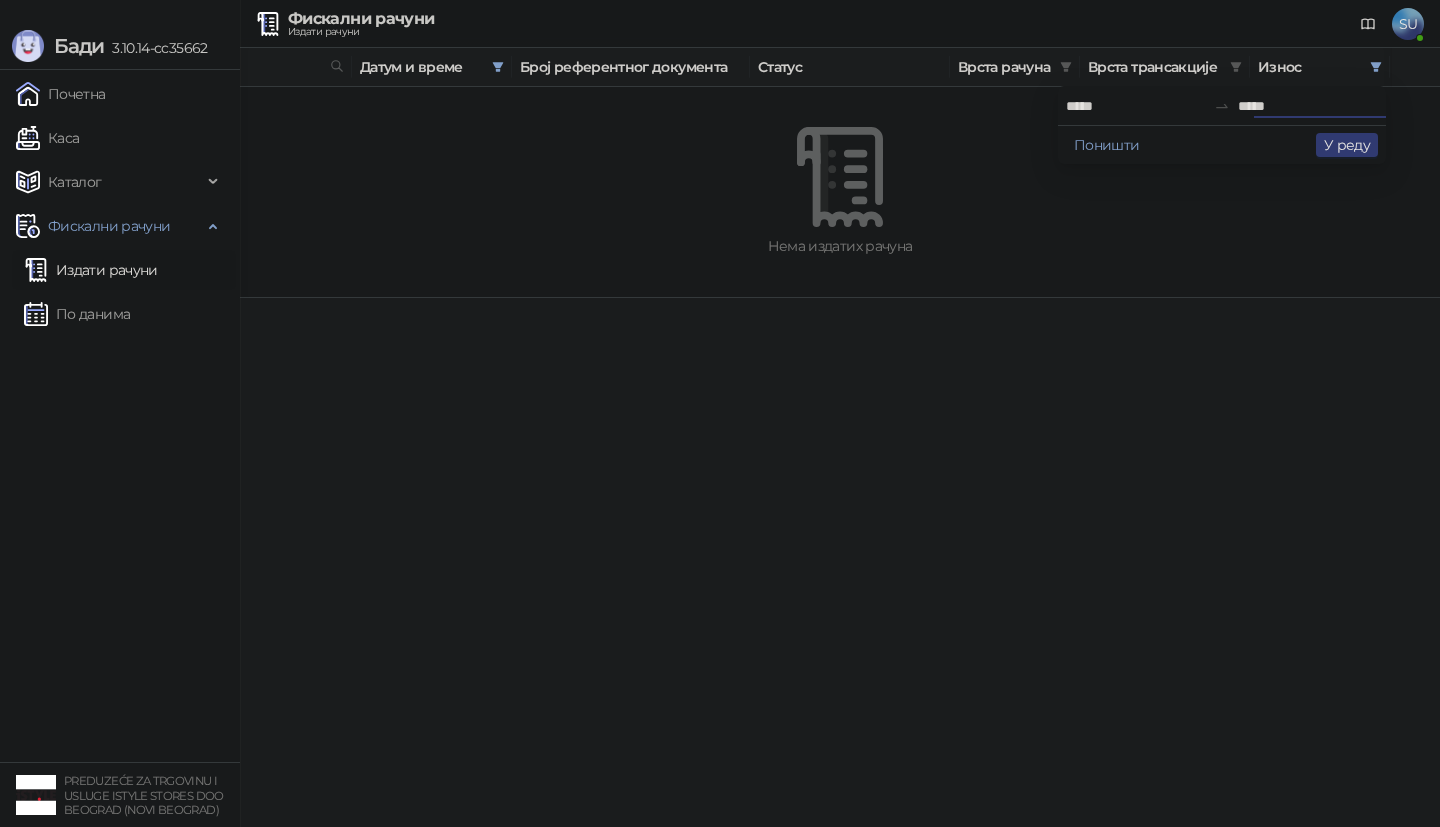 type on "*****" 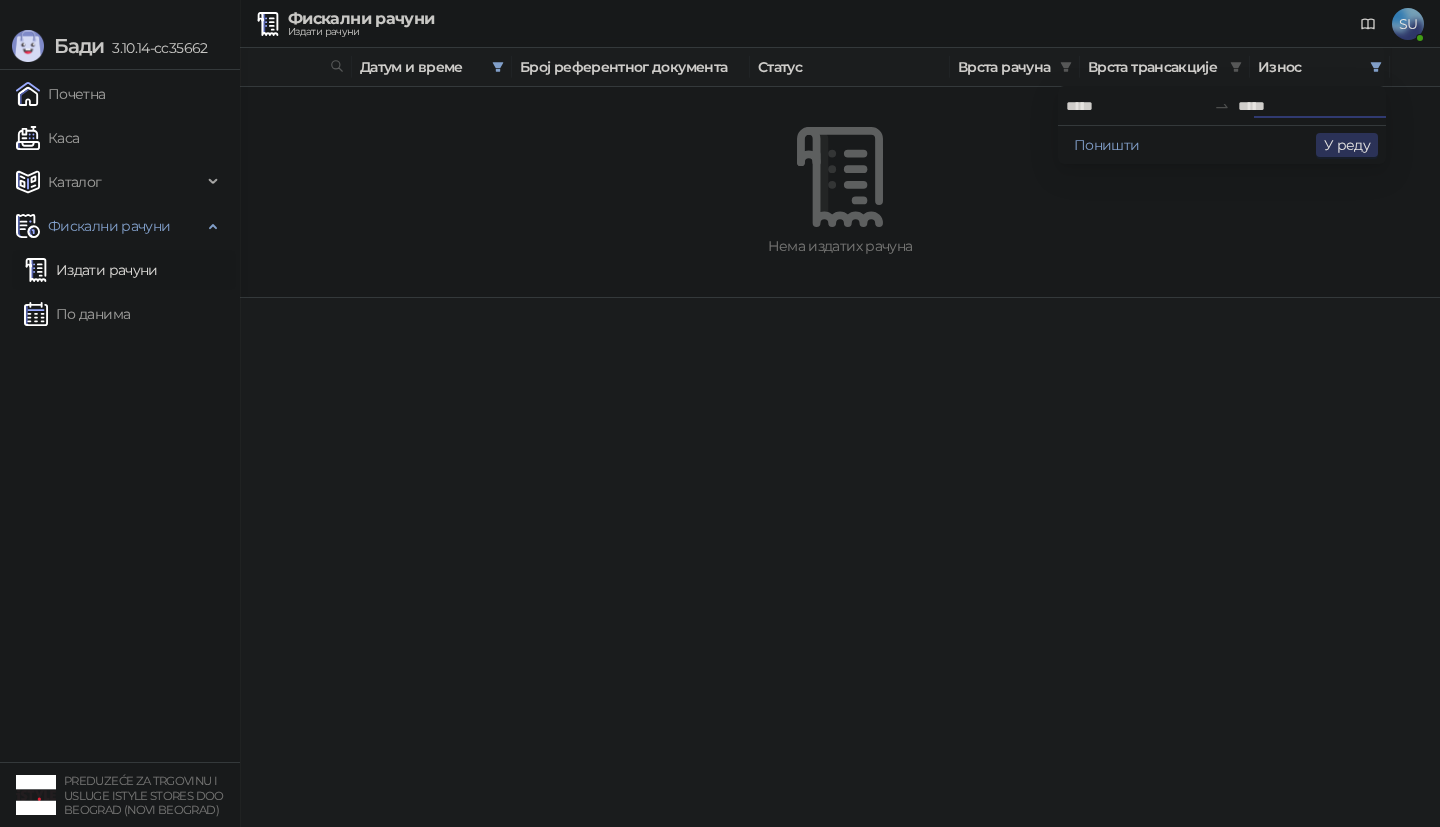 click on "У реду" at bounding box center (1347, 145) 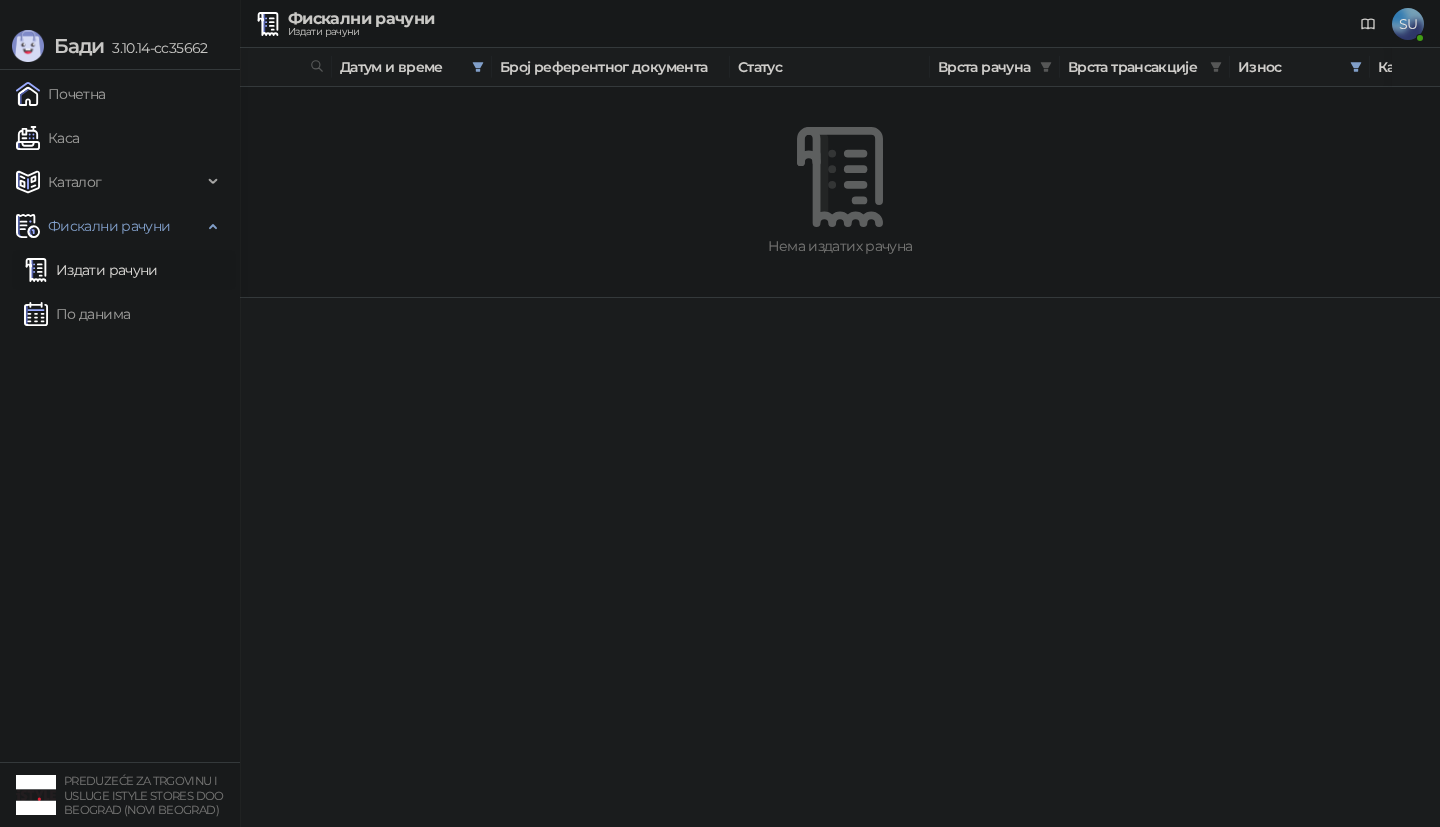 scroll, scrollTop: 0, scrollLeft: 0, axis: both 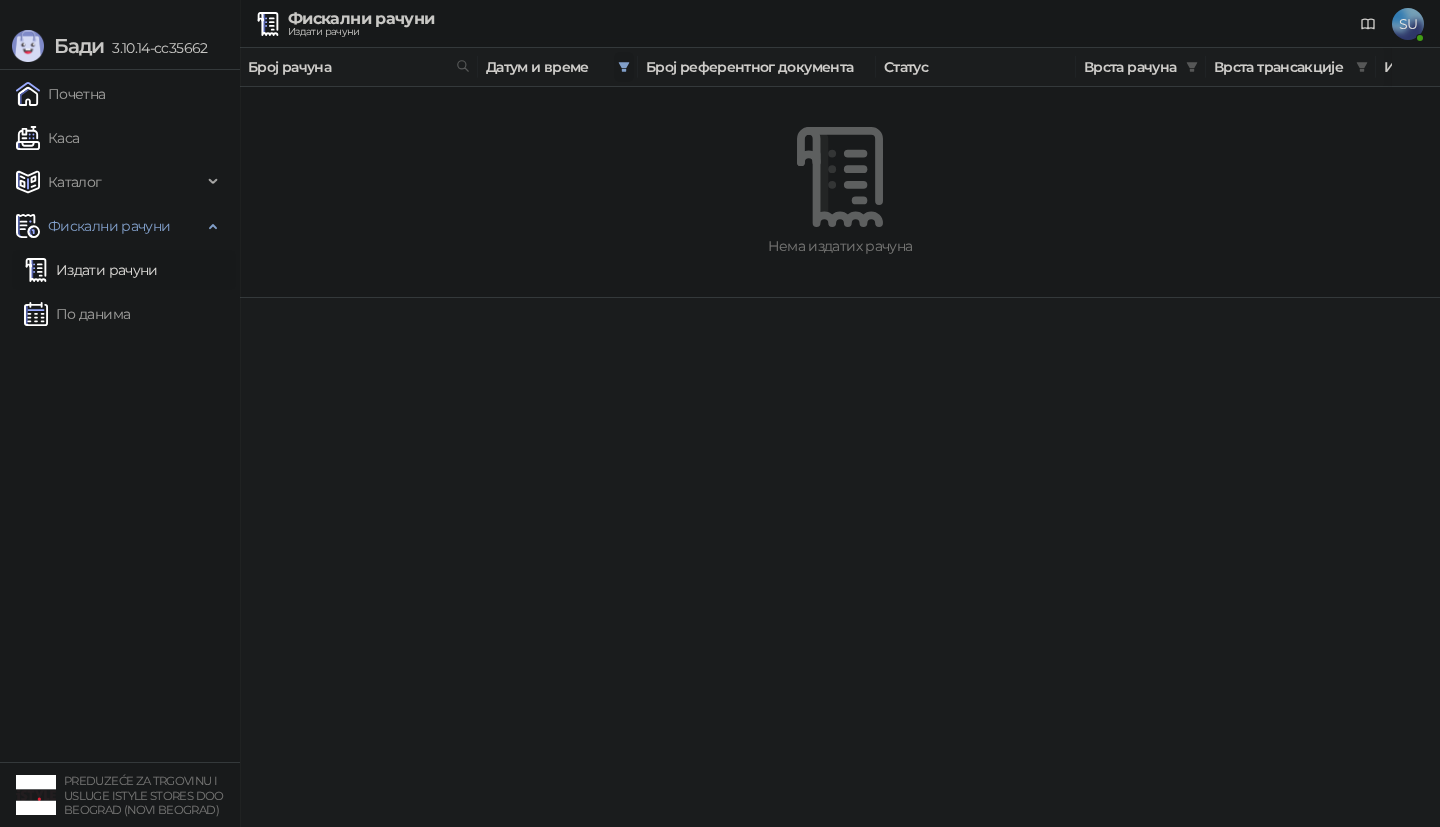 click 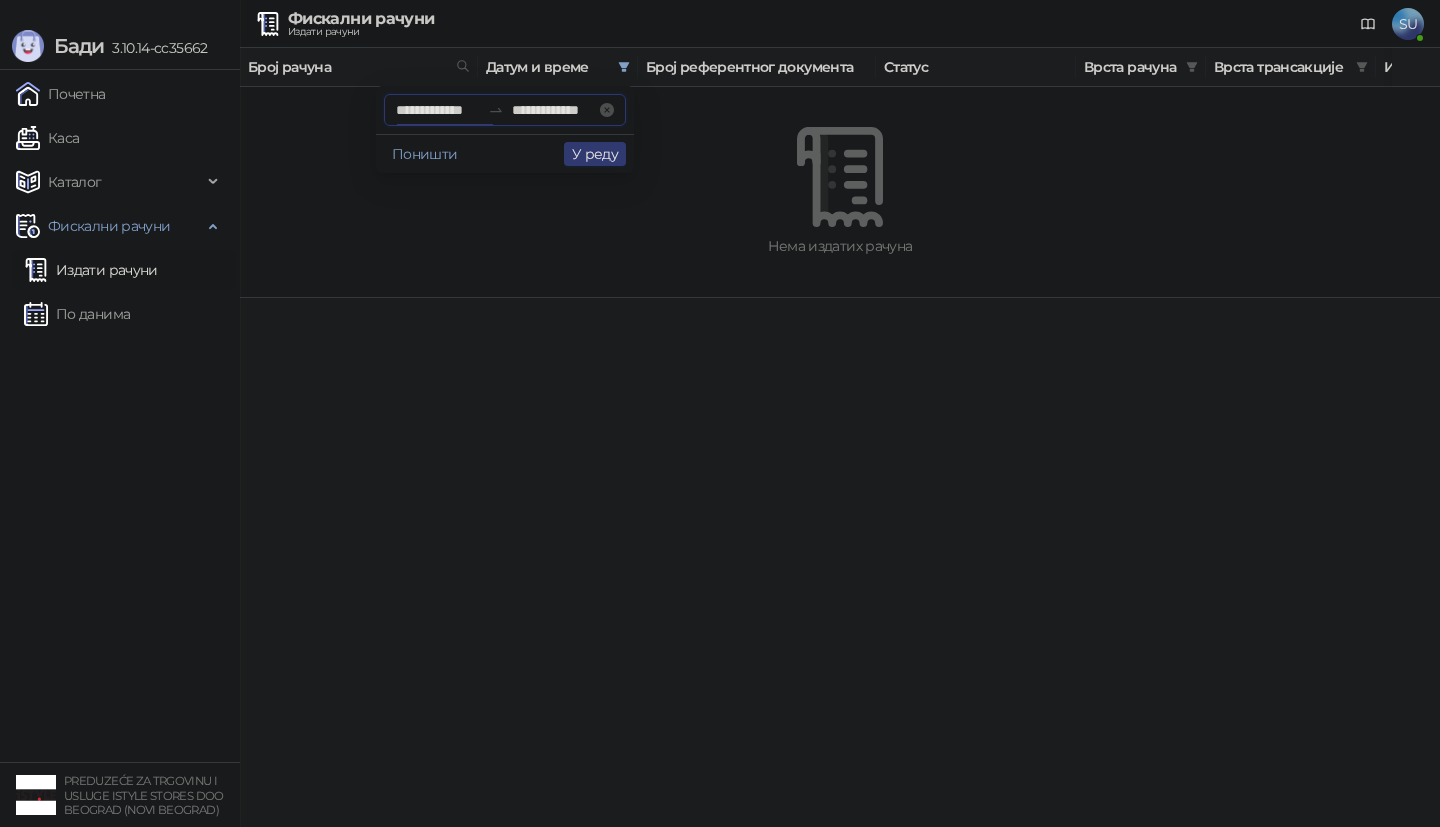 click on "**********" at bounding box center (438, 110) 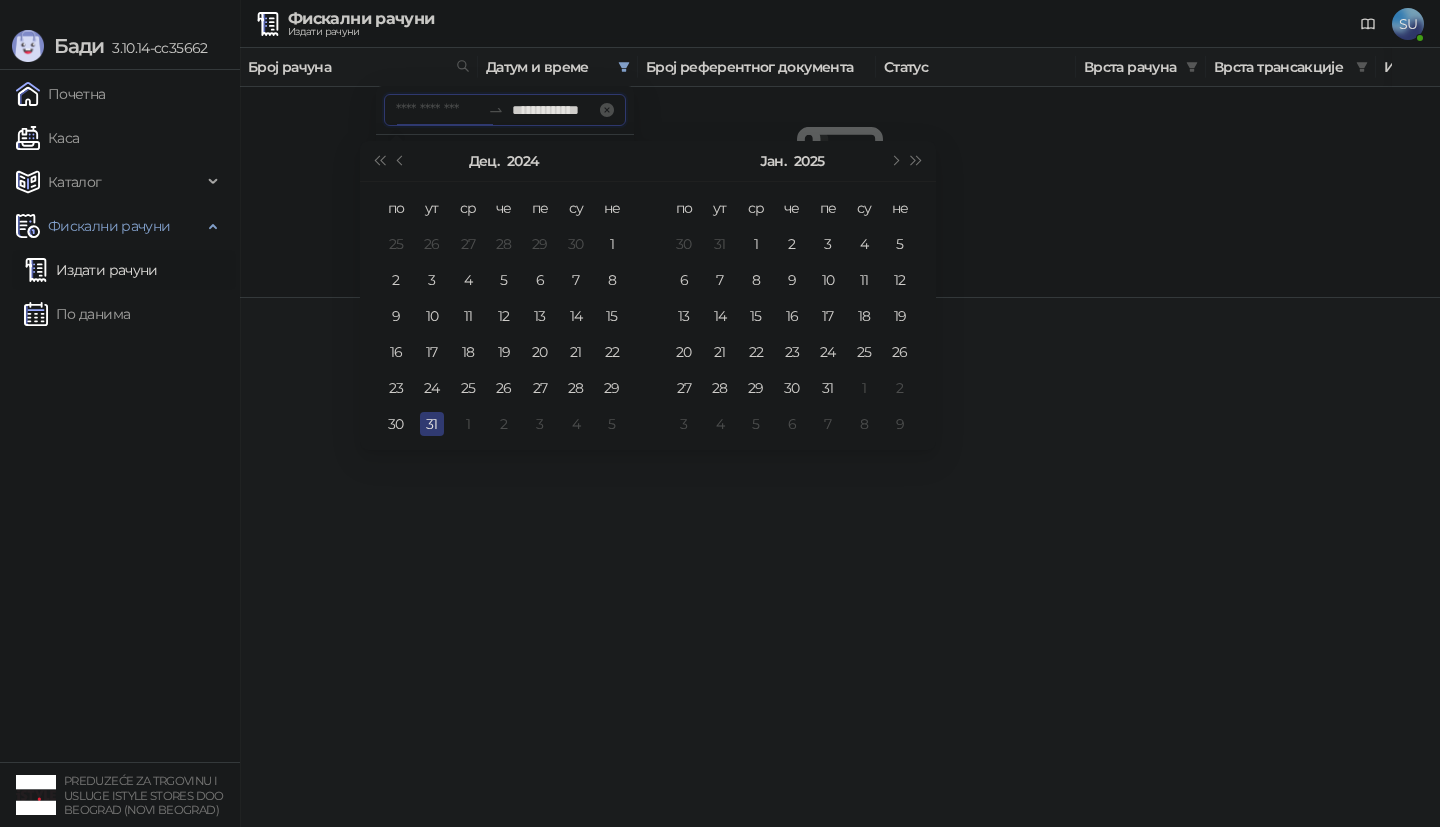 type on "**********" 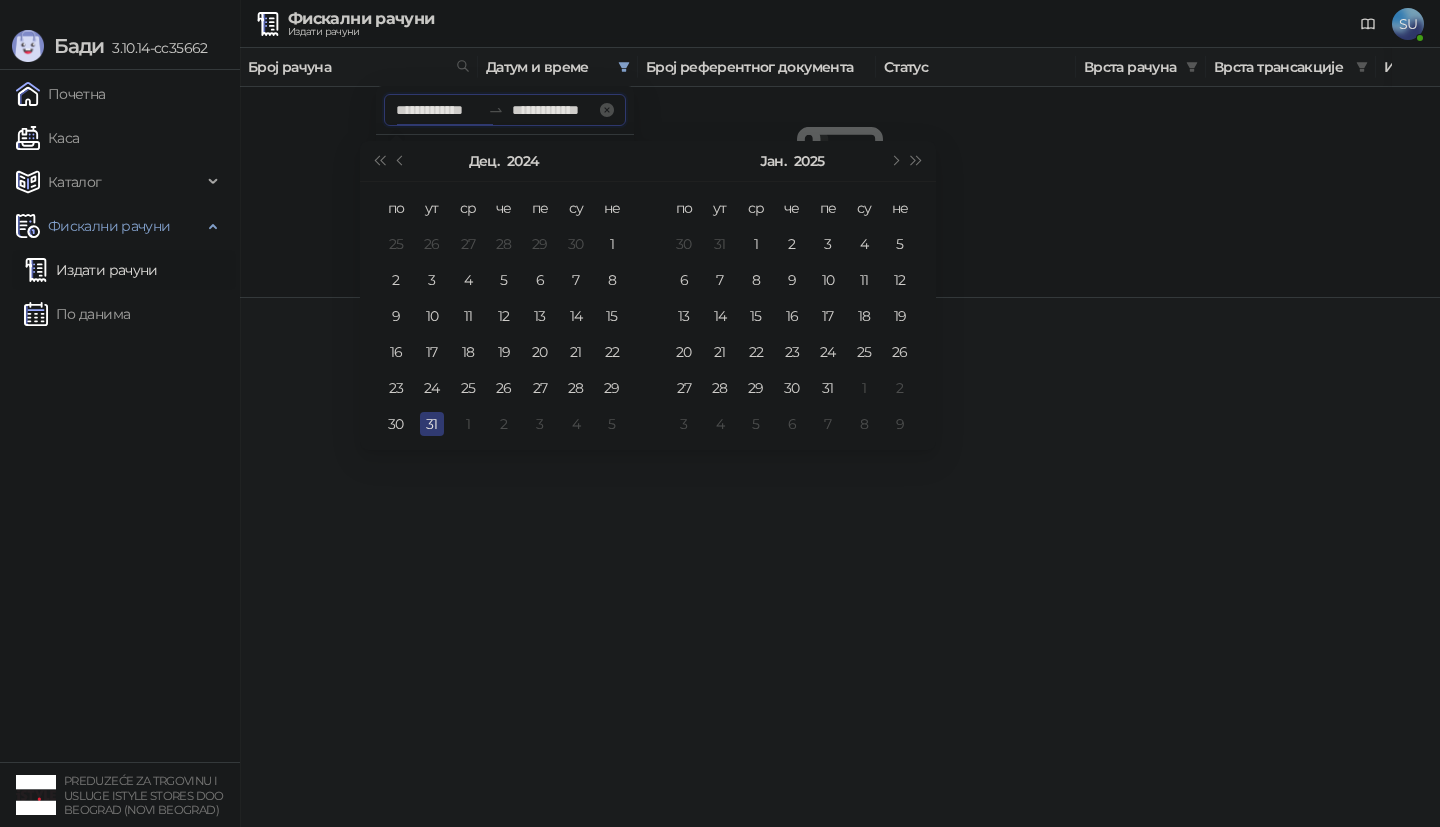 click on "**********" at bounding box center (554, 110) 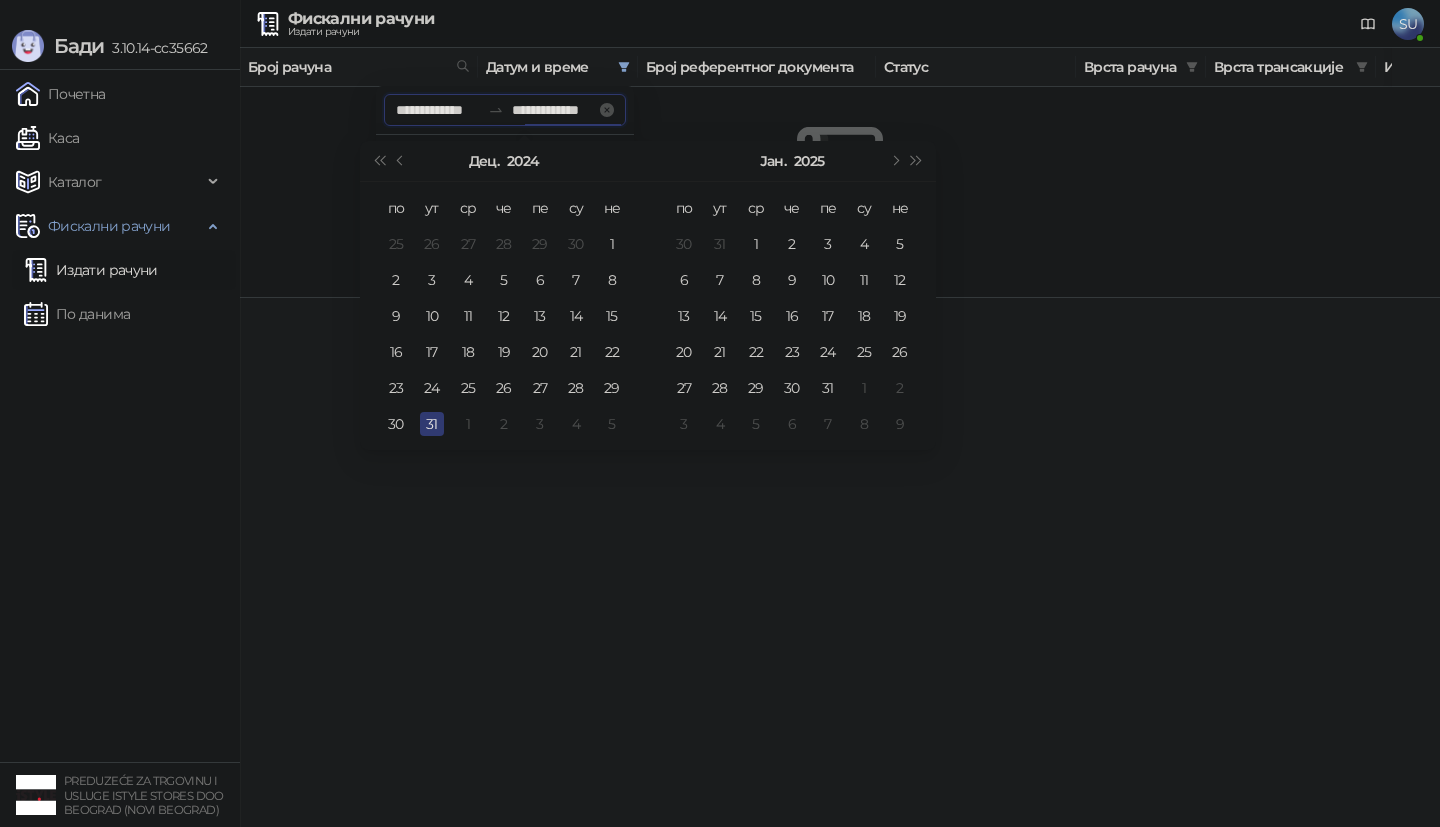 click on "**********" at bounding box center (554, 110) 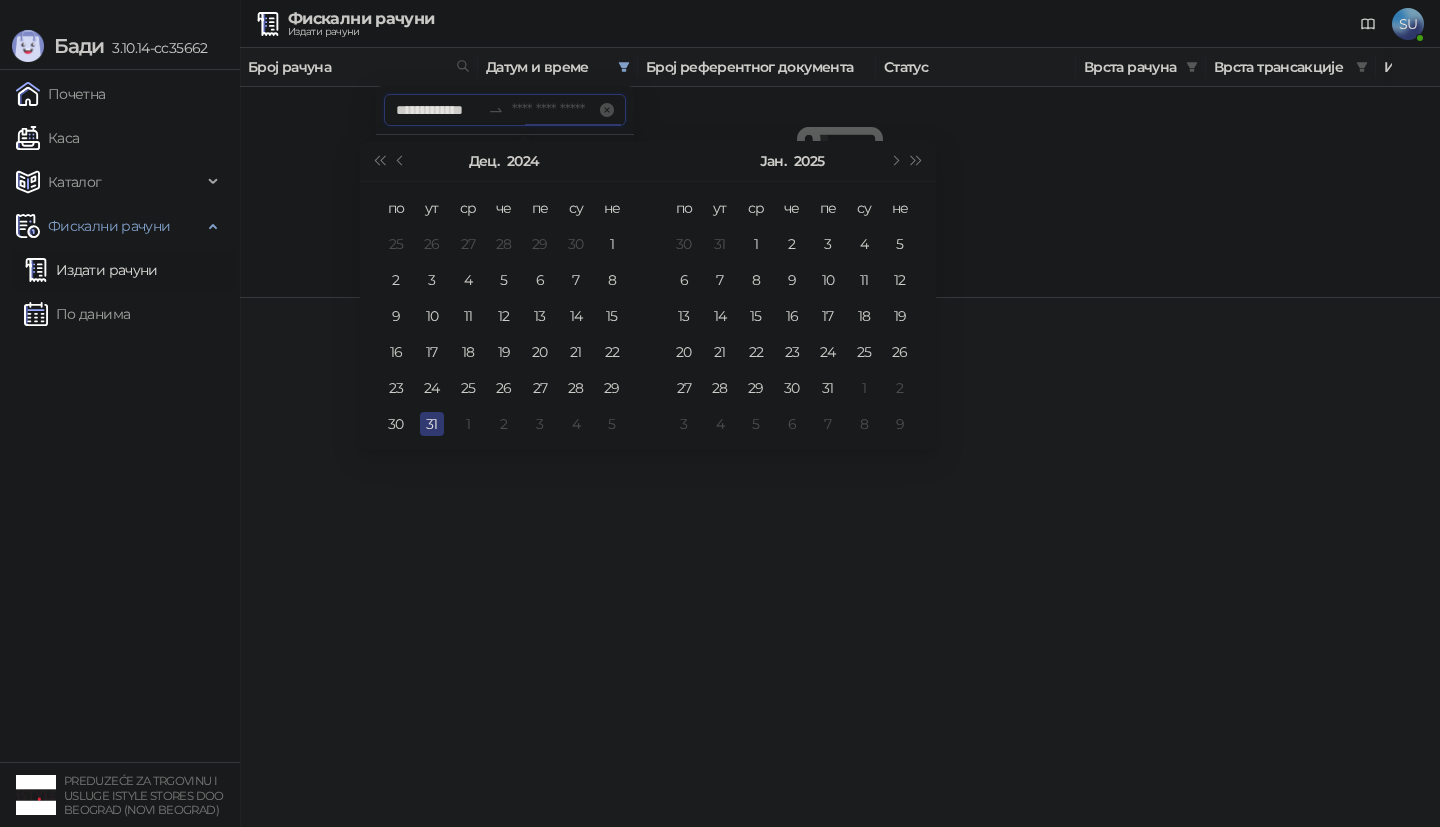 click on "**********" at bounding box center [505, 110] 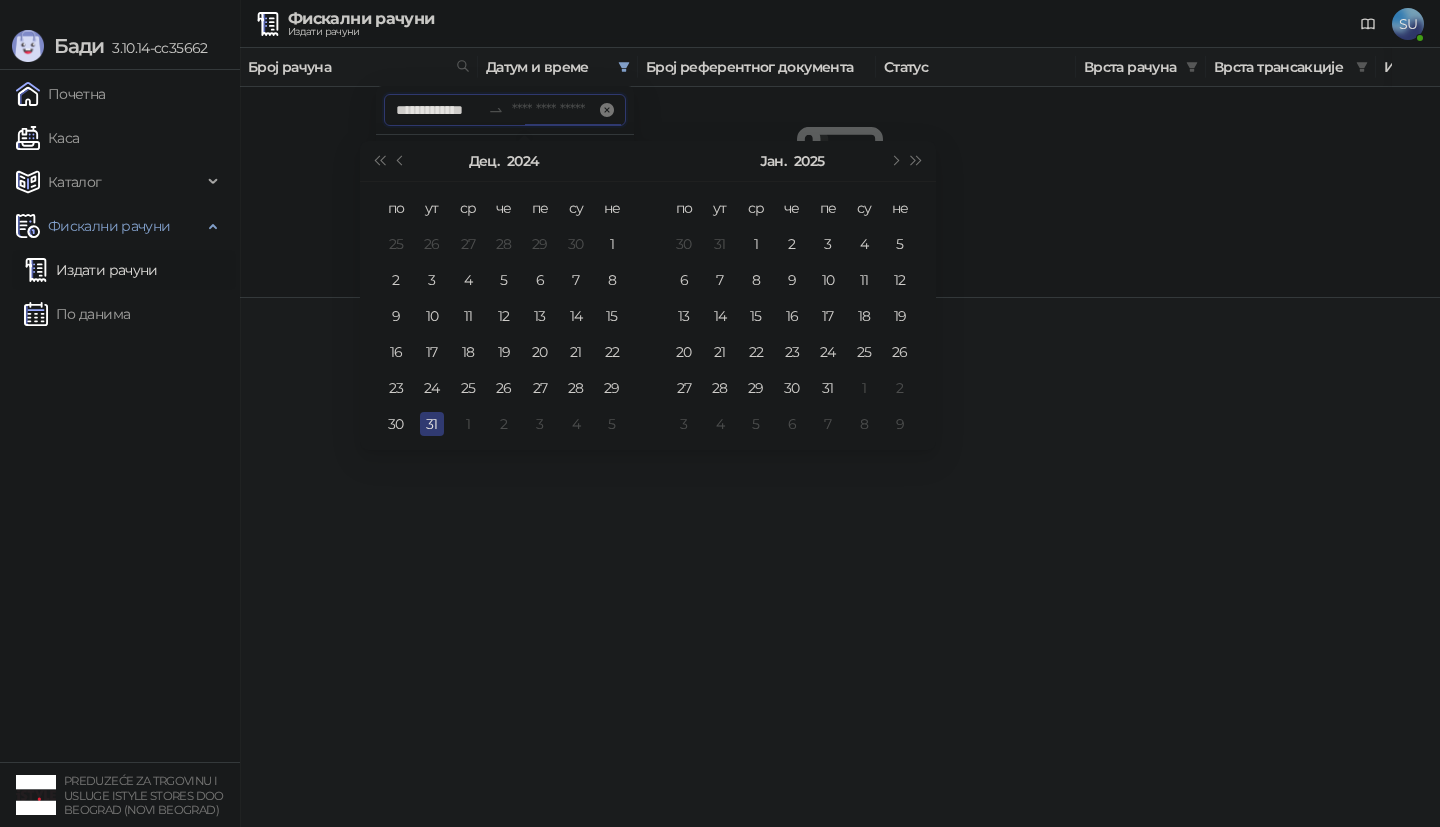 click 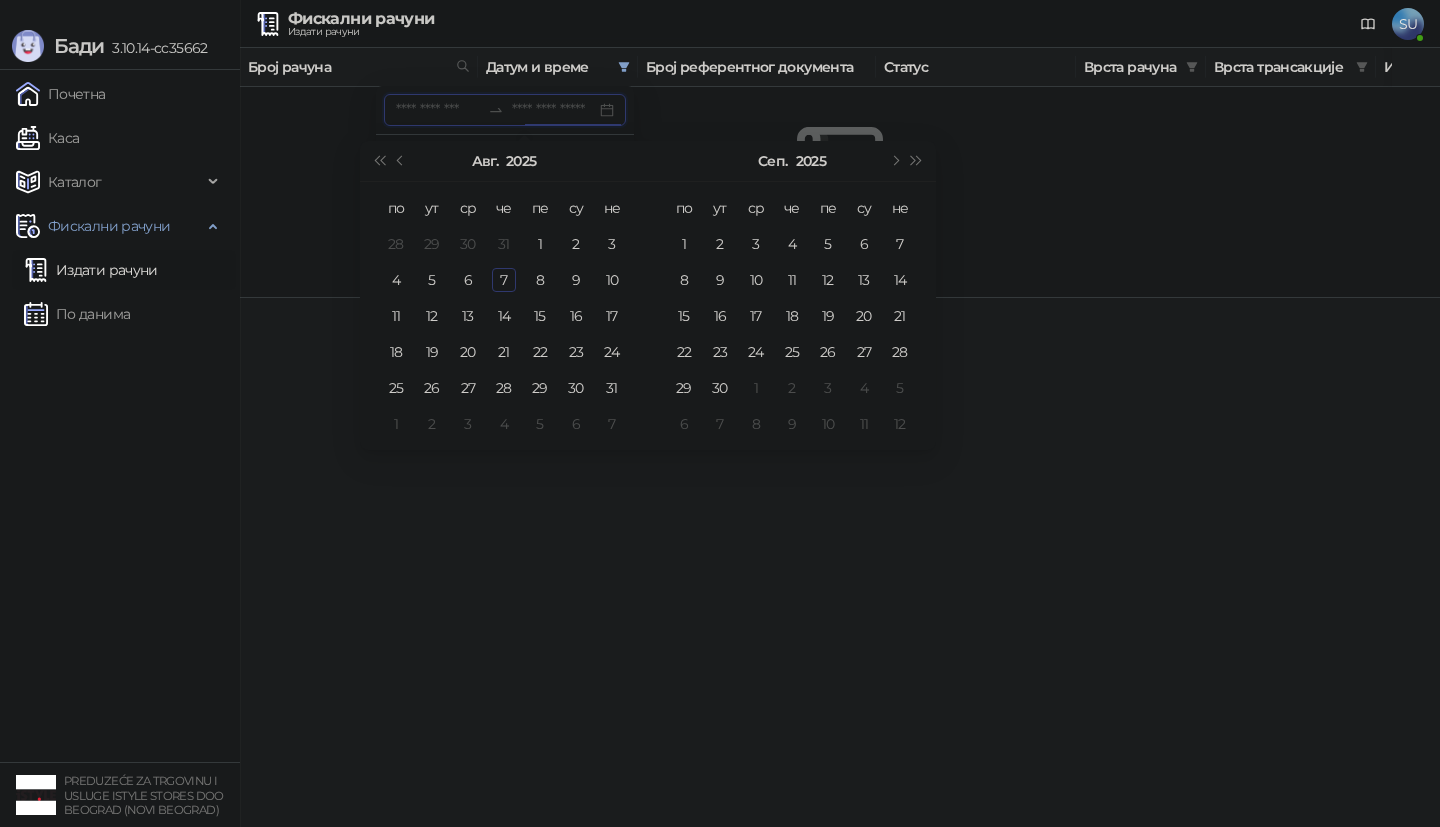 click at bounding box center (505, 110) 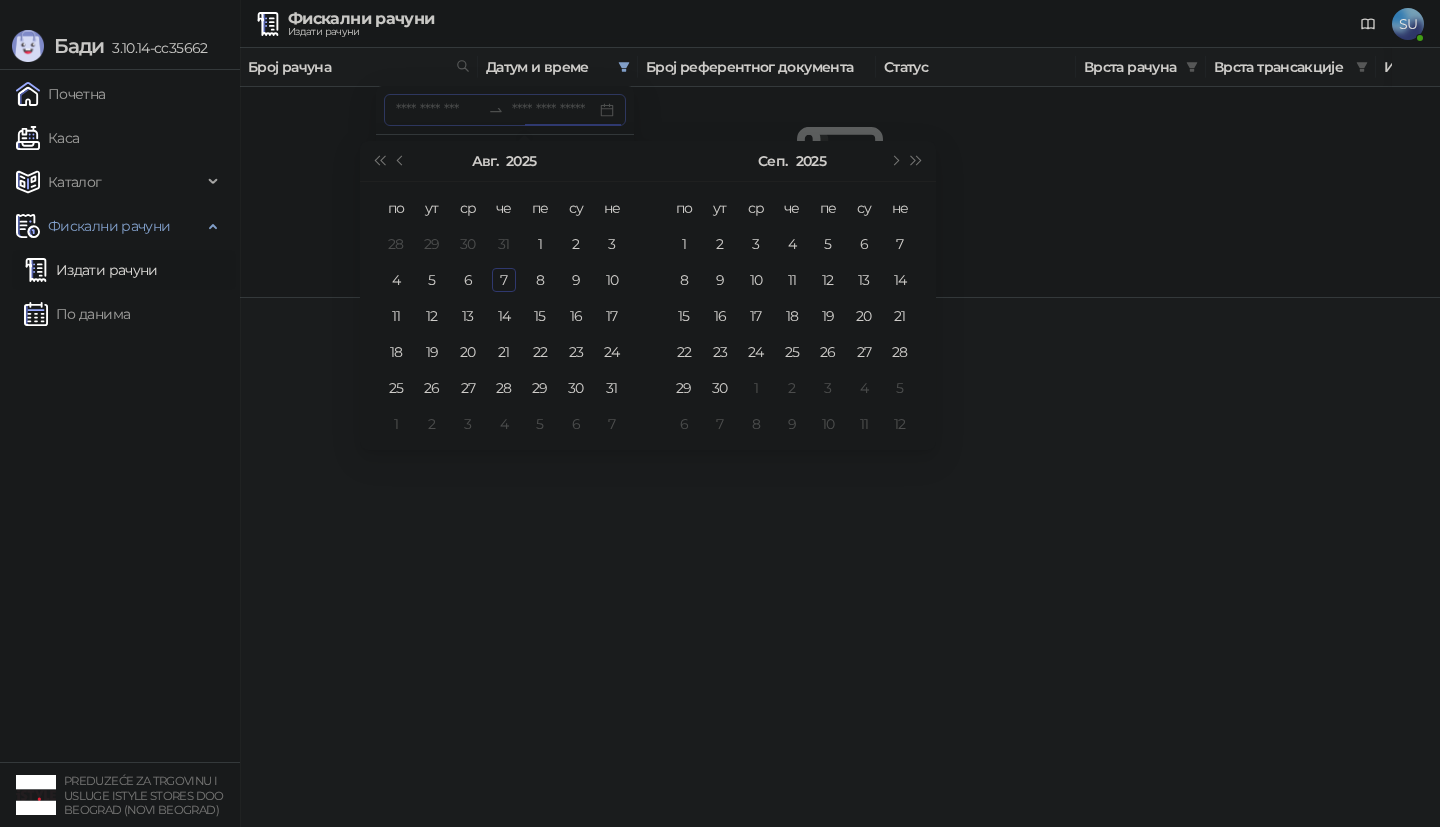 type on "**********" 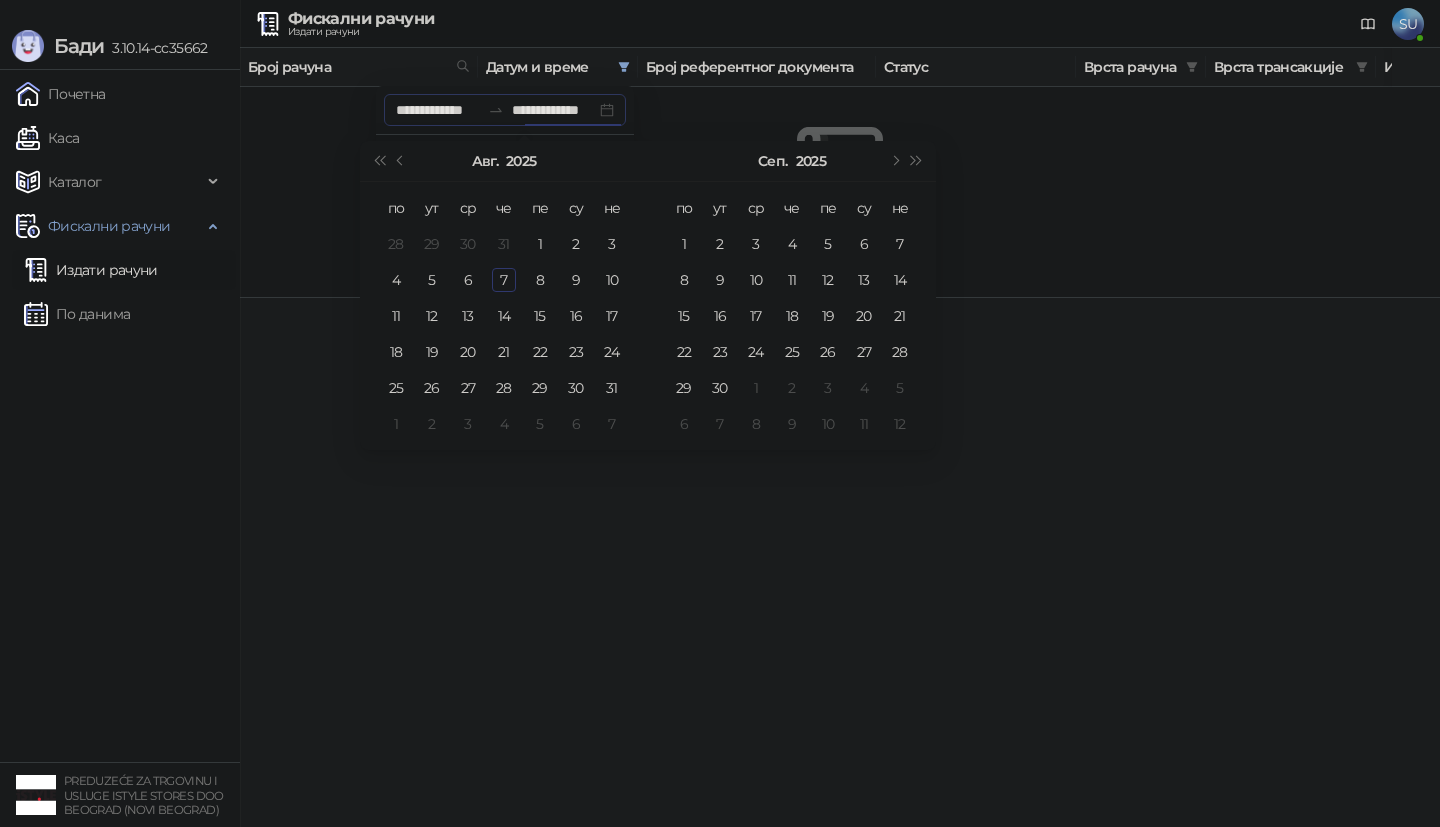 click on "Нема издатих рачуна" at bounding box center (840, 192) 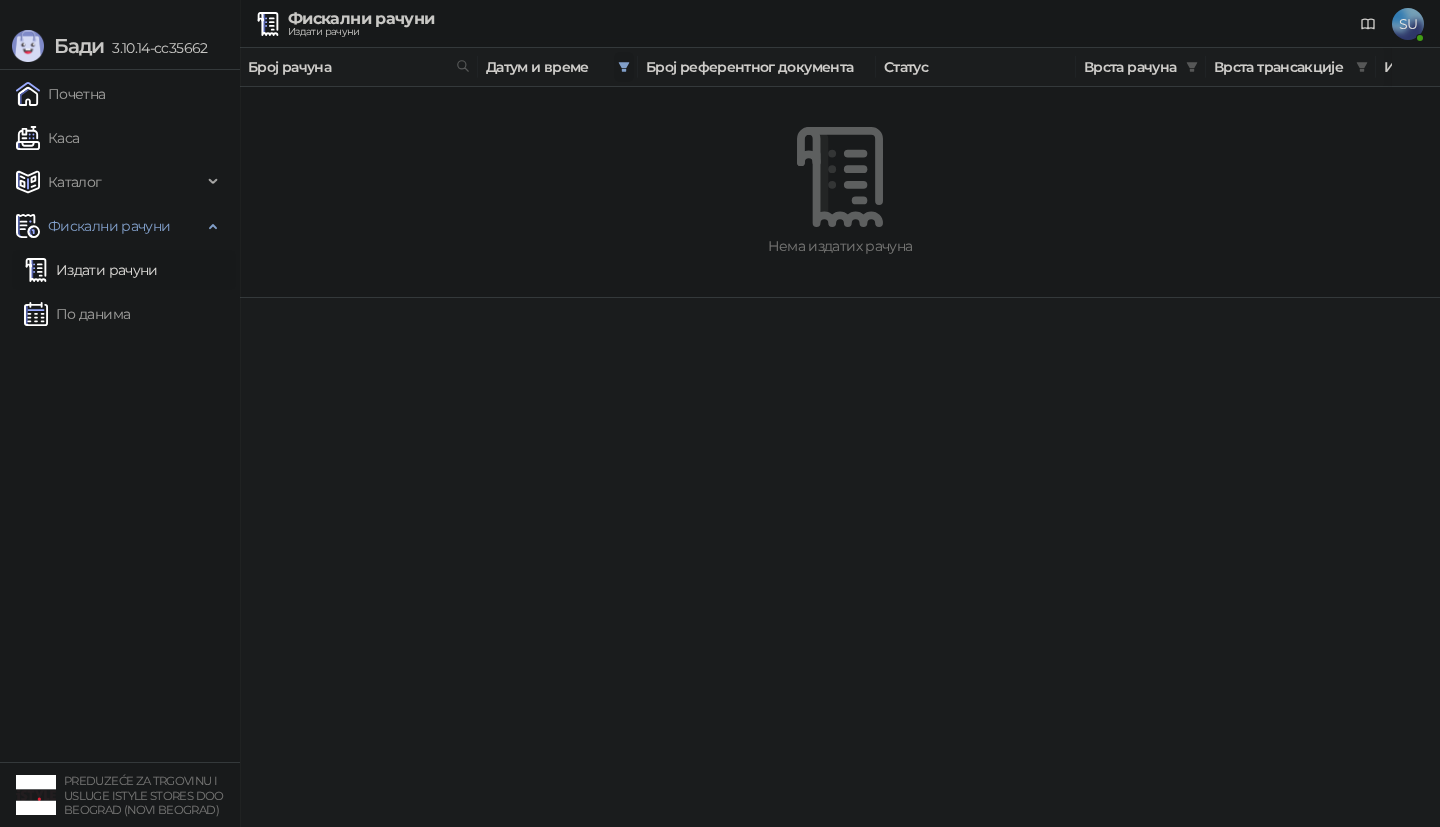 click 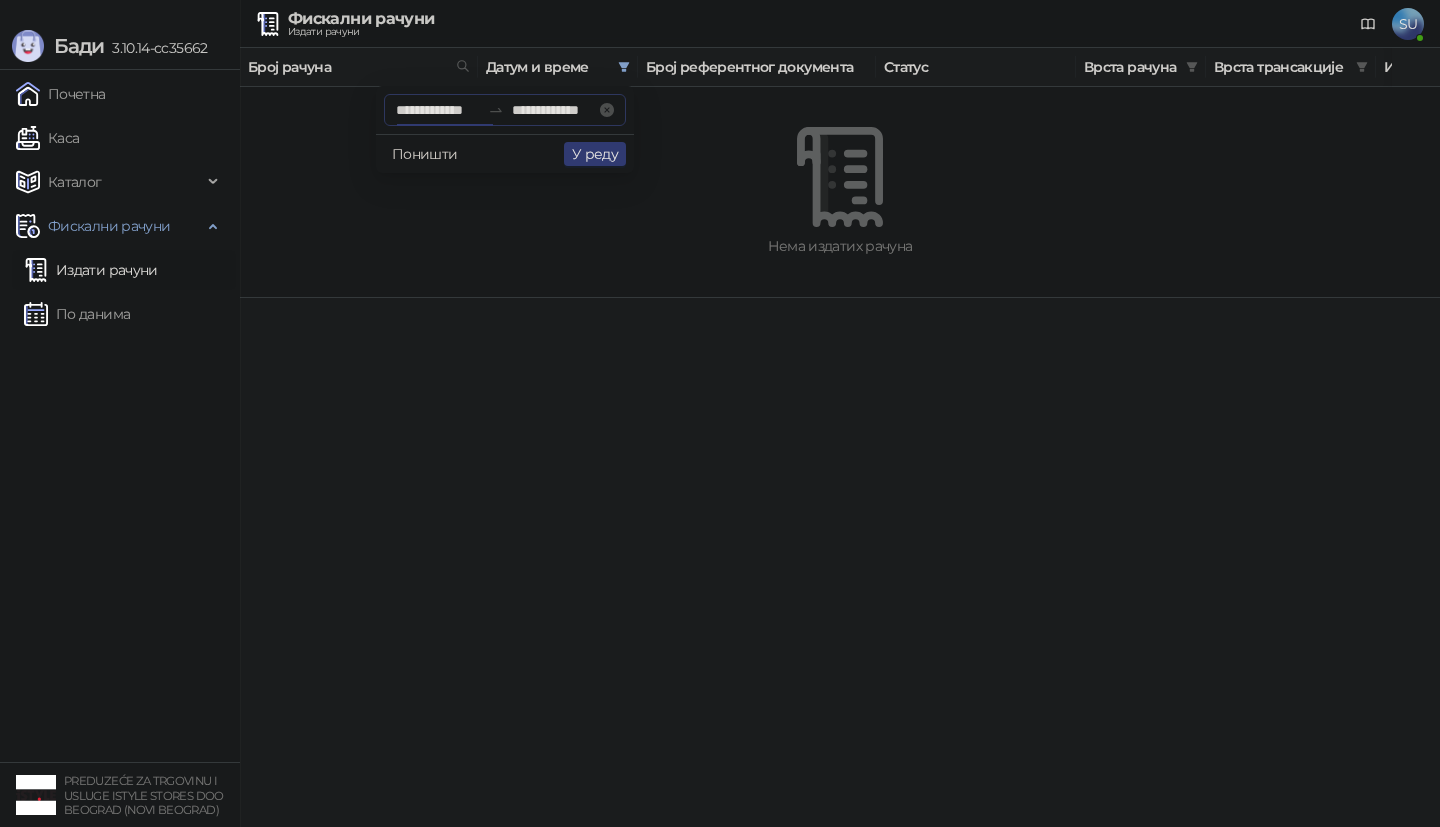 click on "Поништи" at bounding box center (425, 154) 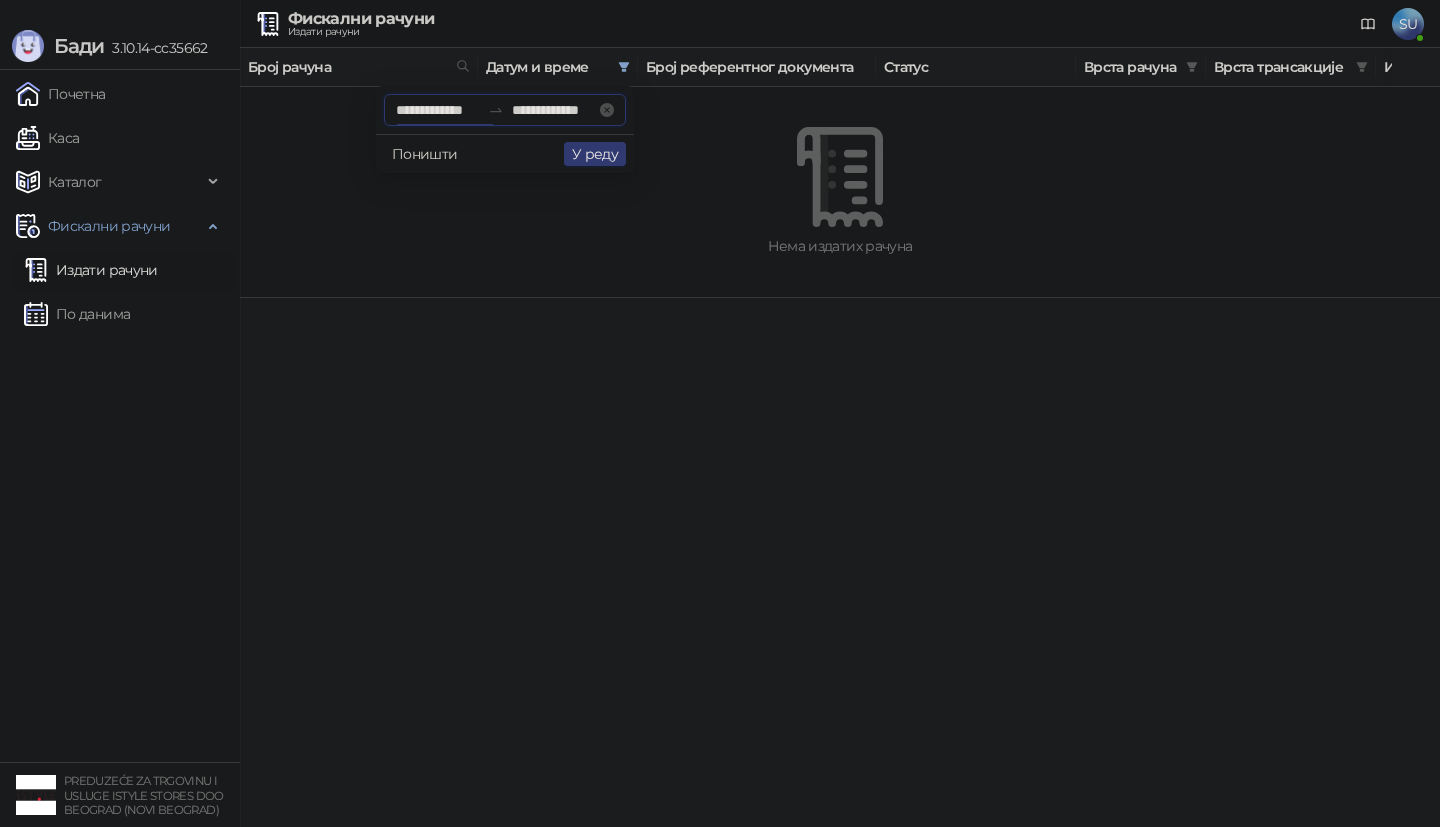 type 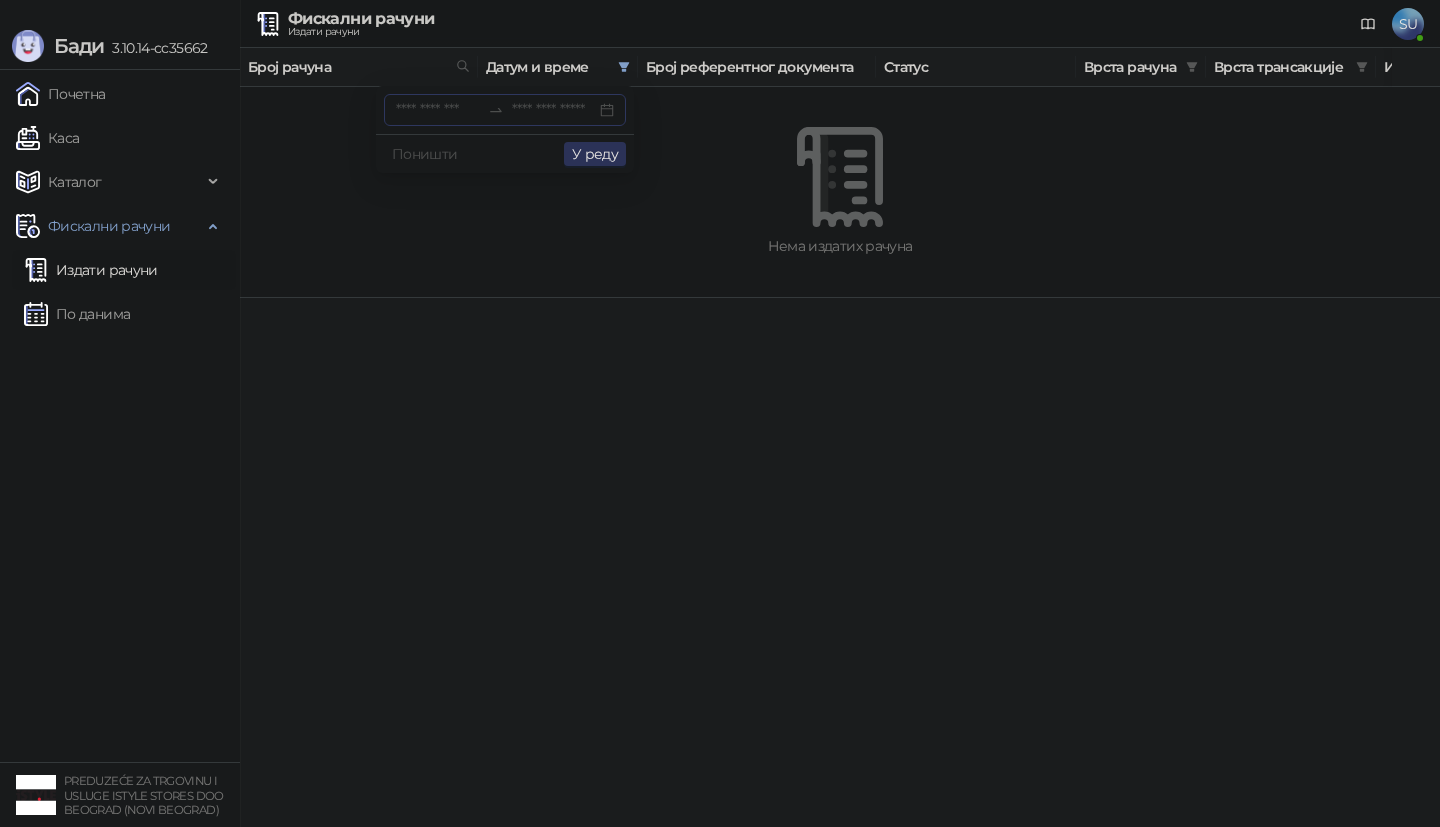click on "У реду" at bounding box center [595, 154] 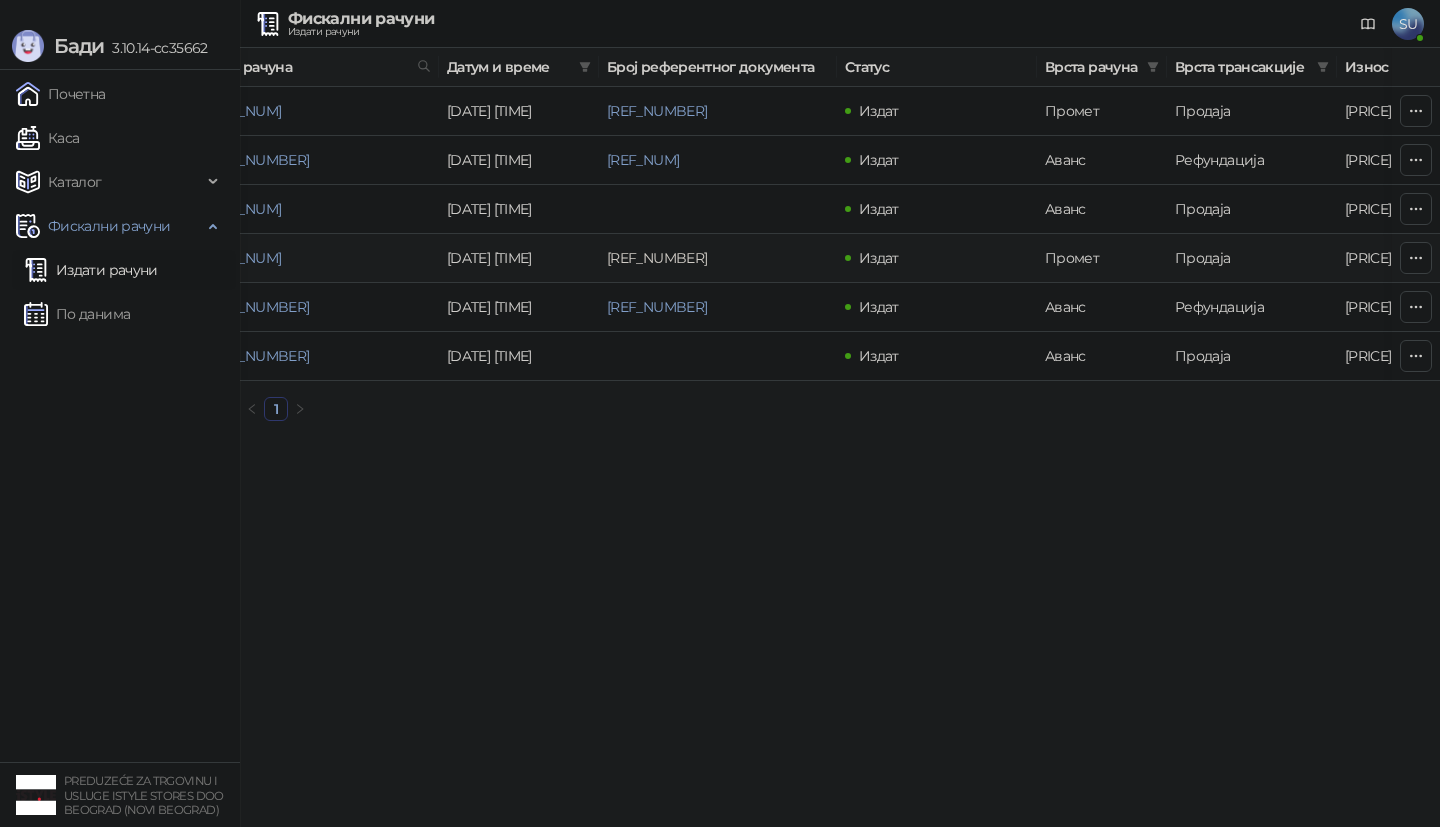 scroll, scrollTop: 0, scrollLeft: 0, axis: both 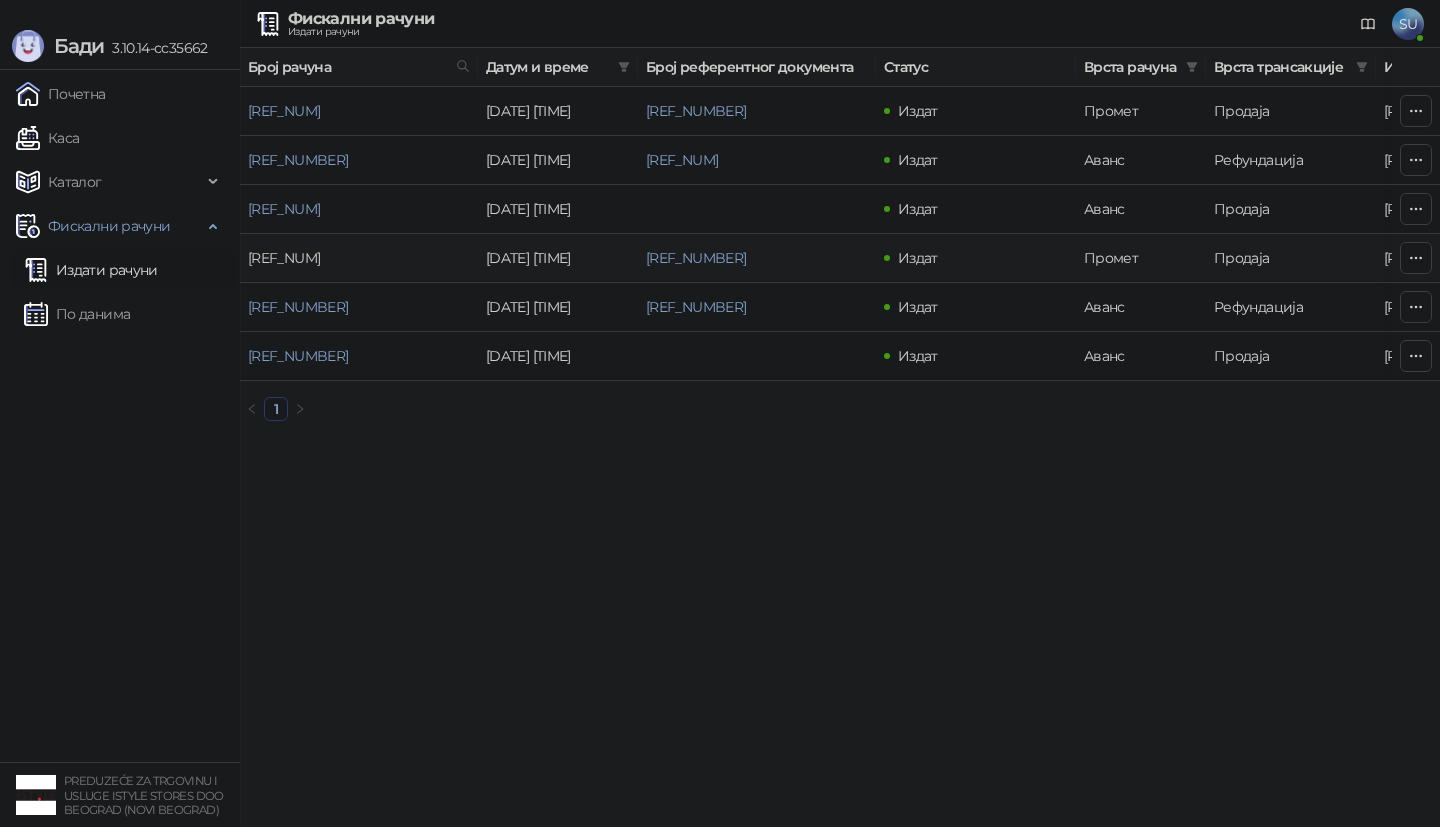 click on "[REF_NUM]" at bounding box center [284, 258] 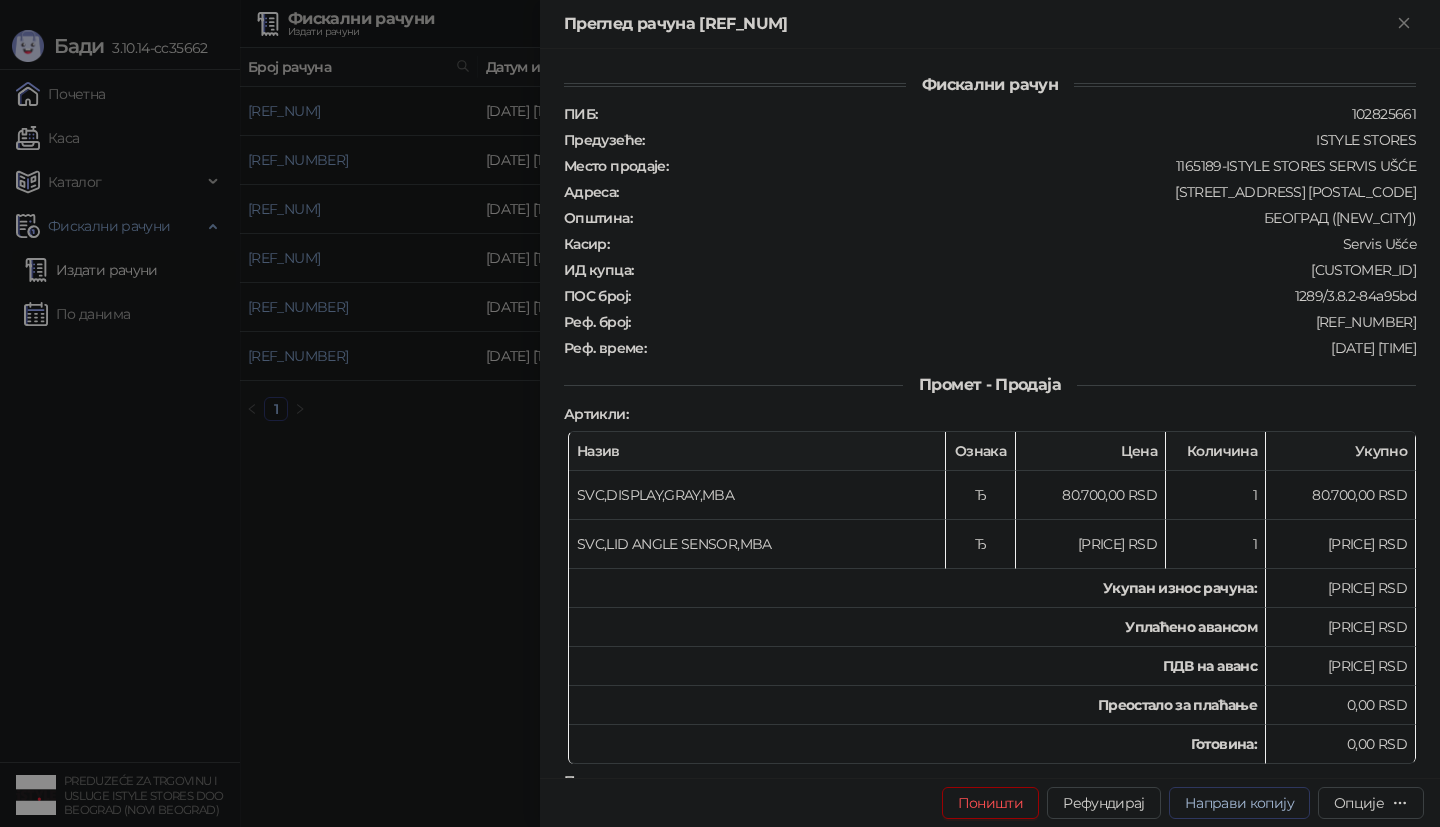 click on "Направи копију" at bounding box center [1239, 803] 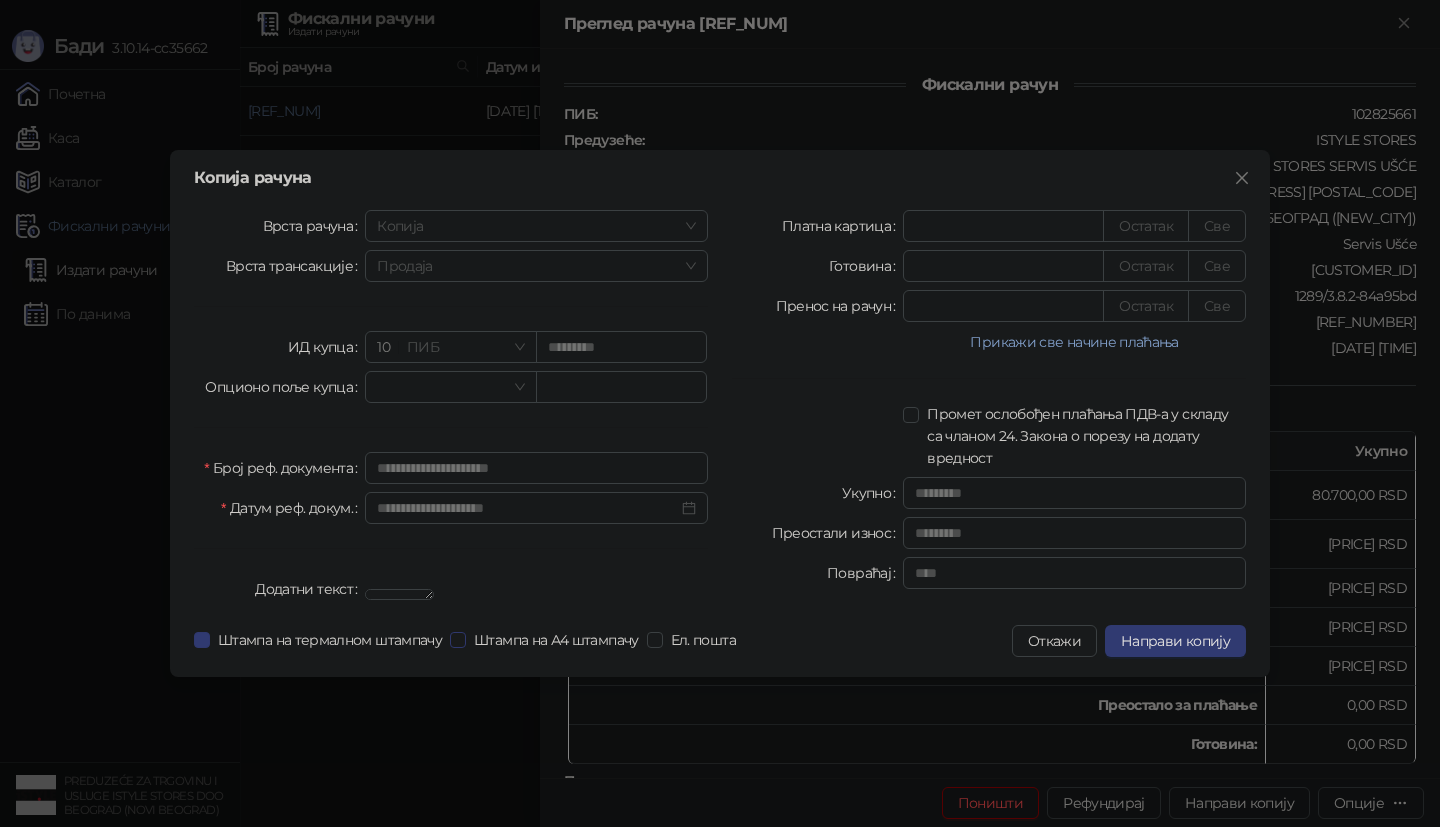 click on "Штампа на А4 штампачу" at bounding box center [556, 640] 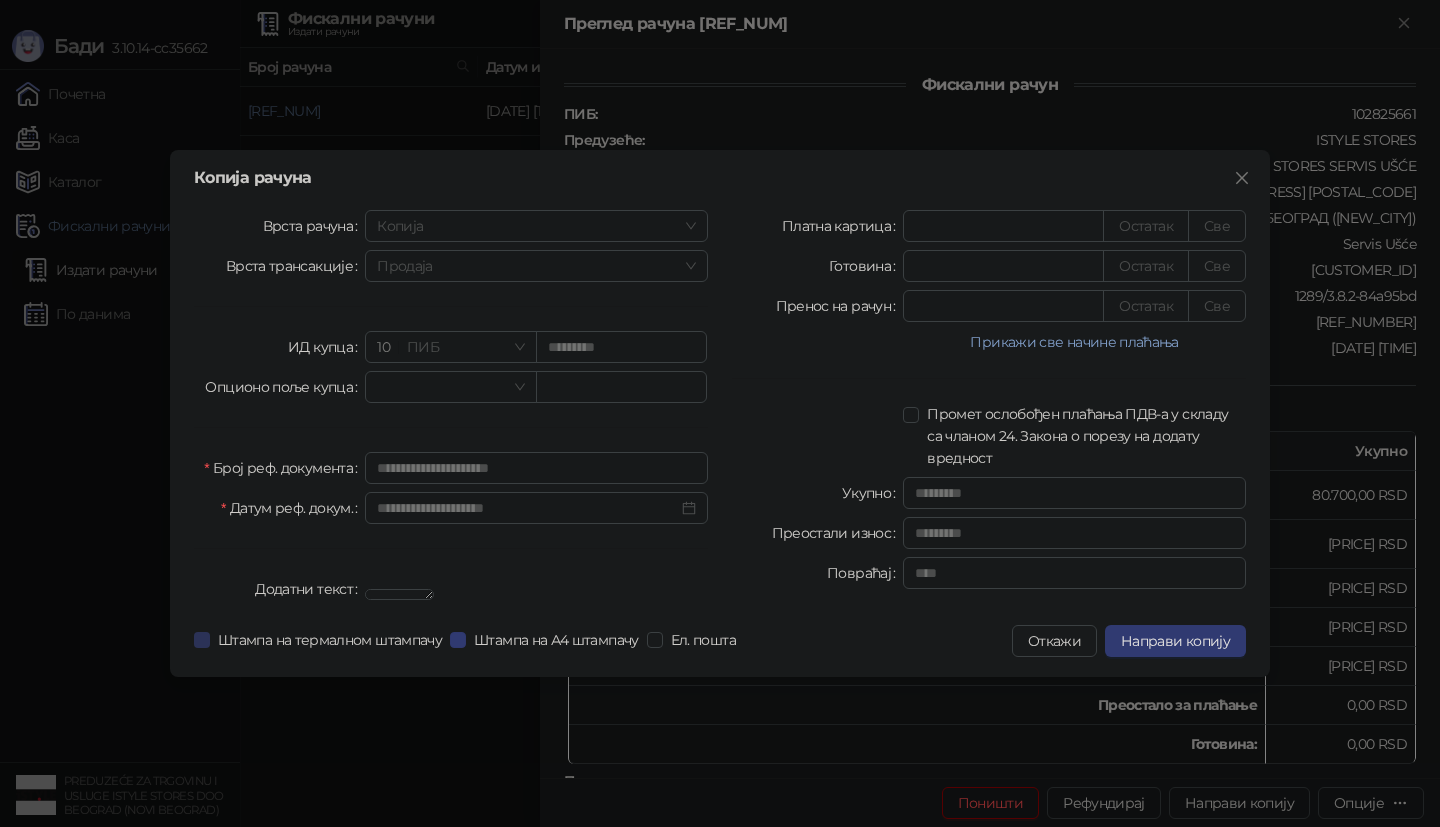 click on "Штампа на термалном штампачу" at bounding box center [330, 640] 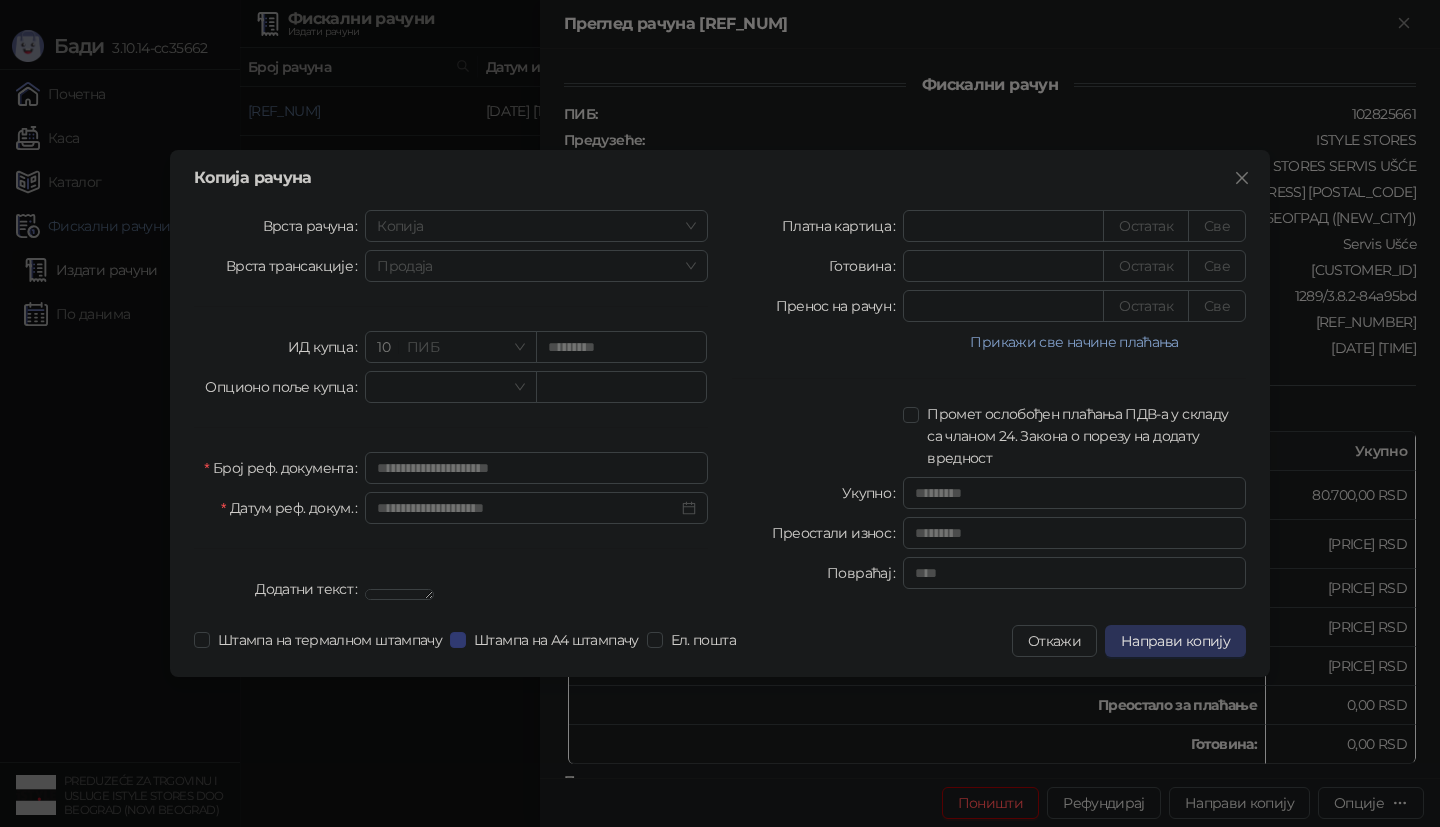 click on "Направи копију" at bounding box center [1175, 641] 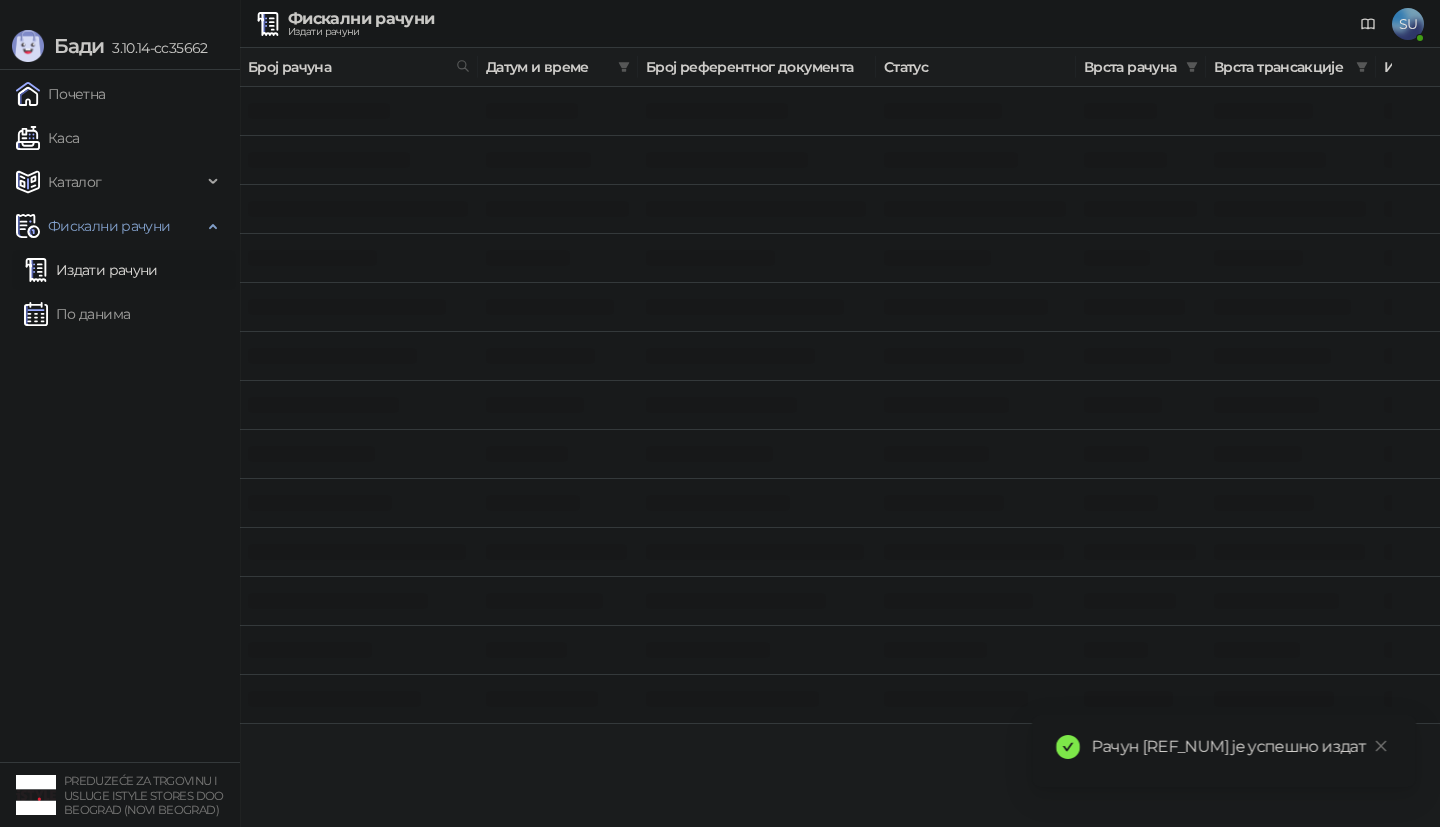 click at bounding box center (558, 454) 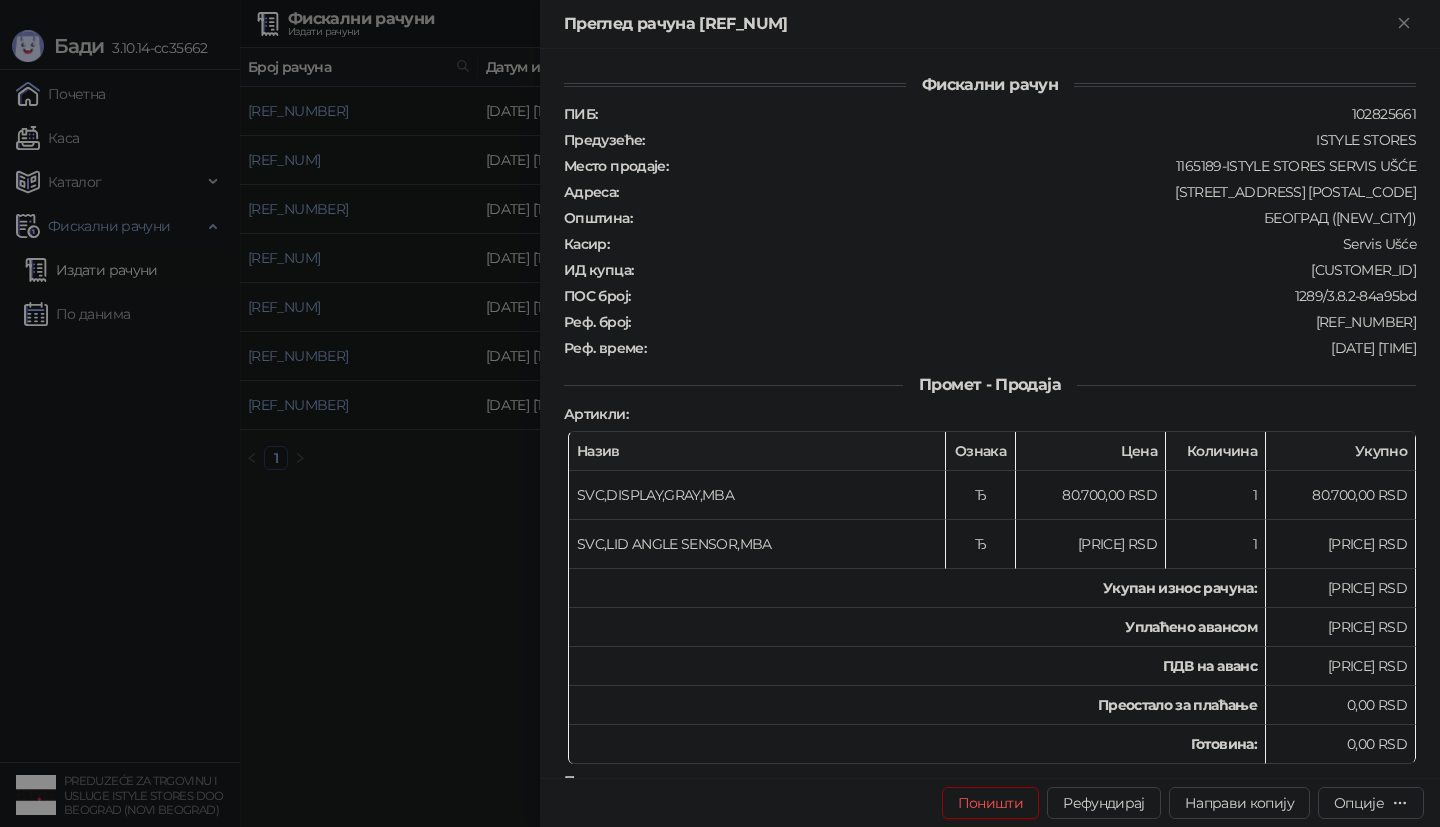 click at bounding box center [720, 413] 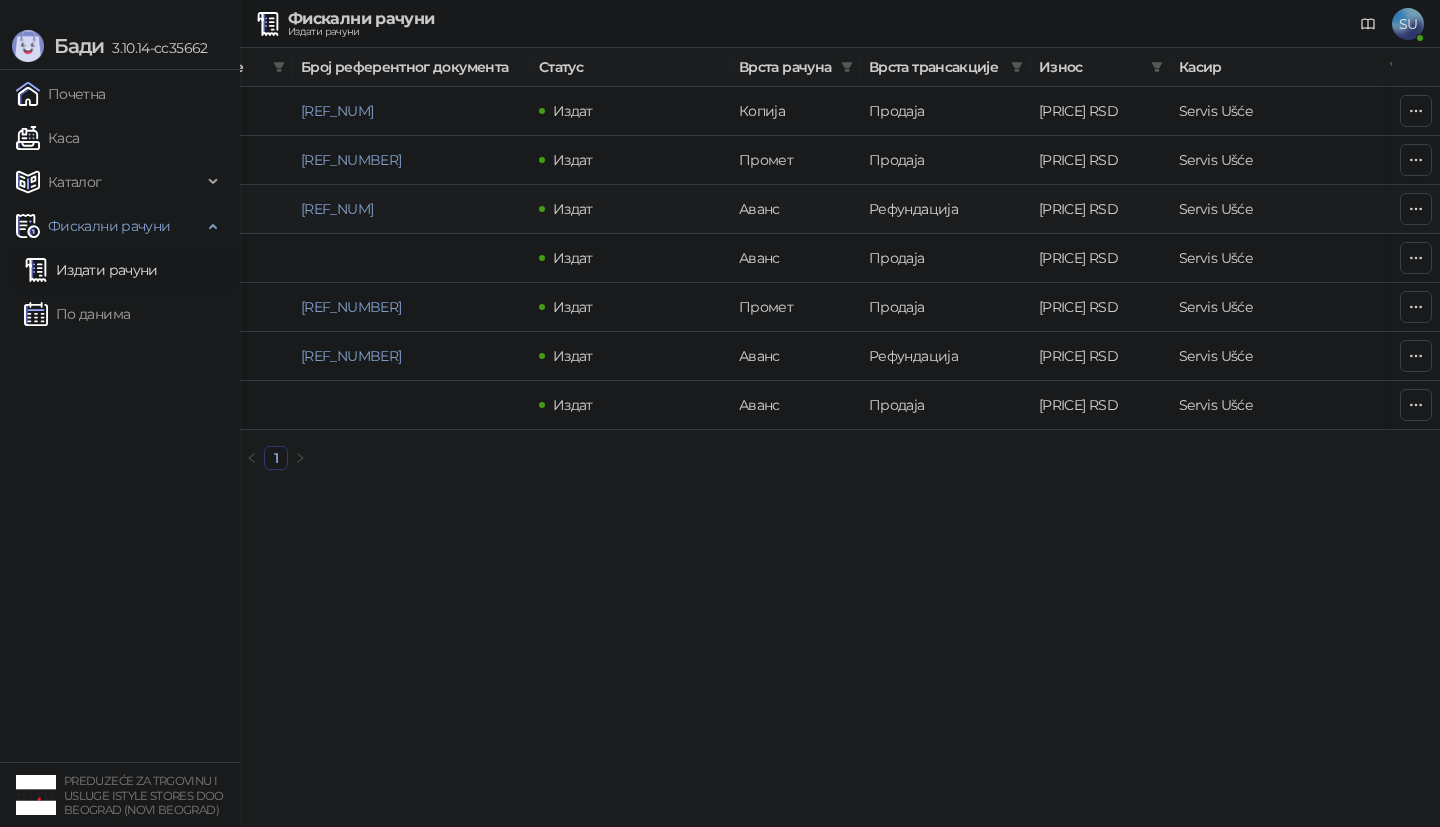 scroll, scrollTop: 0, scrollLeft: 467, axis: horizontal 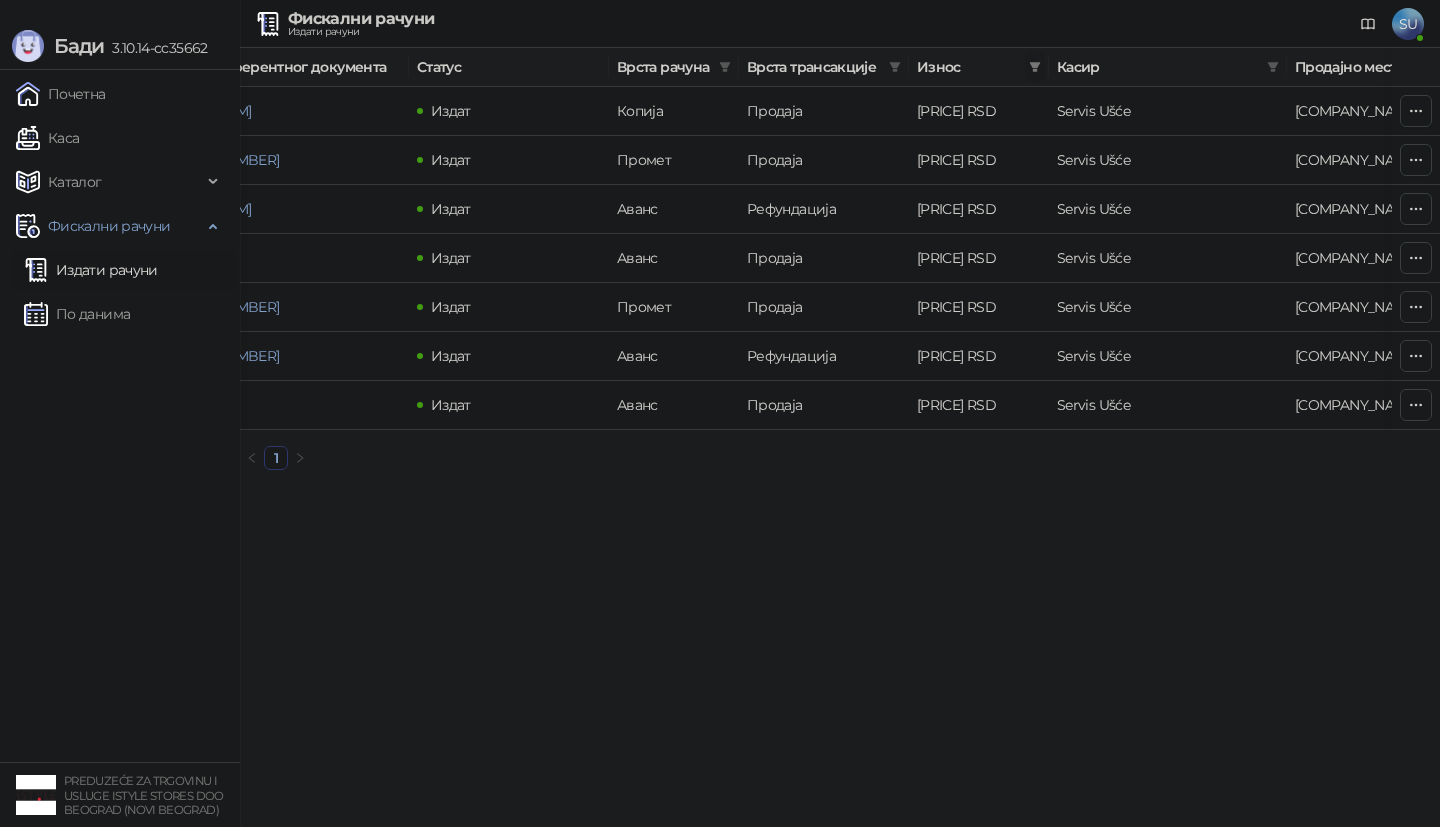 click 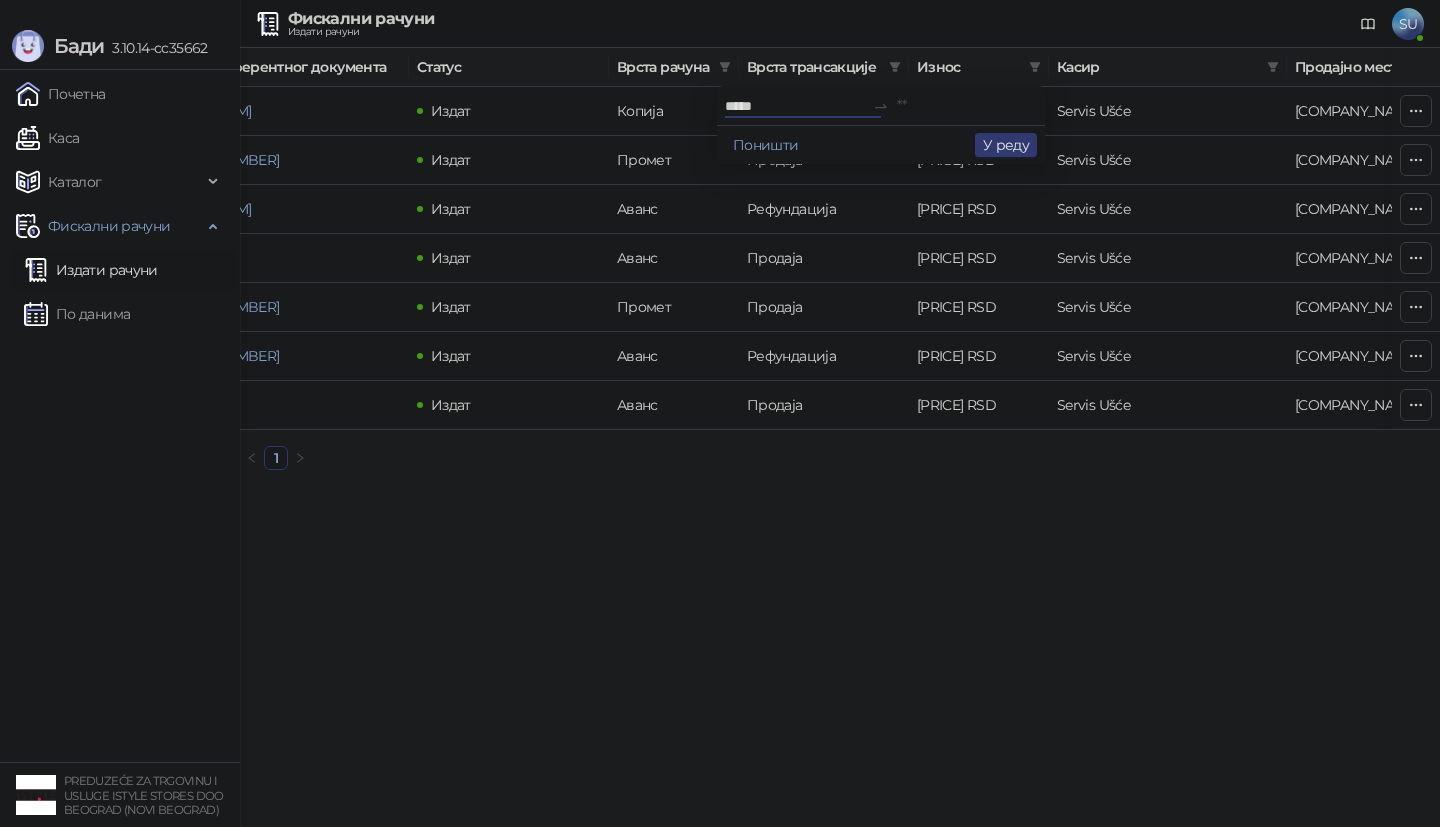 type on "*****" 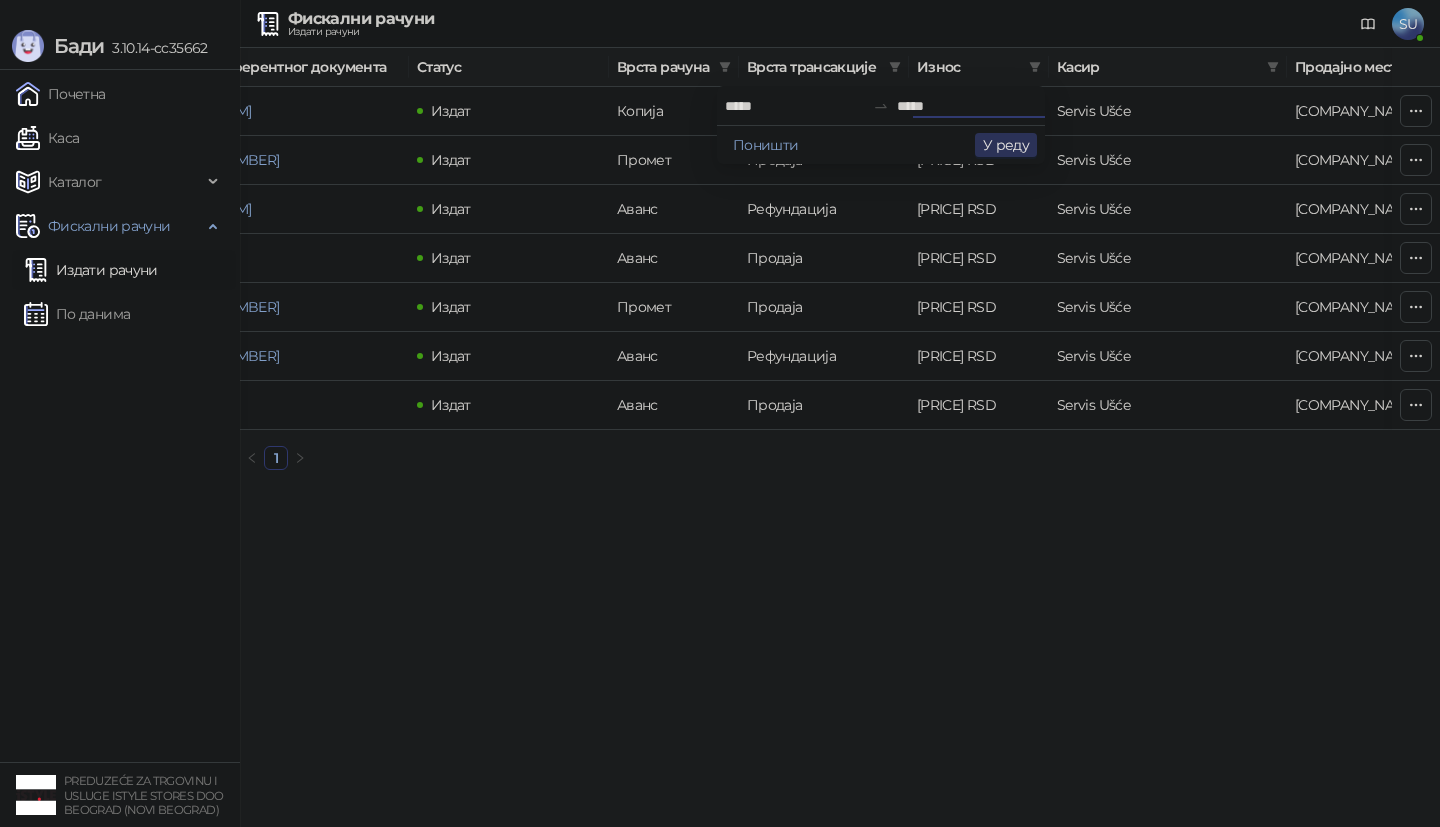 type on "*****" 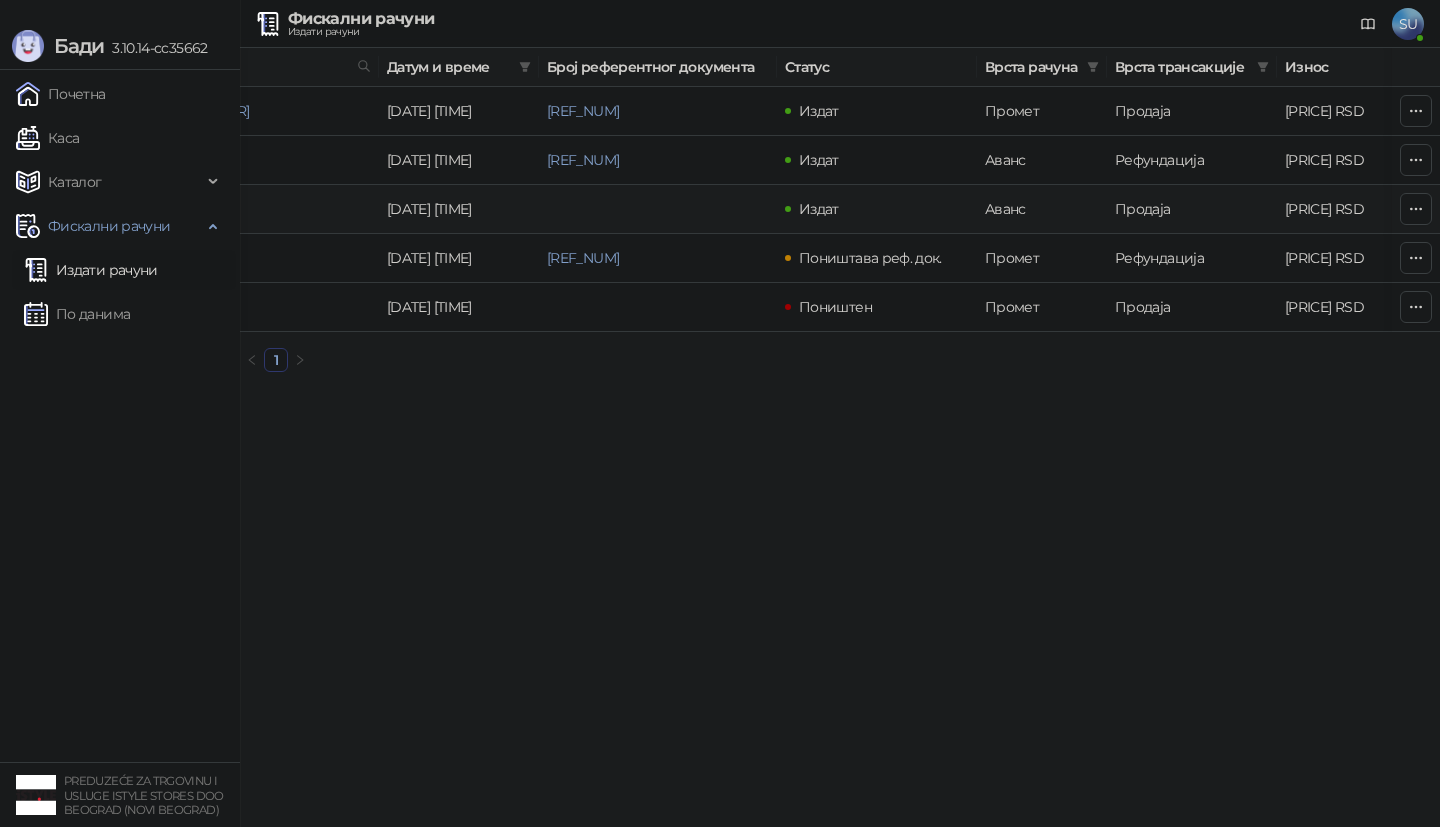 scroll, scrollTop: 0, scrollLeft: 98, axis: horizontal 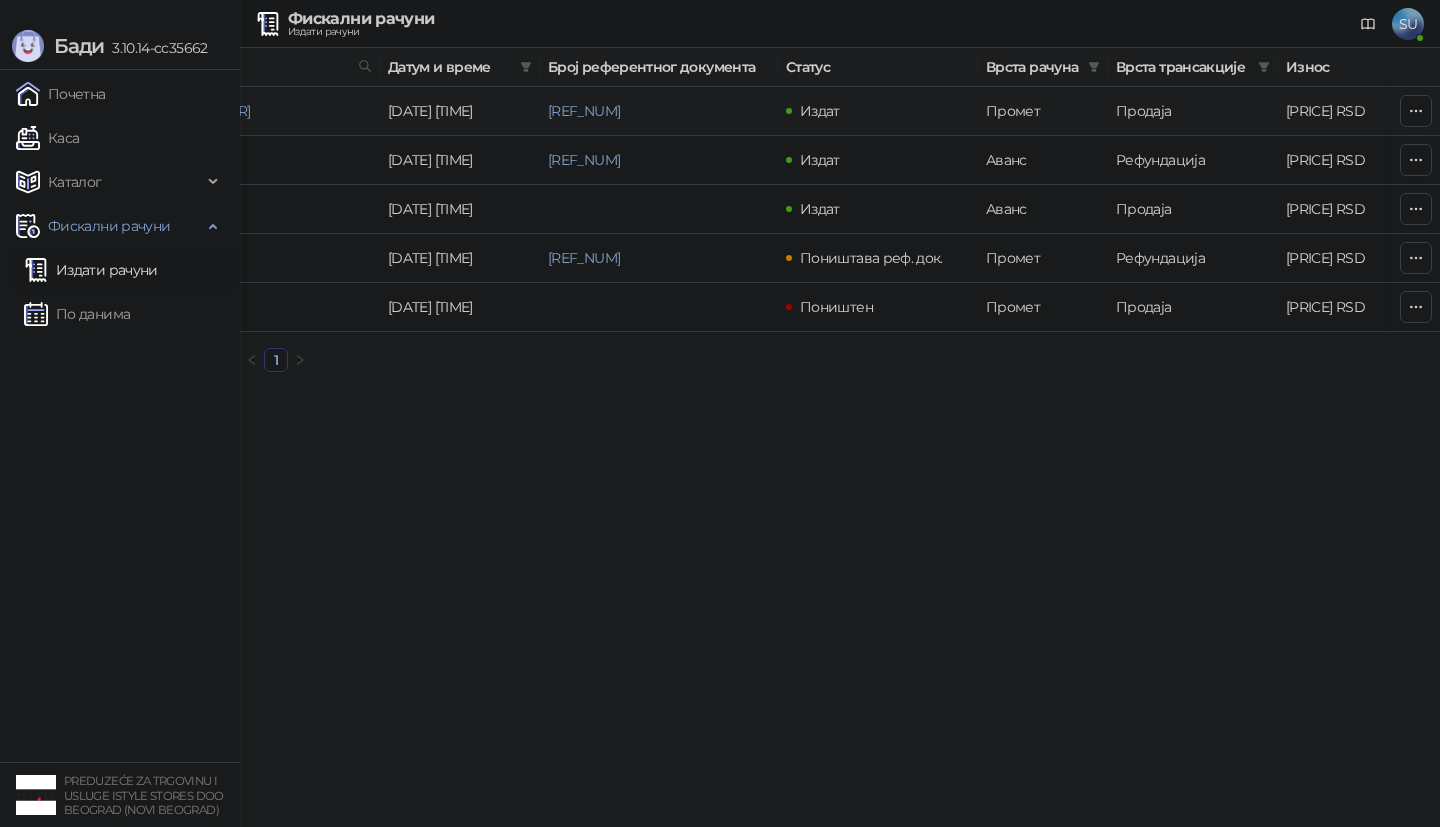 click on "Издат" at bounding box center (878, 111) 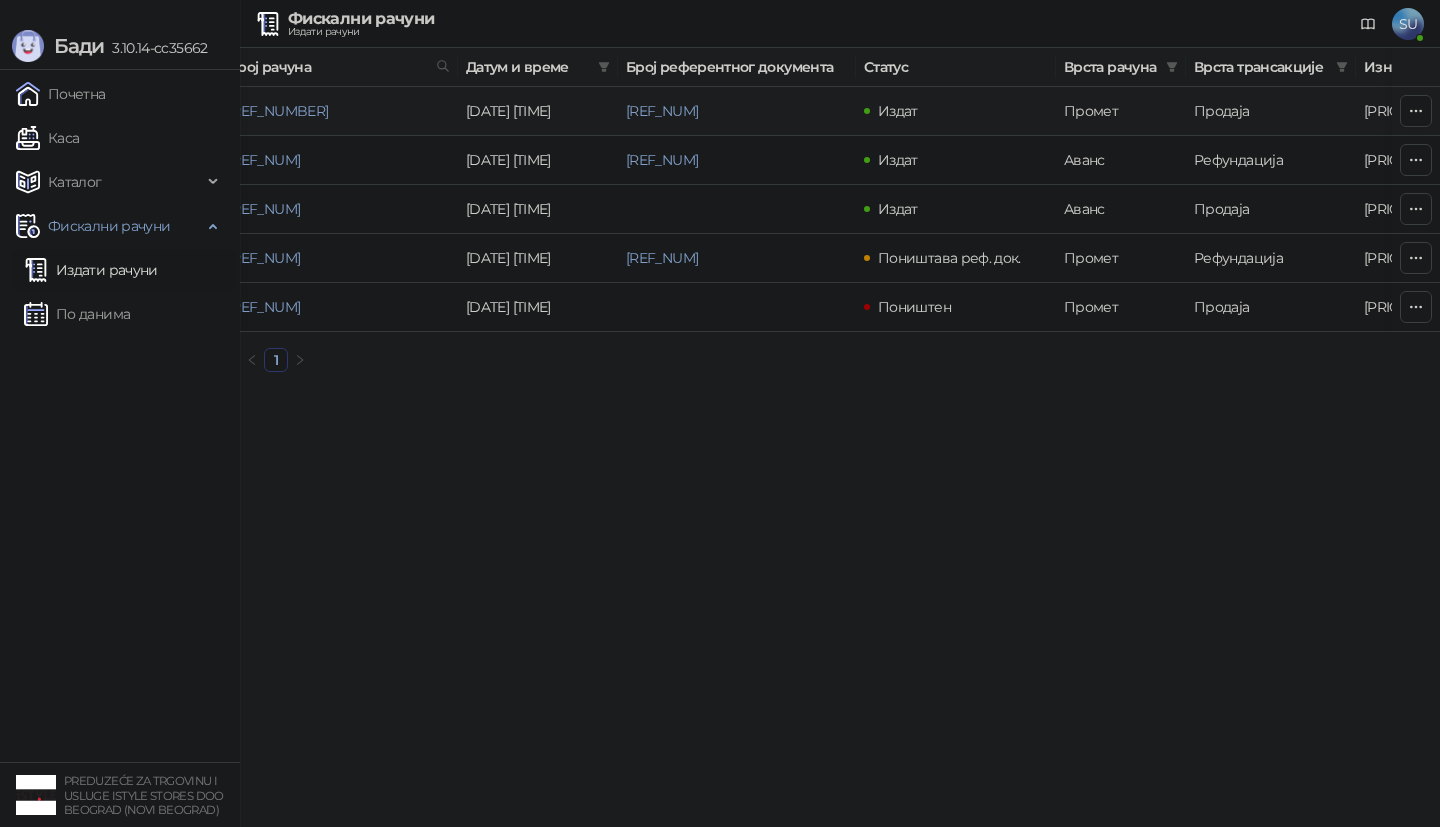 scroll, scrollTop: 0, scrollLeft: 0, axis: both 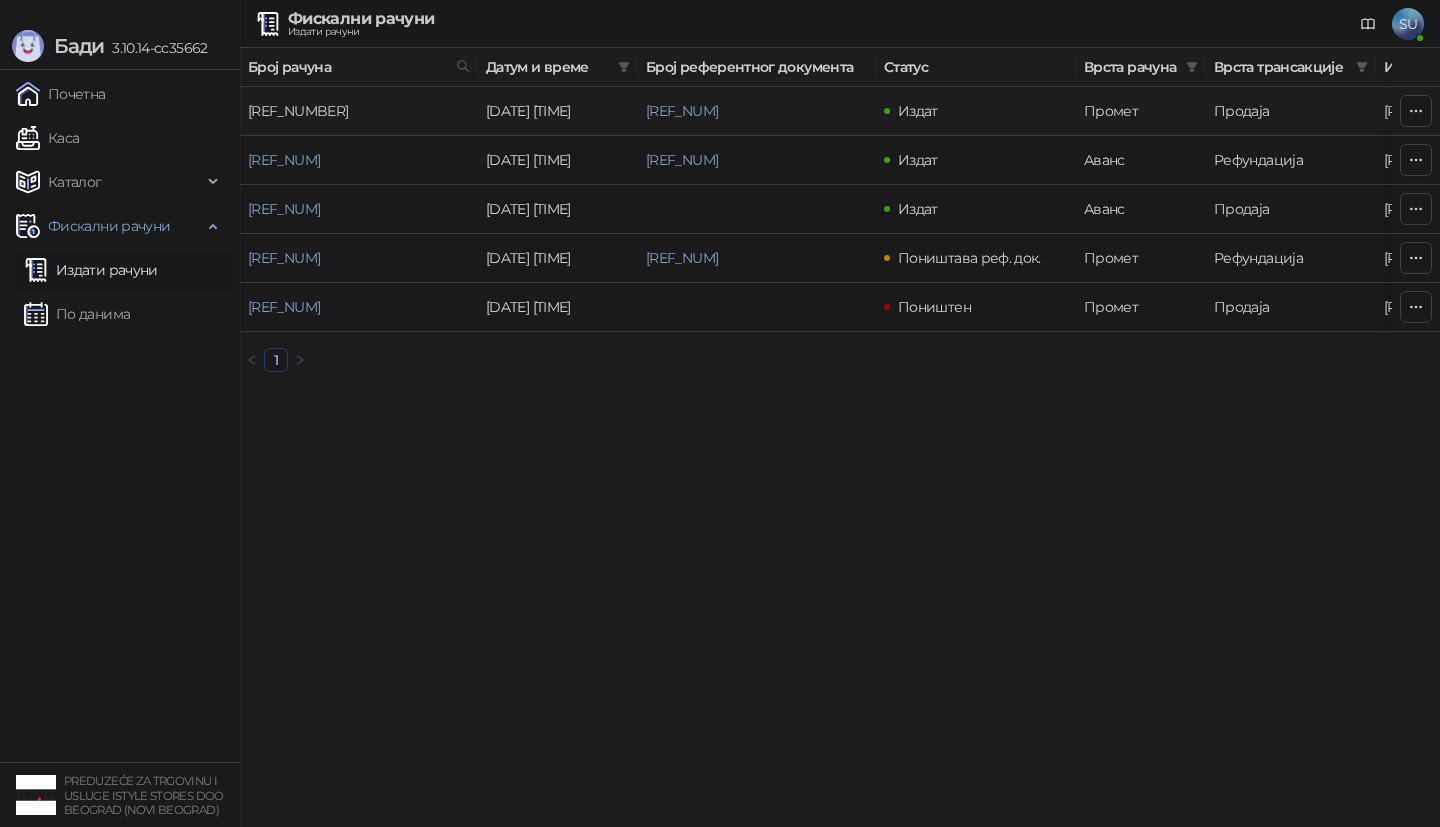 click on "[REF_NUMBER]" at bounding box center [298, 111] 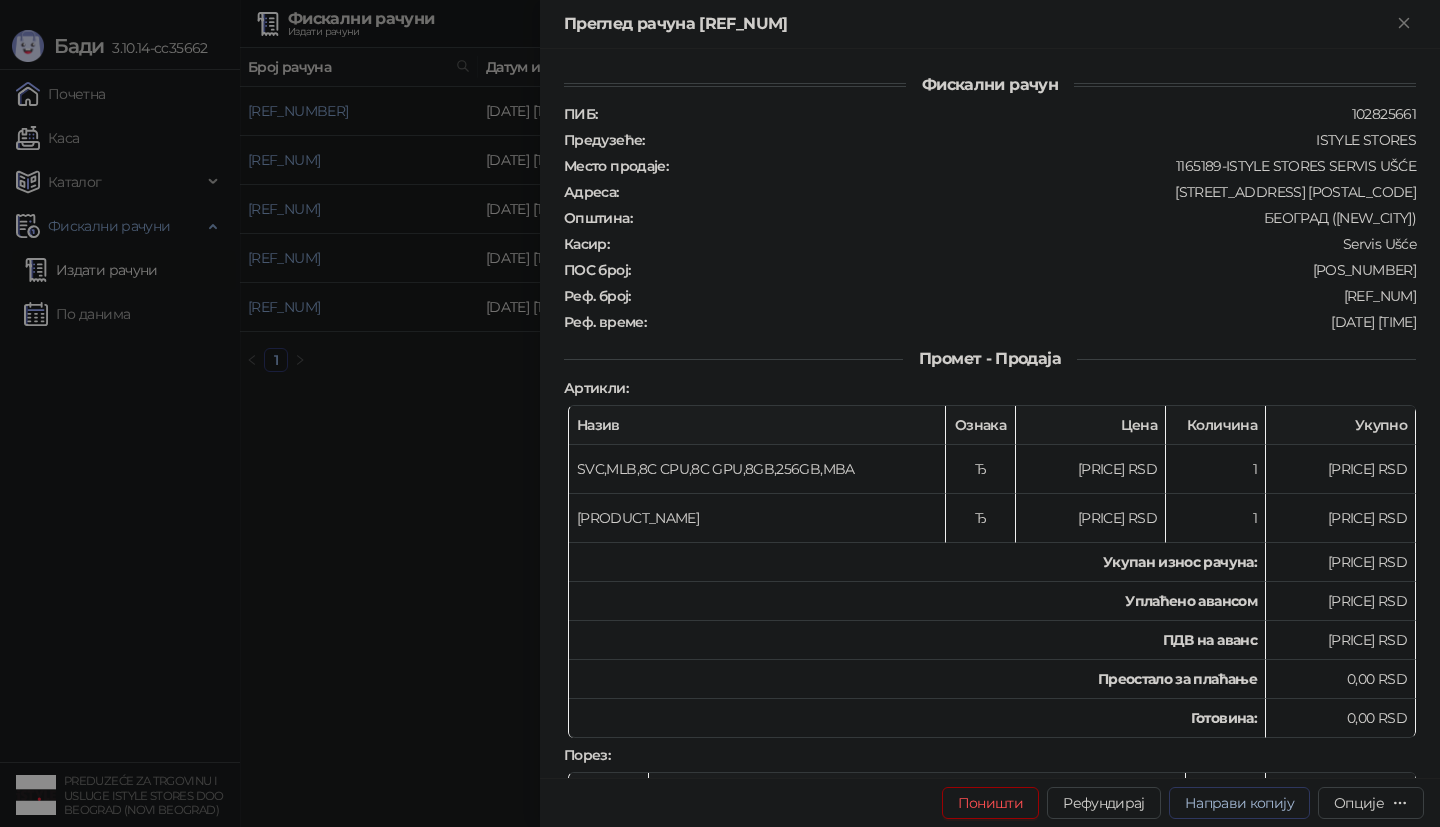 click on "Направи копију" at bounding box center (1239, 803) 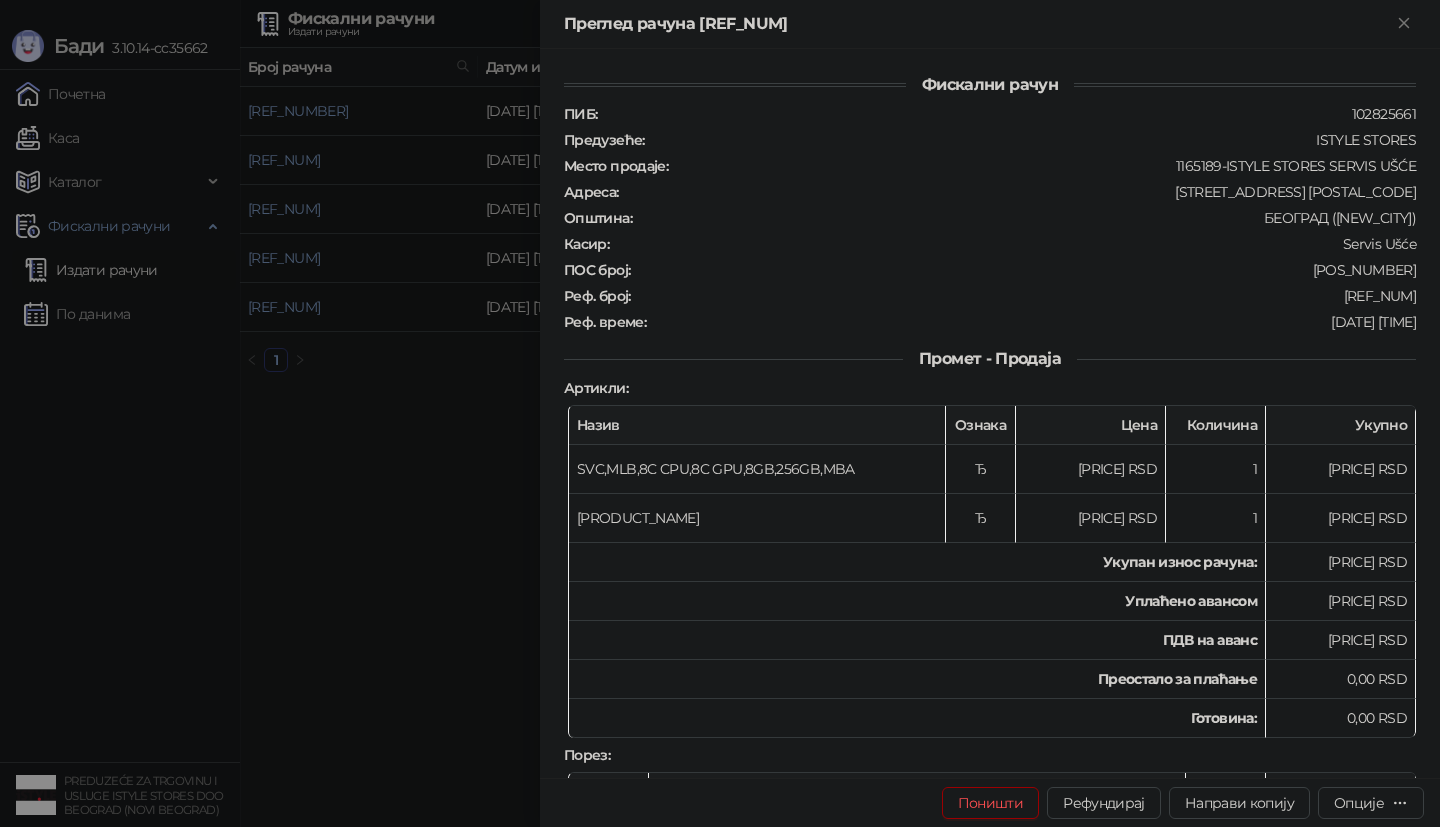 type on "**********" 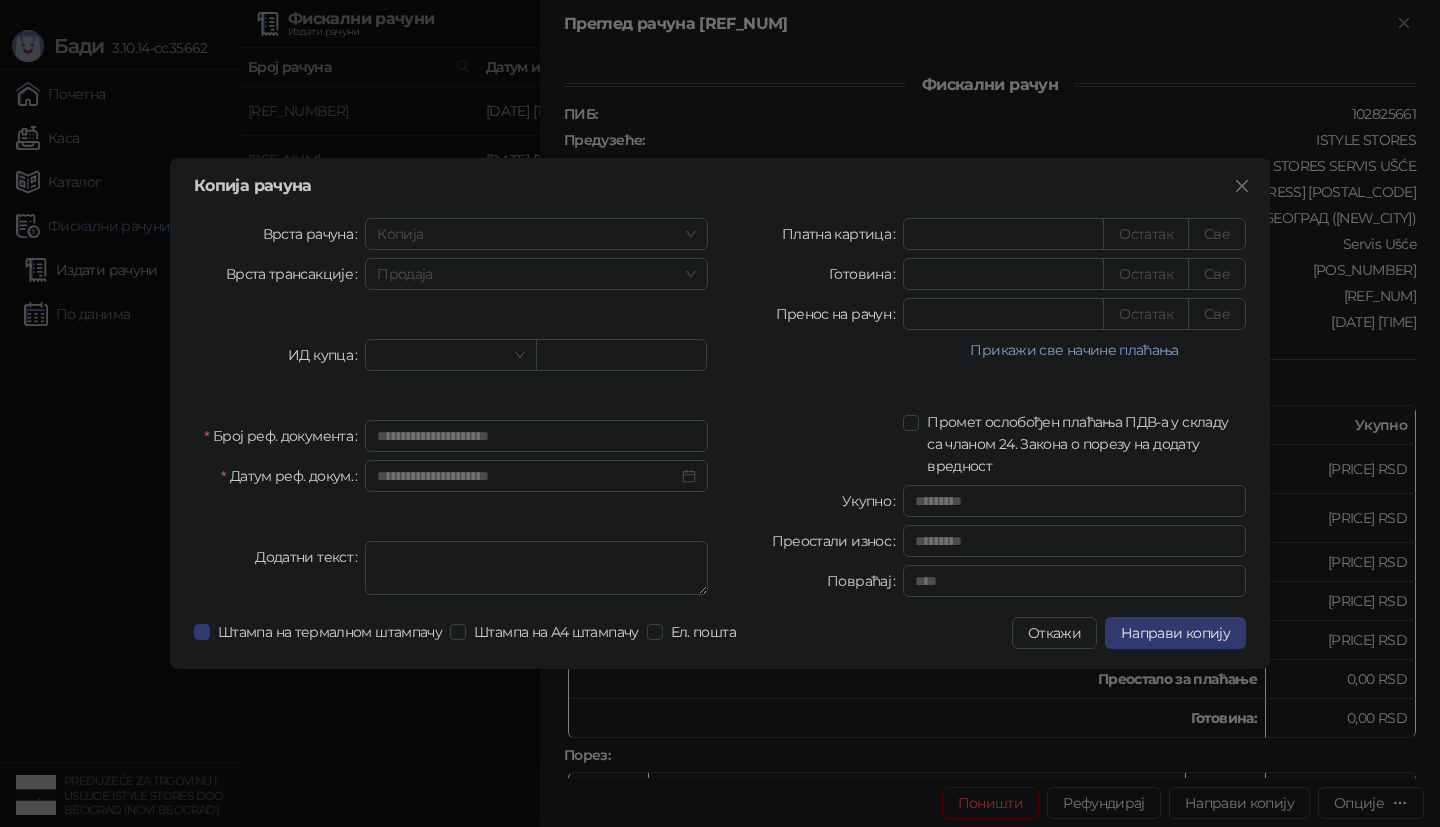 click on "Штампа на термалном штампачу Штампа на А4 штампачу Ел. пошта" at bounding box center (469, 633) 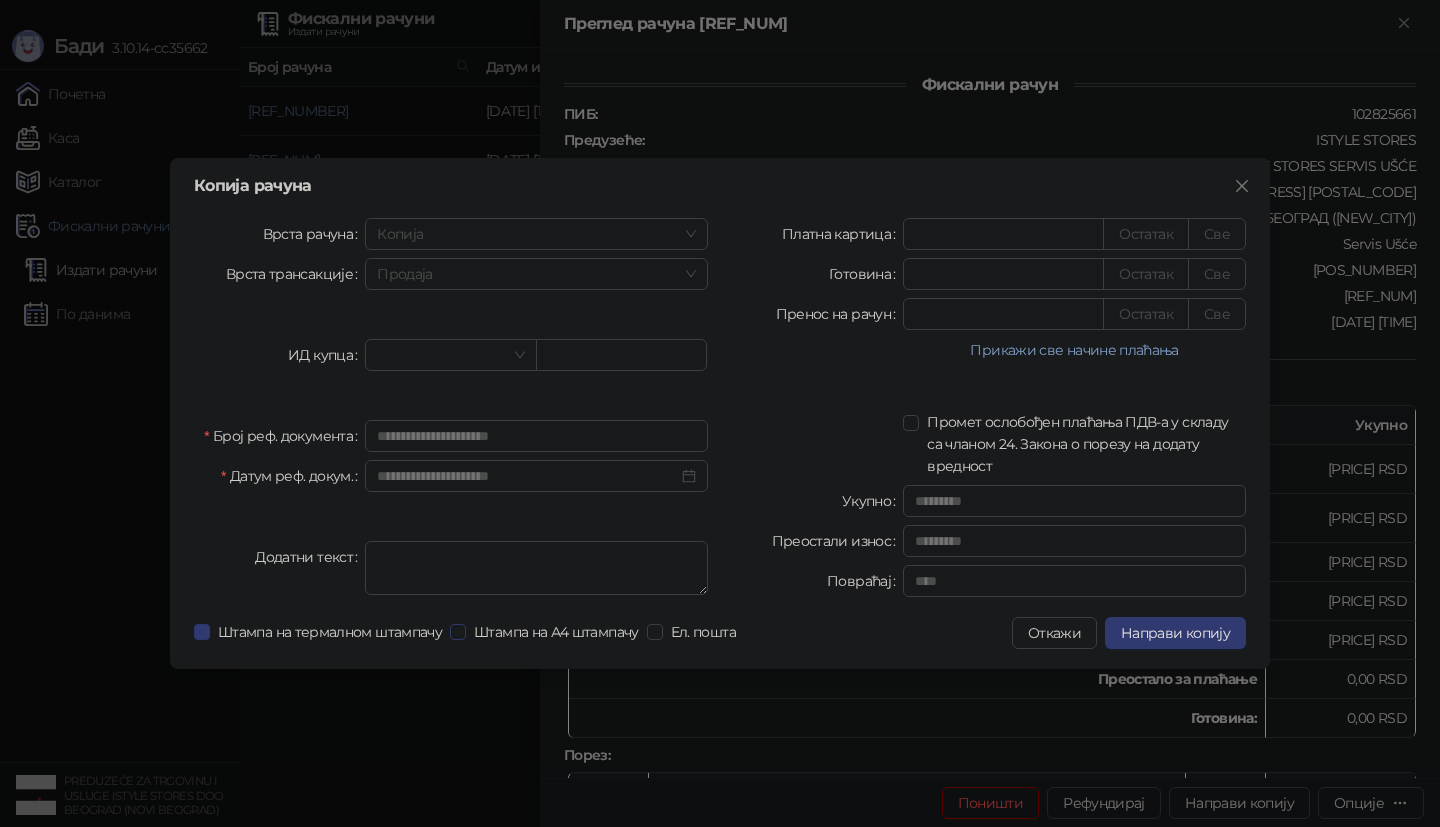 click on "Штампа на А4 штампачу" at bounding box center [556, 632] 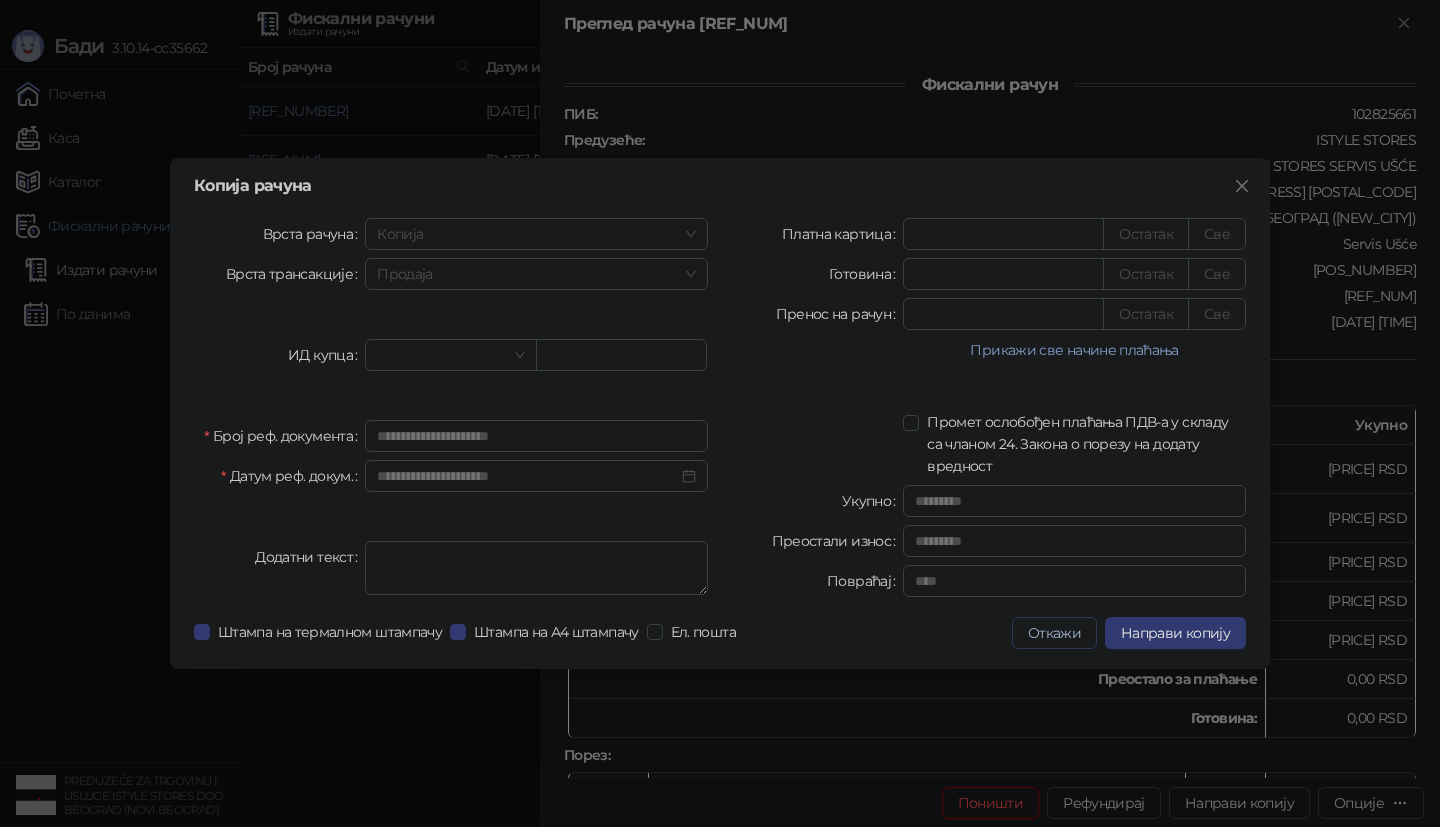 click on "Откажи" at bounding box center [1054, 633] 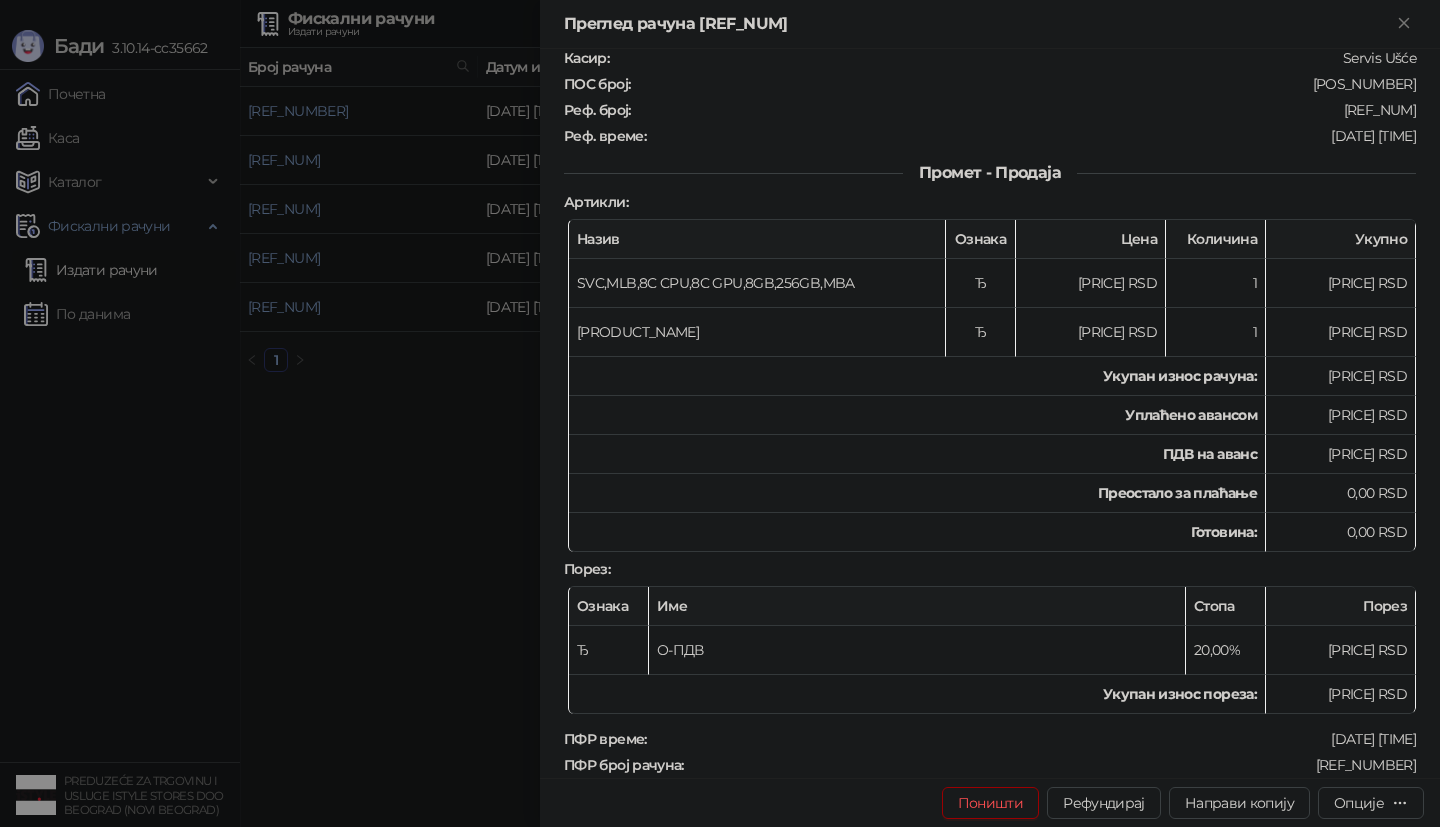 scroll, scrollTop: 510, scrollLeft: 0, axis: vertical 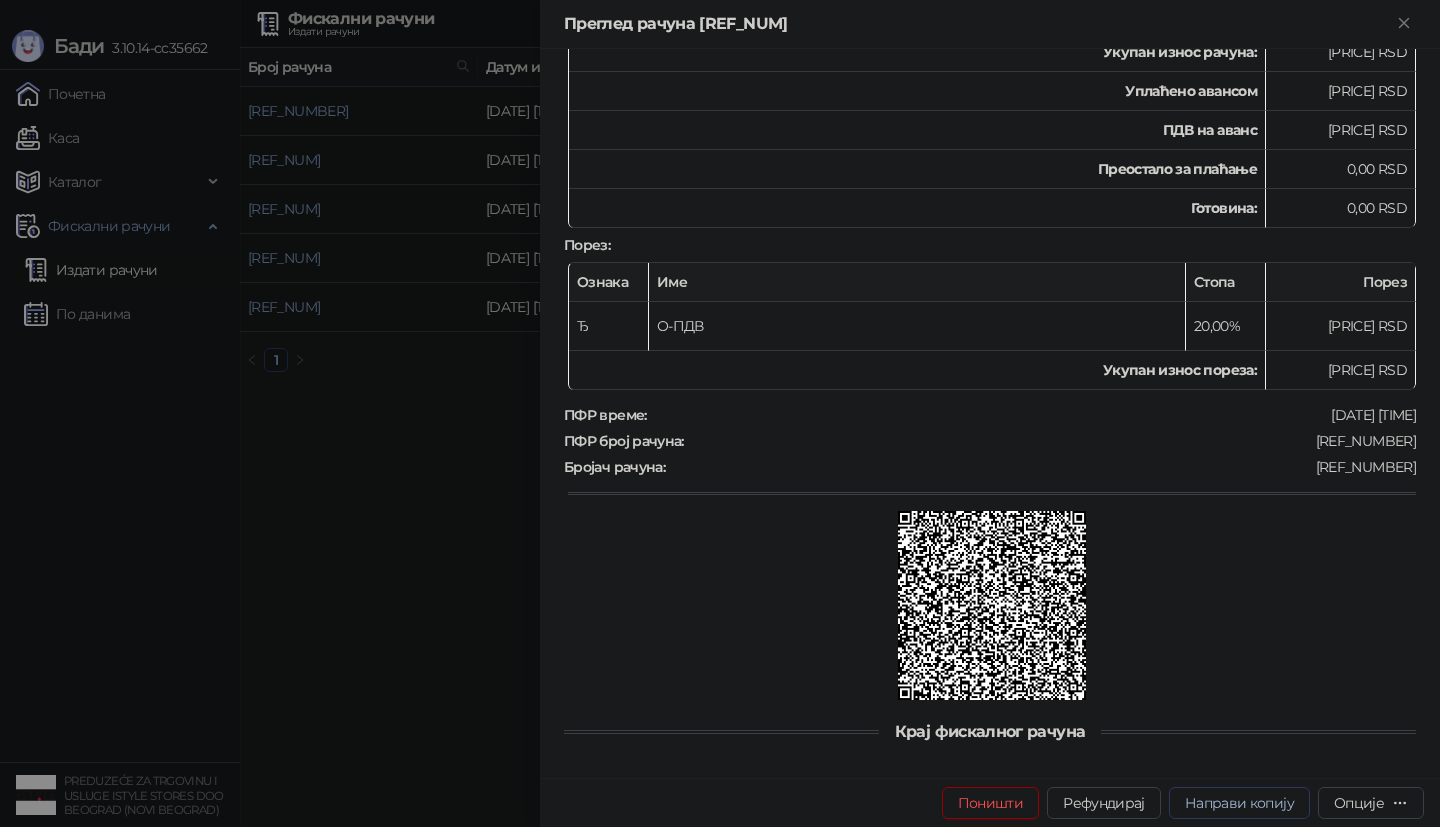 click on "Направи копију" at bounding box center [1239, 803] 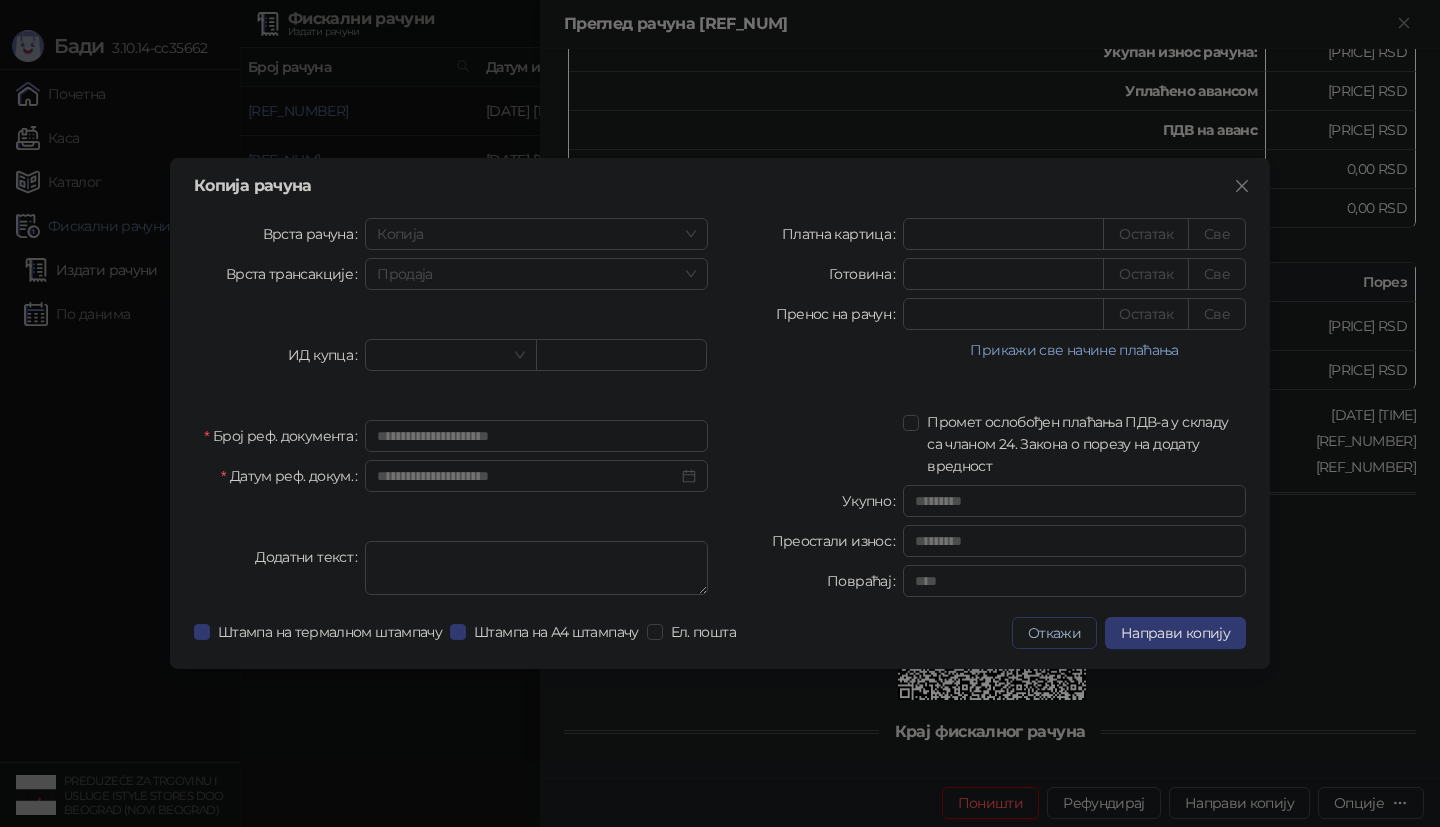 click on "Откажи" at bounding box center (1054, 633) 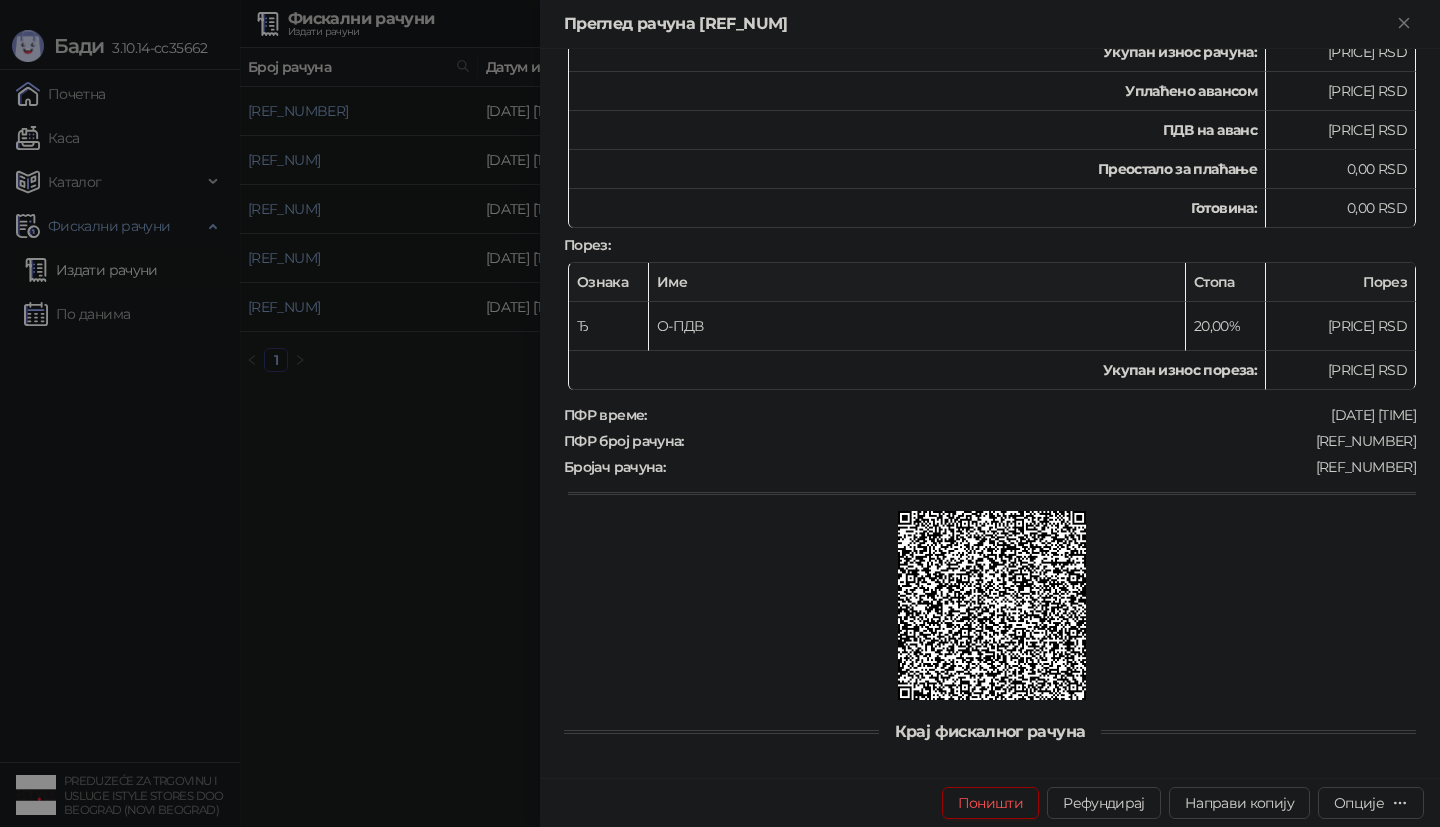 click at bounding box center [720, 413] 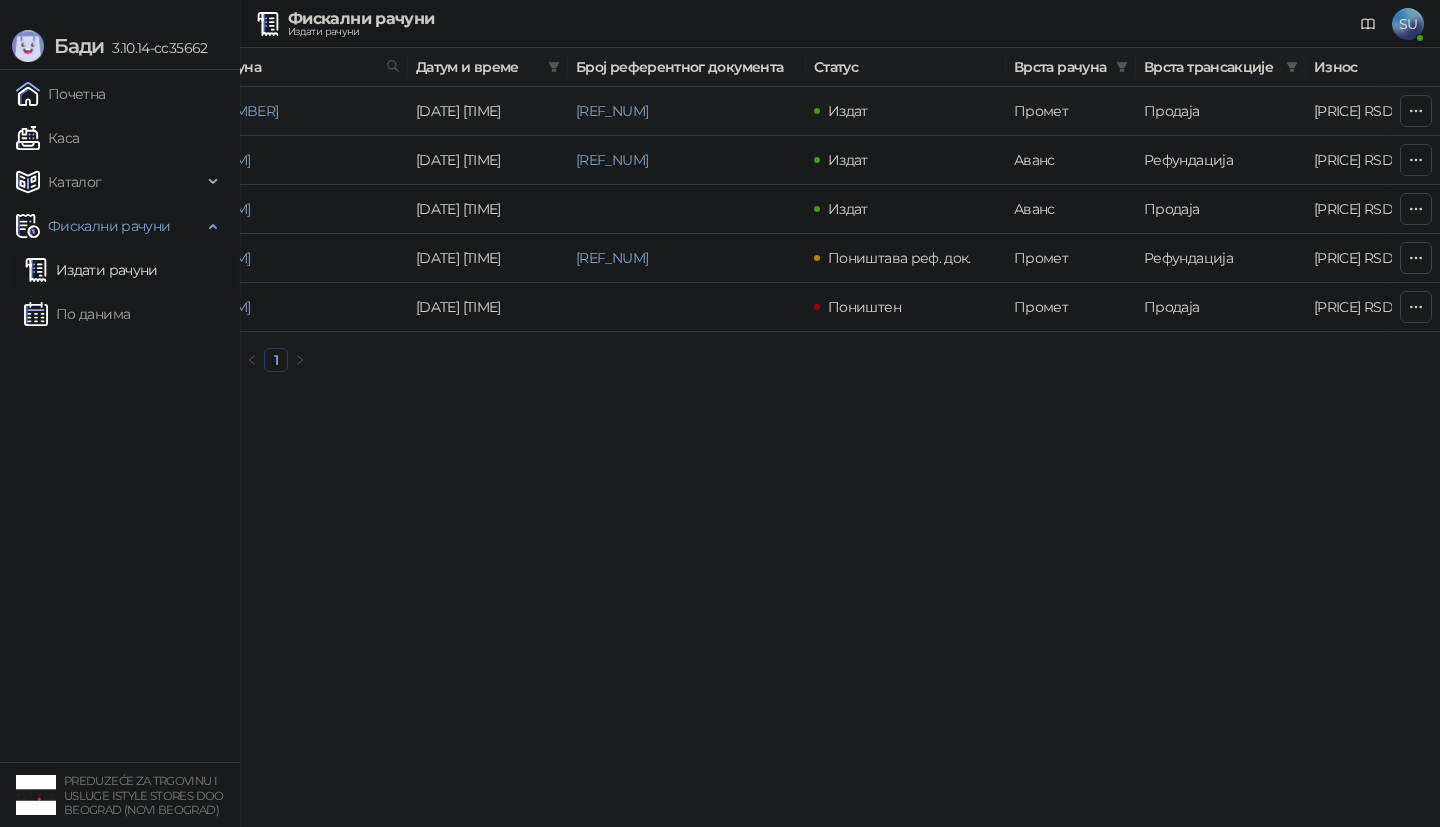scroll, scrollTop: 0, scrollLeft: 0, axis: both 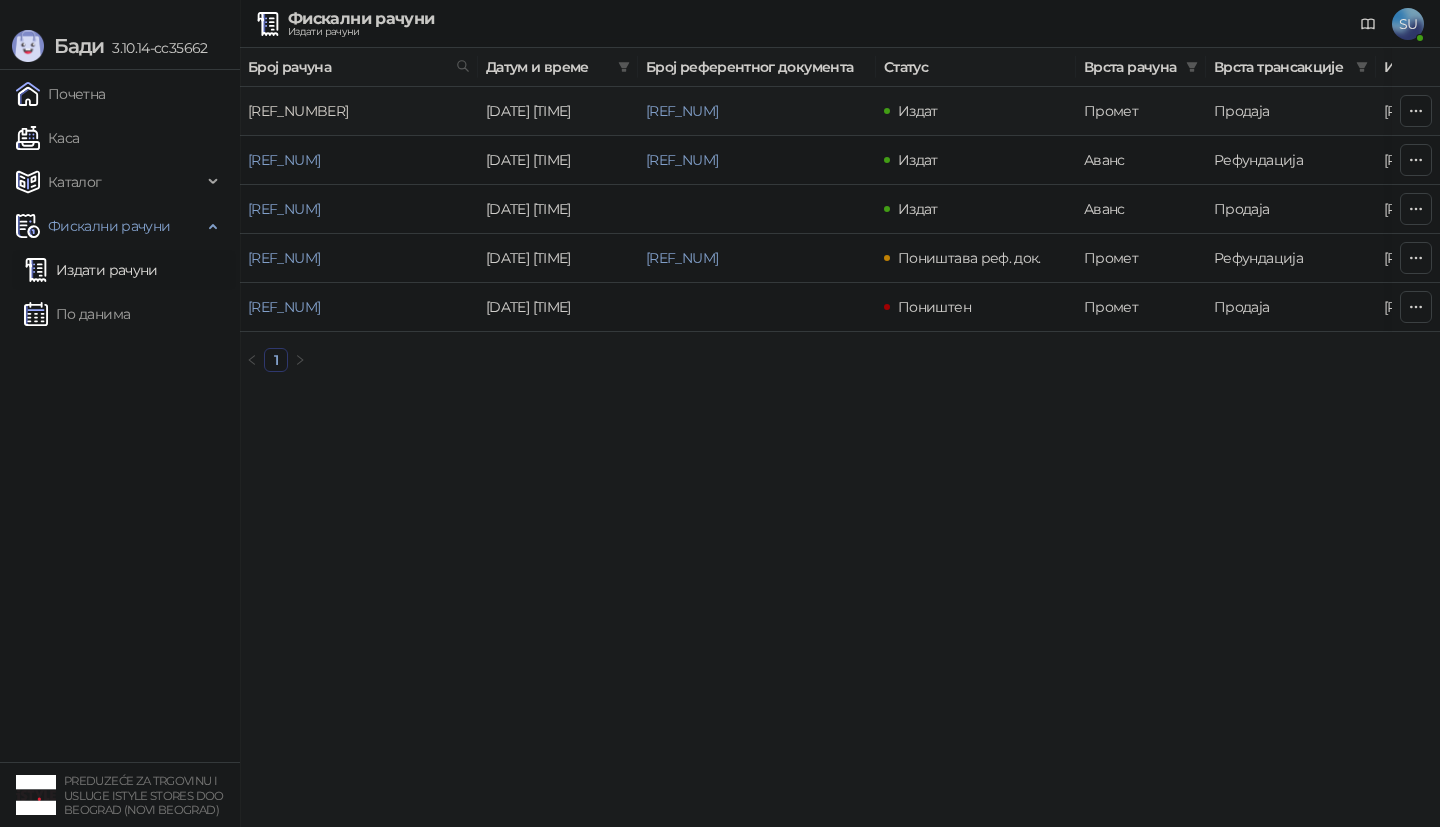 click on "[REF_NUMBER]" at bounding box center (298, 111) 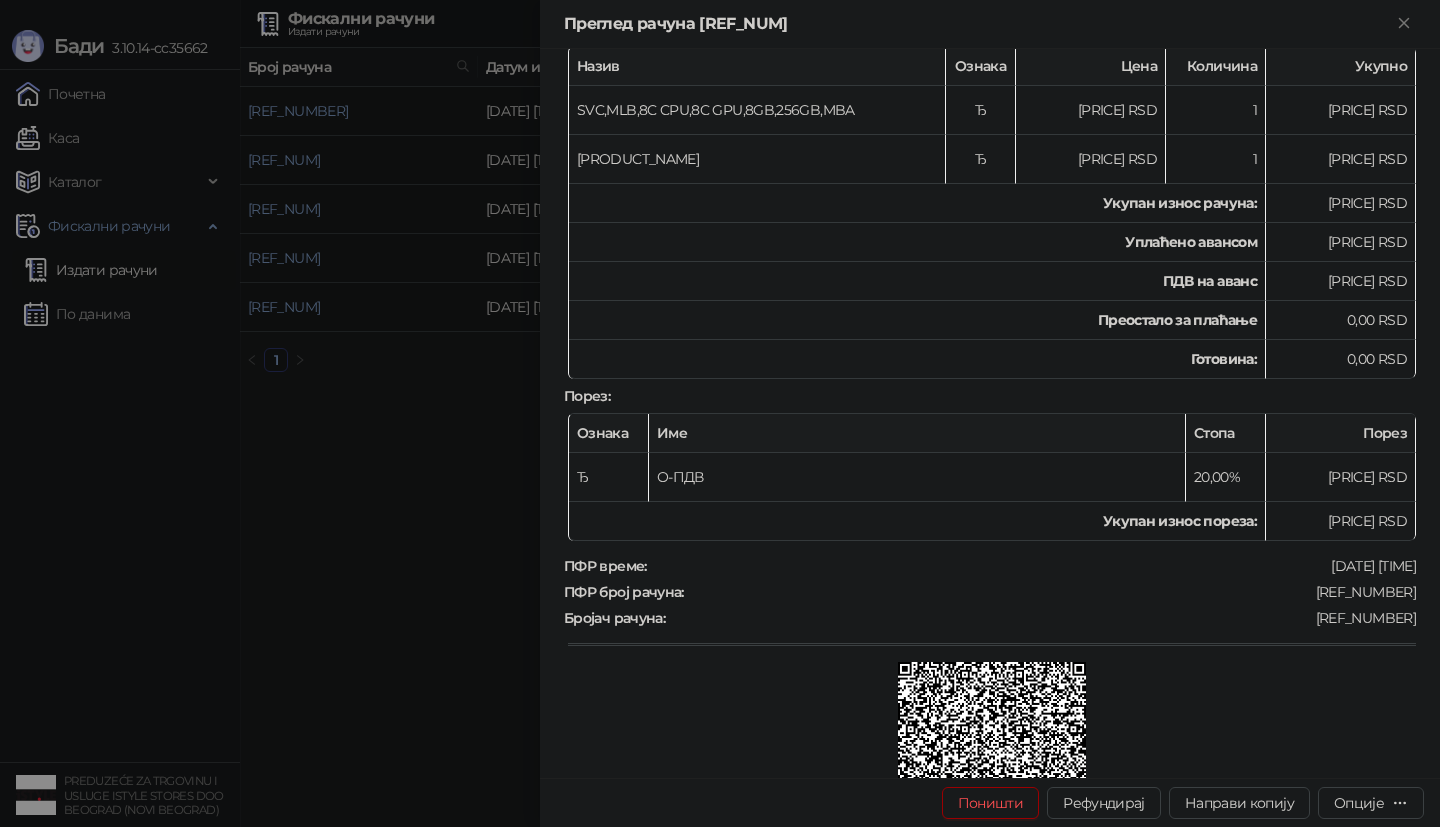 scroll, scrollTop: 510, scrollLeft: 0, axis: vertical 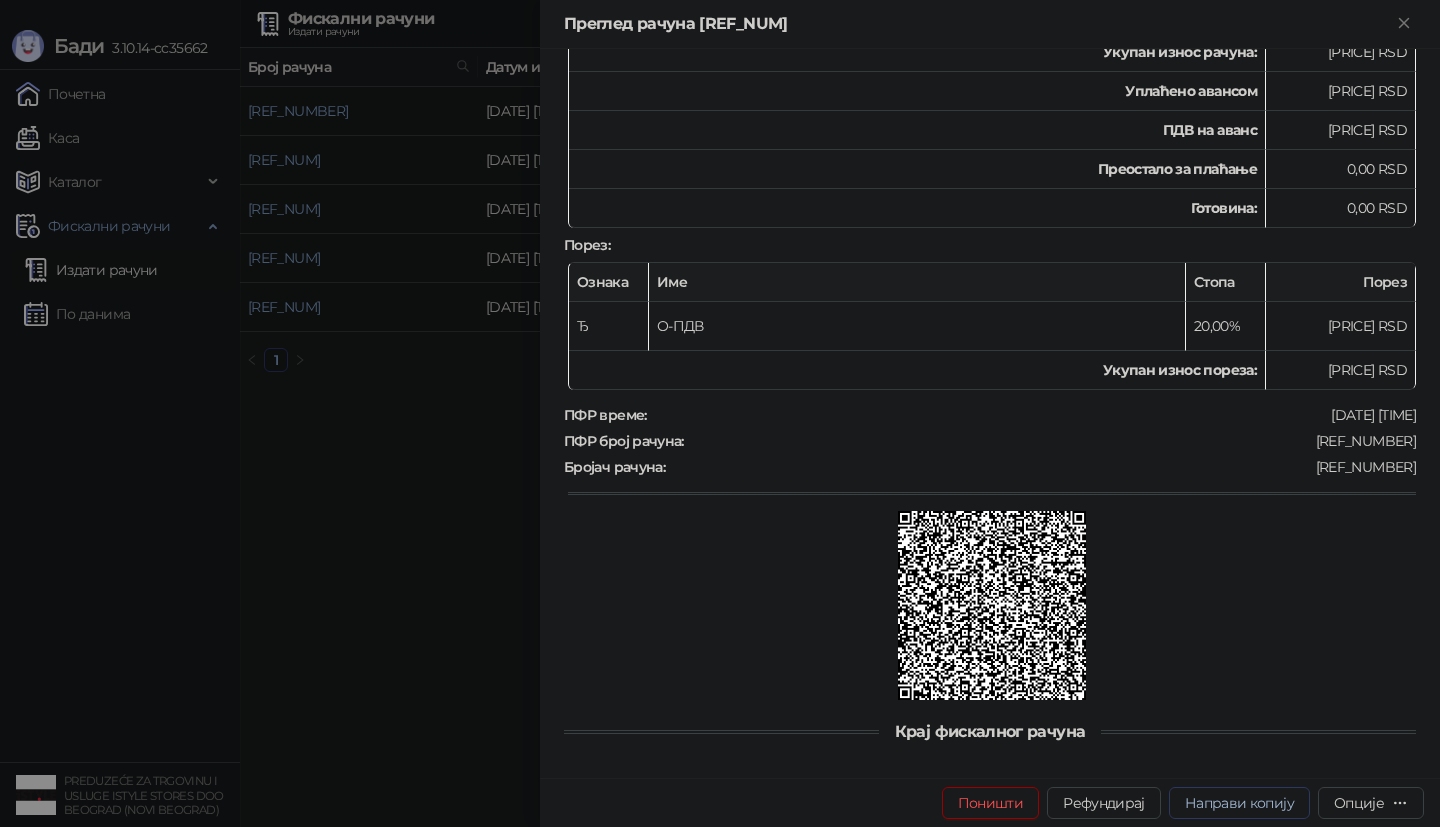 click on "Направи копију" at bounding box center [1239, 803] 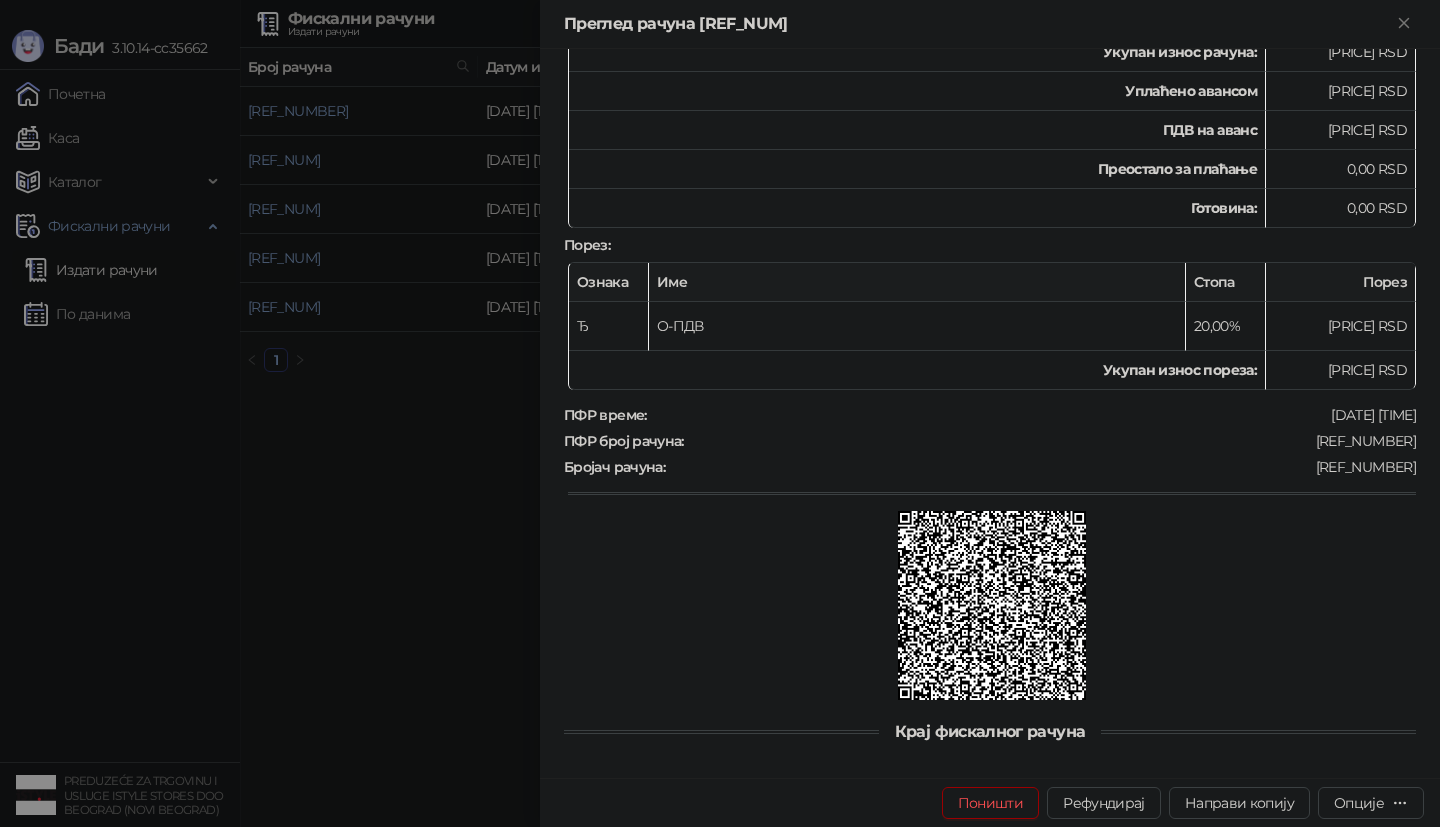 type on "**********" 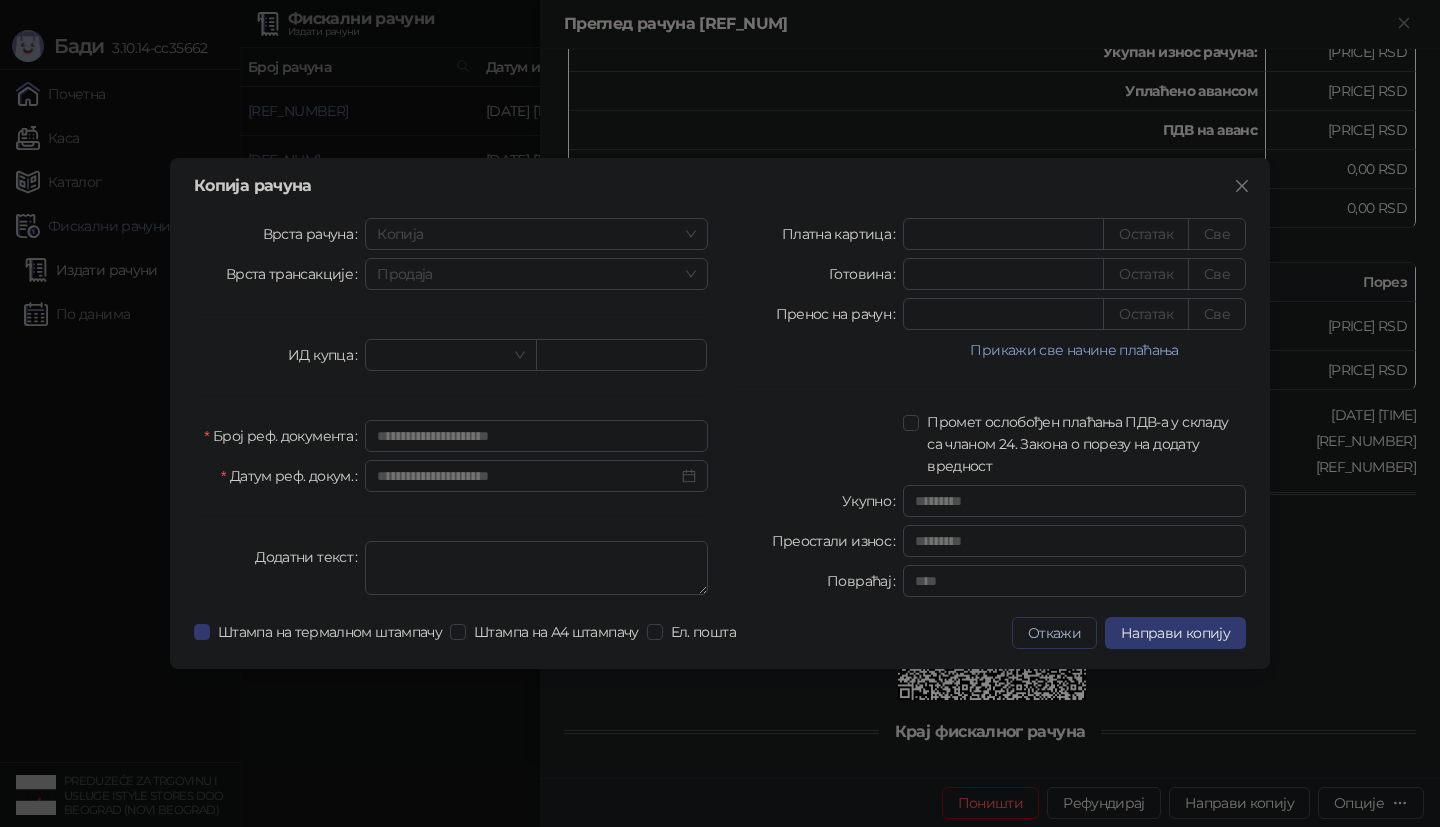 click on "Откажи" at bounding box center [1054, 633] 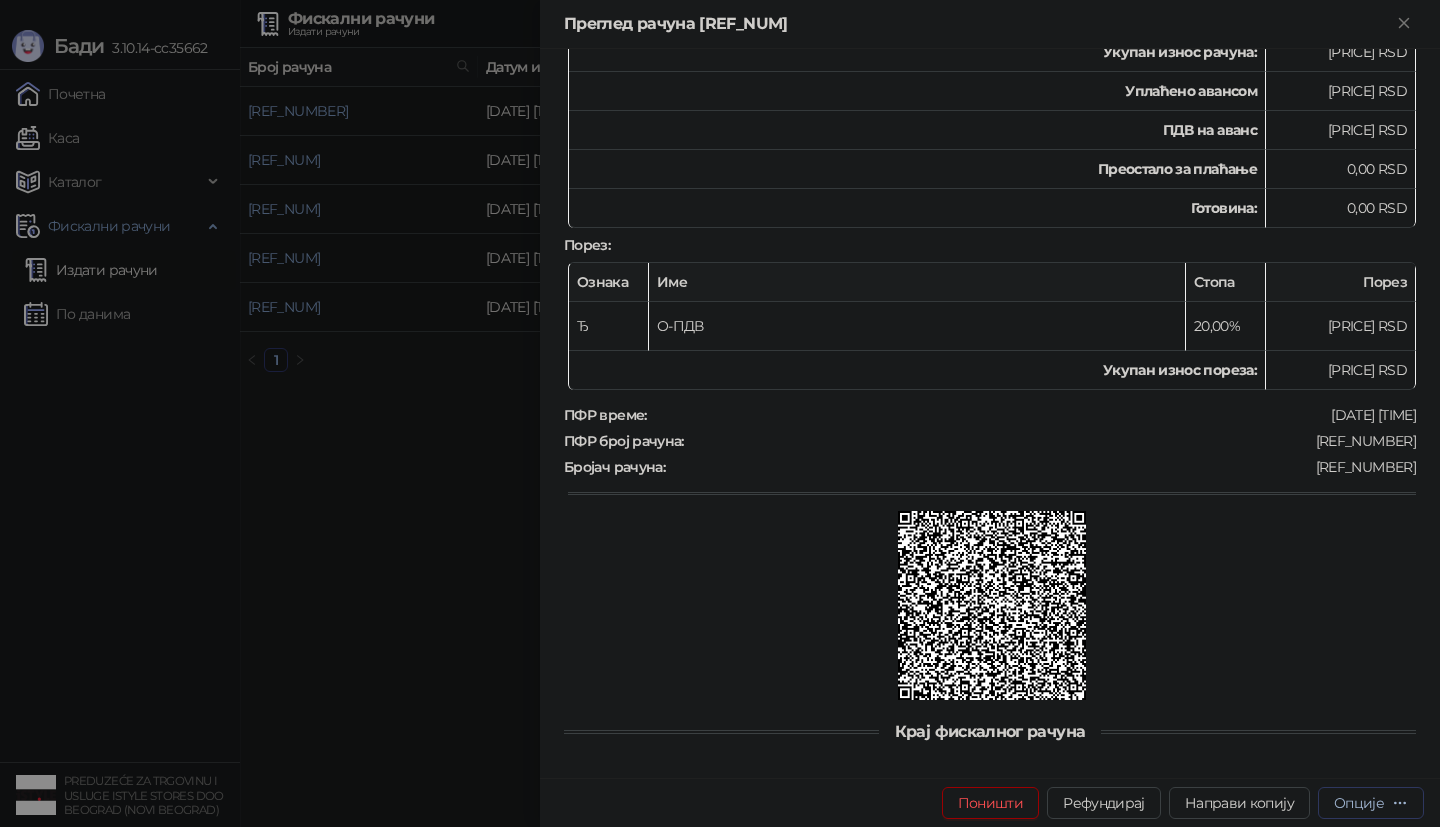 click on "Опције" at bounding box center (1359, 803) 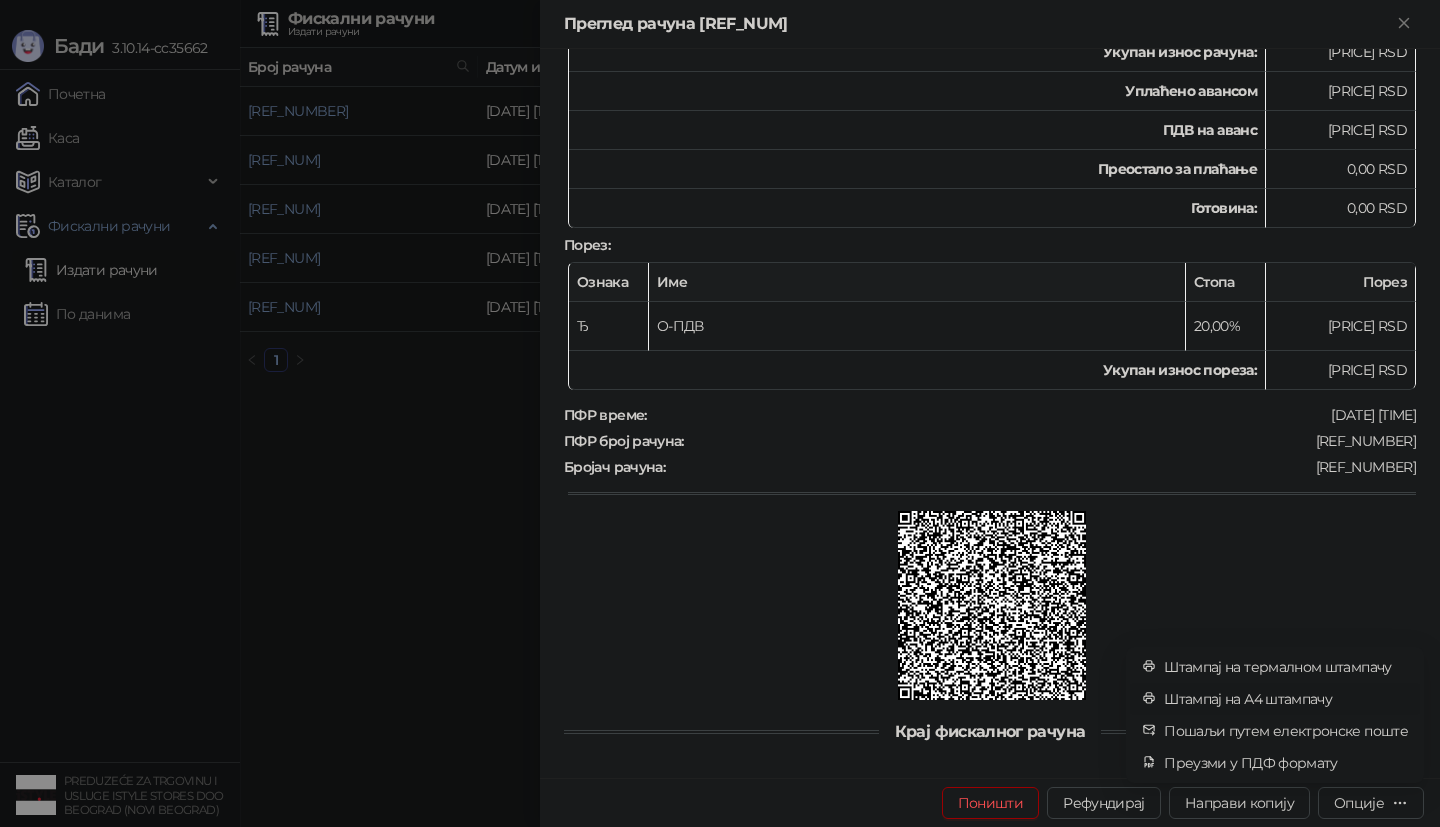 click on "Штампај на А4 штампачу" at bounding box center (1286, 699) 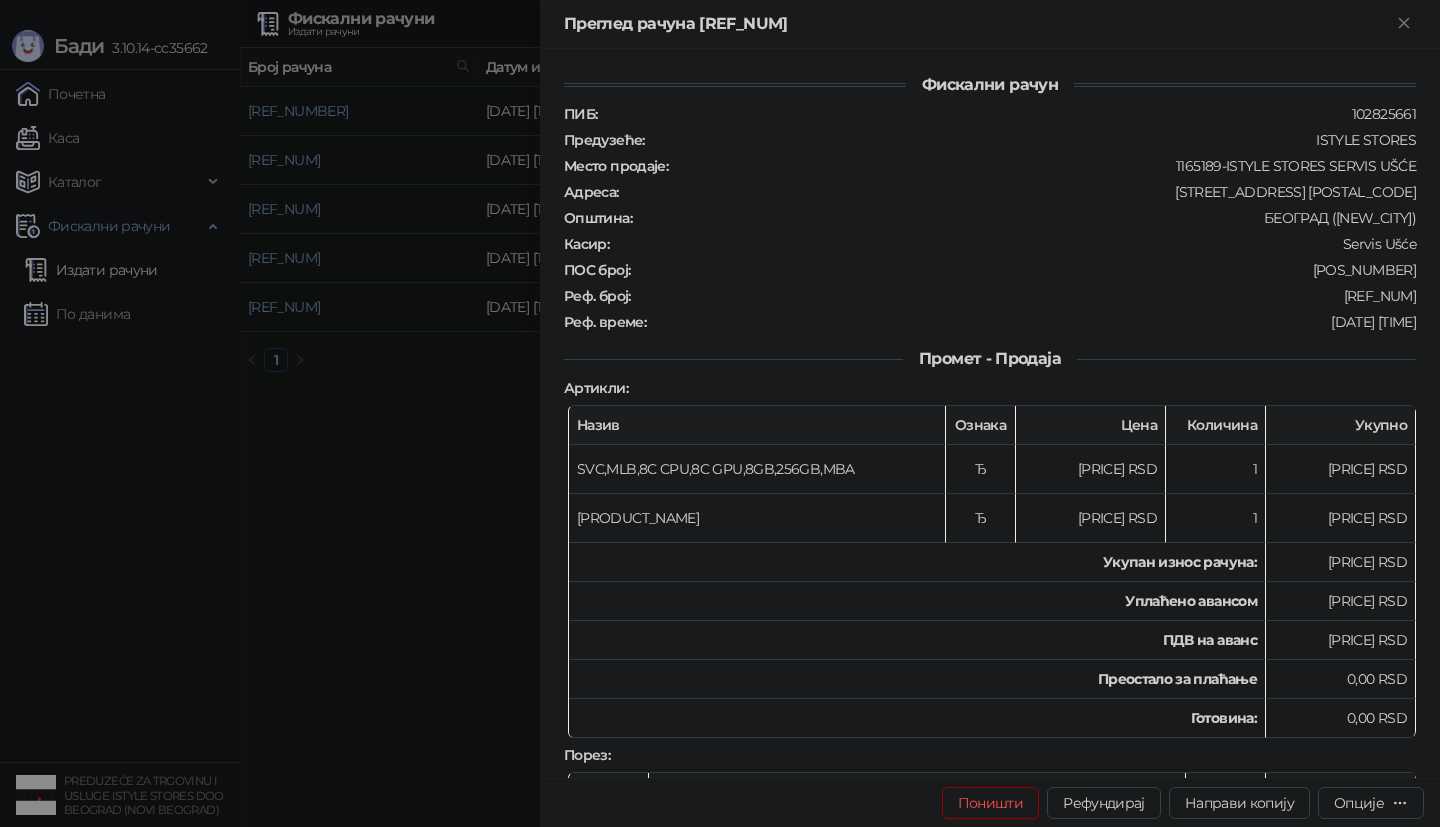 click at bounding box center (720, 413) 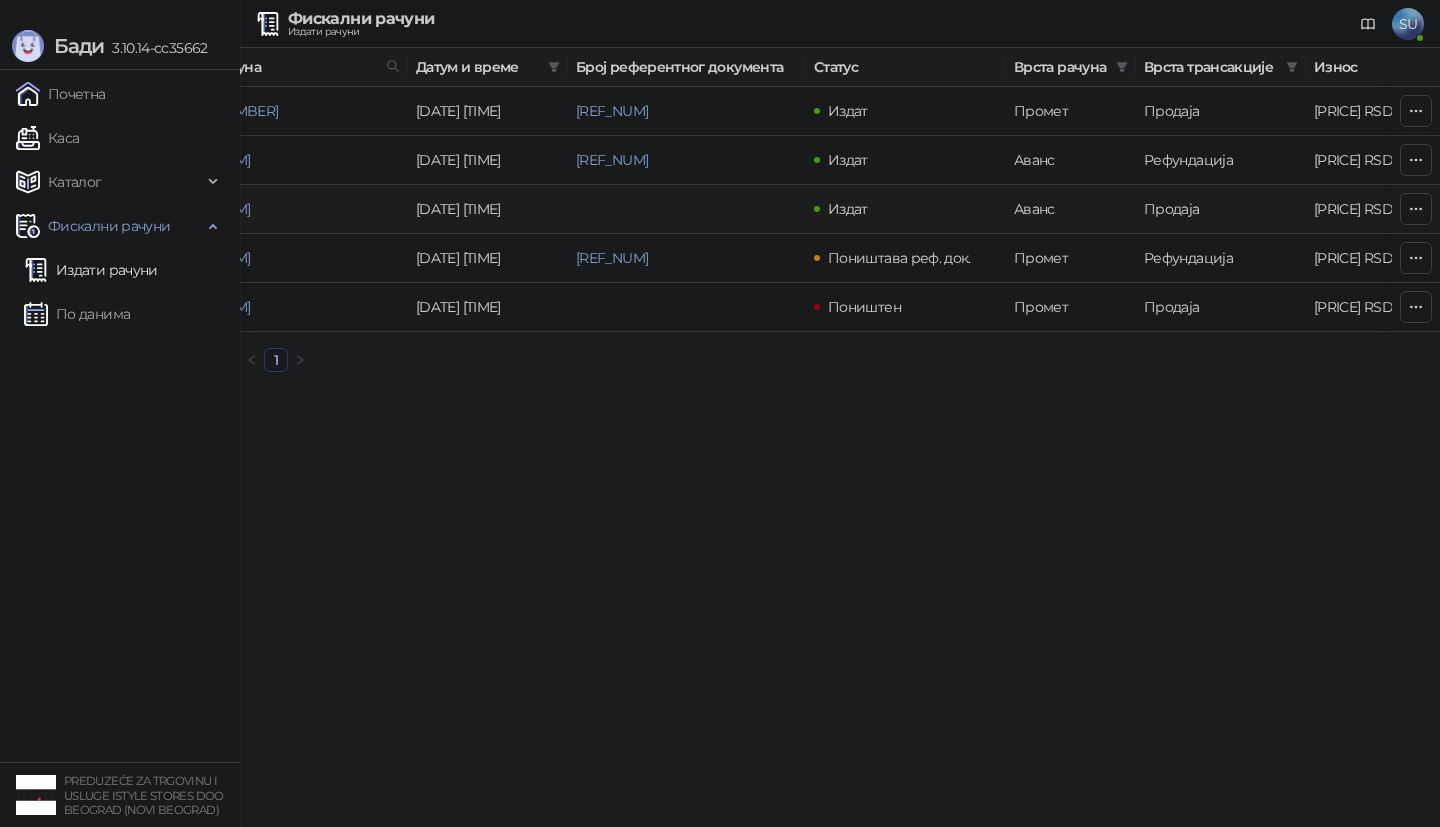 scroll, scrollTop: 0, scrollLeft: 0, axis: both 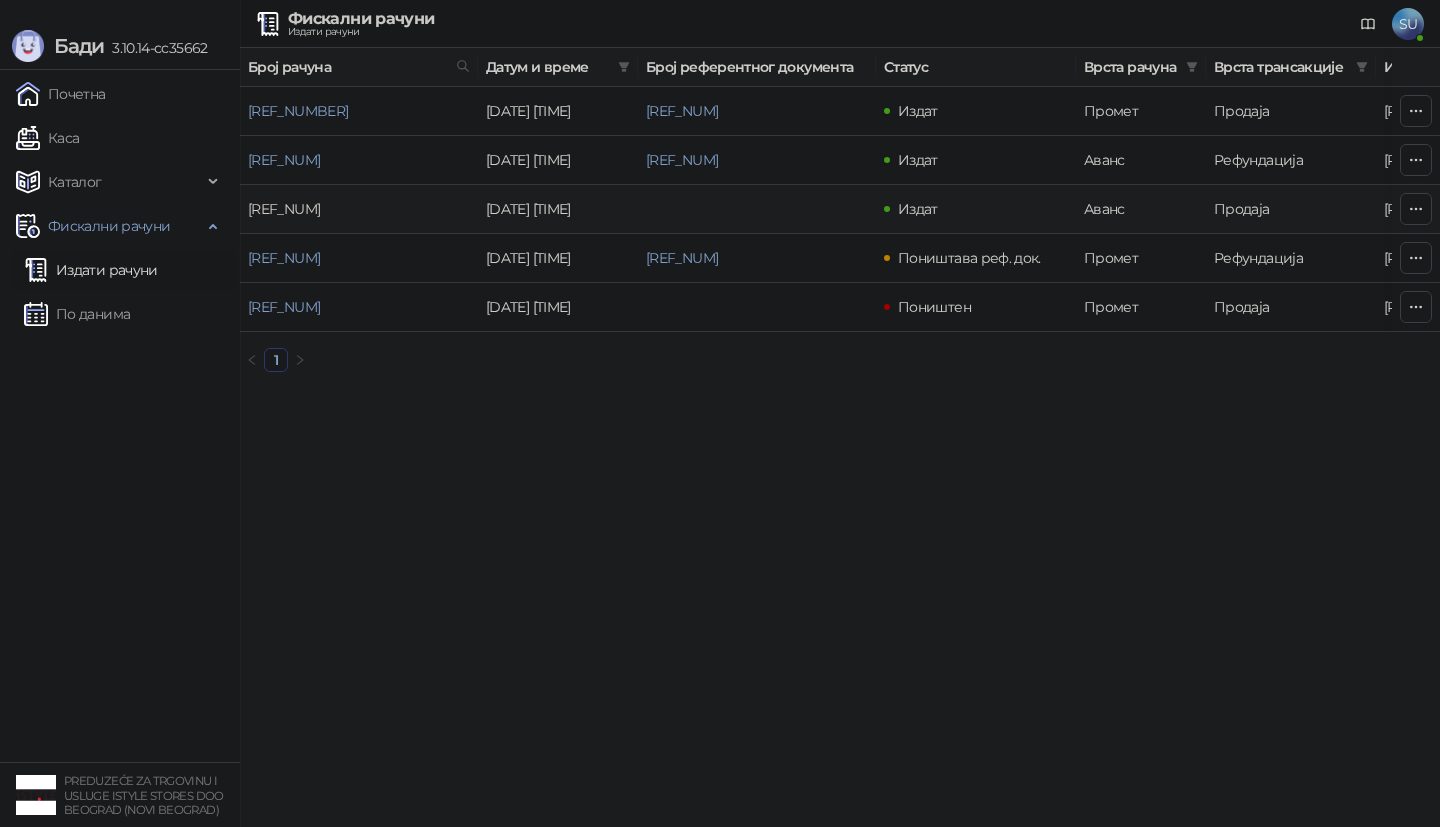 click on "[REF_NUM]" at bounding box center [284, 209] 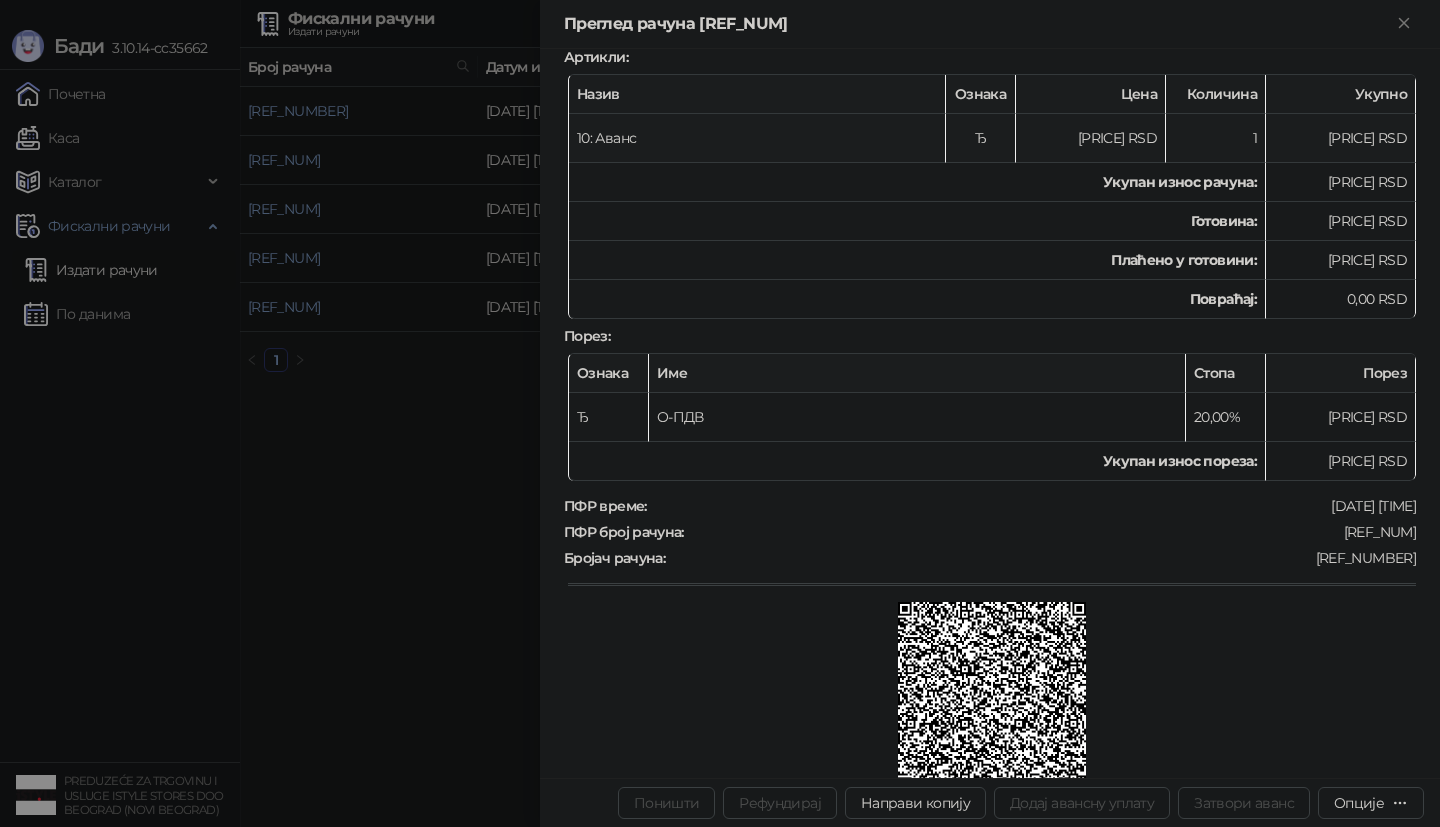 scroll, scrollTop: 353, scrollLeft: 0, axis: vertical 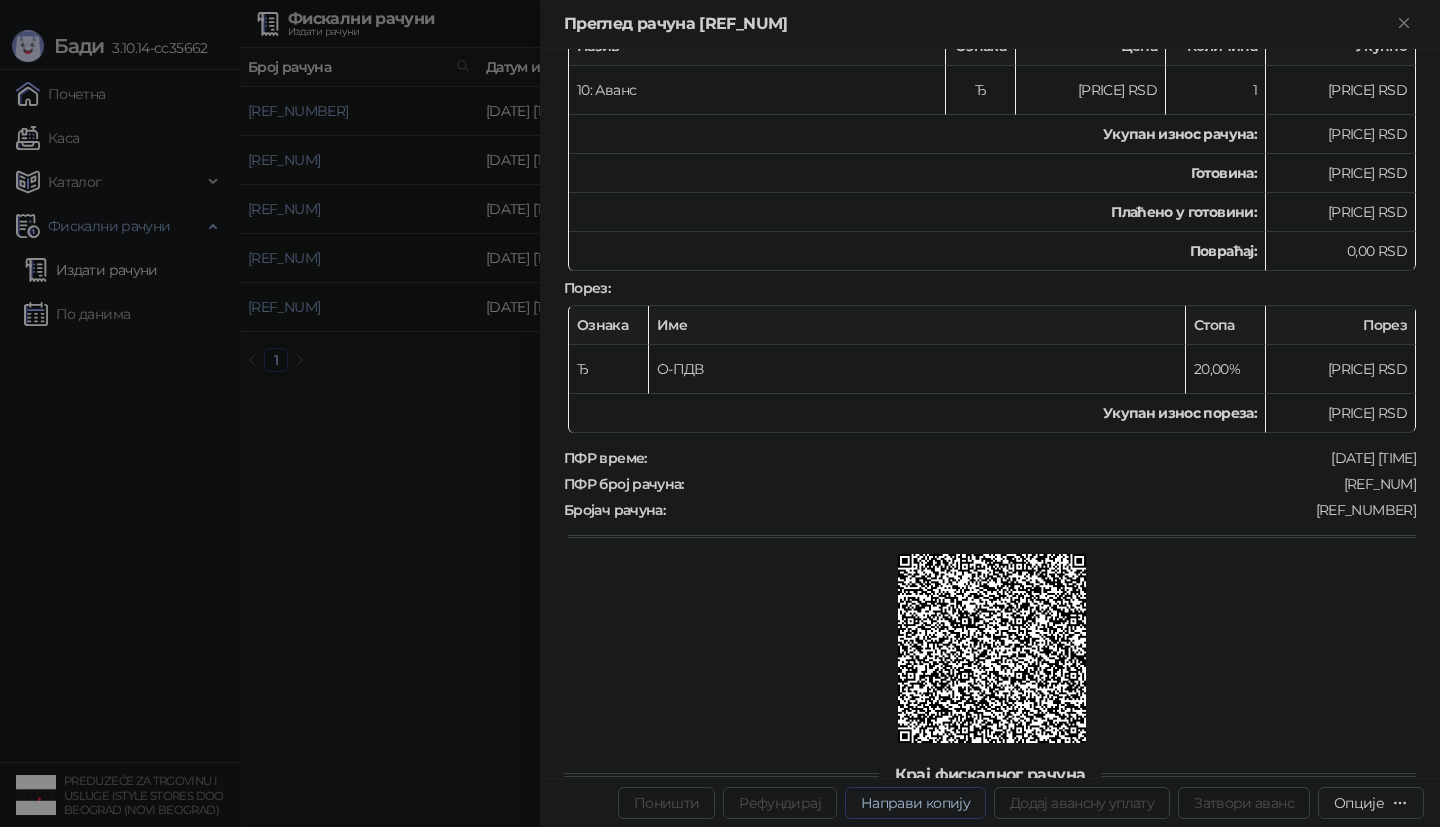 click on "Направи копију" at bounding box center (915, 803) 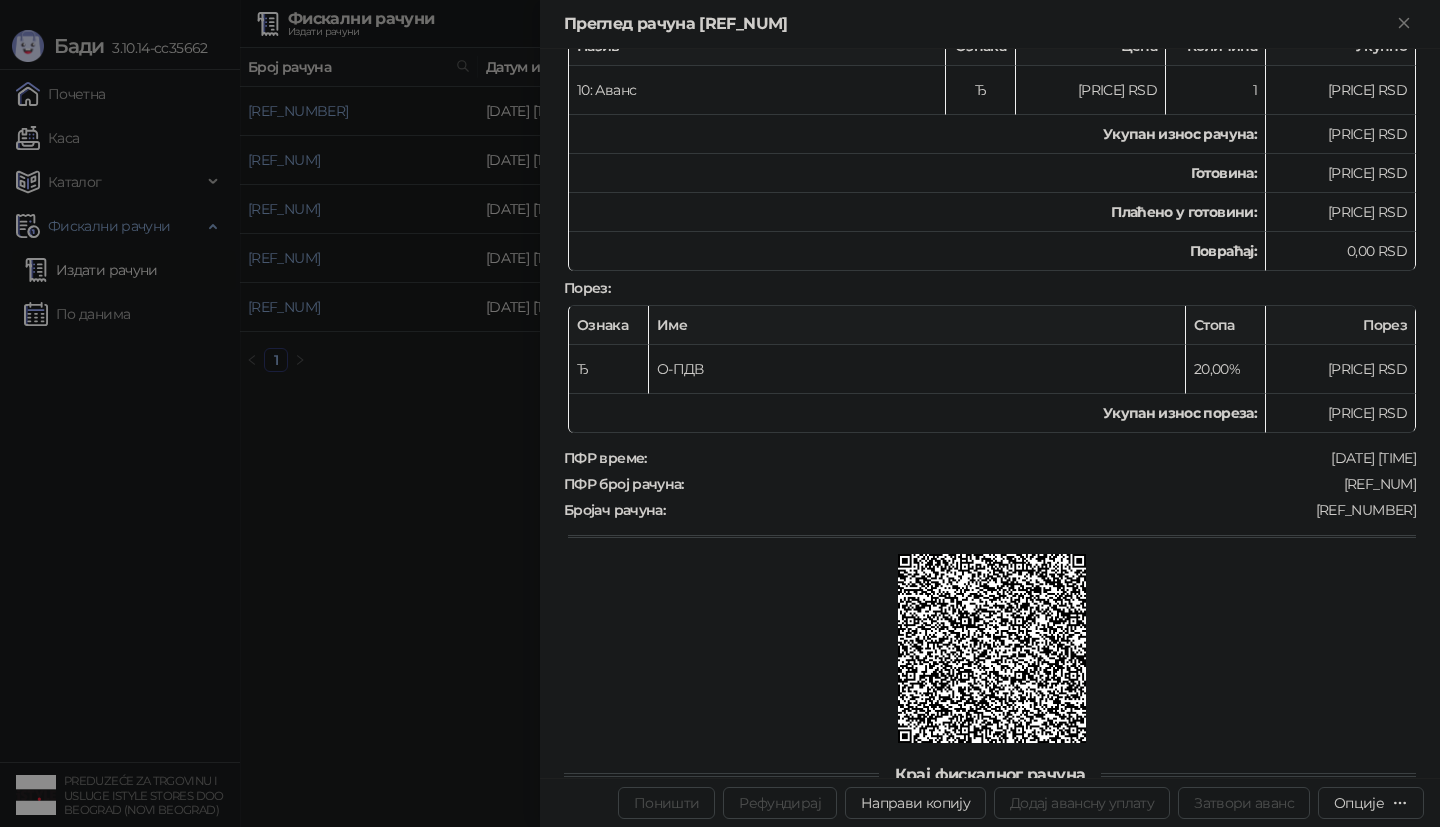 type on "**********" 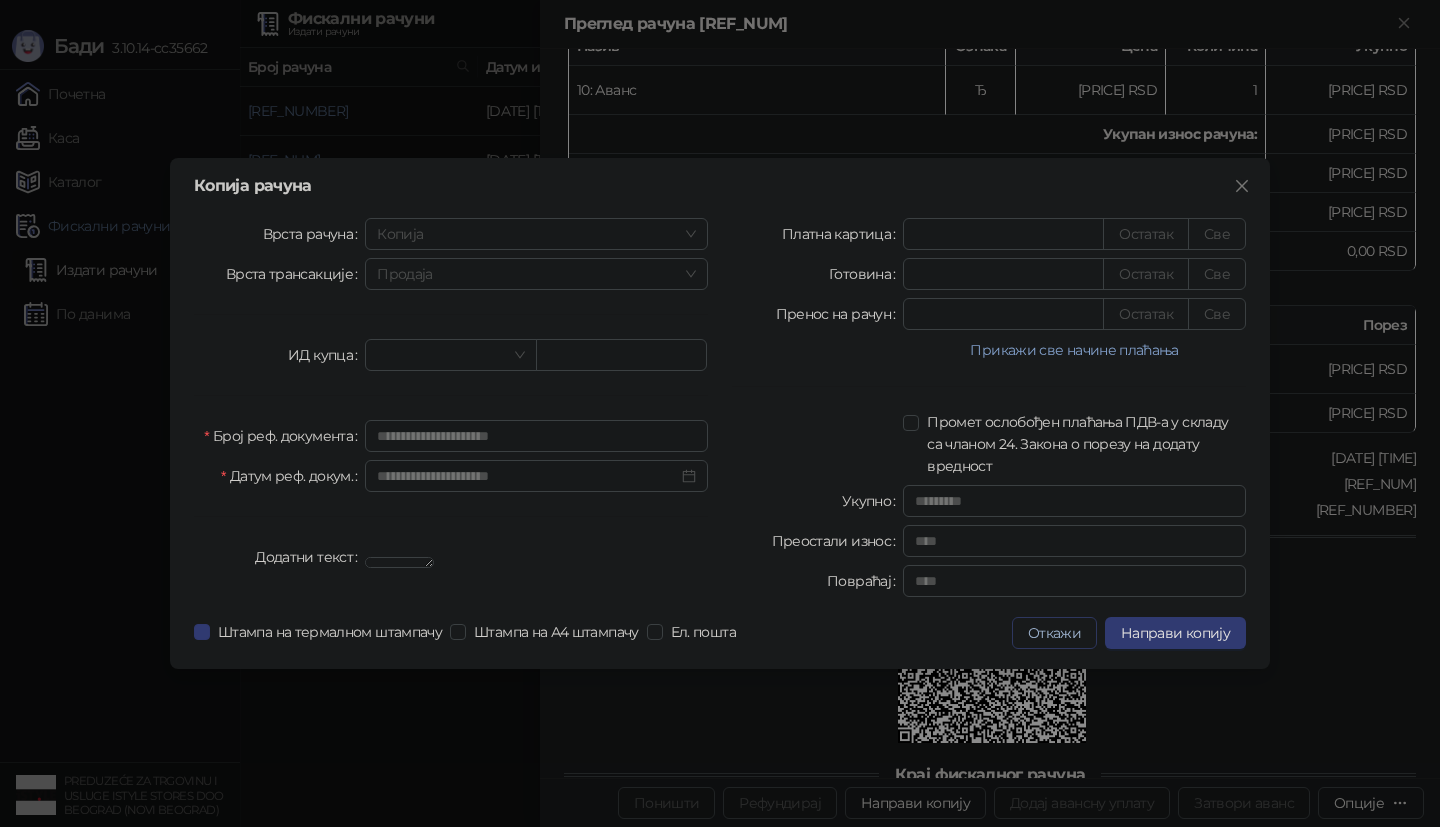 click on "Откажи" at bounding box center [1054, 633] 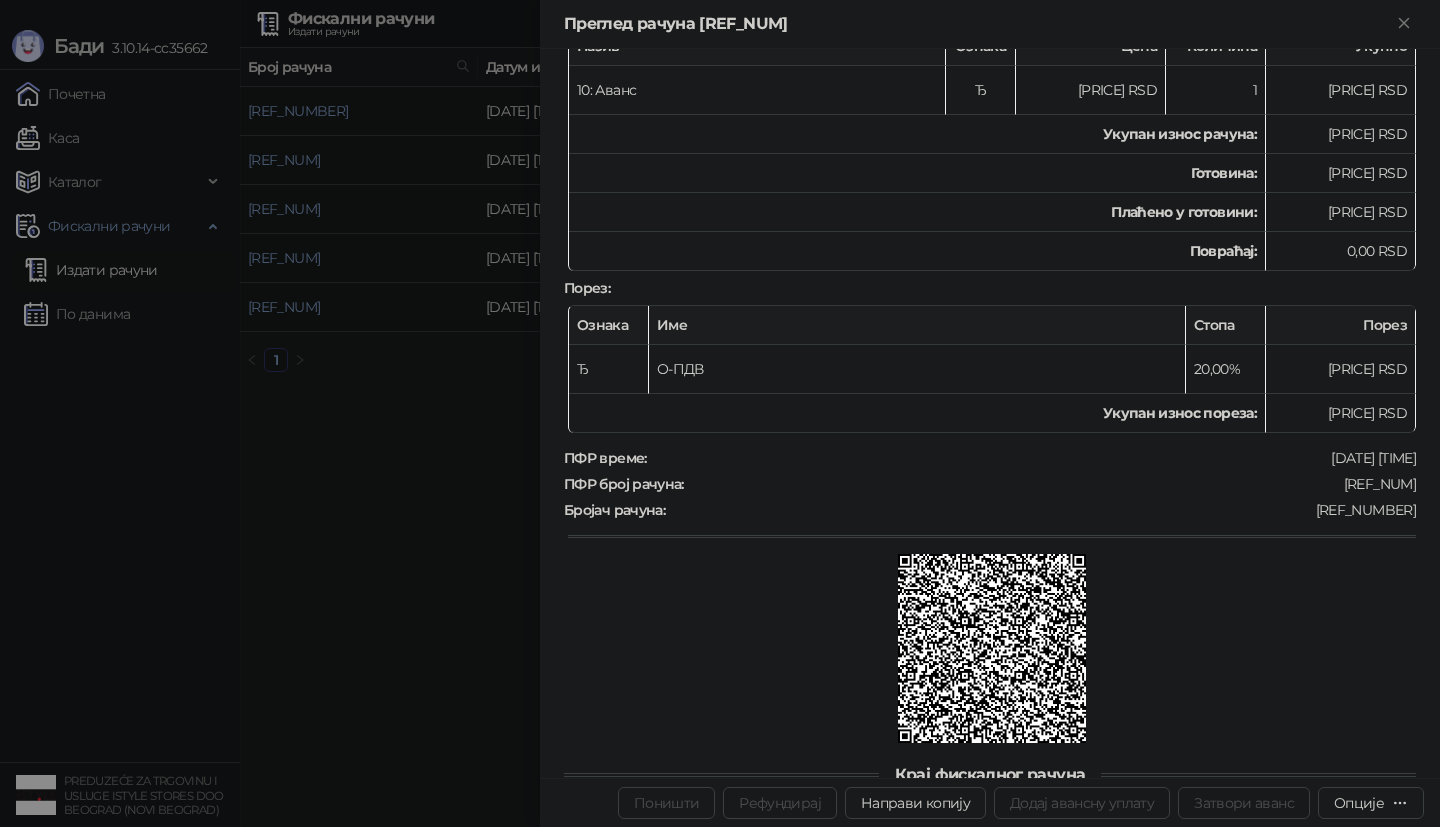 click at bounding box center [720, 413] 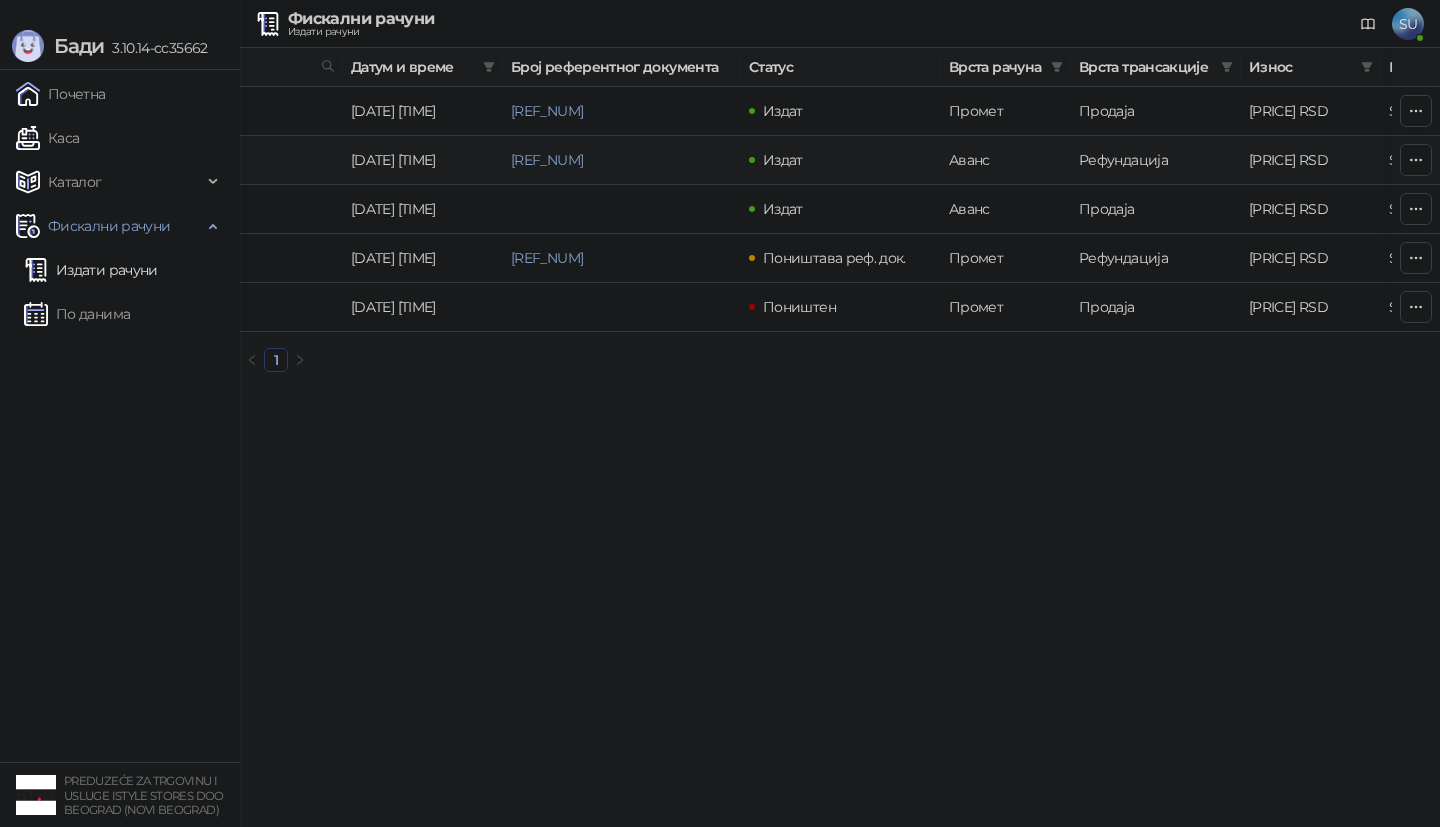 scroll, scrollTop: 0, scrollLeft: 0, axis: both 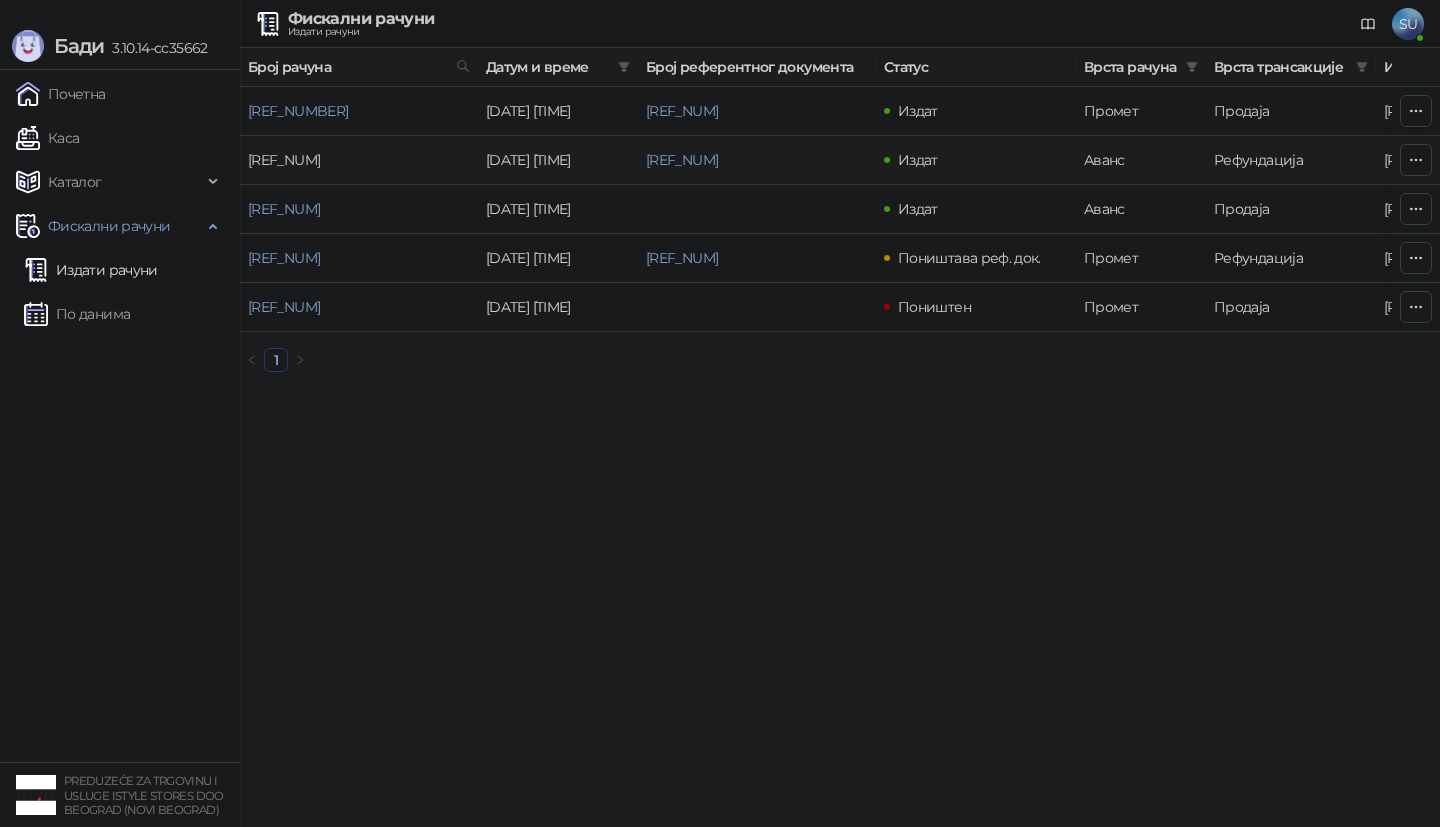 click on "[REF_NUM]" at bounding box center [284, 160] 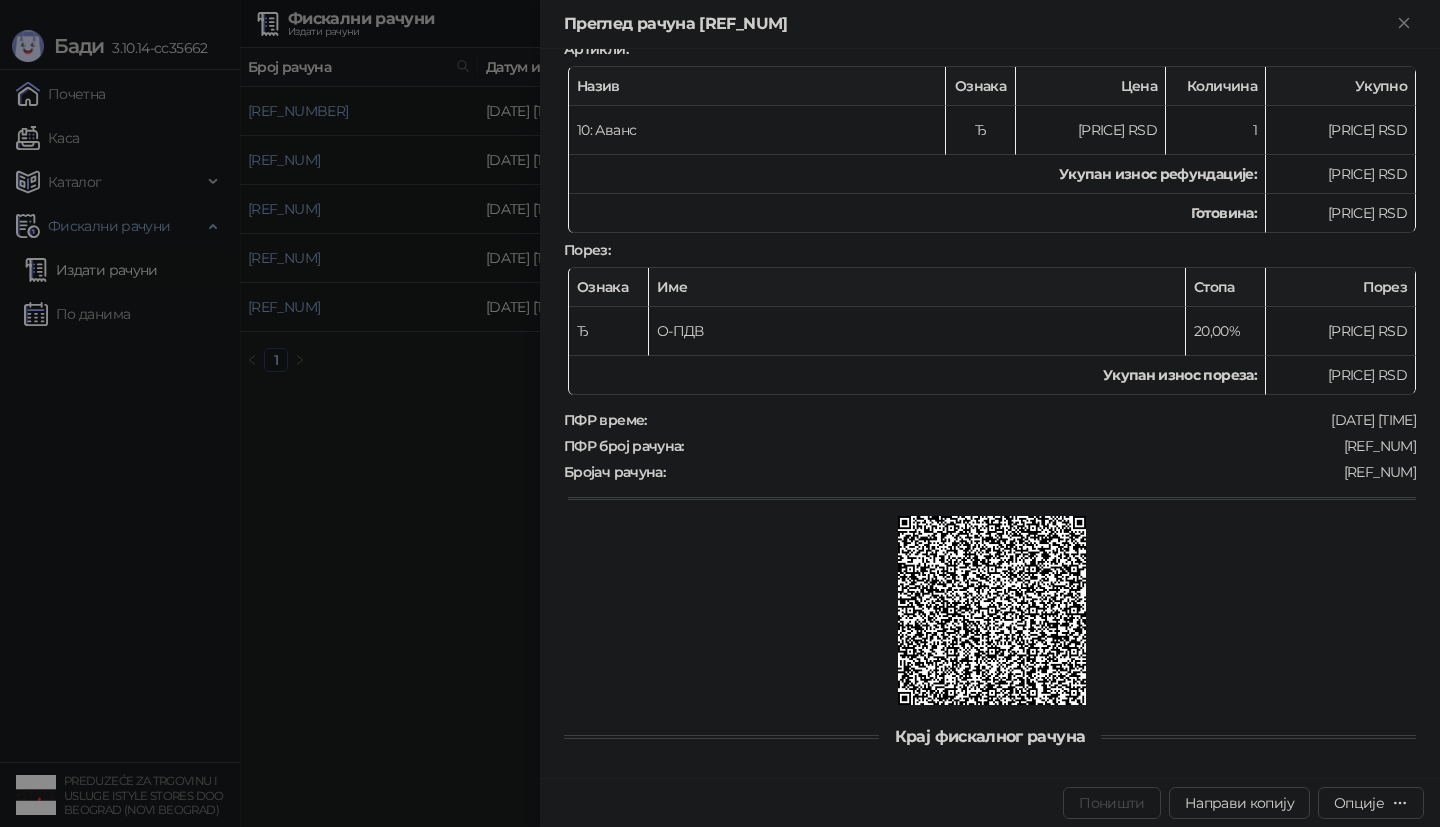 scroll, scrollTop: 344, scrollLeft: 0, axis: vertical 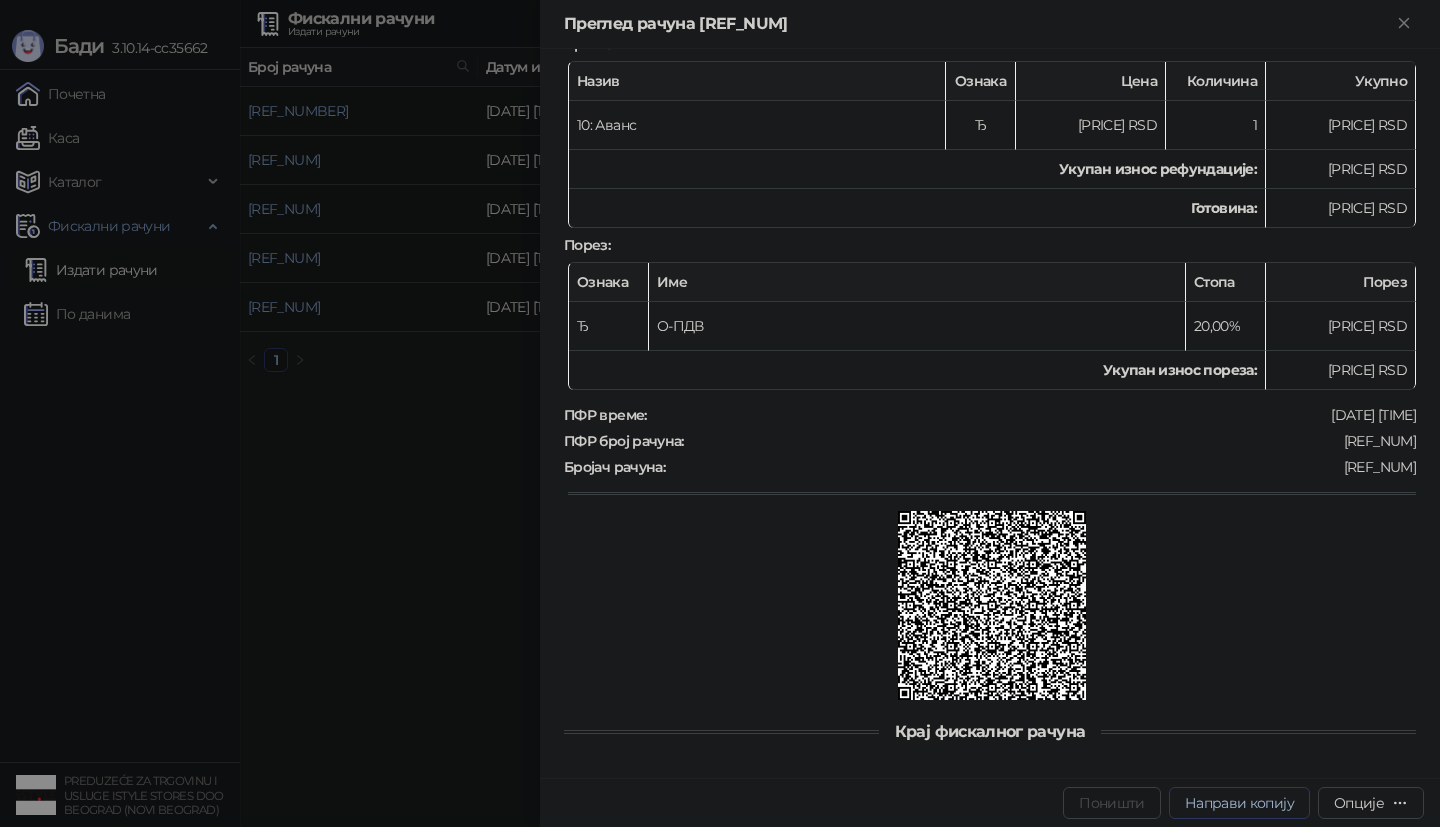 click on "Направи копију" at bounding box center (1239, 803) 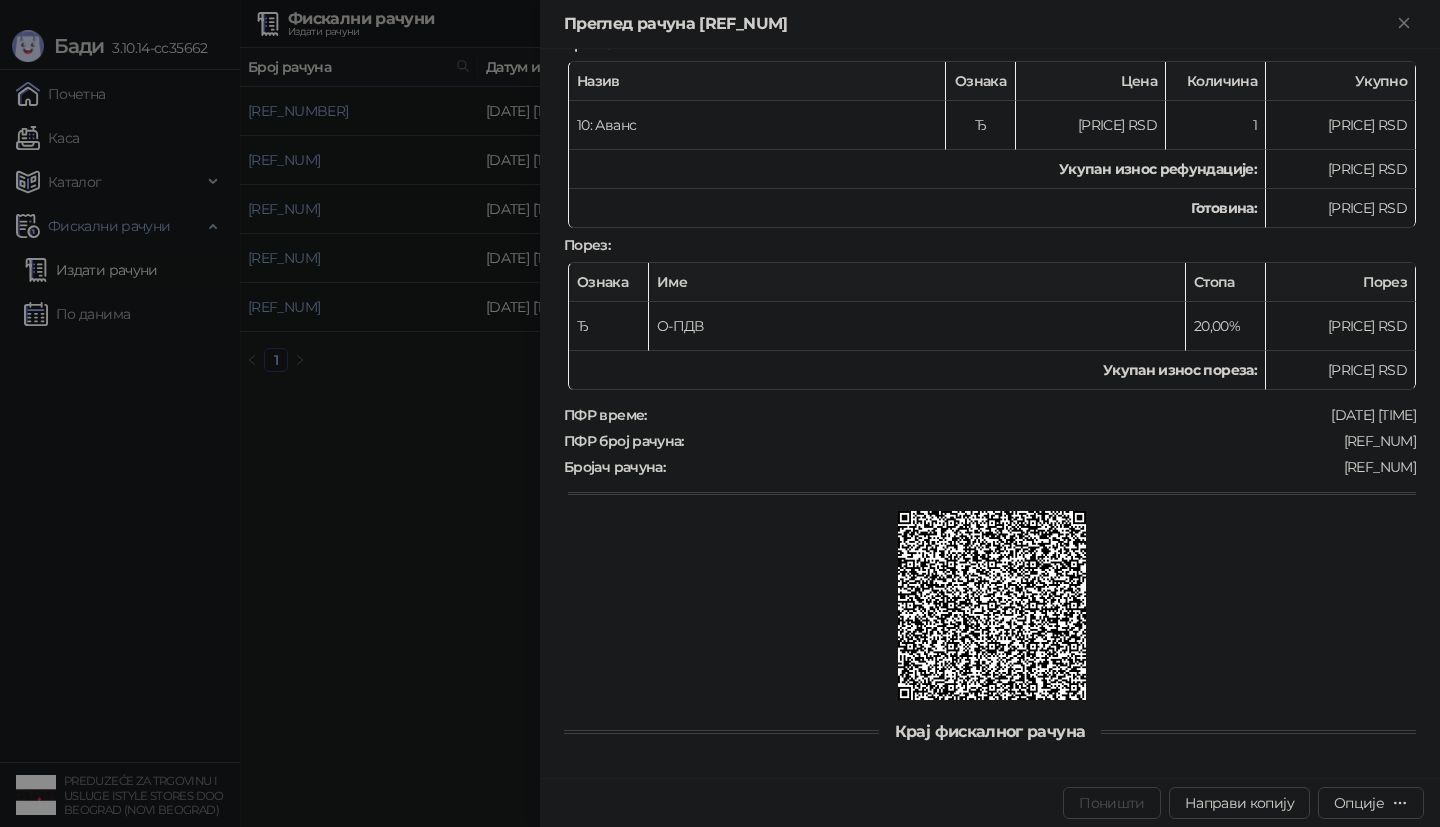 type on "**********" 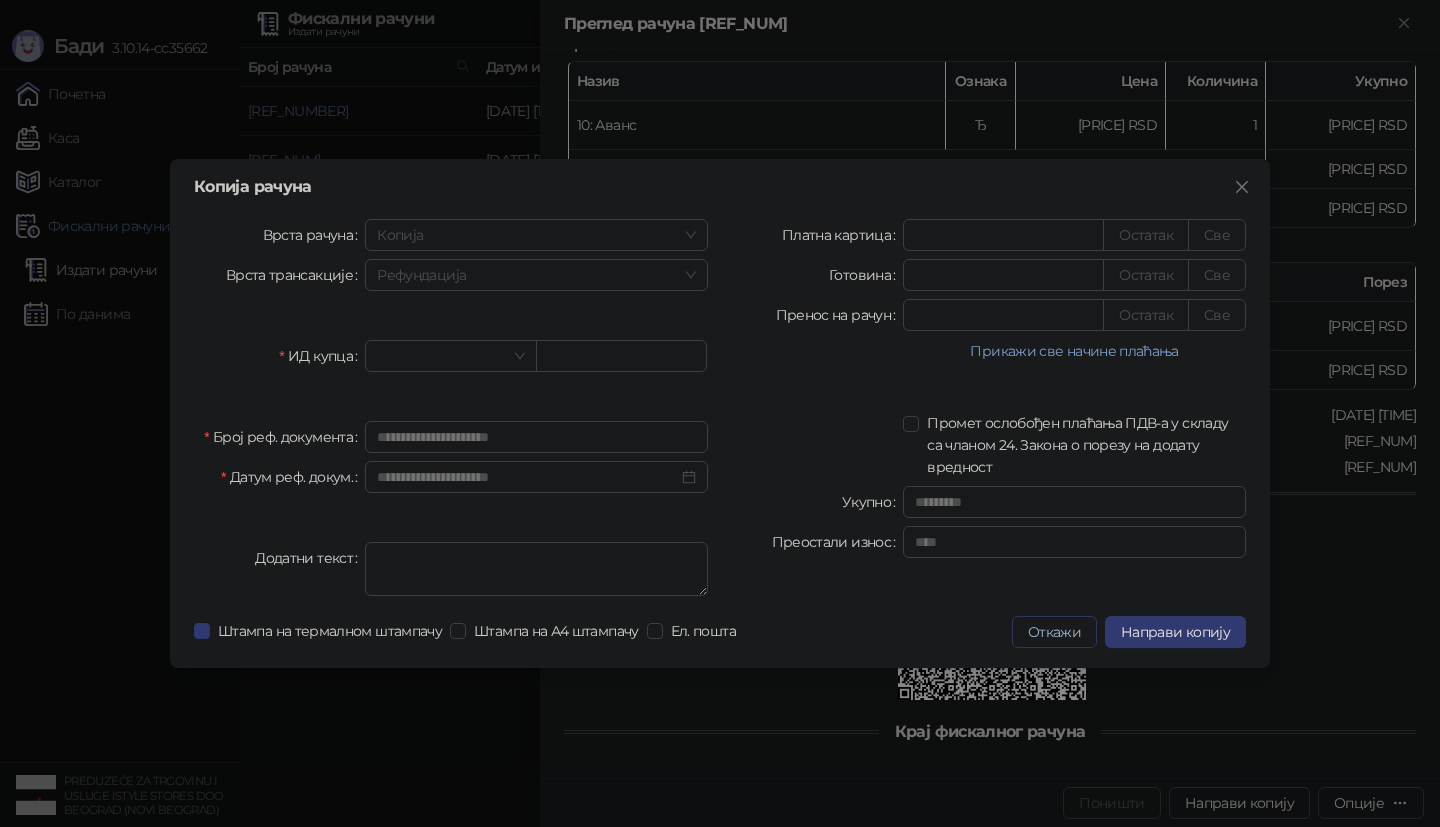 click on "Откажи" at bounding box center [1054, 632] 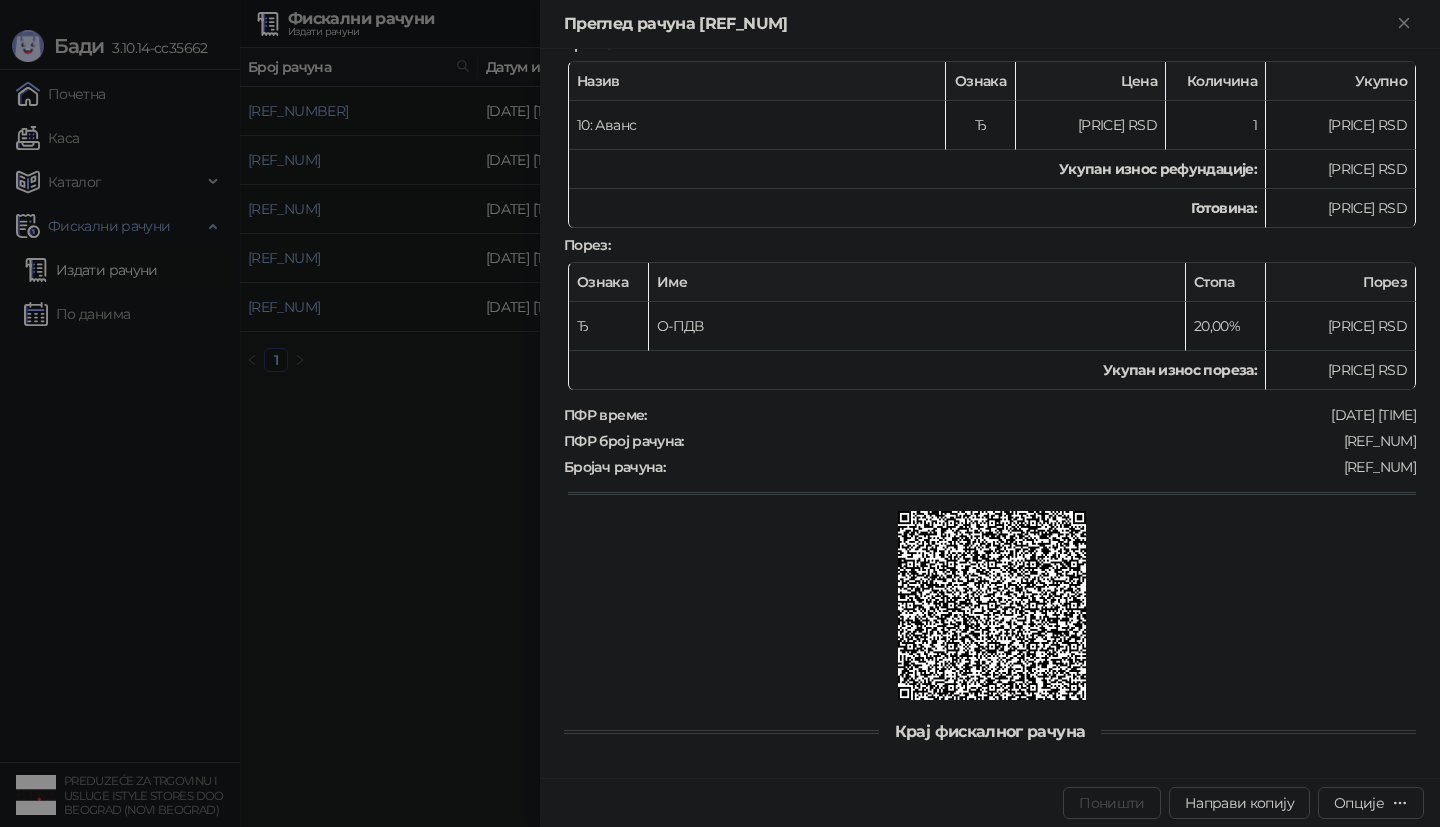 click at bounding box center (720, 413) 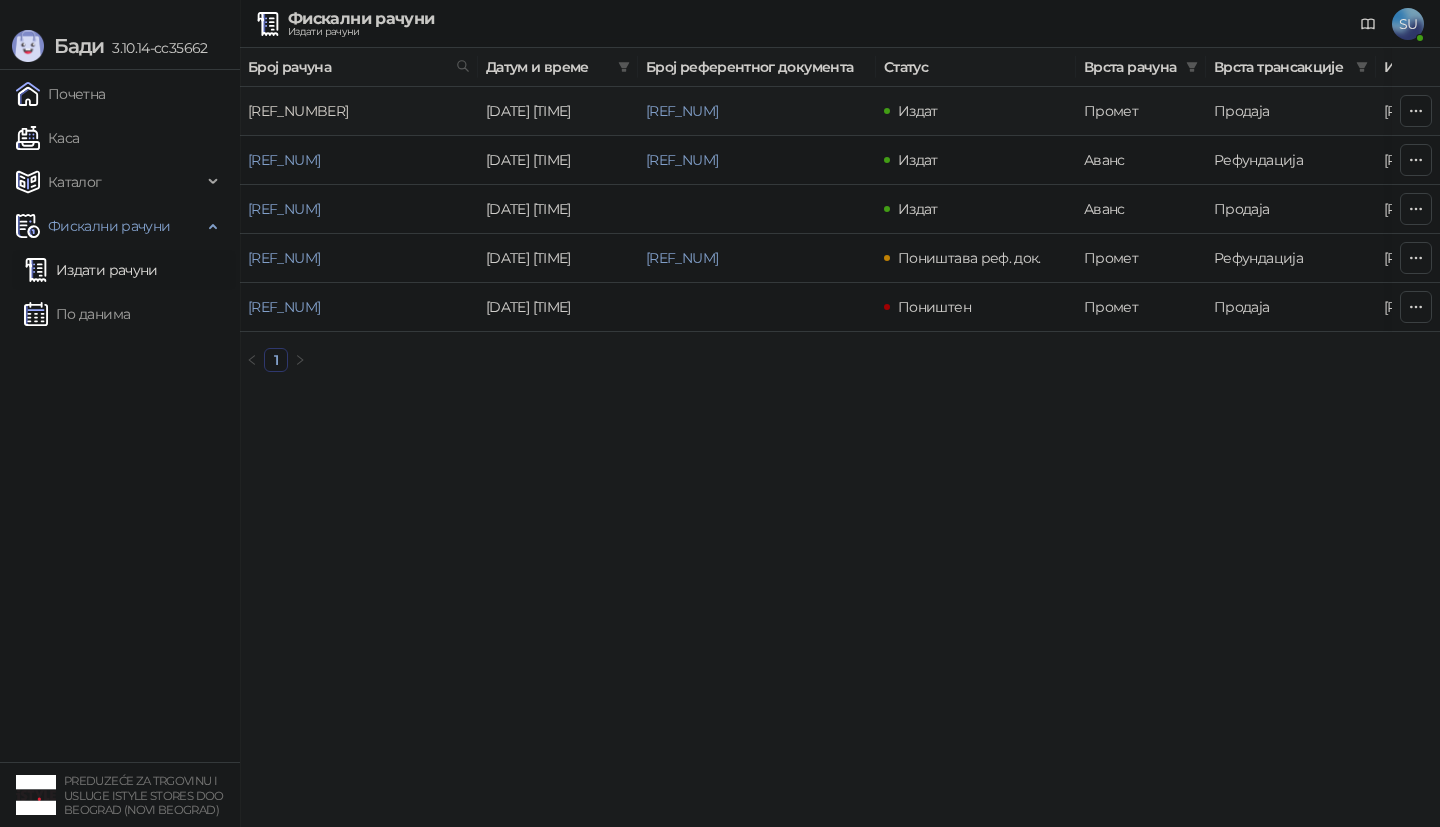 click on "[REF_NUMBER]" at bounding box center (298, 111) 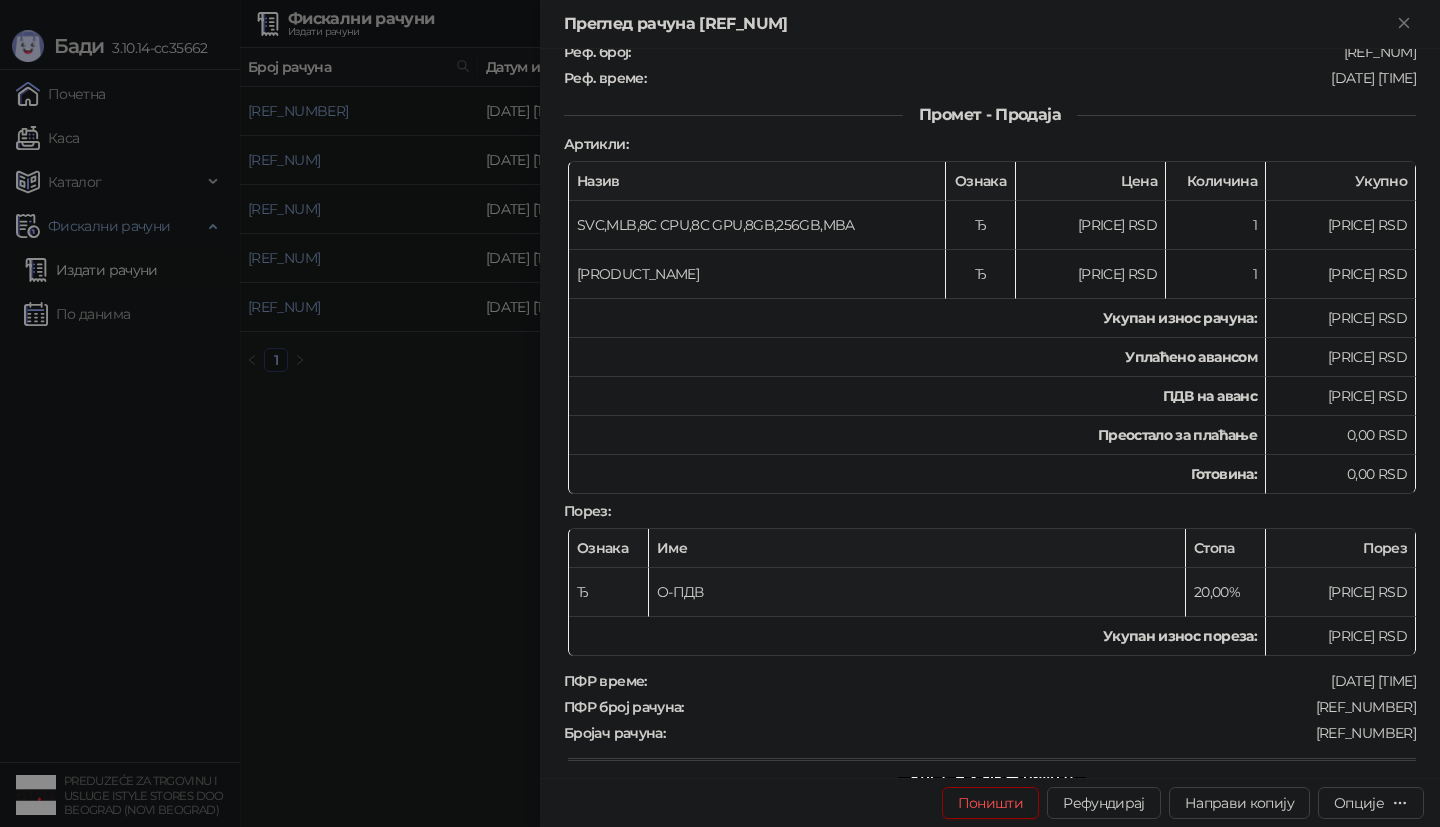 scroll, scrollTop: 510, scrollLeft: 0, axis: vertical 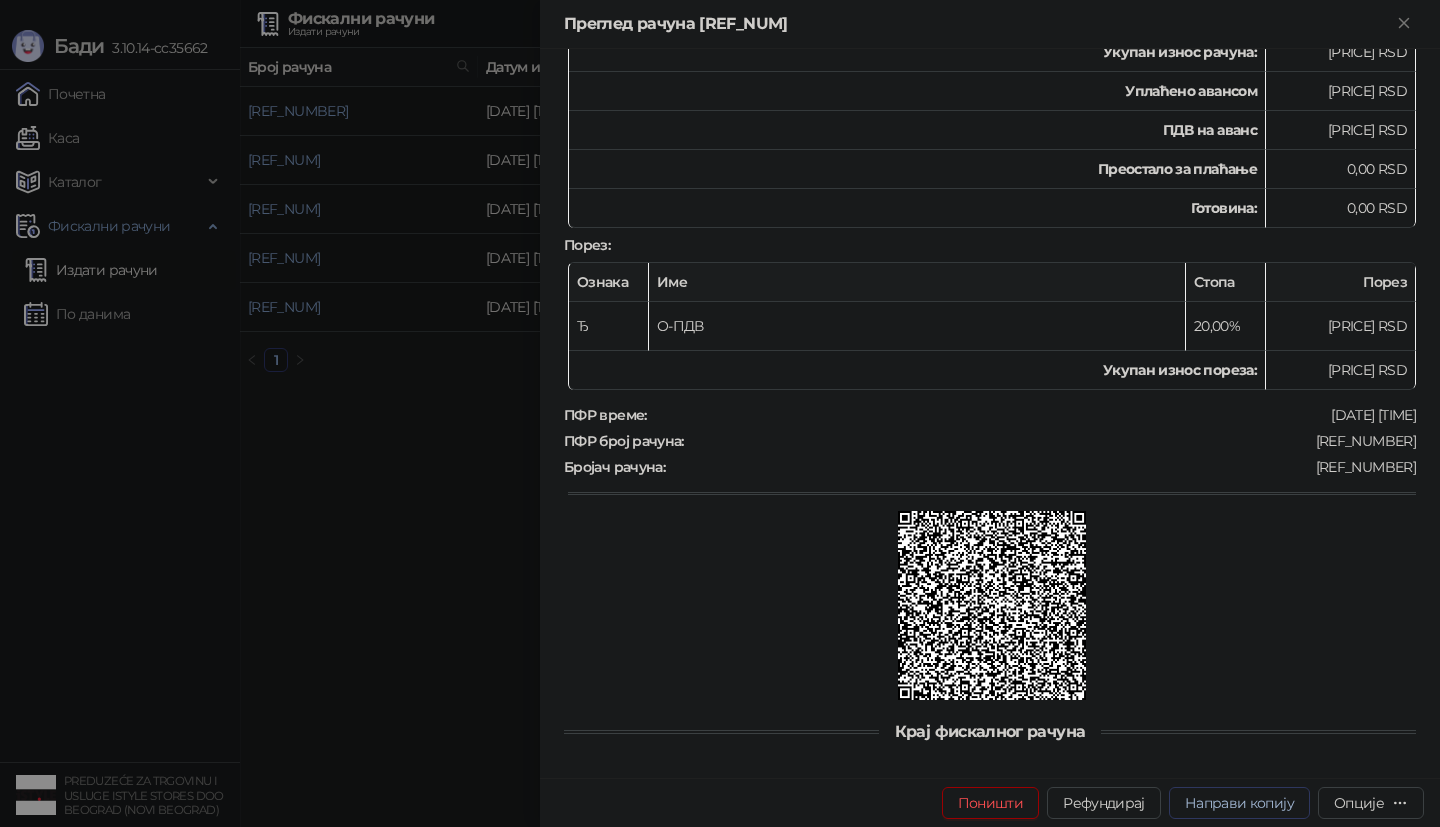 click on "Направи копију" at bounding box center [1239, 803] 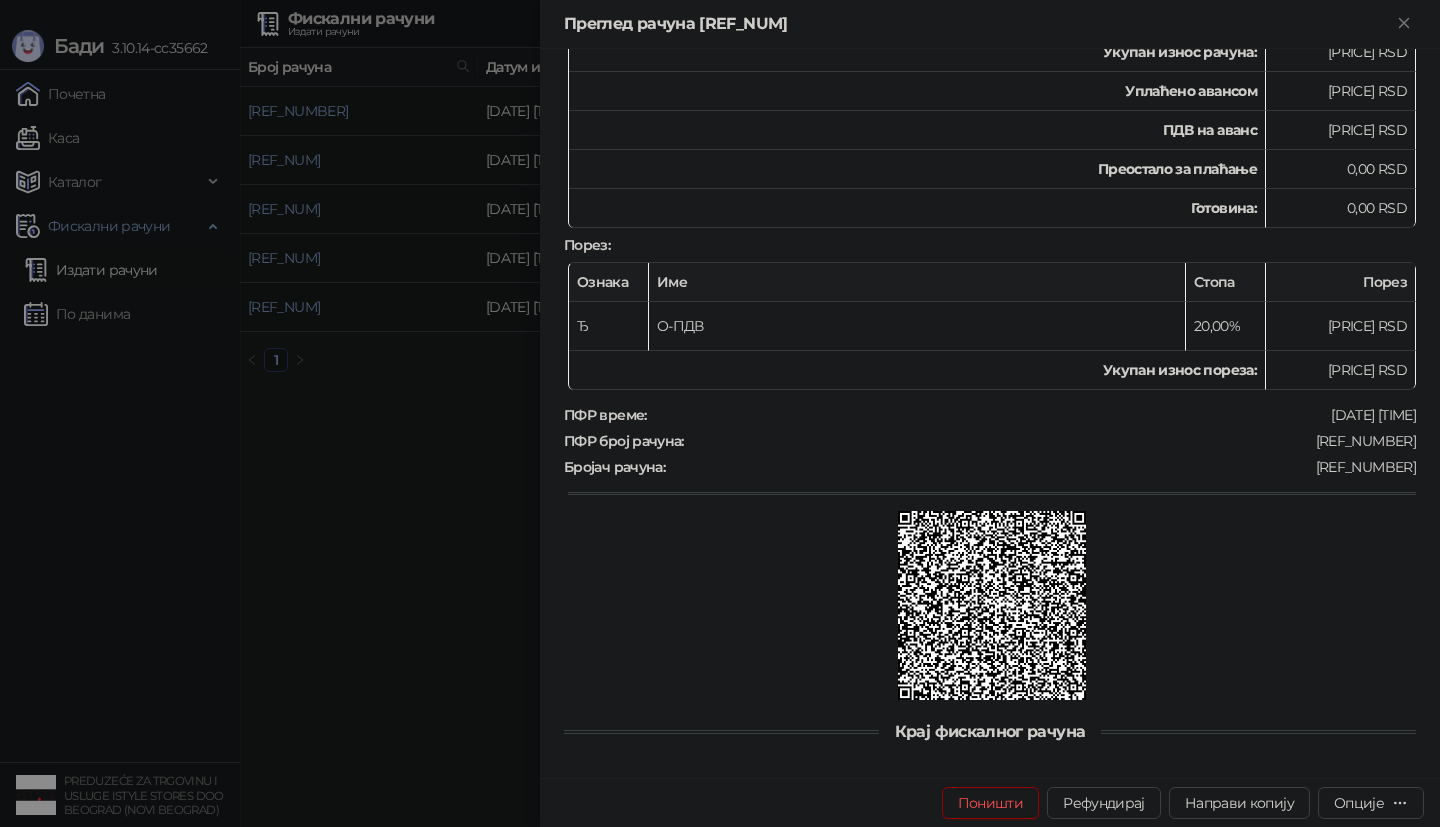 type on "**********" 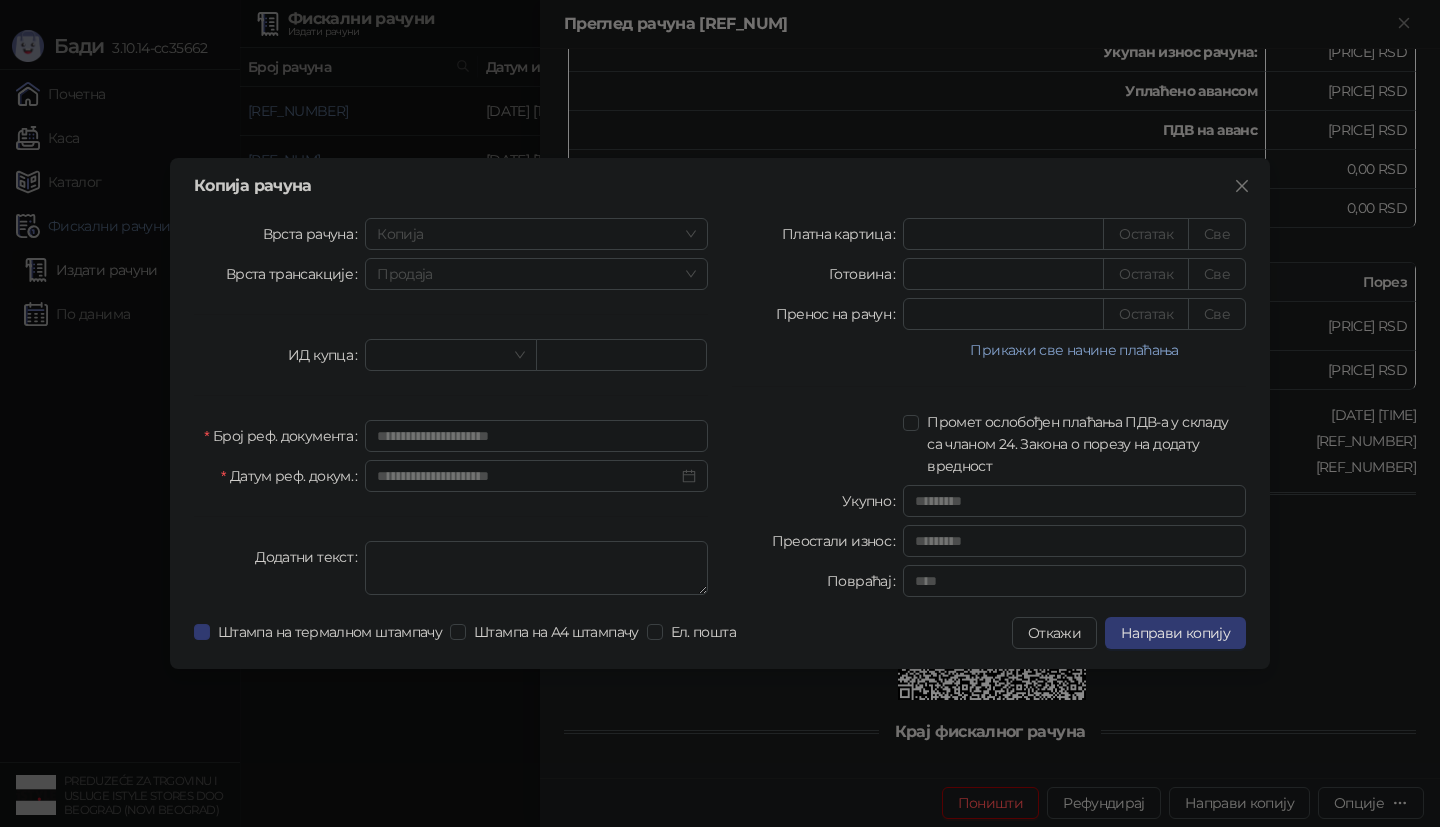click on "Штампа на термалном штампачу Штампа на А4 штампачу Ел. пошта" at bounding box center [469, 633] 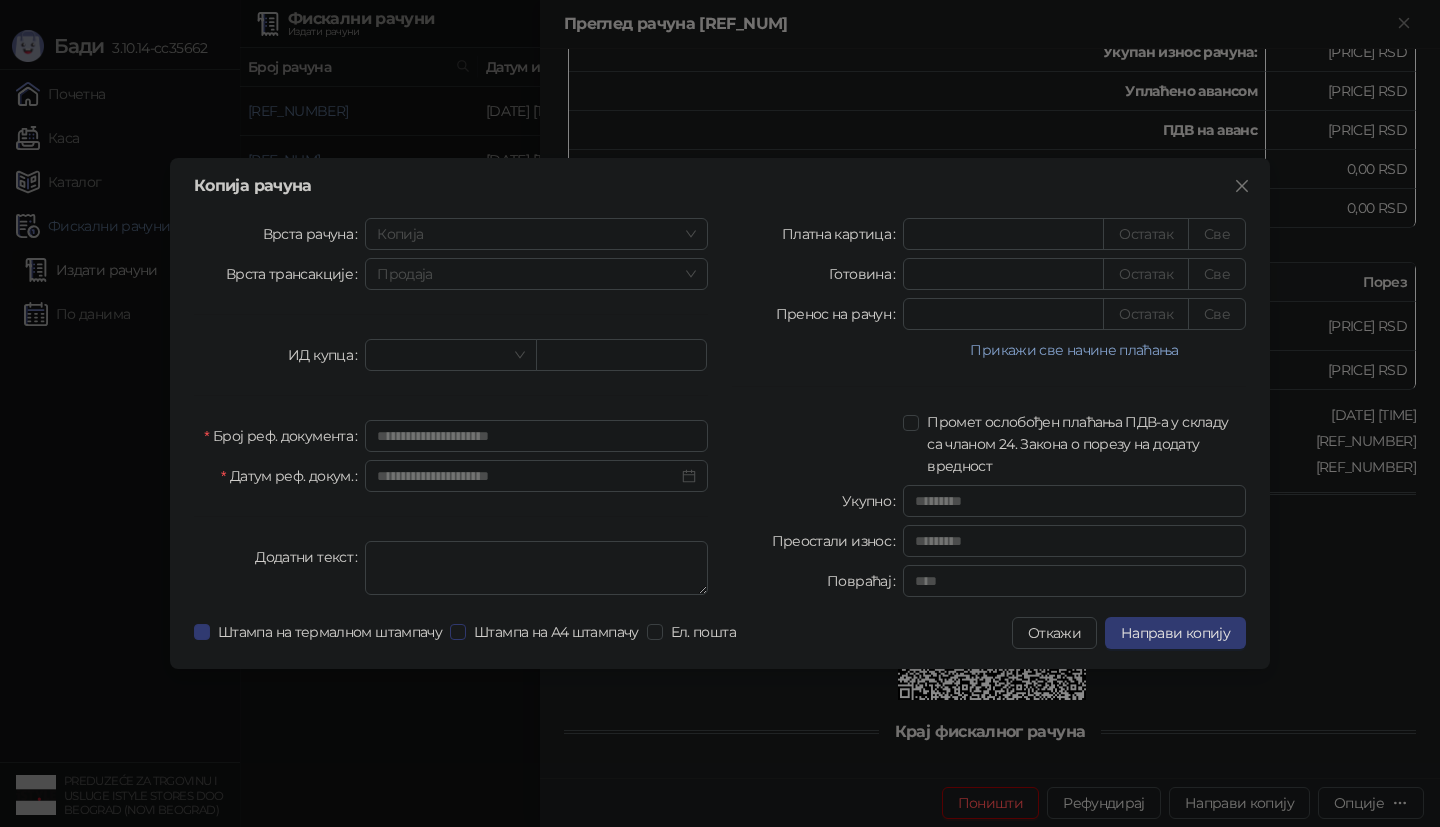 click on "Штампа на А4 штампачу" at bounding box center [556, 632] 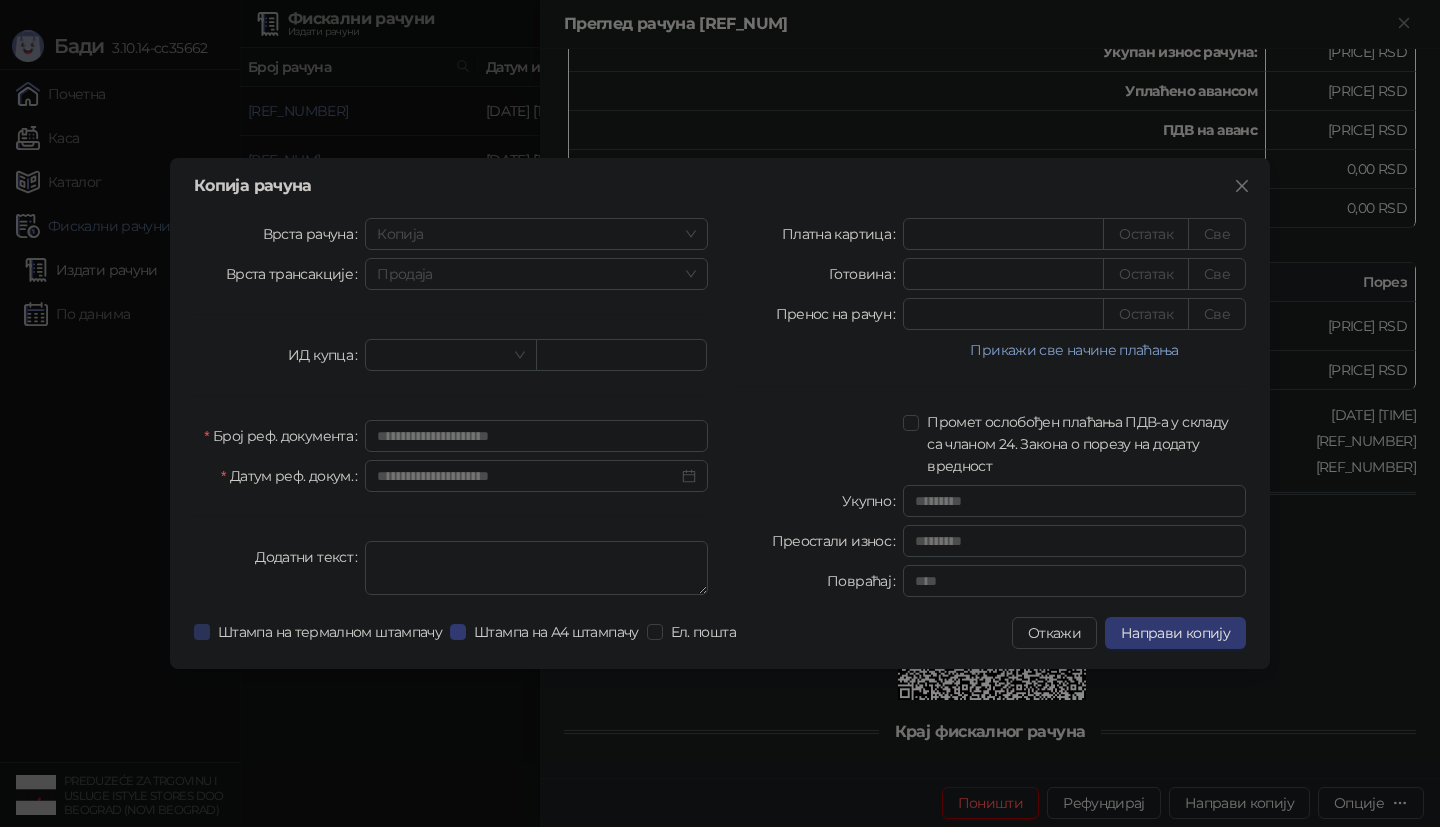 click on "Штампа на термалном штампачу" at bounding box center (330, 632) 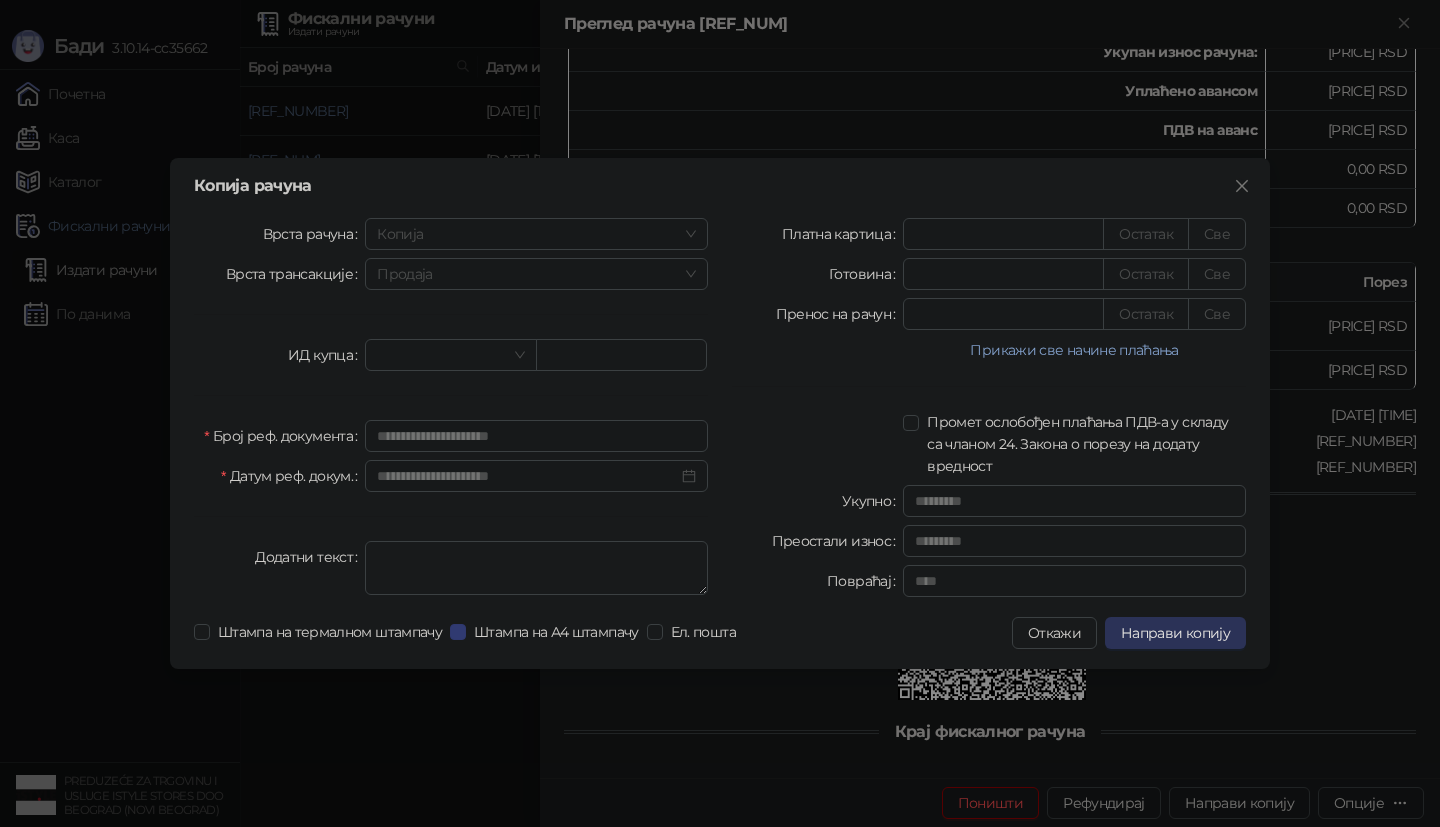 click on "Направи копију" at bounding box center (1175, 633) 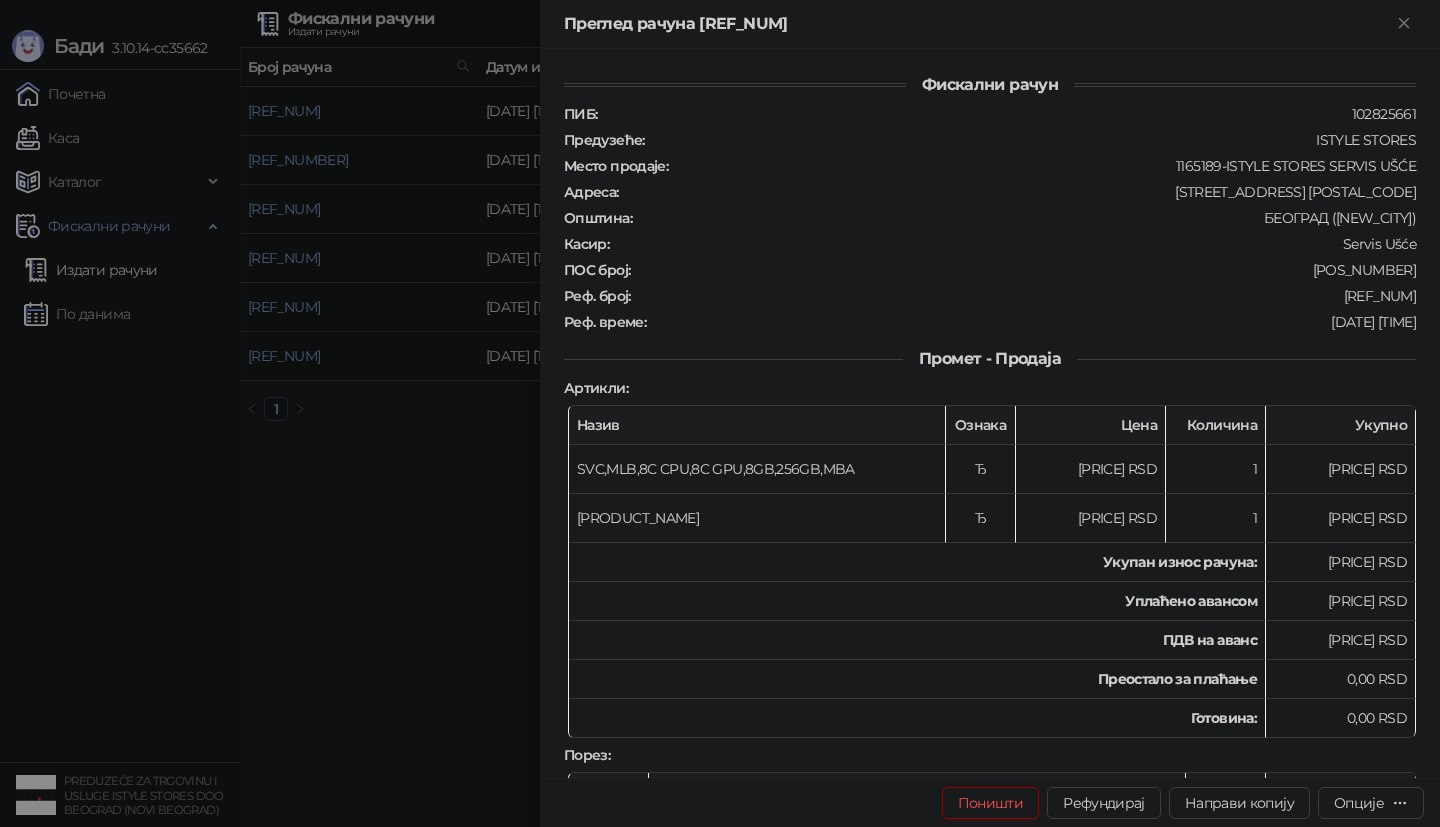 click at bounding box center (720, 413) 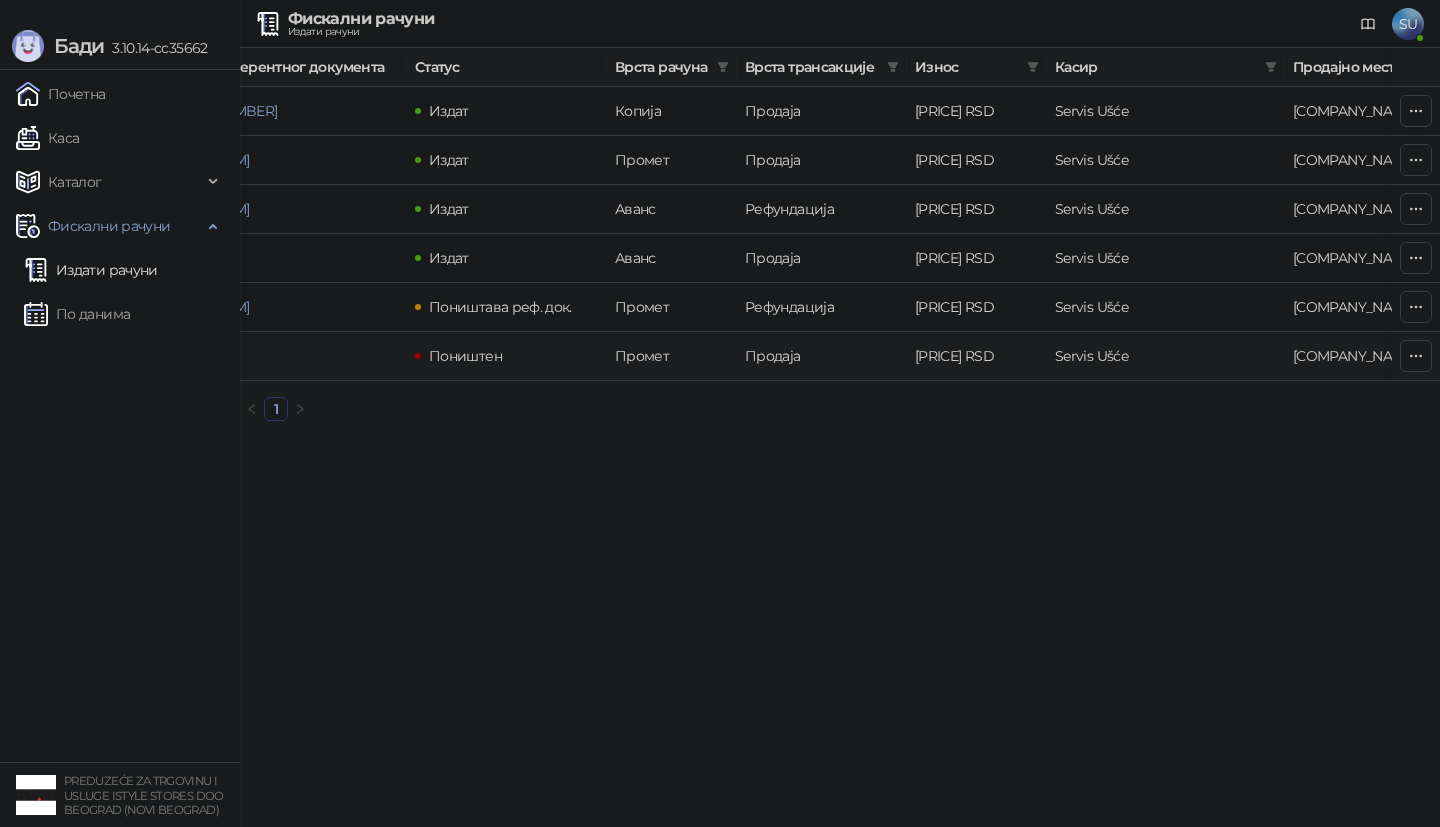 scroll, scrollTop: 0, scrollLeft: 561, axis: horizontal 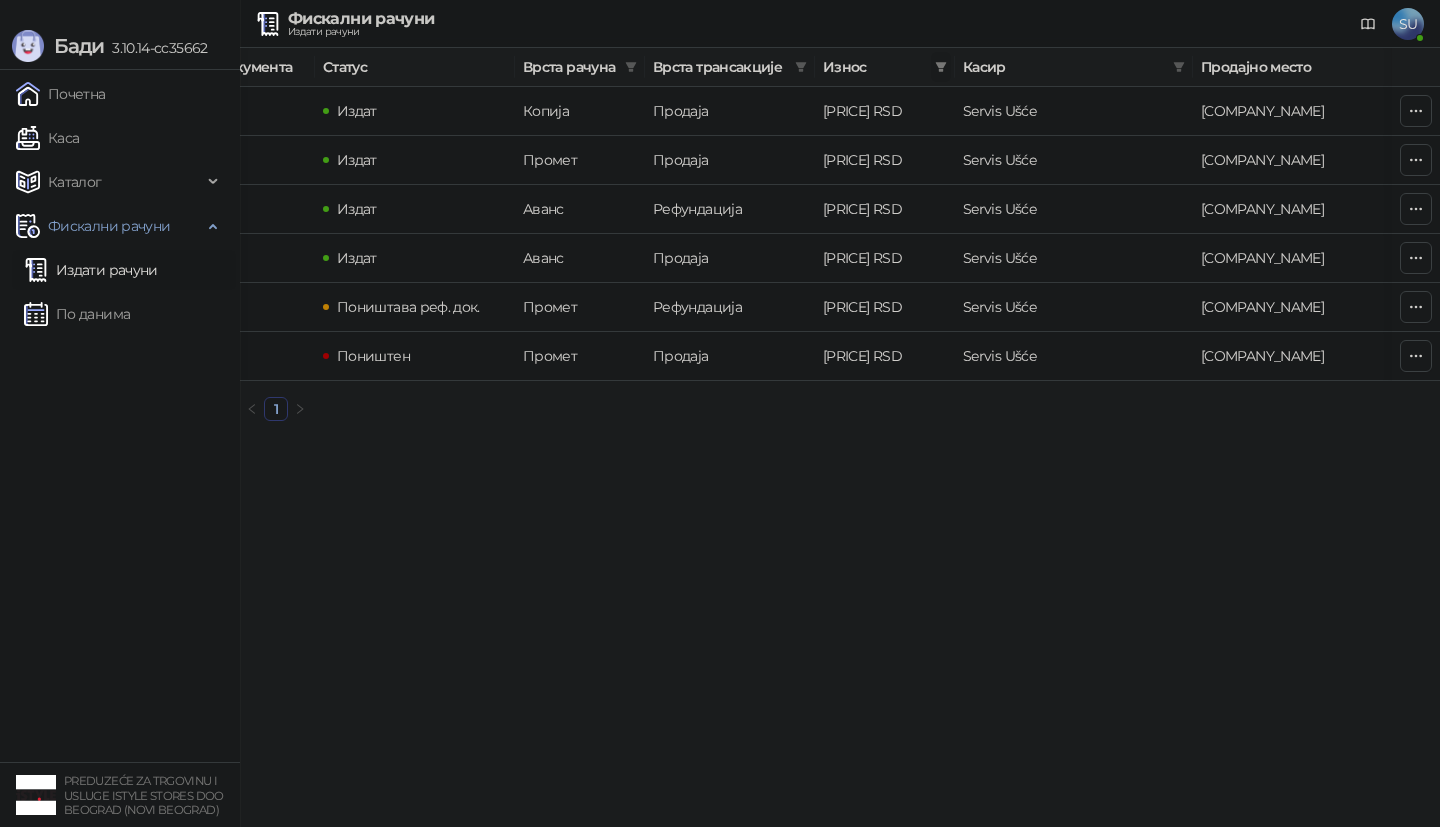 click 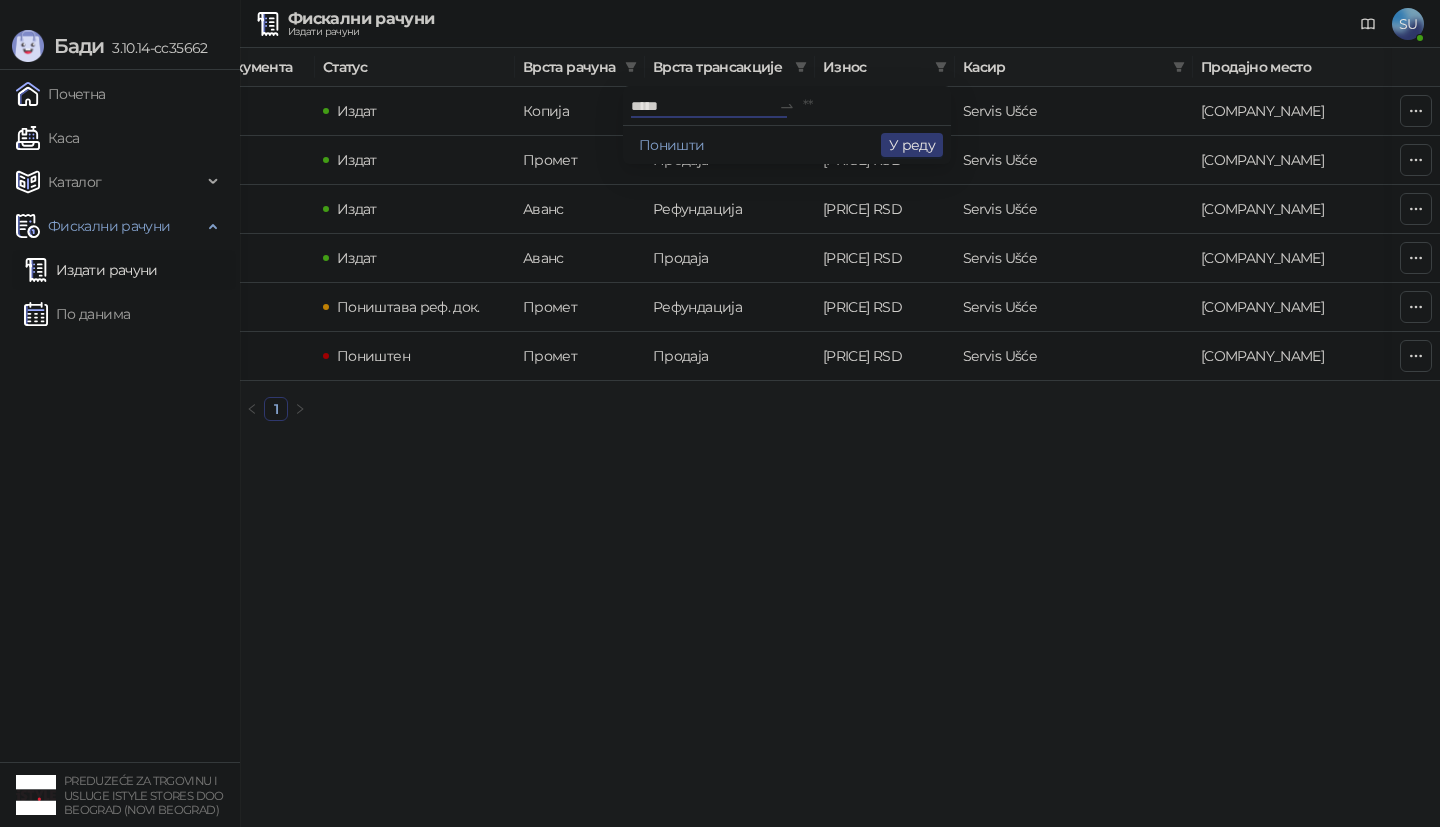 type on "*****" 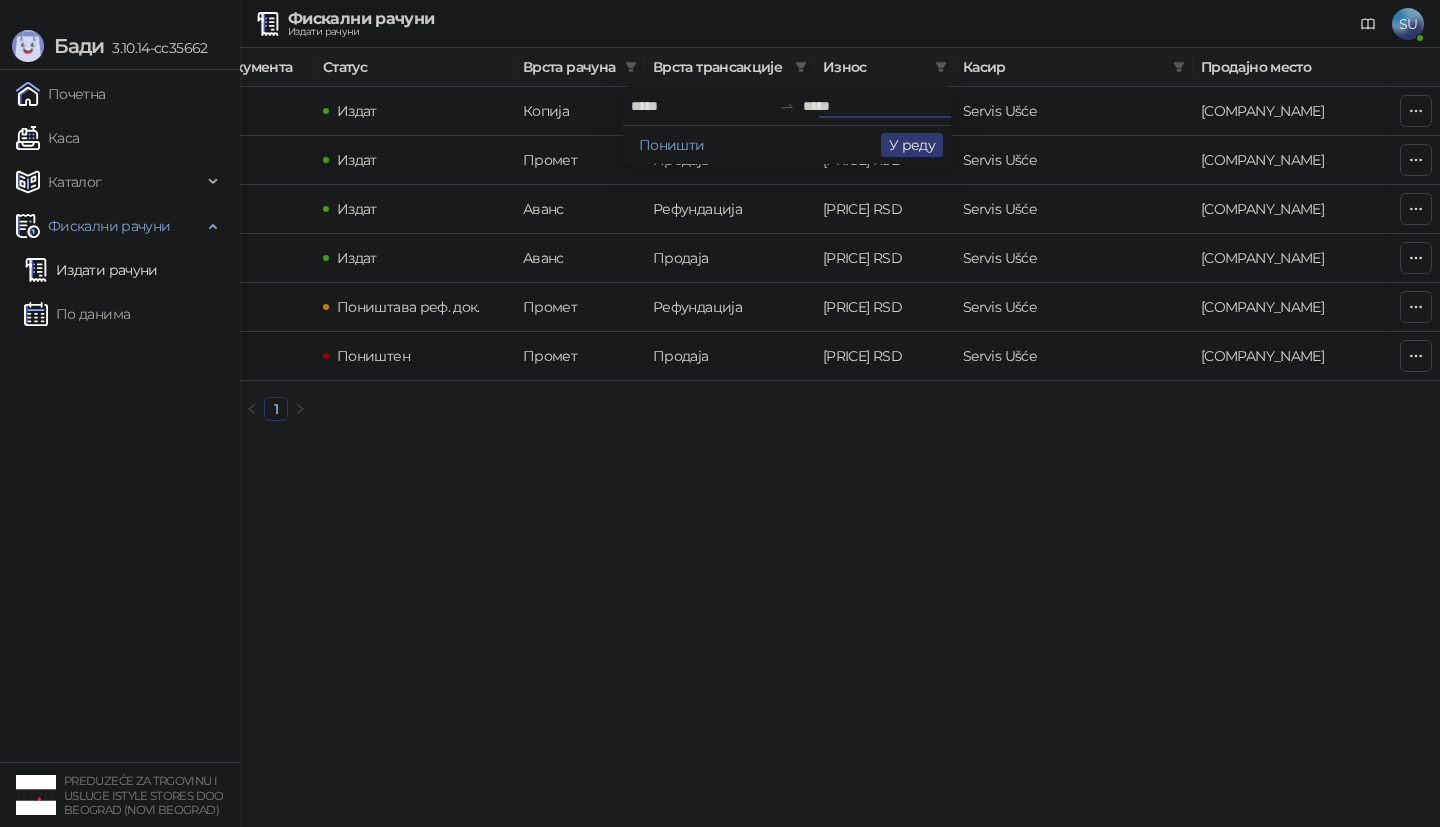 type on "*****" 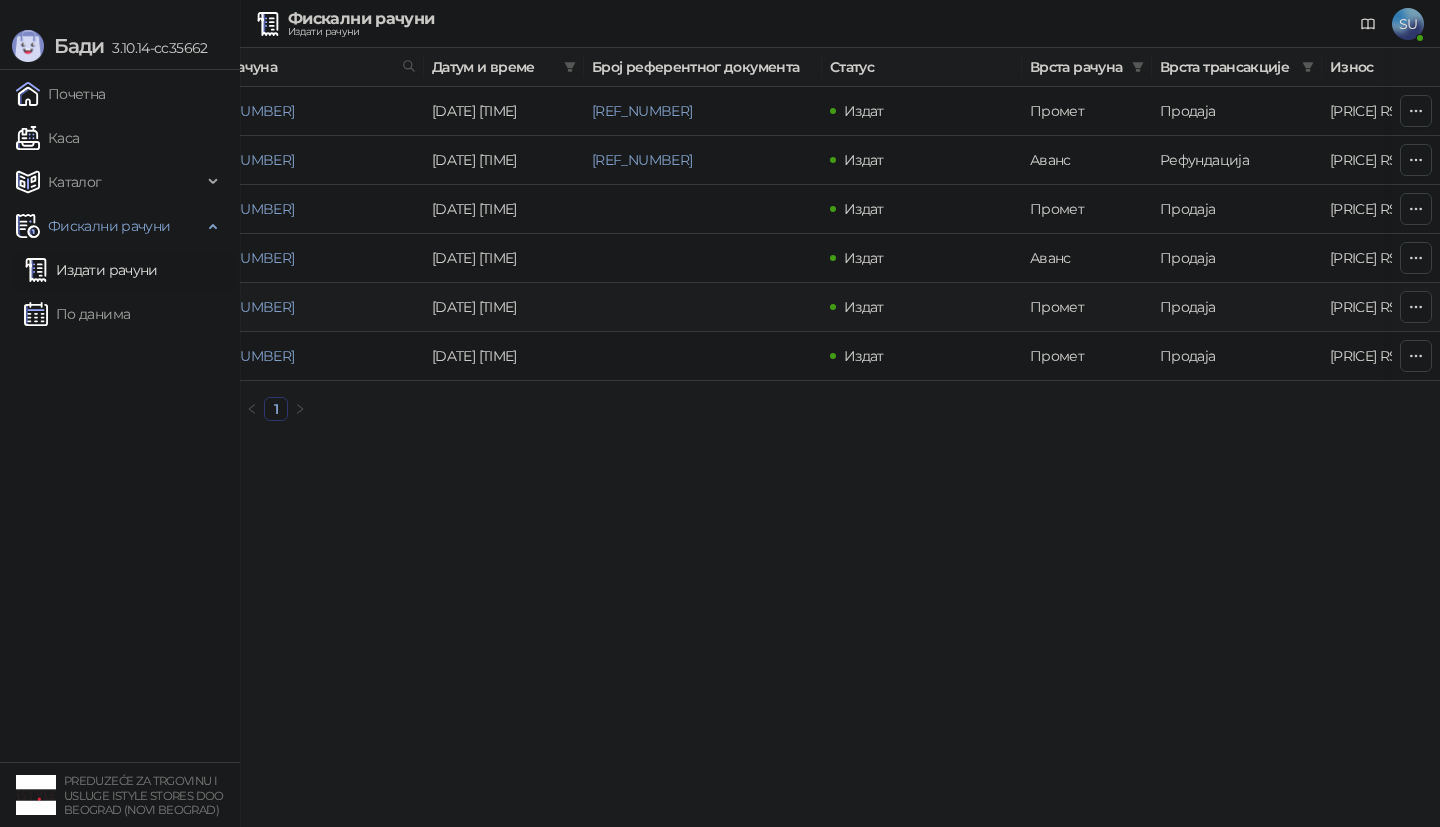 scroll, scrollTop: 0, scrollLeft: 0, axis: both 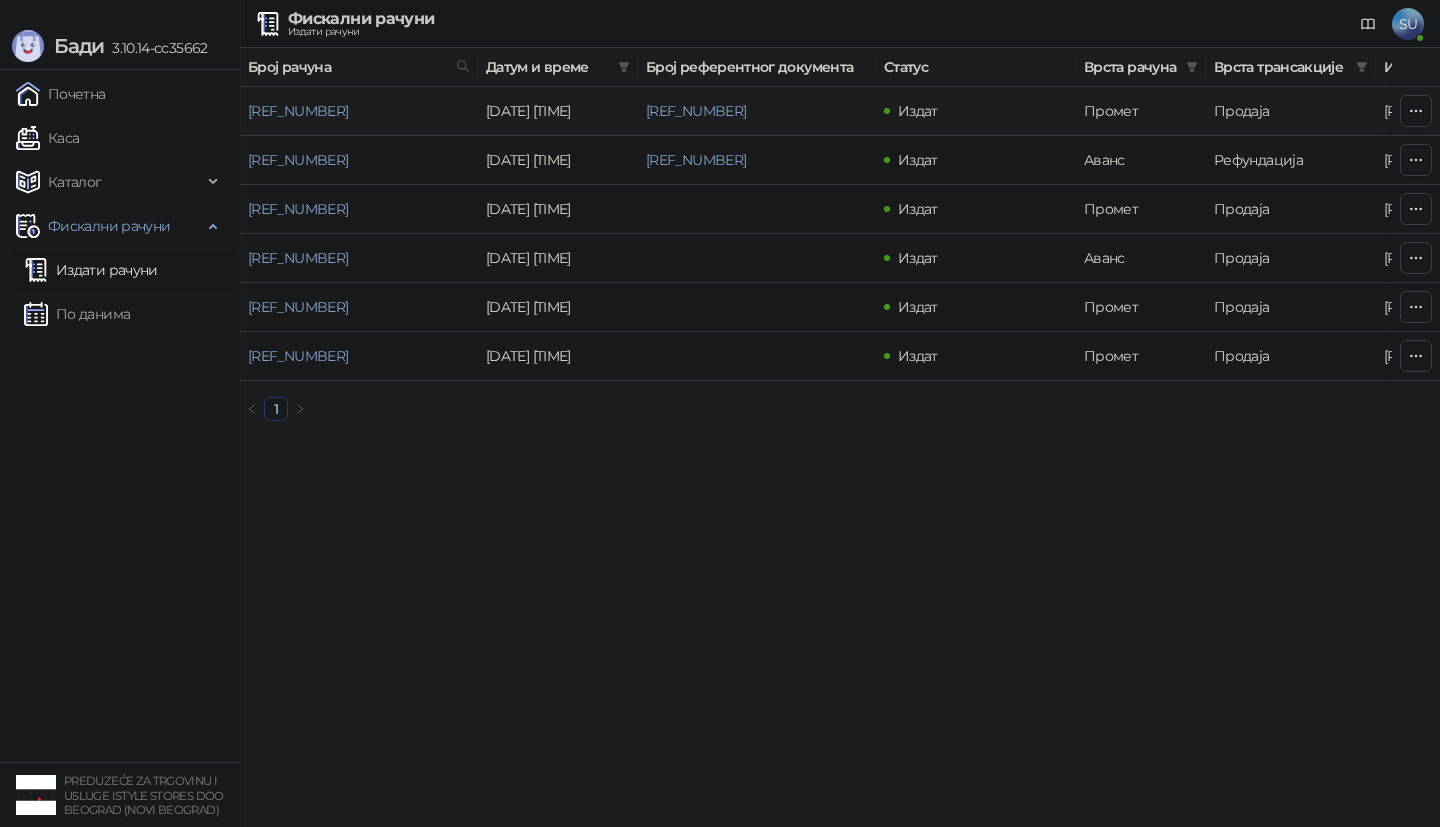 click on "[REF_NUMBER]" at bounding box center (359, 111) 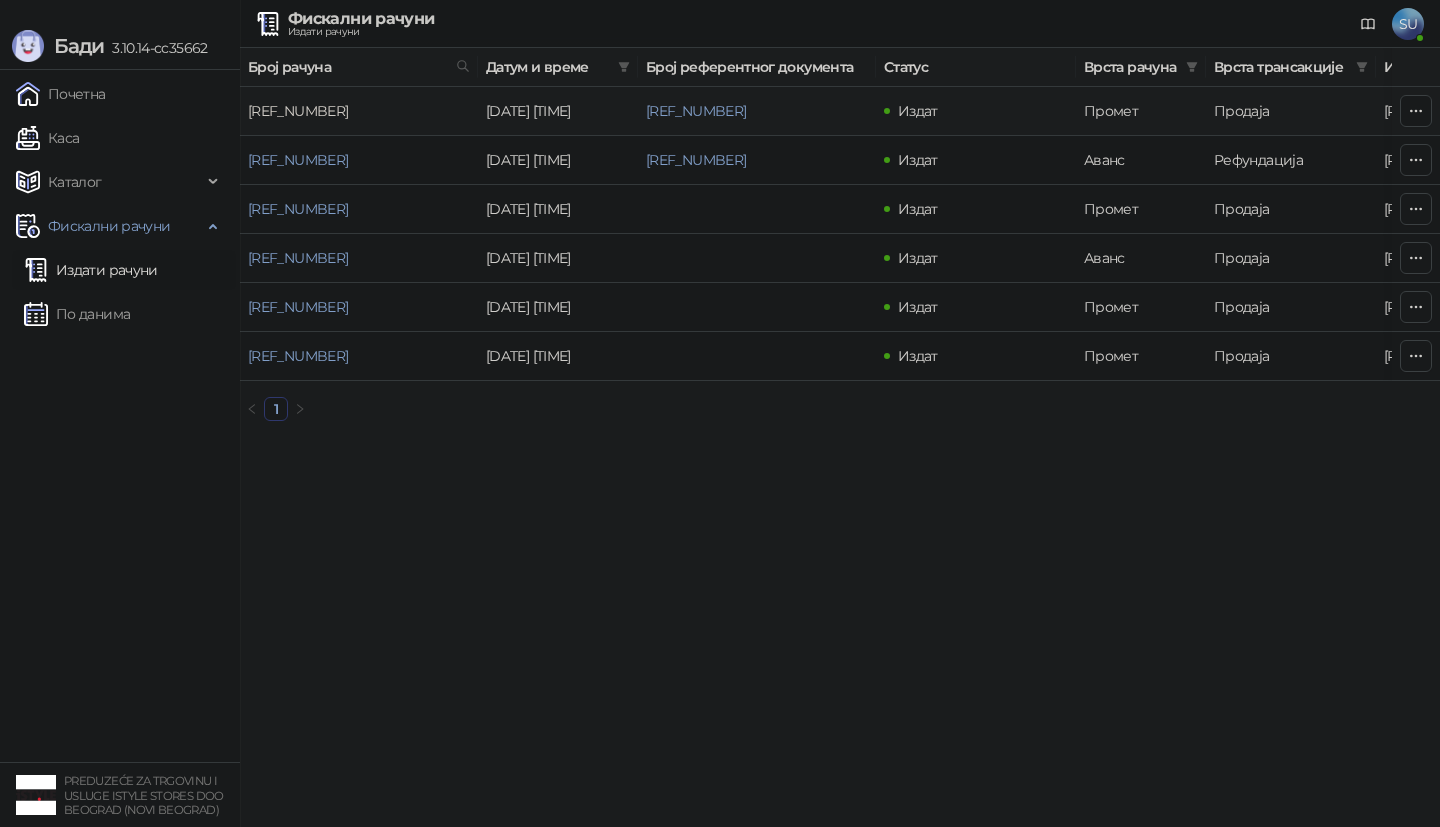click on "[REF_NUMBER]" at bounding box center [298, 111] 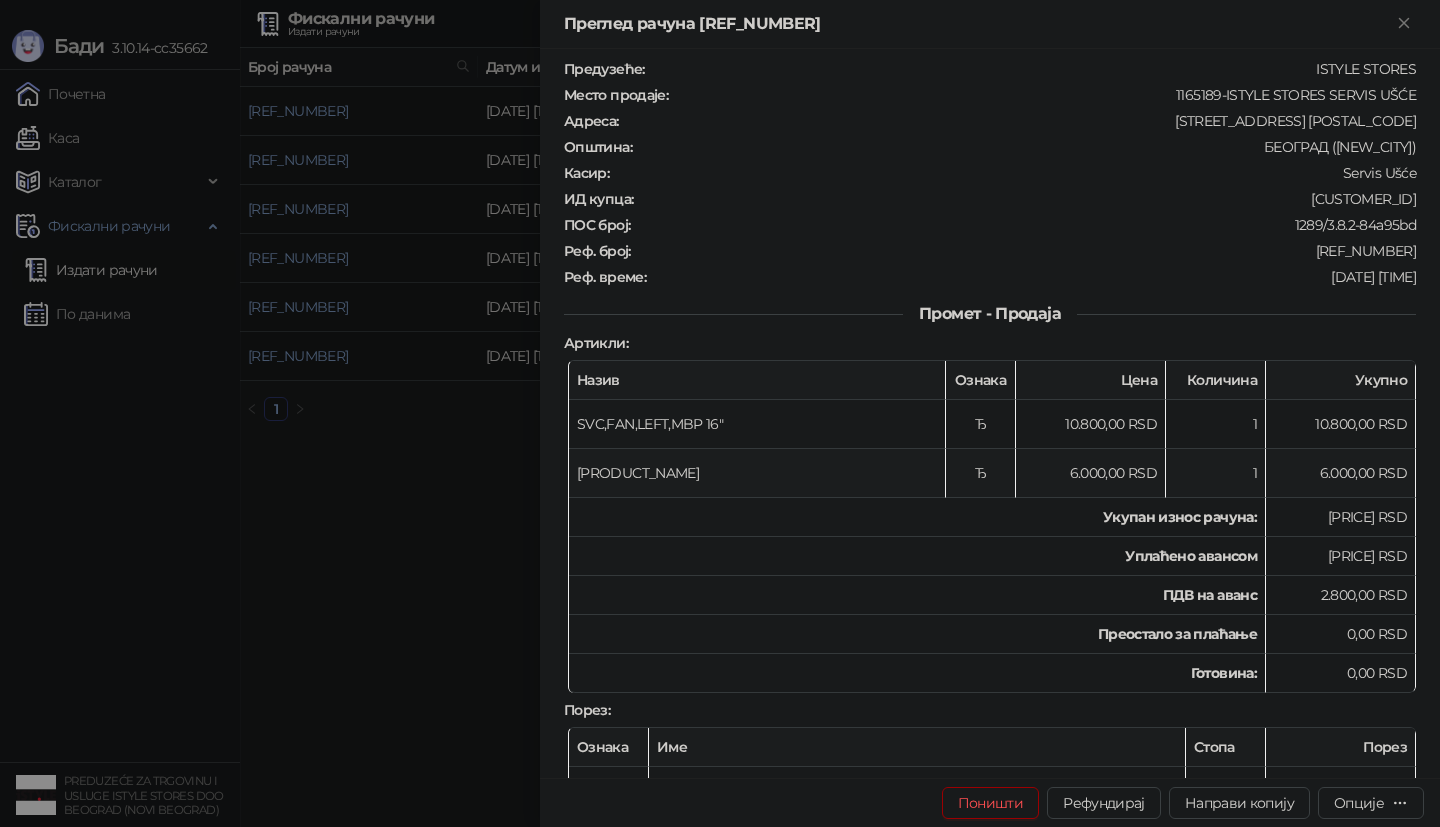scroll, scrollTop: 83, scrollLeft: 0, axis: vertical 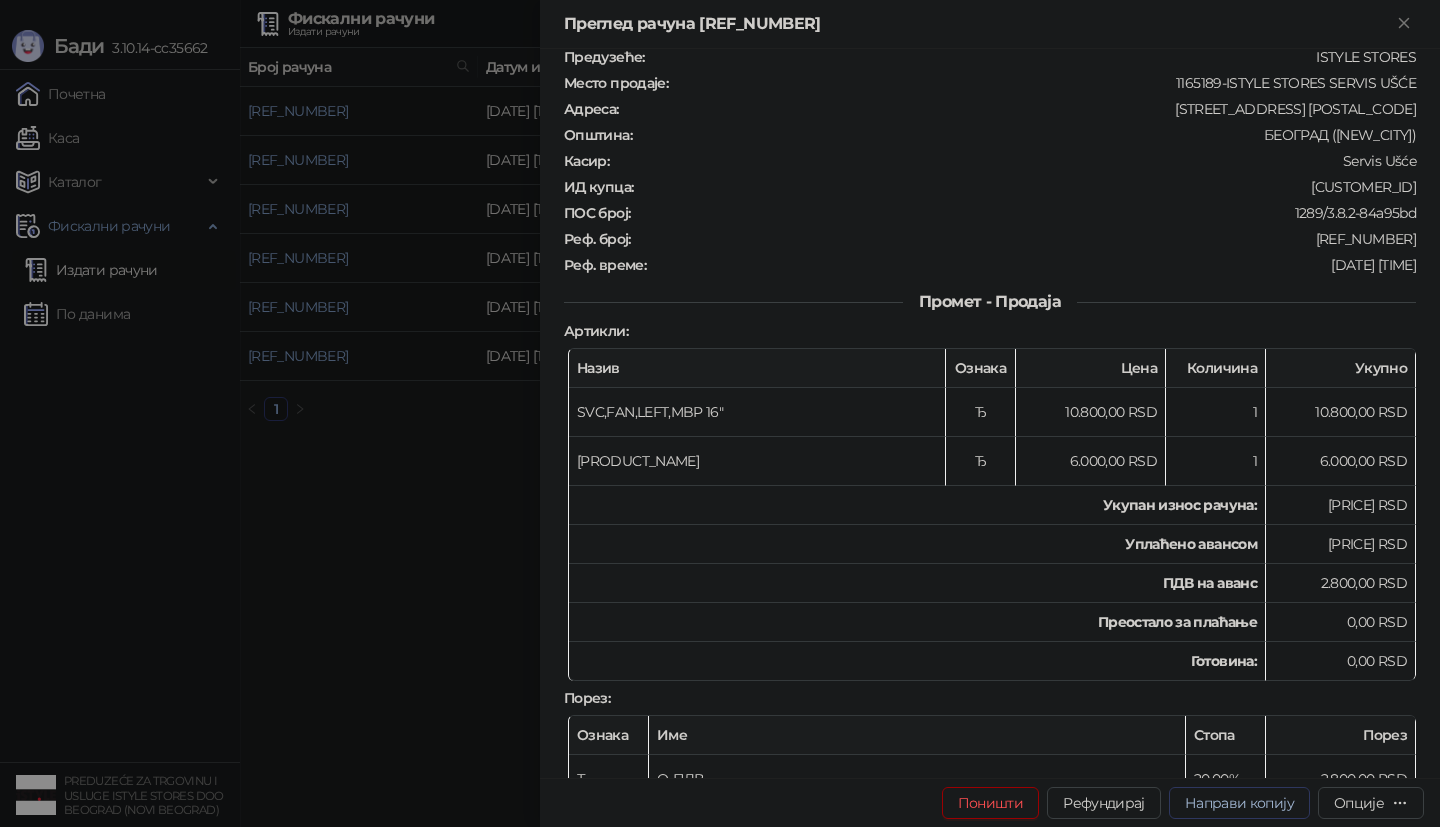 click on "Направи копију" at bounding box center (1239, 803) 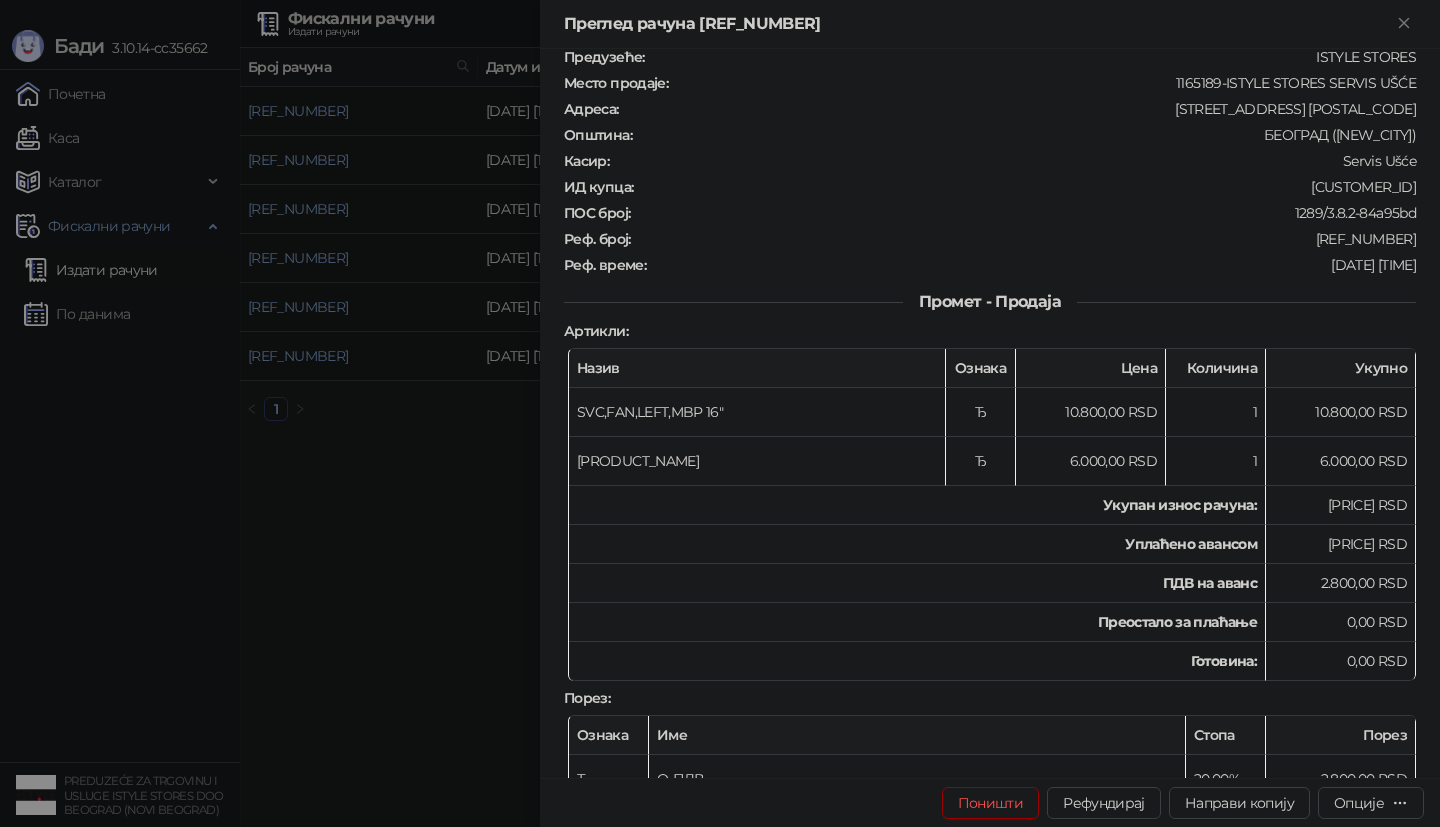 type on "**********" 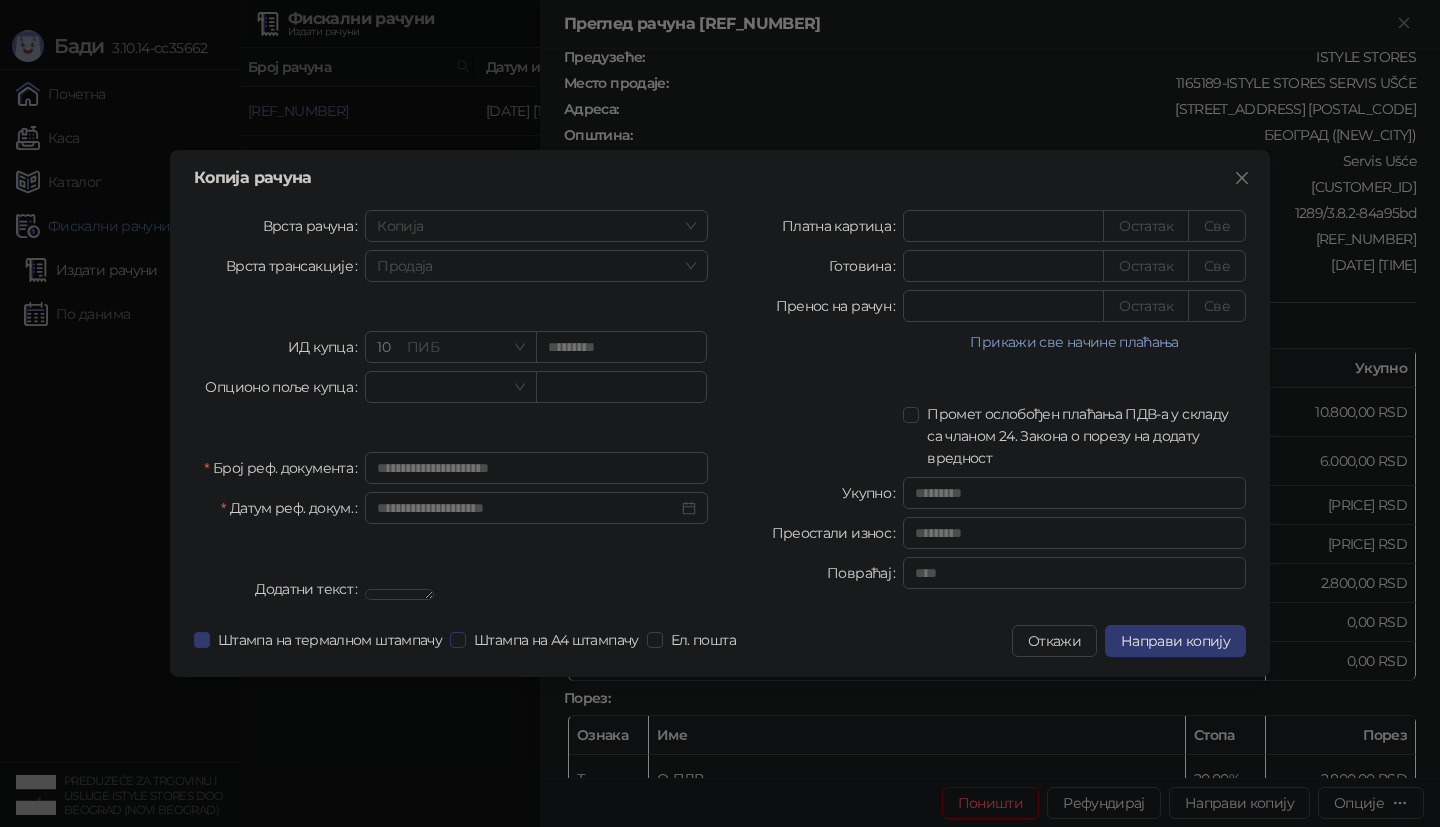 click on "Штампа на А4 штампачу" at bounding box center [556, 640] 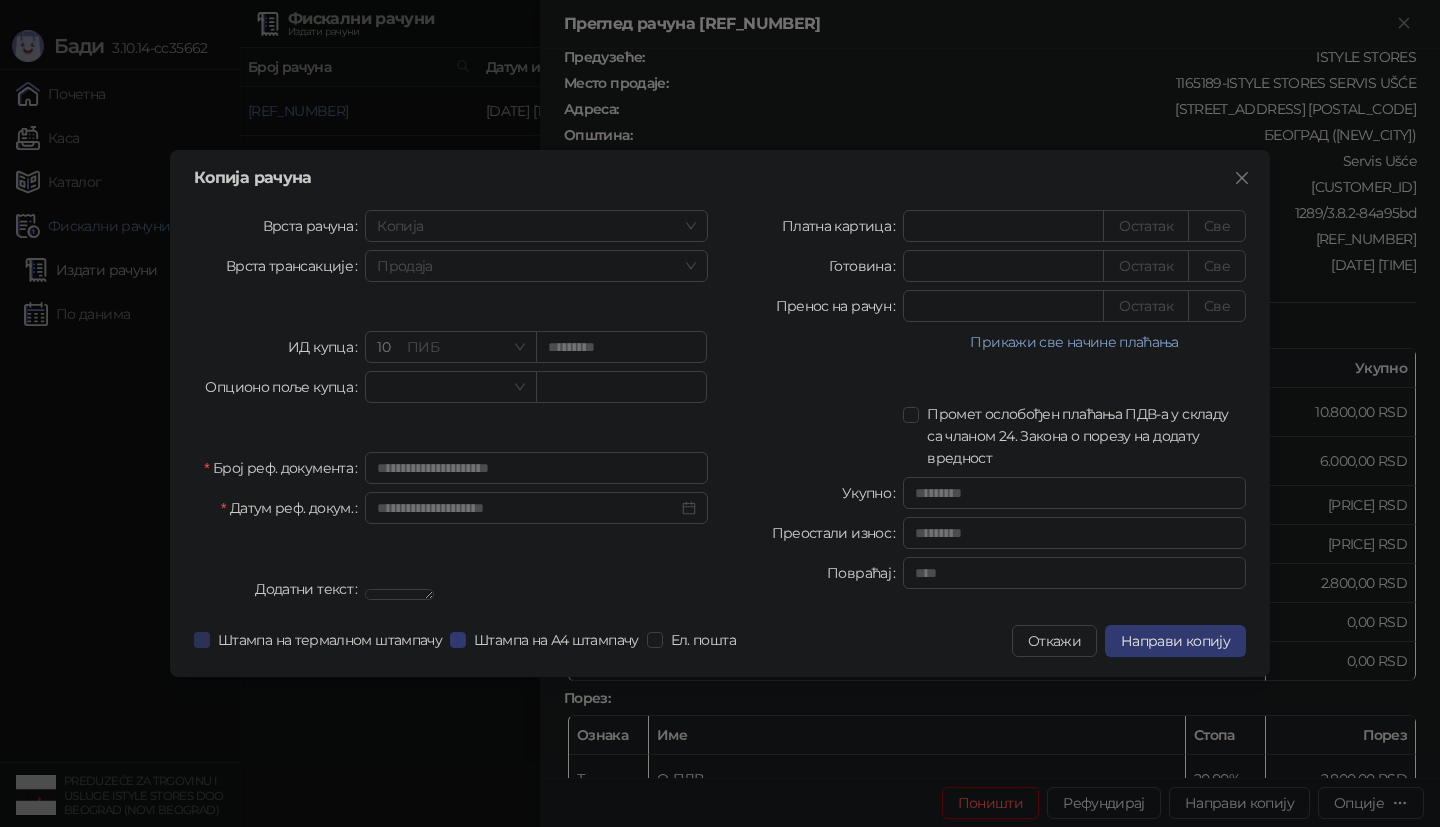 click on "Штампа на термалном штампачу" at bounding box center (330, 640) 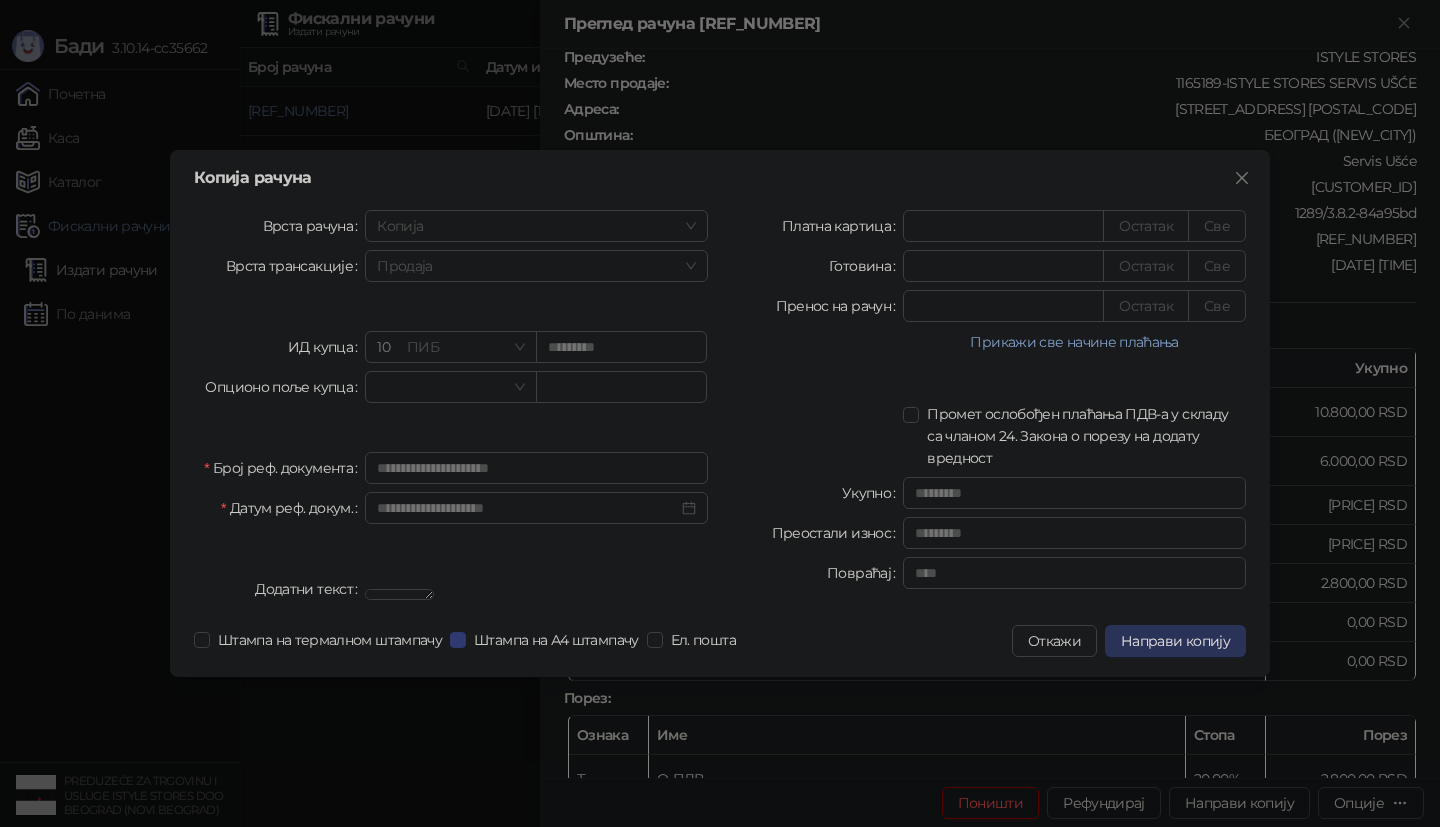 click on "Направи копију" at bounding box center (1175, 641) 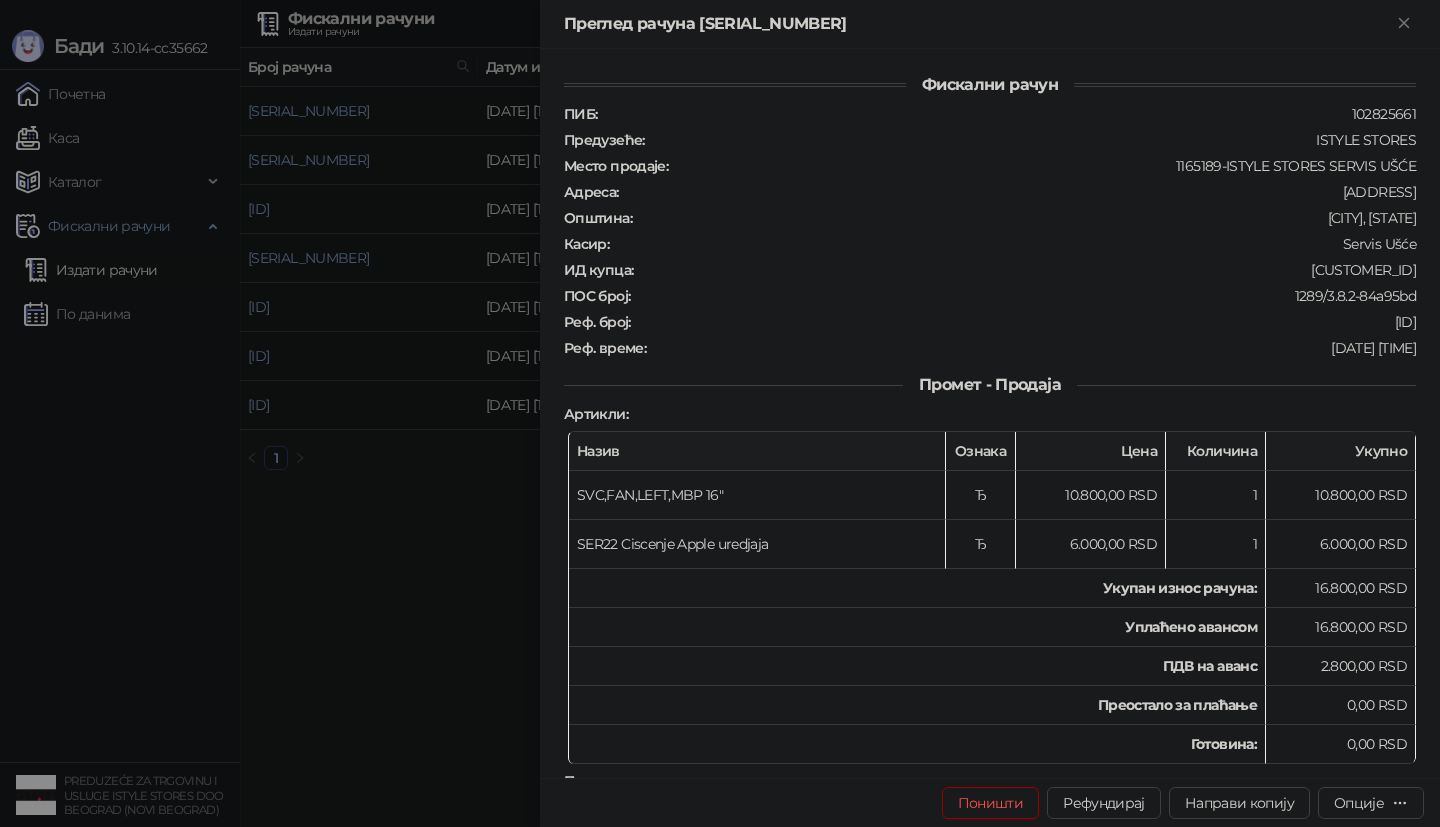 scroll, scrollTop: 0, scrollLeft: 0, axis: both 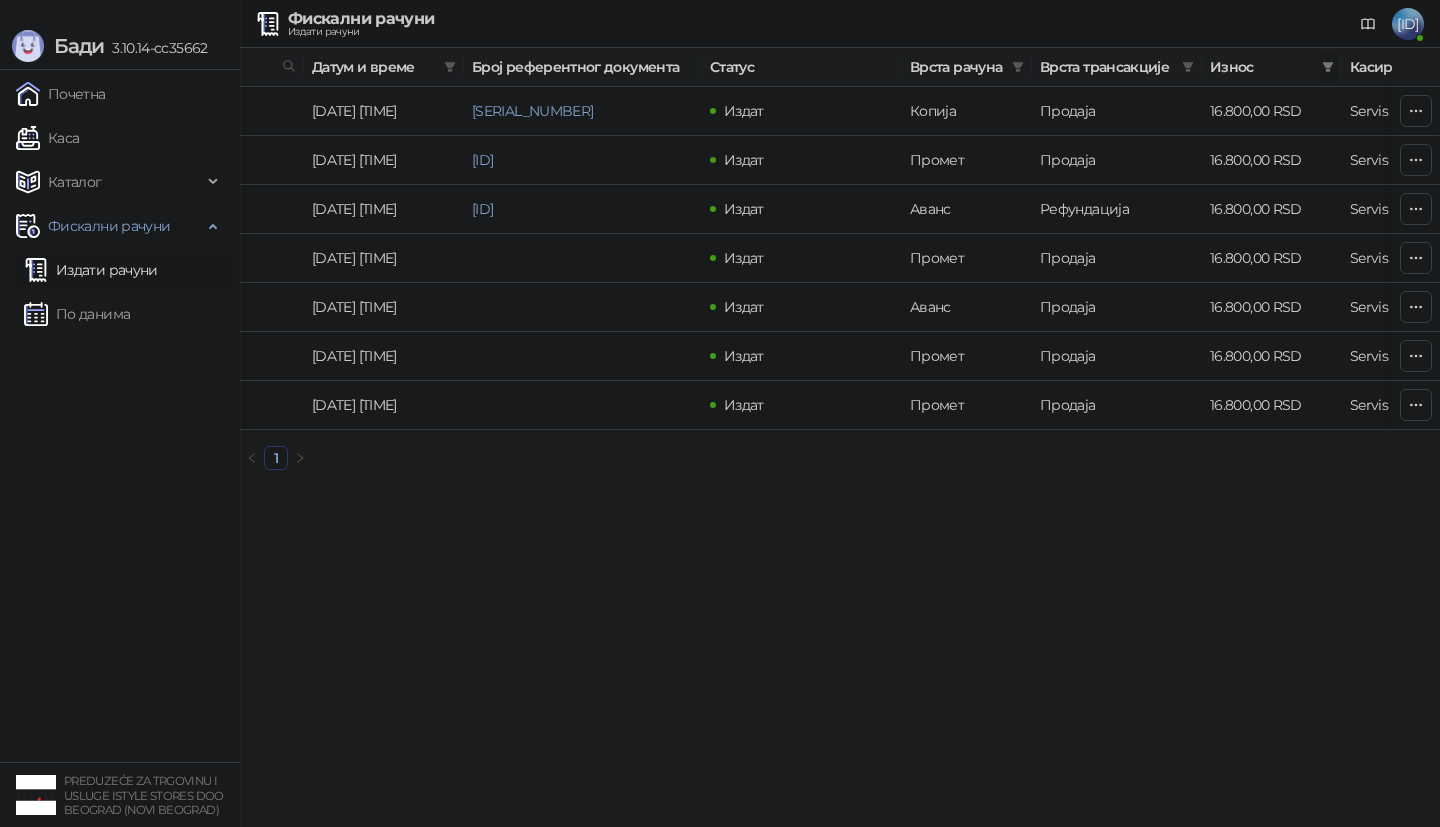 click 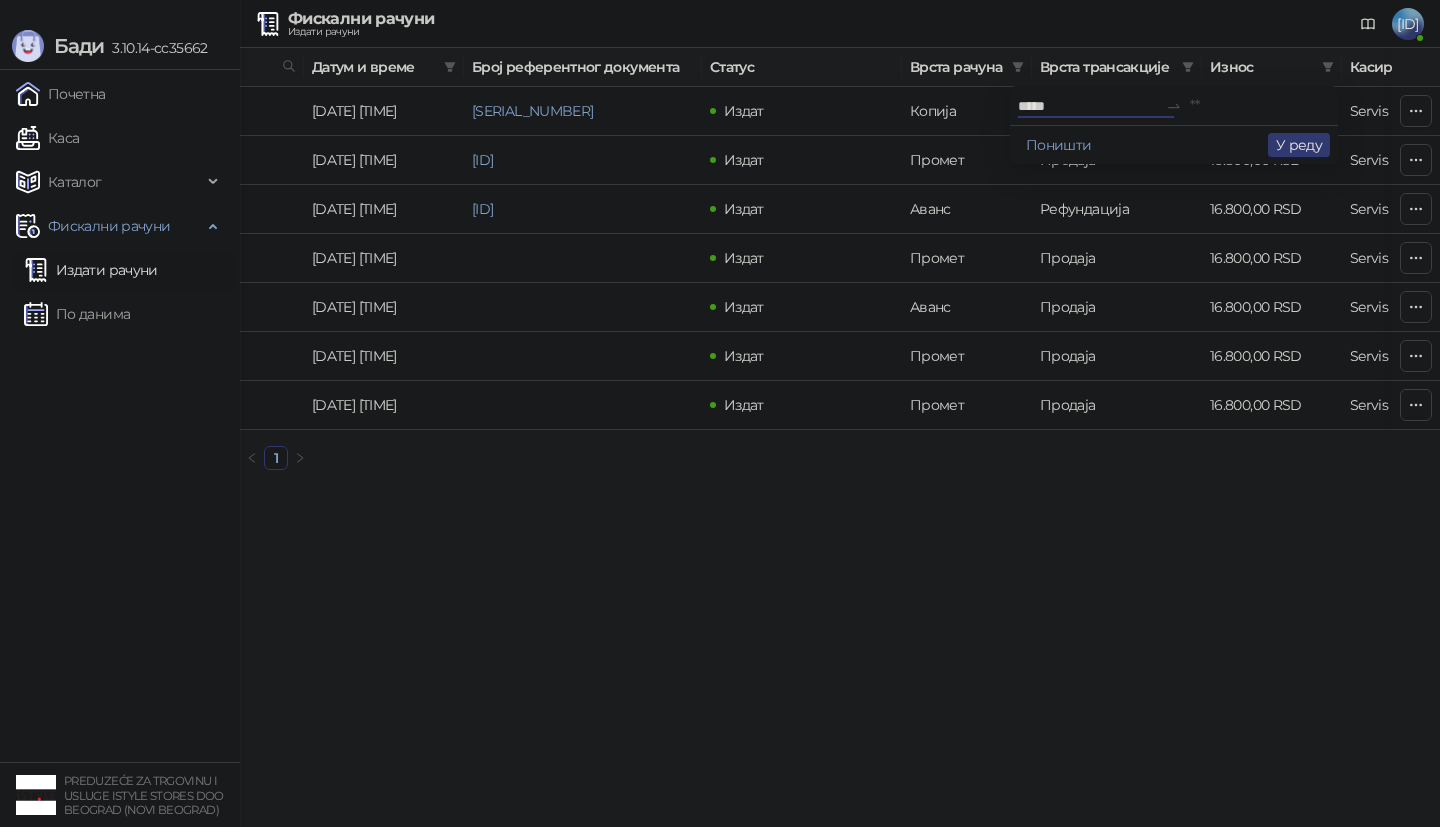 type on "*****" 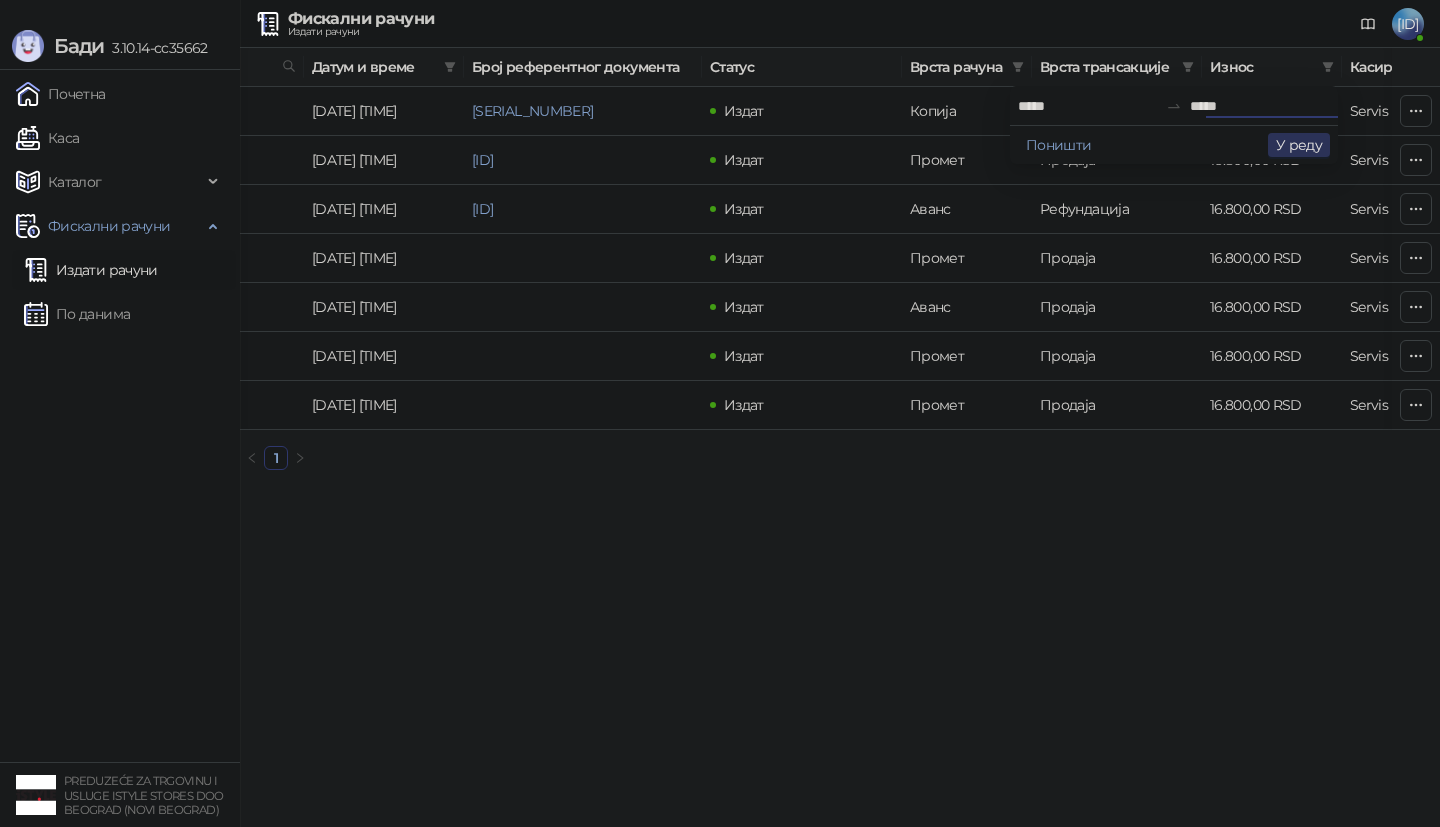 type on "*****" 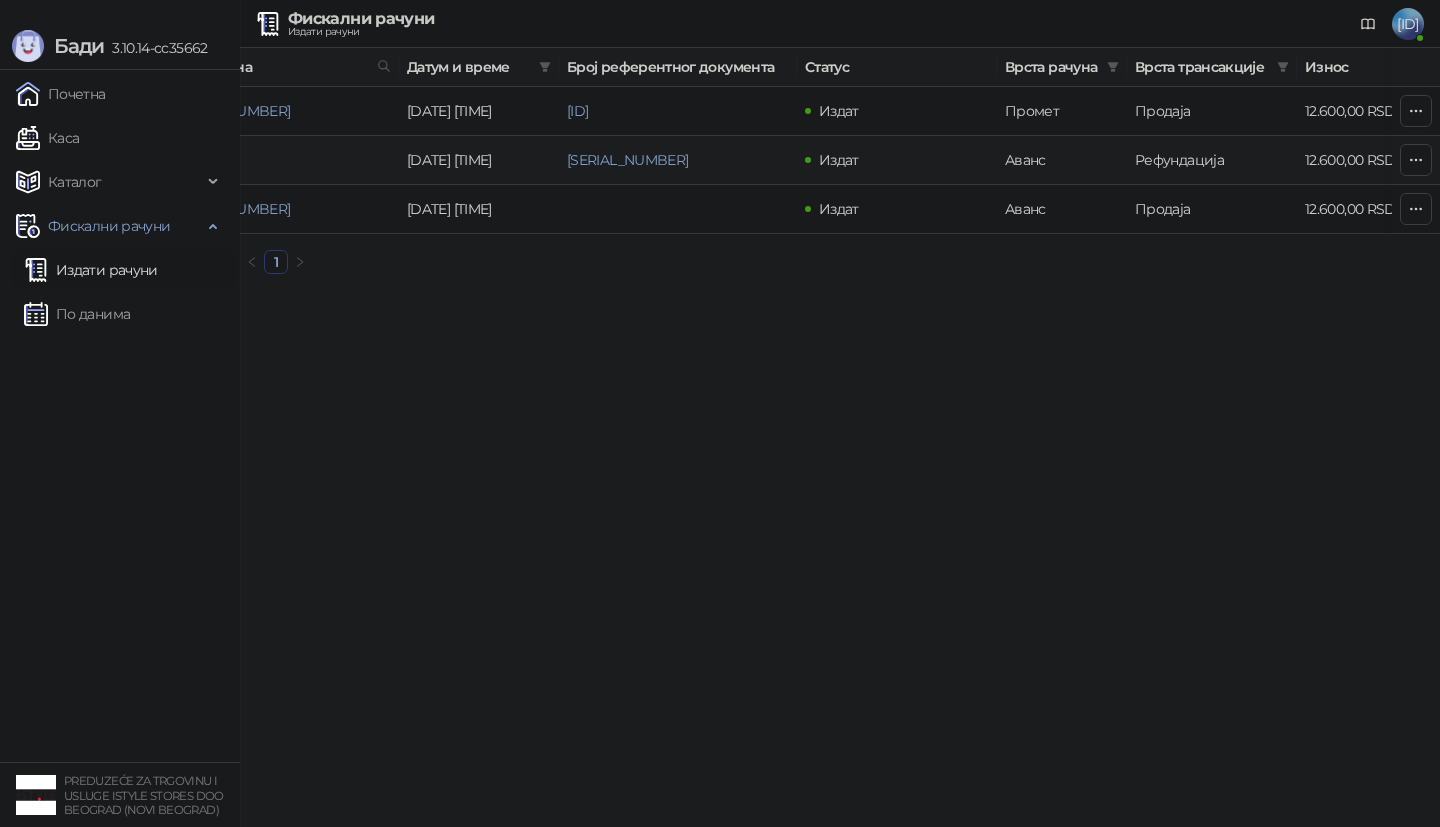 scroll, scrollTop: 0, scrollLeft: 0, axis: both 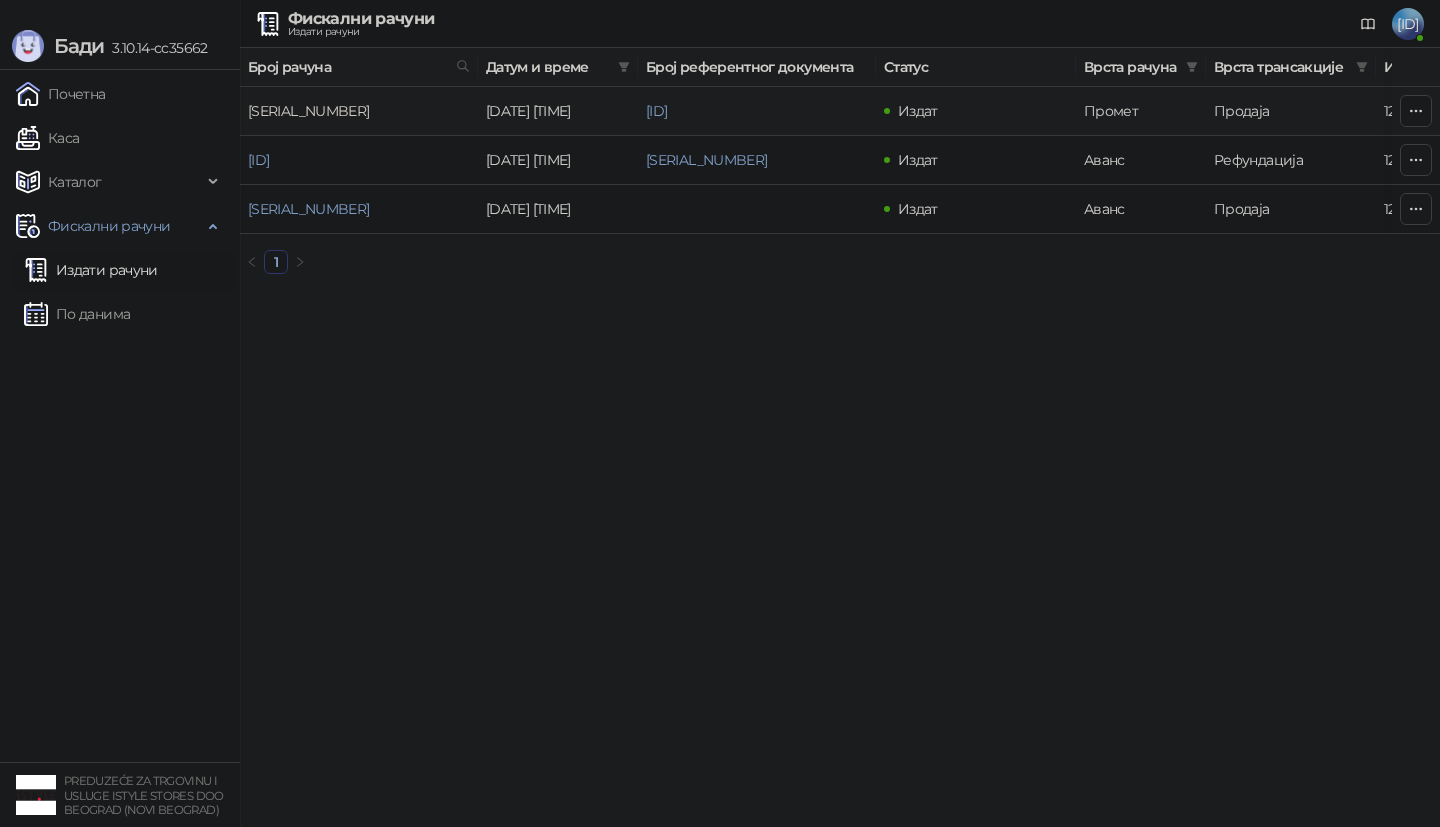 click on "UNE7SUG9-UNE7SUG9-1219" at bounding box center [308, 111] 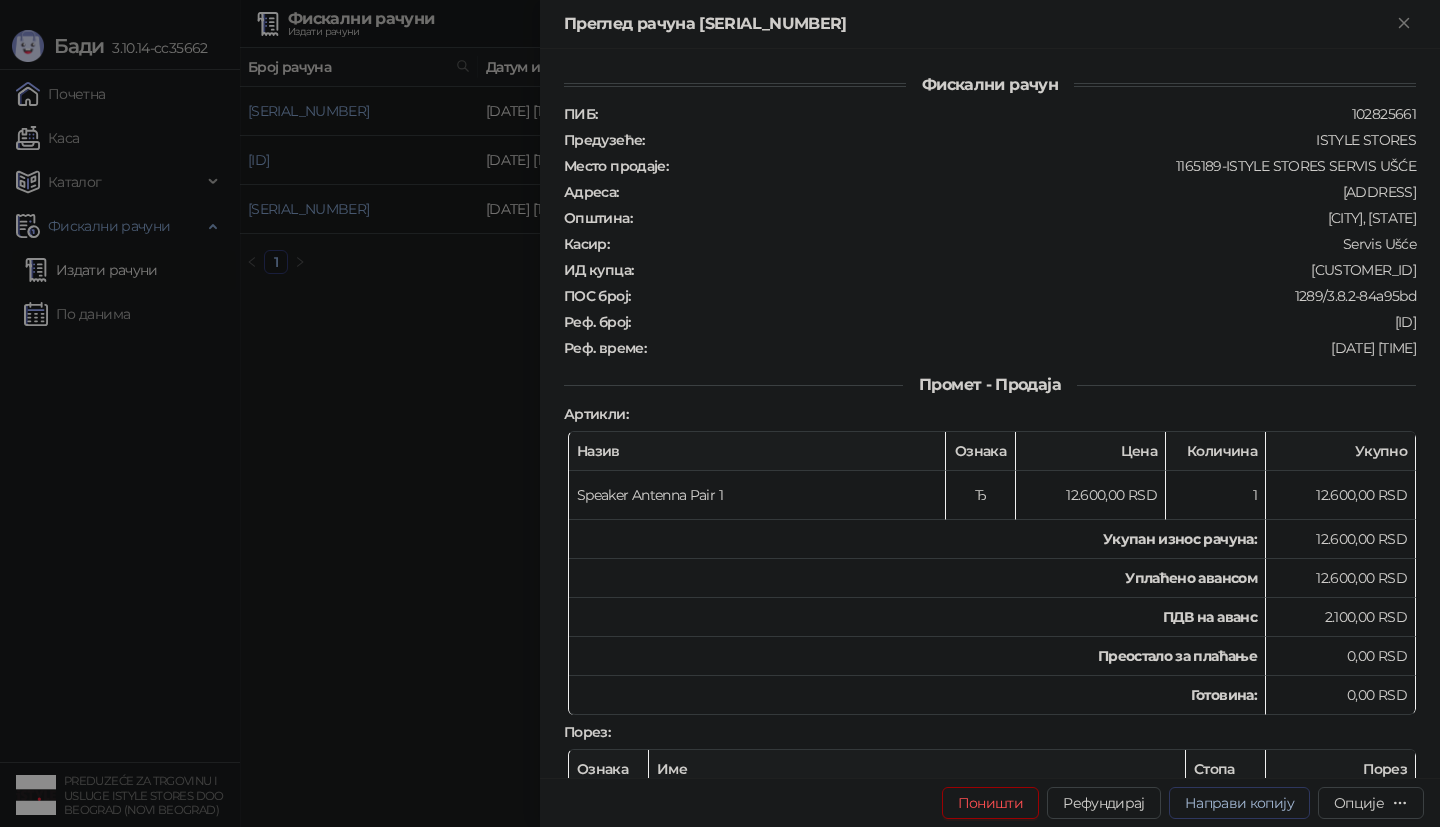 click on "Направи копију" at bounding box center [1239, 803] 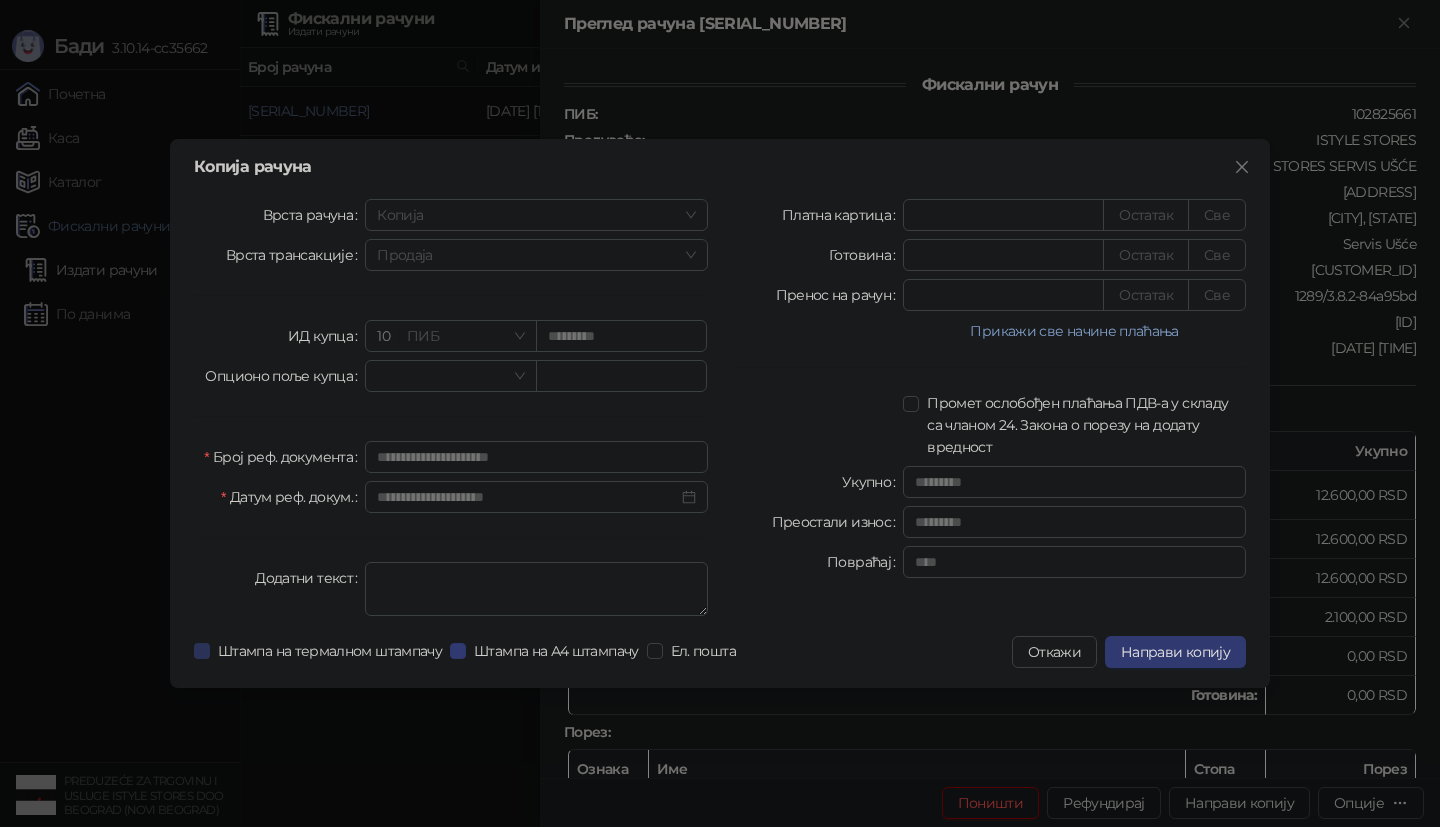 click on "Штампа на термалном штампачу" at bounding box center [330, 651] 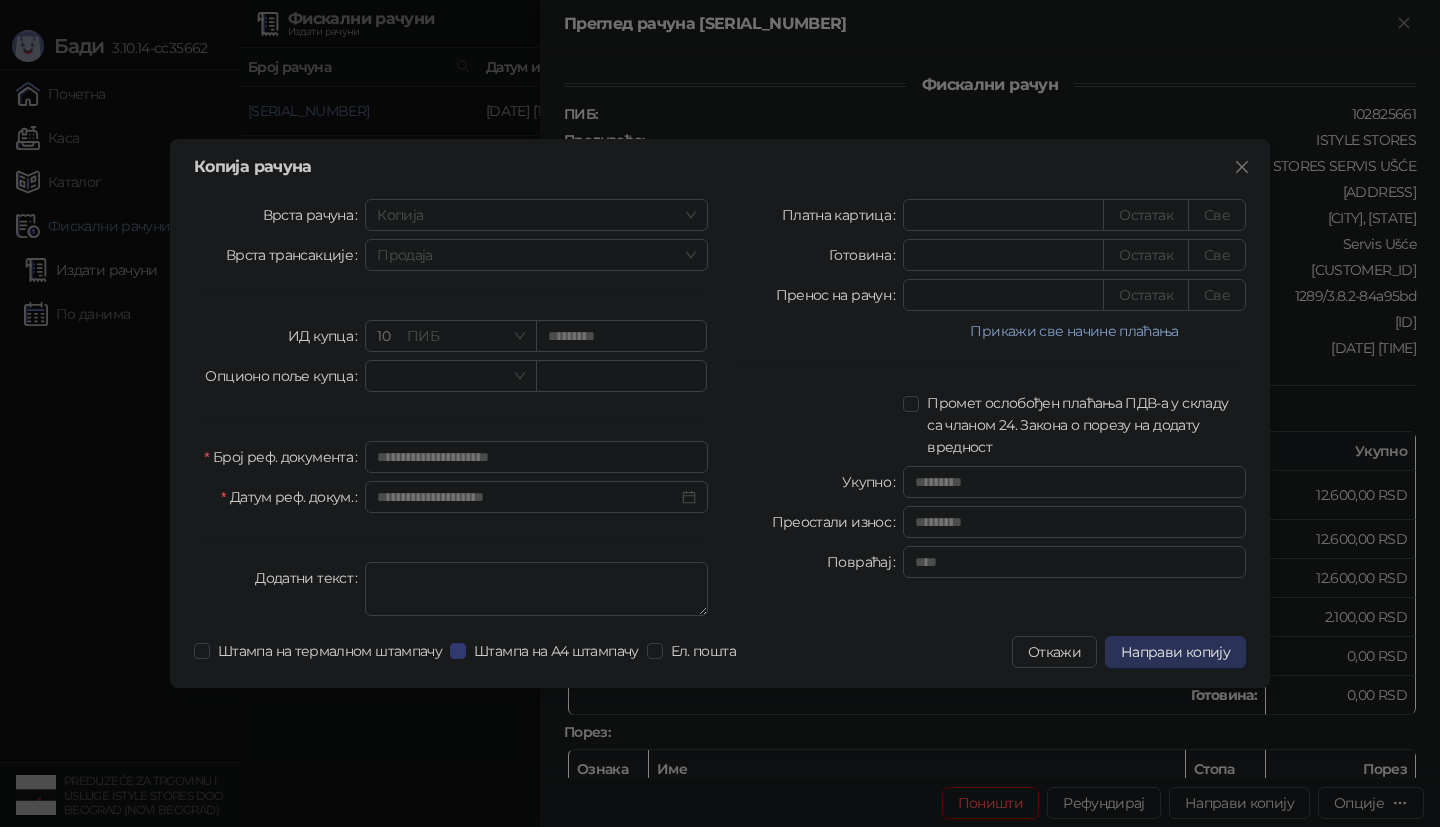 click on "Направи копију" at bounding box center [1175, 652] 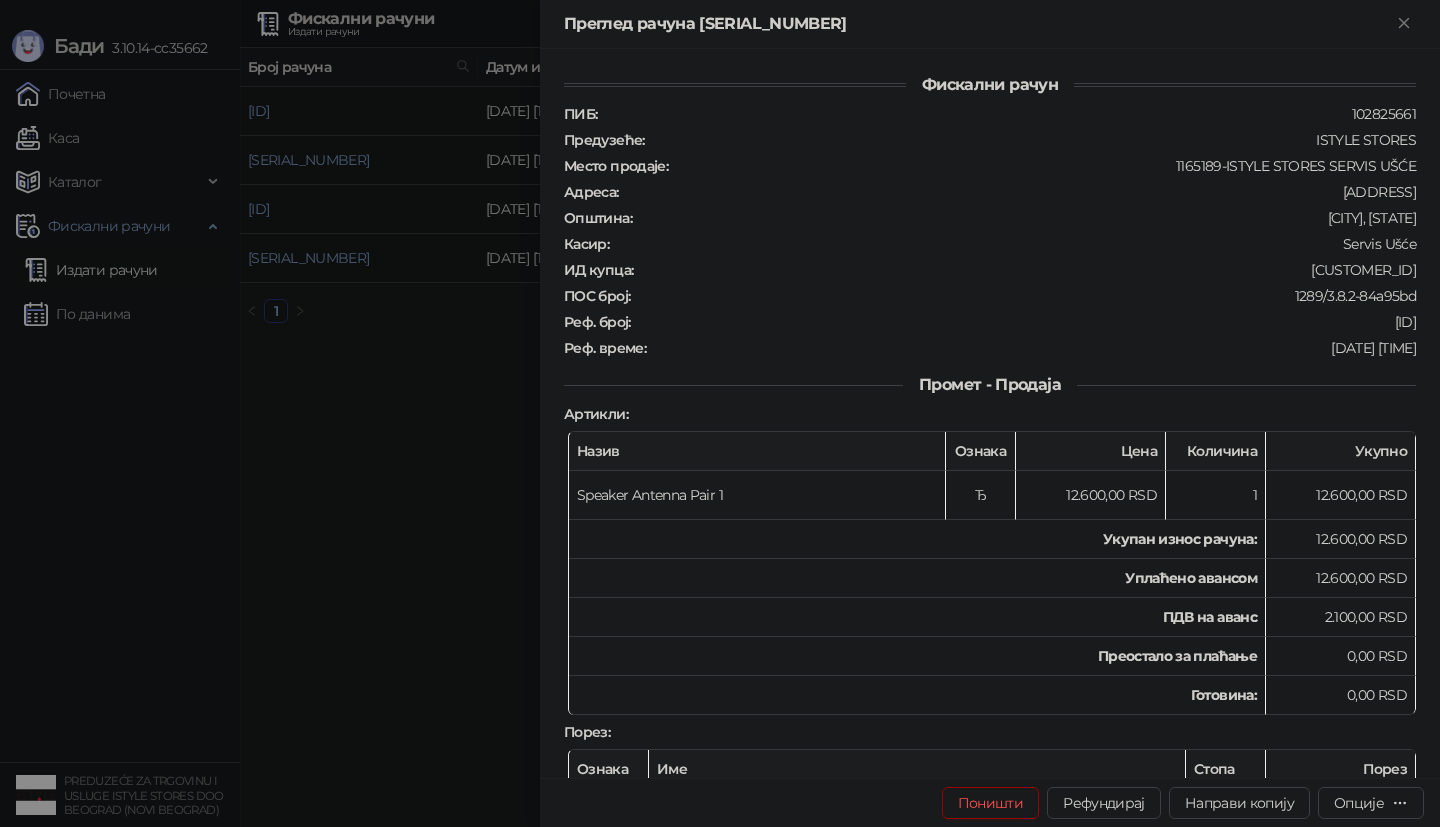 click at bounding box center (720, 413) 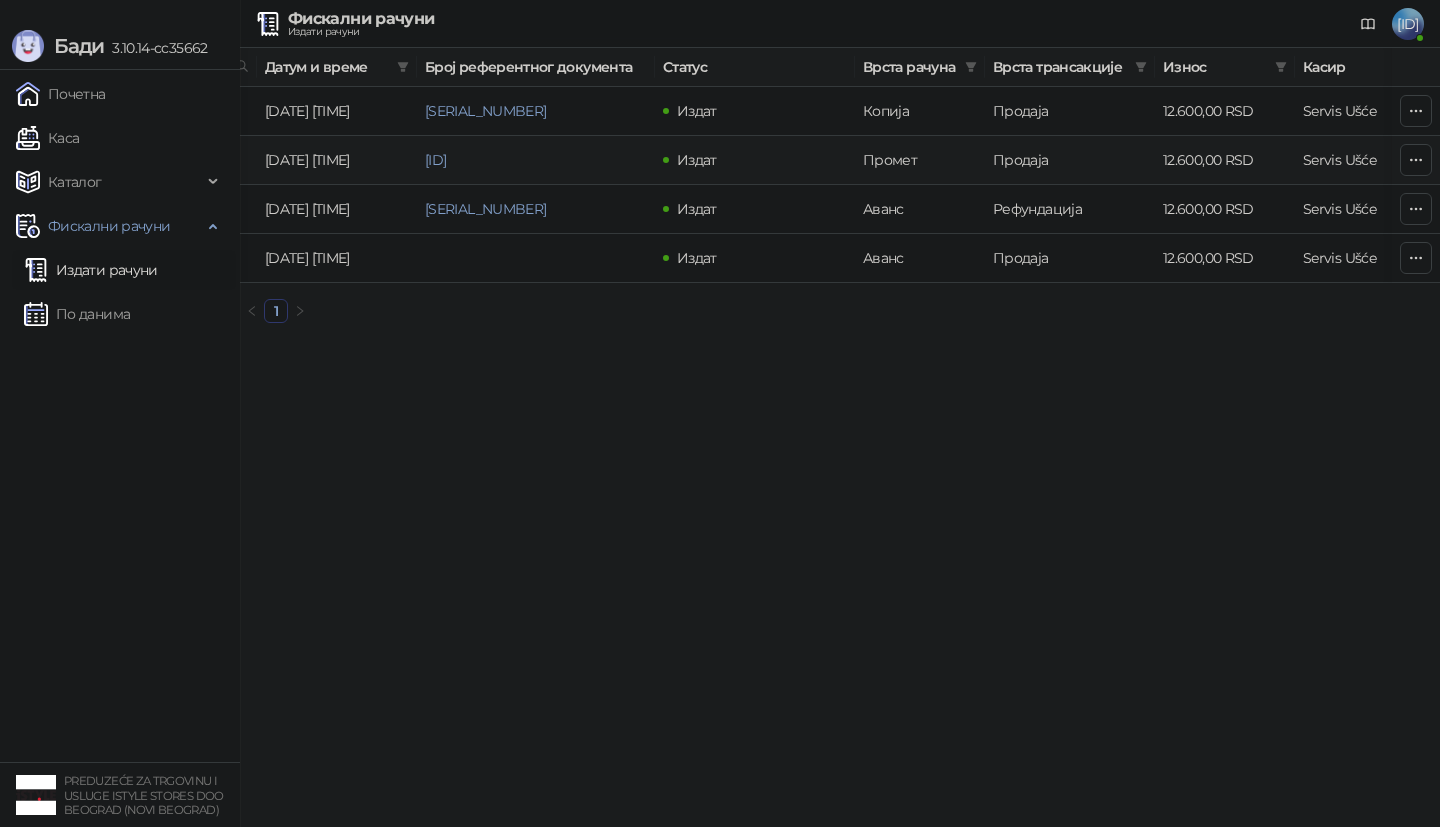 scroll, scrollTop: 0, scrollLeft: 249, axis: horizontal 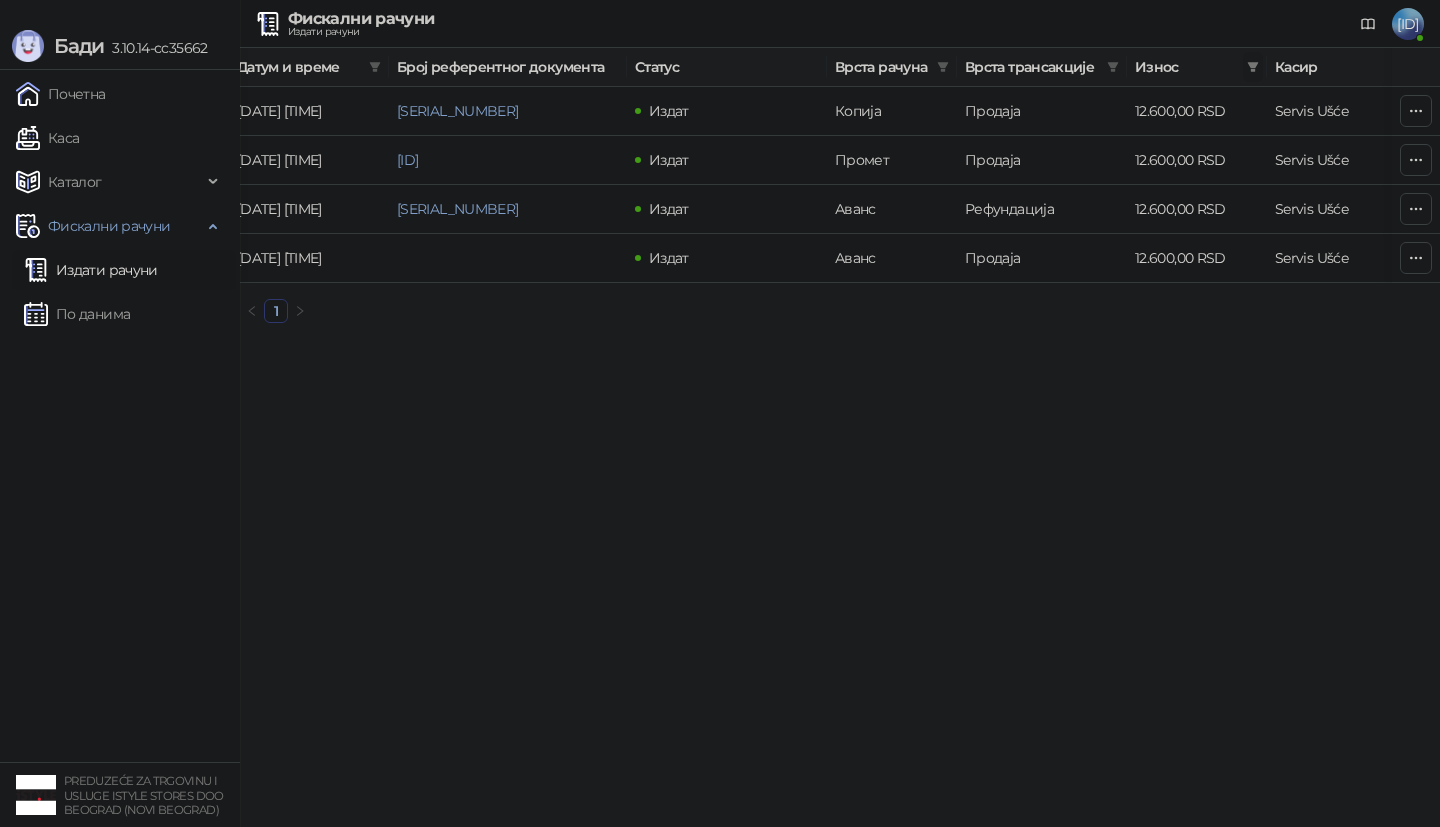 click 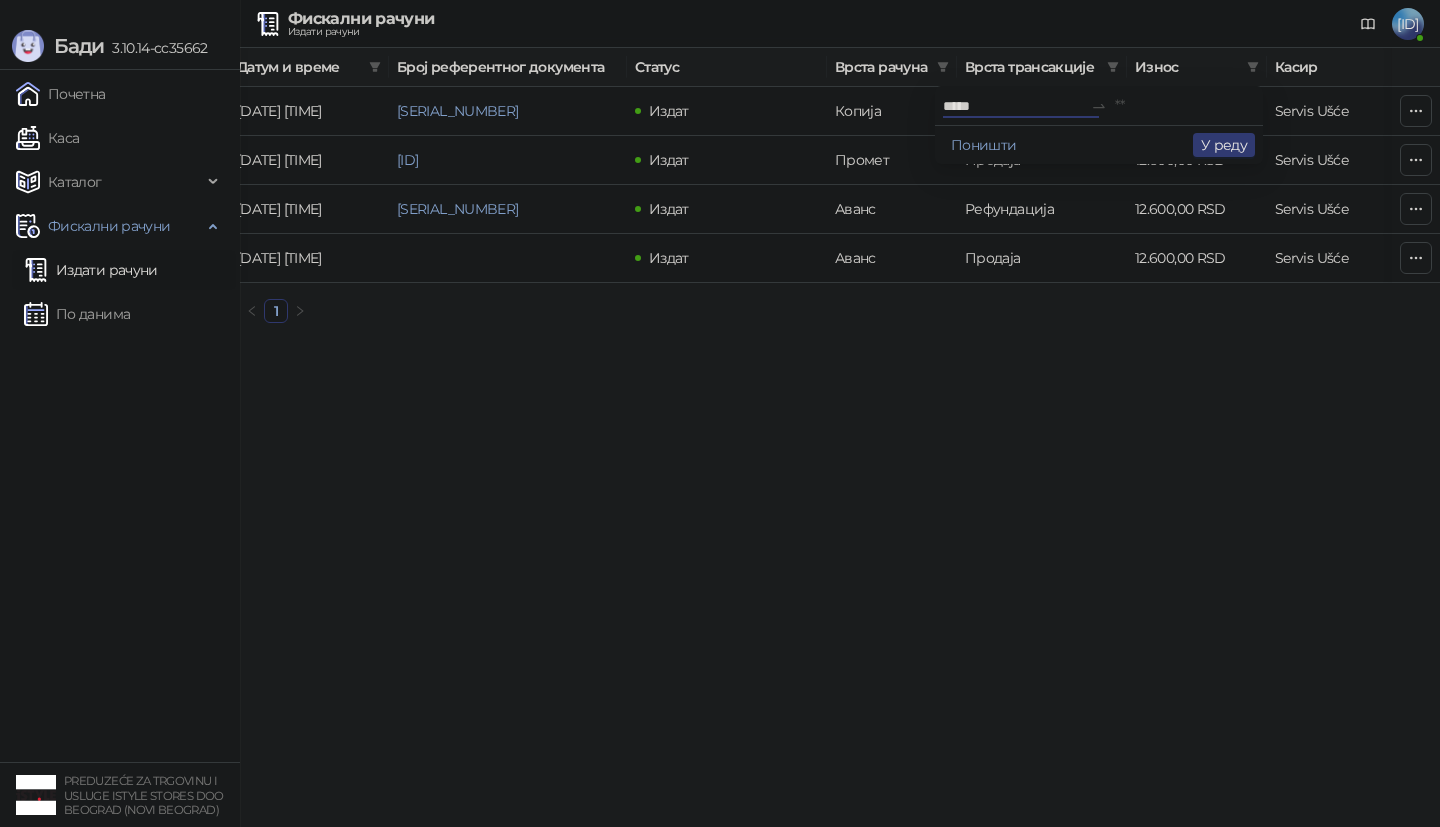 type on "*****" 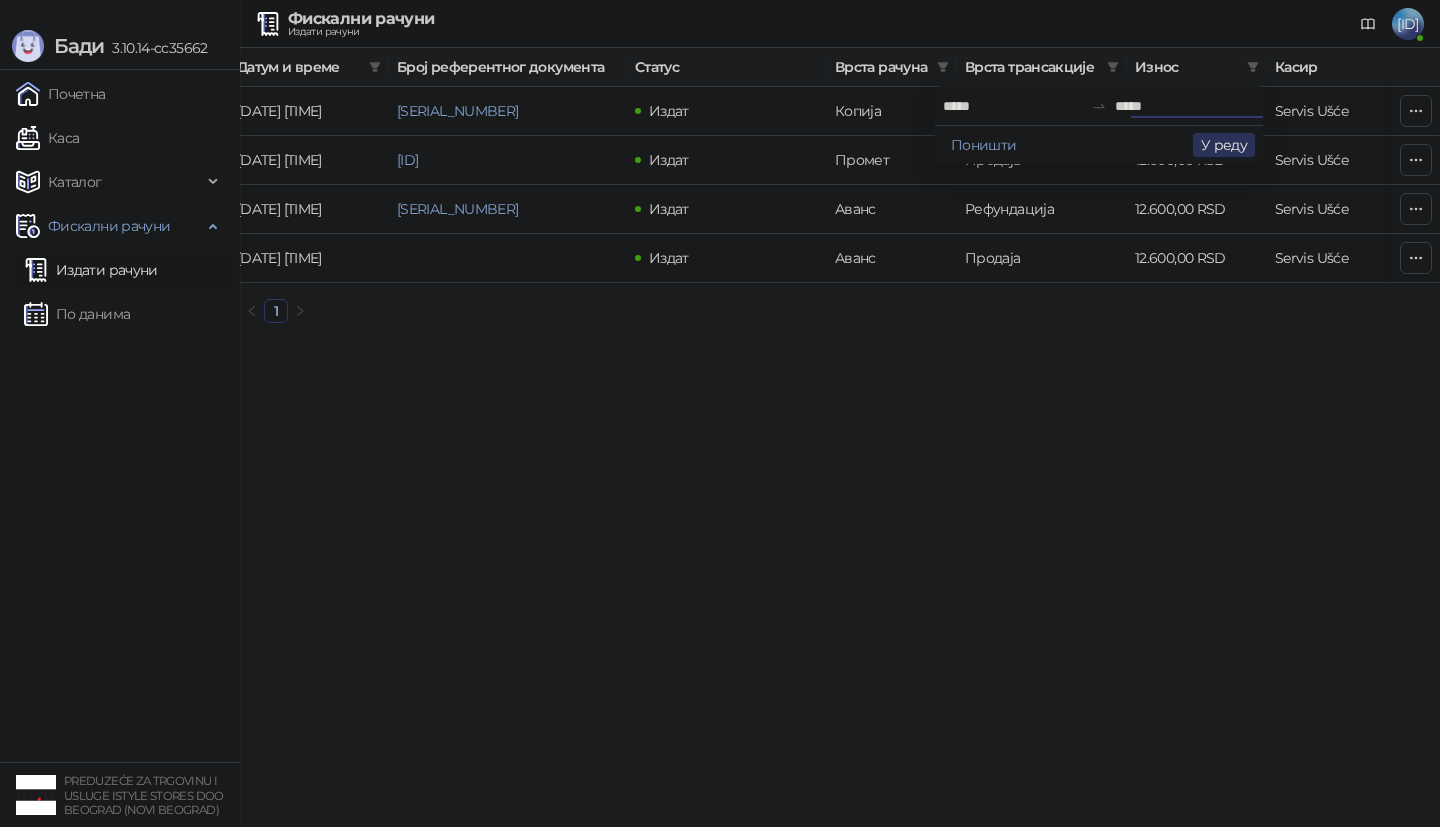 type on "*****" 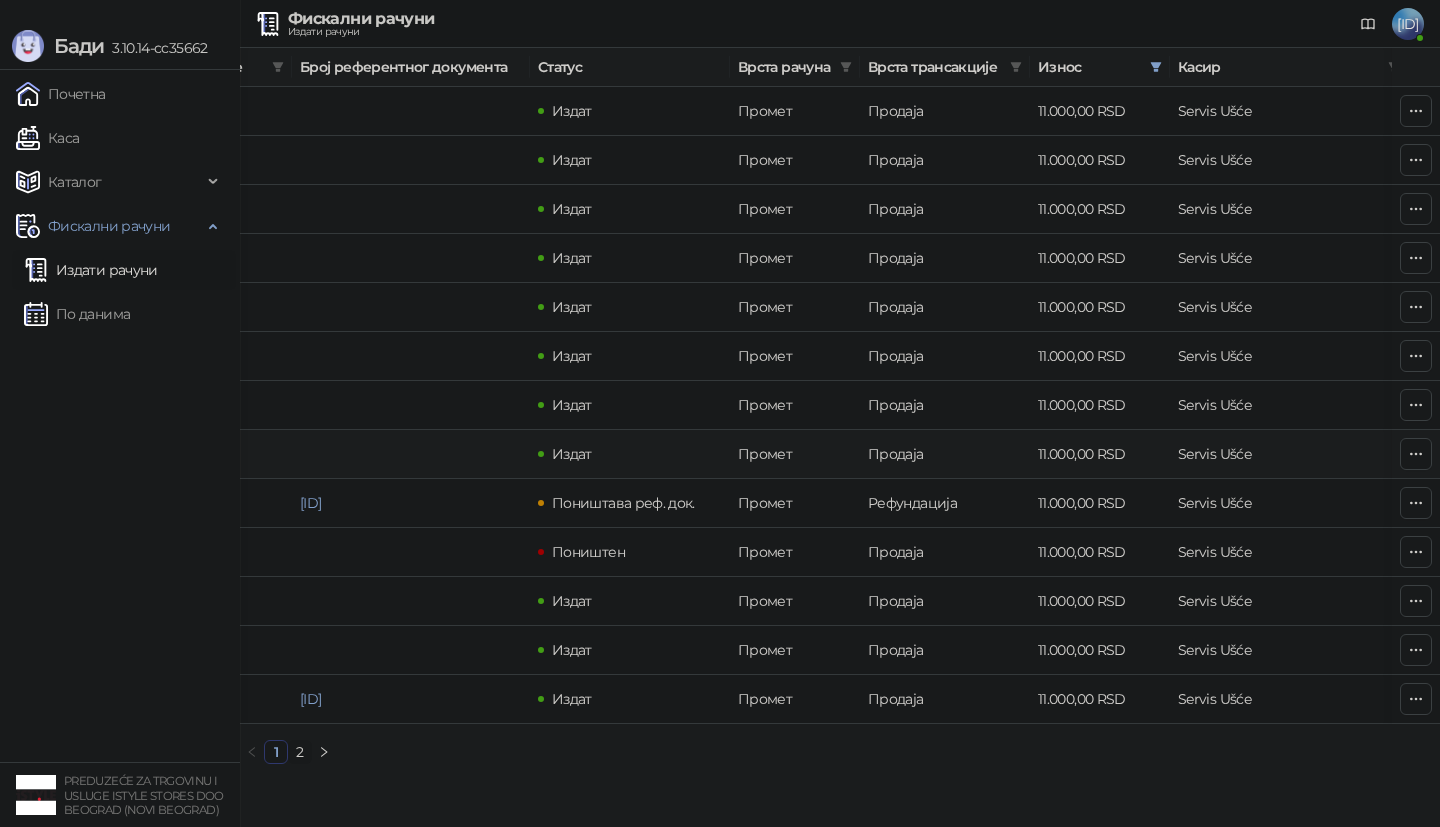 scroll, scrollTop: 0, scrollLeft: 345, axis: horizontal 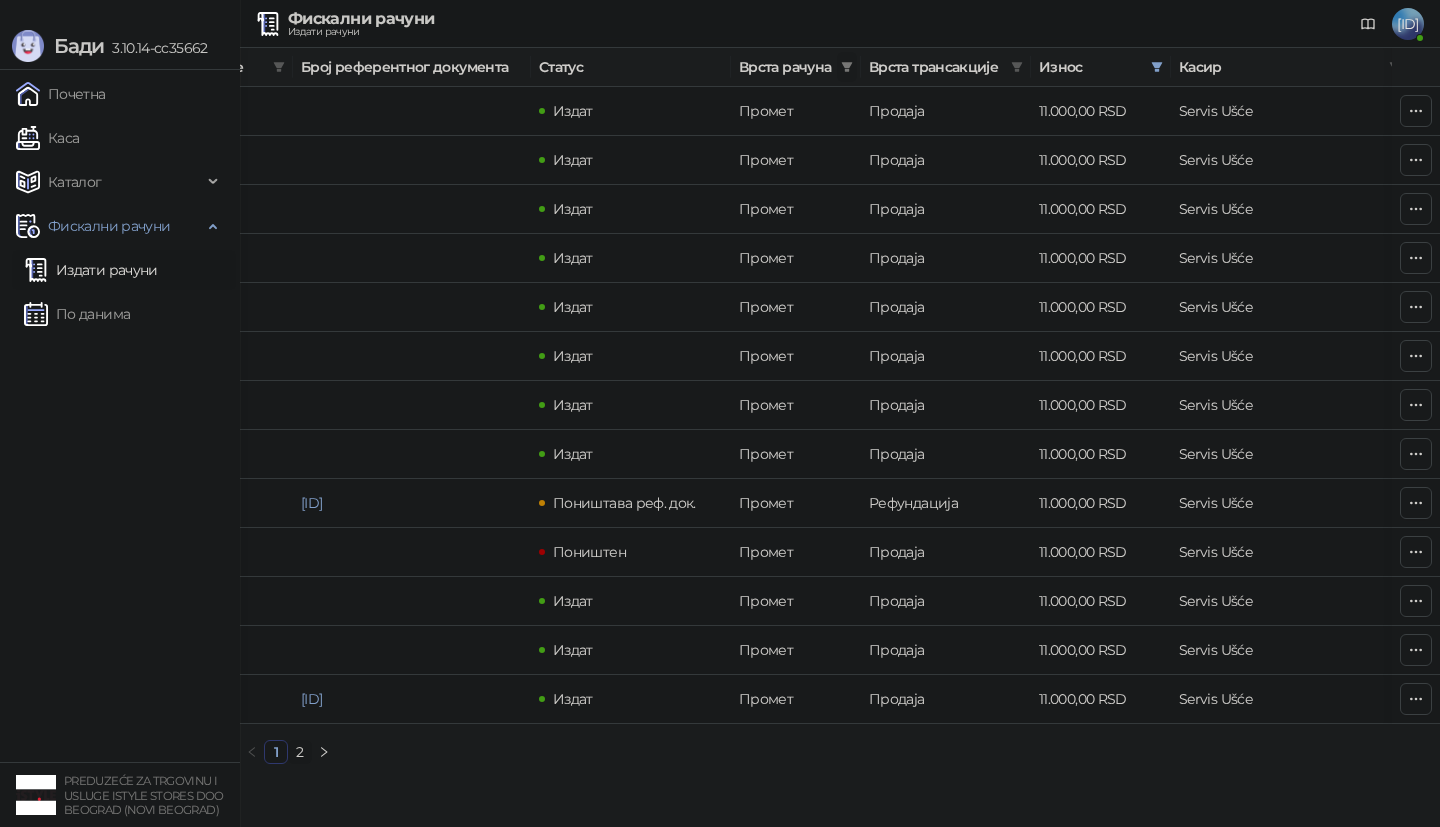 click at bounding box center [847, 67] 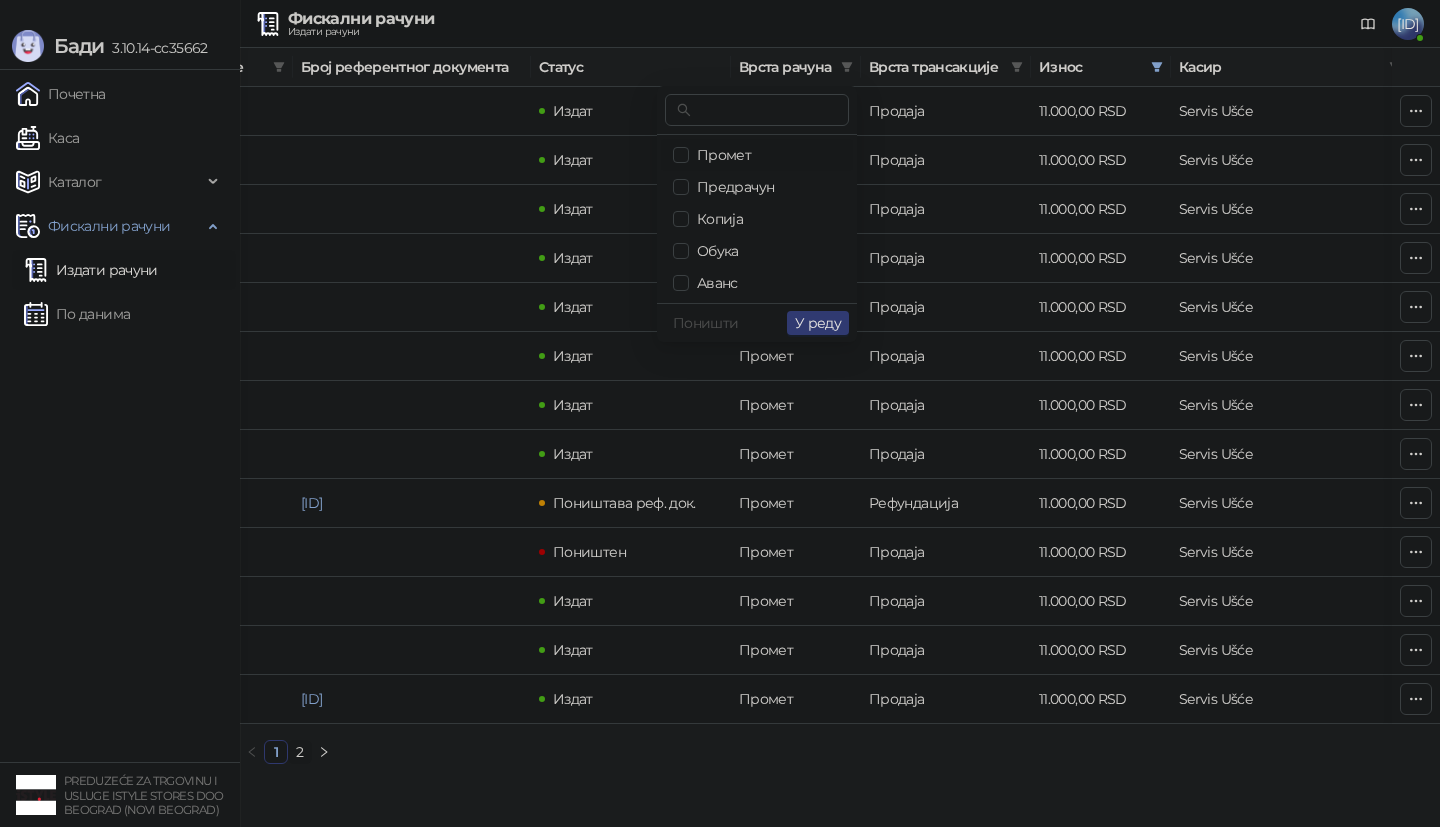 click on "Промет" at bounding box center [720, 155] 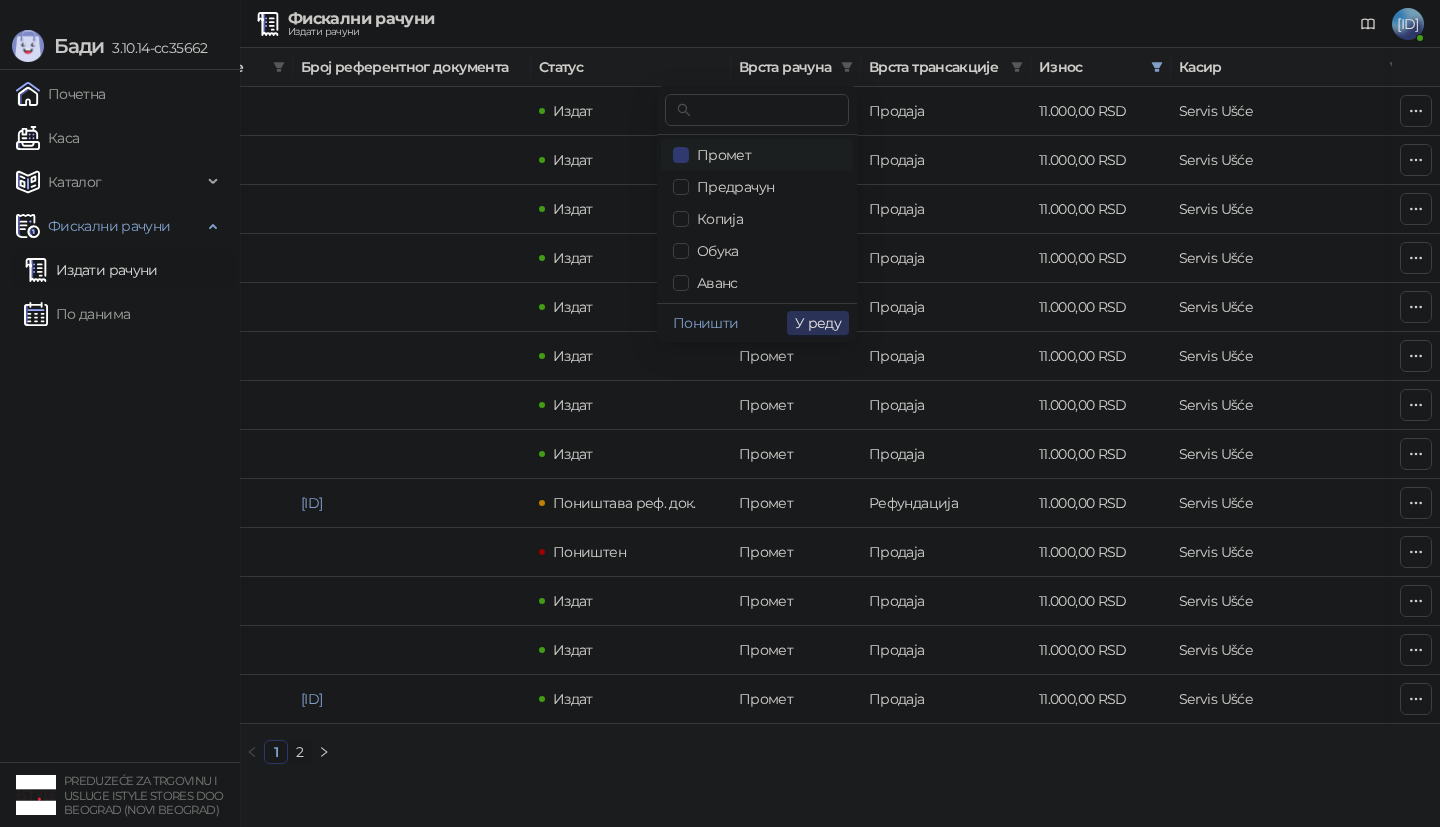 click on "У реду" at bounding box center (818, 323) 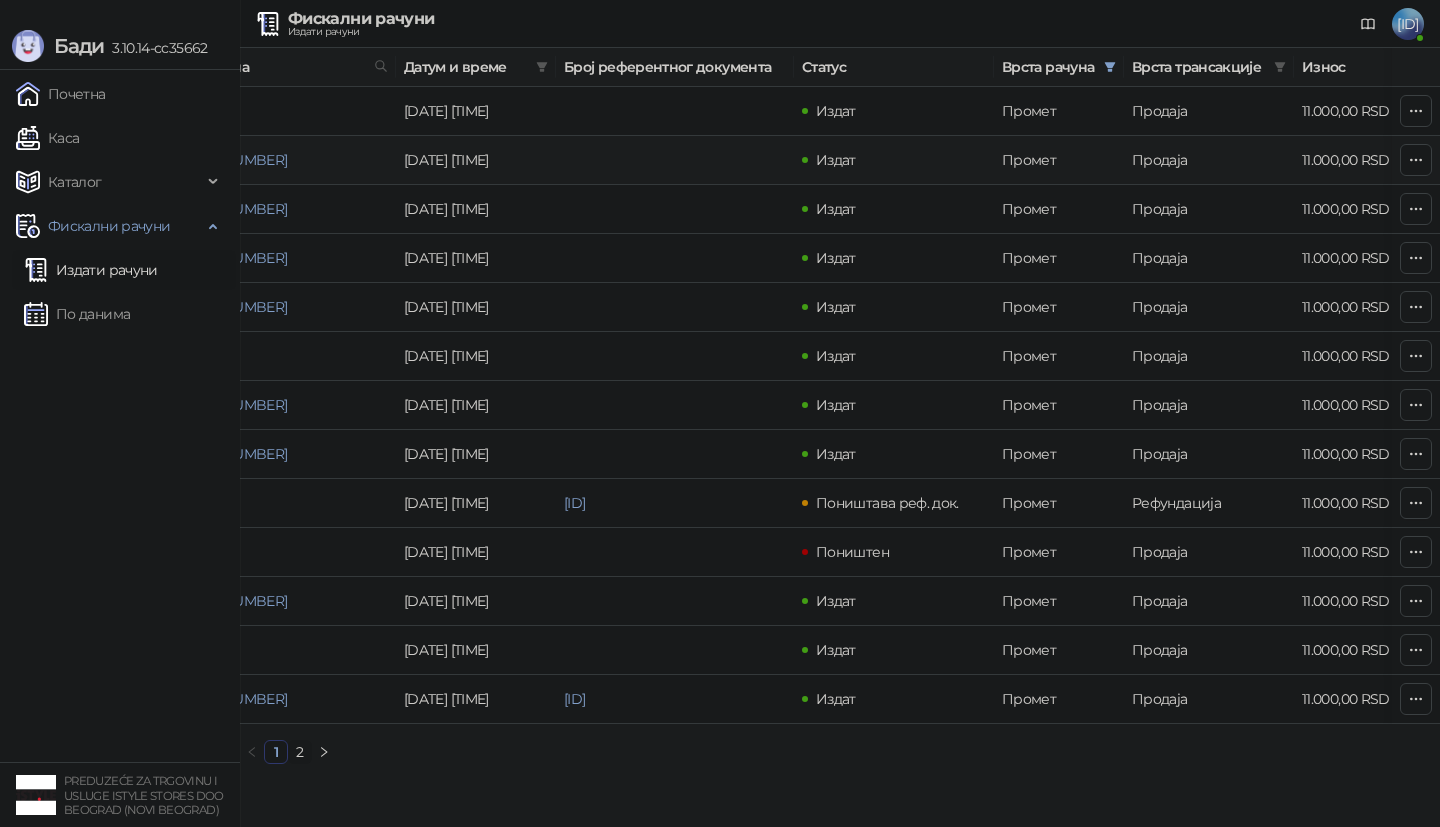 scroll, scrollTop: 0, scrollLeft: 0, axis: both 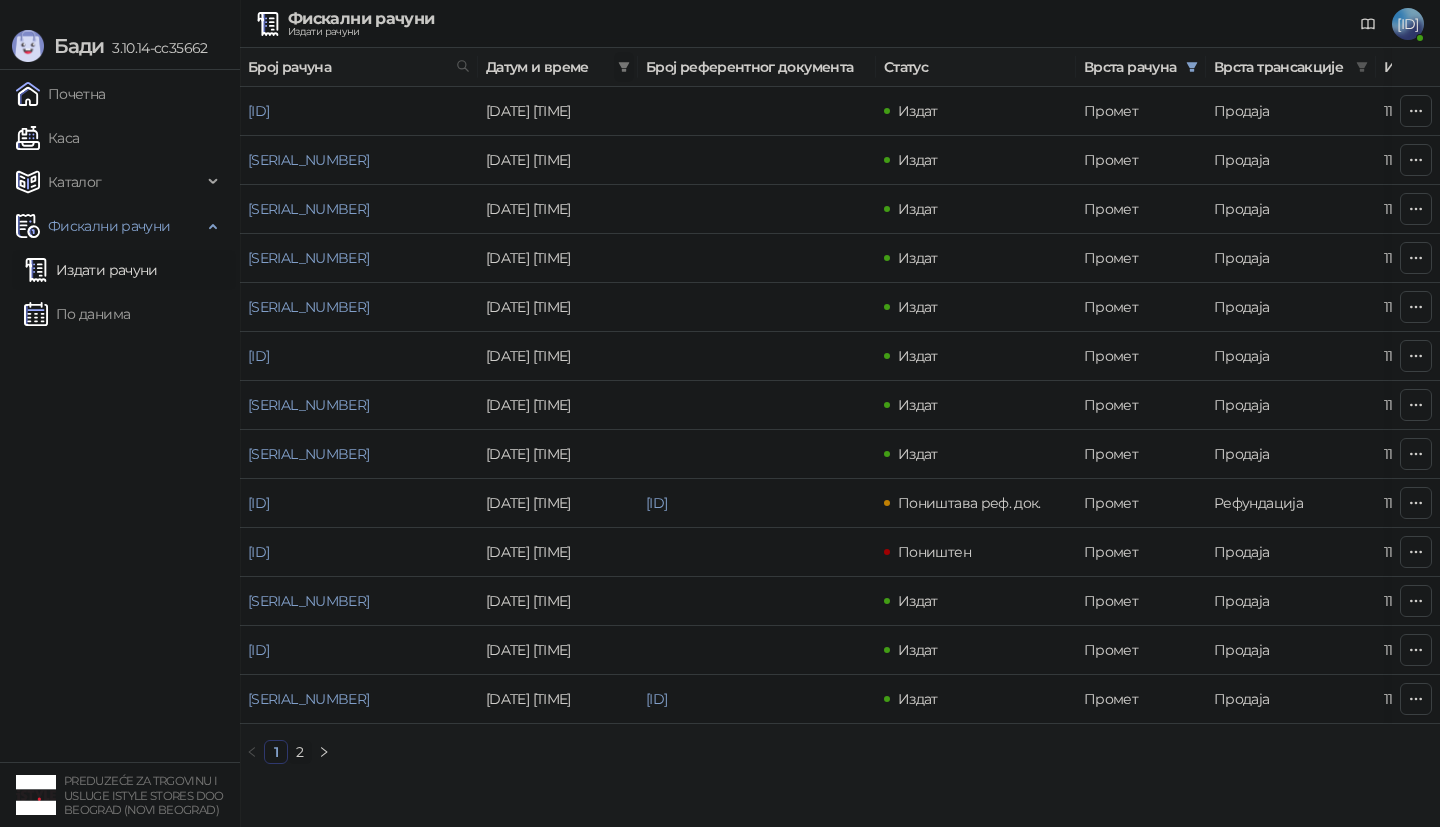 click 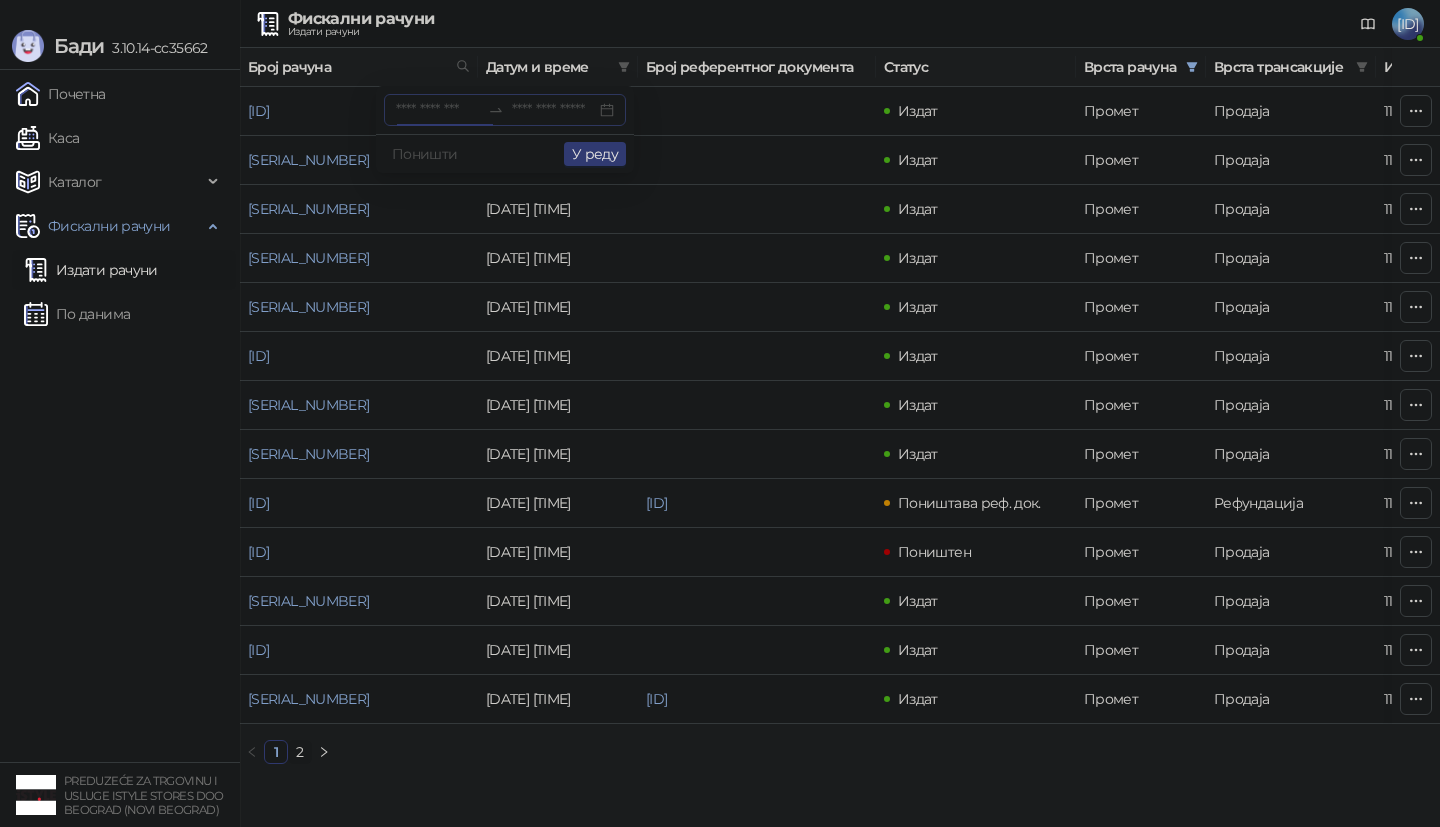 click at bounding box center [438, 110] 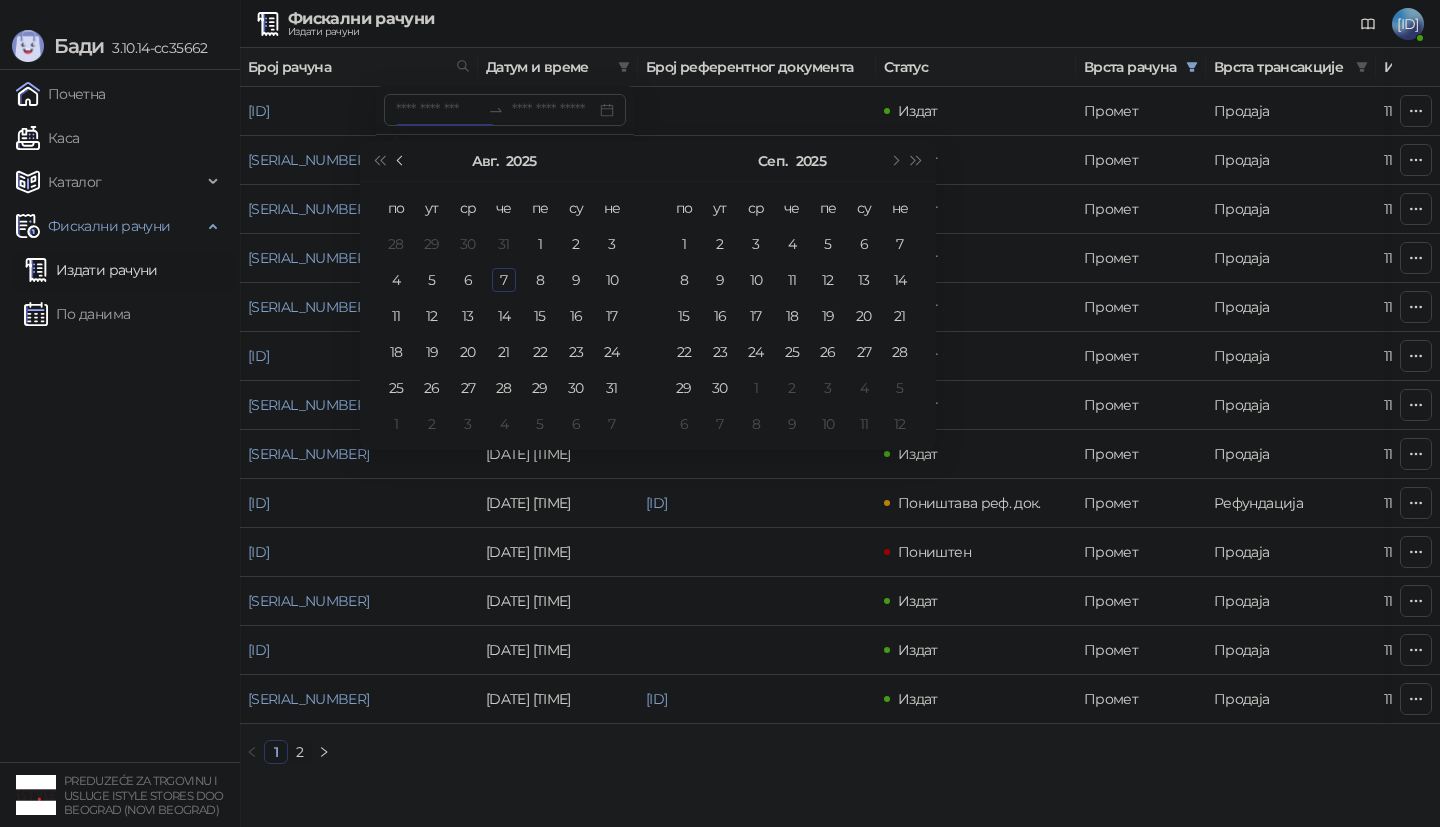 click at bounding box center (402, 161) 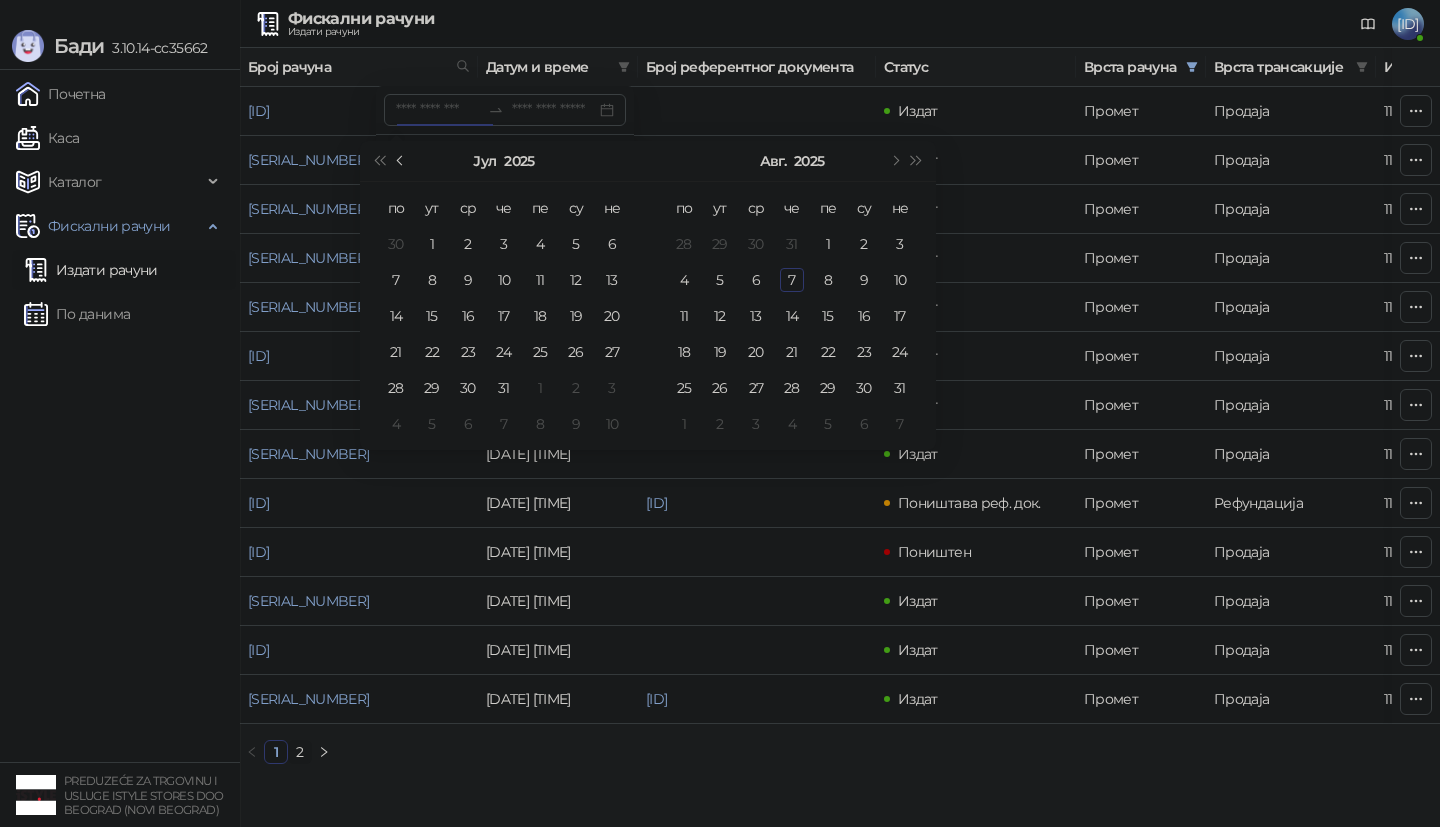 click at bounding box center (402, 161) 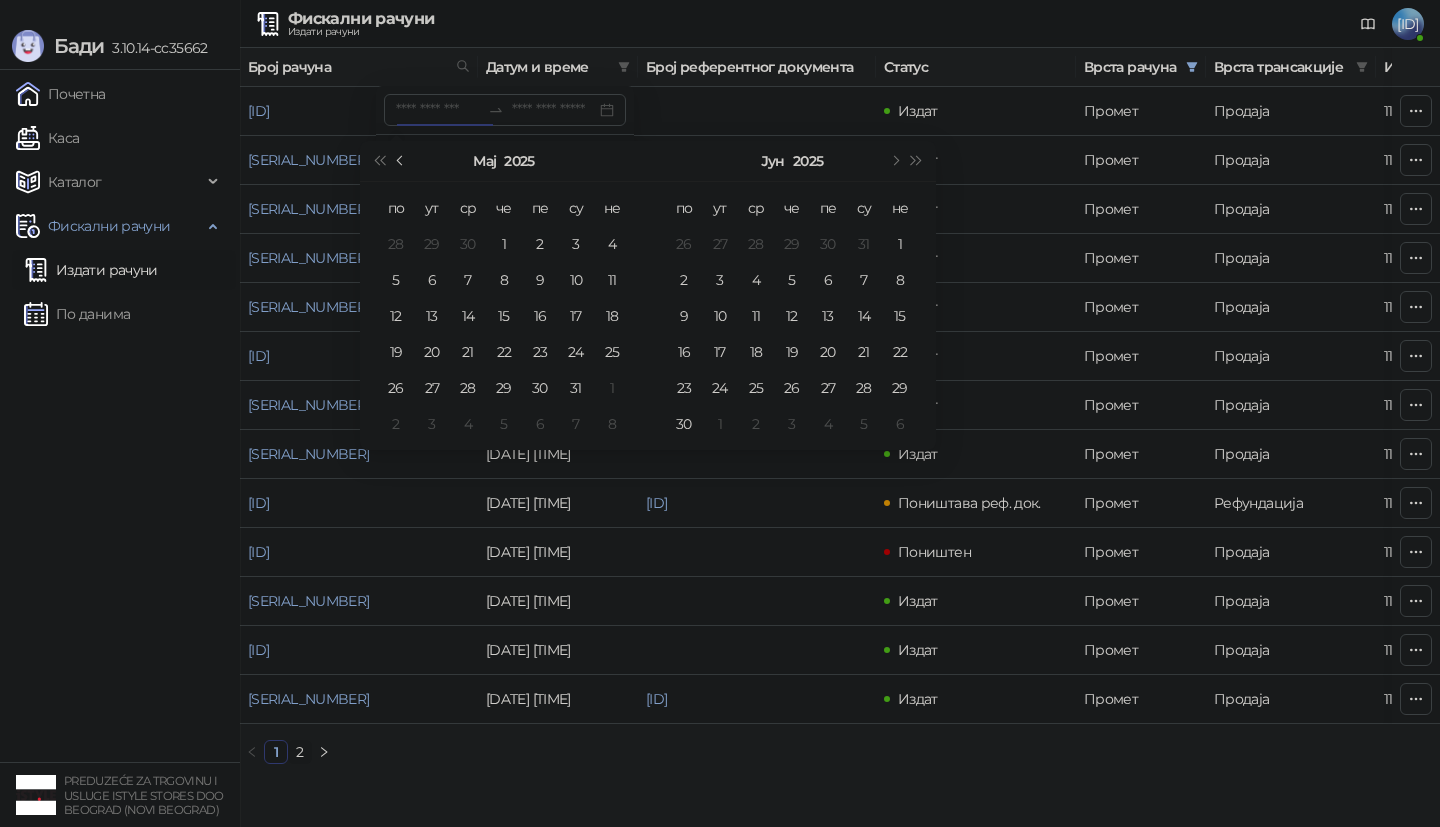 click at bounding box center (402, 161) 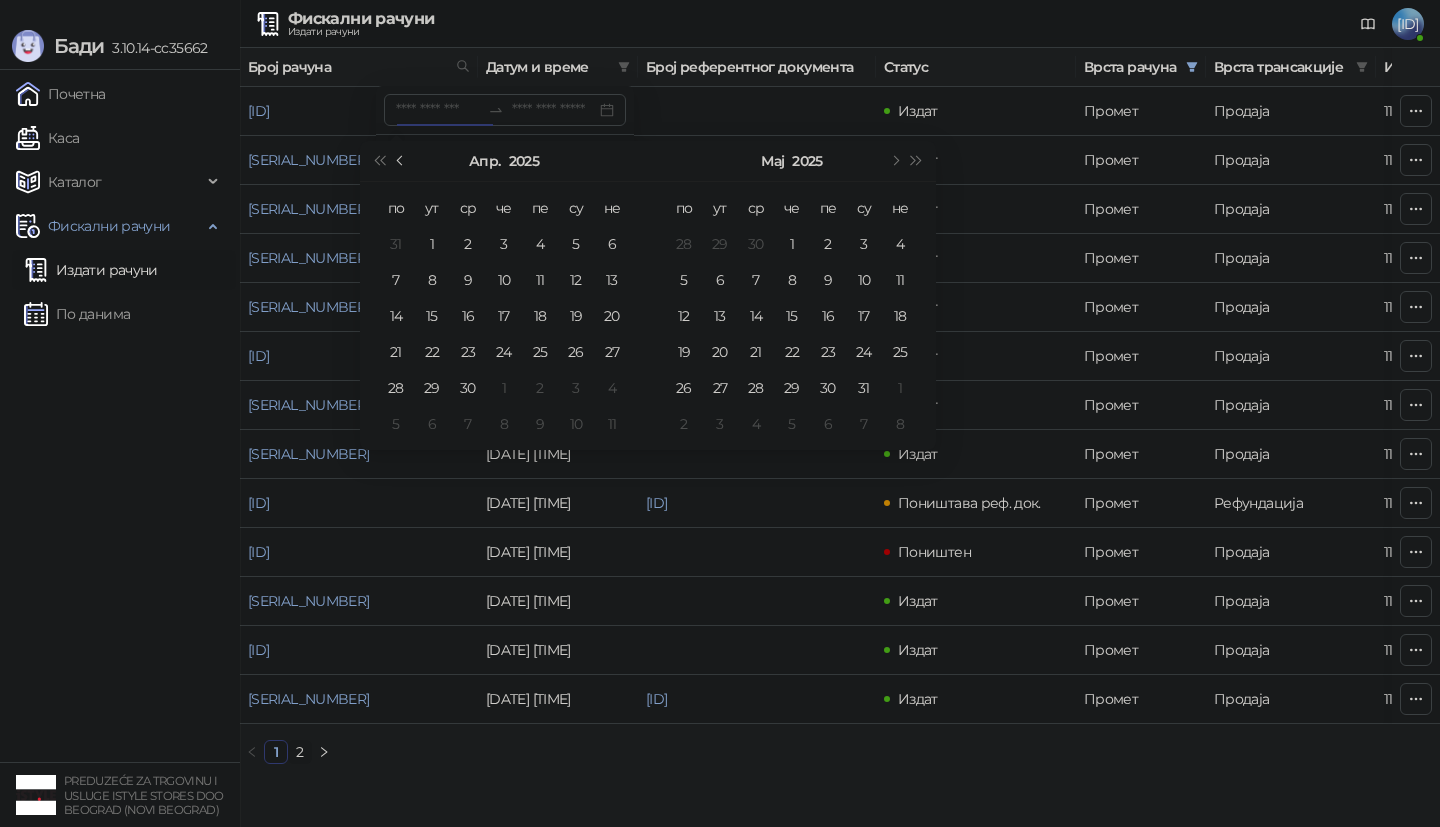 click at bounding box center [402, 161] 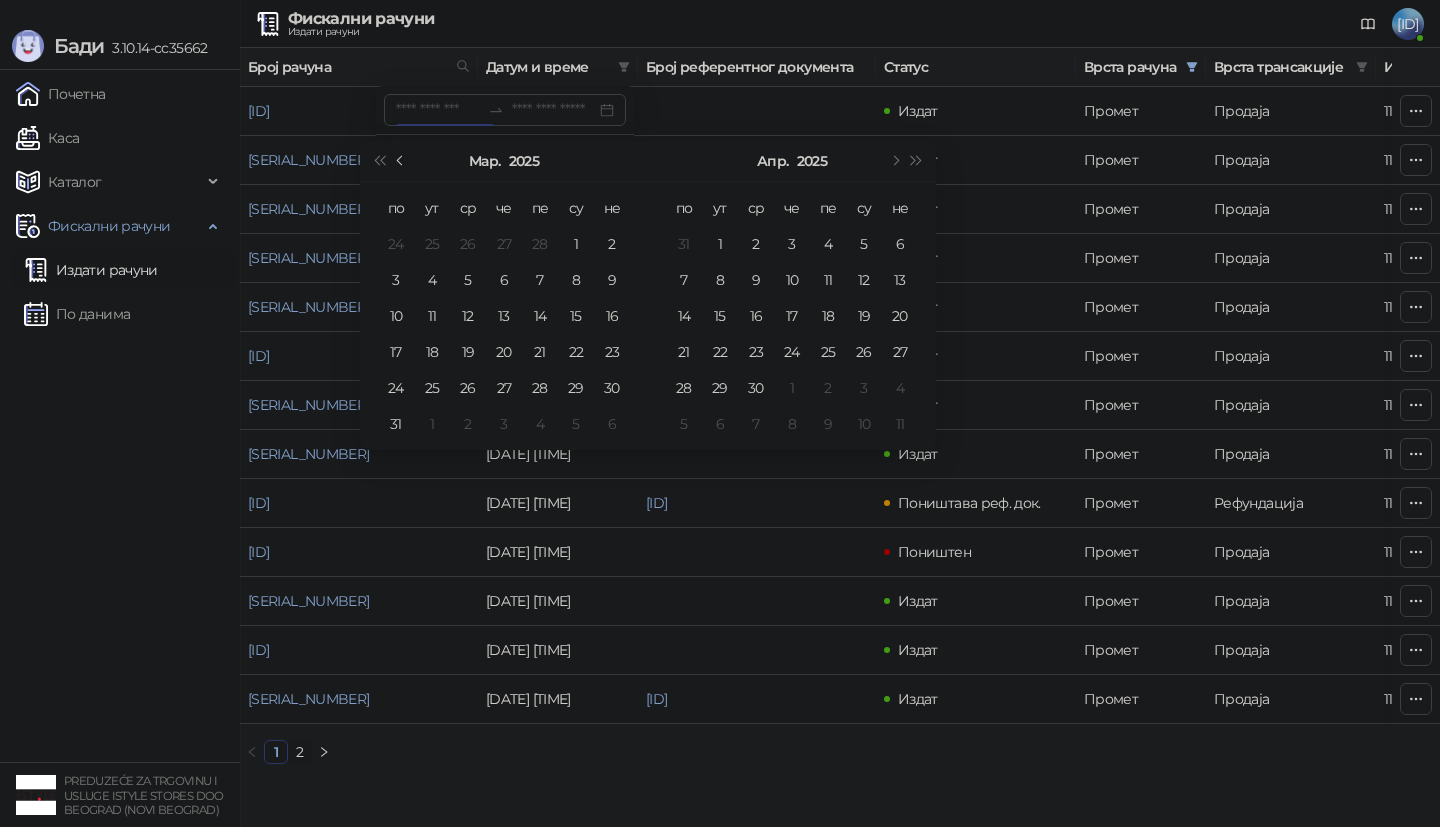 click at bounding box center (402, 161) 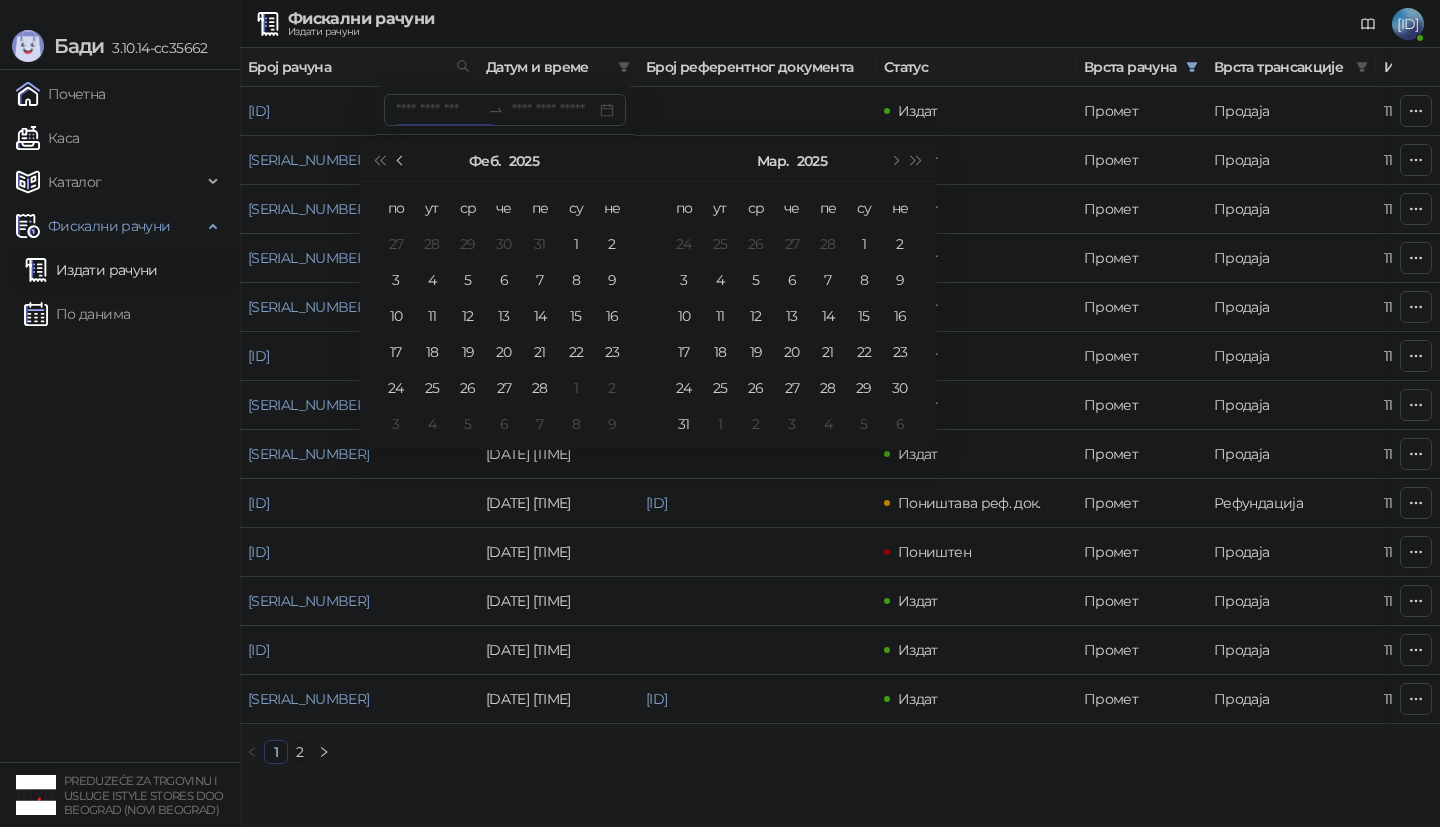 click at bounding box center [402, 161] 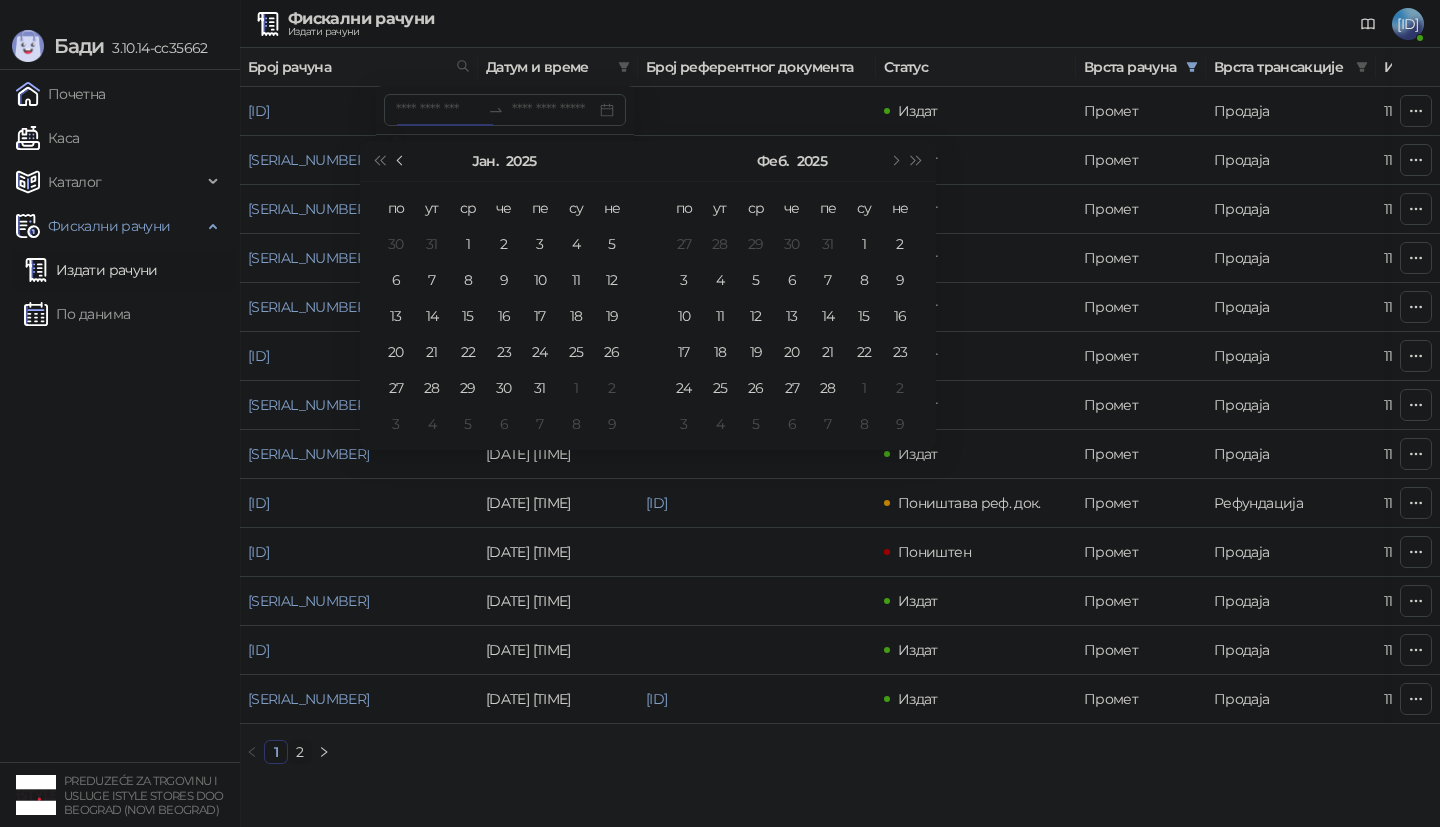 click at bounding box center (402, 161) 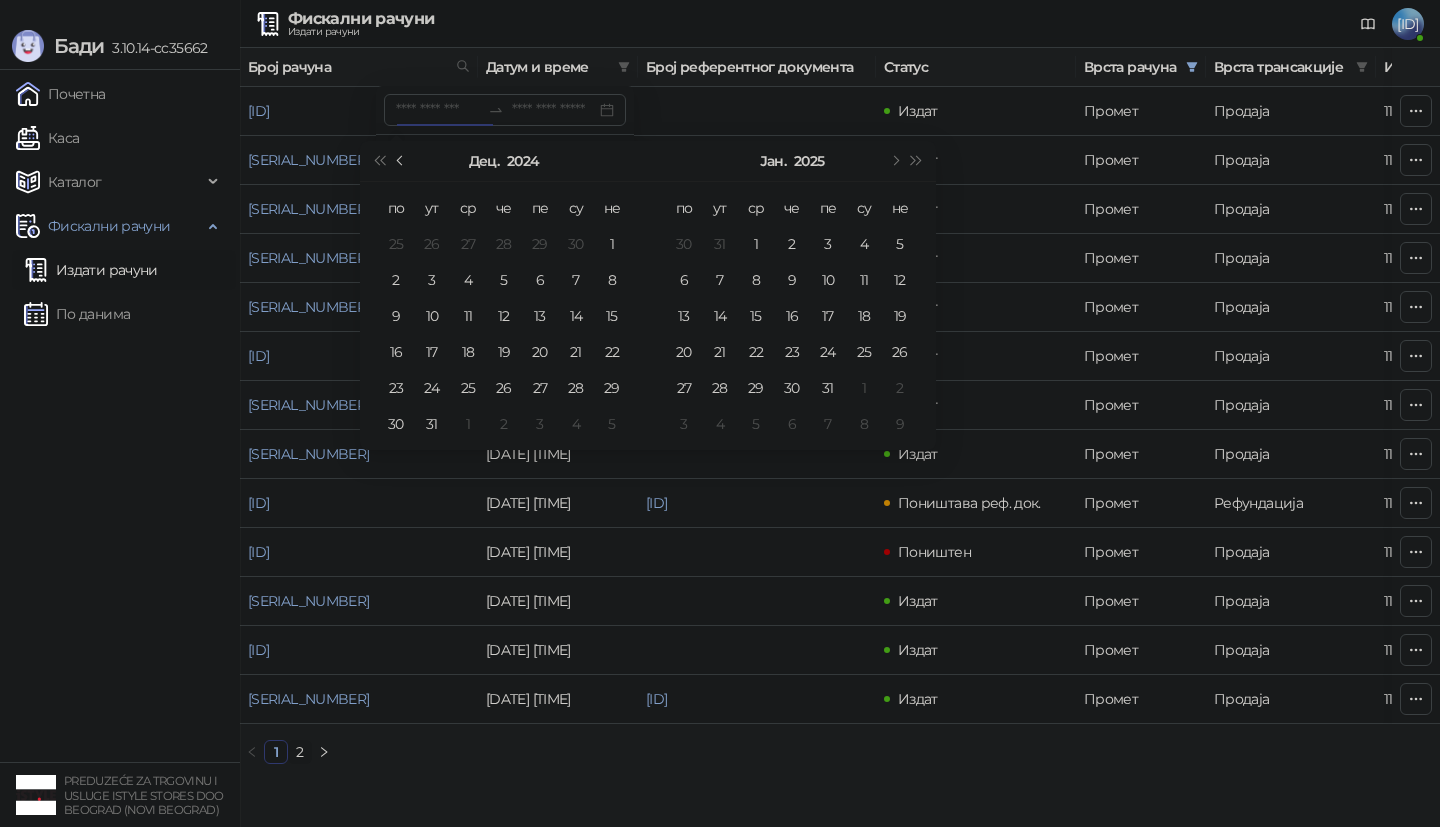 click at bounding box center (402, 161) 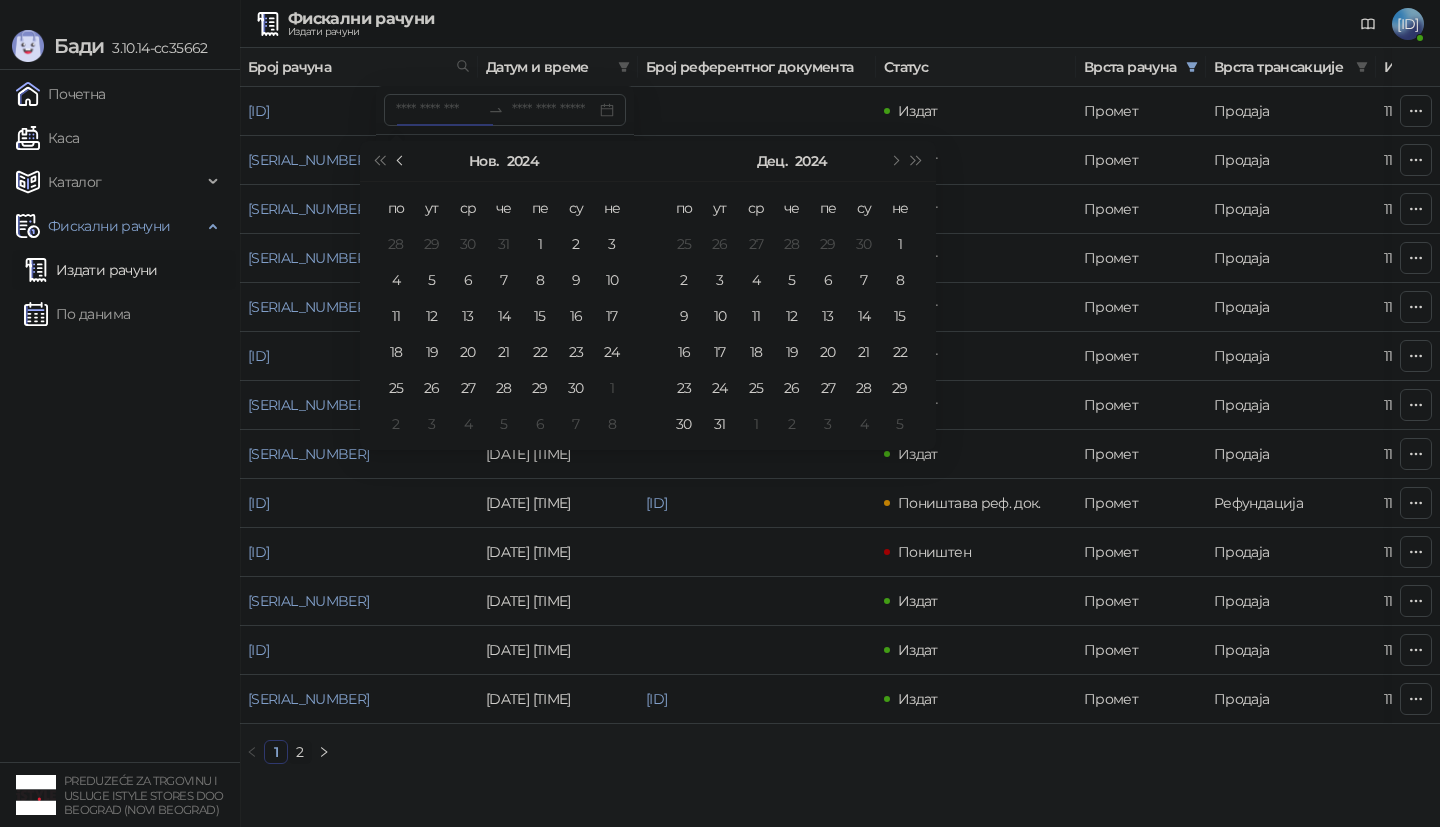 click at bounding box center [402, 161] 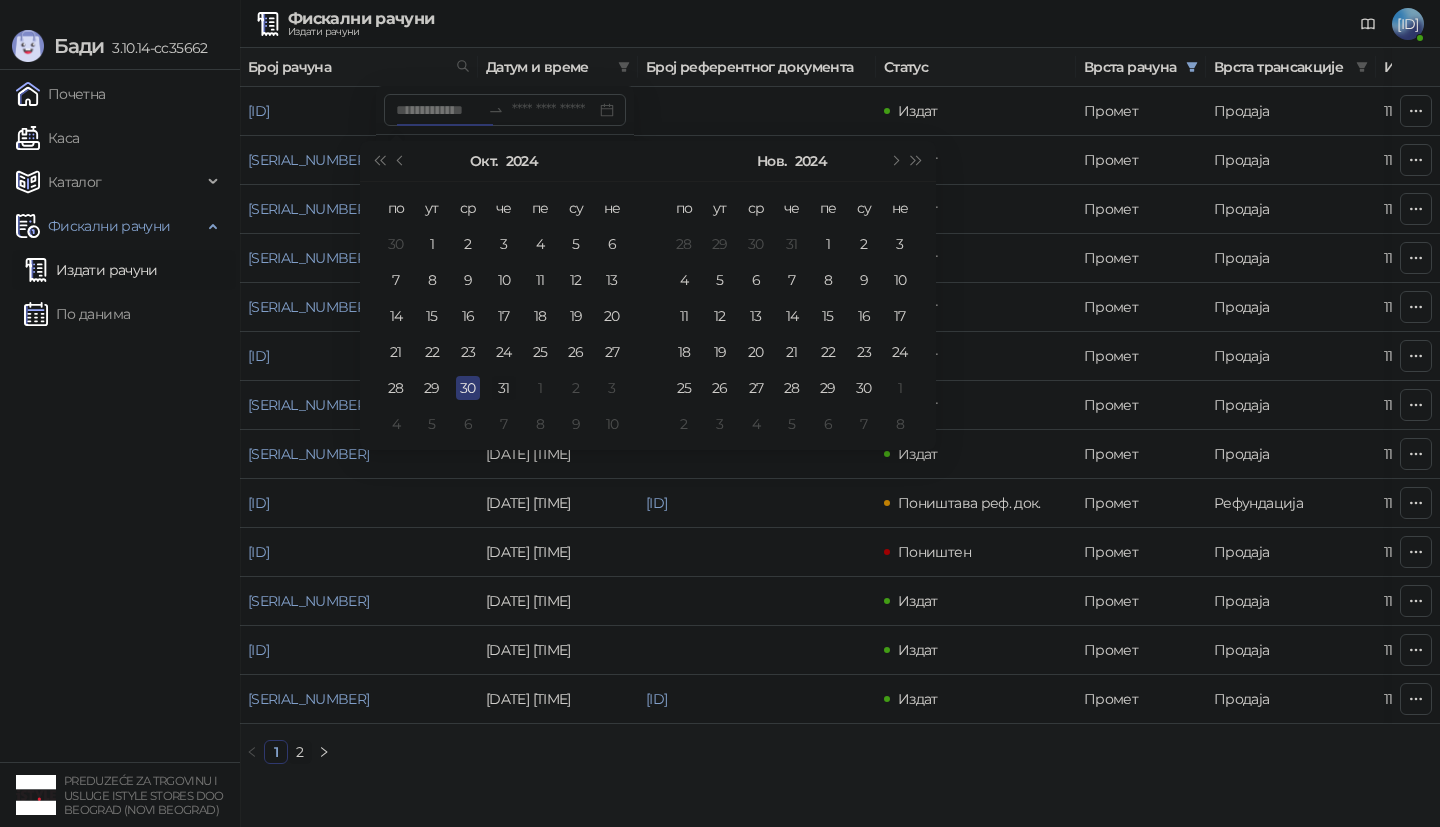 type on "**********" 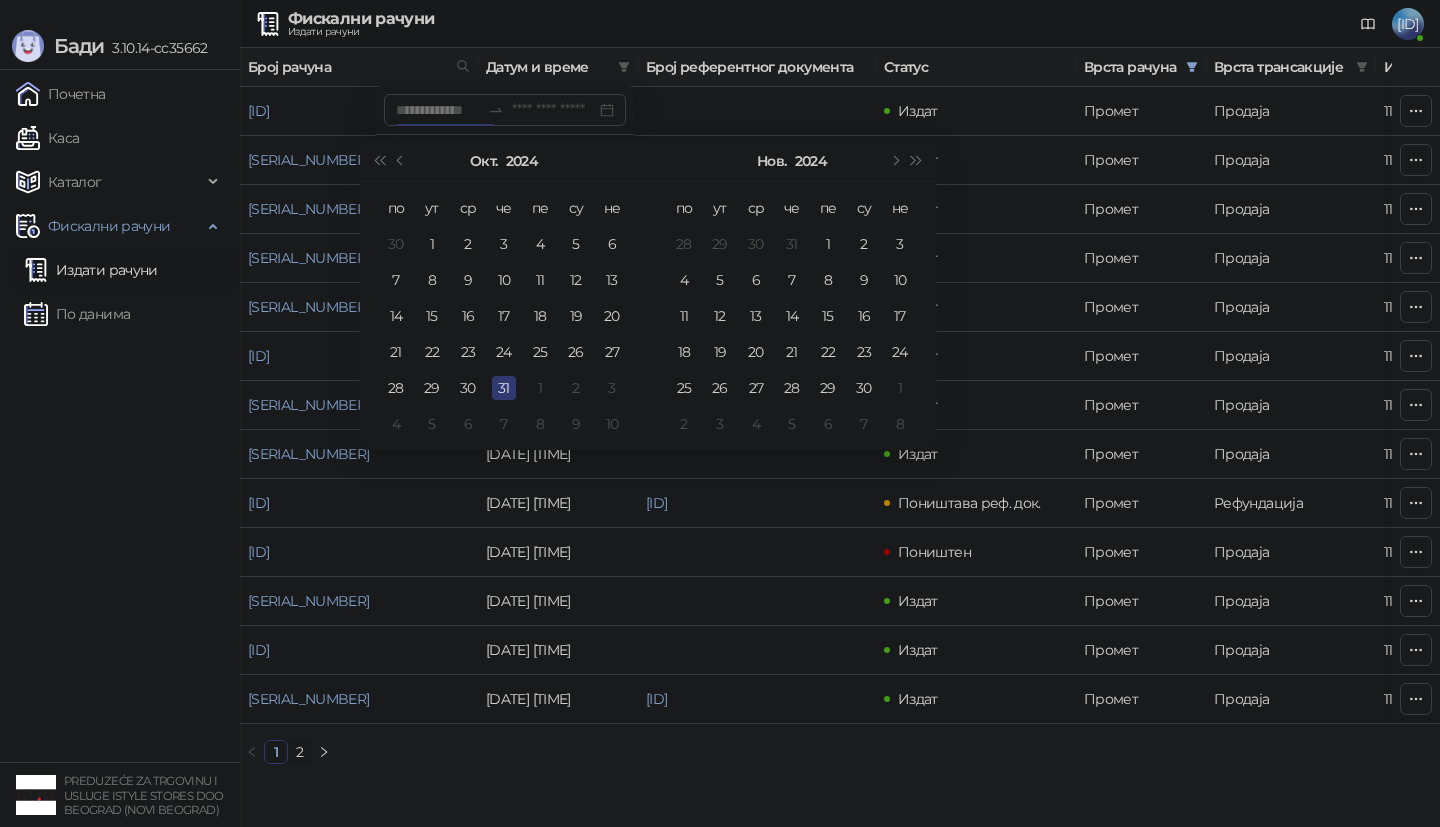click on "31" at bounding box center [504, 388] 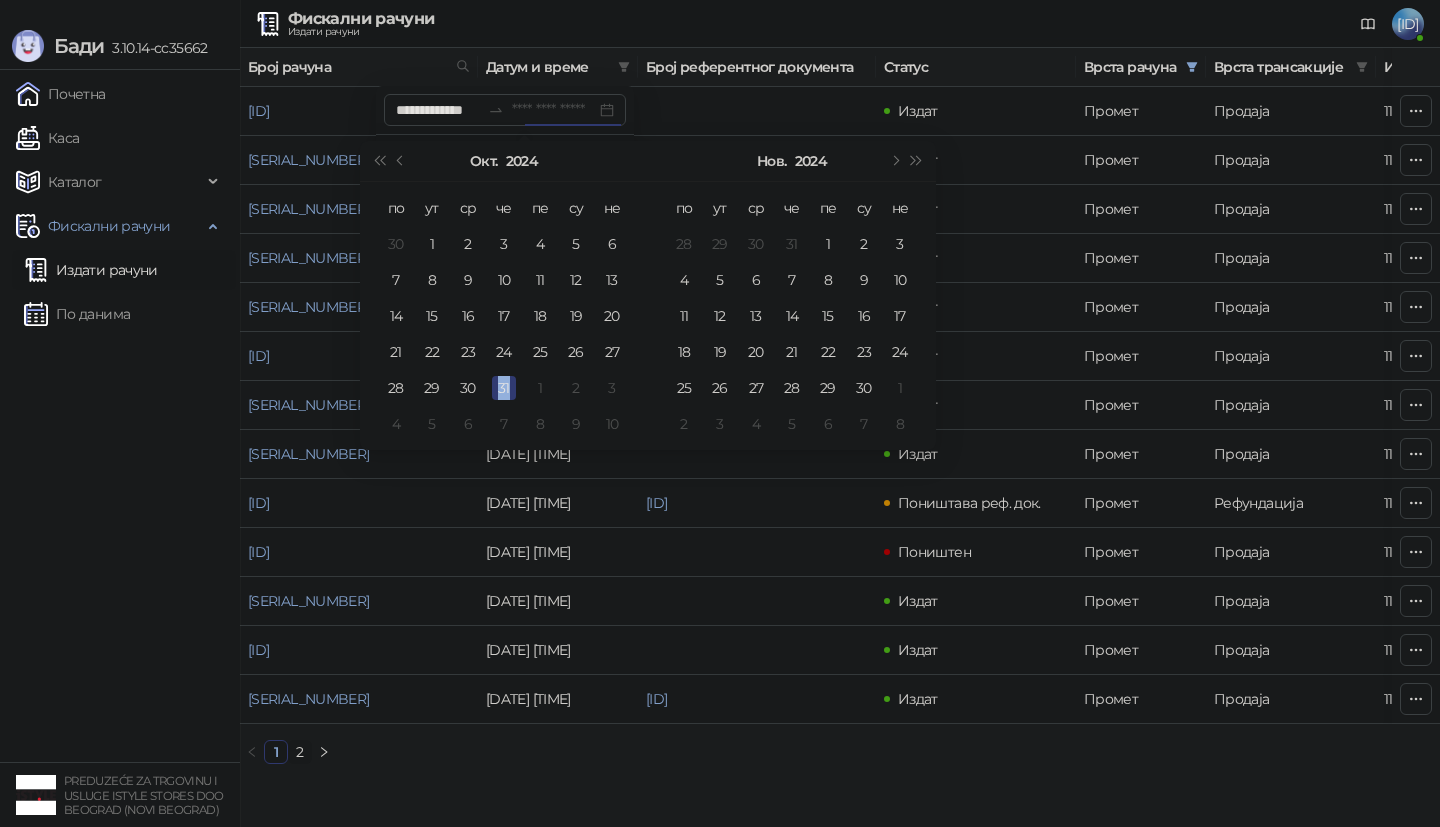 click on "31" at bounding box center (504, 388) 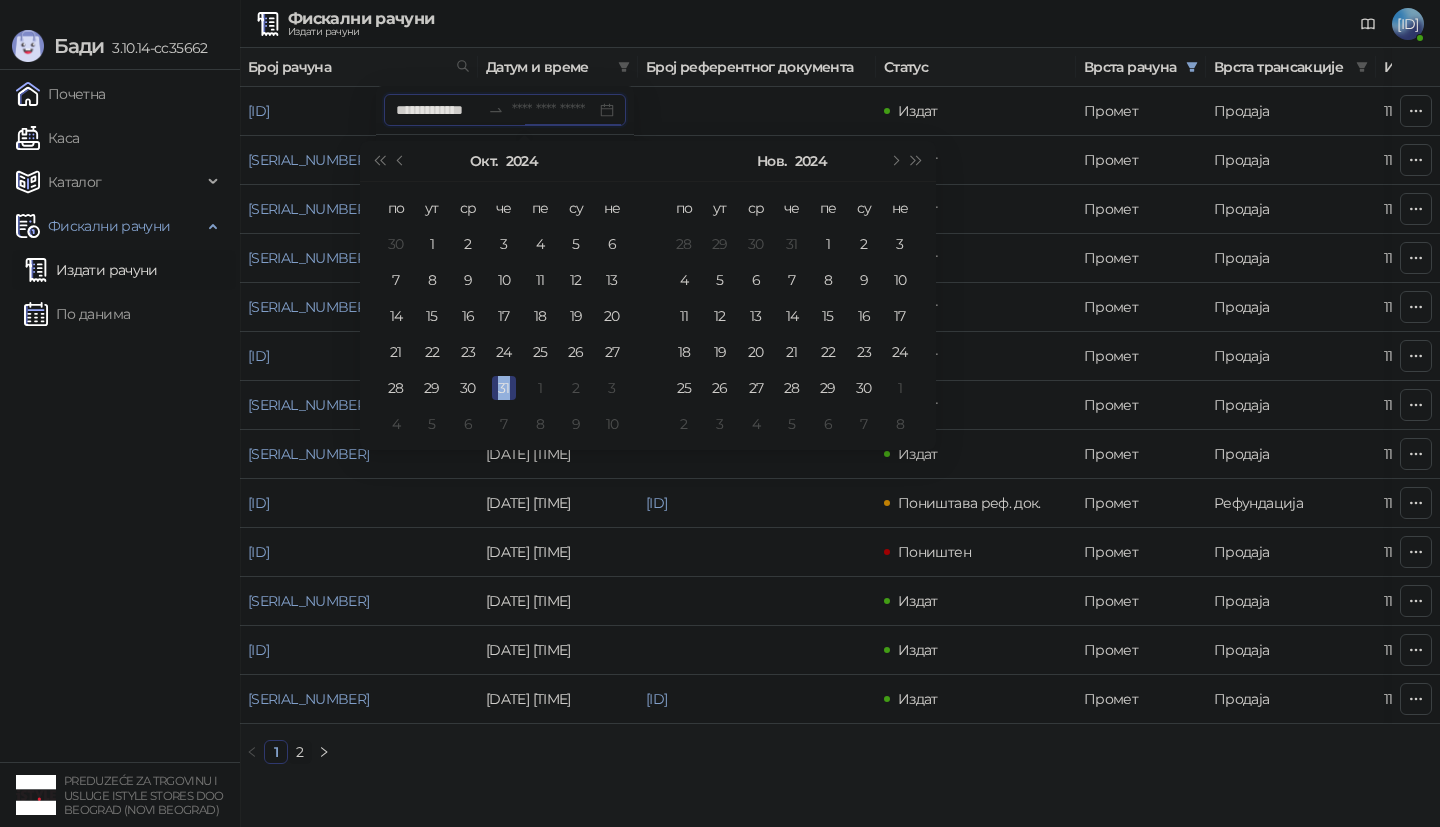type on "**********" 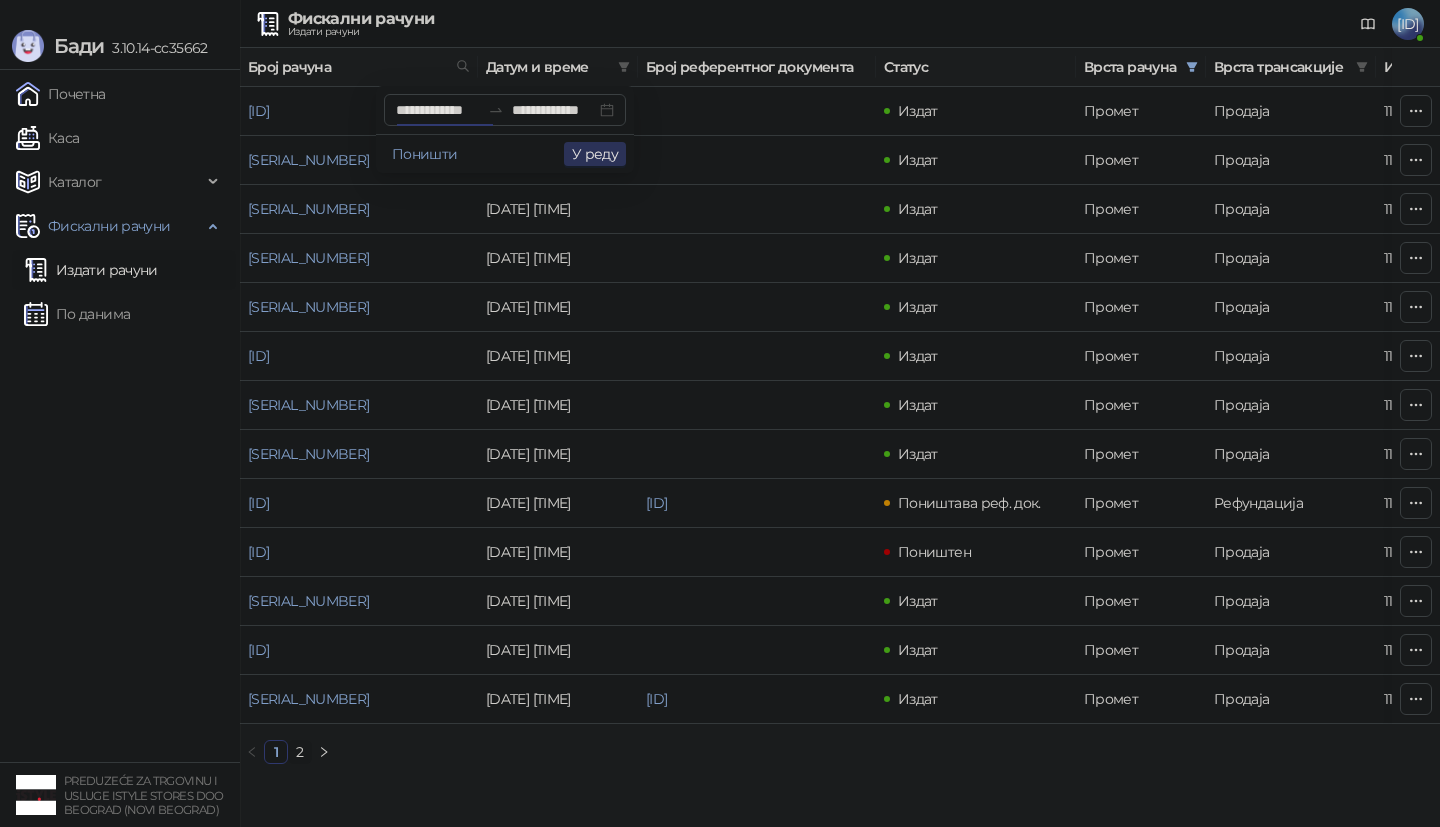 click on "У реду" at bounding box center (595, 154) 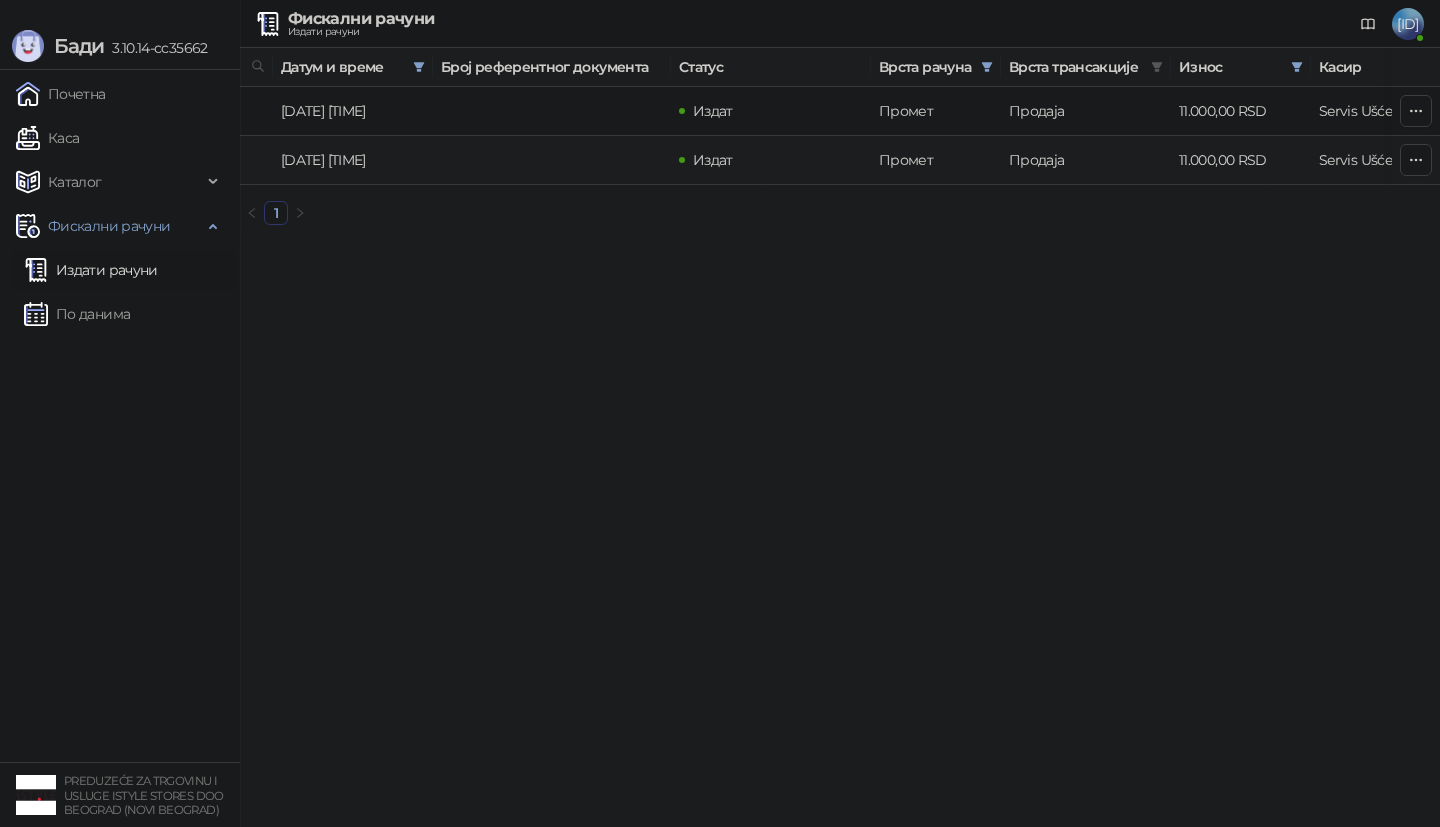 scroll, scrollTop: 0, scrollLeft: 0, axis: both 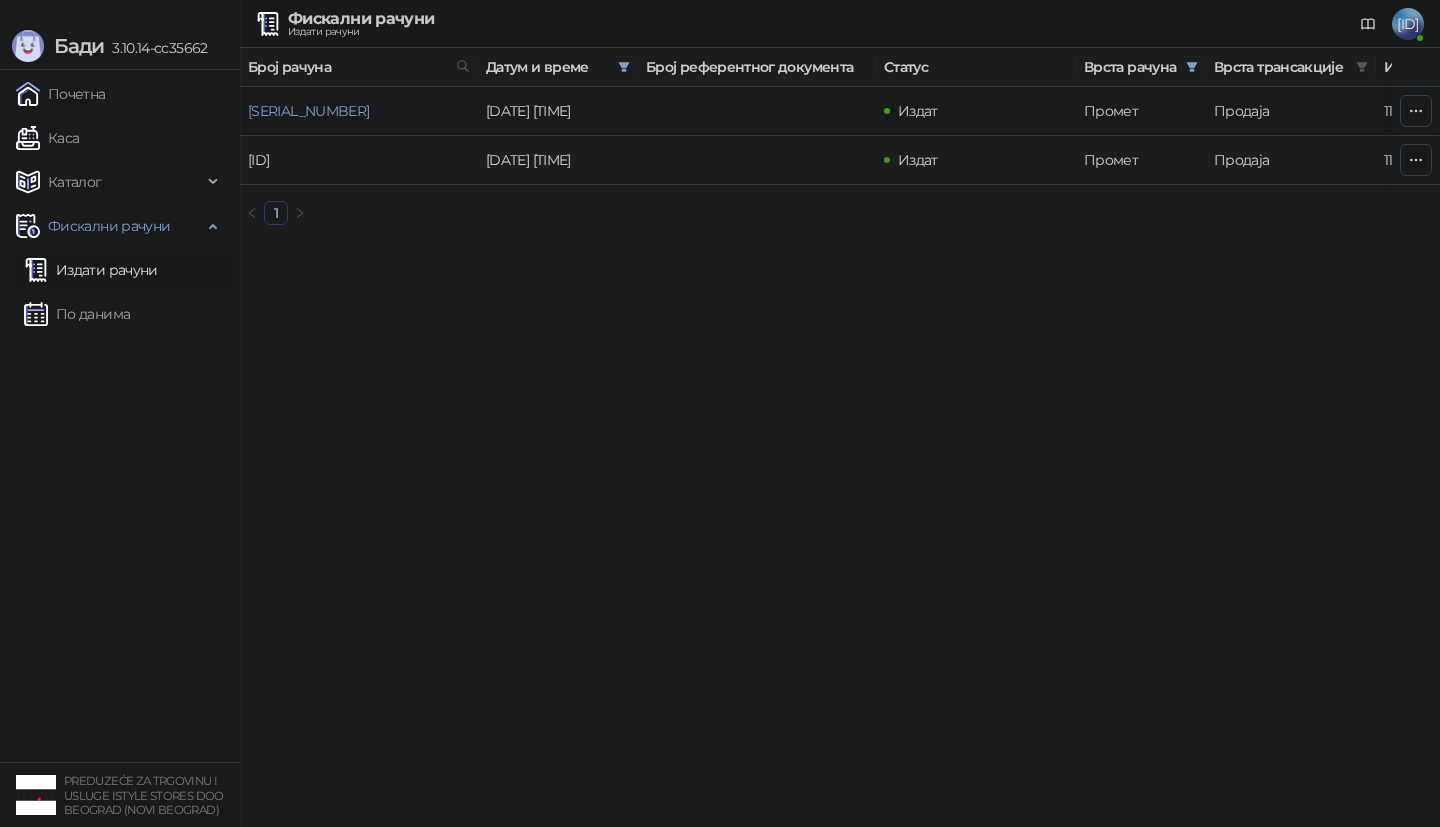 click on "UNE7SUG9-UNE7SUG9-1112" at bounding box center (258, 160) 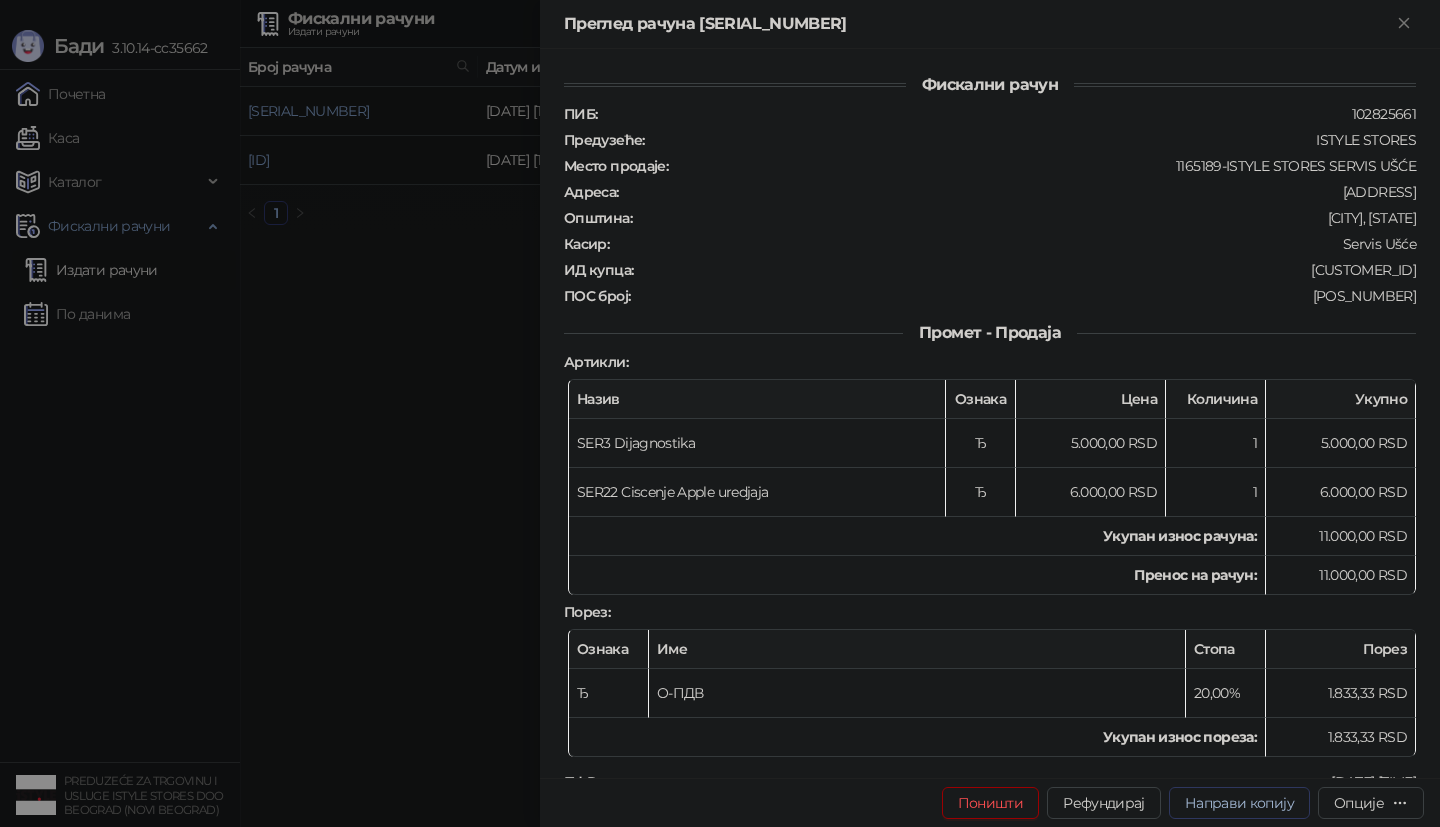 click on "Направи копију" at bounding box center [1239, 803] 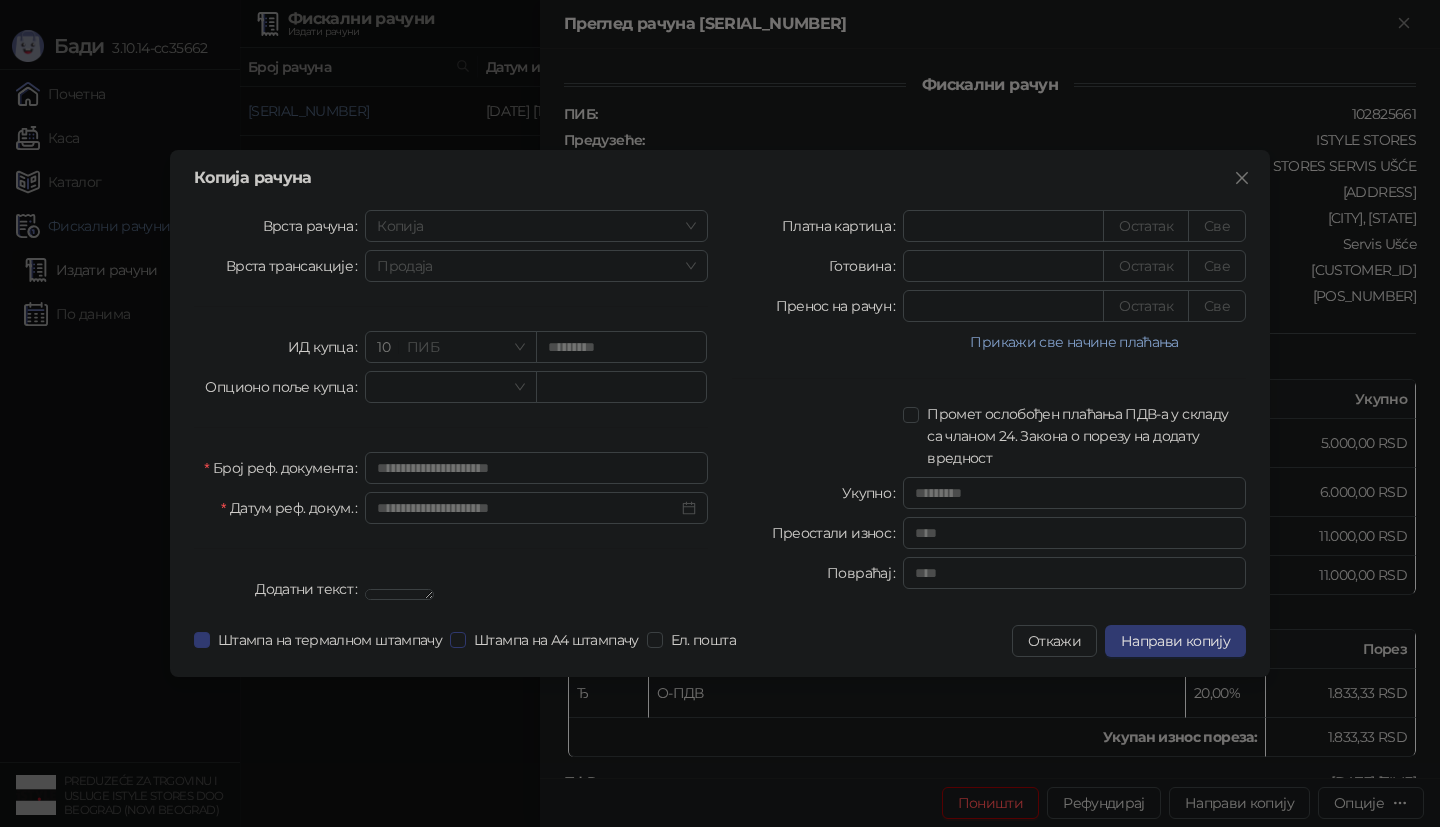 click on "Штампа на А4 штампачу" at bounding box center [556, 640] 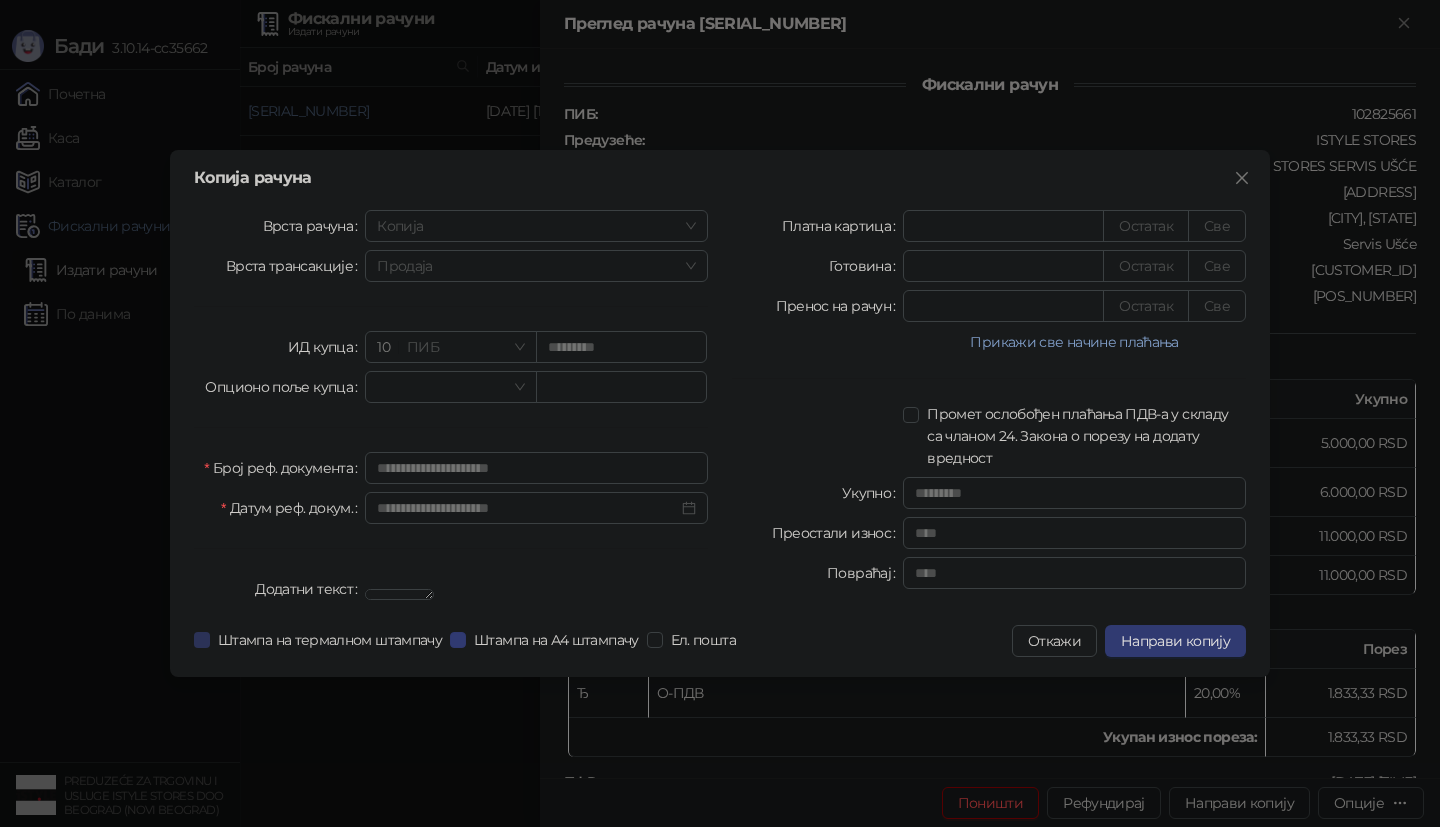 click on "Штампа на термалном штампачу" at bounding box center [330, 640] 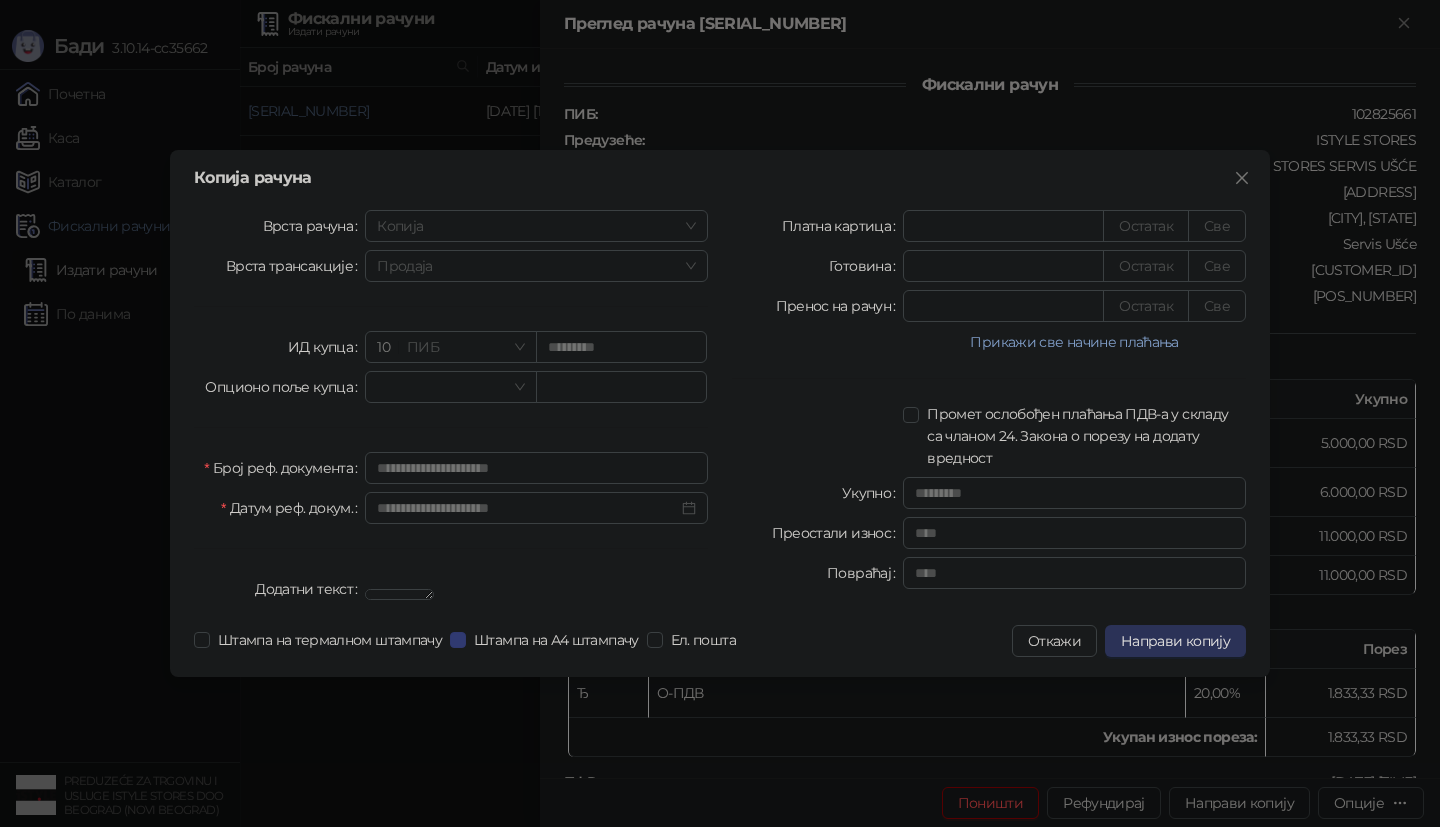 click on "Направи копију" at bounding box center [1175, 641] 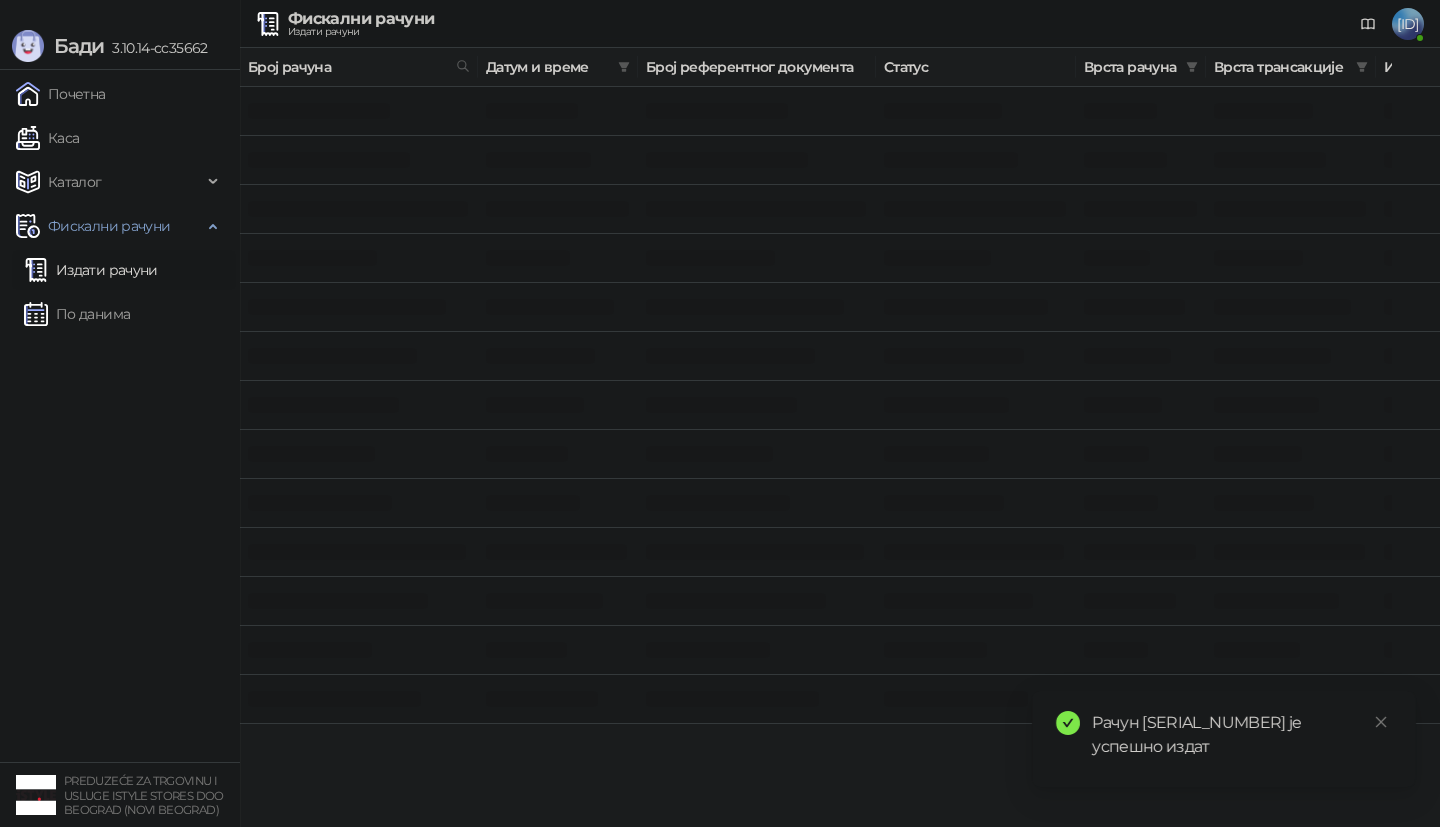 click at bounding box center (359, 356) 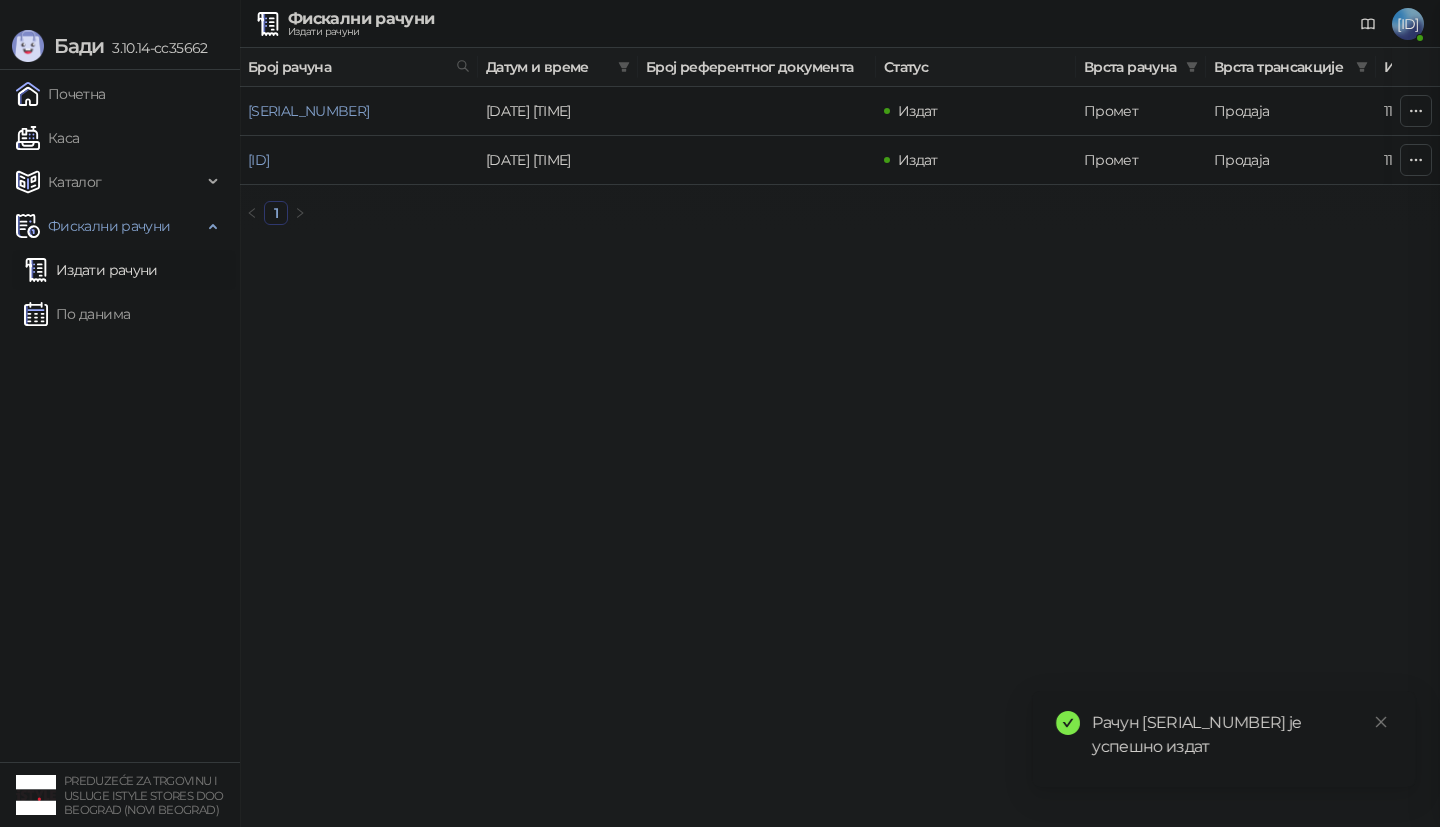 click at bounding box center (720, 413) 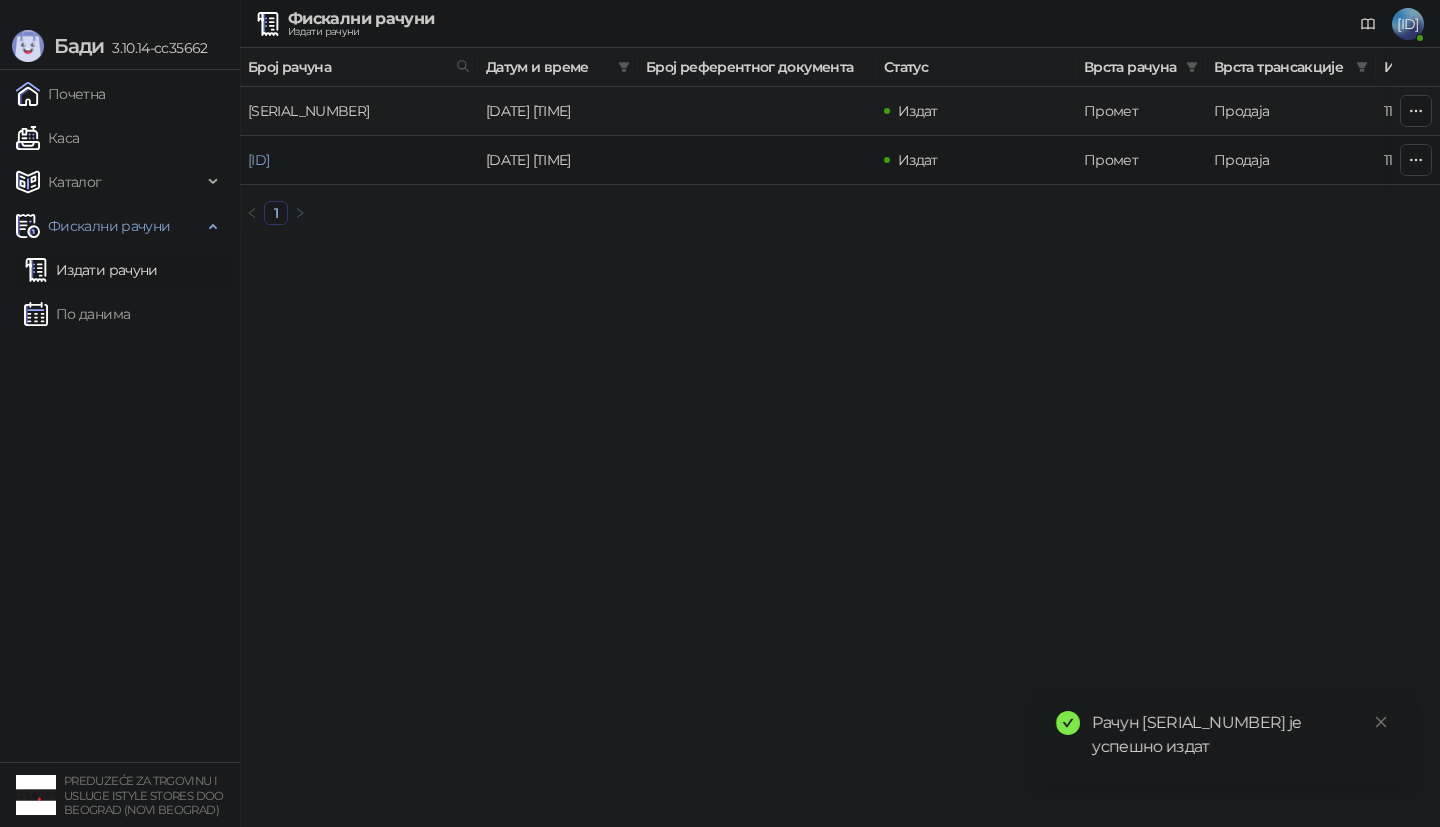 click on "UNE7SUG9-UNE7SUG9-1113" at bounding box center (308, 111) 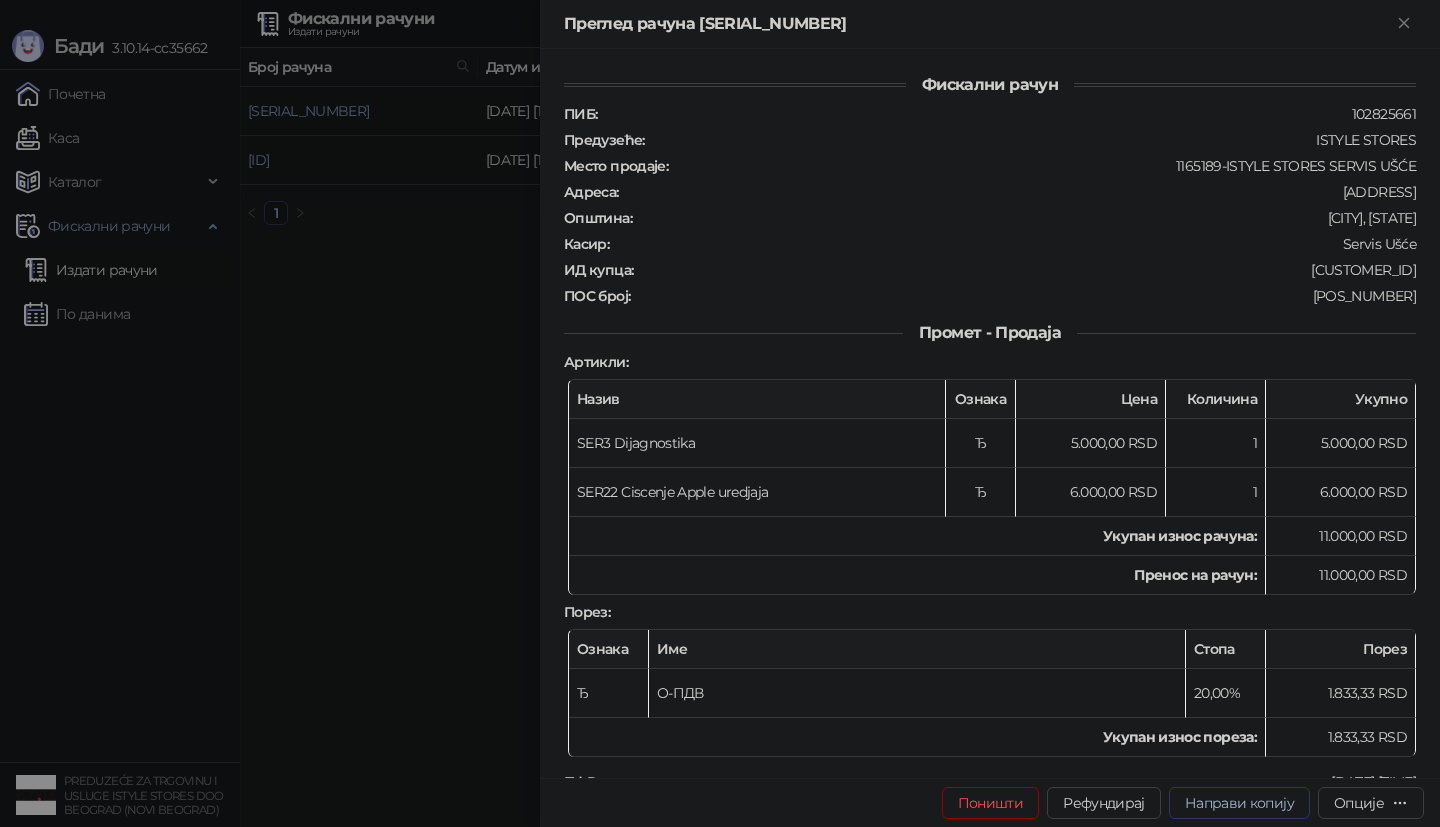 click on "Направи копију" at bounding box center [1239, 803] 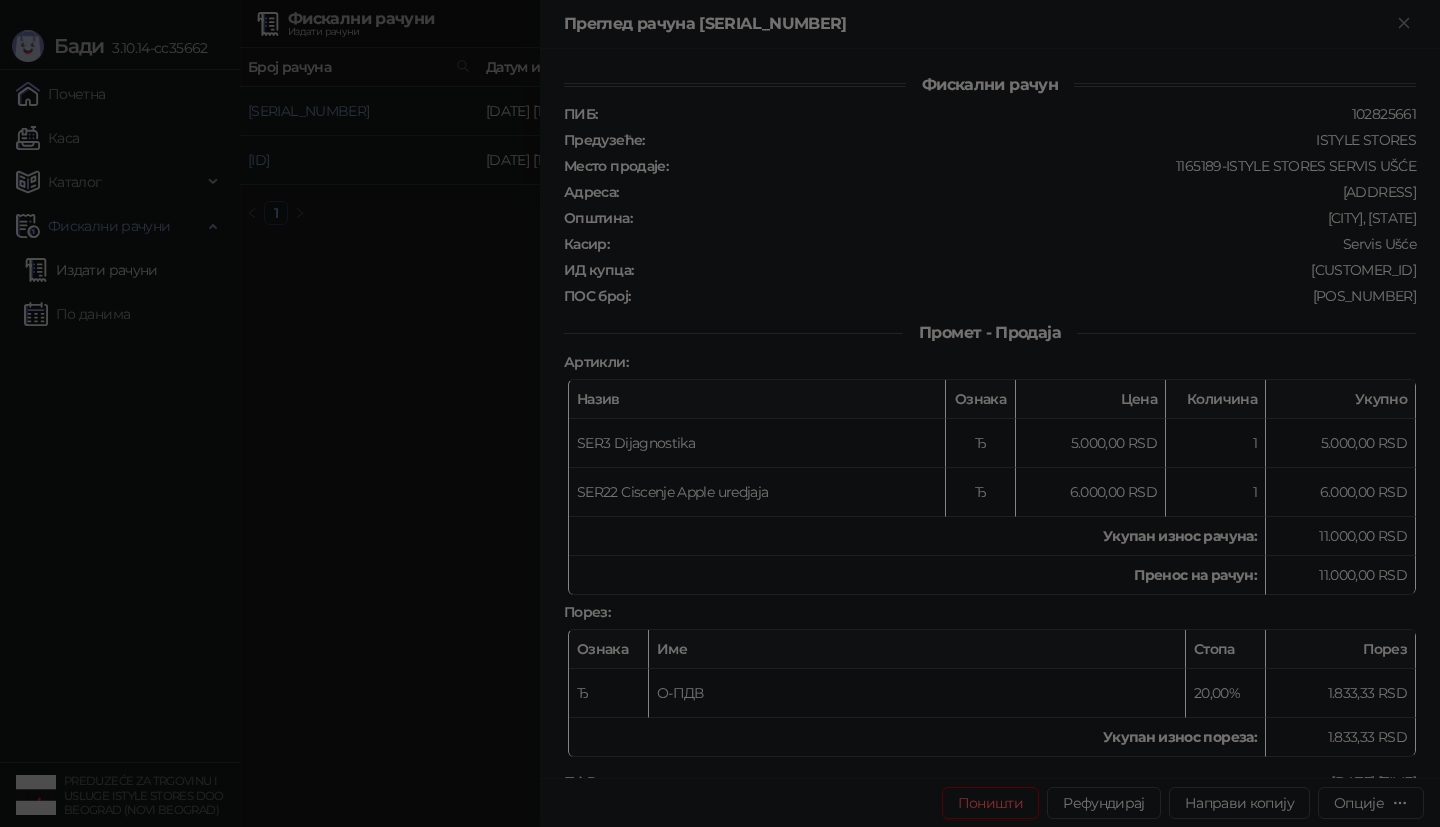 type on "**********" 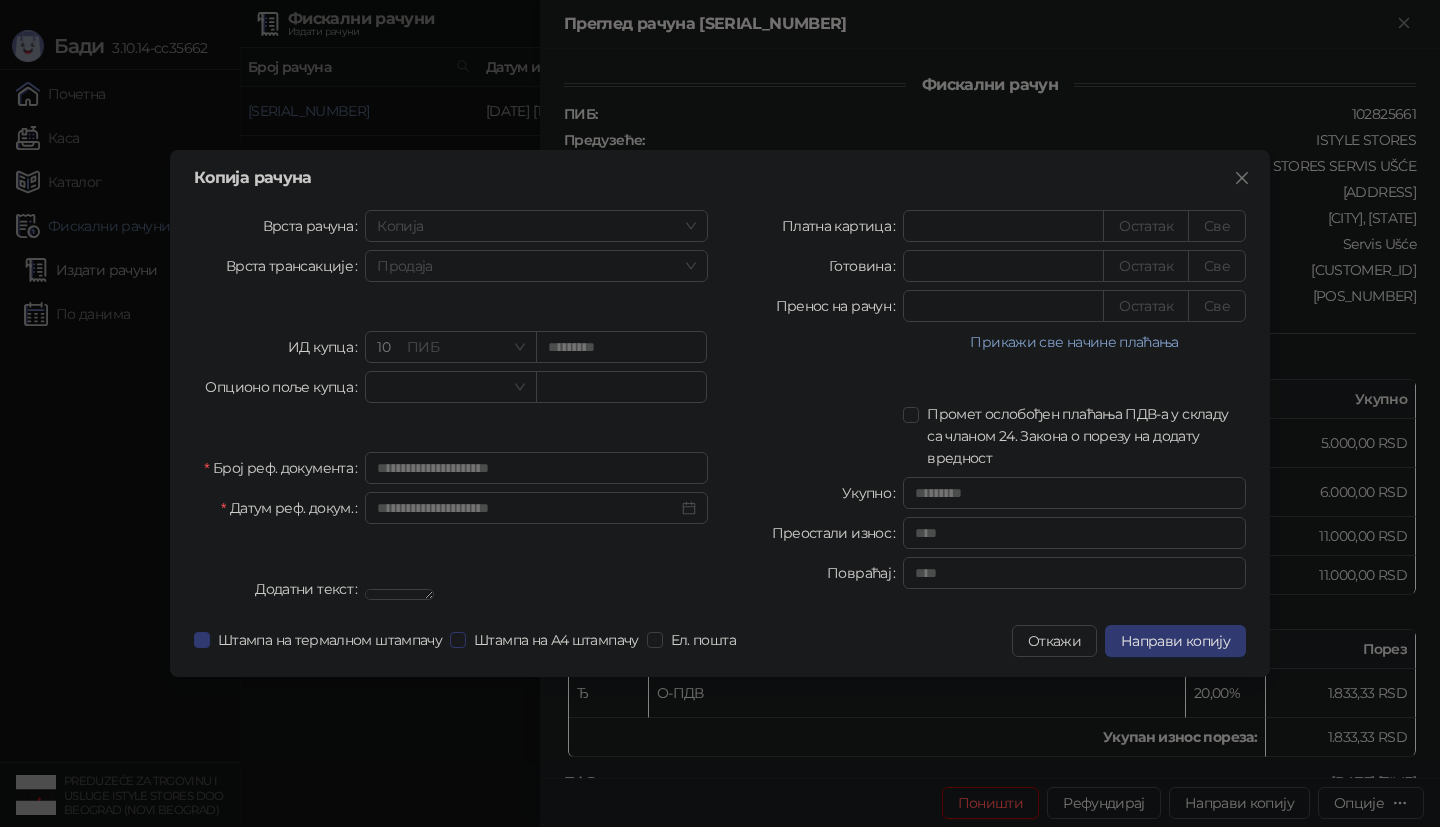 click on "Штампа на А4 штампачу" at bounding box center [556, 640] 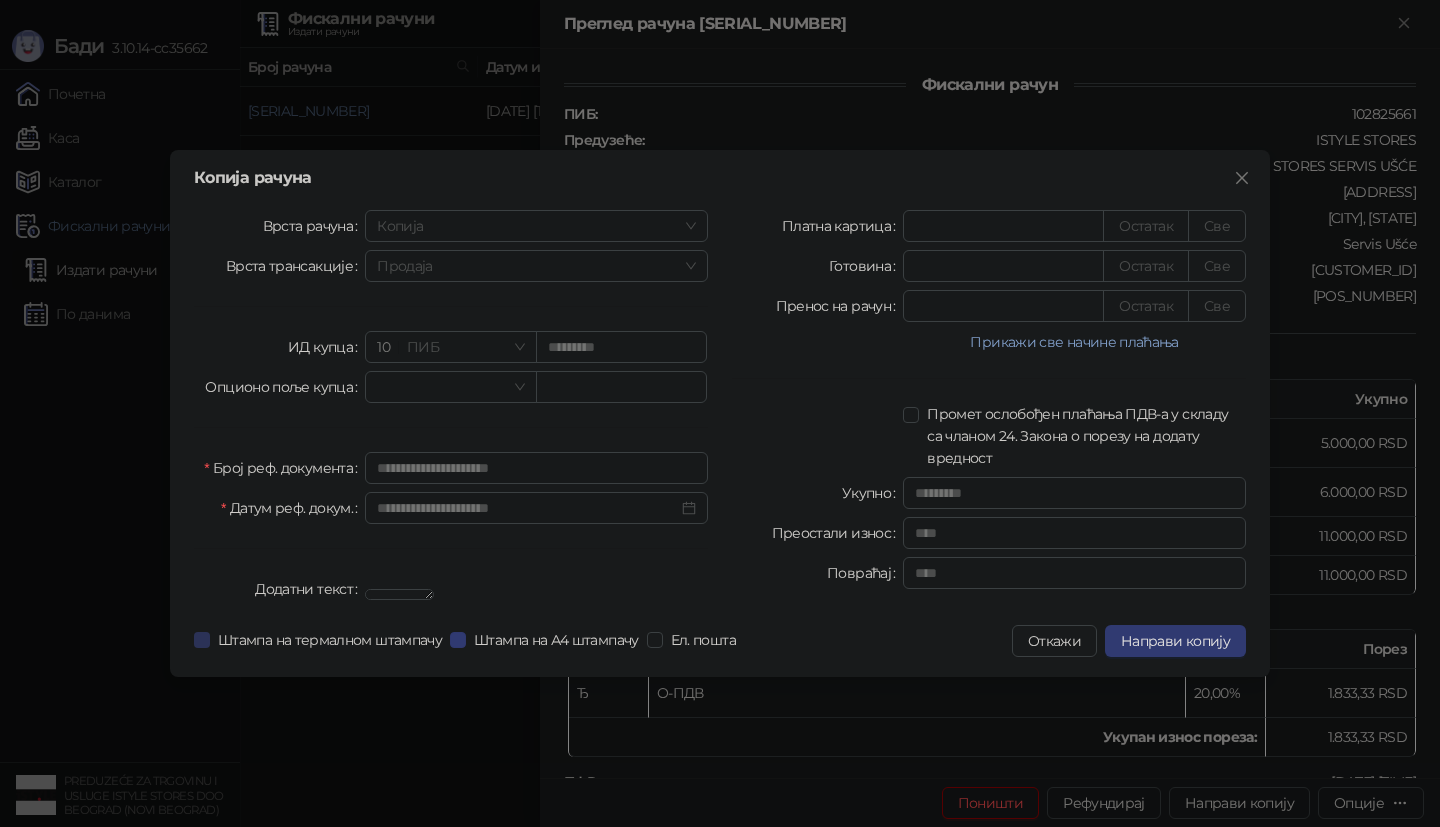 click on "Штампа на термалном штампачу" at bounding box center (330, 640) 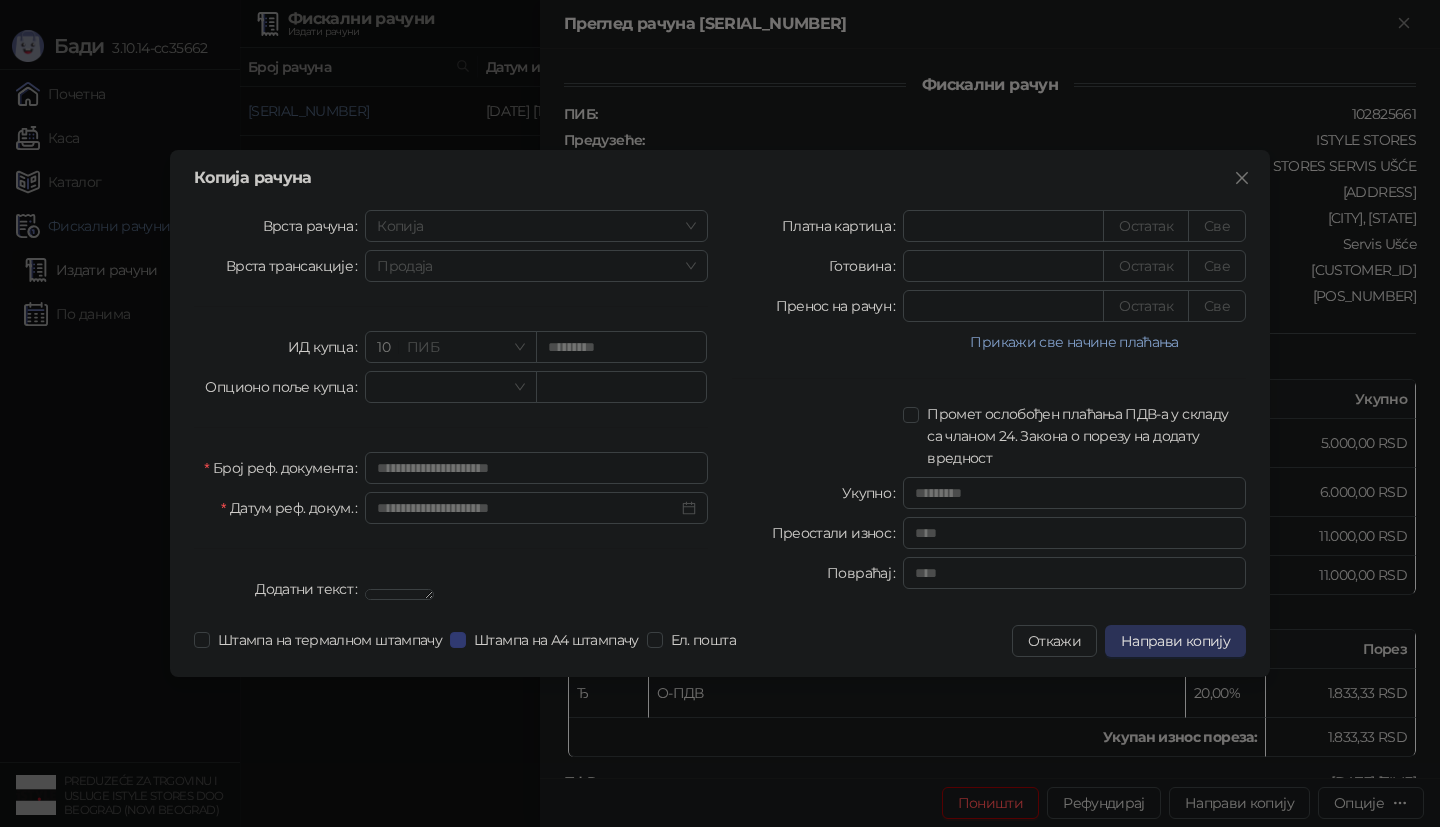 click on "Направи копију" at bounding box center [1175, 641] 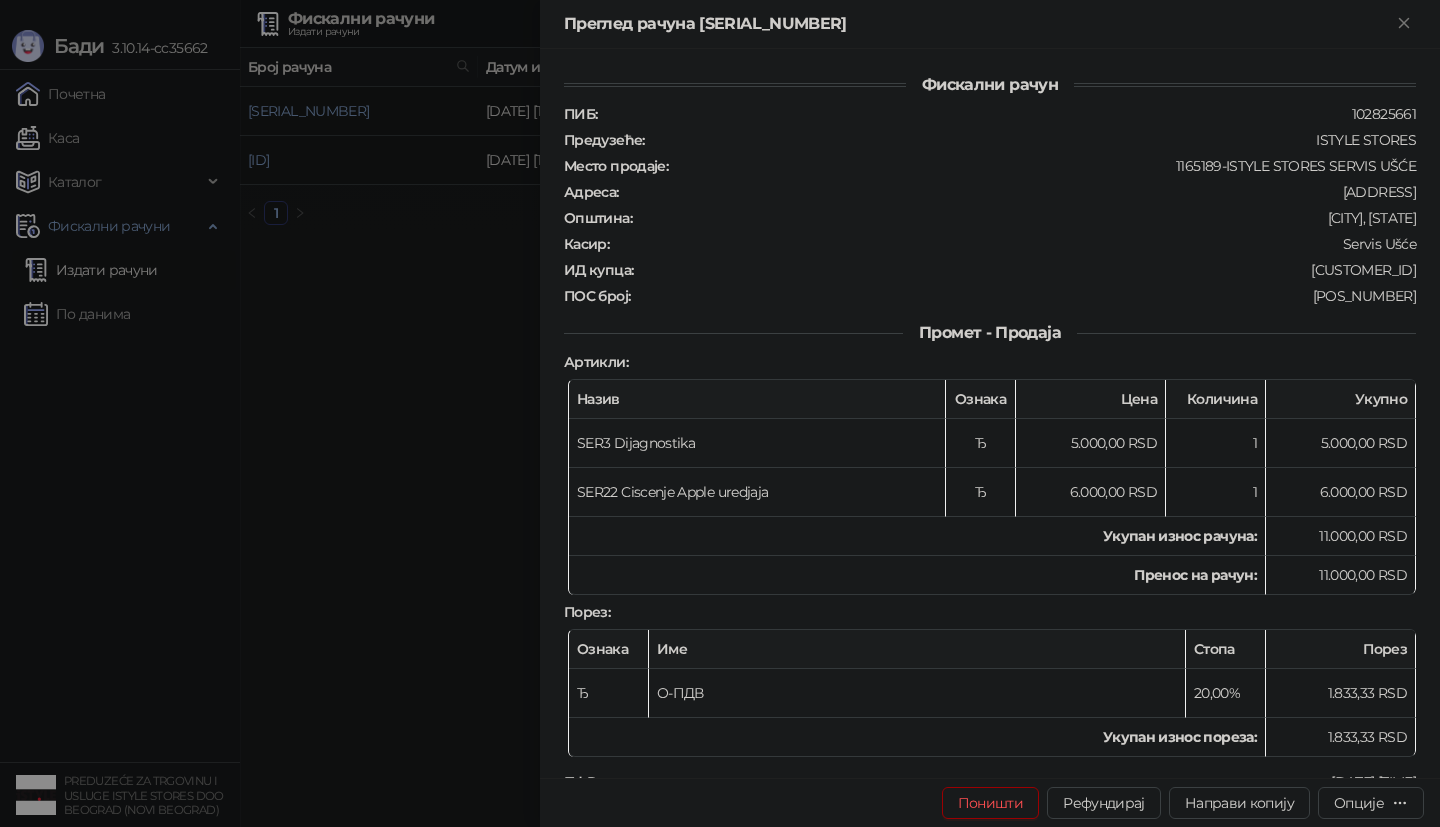click at bounding box center (720, 413) 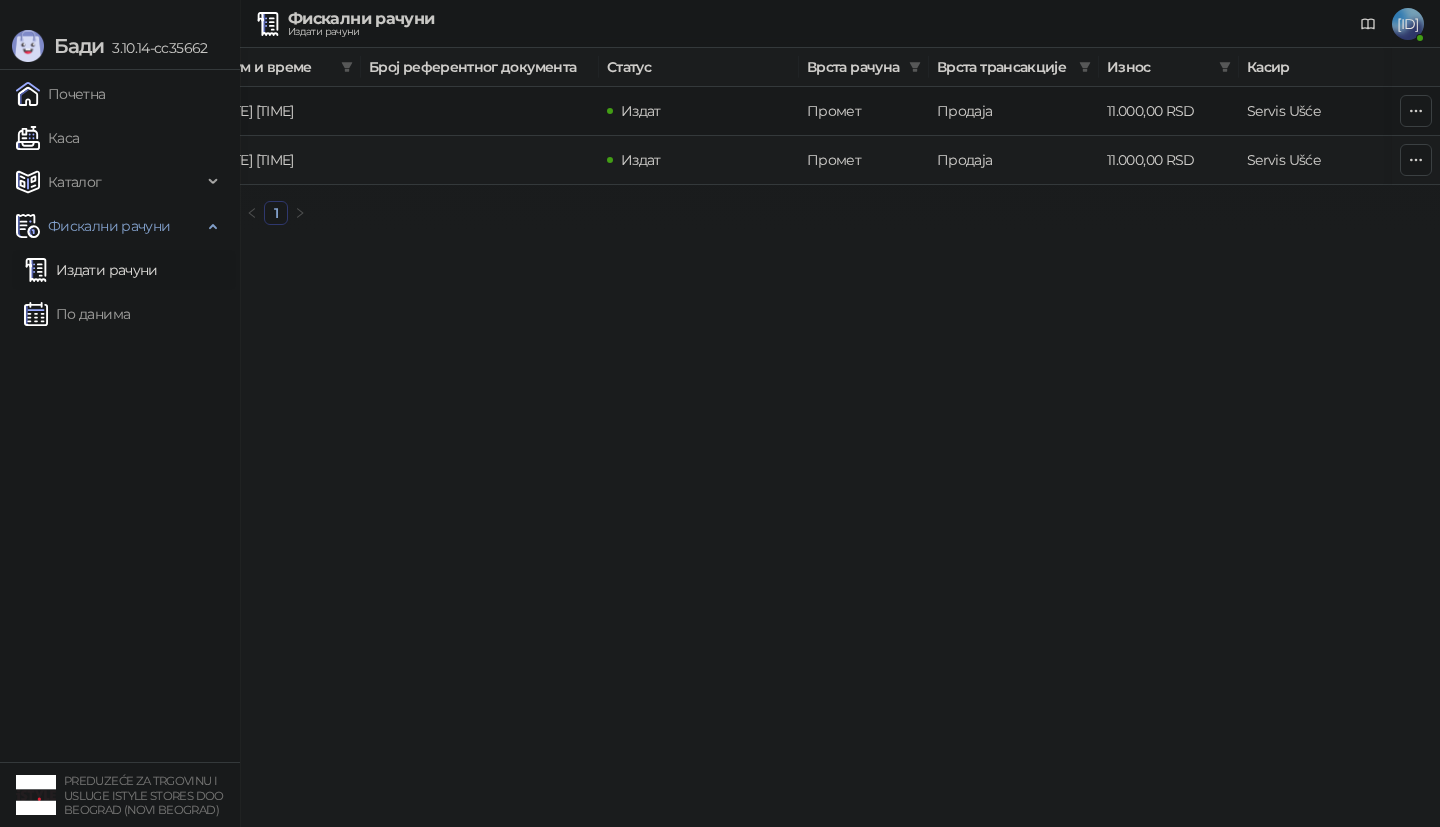 scroll, scrollTop: 0, scrollLeft: 319, axis: horizontal 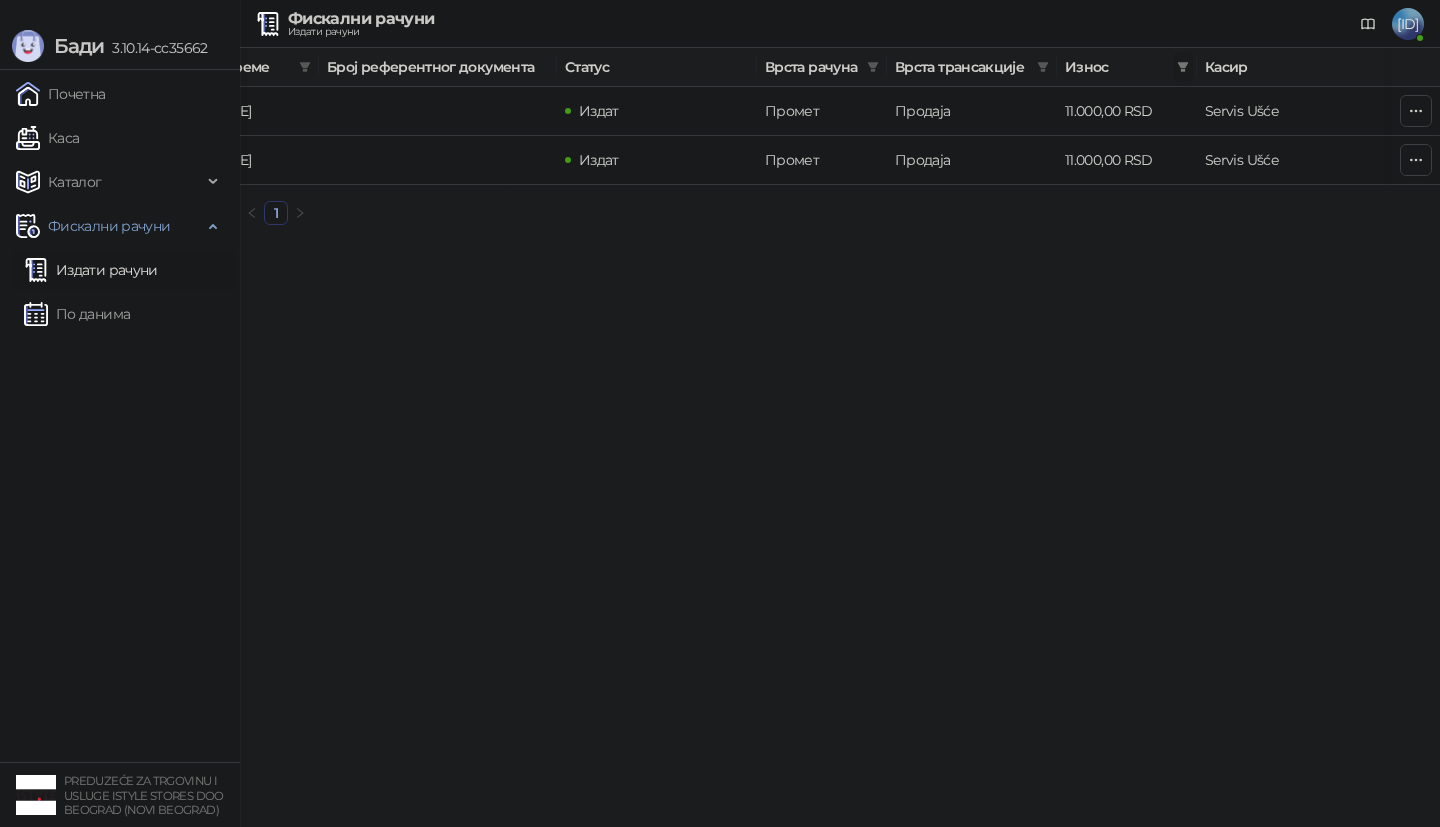 click 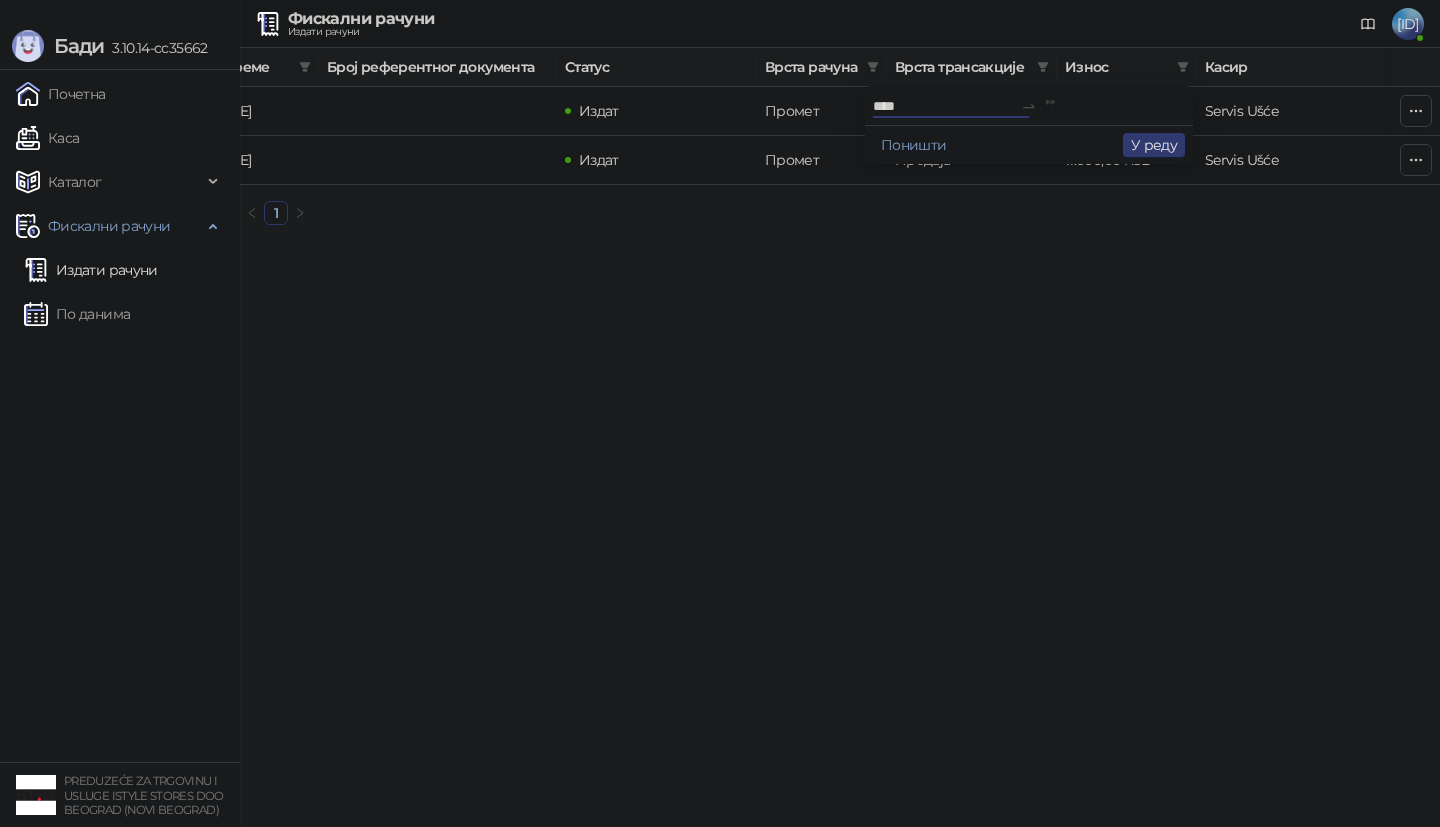 type on "****" 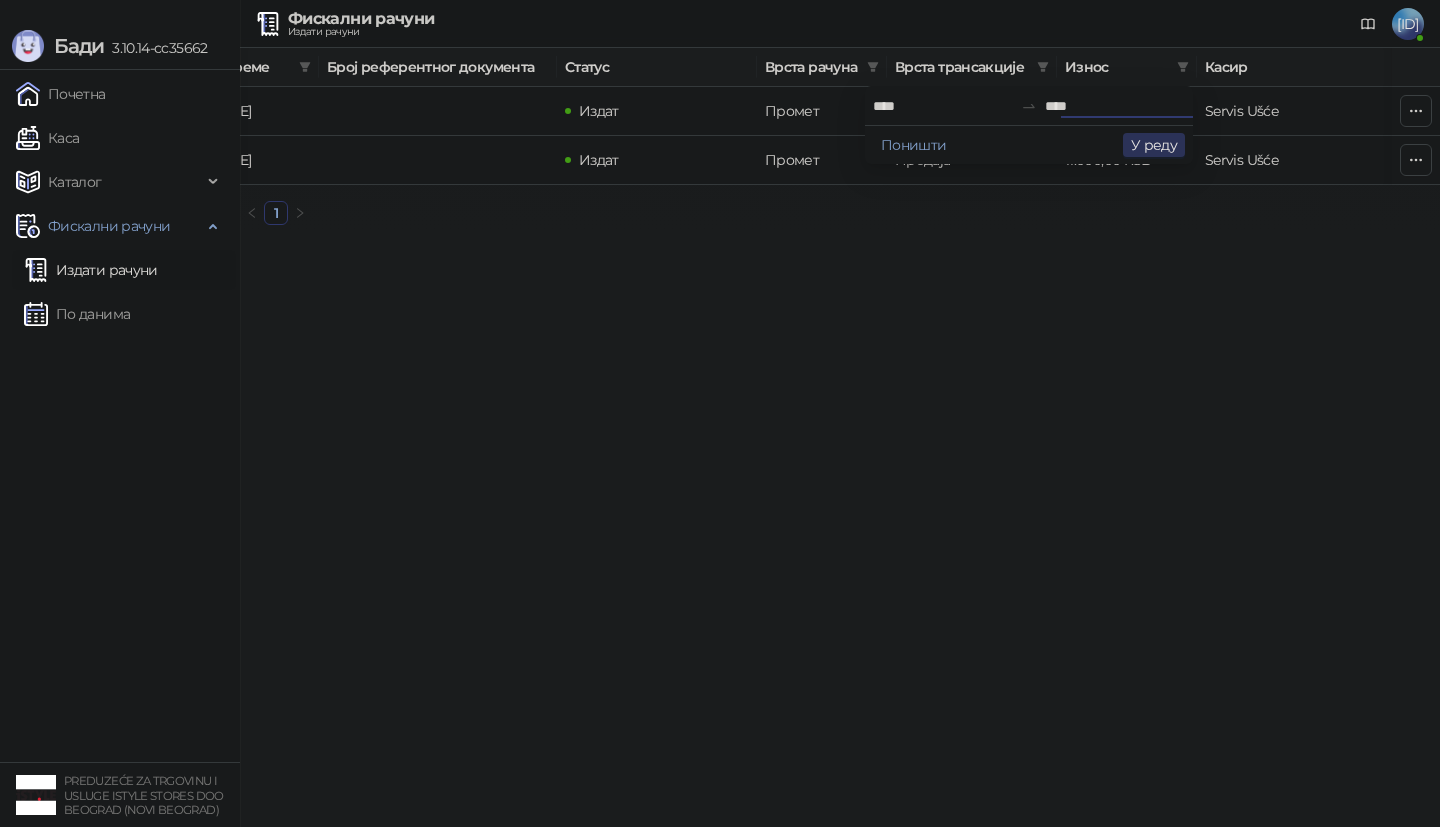 type on "****" 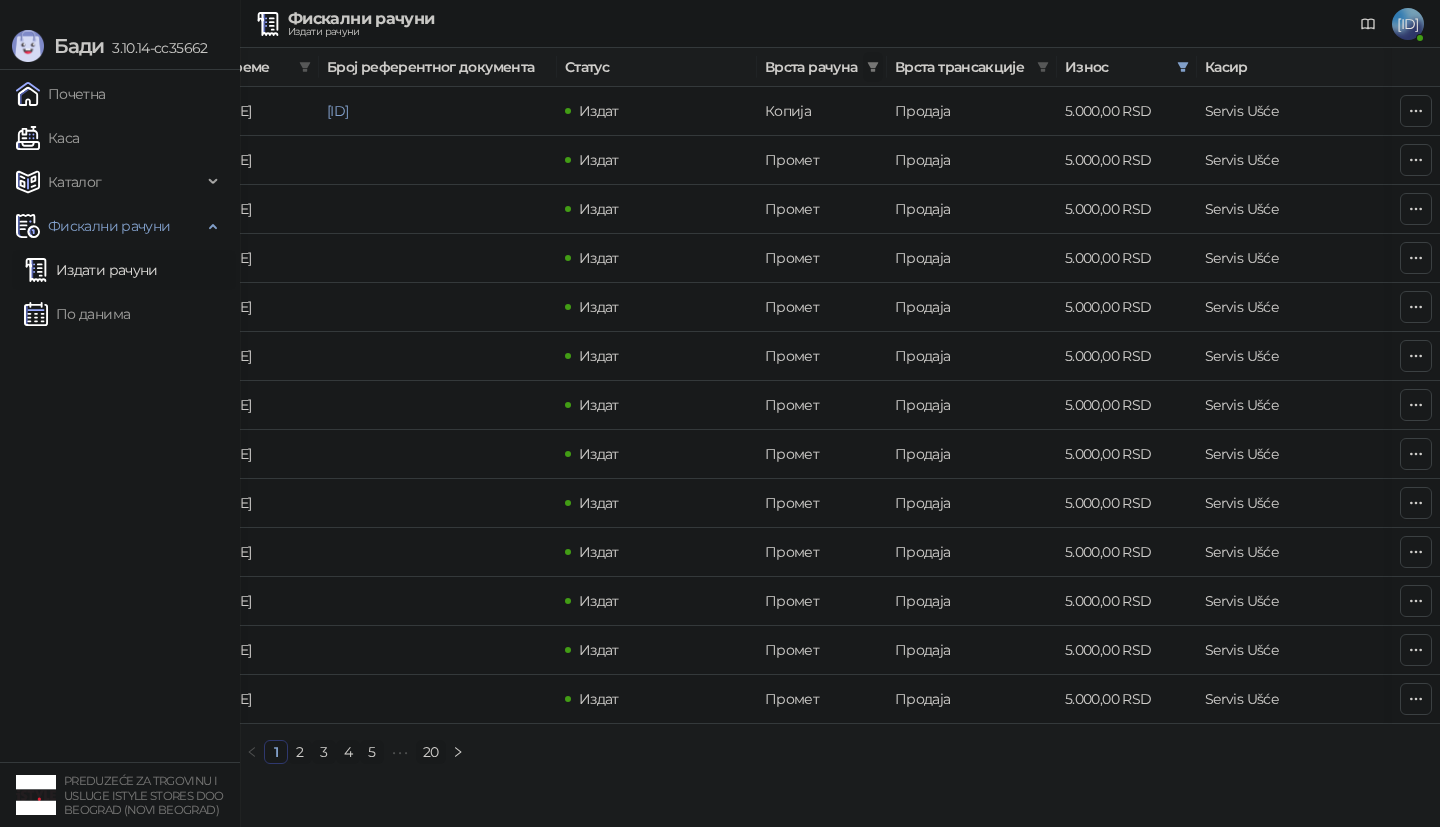click at bounding box center (873, 67) 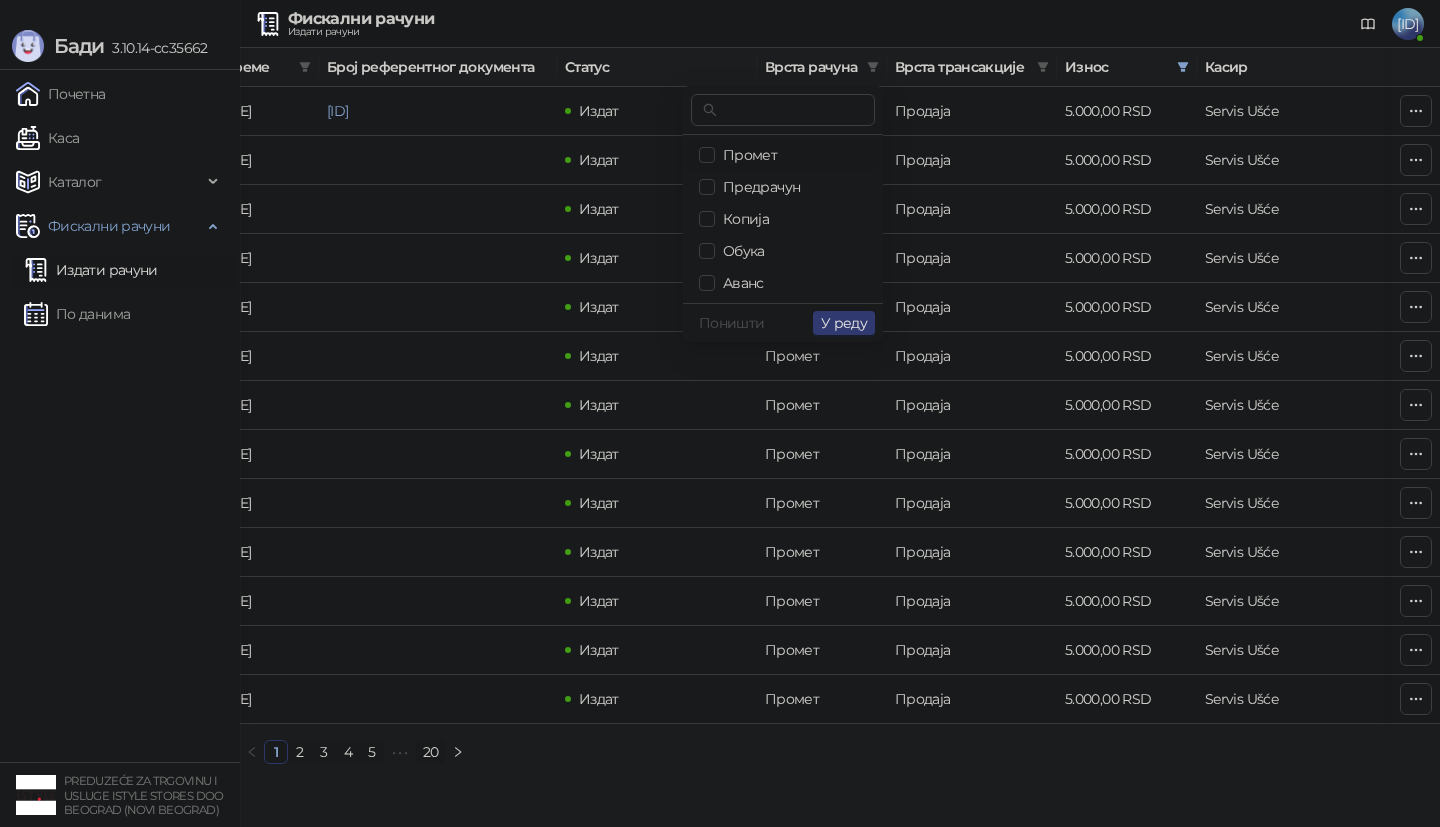 click on "Промет" at bounding box center [783, 155] 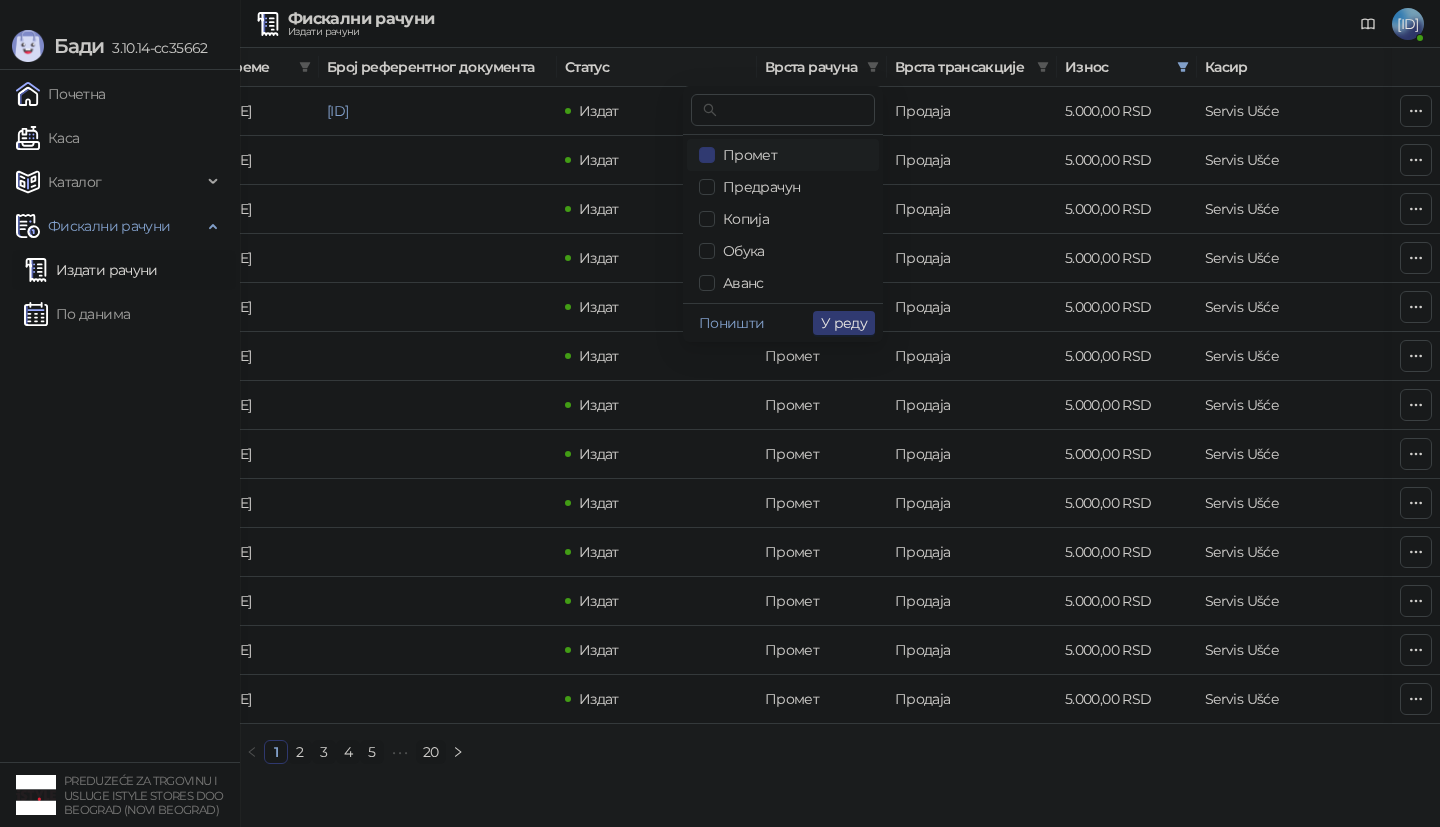 click on "Поништи У реду" at bounding box center [783, 322] 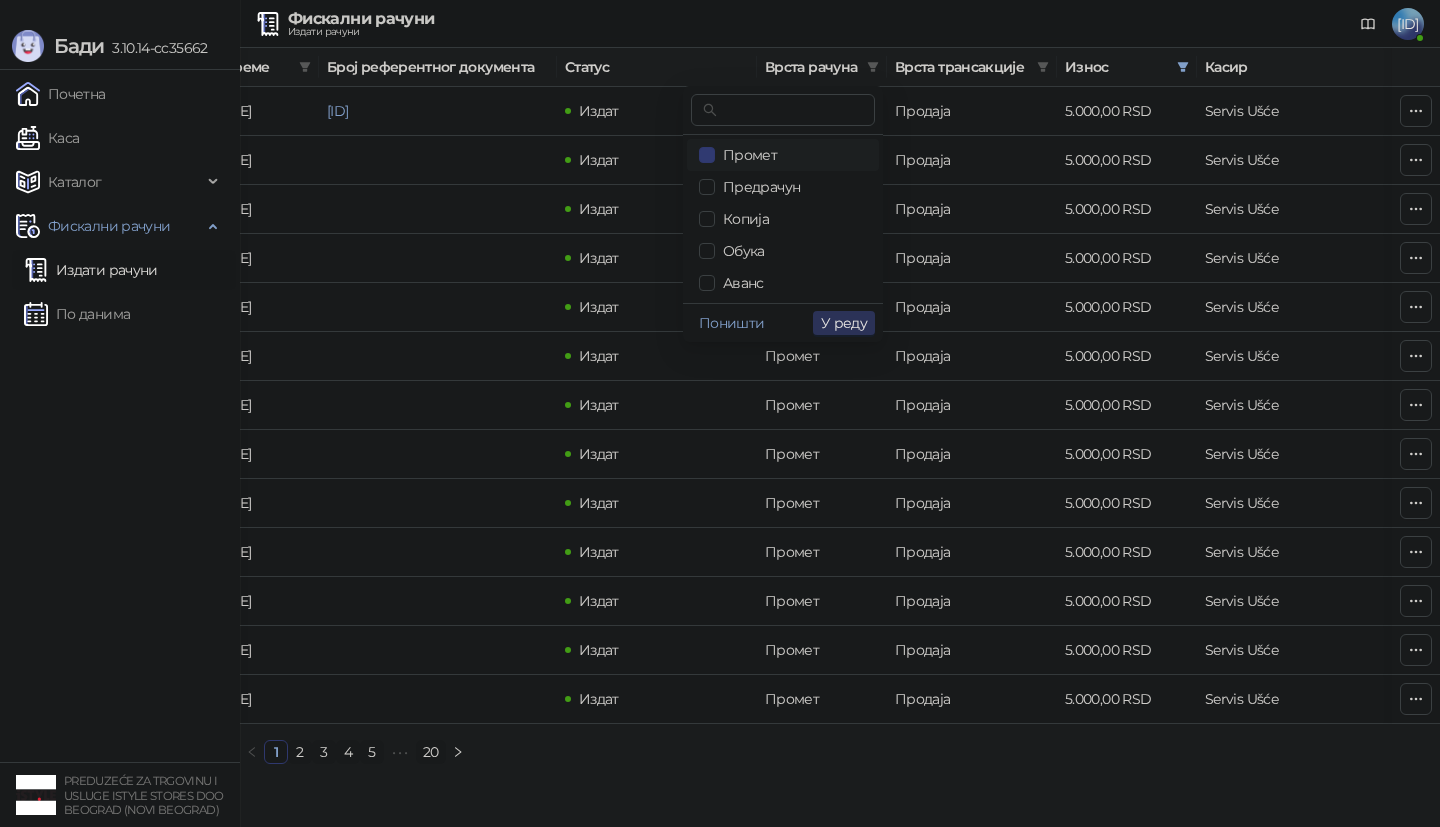 click on "У реду" at bounding box center (844, 323) 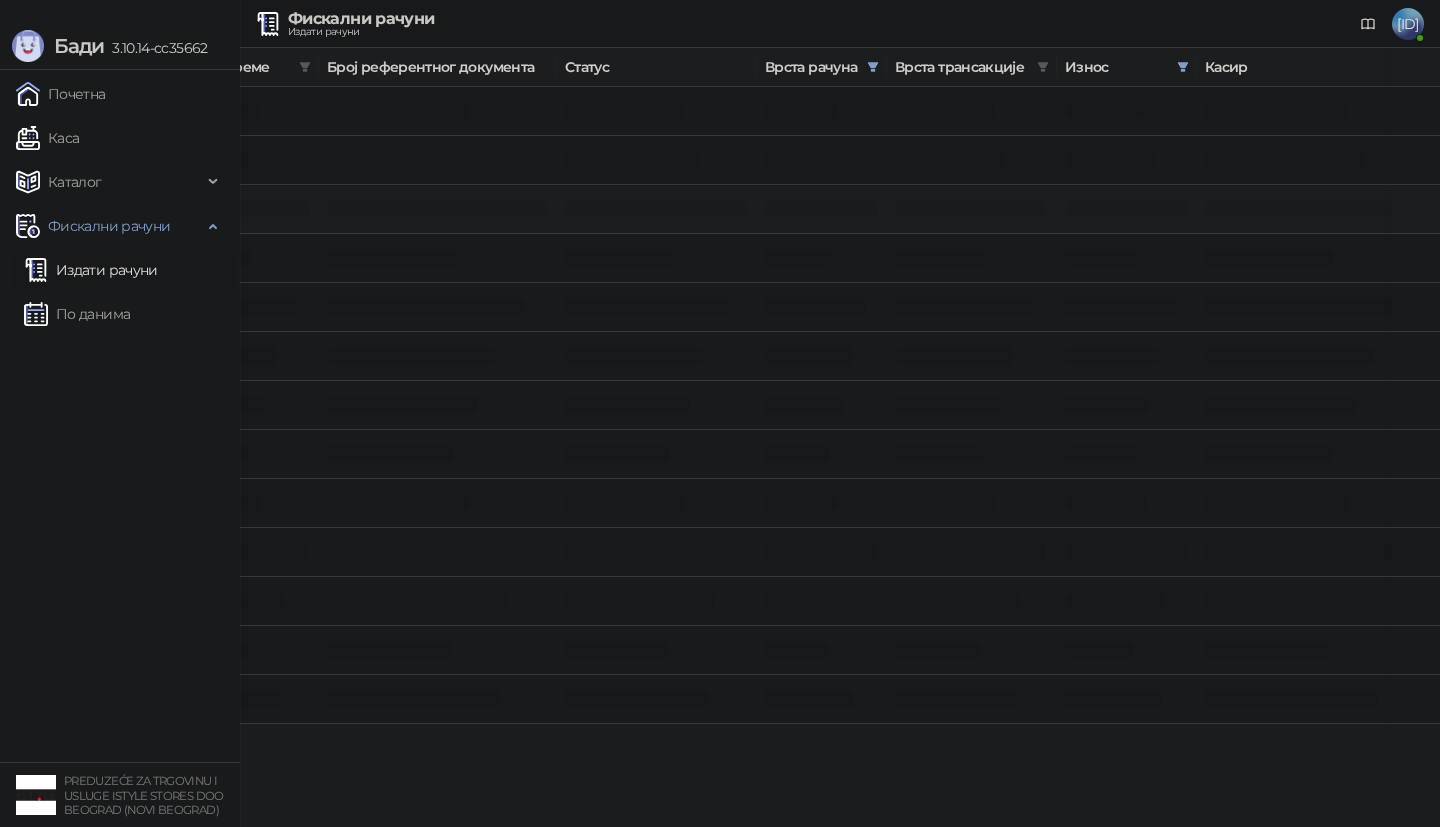 click at bounding box center [438, 209] 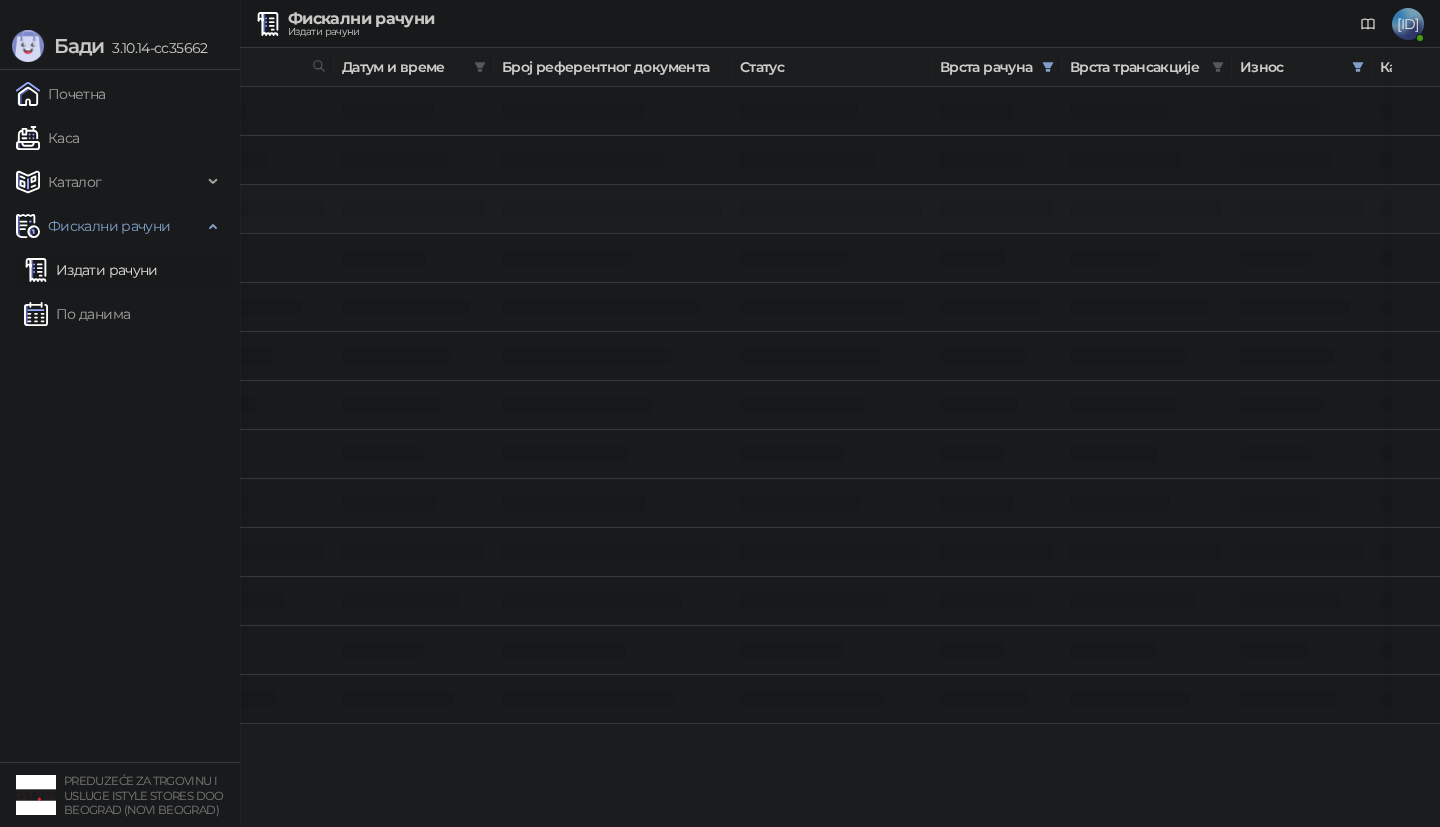 scroll, scrollTop: 0, scrollLeft: 0, axis: both 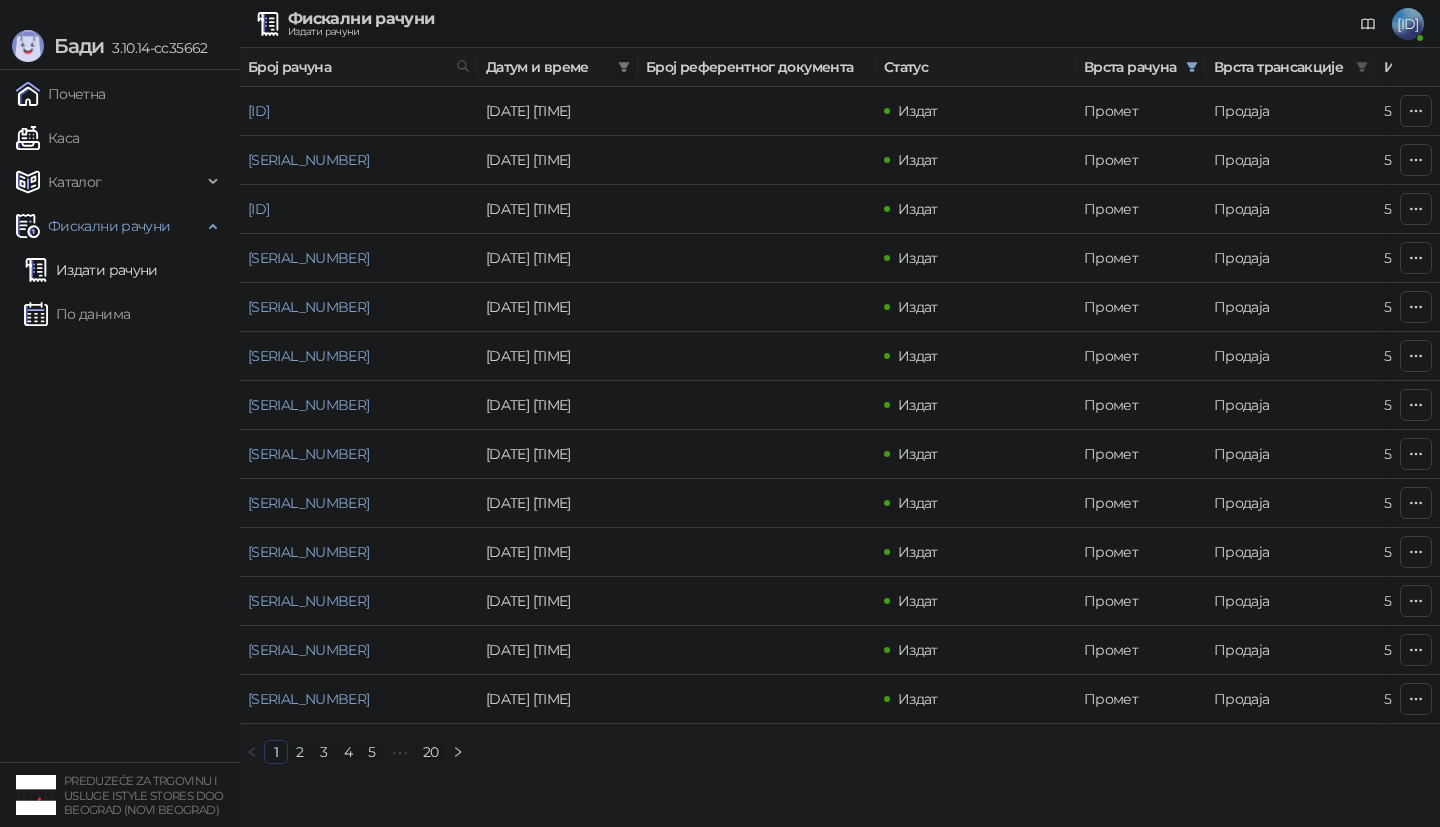 click 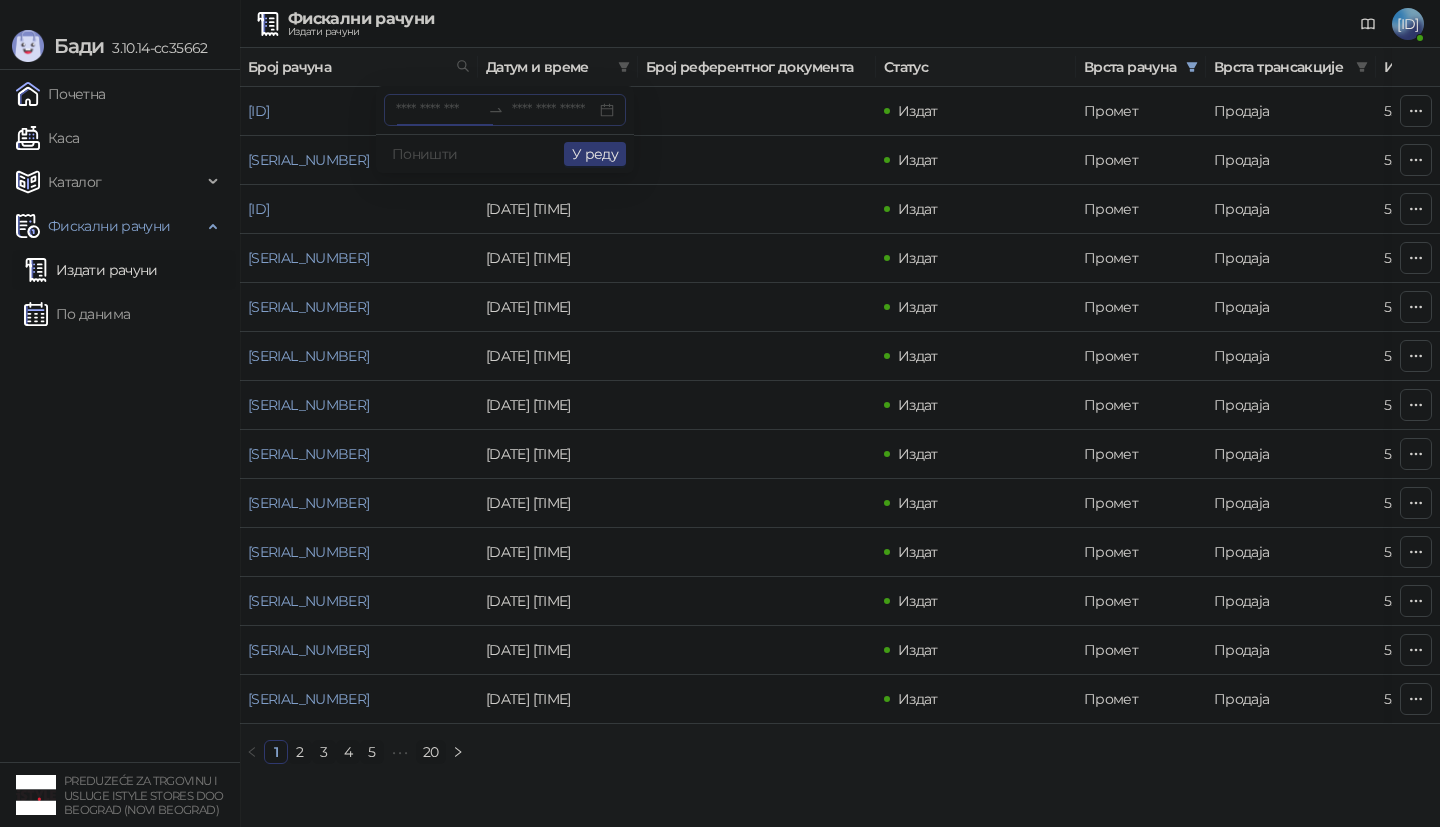 type on "*" 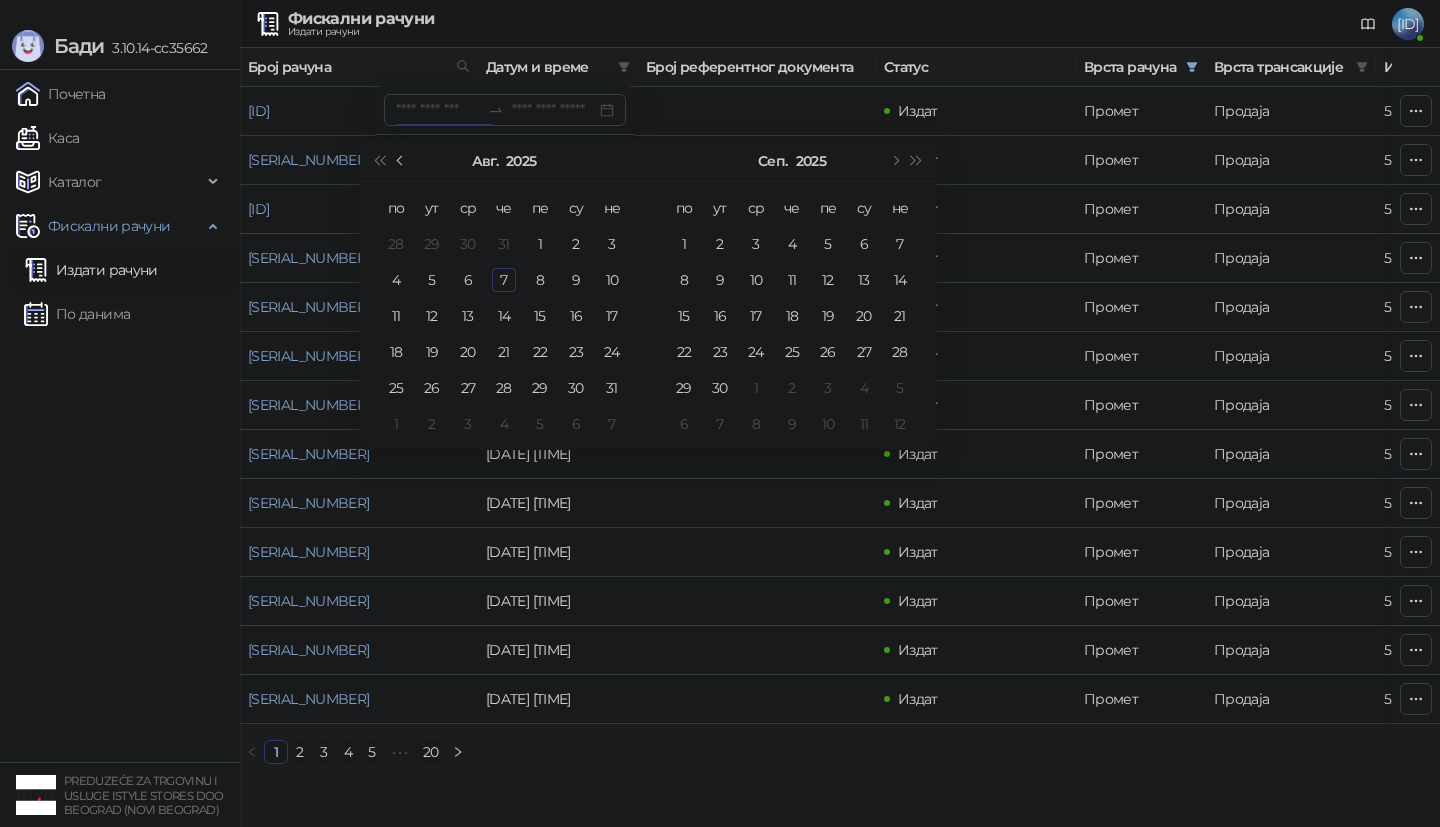 click at bounding box center [402, 161] 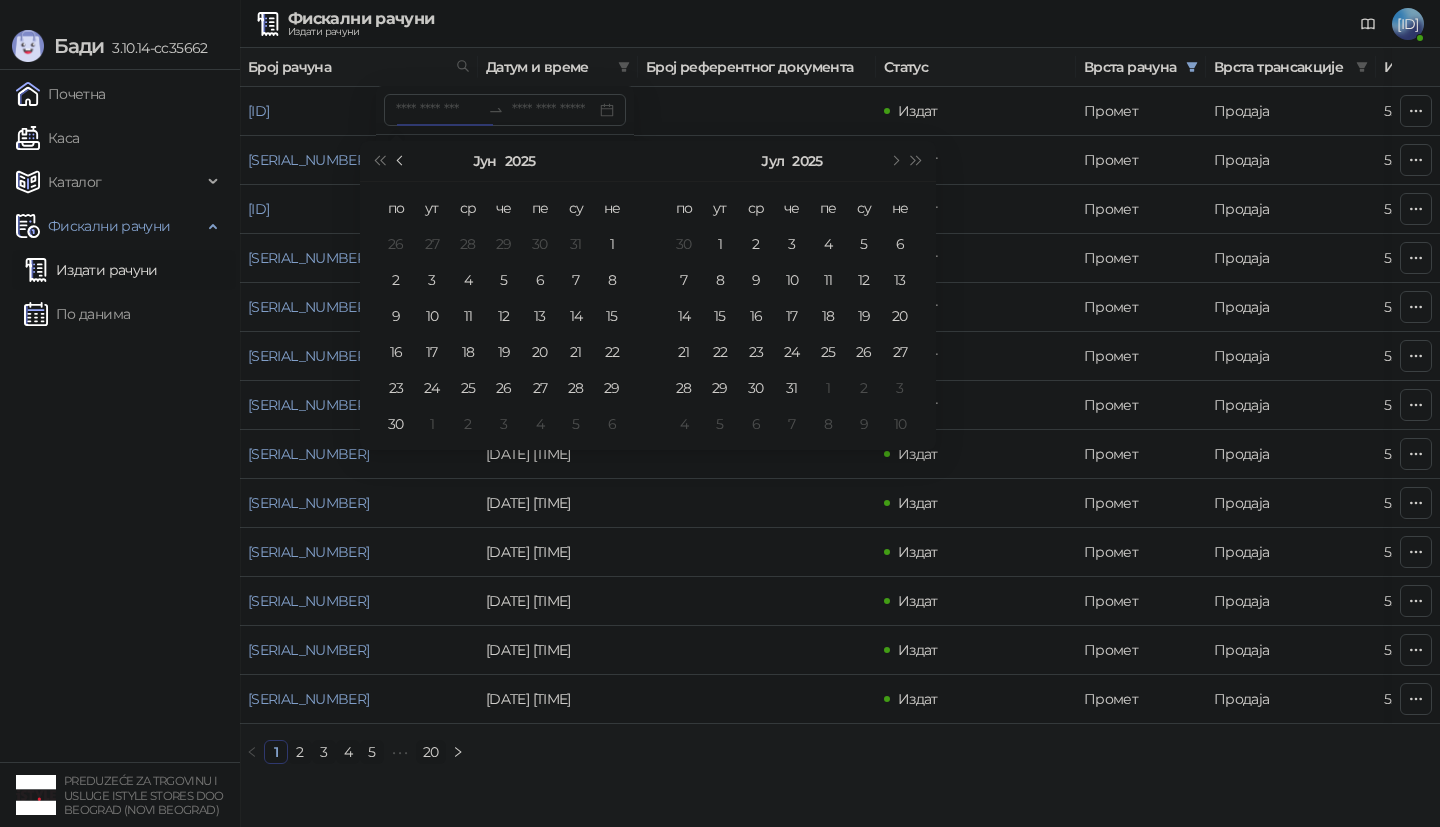 click at bounding box center (402, 161) 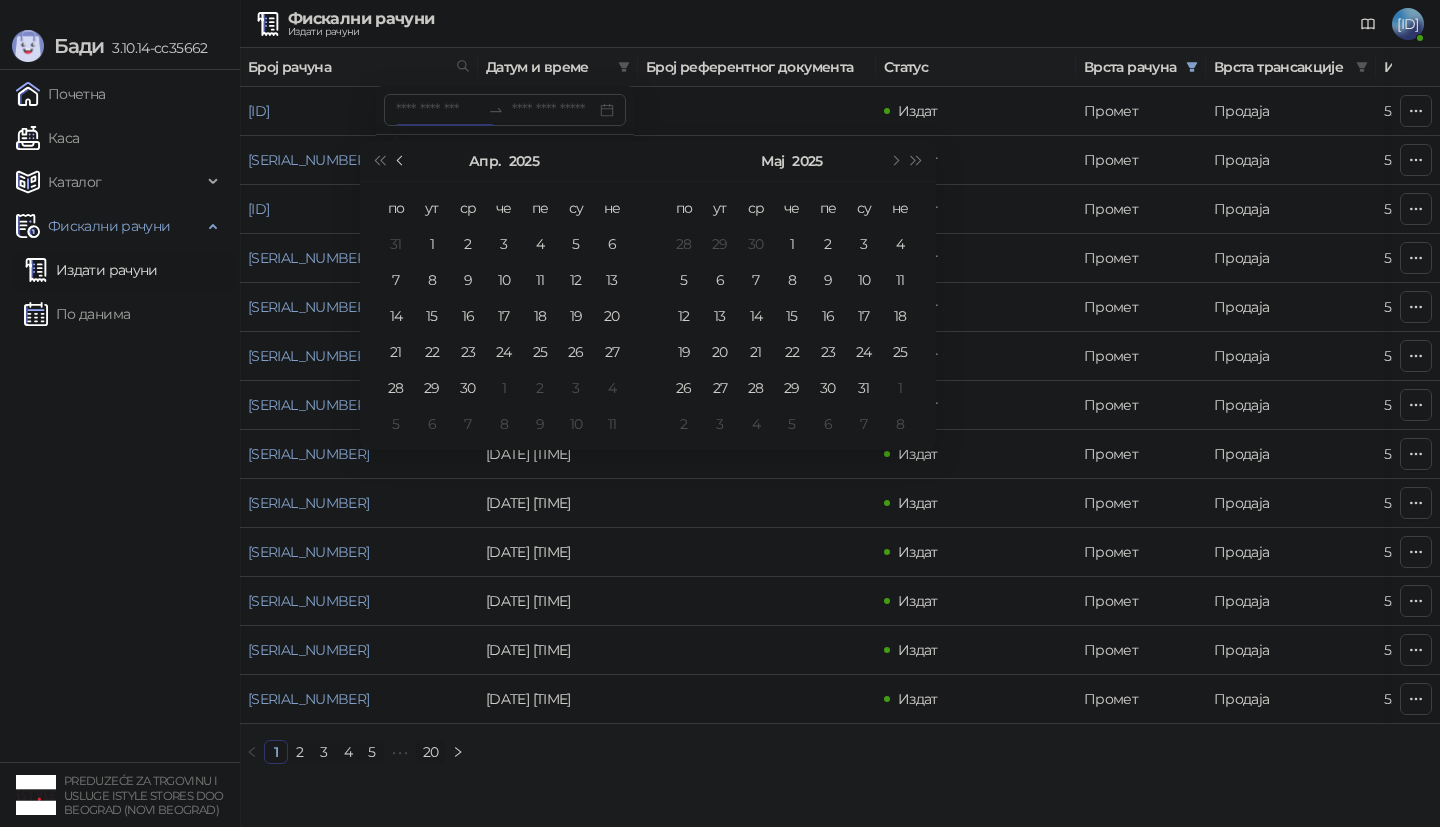 click at bounding box center (402, 161) 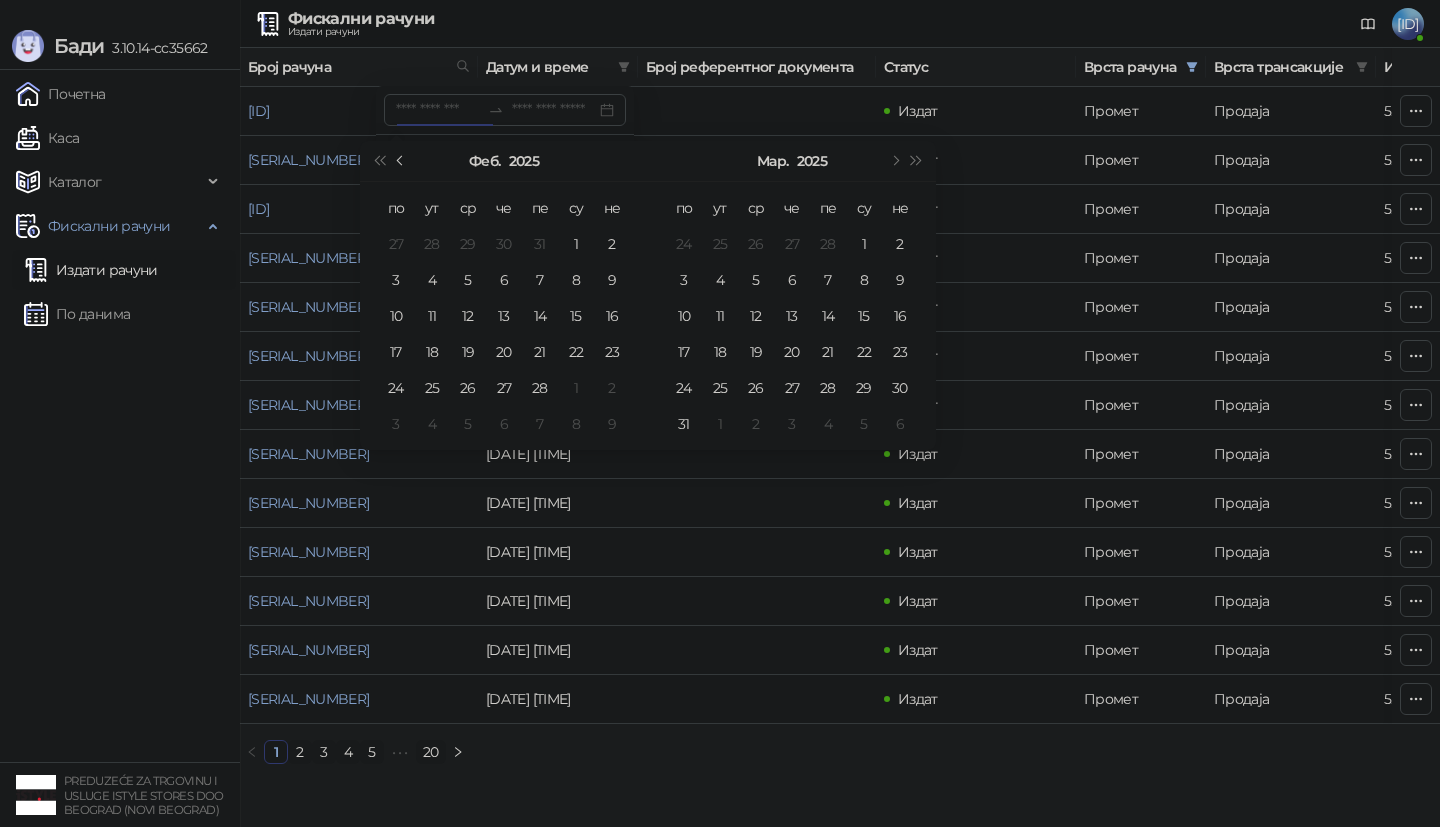 click at bounding box center [402, 161] 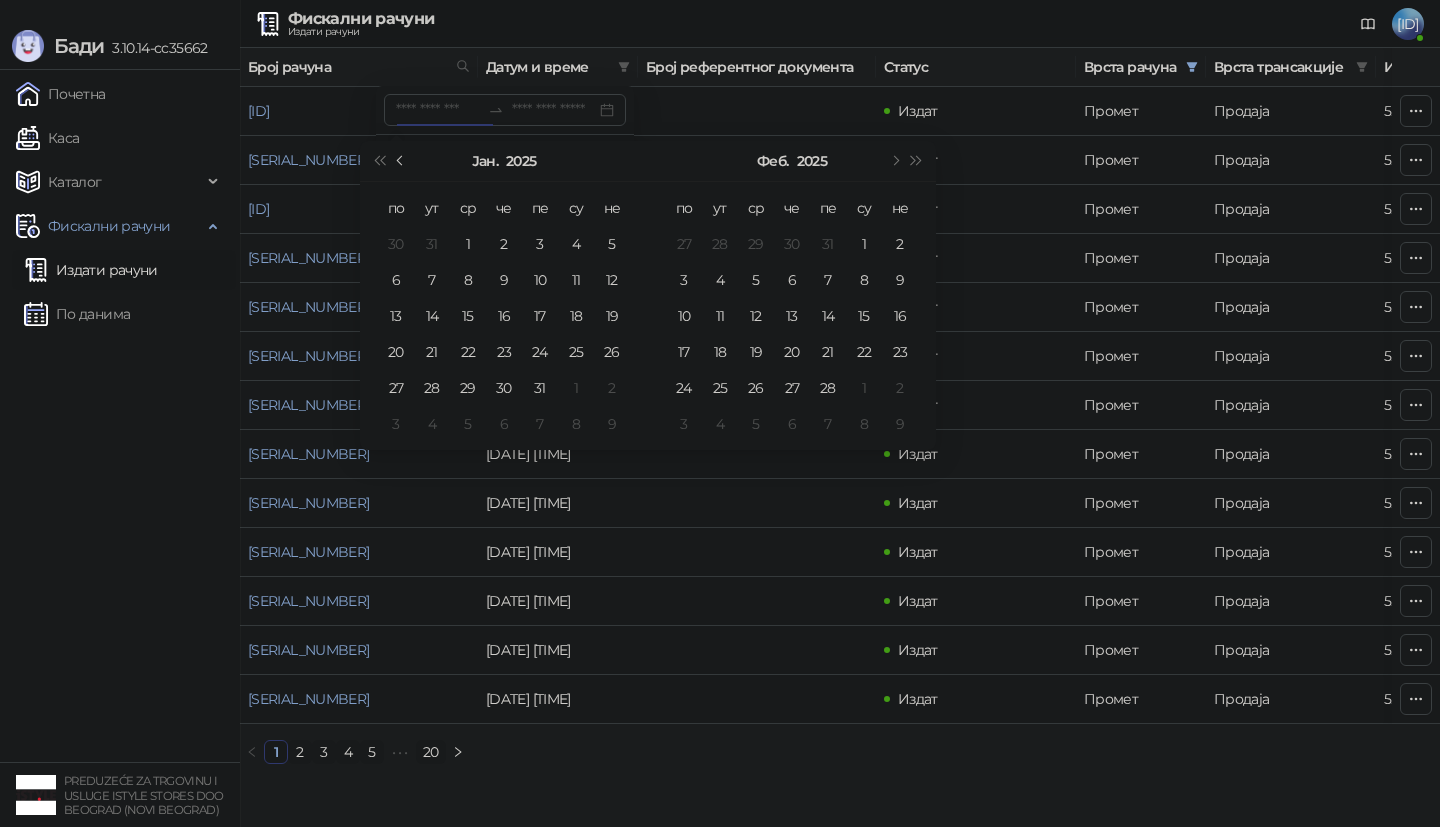 click at bounding box center (402, 161) 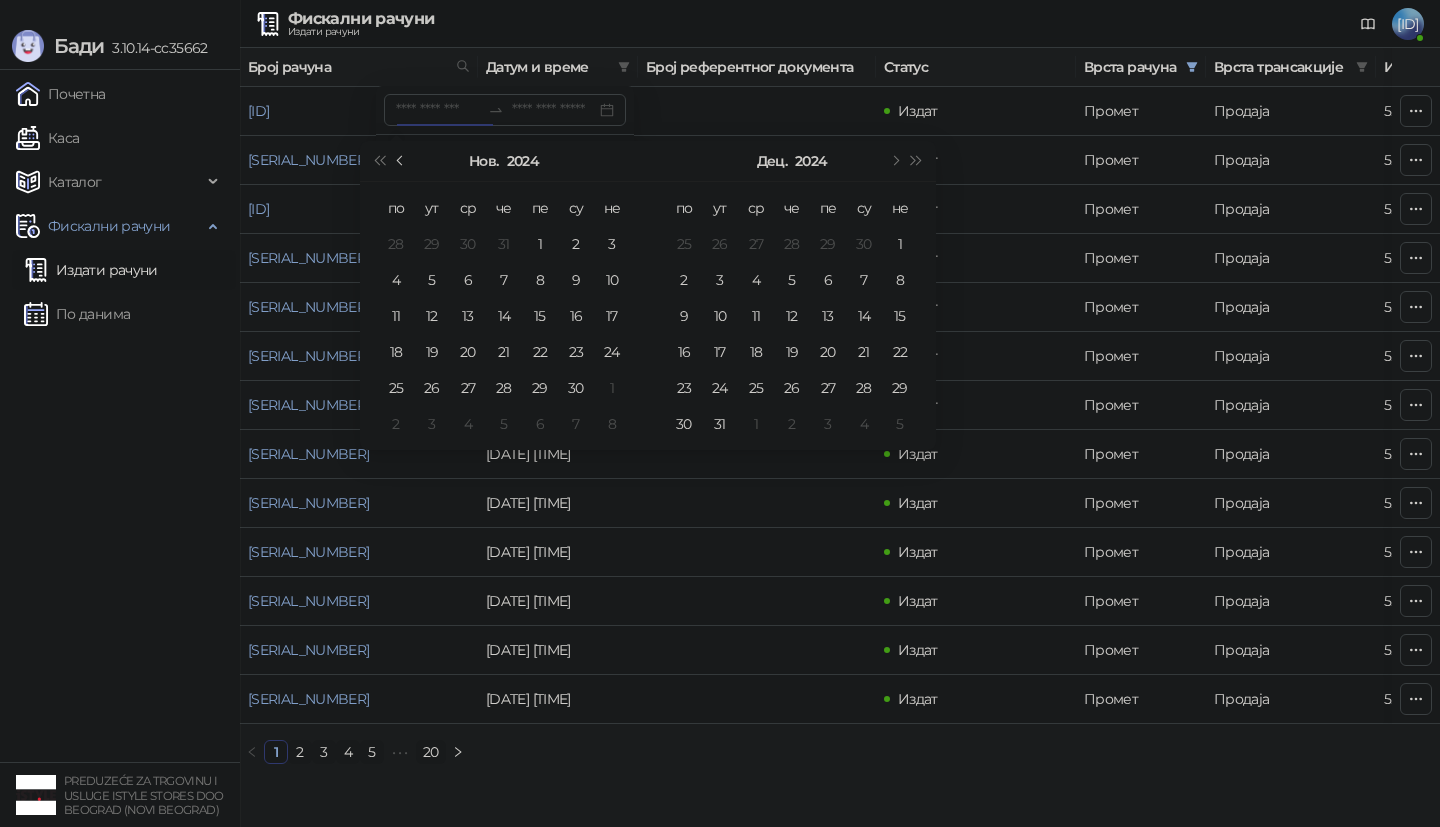 click at bounding box center [402, 161] 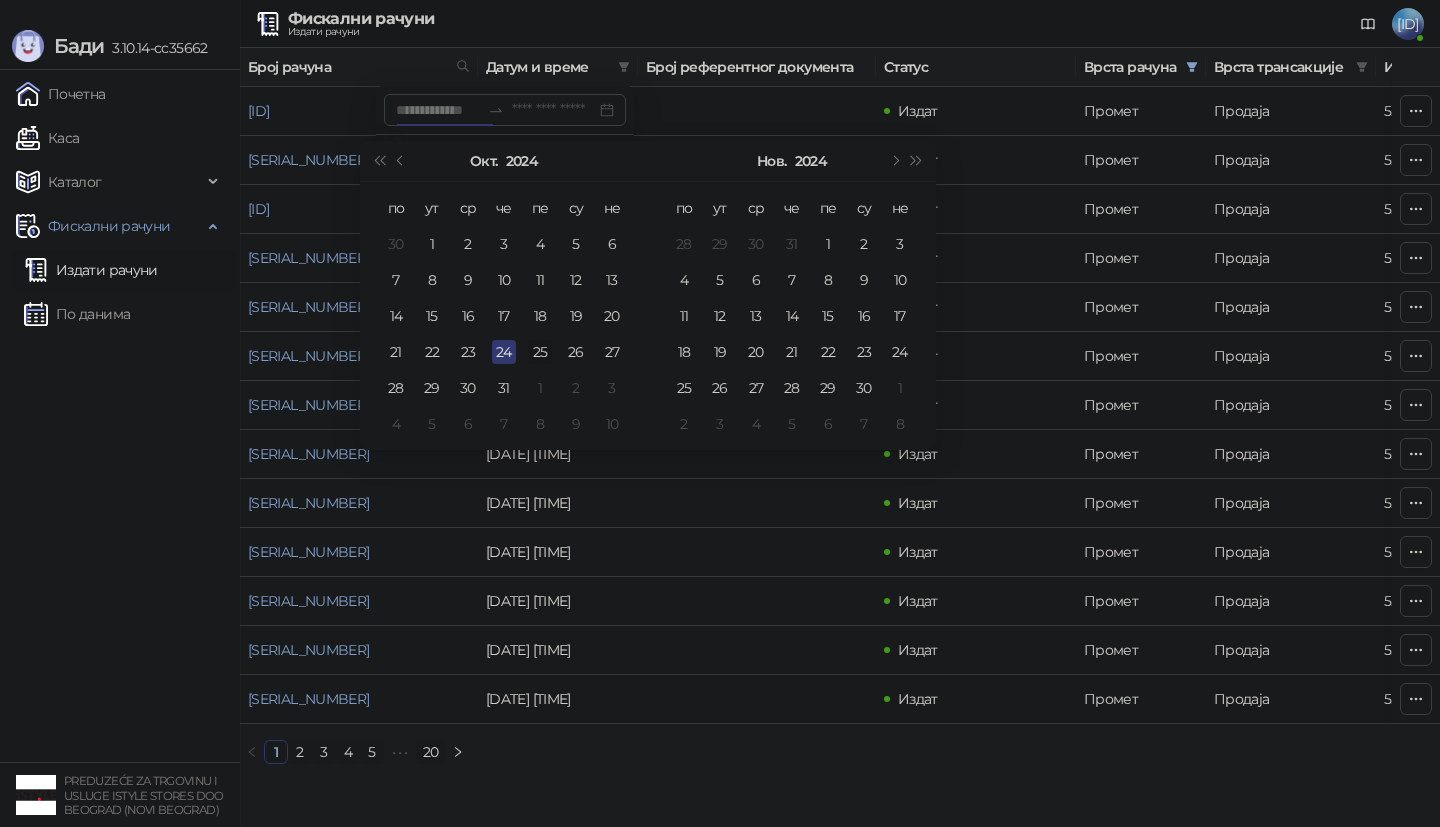 type on "**********" 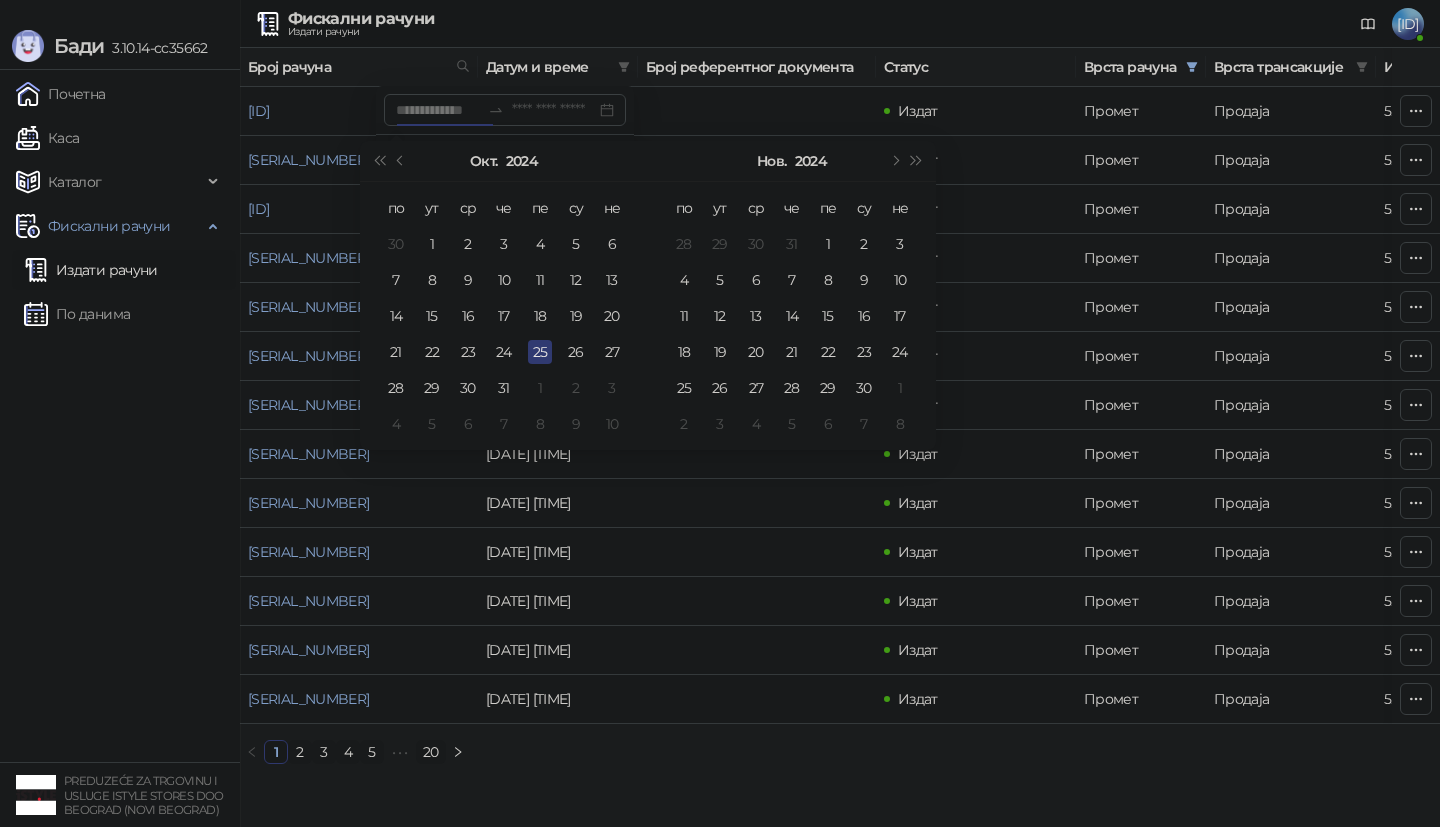 click on "25" at bounding box center (540, 352) 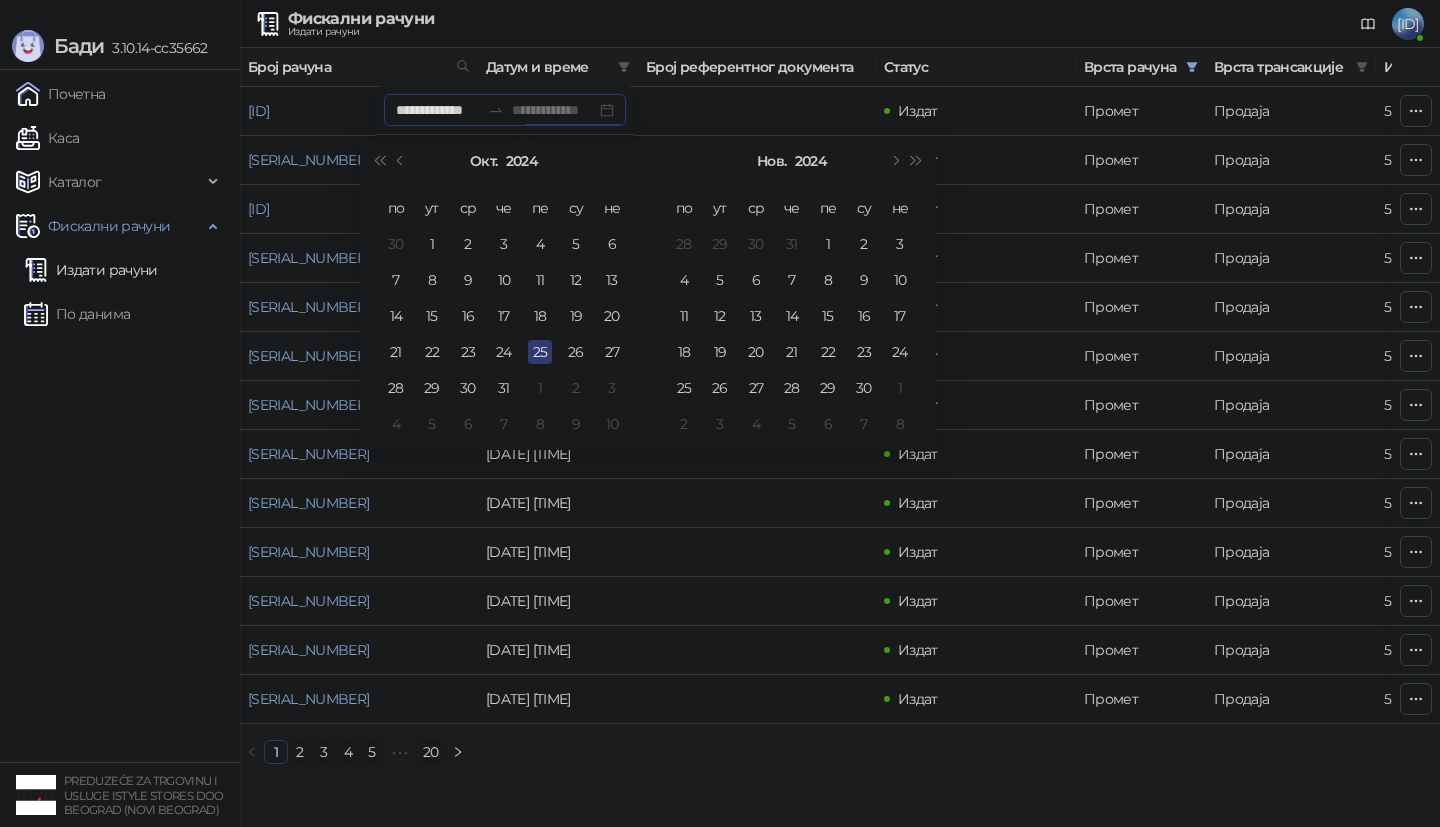 type on "**********" 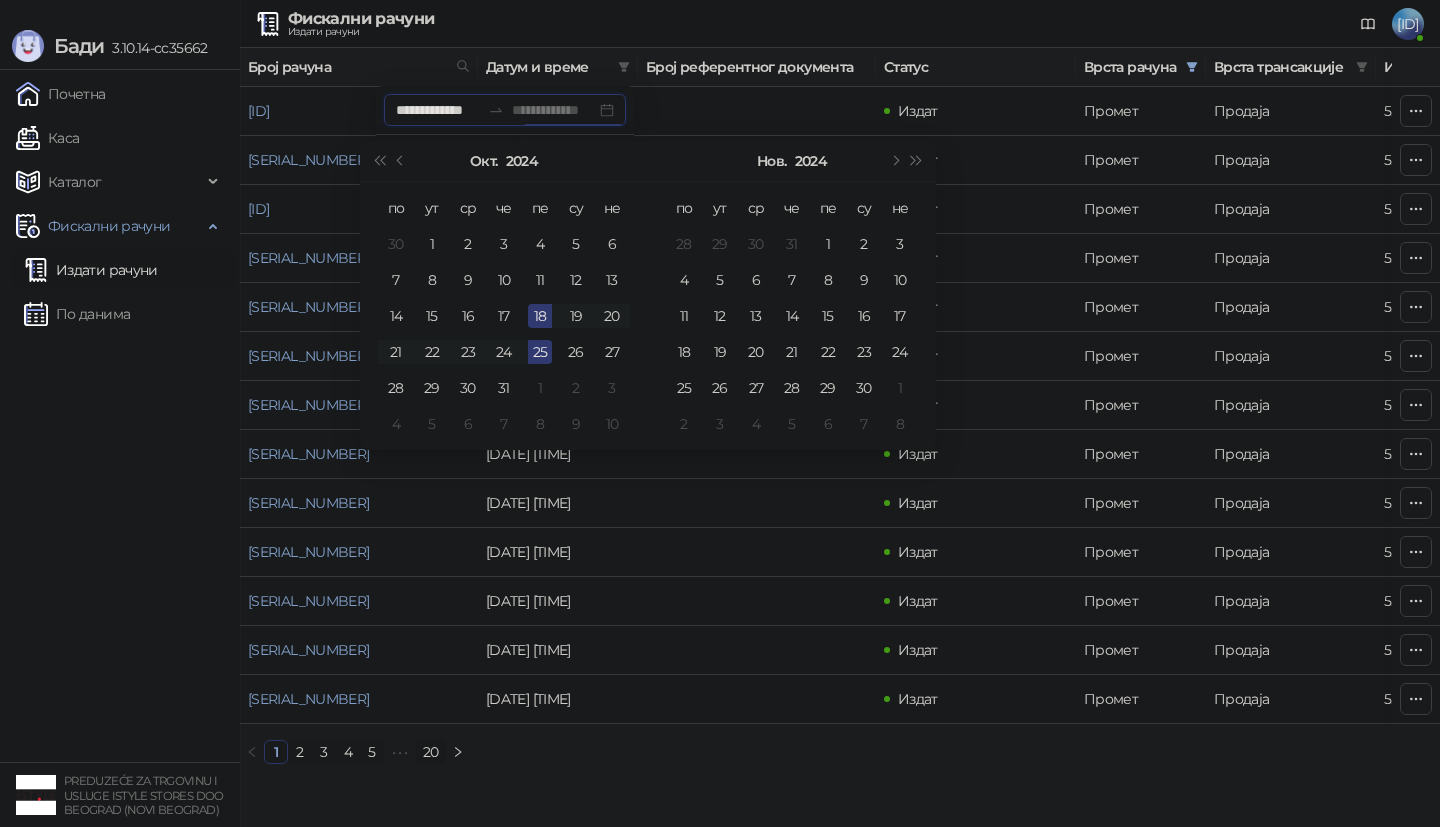 type on "**********" 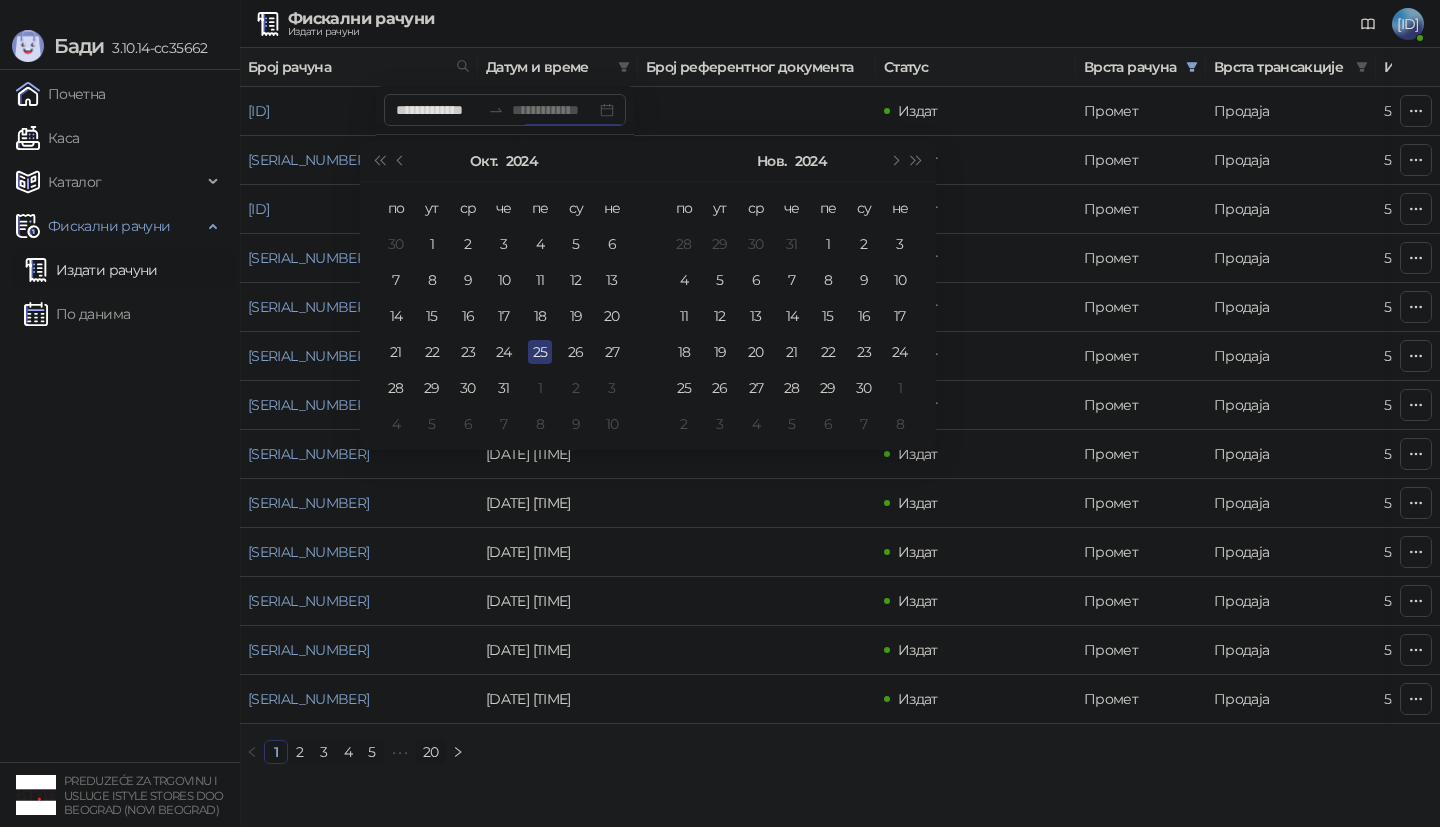 click on "25" at bounding box center [540, 352] 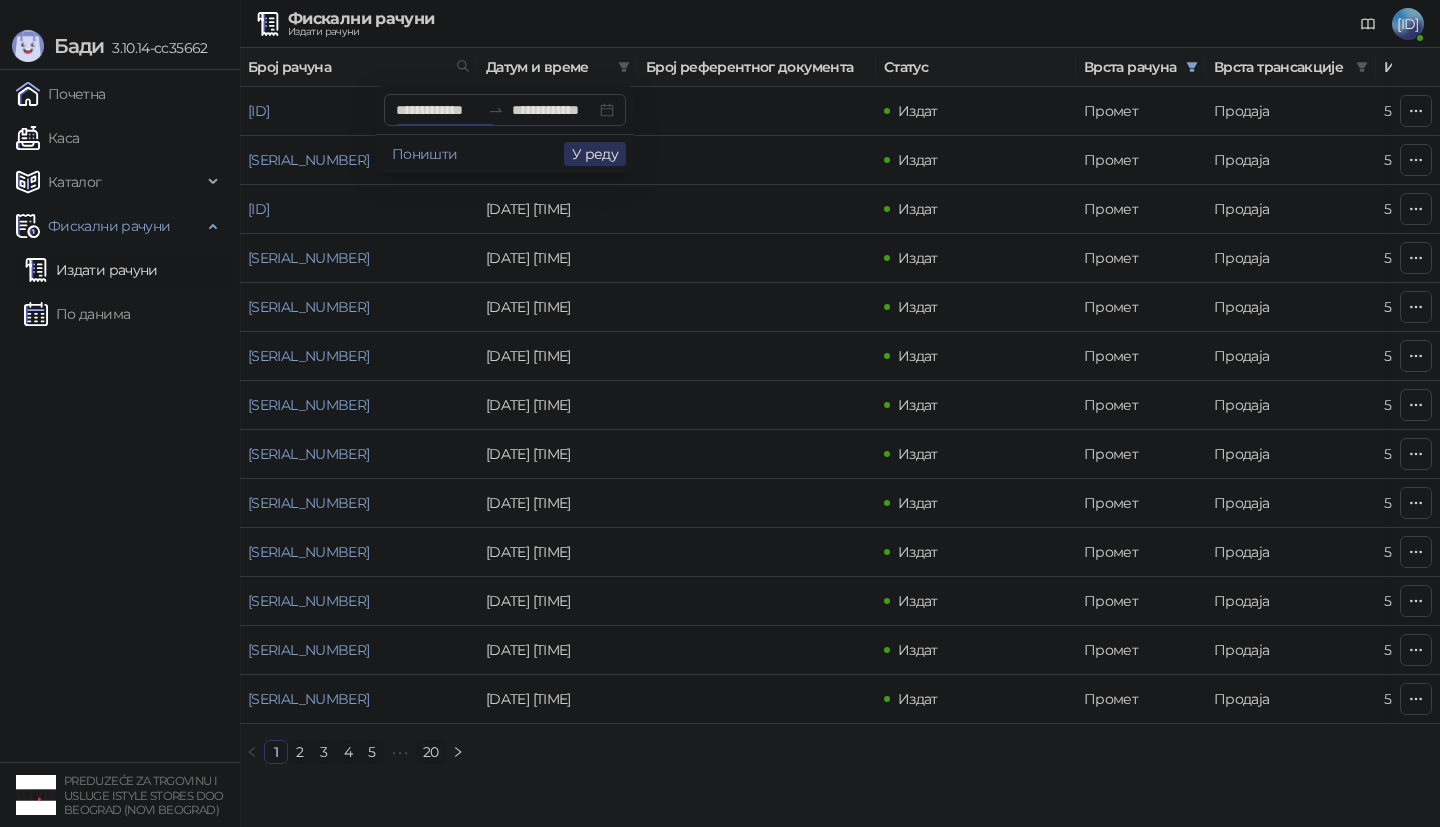 click on "У реду" at bounding box center (595, 154) 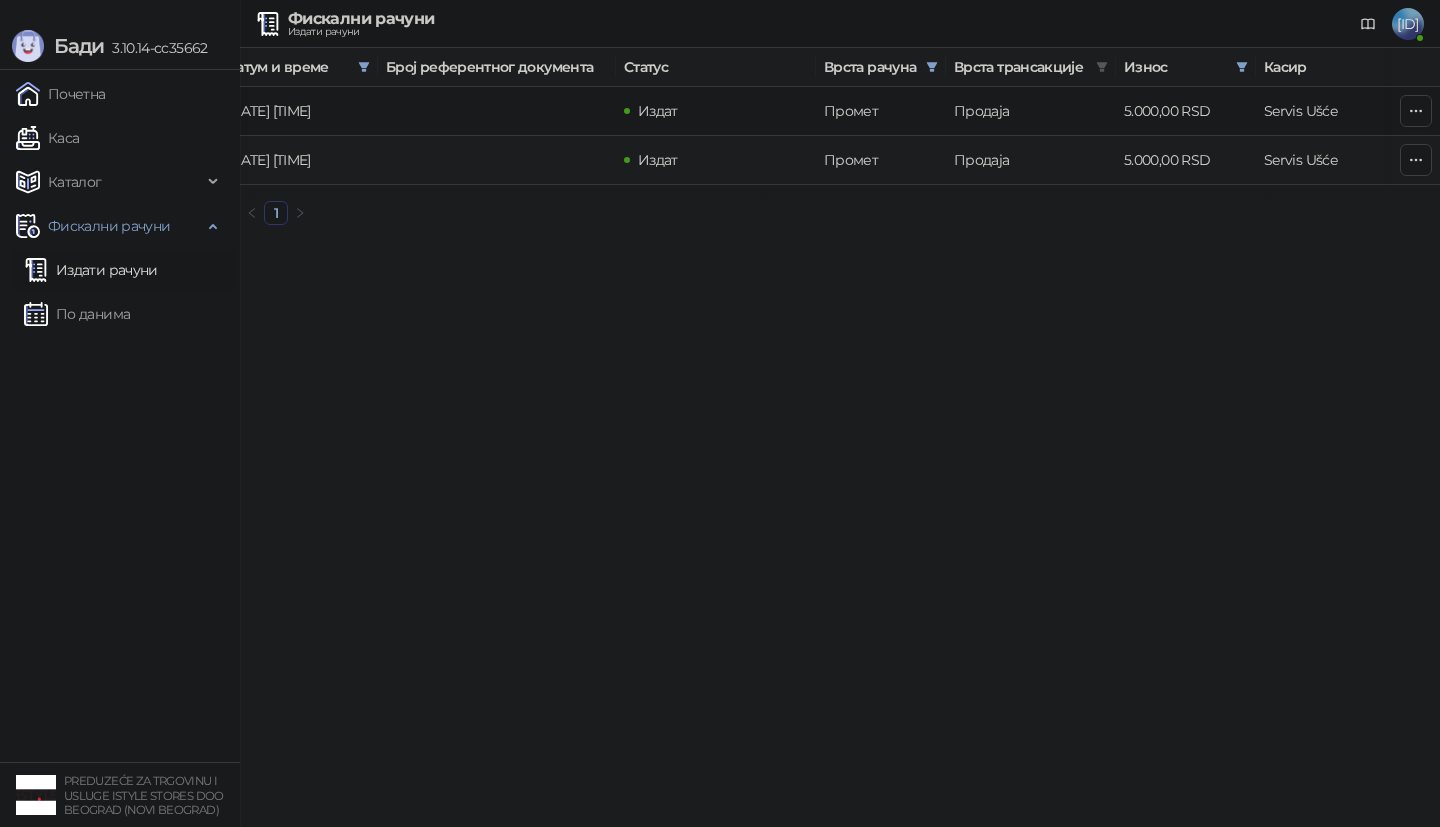 scroll, scrollTop: 0, scrollLeft: 0, axis: both 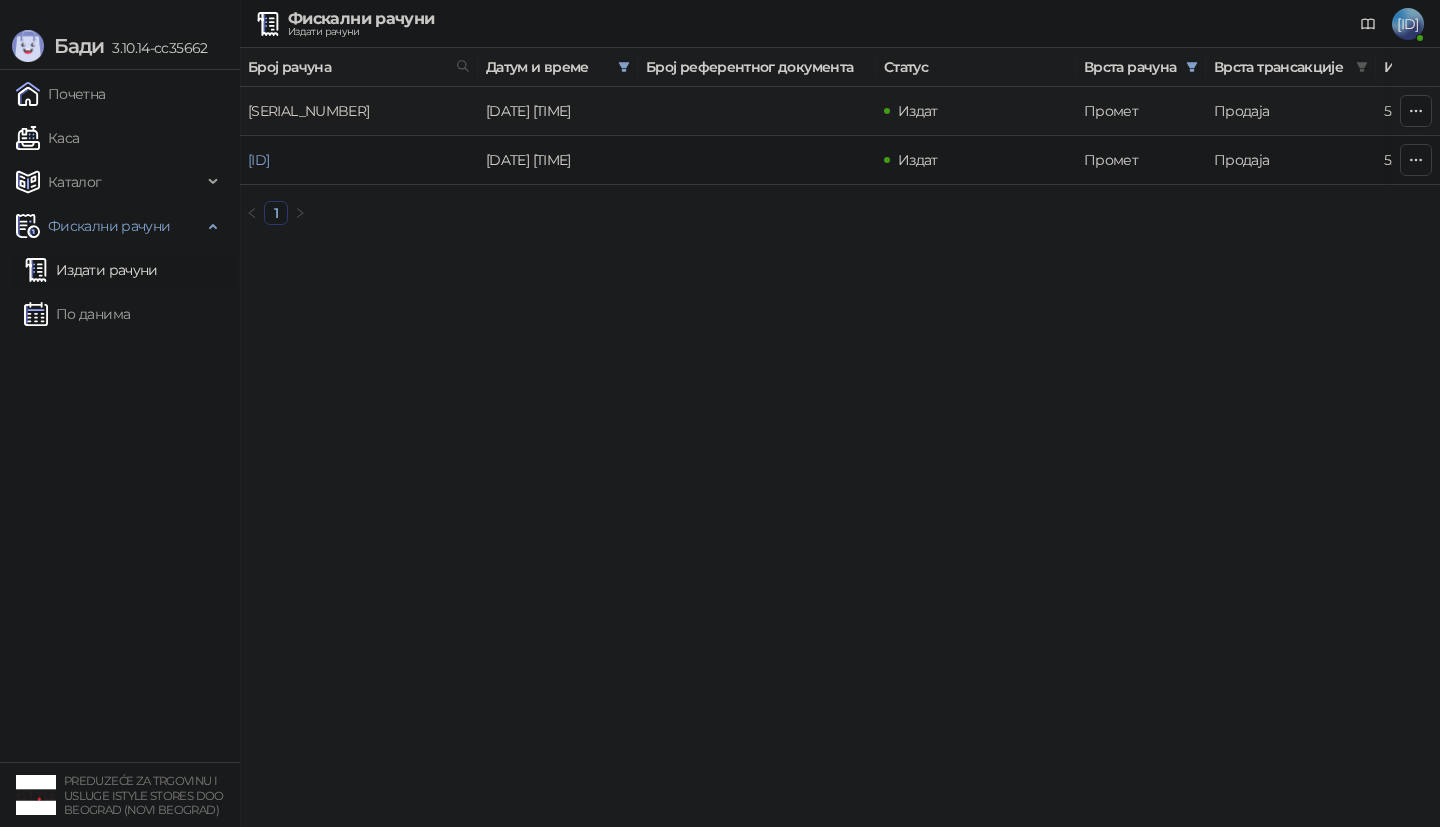 click on "UNE7SUG9-UNE7SUG9-1066" at bounding box center (308, 111) 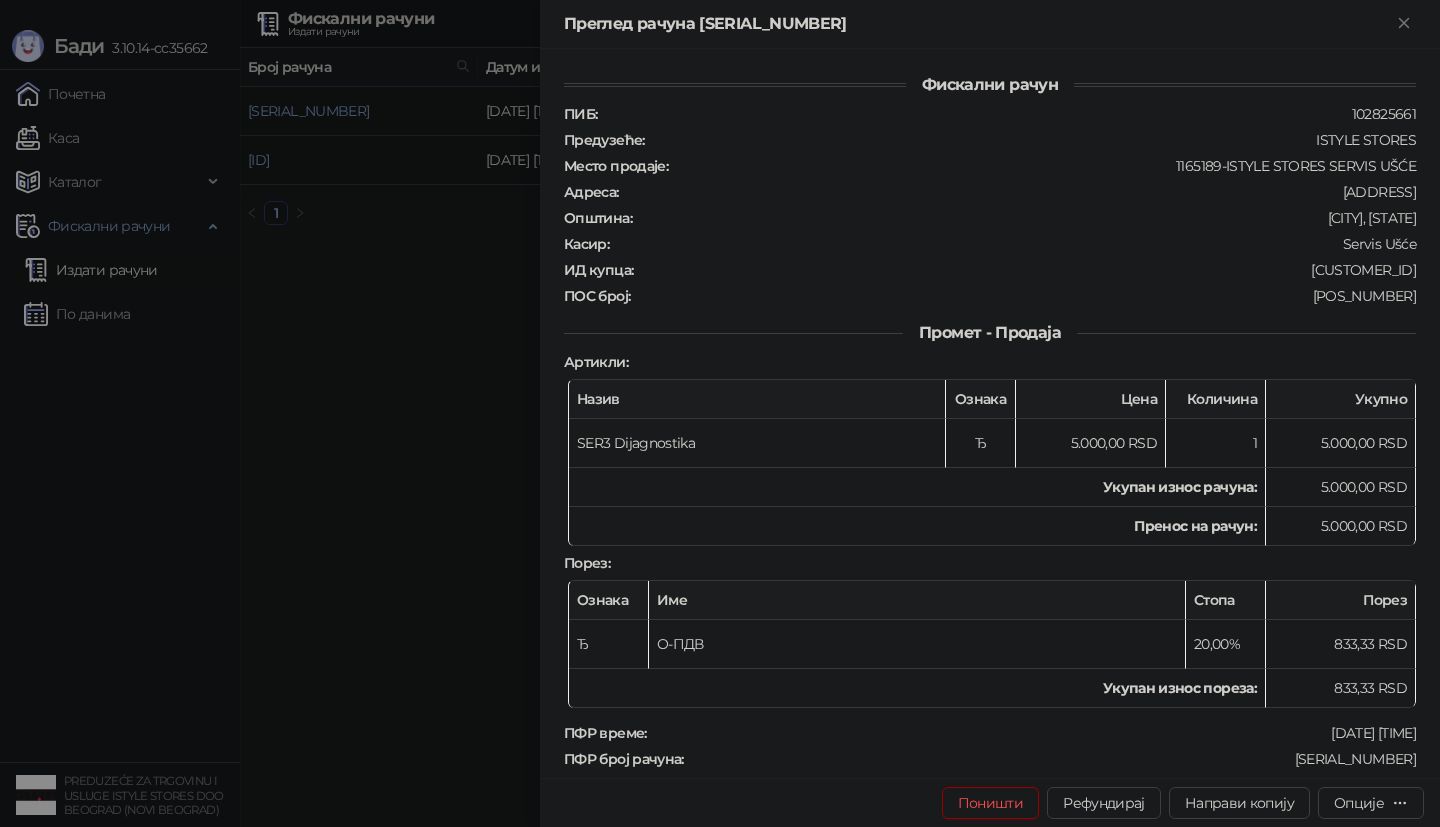 scroll, scrollTop: 68, scrollLeft: 0, axis: vertical 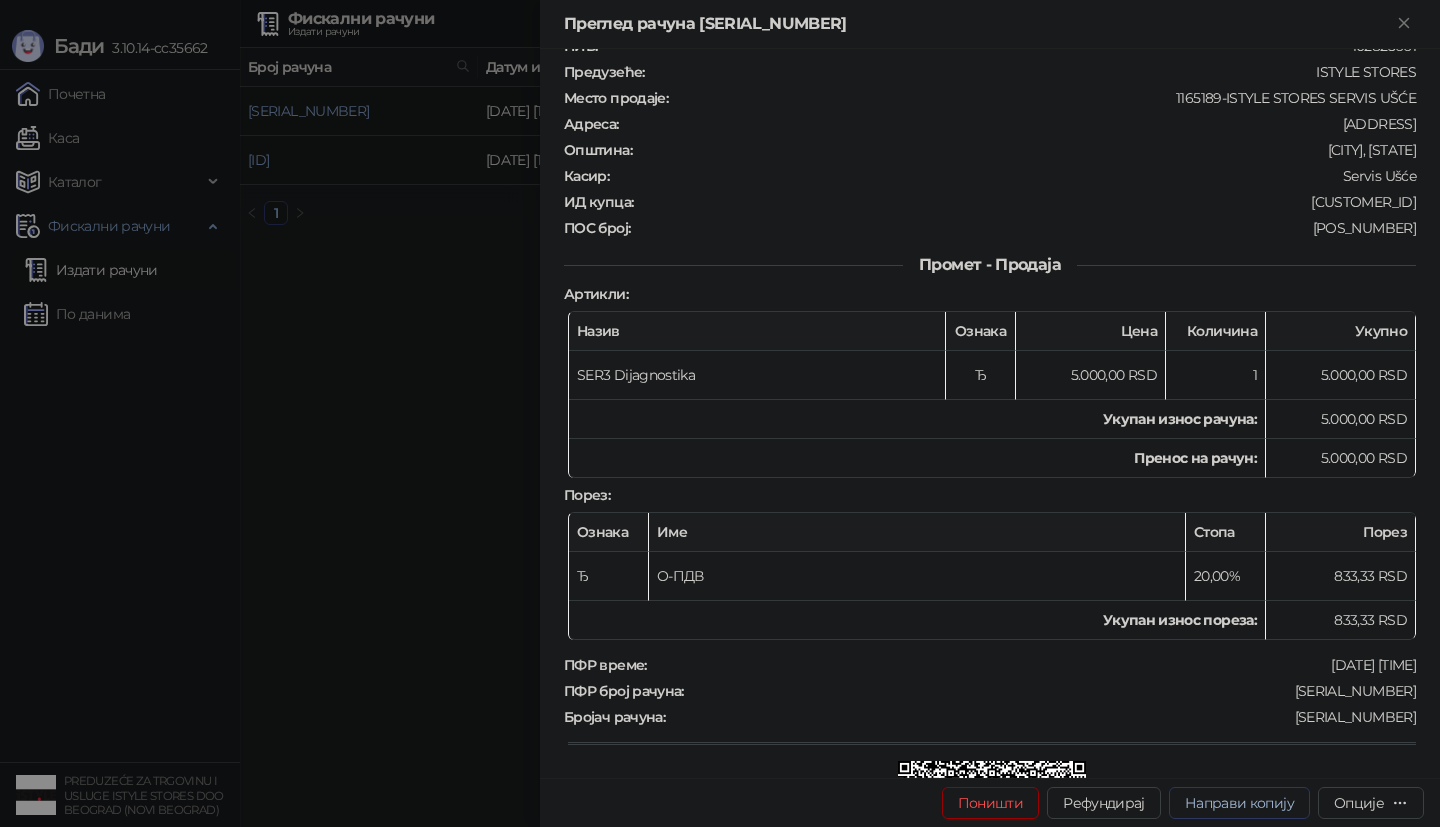 click on "Направи копију" at bounding box center [1239, 803] 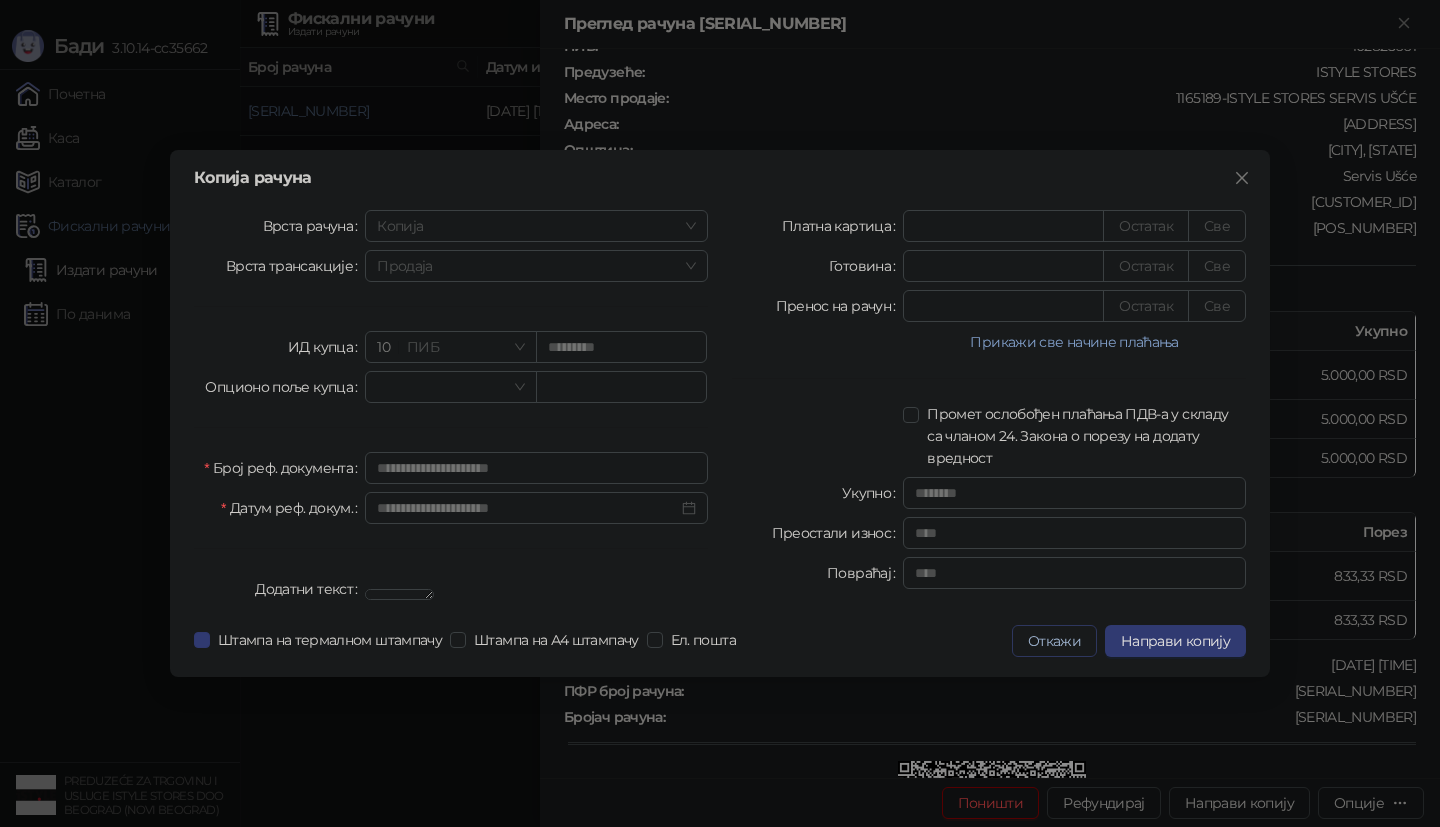 click on "Откажи" at bounding box center (1054, 641) 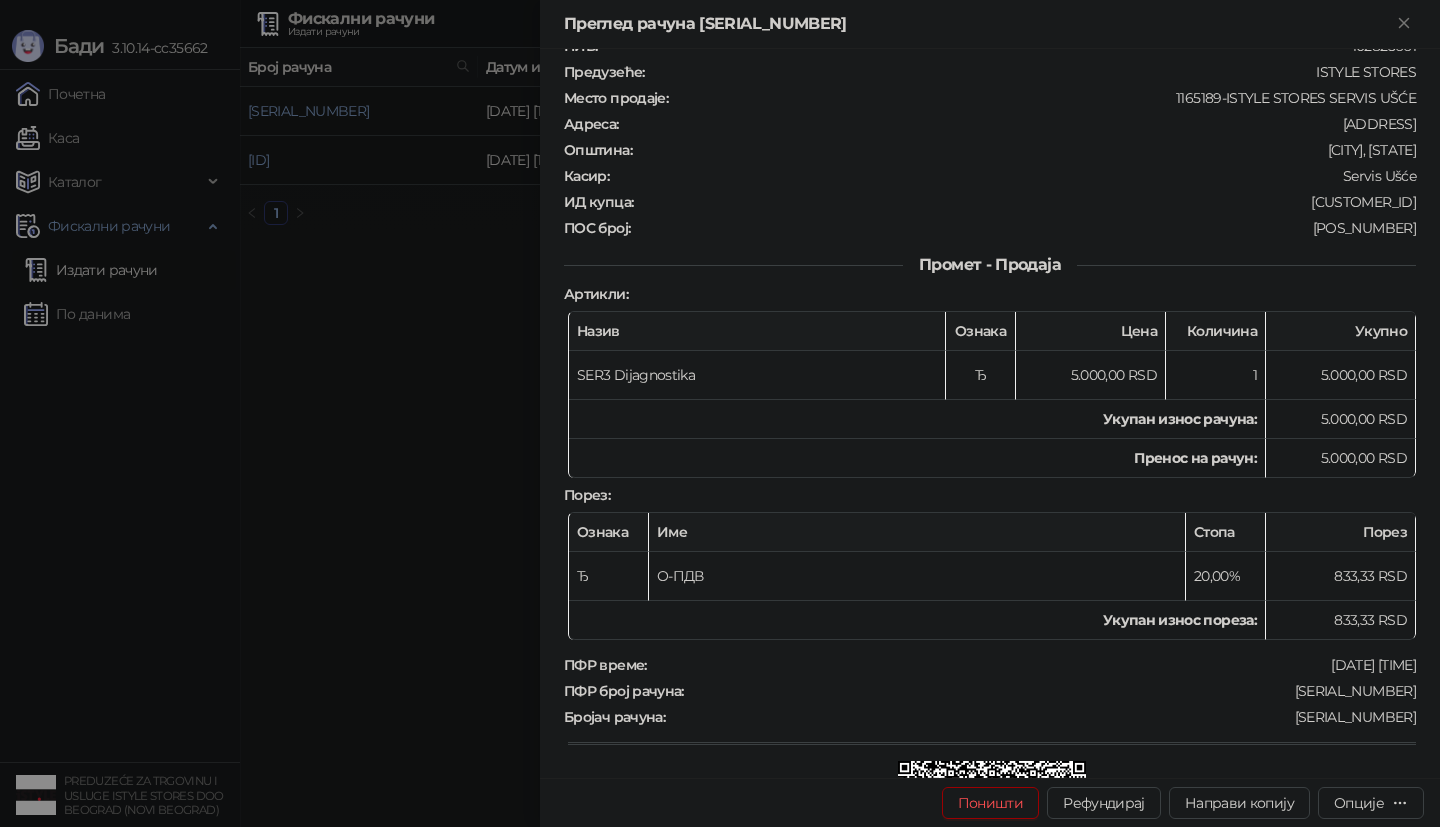 click at bounding box center (720, 413) 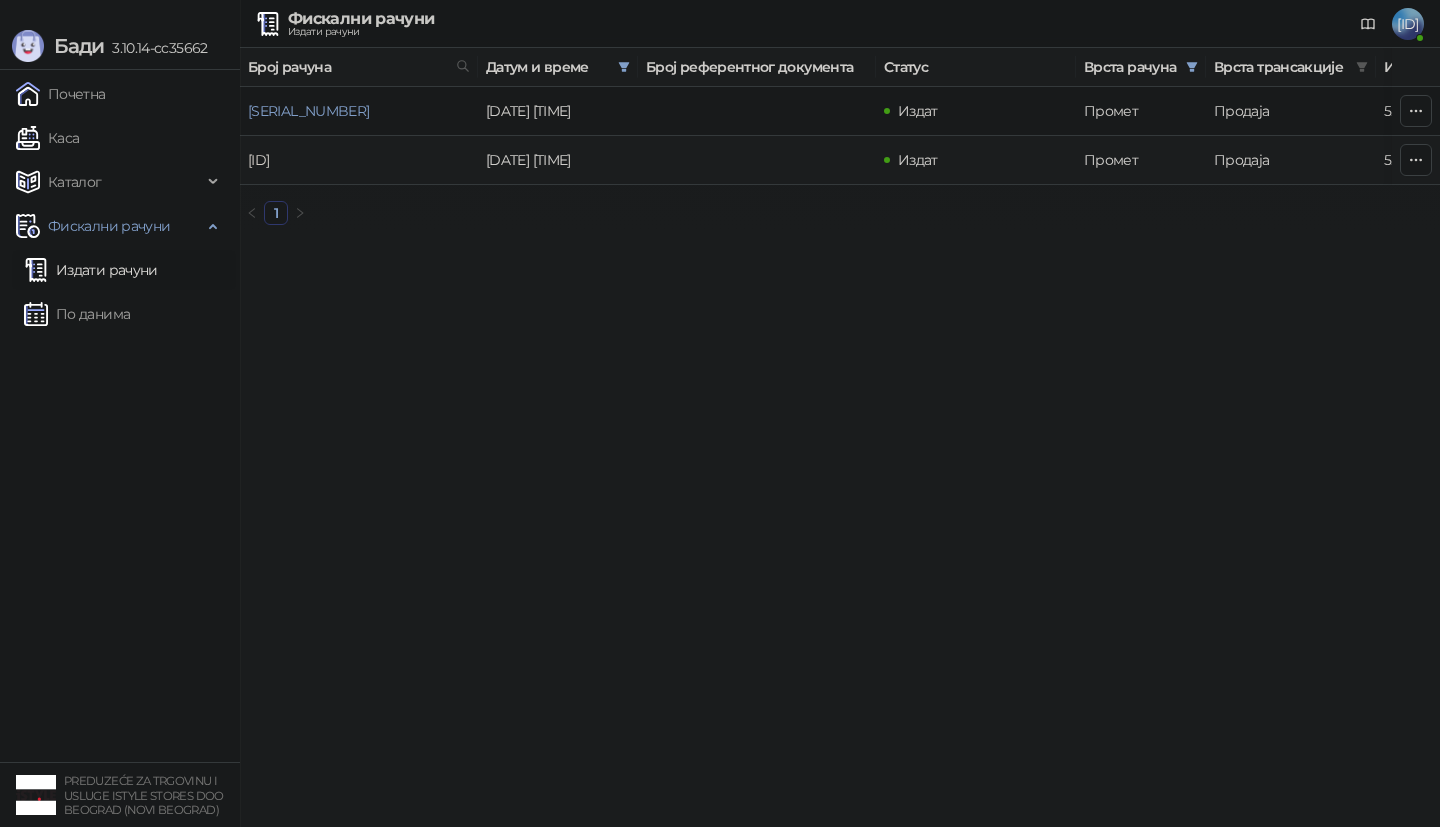 click on "[REF_NUM]" at bounding box center [258, 160] 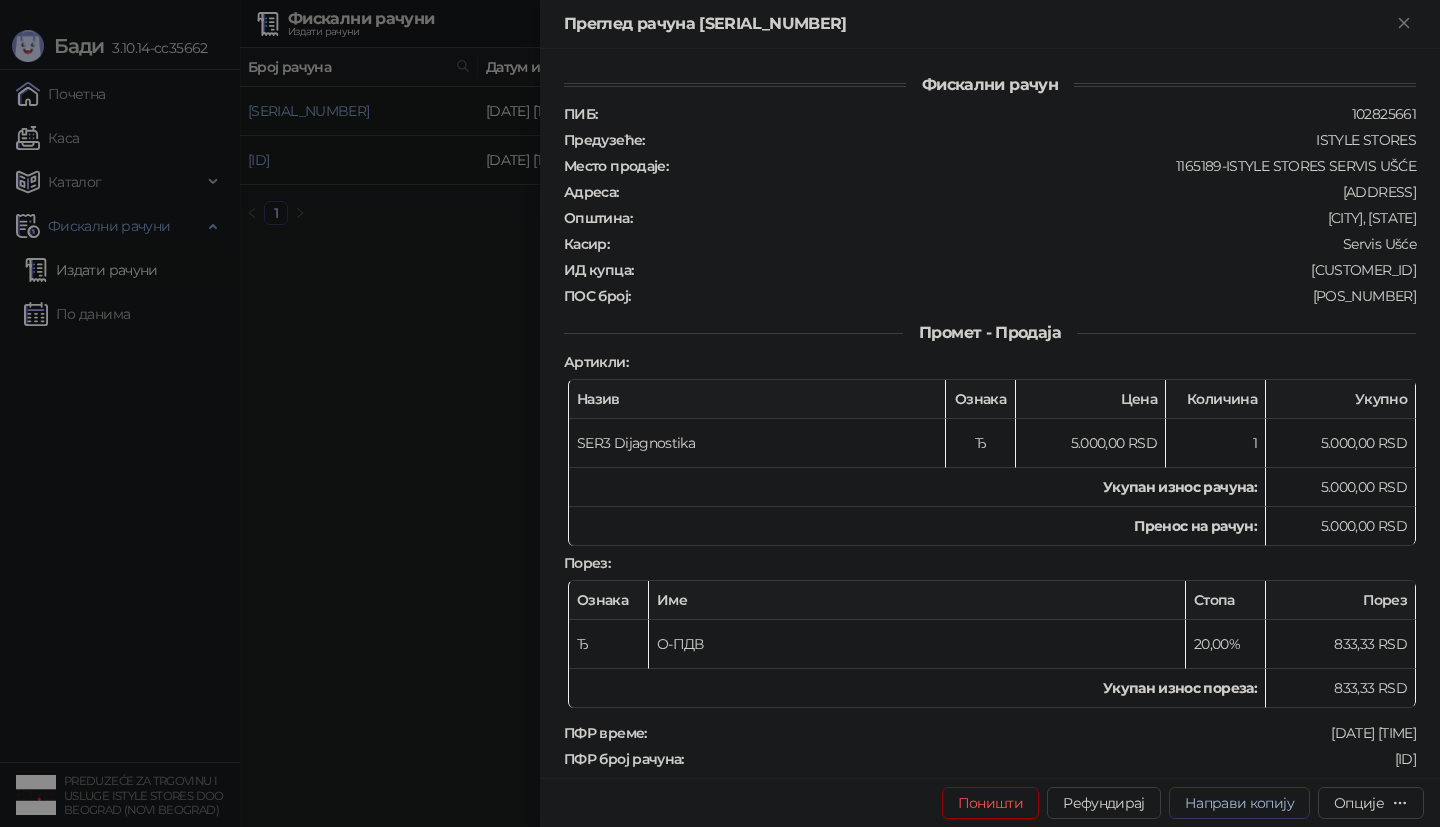click on "Направи копију" at bounding box center [1239, 803] 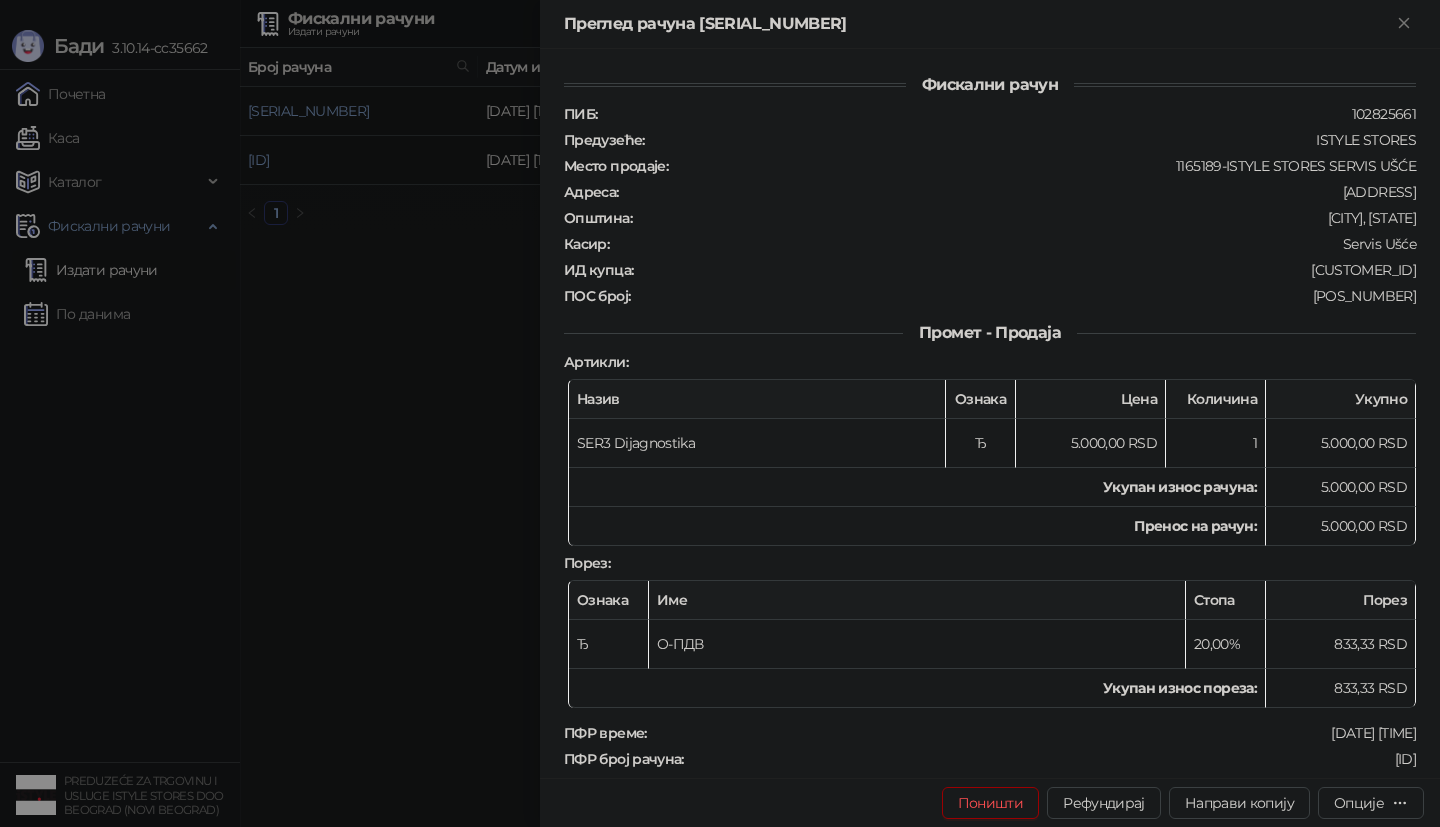 type on "**********" 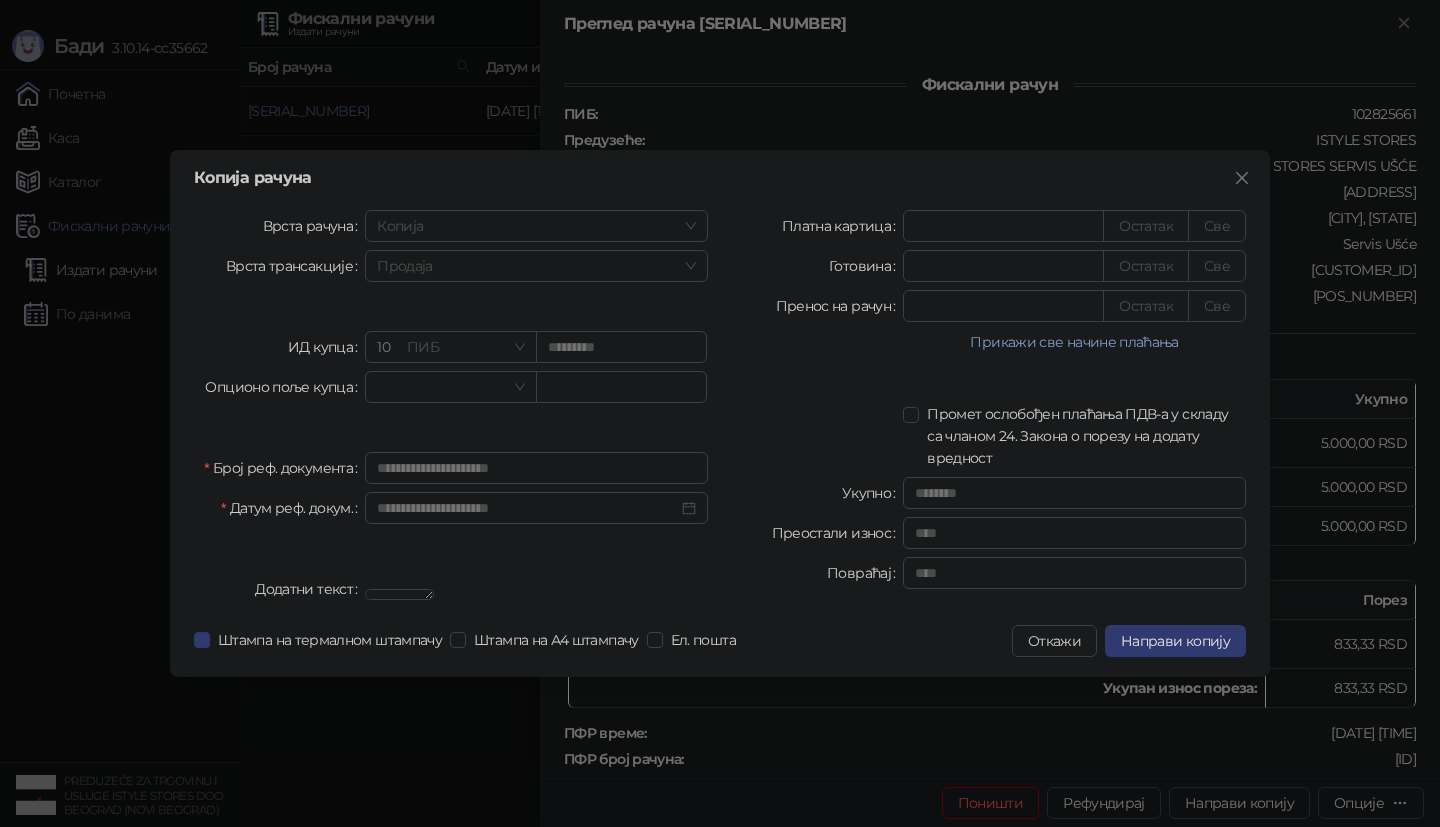 click on "*********" at bounding box center [621, 347] 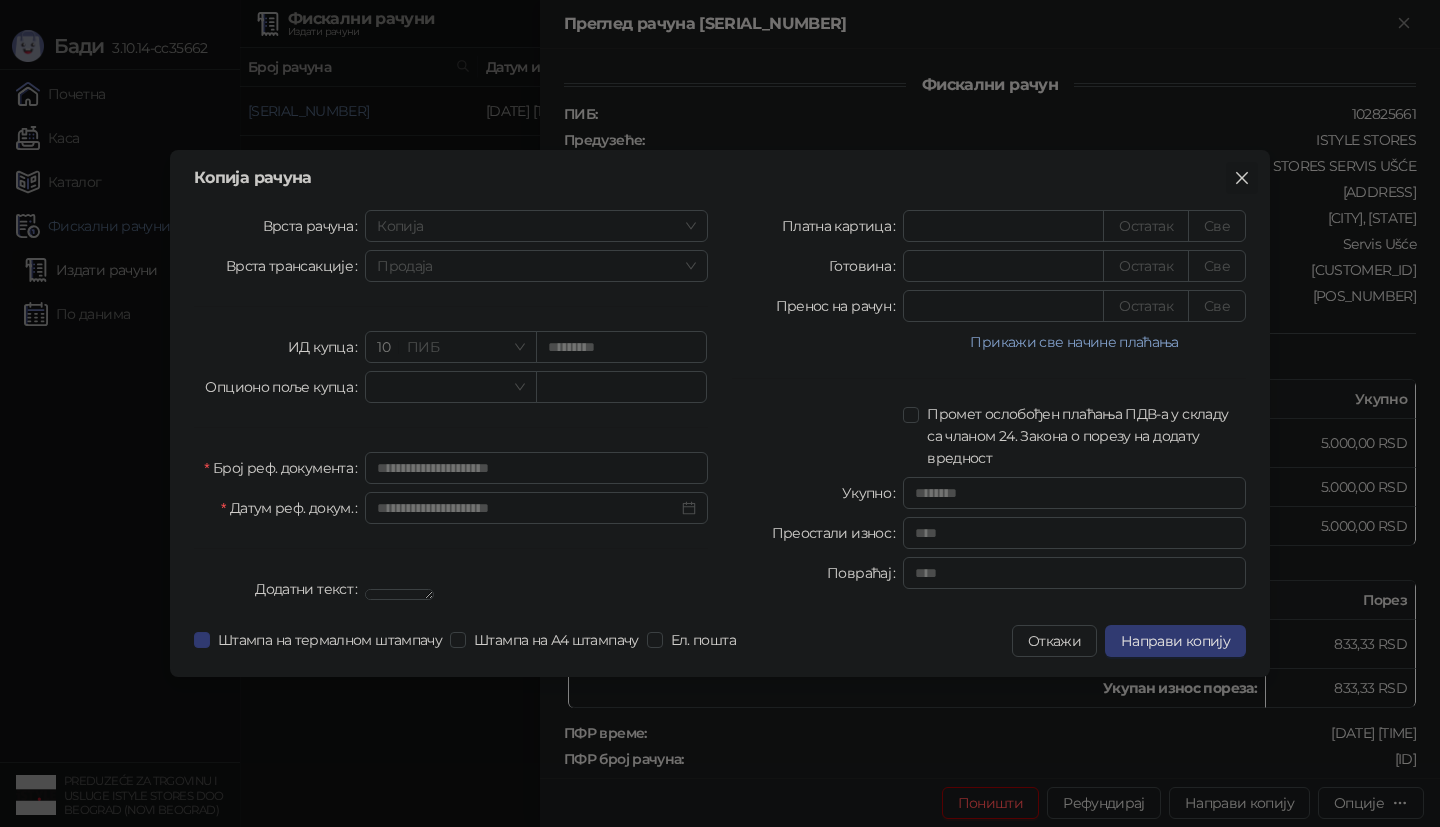 click at bounding box center [1242, 178] 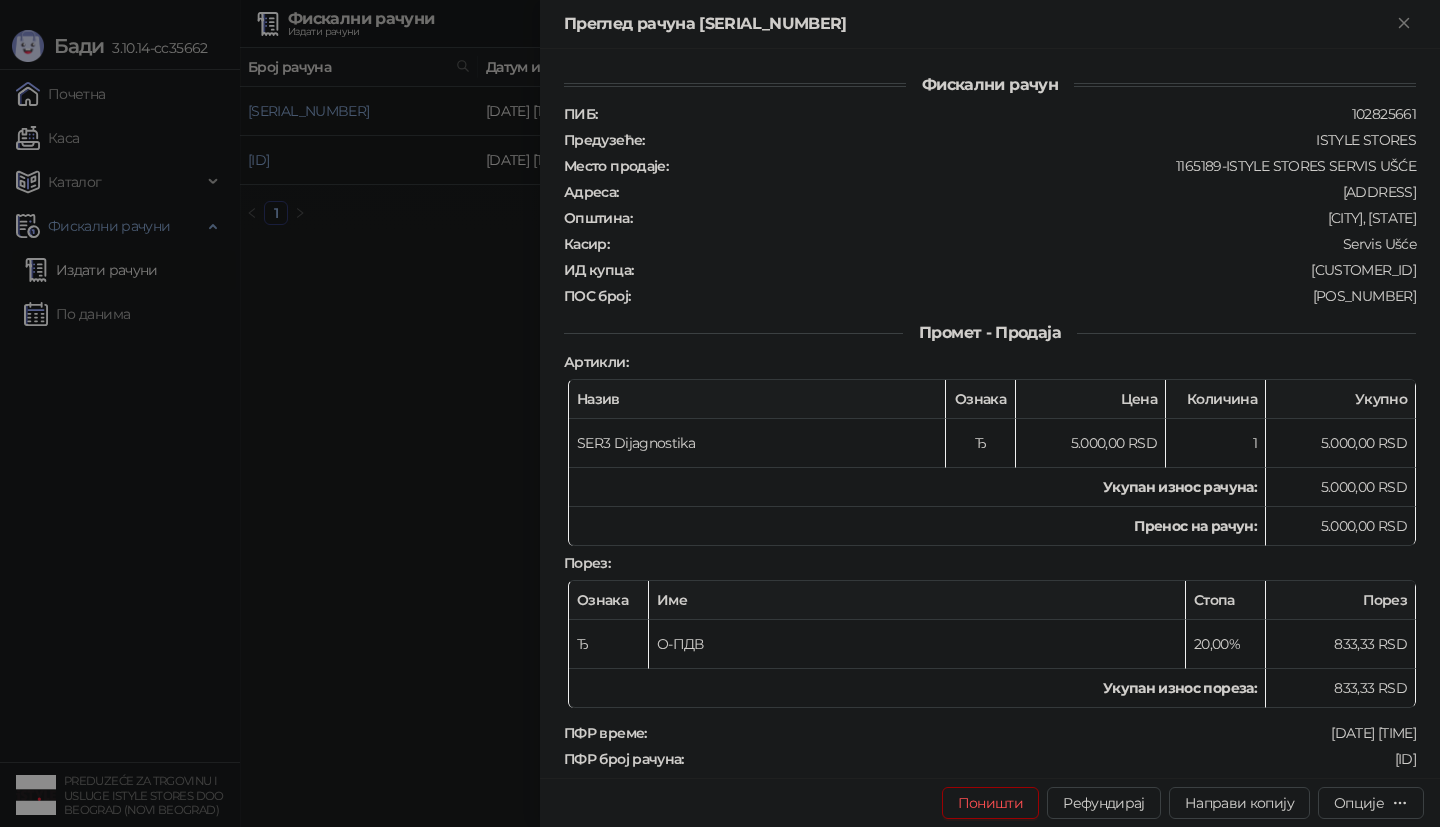 click on "ПИБ : 102825661 Предузеће : ISTYLE STORES Место продаје : 1165189-ISTYLE STORES SERVIS UŠĆE Адреса : БУЛЕВАР МИХАЈЛА ПУПИНА 4  2 117 Општина : БЕОГРАД (НОВИ БЕОГРАД) Касир : Servis Ušće ИД купца : 10:112186558 ПОС број : 1289/3.7.1-d50846b" at bounding box center (990, 205) 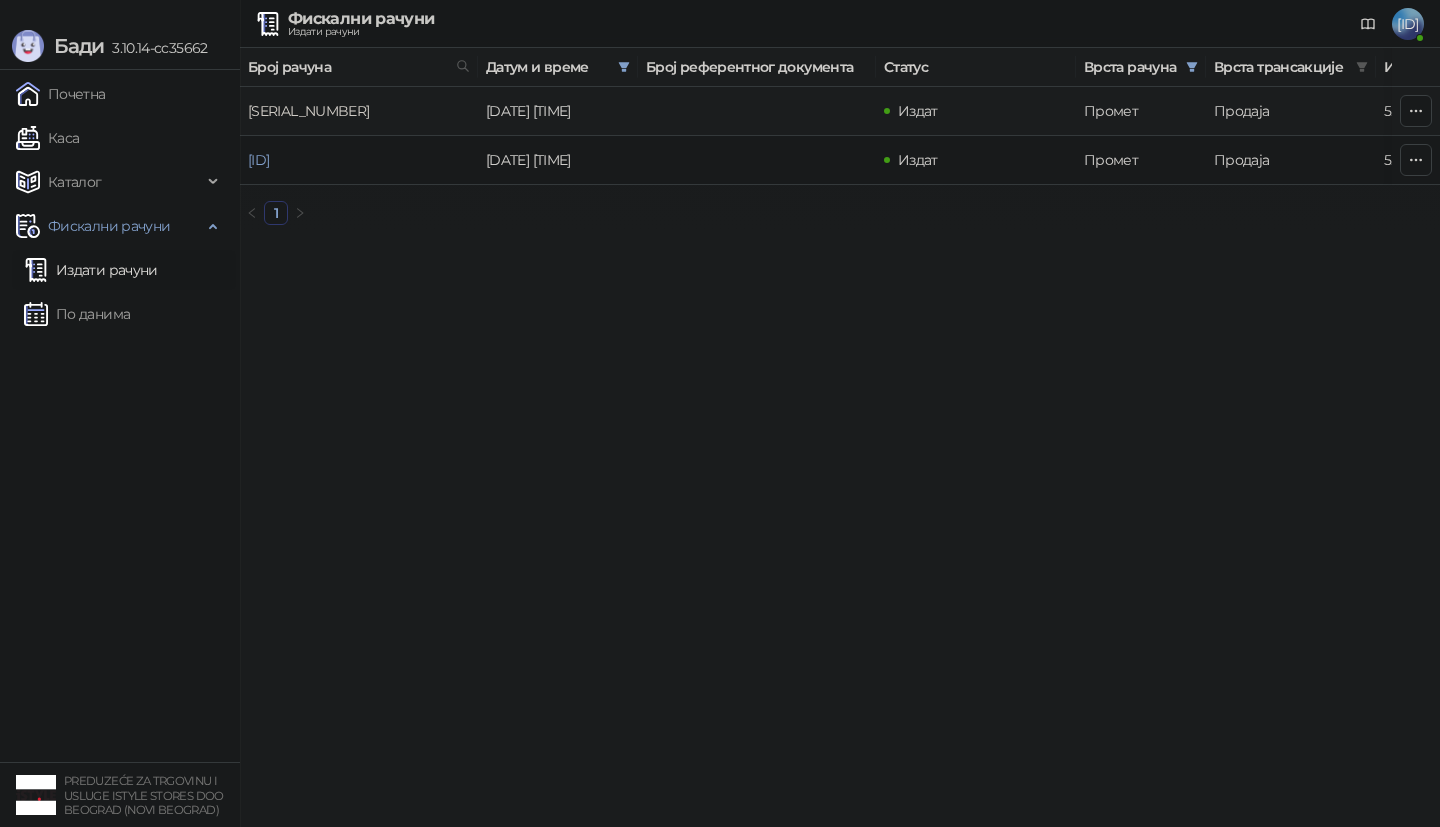 click on "UNE7SUG9-UNE7SUG9-1066" at bounding box center [308, 111] 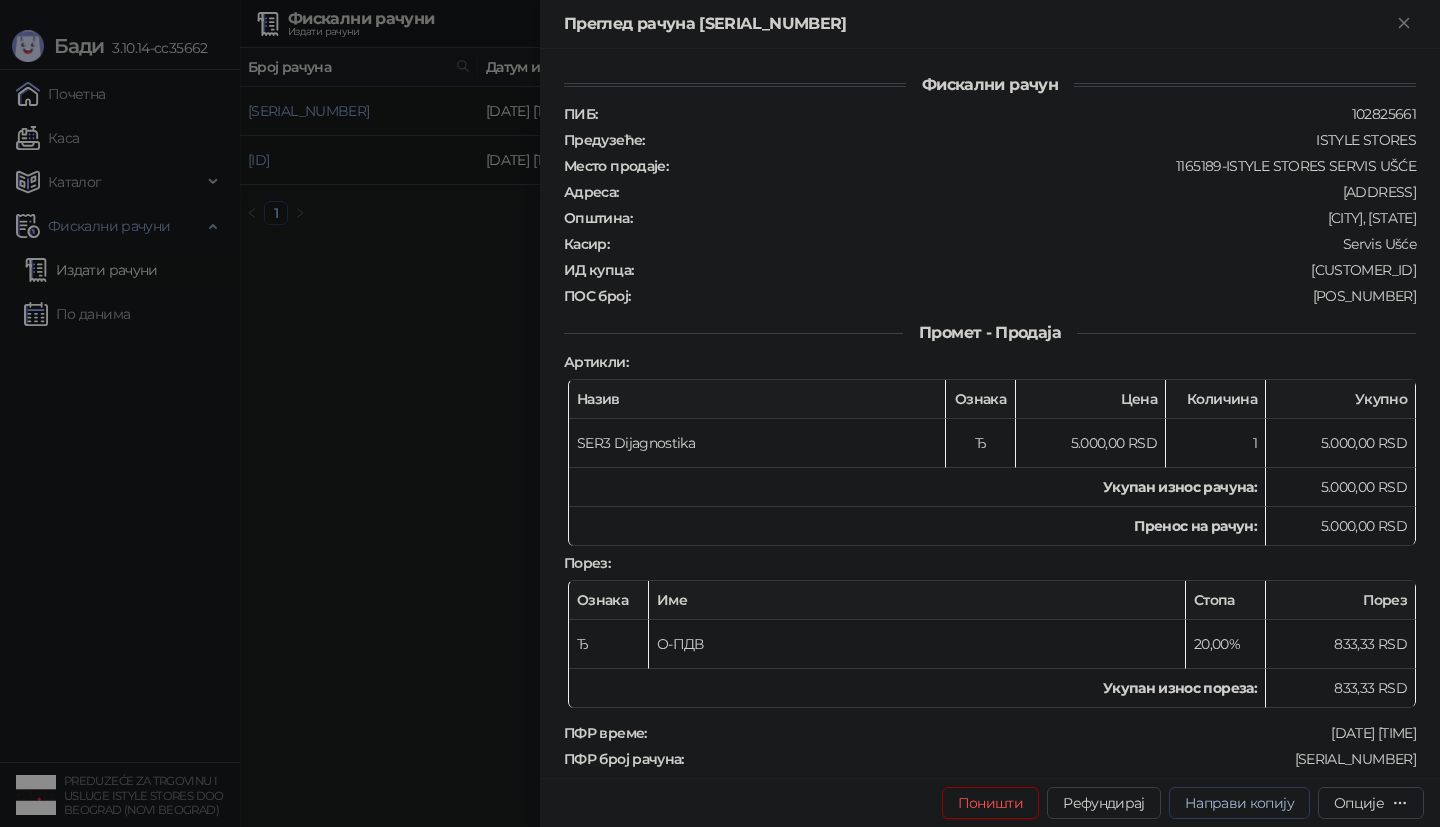 click on "Направи копију" at bounding box center [1239, 803] 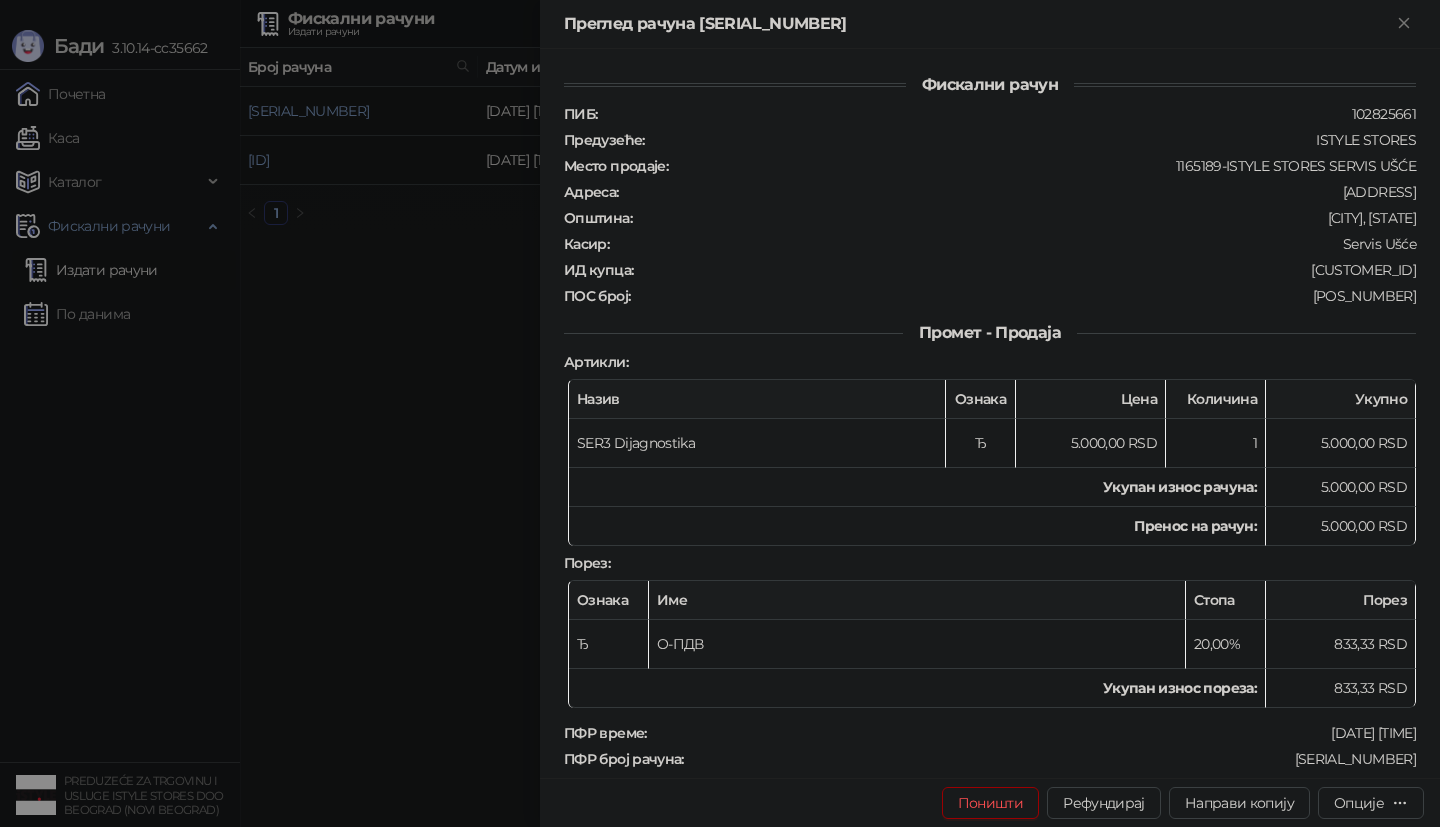 type on "**********" 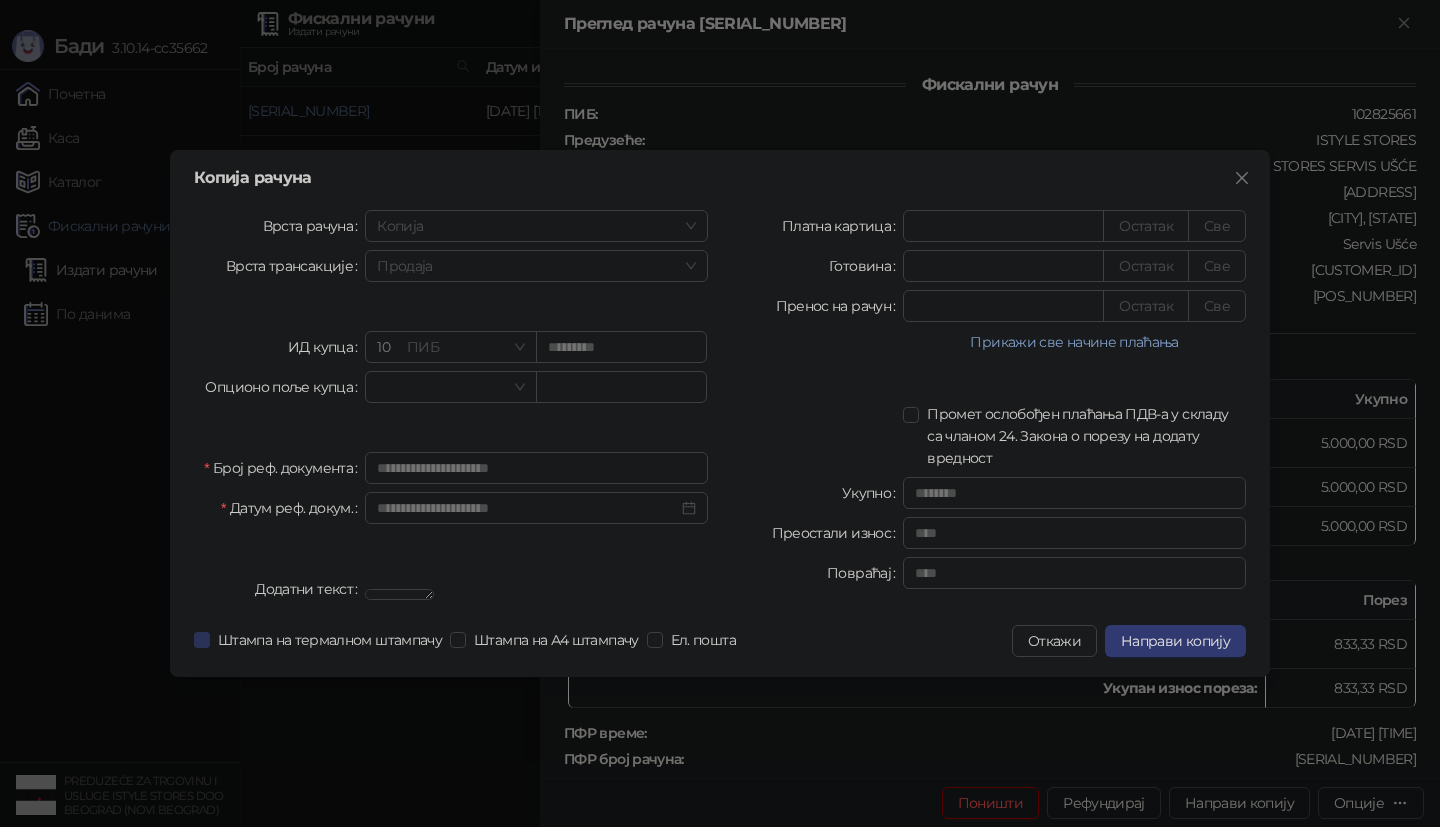 click on "Штампа на термалном штампачу" at bounding box center (330, 640) 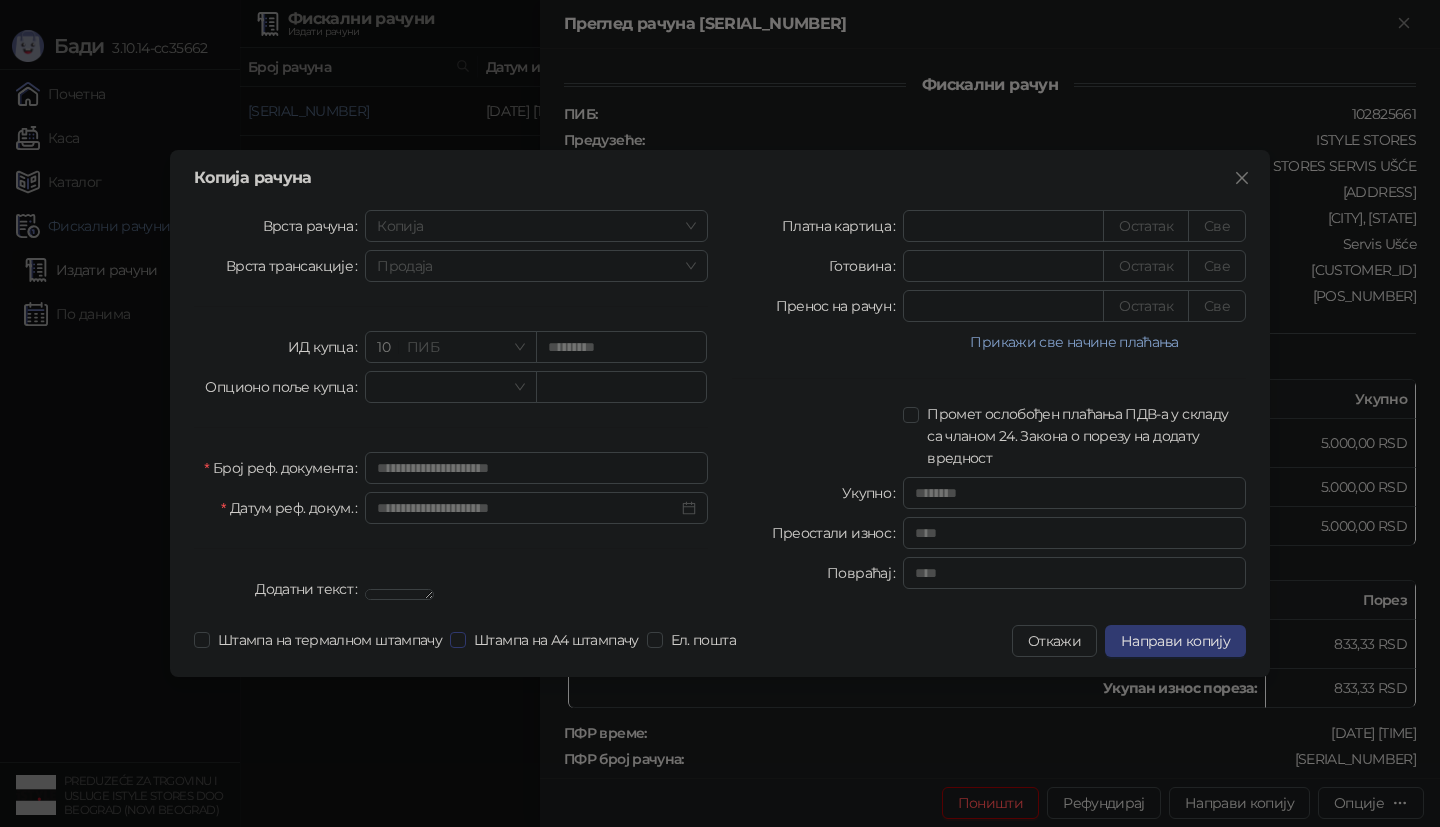 click on "Штампа на А4 штампачу" at bounding box center [556, 640] 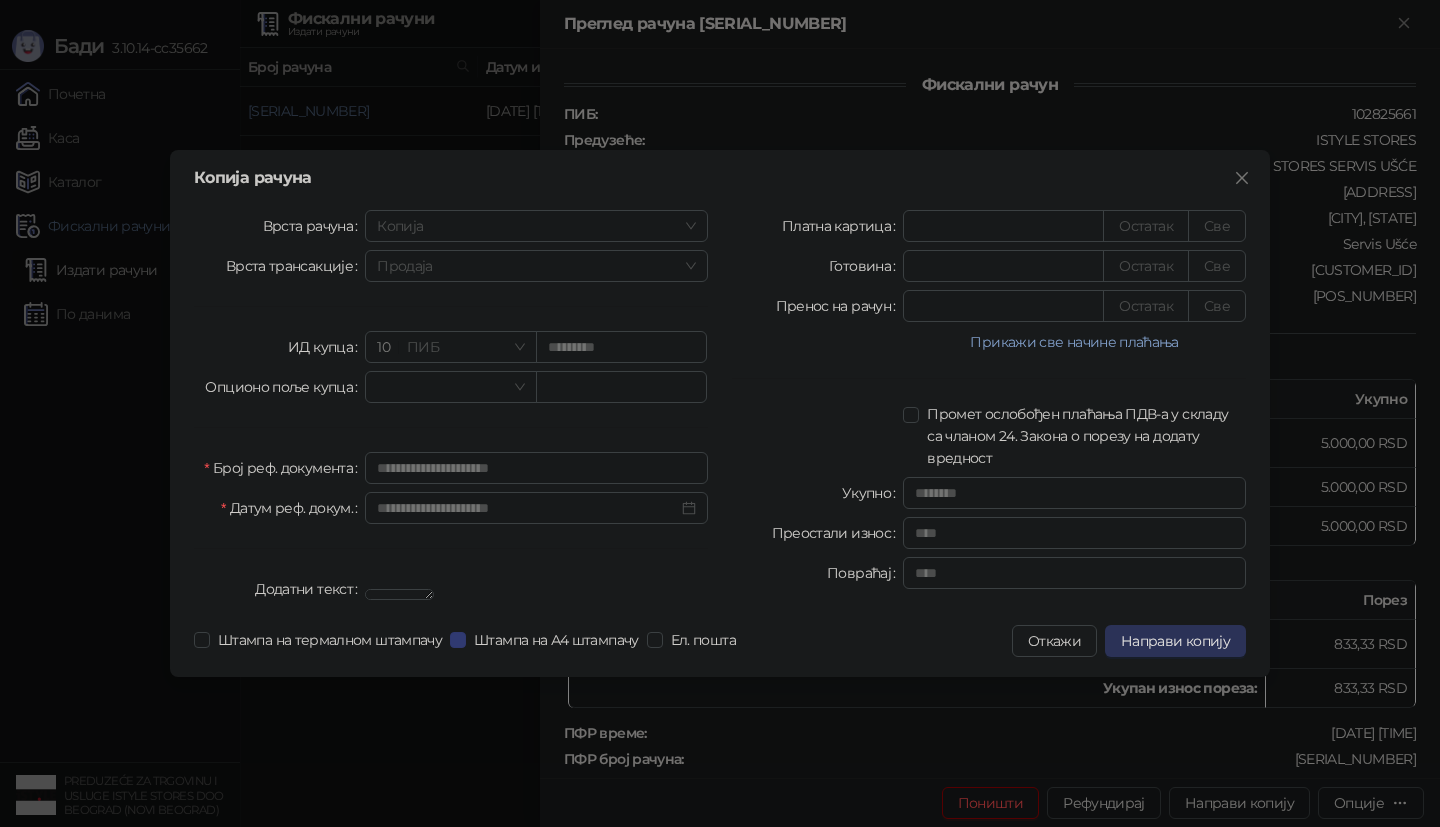 click on "Направи копију" at bounding box center [1175, 641] 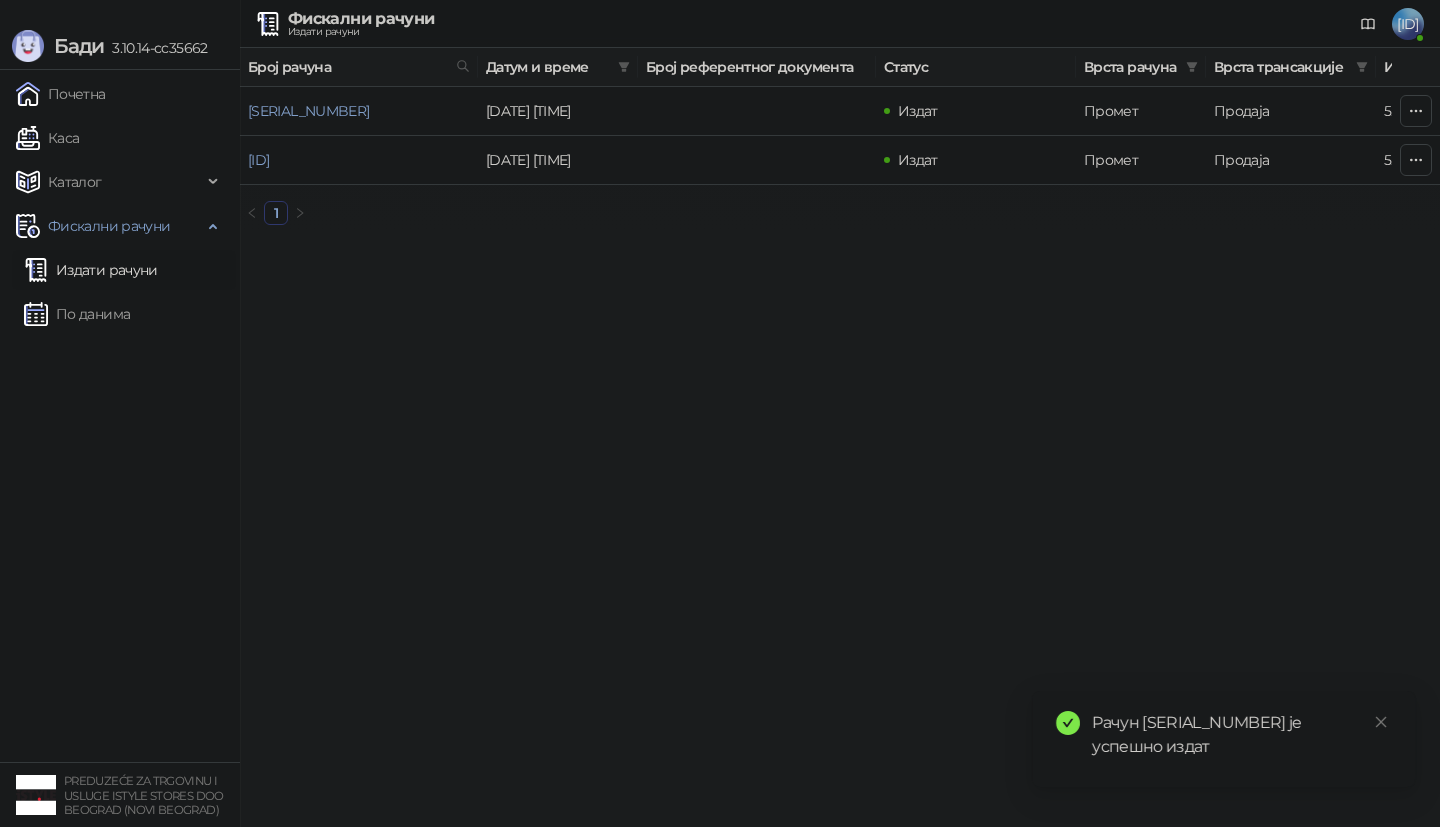 click on "Бади 3.10.14-cc35662 Почетна Каса Каталог Фискални рачуни Издати рачуни По данима PREDUZEĆE ZA TRGOVINU I USLUGE ISTYLE STORES DOO BEOGRAD (NOVI BEOGRAD) Фискални рачуни Издати рачуни SU Број рачуна Датум и време Број референтног документа Статус Врста рачуна Врста трансакције Износ Касир Продајно место                     UNE7SUG9-UNE7SUG9-1066 25.10.2024 16:30:30 Издат Промет Продаја 5.000,00 RSD Servis Ušće iStyle Servis Ušće UNE7SUG9-UNE7SUG9-1058 25.10.2024 15:07:27 Издат Промет Продаја 5.000,00 RSD Servis Ušće iStyle Servis Ušće 1 ОВО НИЈЕ ФИСКАЛНИ РАЧУН ПИБ:  102825661 Предузеће:  ISTYLE STORES Место продаје:  1165189-ISTYLE STORES SERVIS UŠĆE Адреса:  БУЛЕВАР МИХАЈЛА ПУПИНА 4  2 117 Касир:" at bounding box center [720, 120] 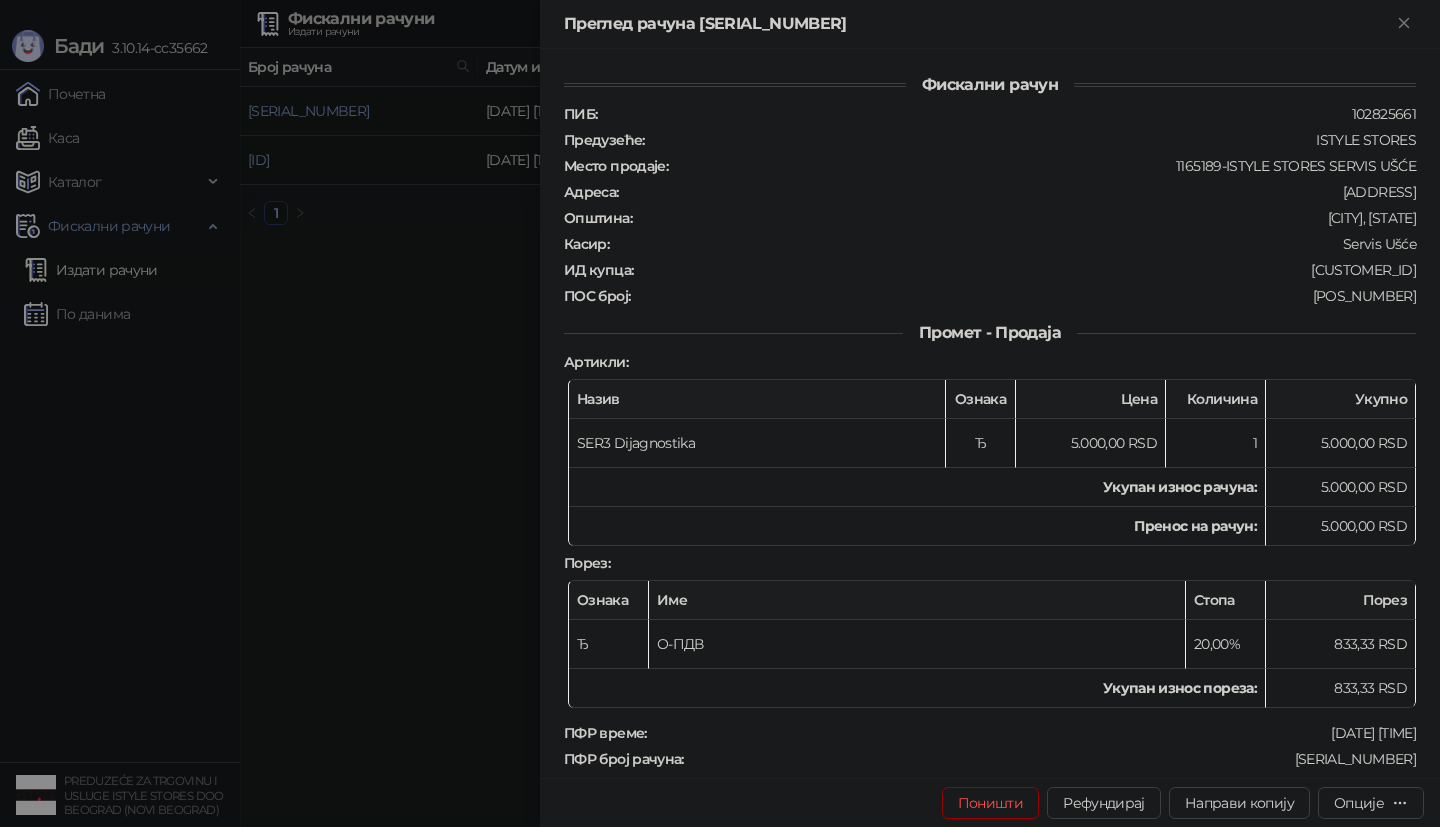 click at bounding box center (720, 413) 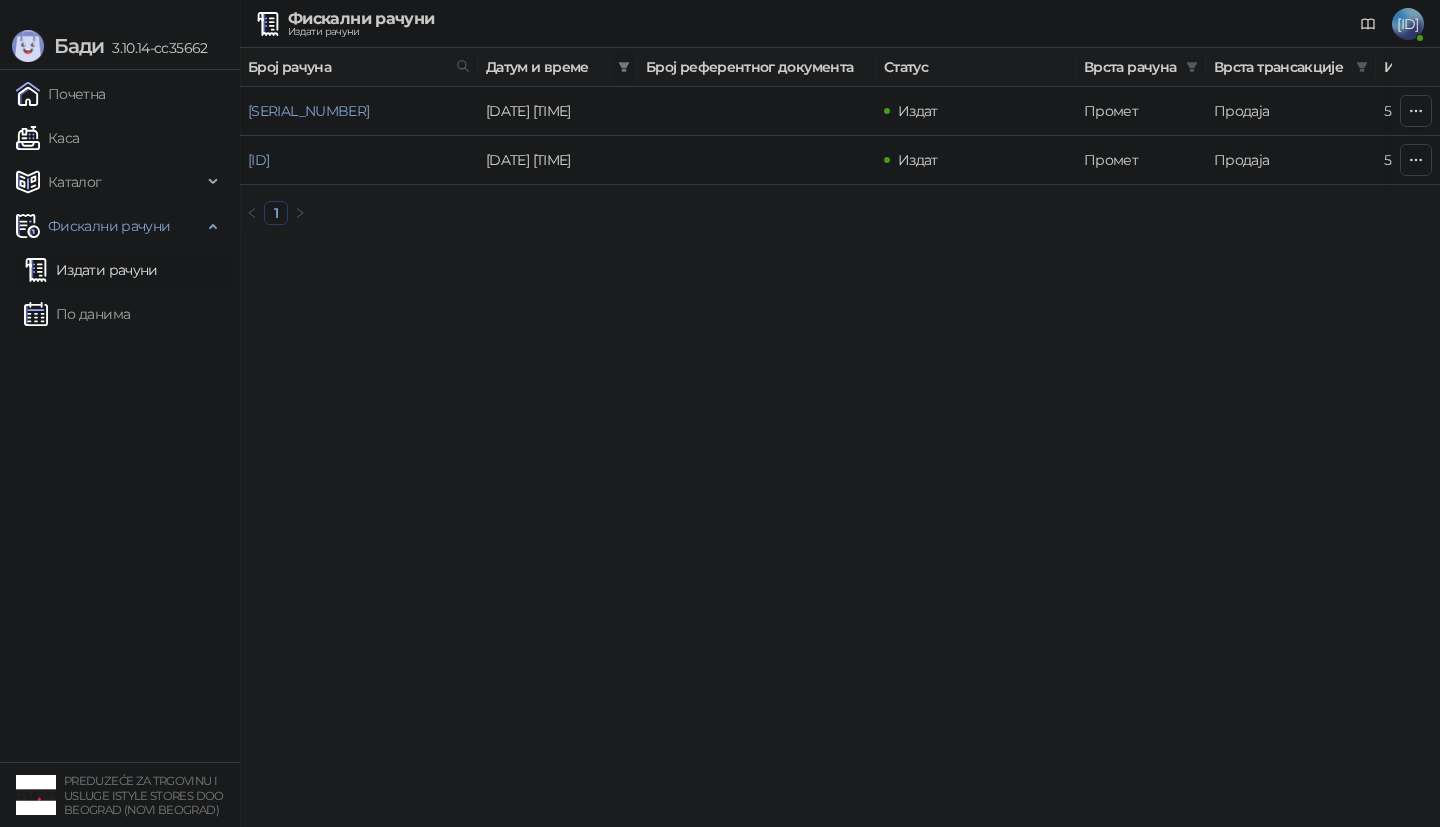 click 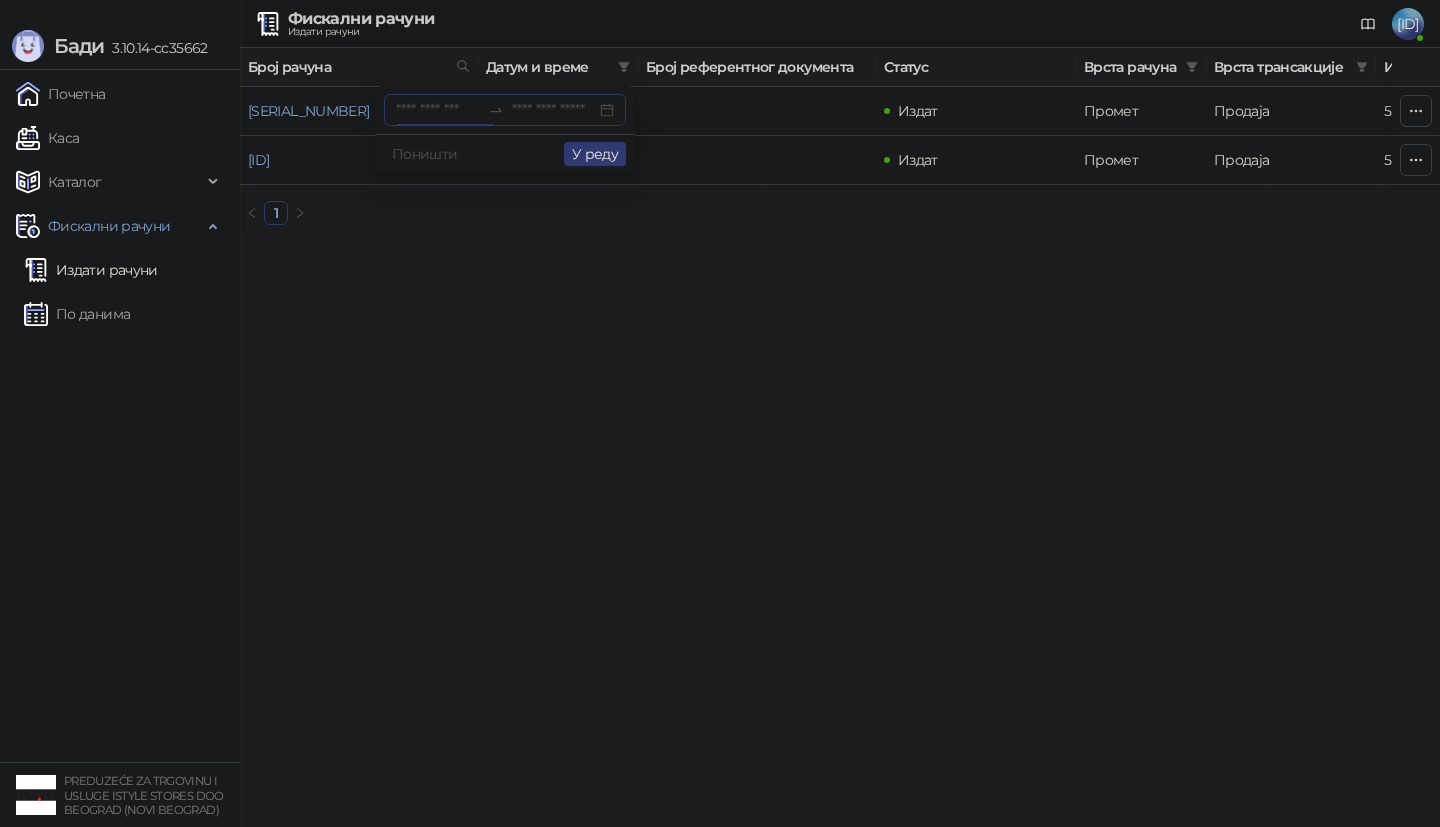click at bounding box center (438, 110) 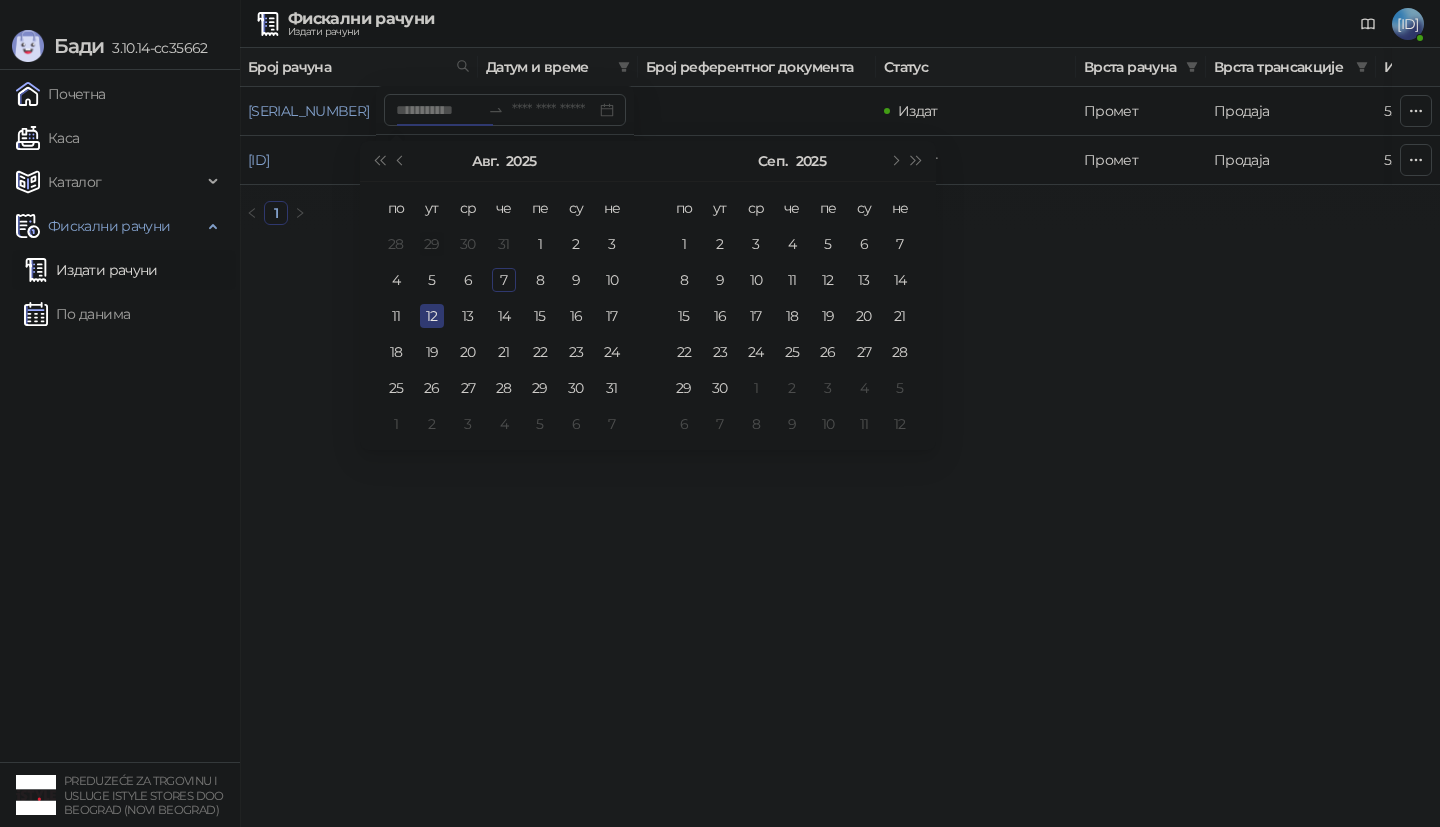 type on "**********" 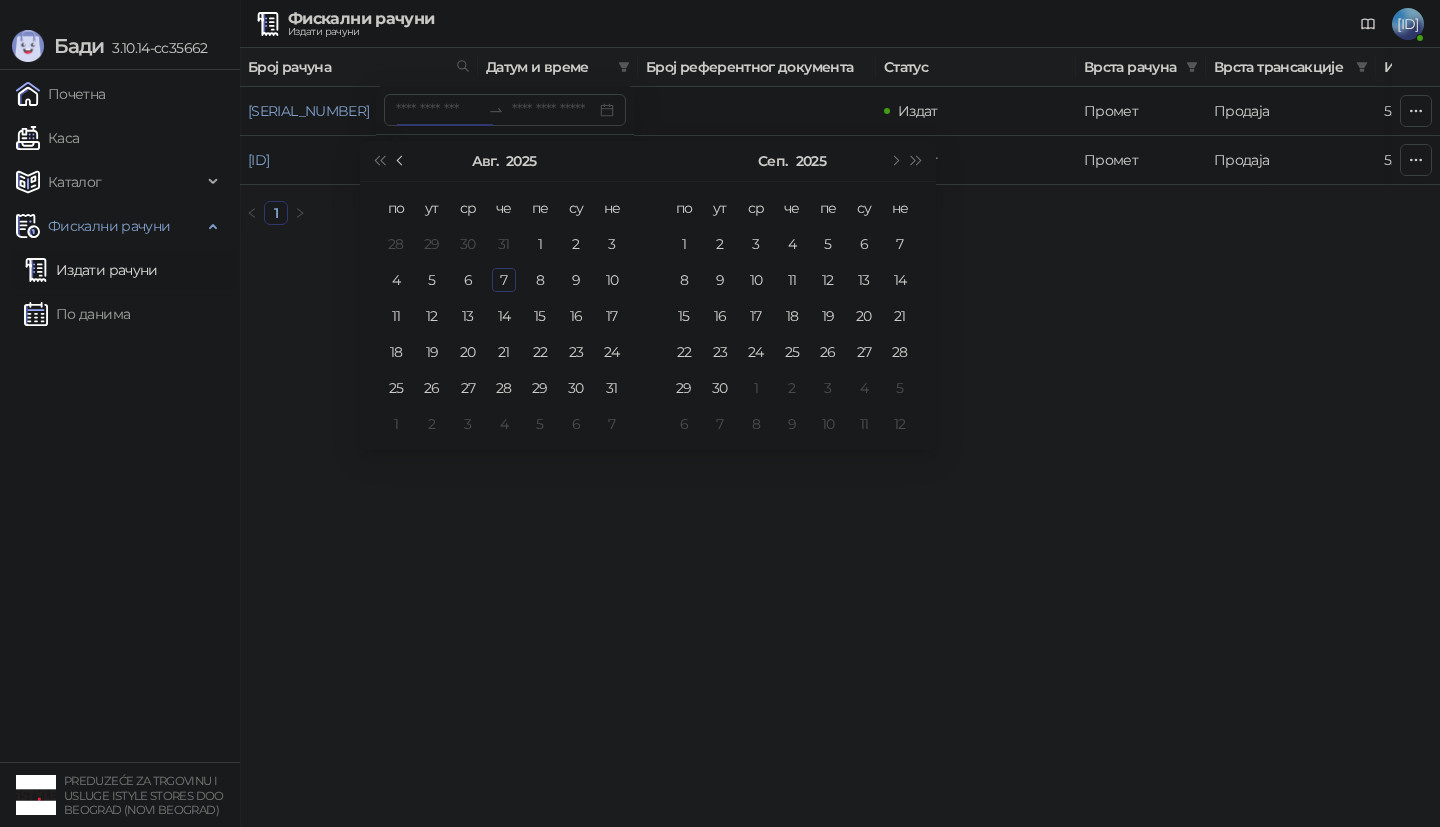 click at bounding box center [401, 161] 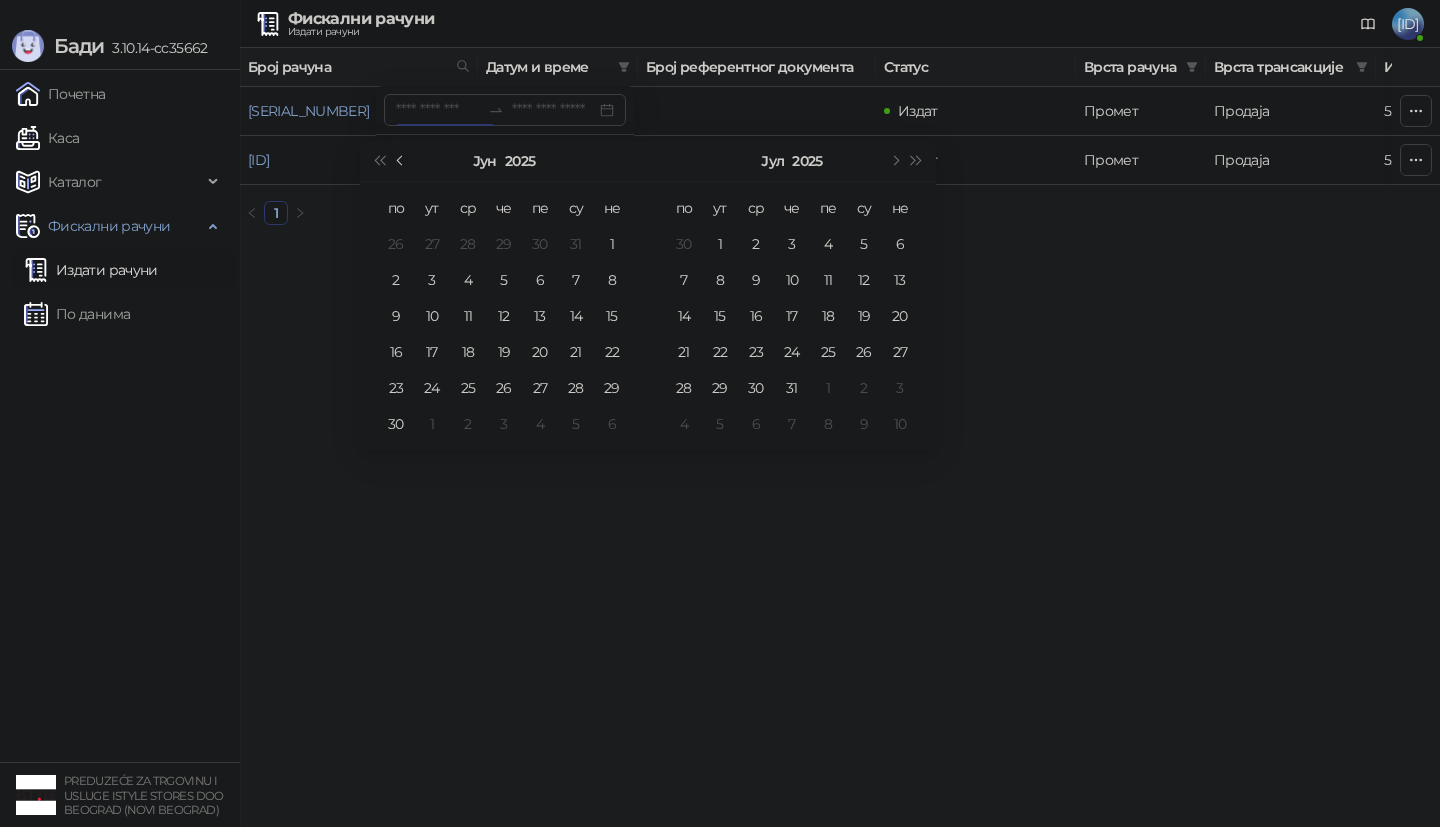click at bounding box center [401, 161] 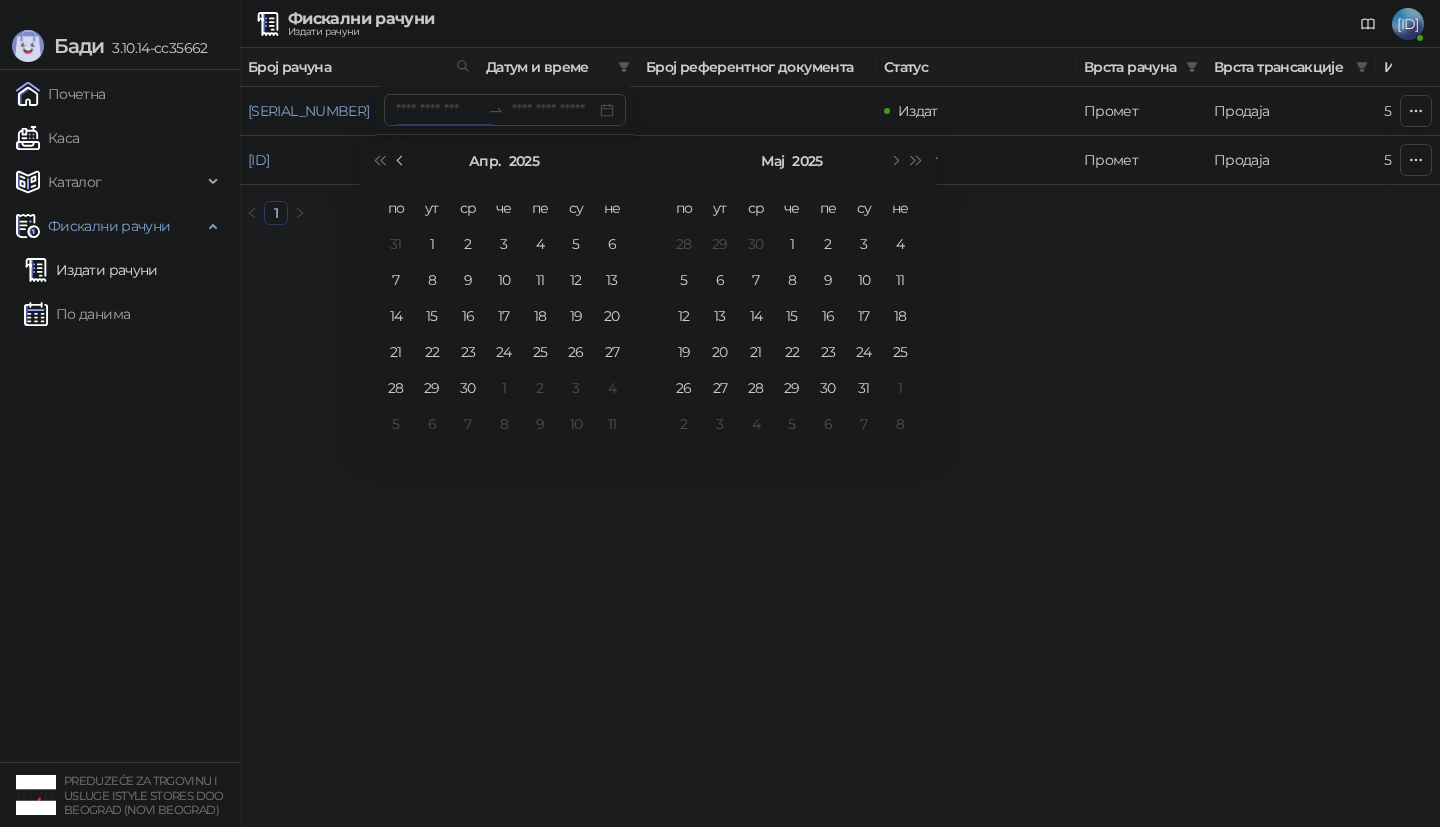 click at bounding box center [401, 161] 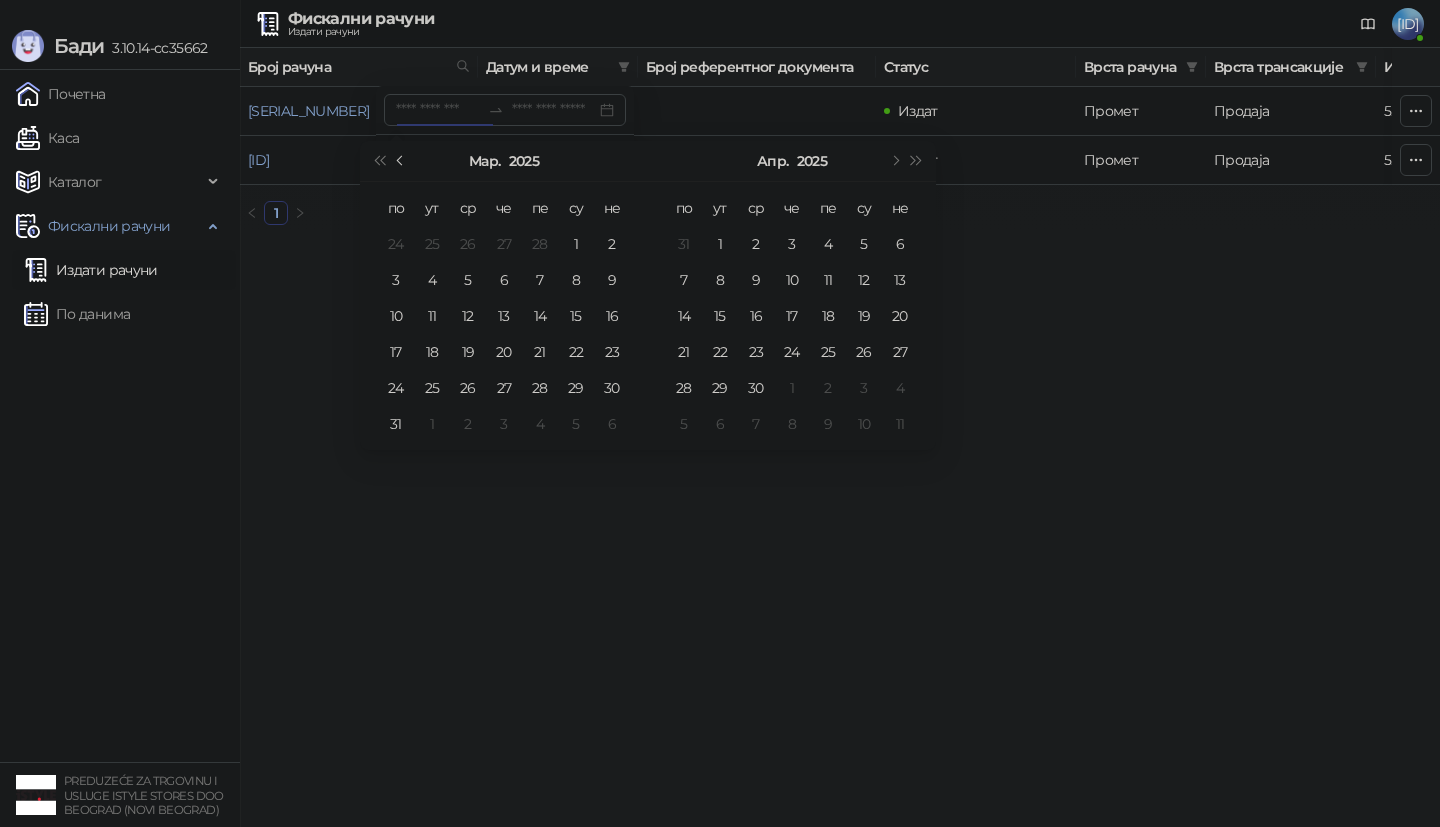 click at bounding box center [401, 161] 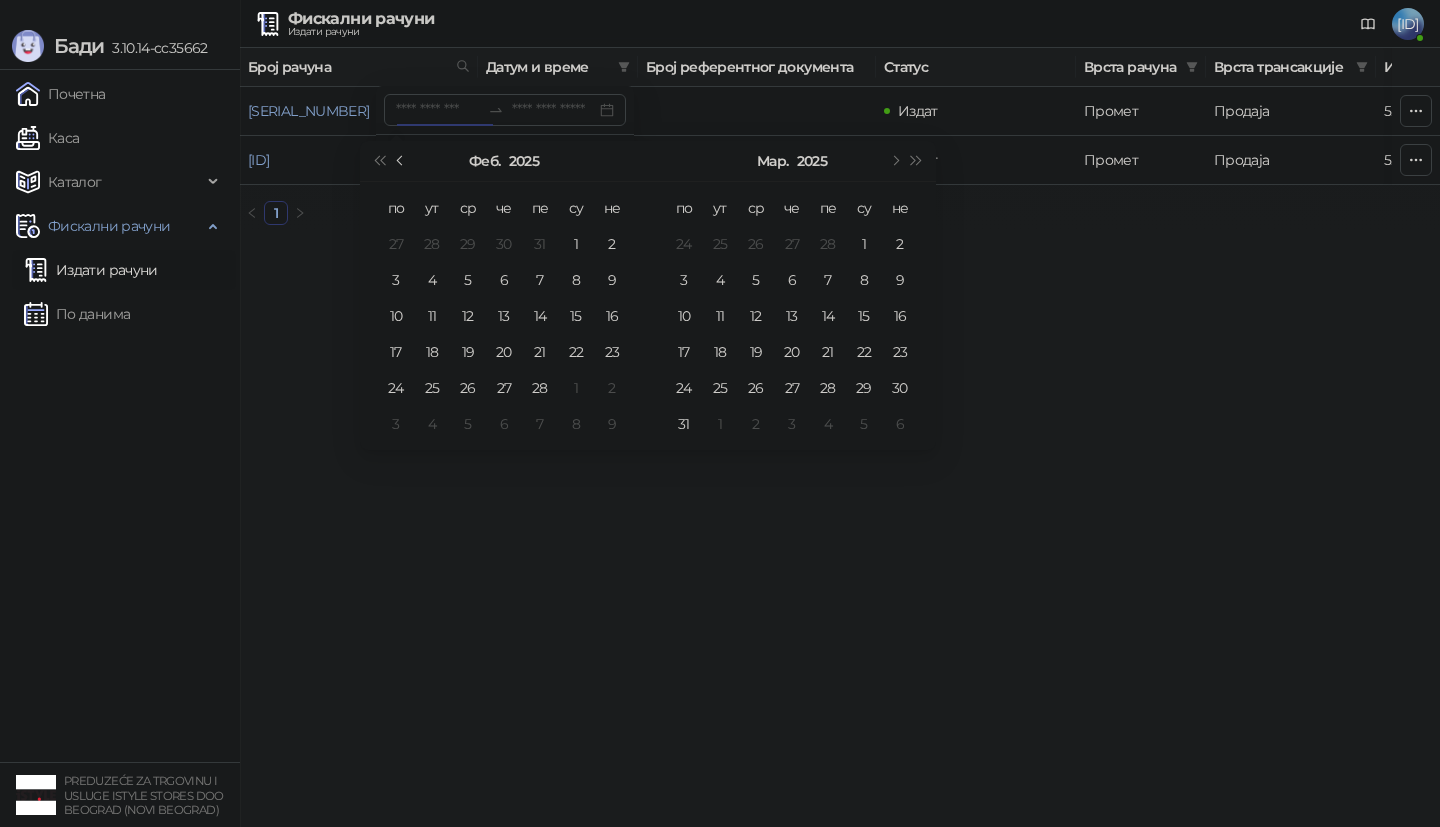 click at bounding box center [401, 161] 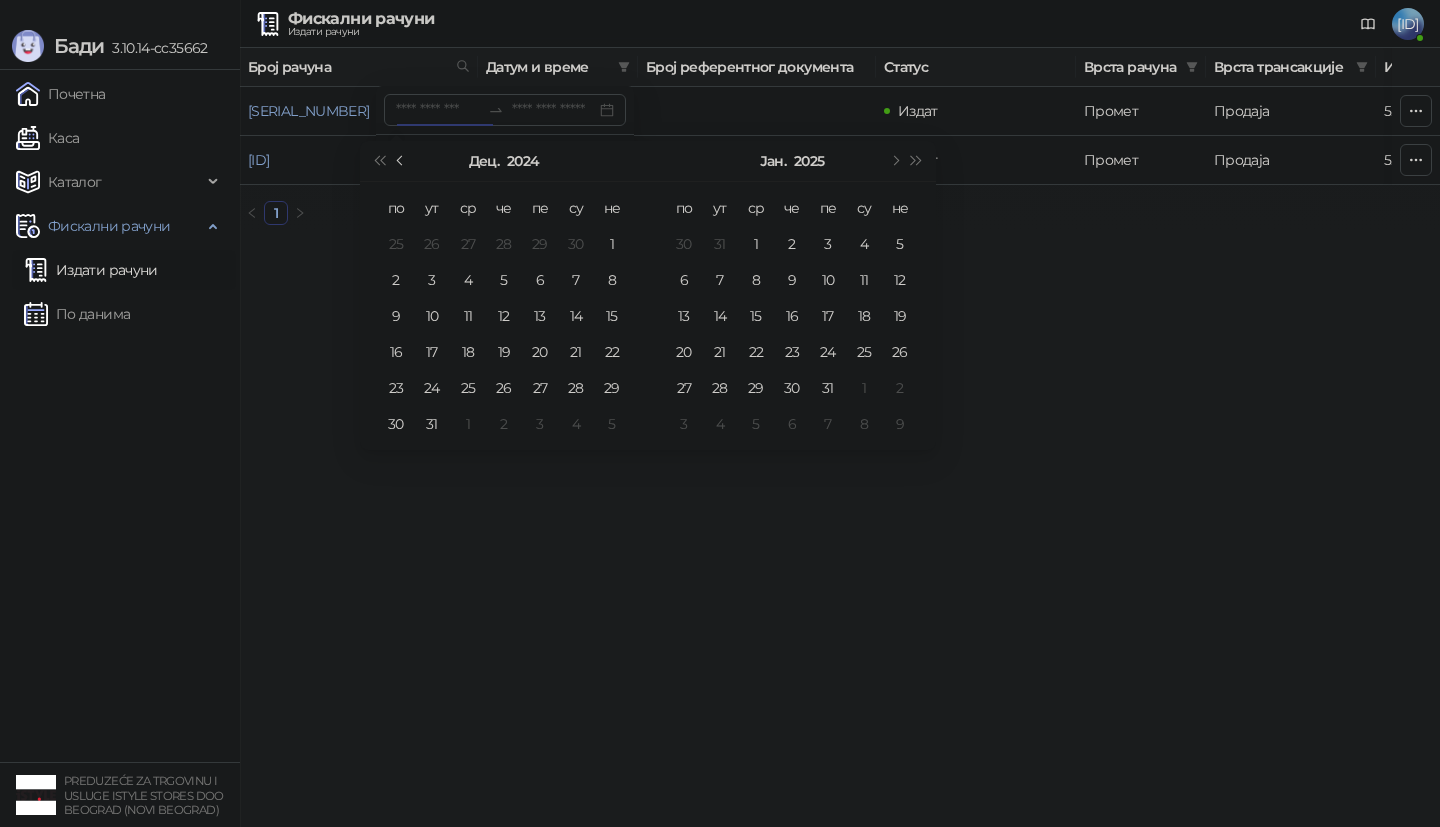 click at bounding box center [401, 161] 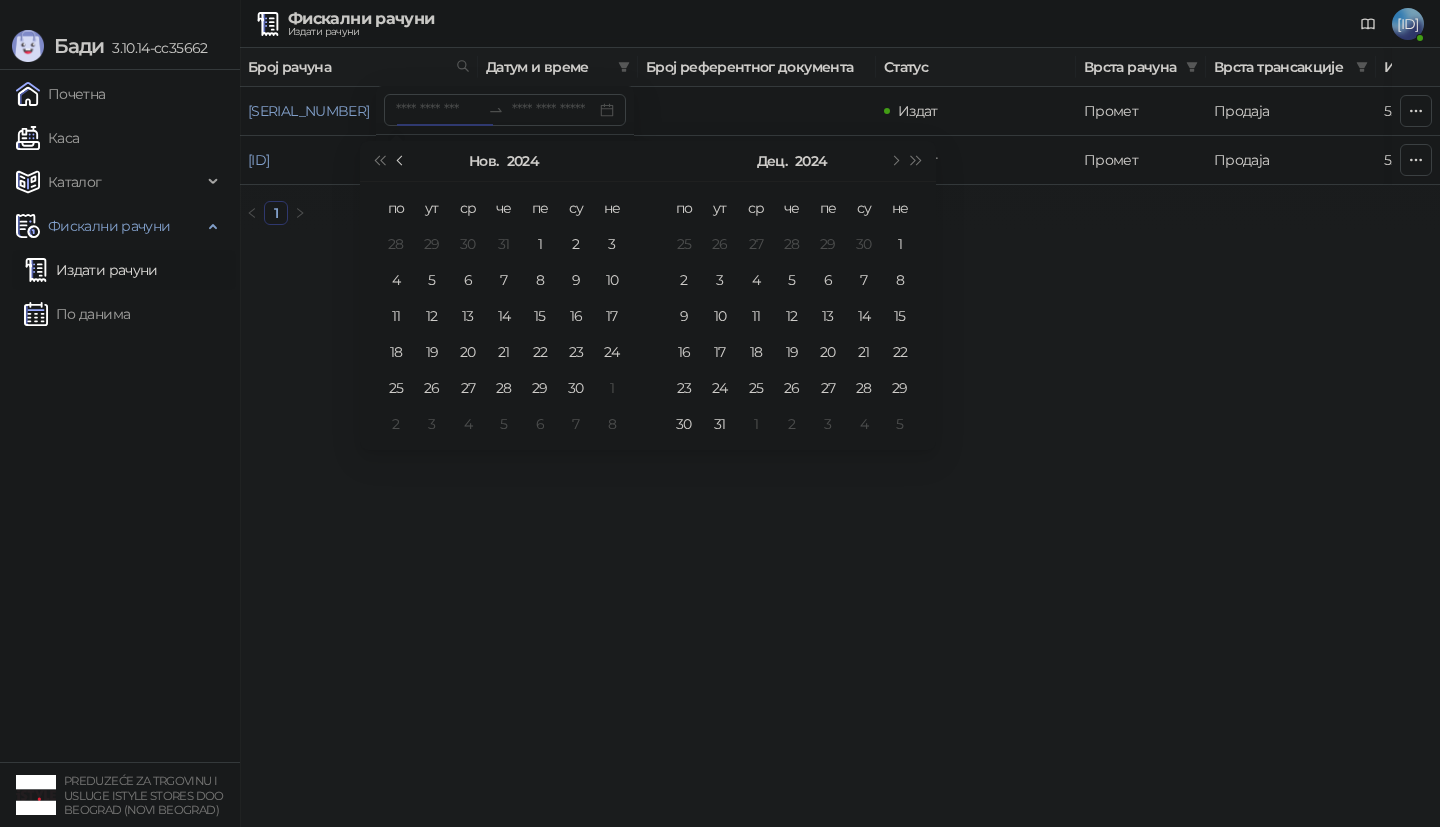 click at bounding box center [401, 161] 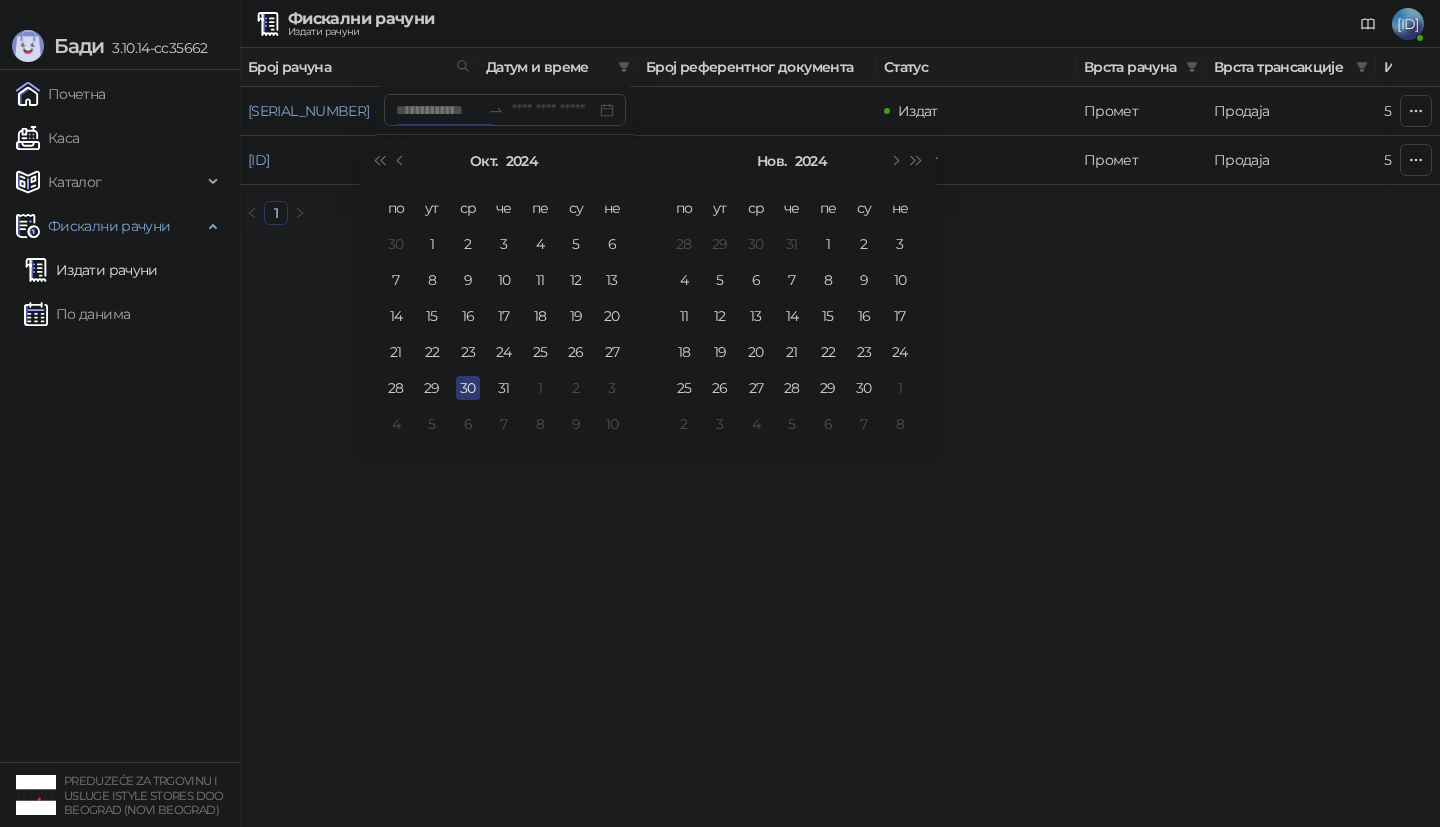 type on "**********" 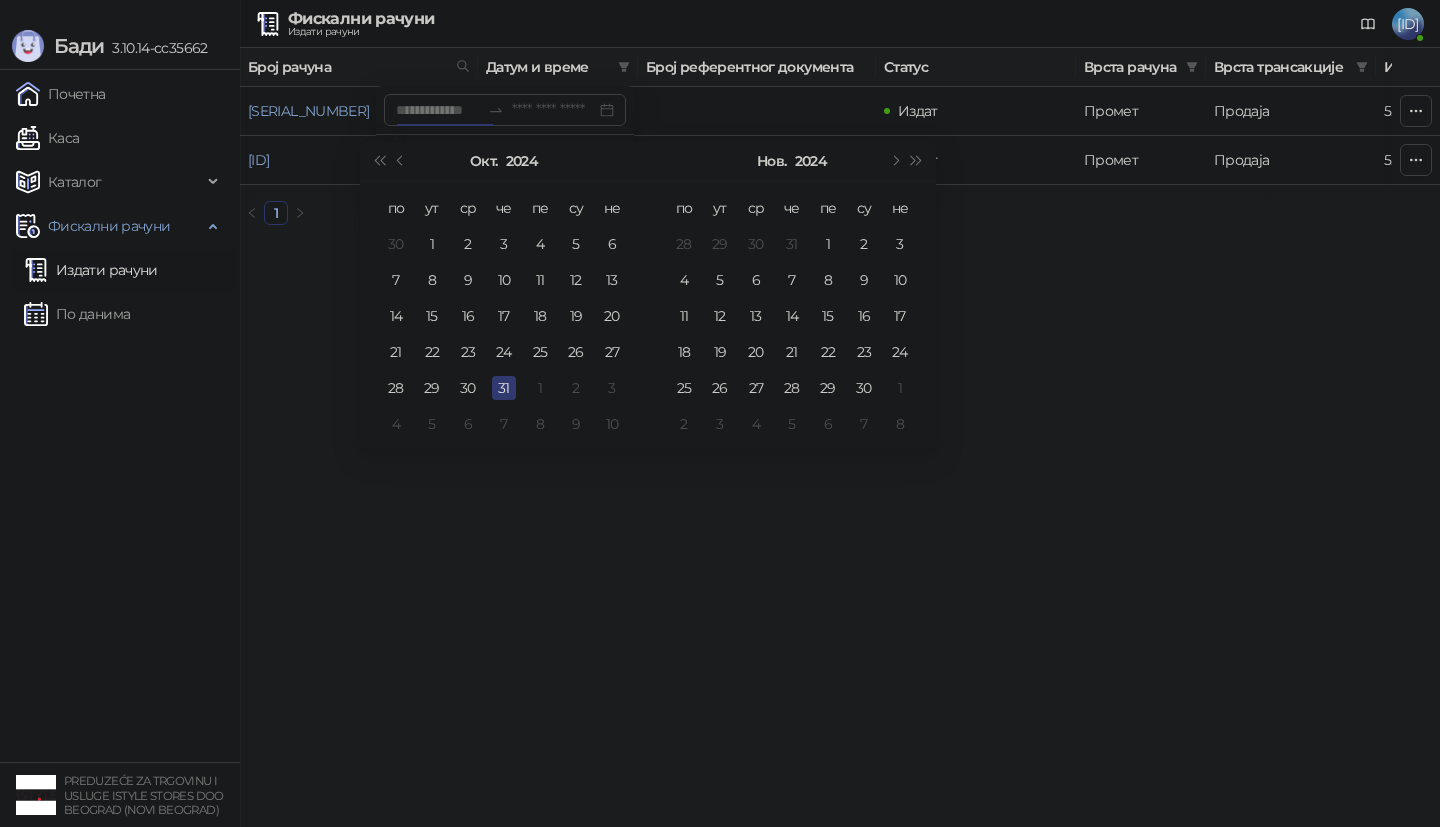 click on "31" at bounding box center [504, 388] 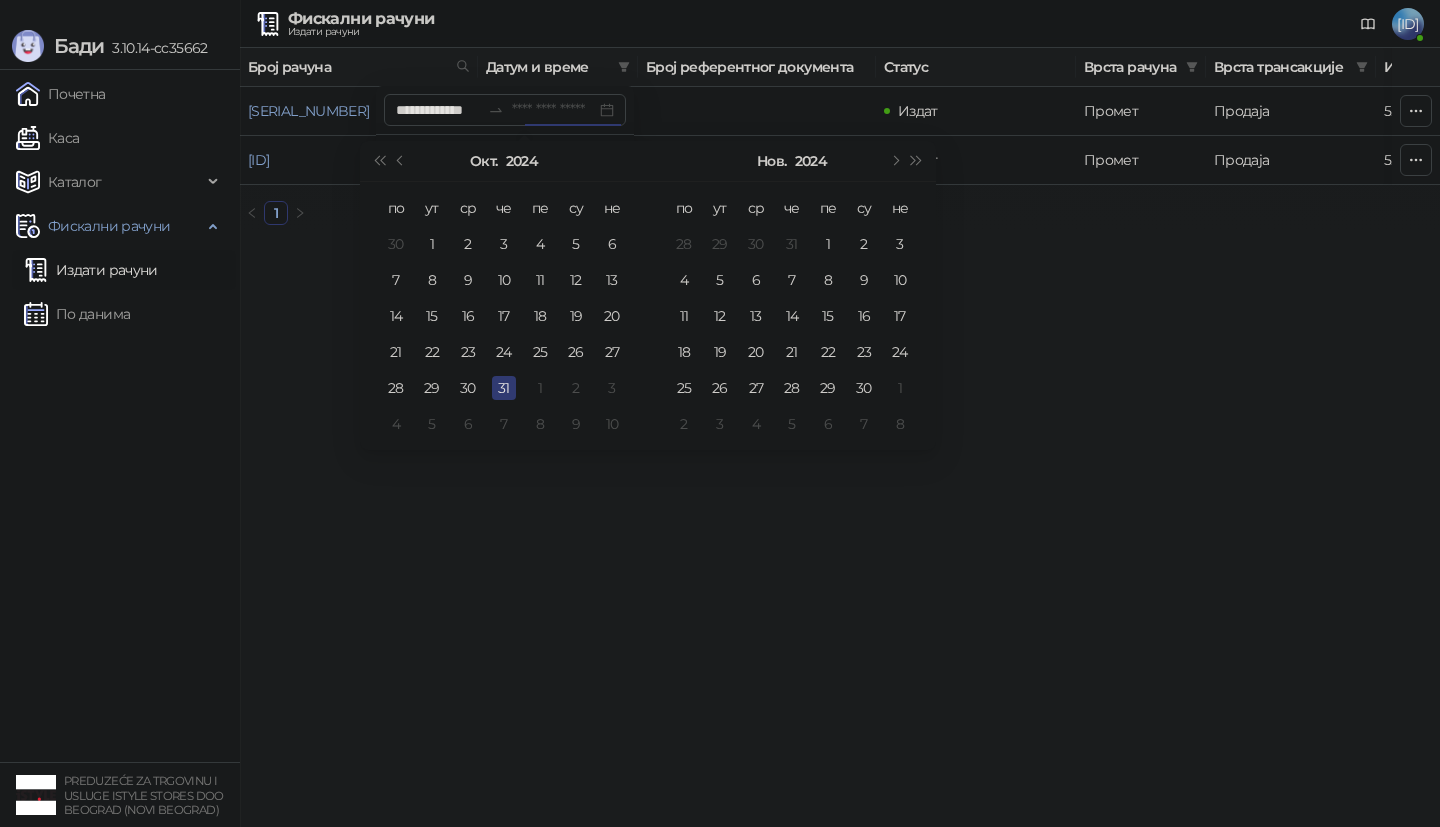 click on "31" at bounding box center [504, 388] 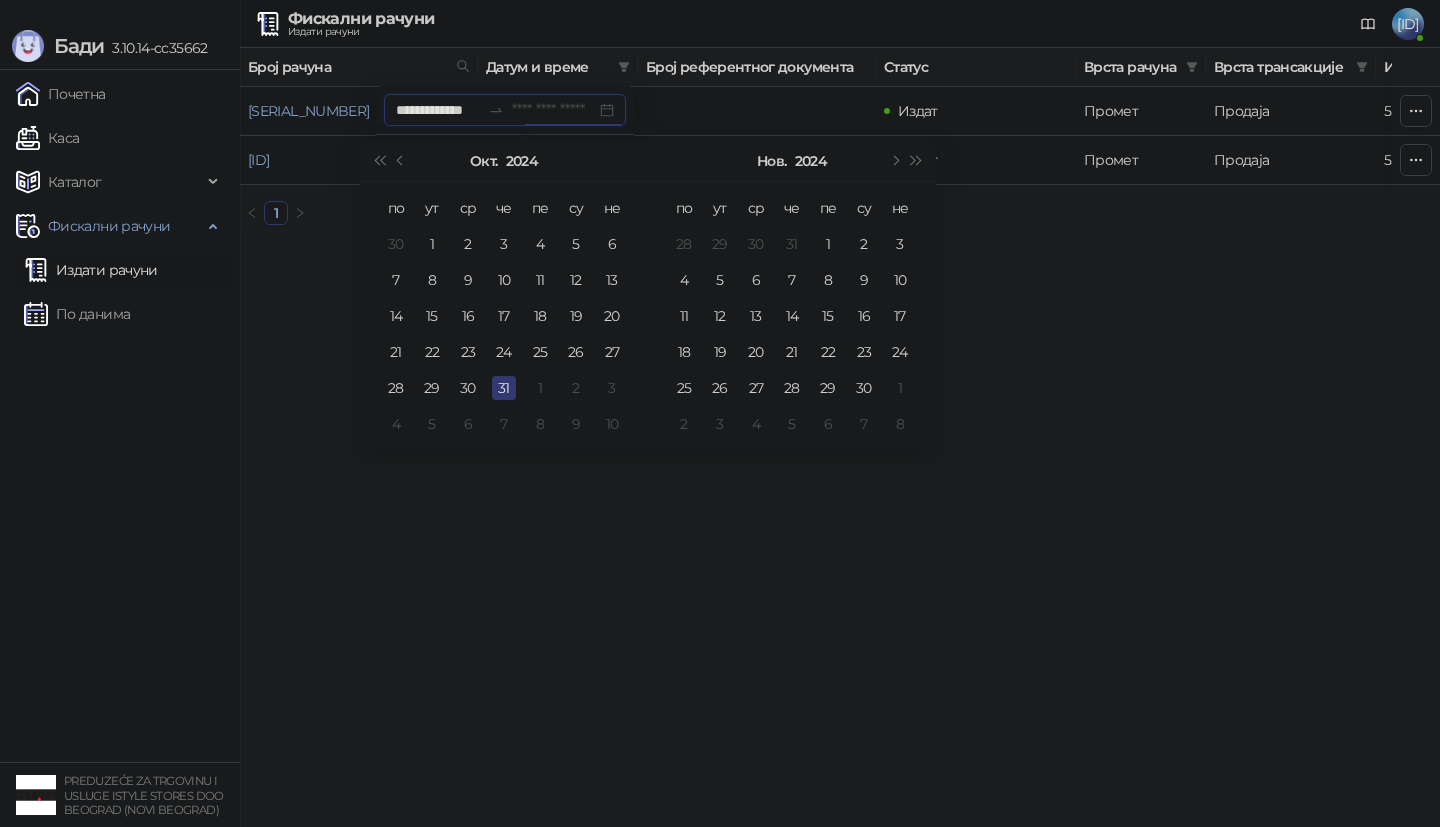 type on "**********" 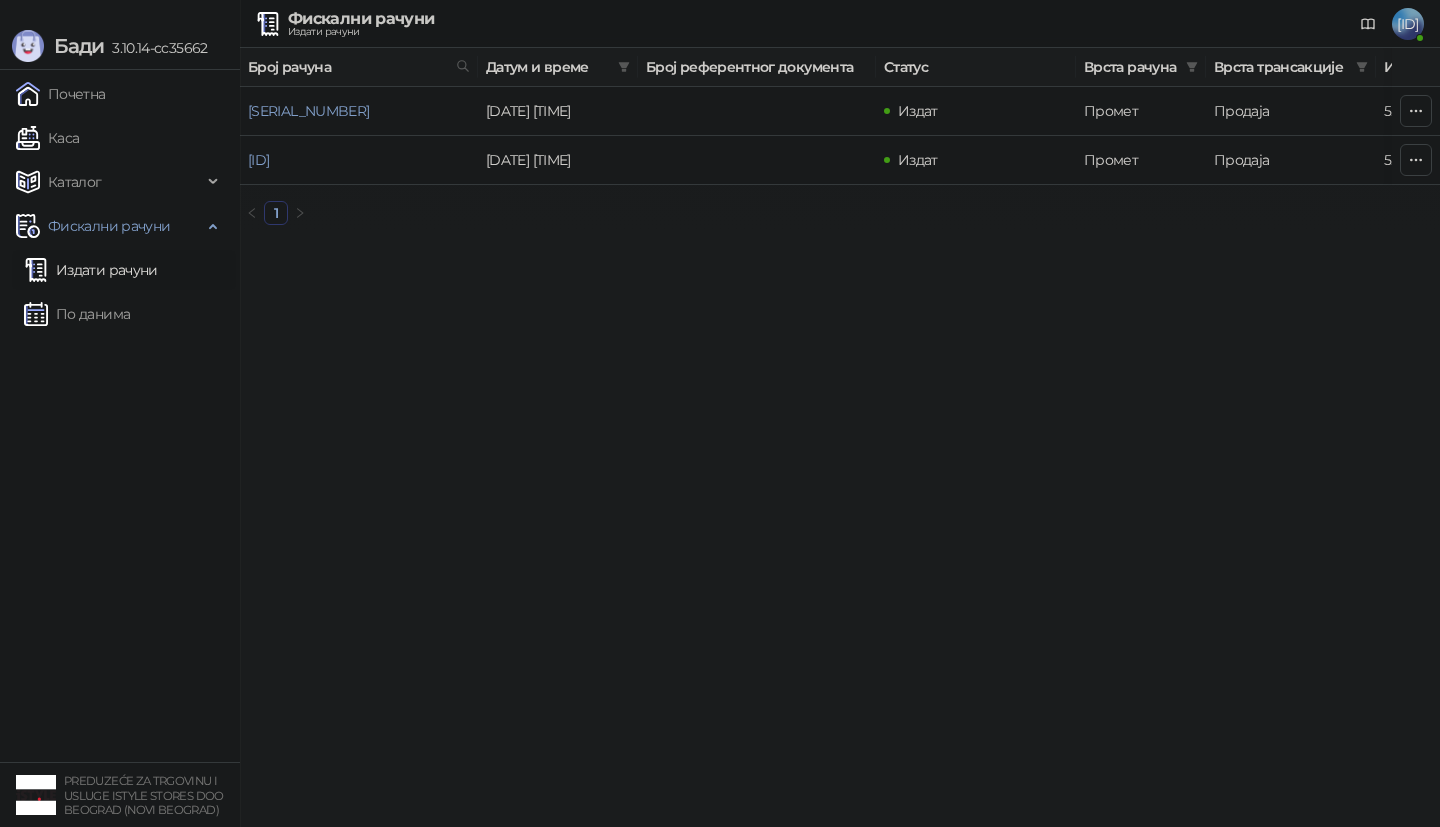 click on "Бади 3.10.14-cc35662 Почетна Каса Каталог Фискални рачуни Издати рачуни По данима PREDUZEĆE ZA TRGOVINU I USLUGE ISTYLE STORES DOO BEOGRAD (NOVI BEOGRAD) Фискални рачуни Издати рачуни SU Број рачуна Датум и време Број референтног документа Статус Врста рачуна Врста трансакције Износ Касир Продајно место                     UNE7SUG9-UNE7SUG9-1066 25.10.2024 16:30:30 Издат Промет Продаја 5.000,00 RSD Servis Ušće iStyle Servis Ušće UNE7SUG9-UNE7SUG9-1058 25.10.2024 15:07:27 Издат Промет Продаја 5.000,00 RSD Servis Ušće iStyle Servis Ušće 1 ОВО НИЈЕ ФИСКАЛНИ РАЧУН ПИБ:  102825661 Предузеће:  ISTYLE STORES Место продаје:  1165189-ISTYLE STORES SERVIS UŠĆE Адреса:  БУЛЕВАР МИХАЈЛА ПУПИНА 4  2 117 Касир:" at bounding box center [720, 120] 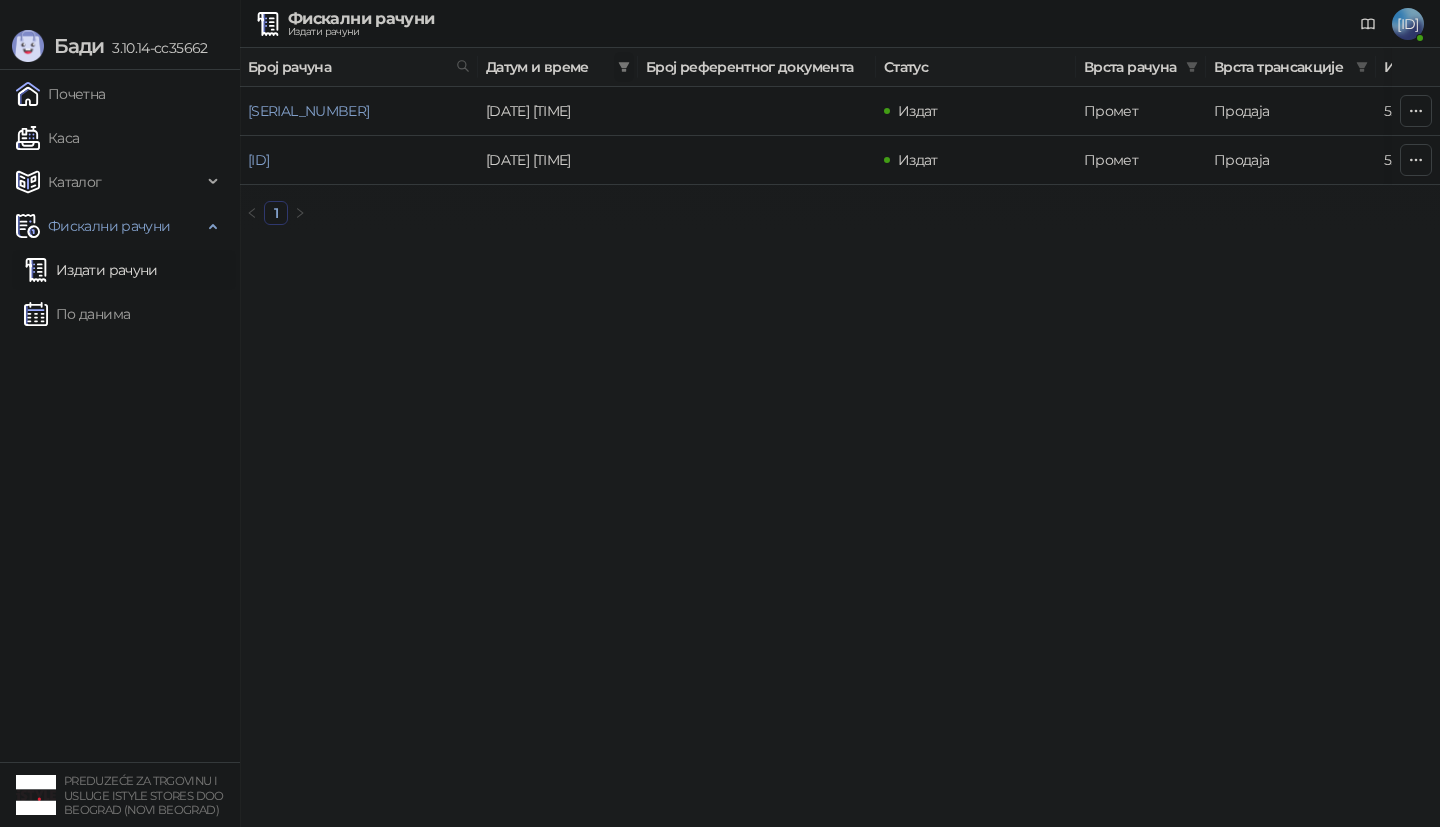 click at bounding box center [624, 67] 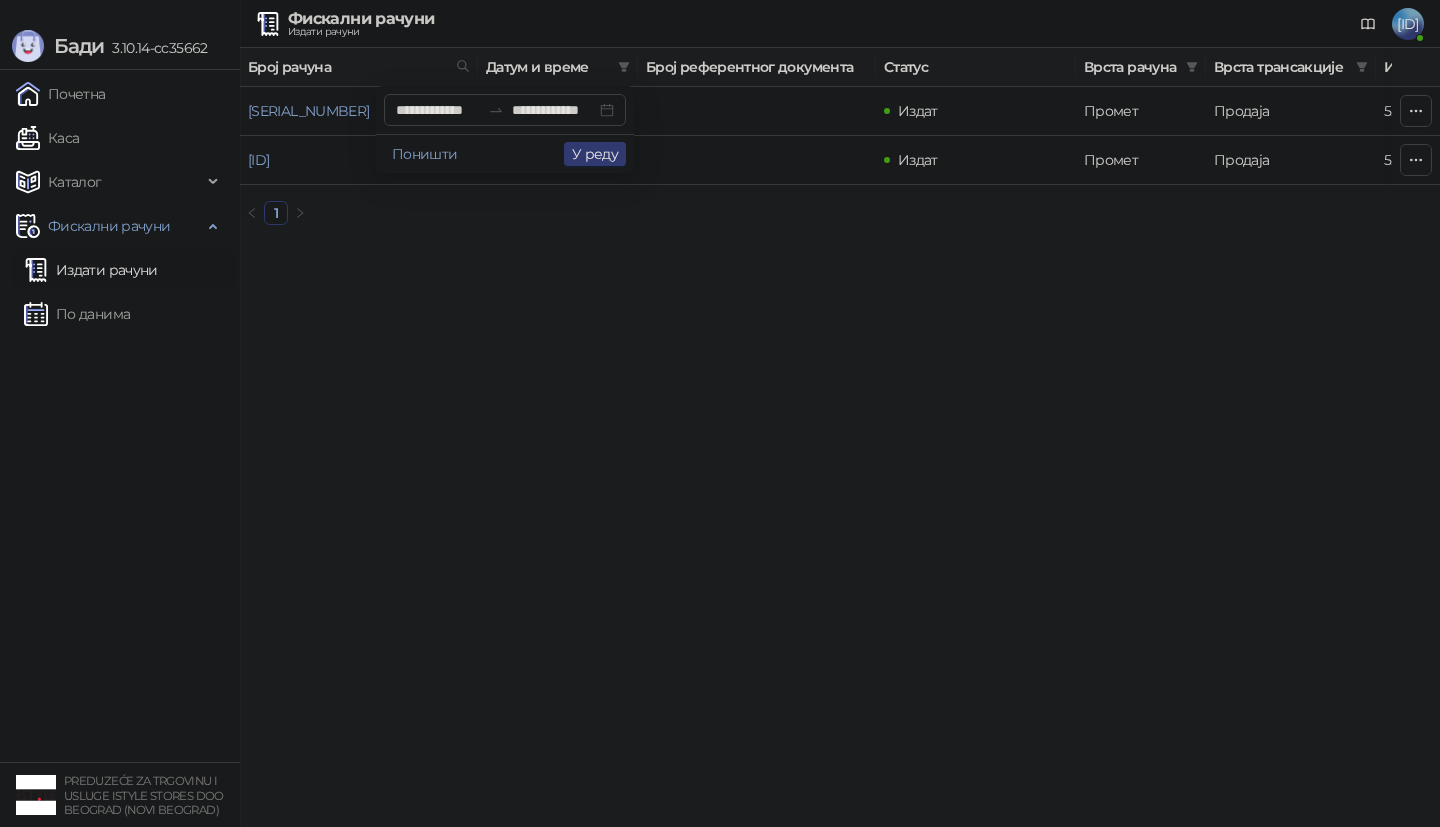 click on "Поништи У реду" at bounding box center (505, 153) 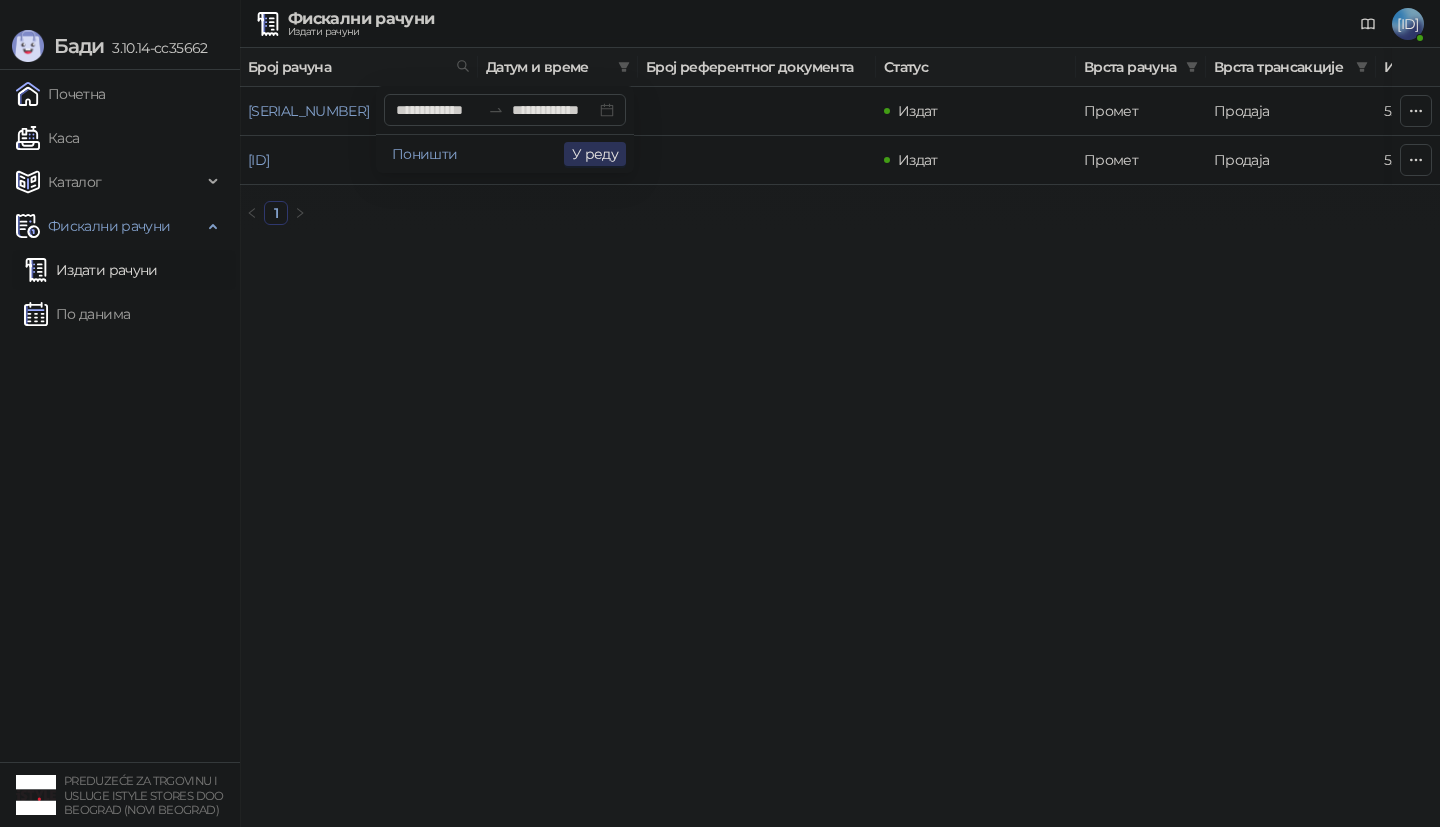 click on "У реду" at bounding box center (595, 154) 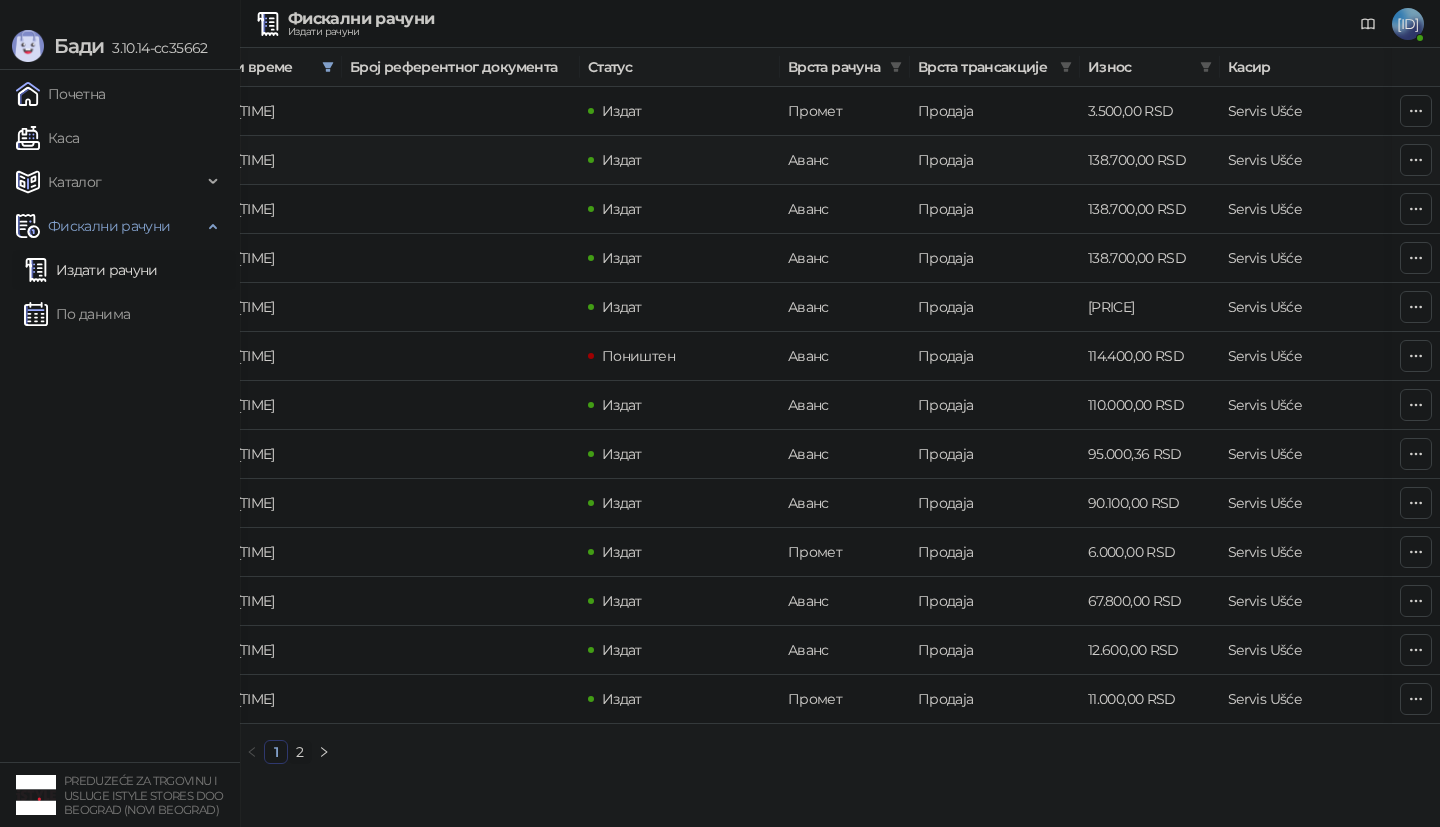 scroll, scrollTop: 0, scrollLeft: 316, axis: horizontal 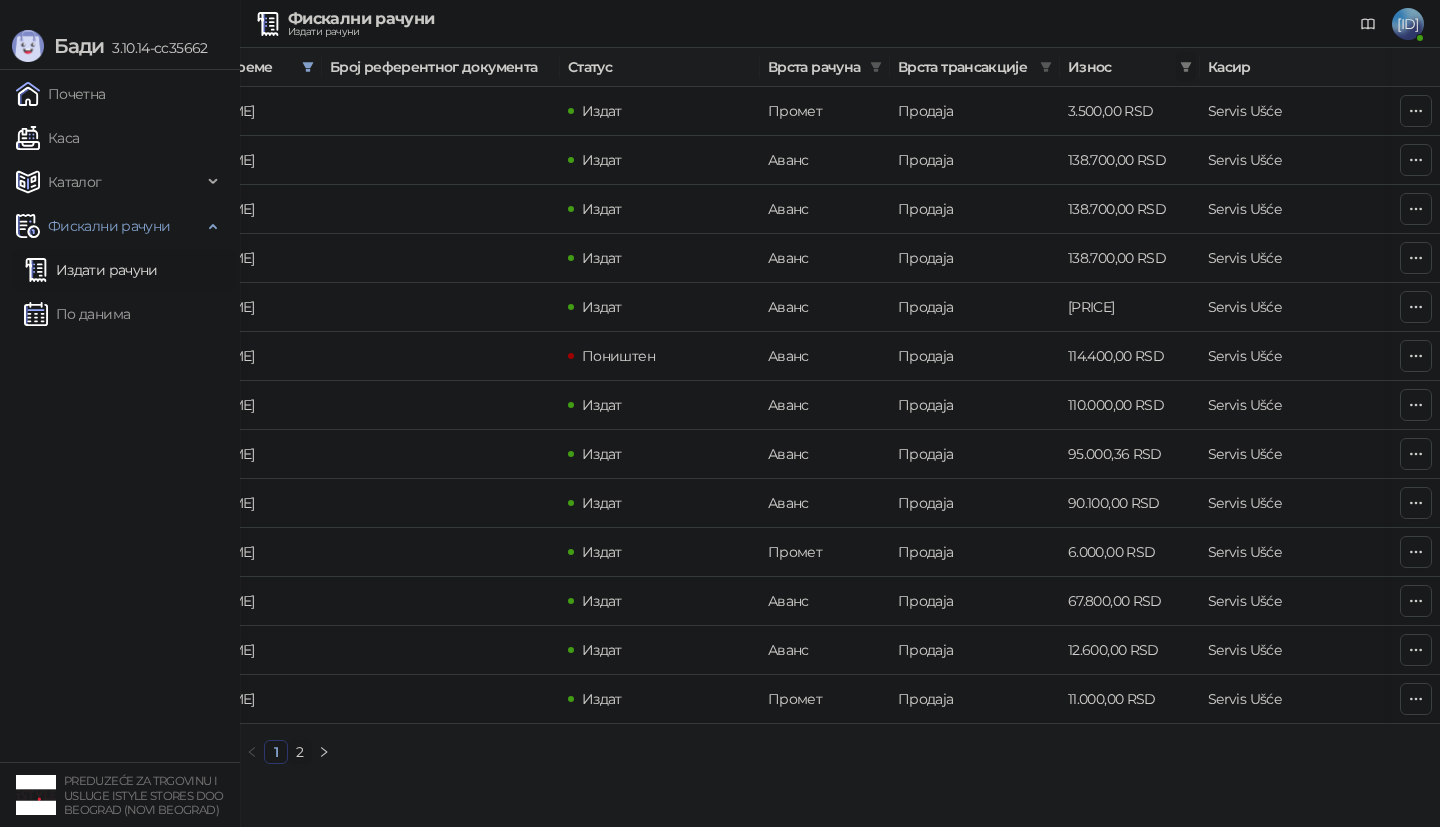 click 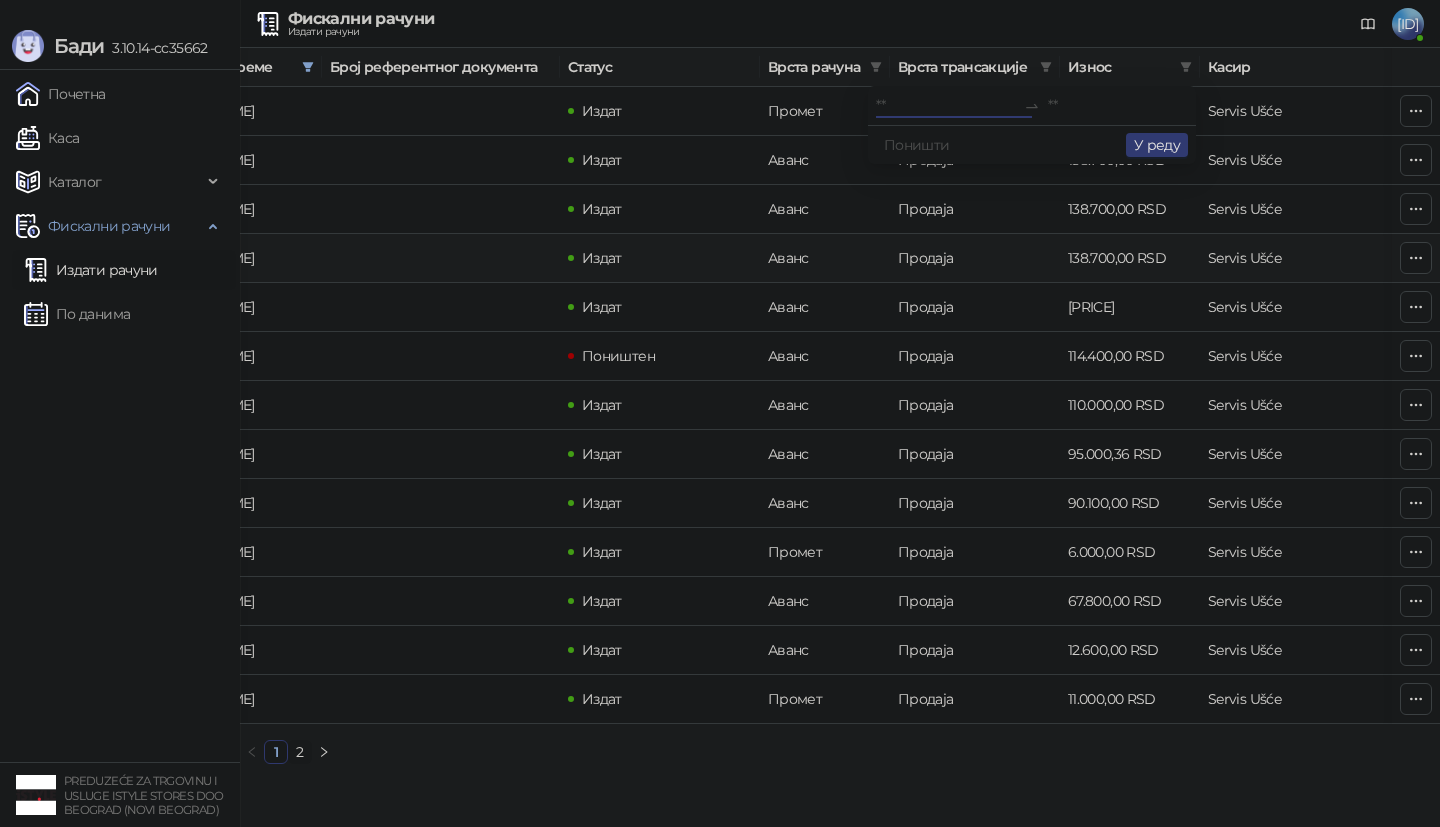 click on "Издат" at bounding box center [595, 258] 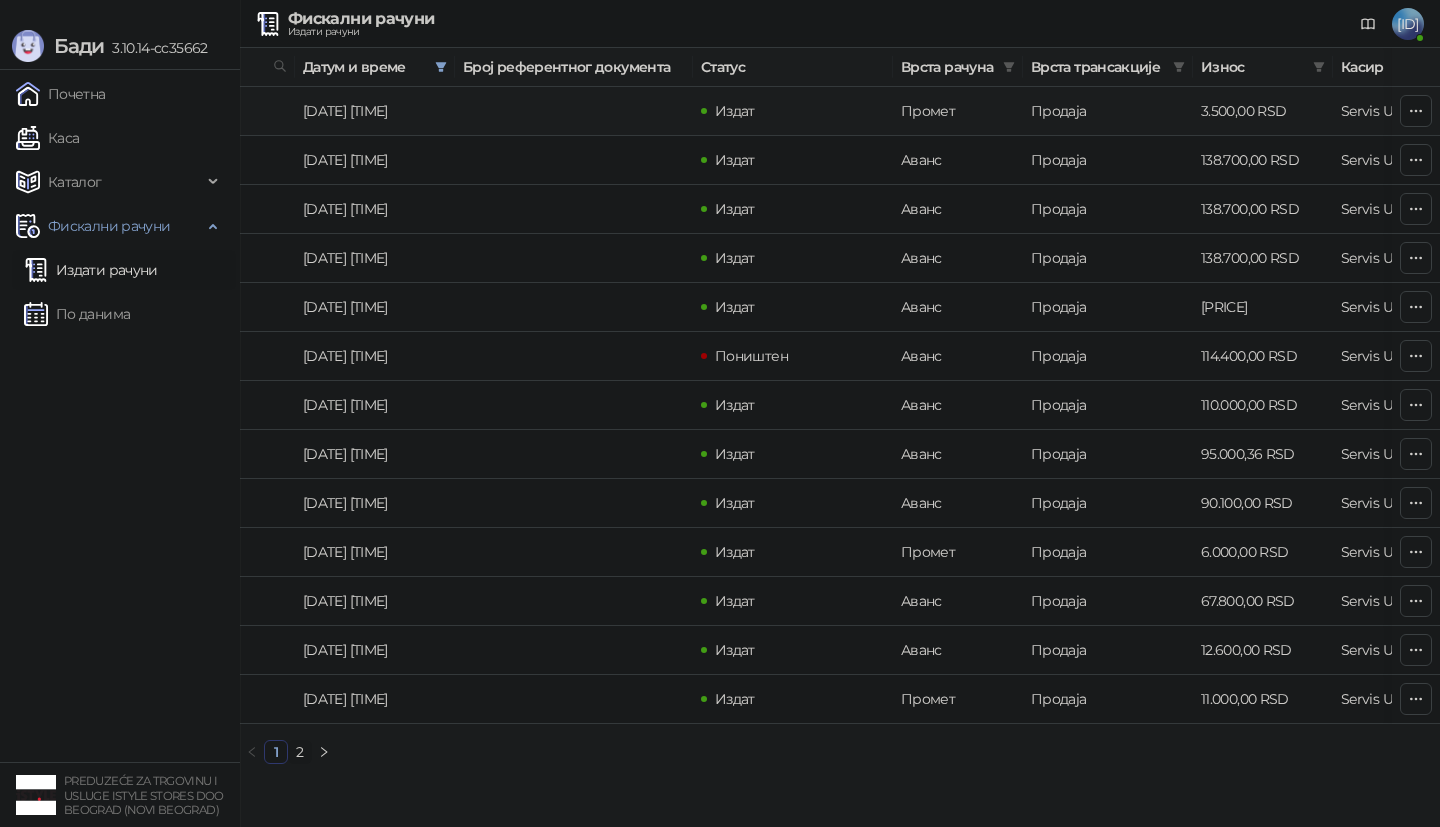 scroll, scrollTop: 0, scrollLeft: 0, axis: both 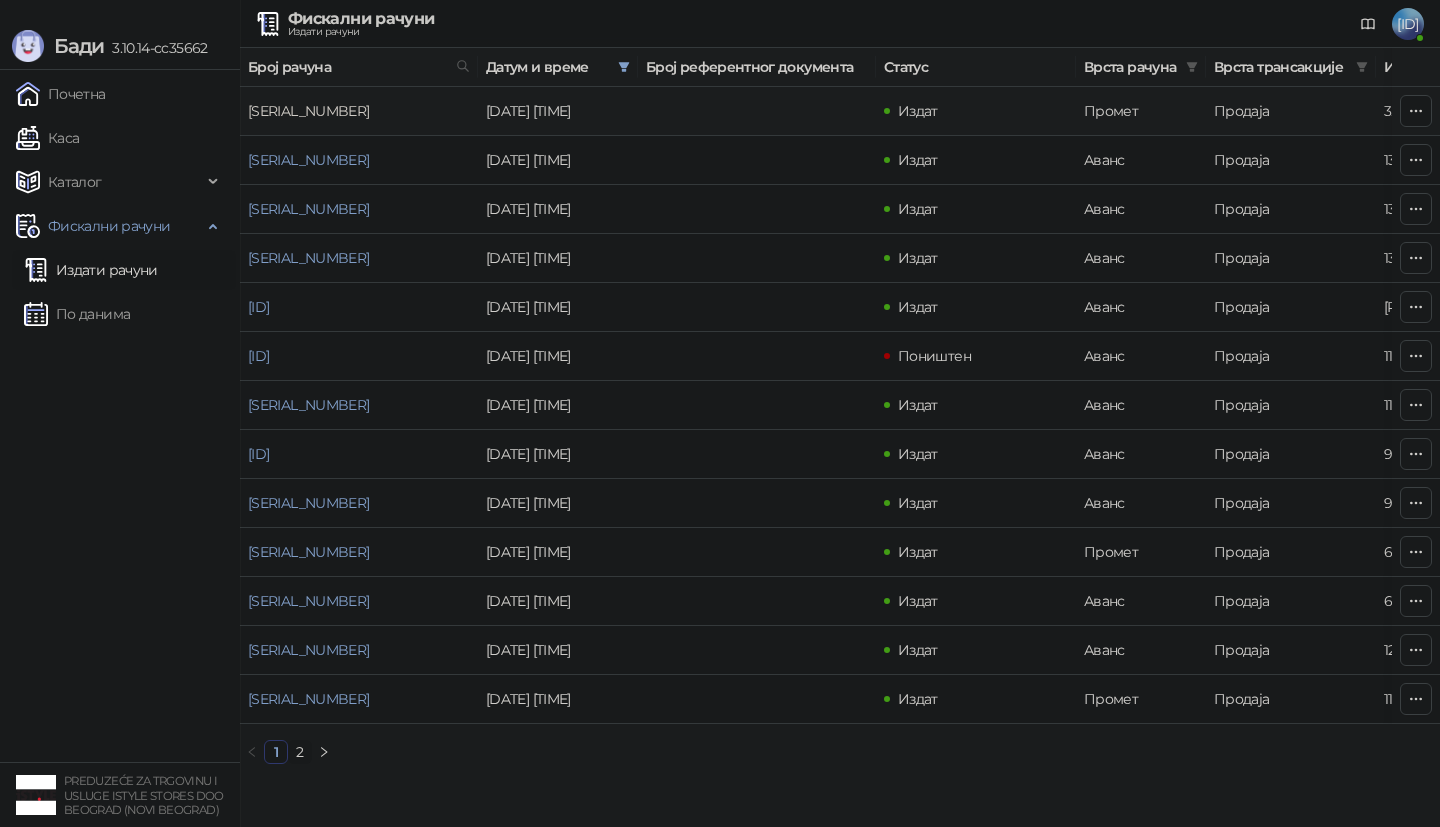 click on "UNE7SUG9-UNE7SUG9-1125" at bounding box center [308, 111] 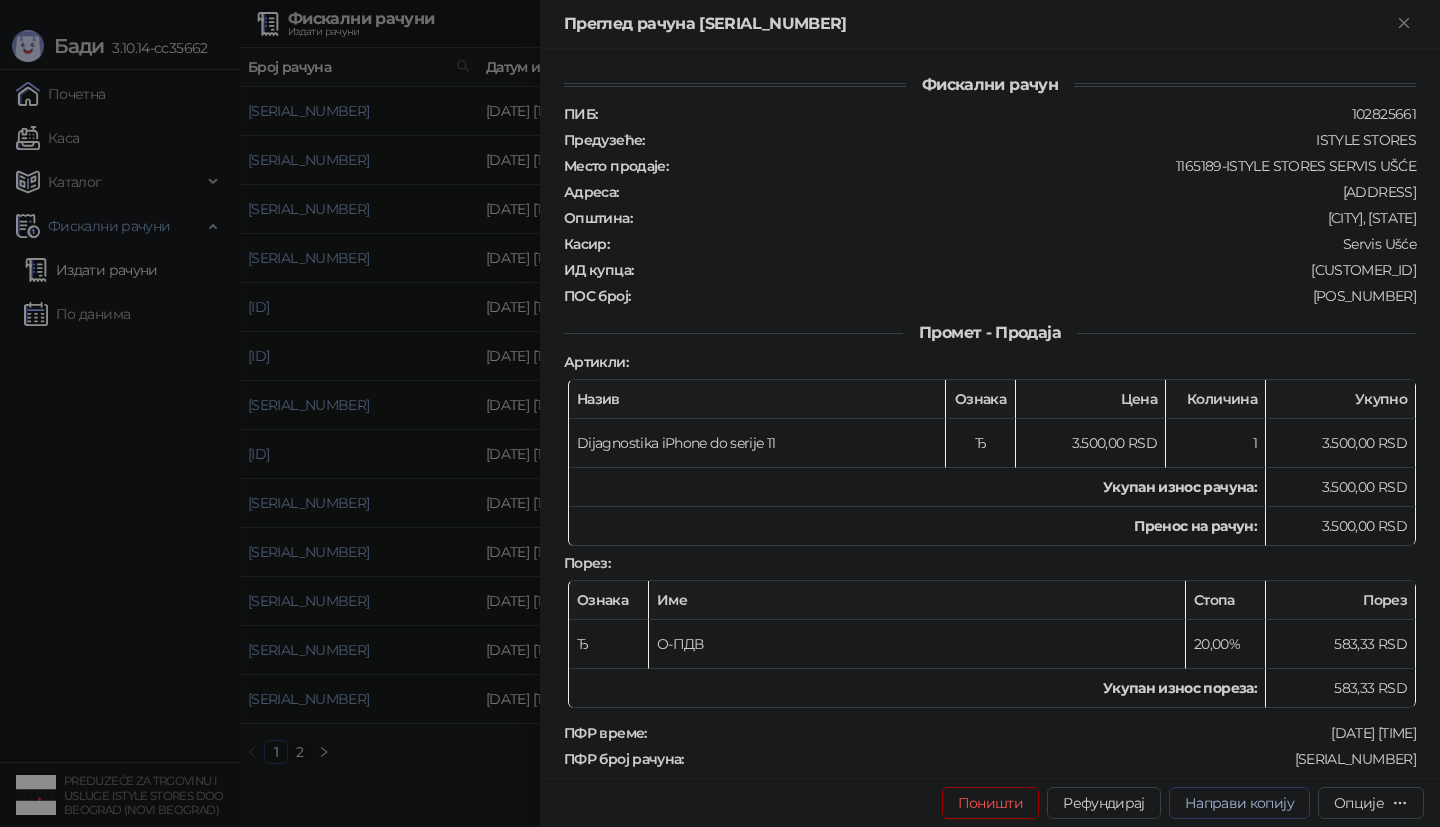 click on "Направи копију" at bounding box center [1239, 803] 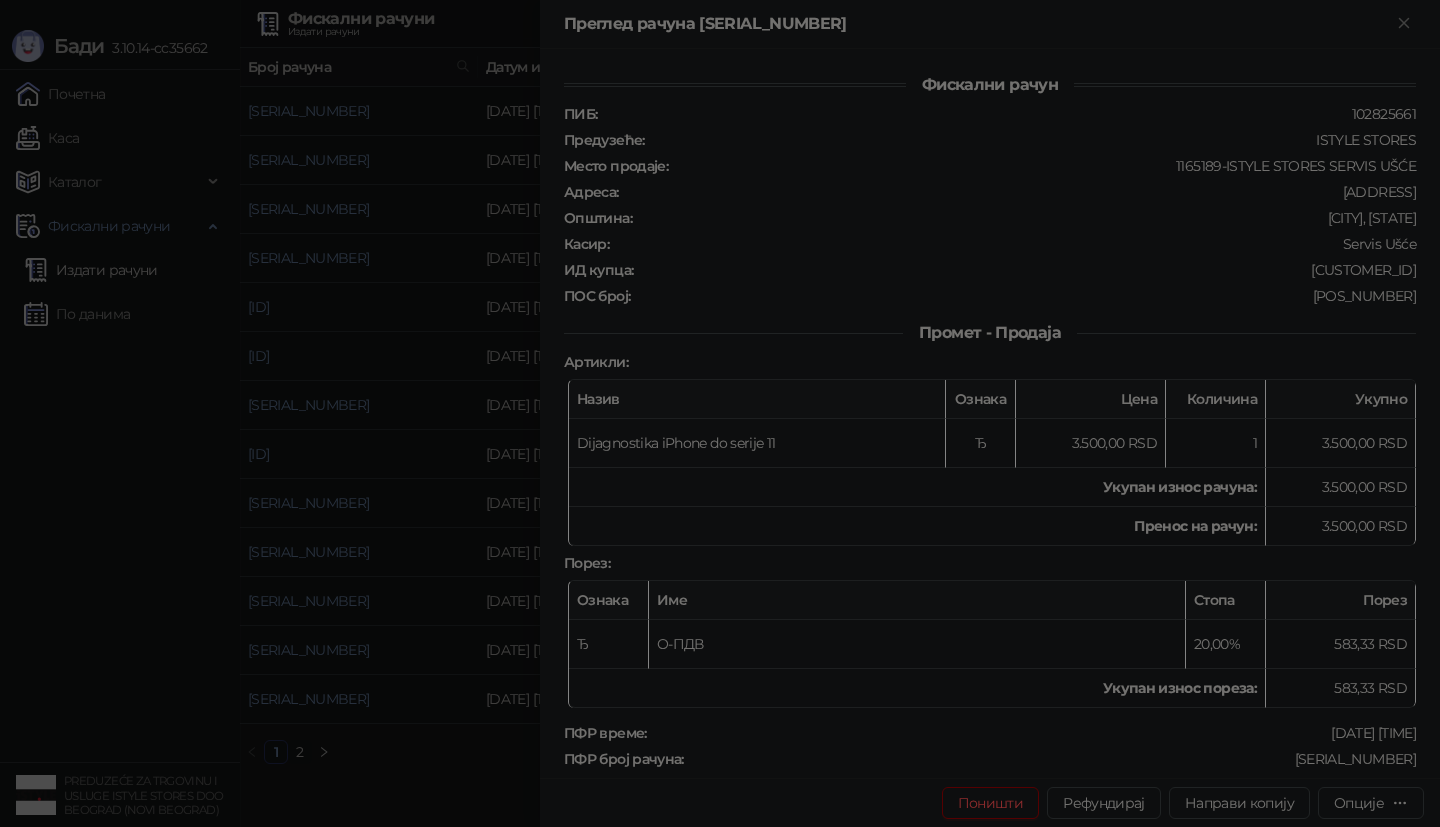 type on "**********" 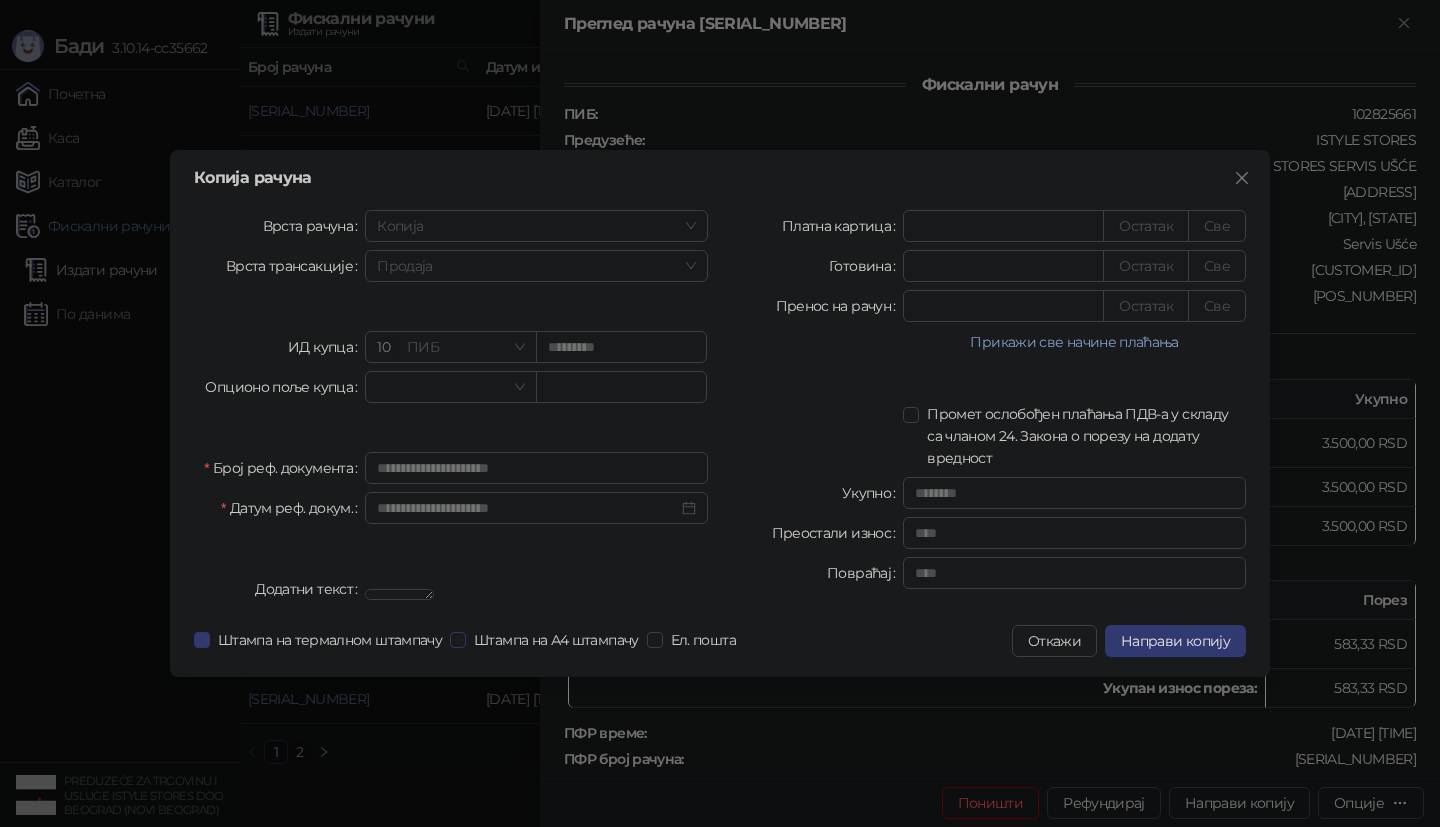 click on "Штампа на А4 штампачу" at bounding box center (556, 640) 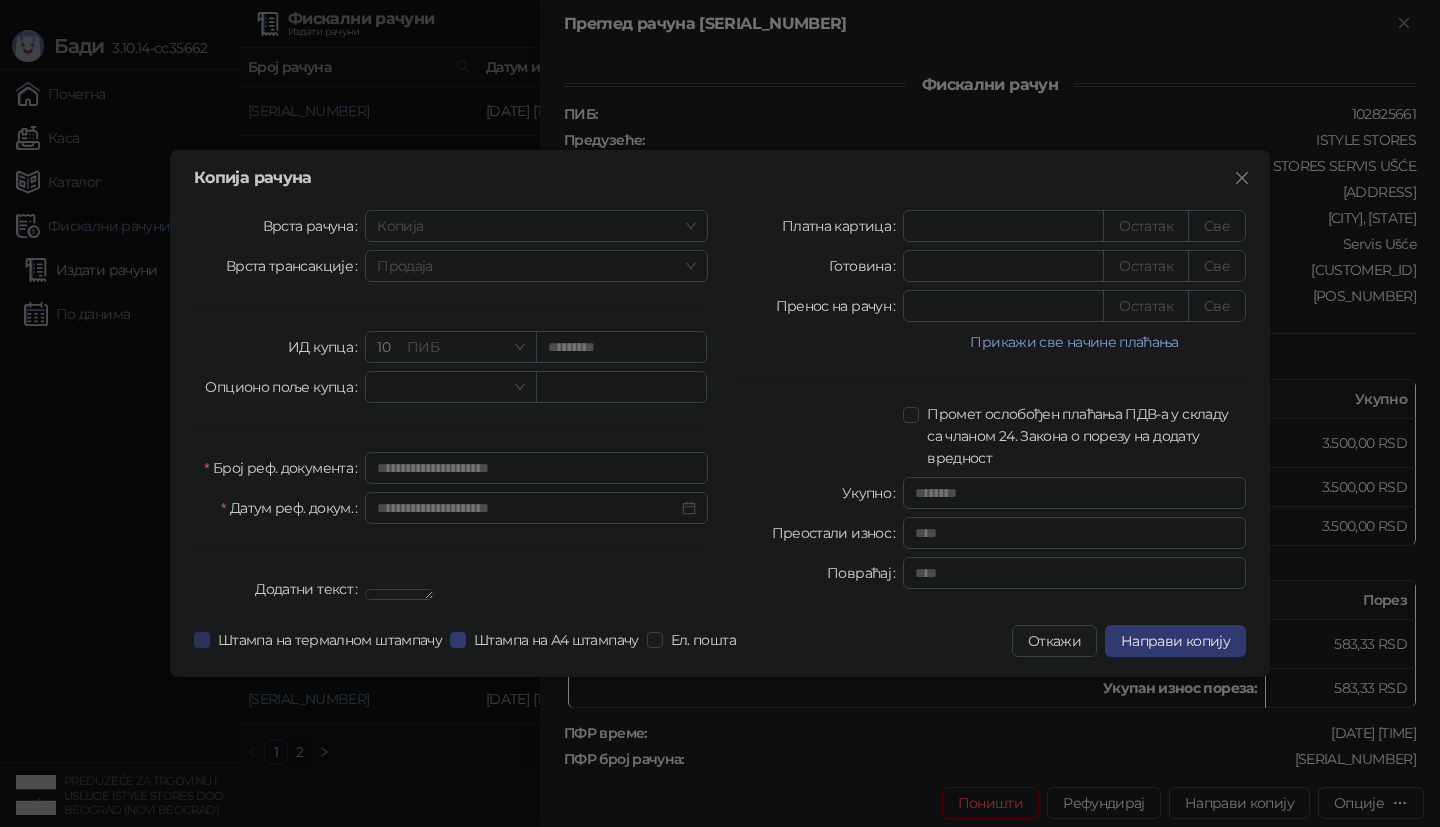 click on "Штампа на термалном штампачу" at bounding box center (330, 640) 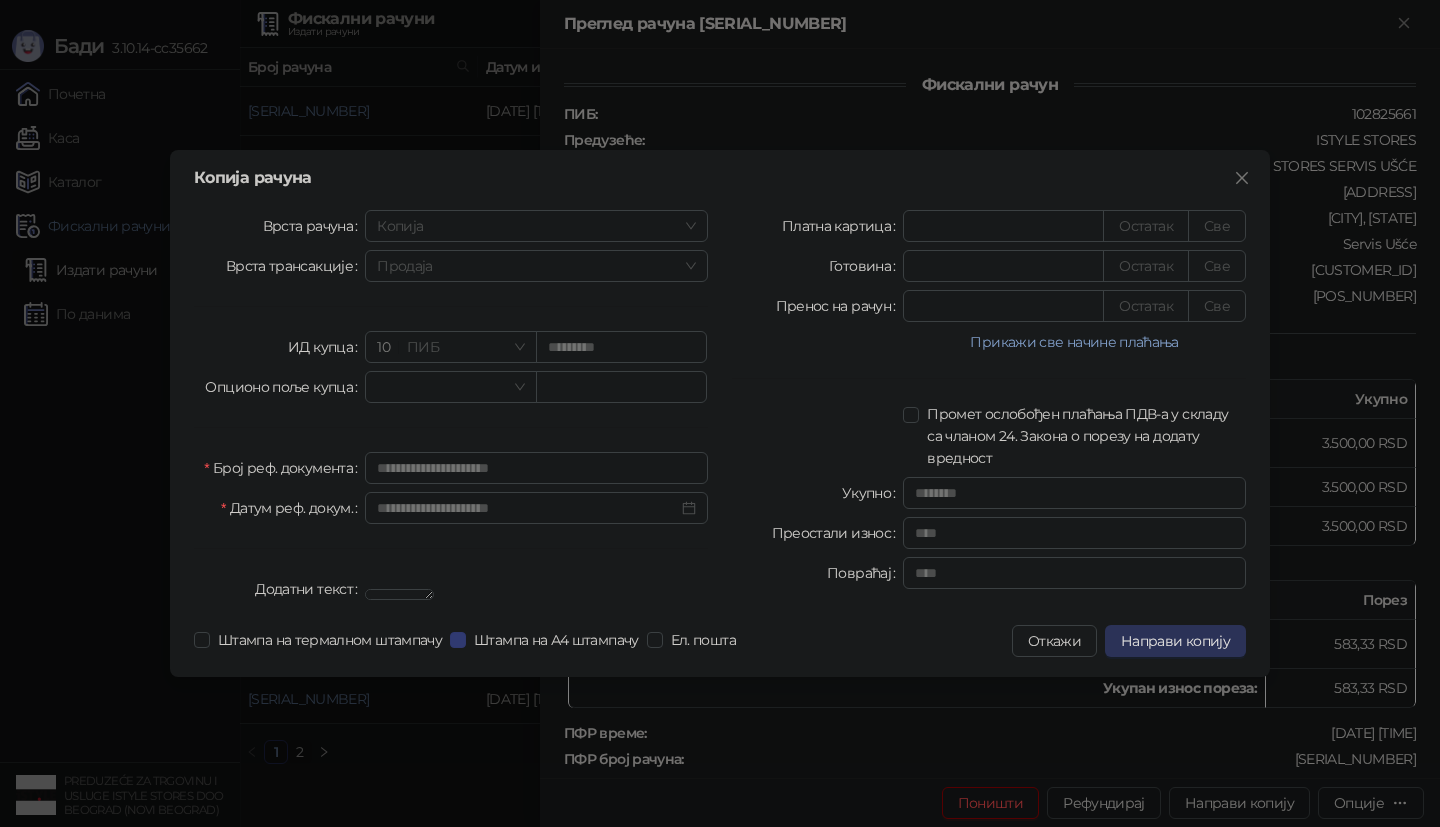 click on "Направи копију" at bounding box center [1175, 641] 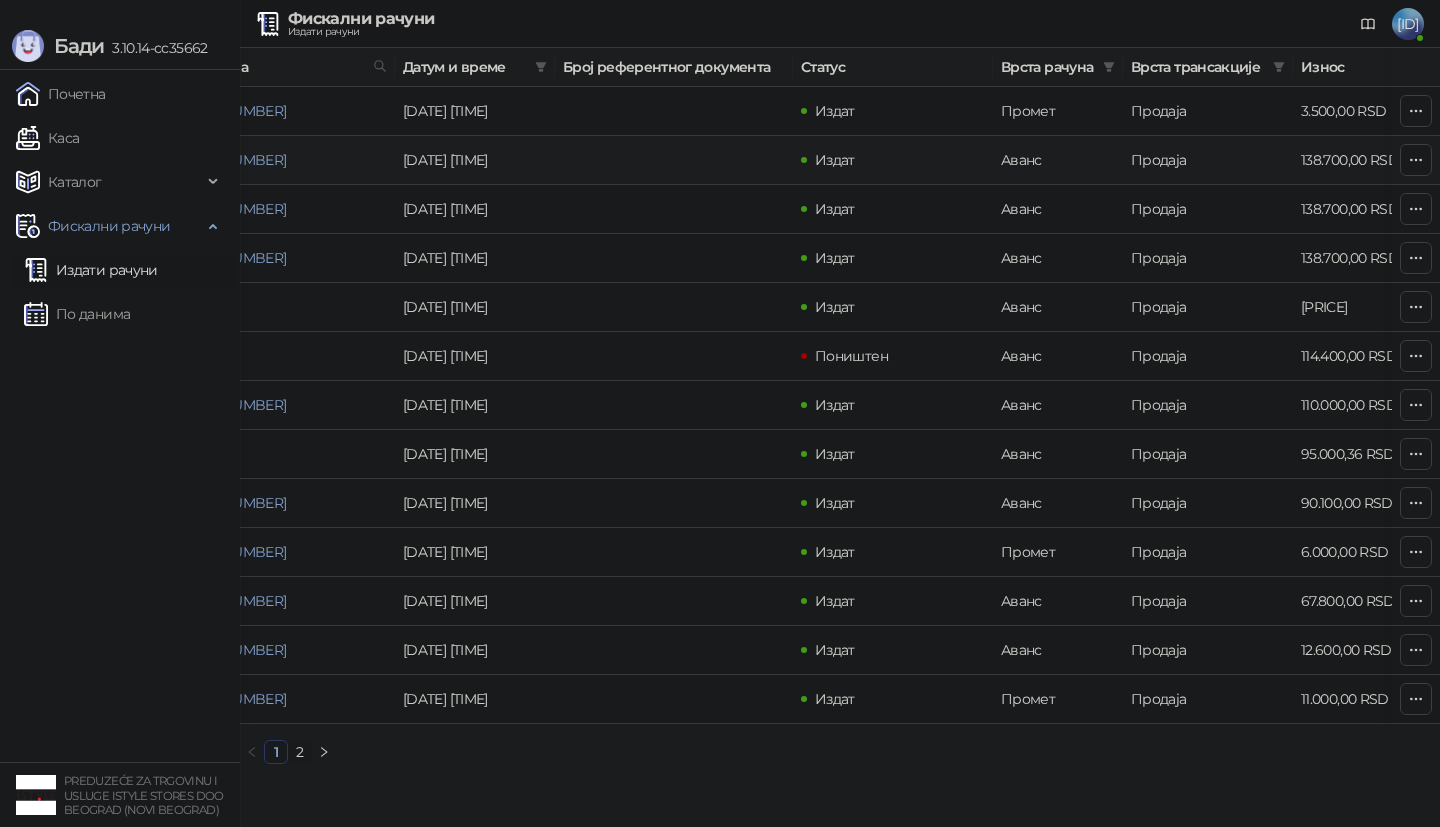 scroll, scrollTop: 0, scrollLeft: 188, axis: horizontal 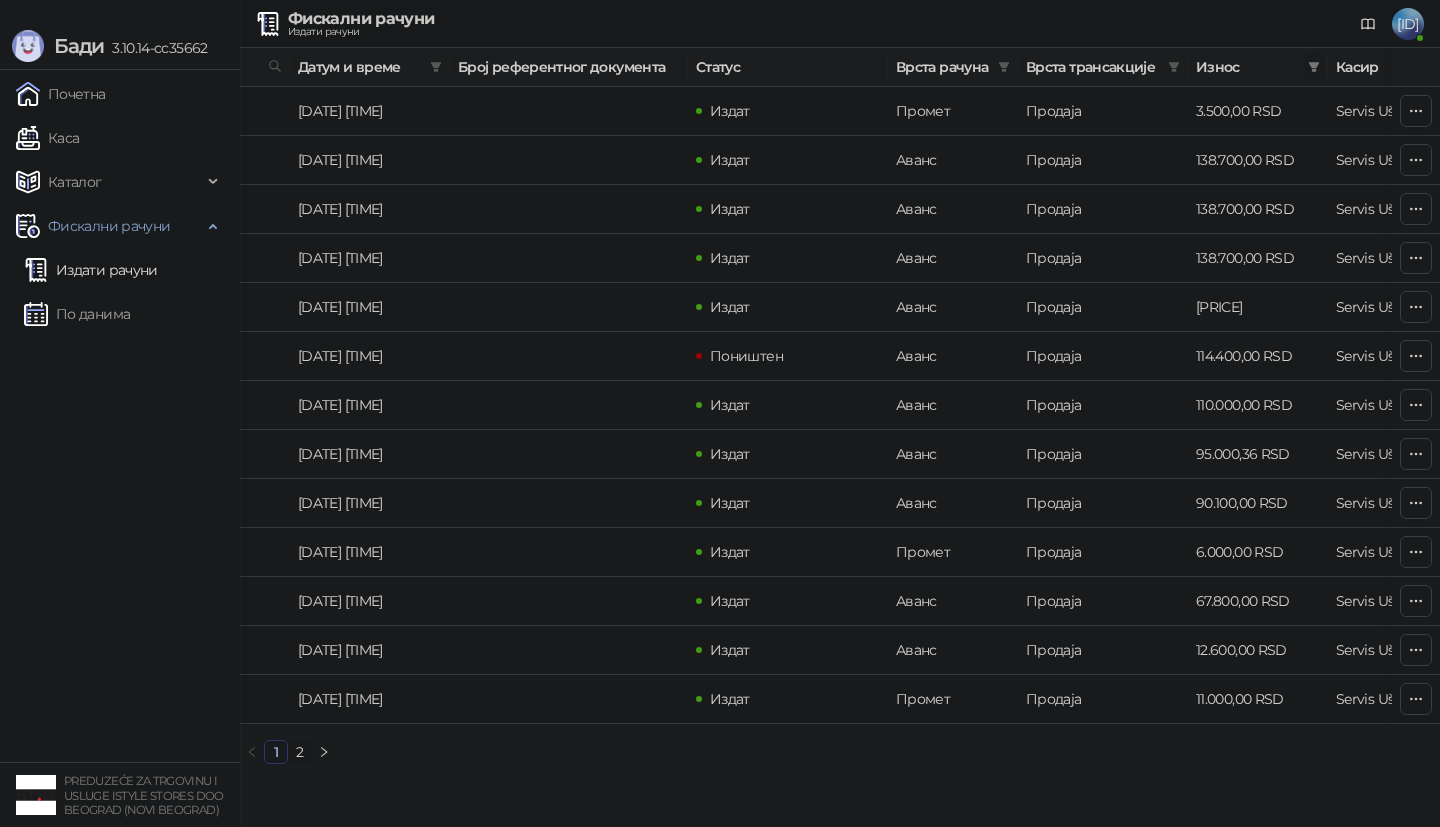 click at bounding box center (1314, 67) 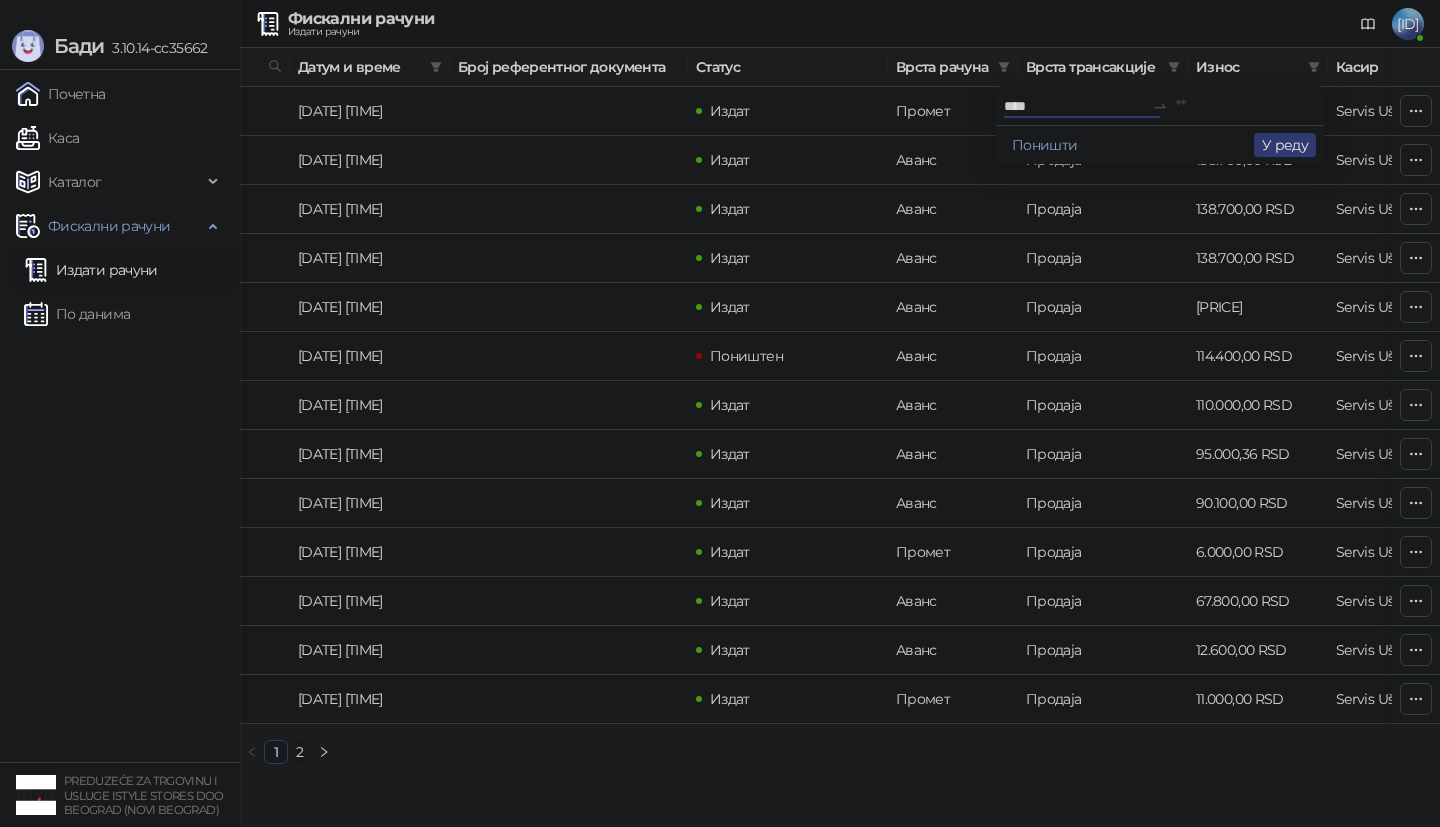 type on "****" 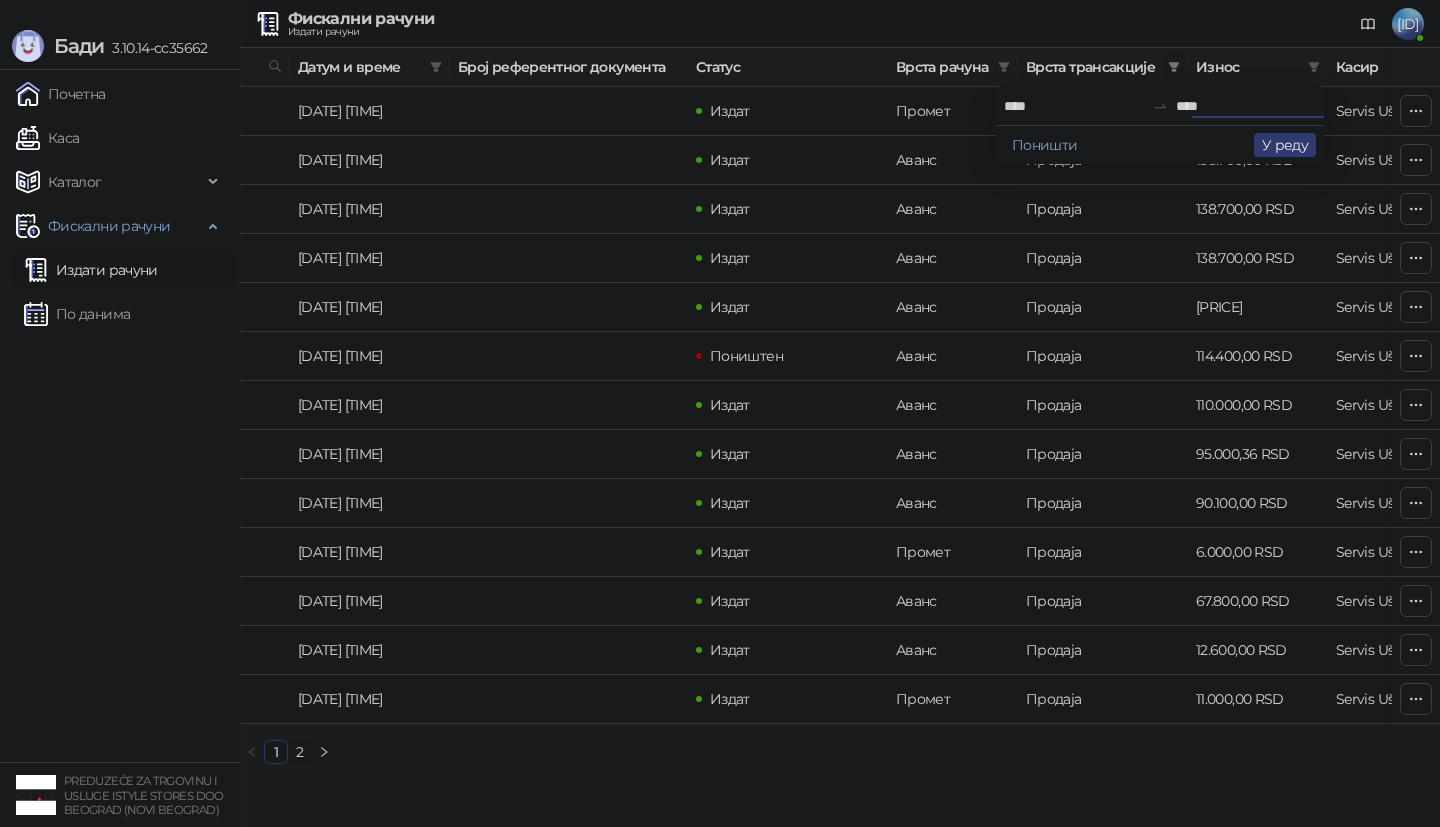 type on "****" 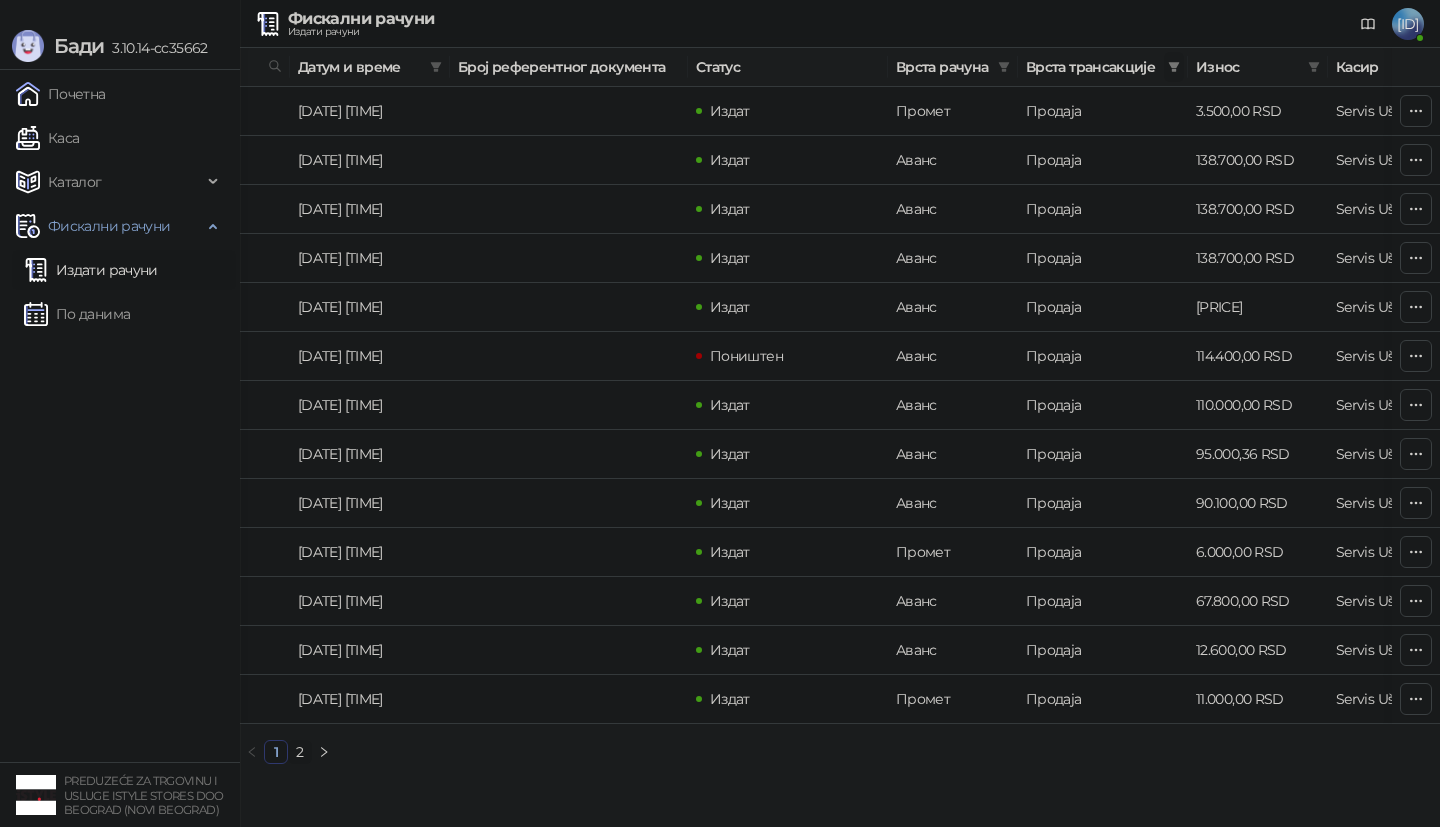 click at bounding box center [1174, 67] 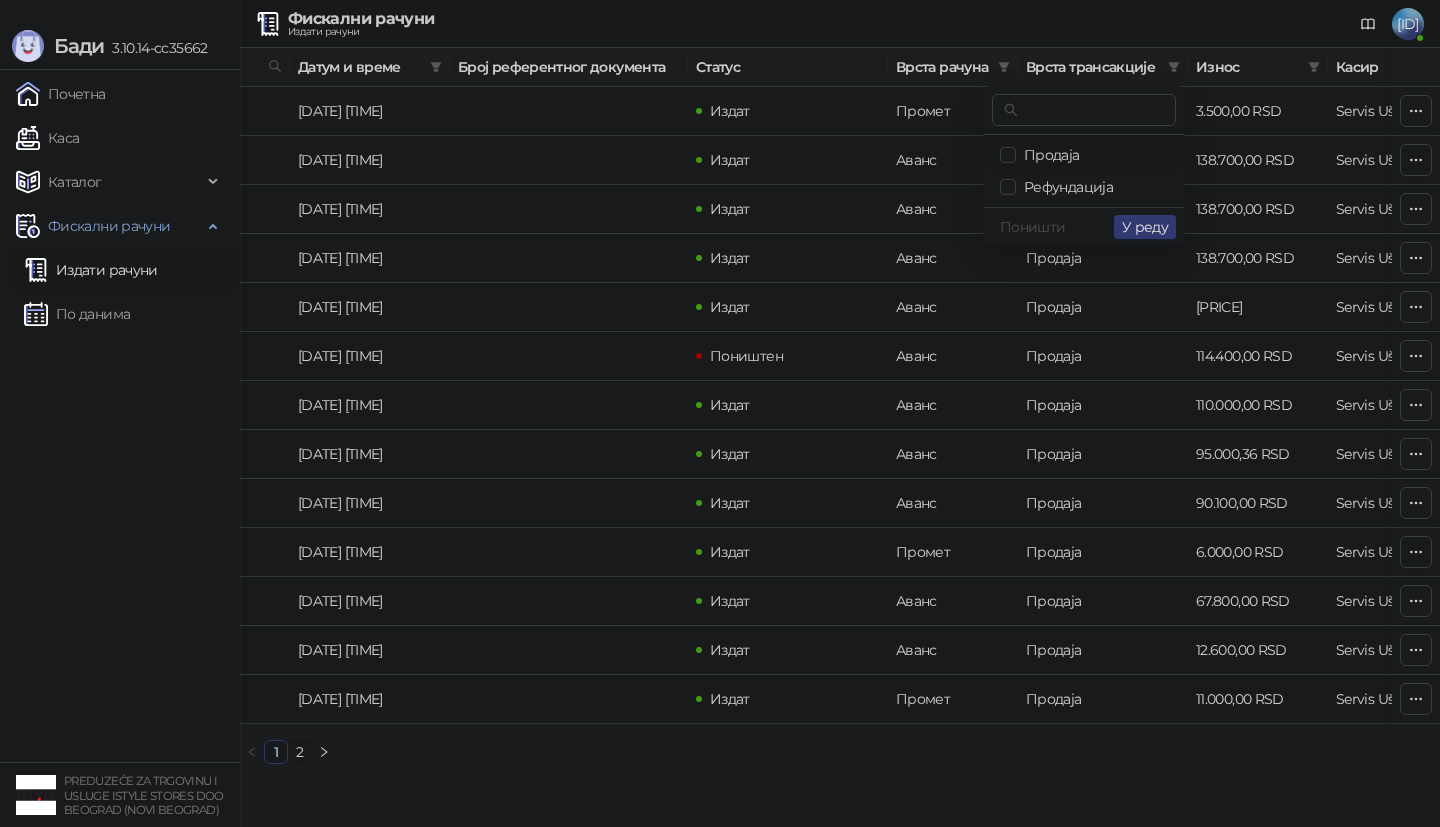 click on "Продаја" at bounding box center (1048, 155) 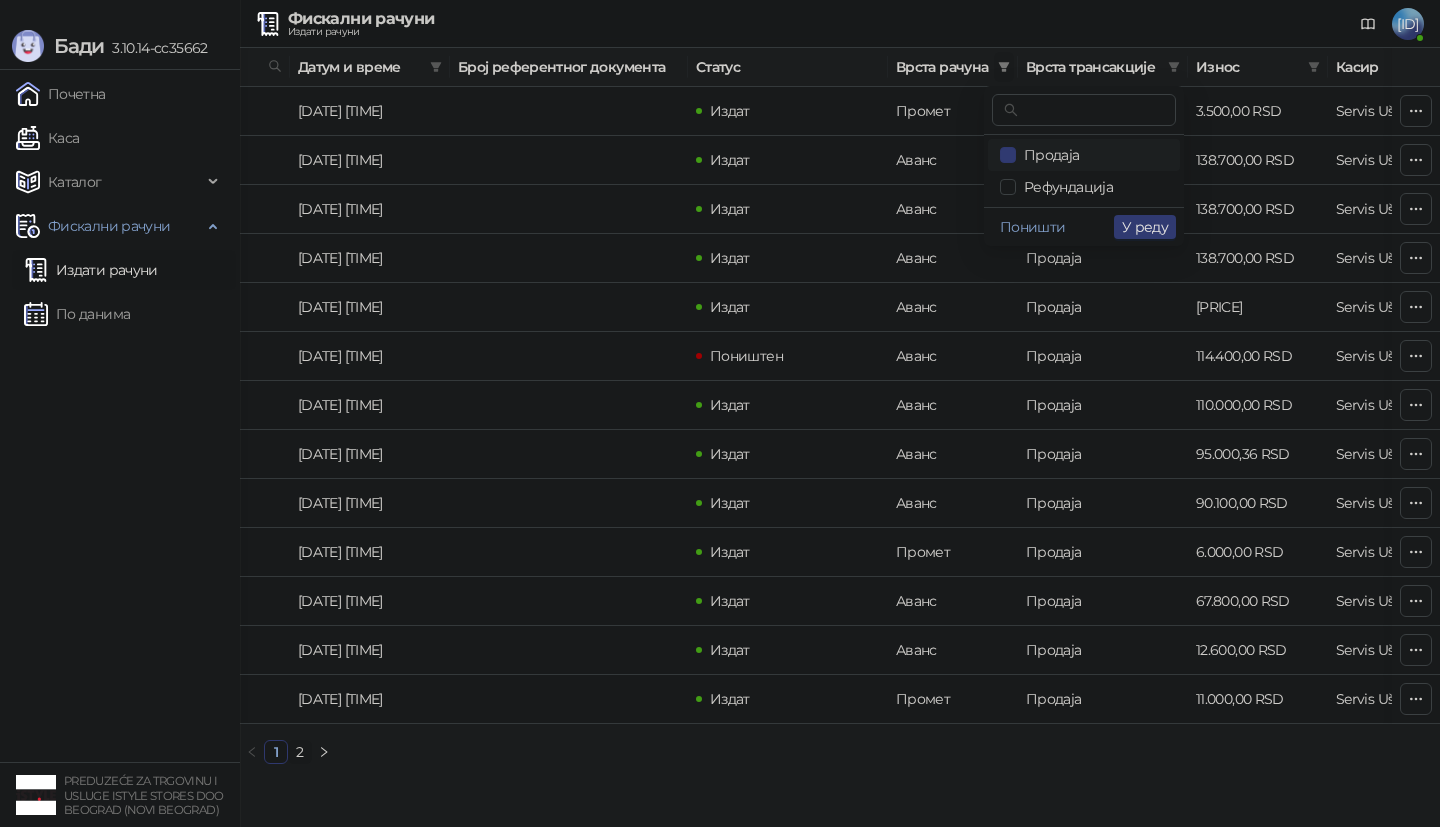 click 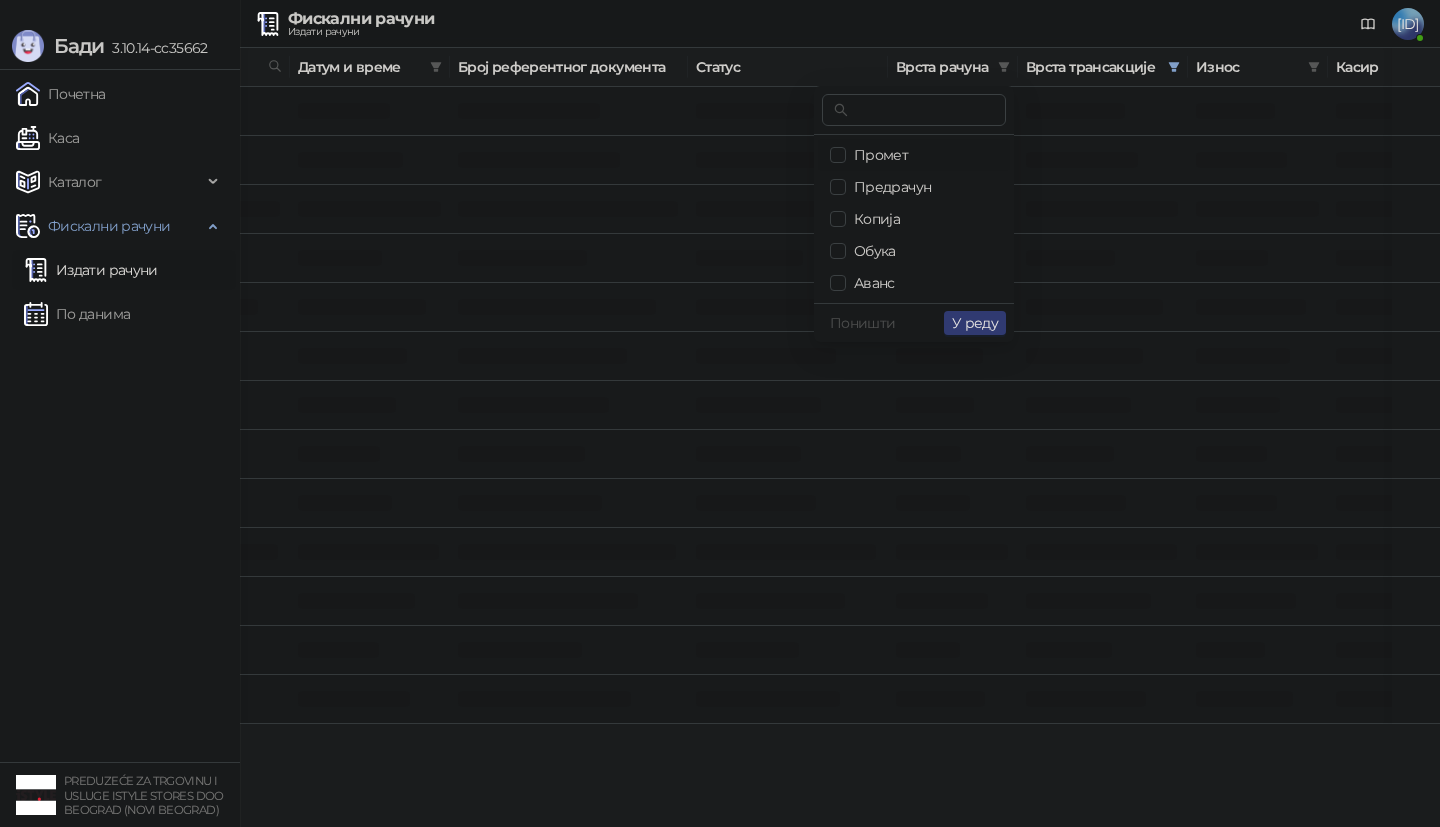 click on "Промет" at bounding box center [877, 155] 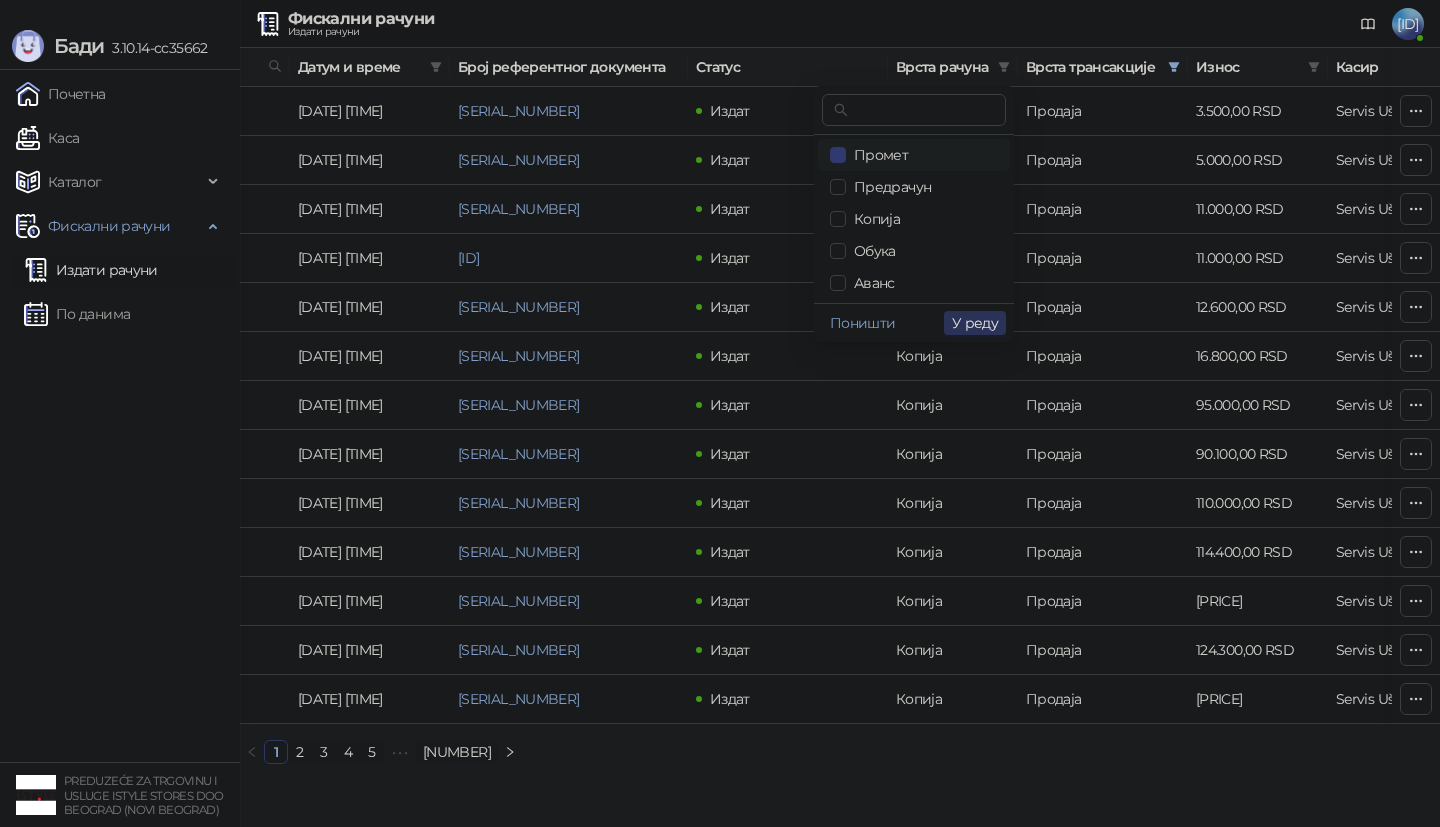 click on "У реду" at bounding box center (975, 323) 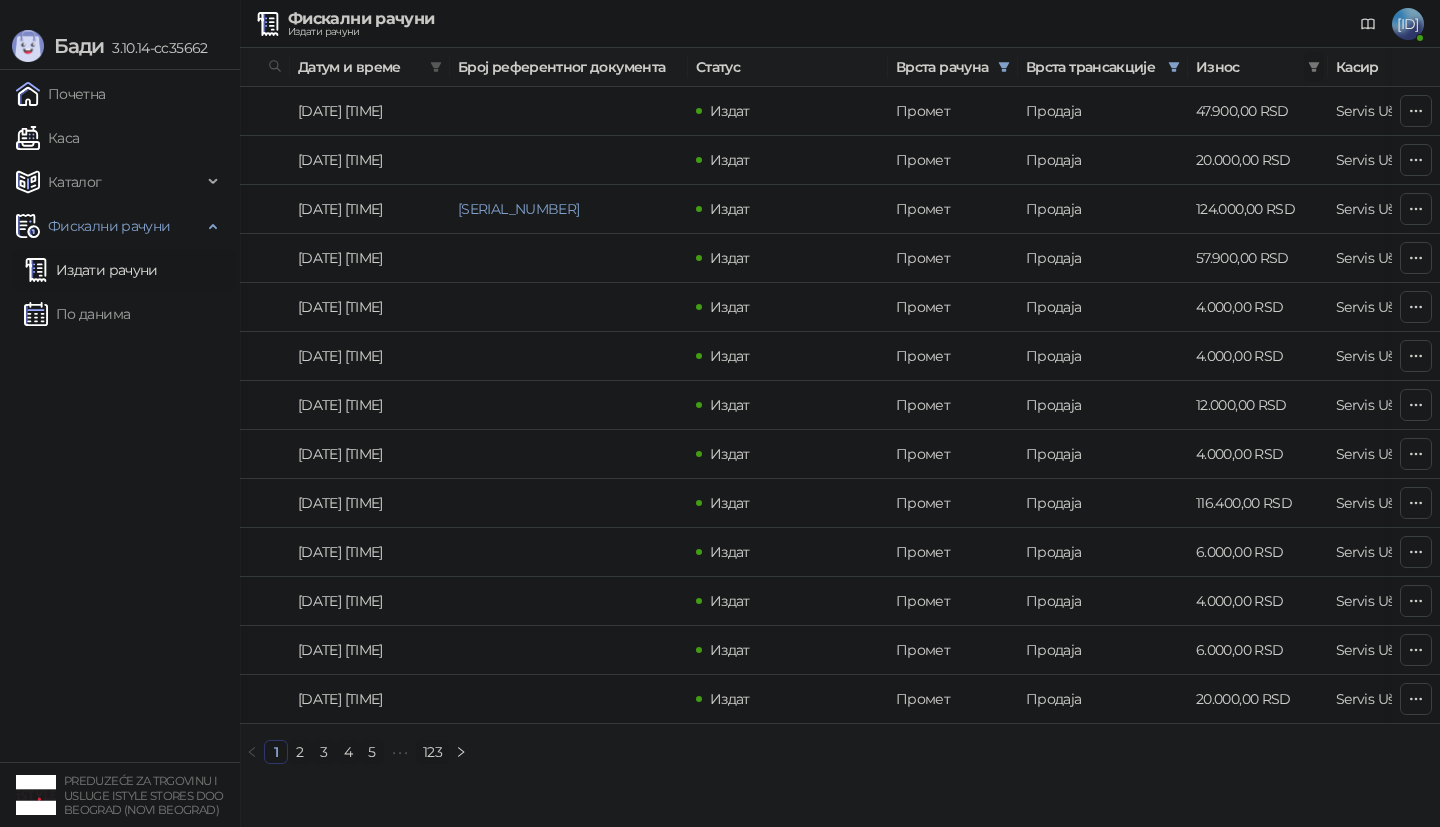click 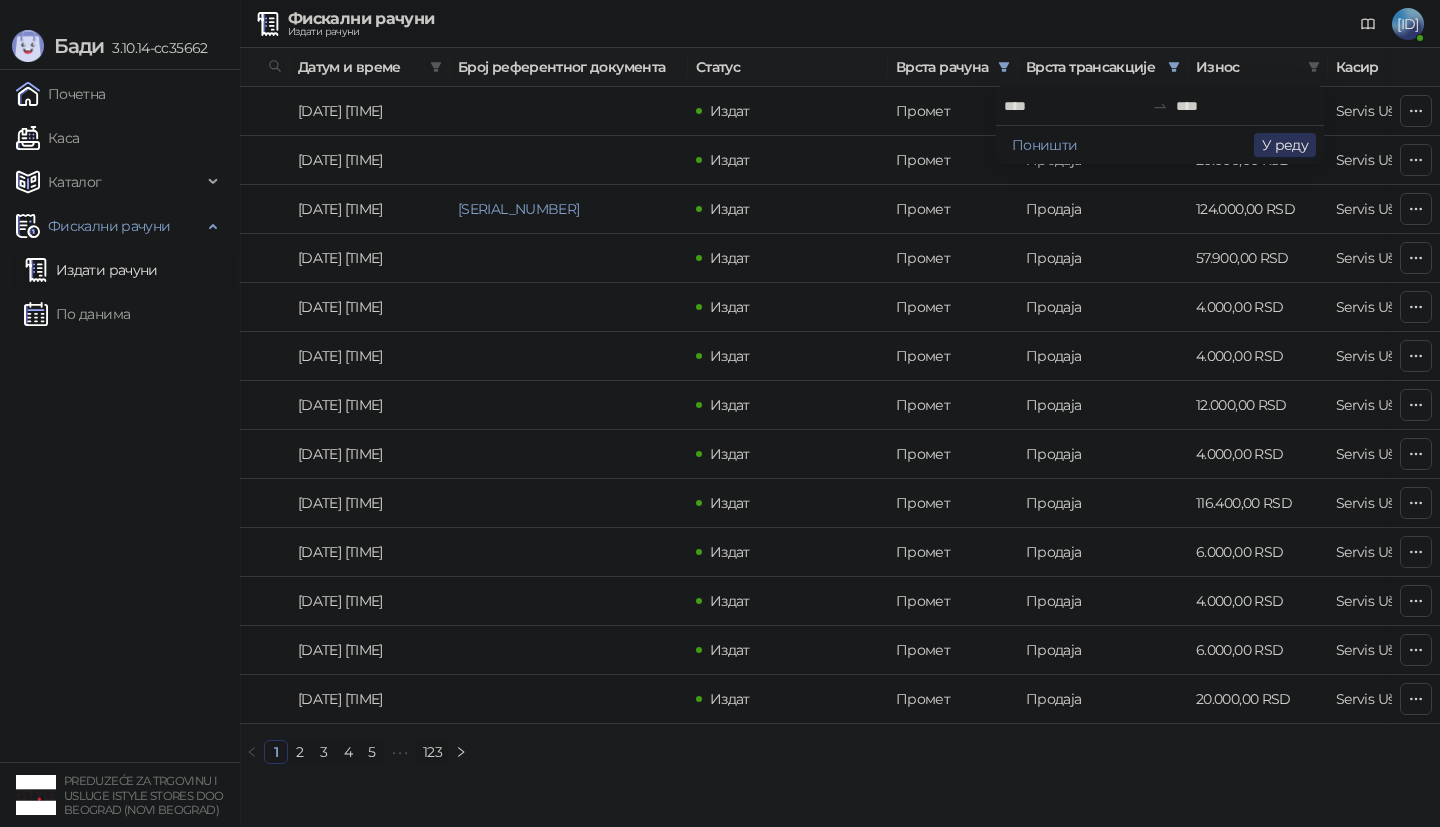 click on "У реду" at bounding box center [1285, 145] 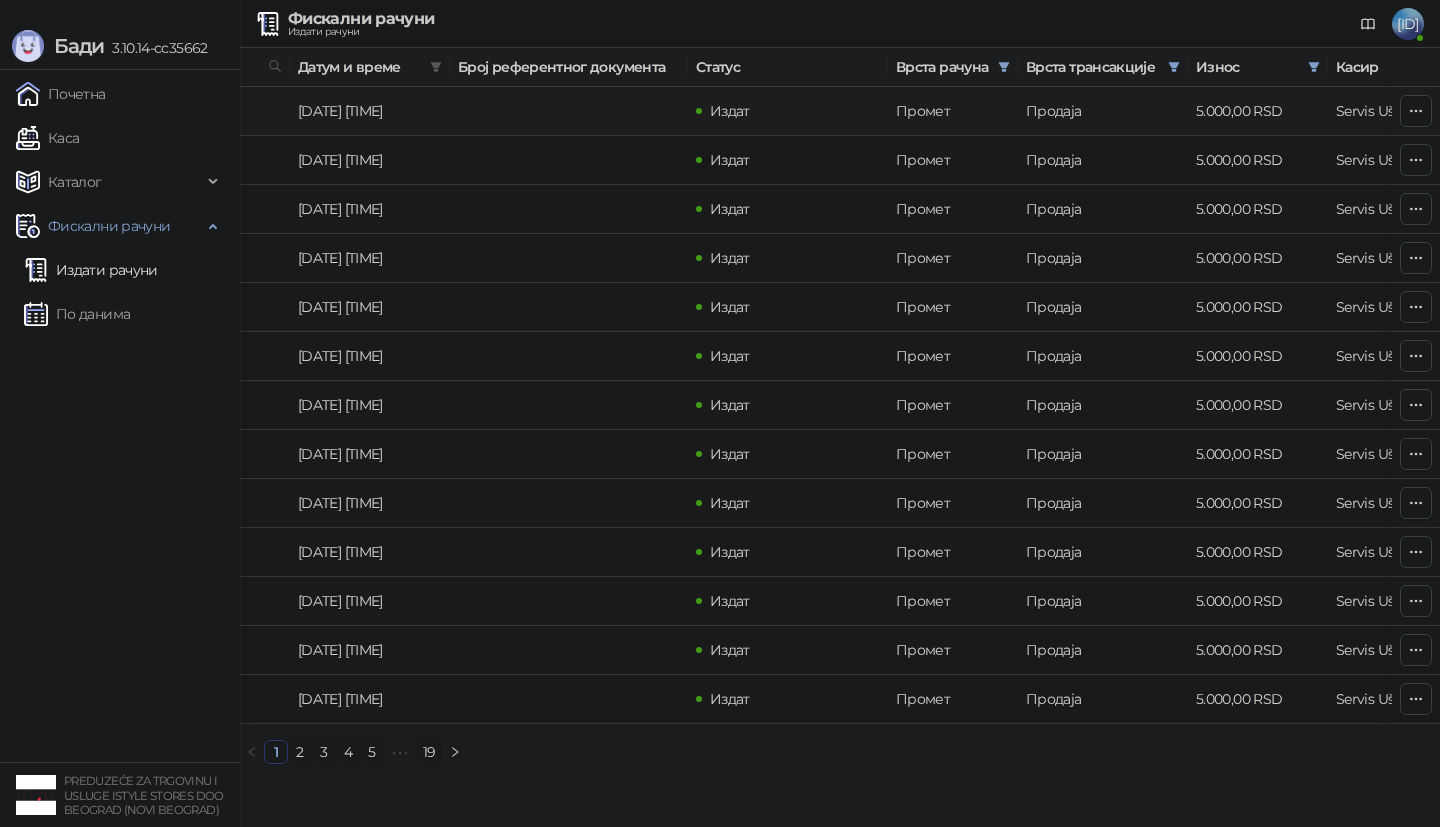 scroll, scrollTop: 0, scrollLeft: 0, axis: both 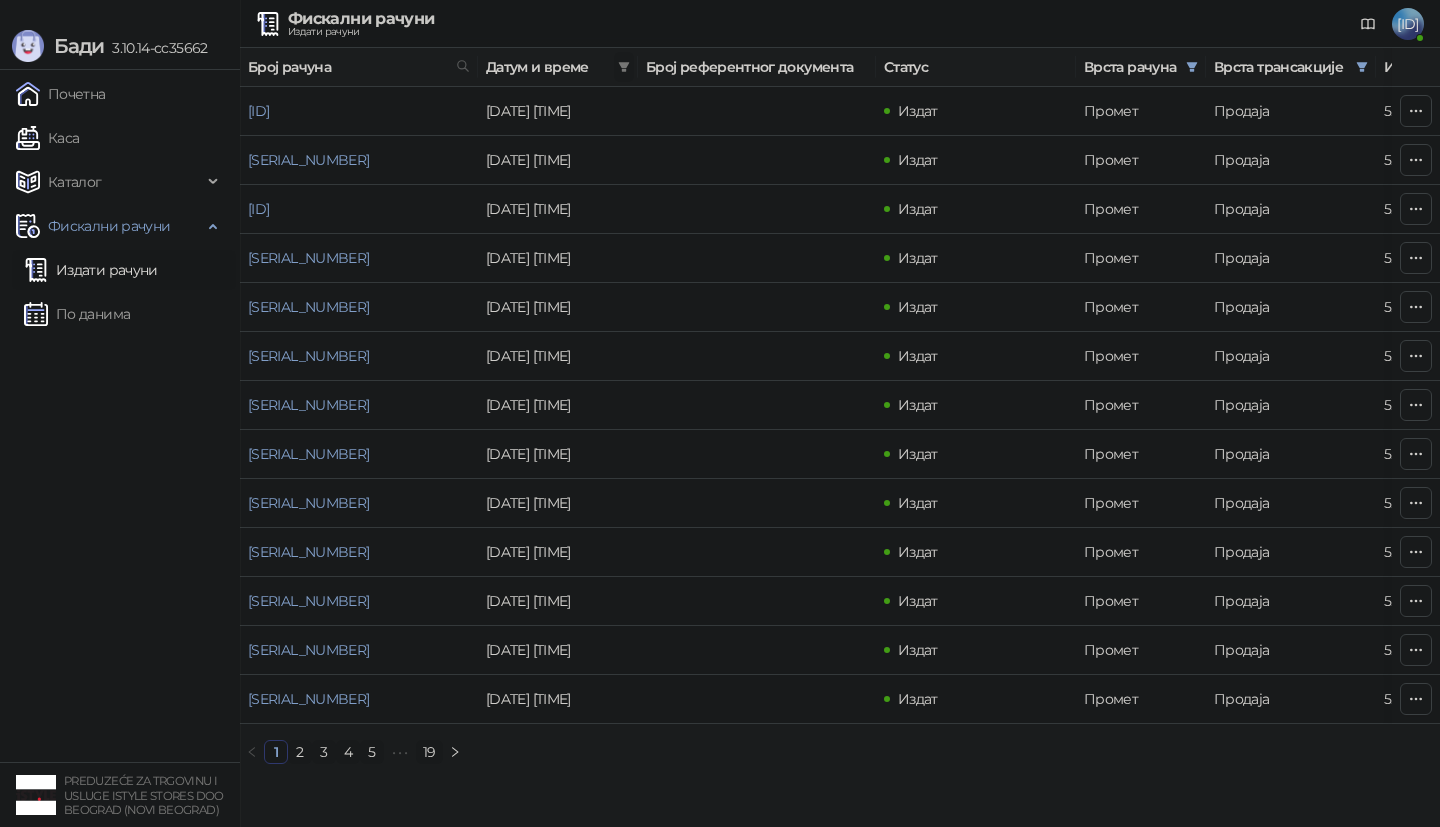 click at bounding box center (624, 67) 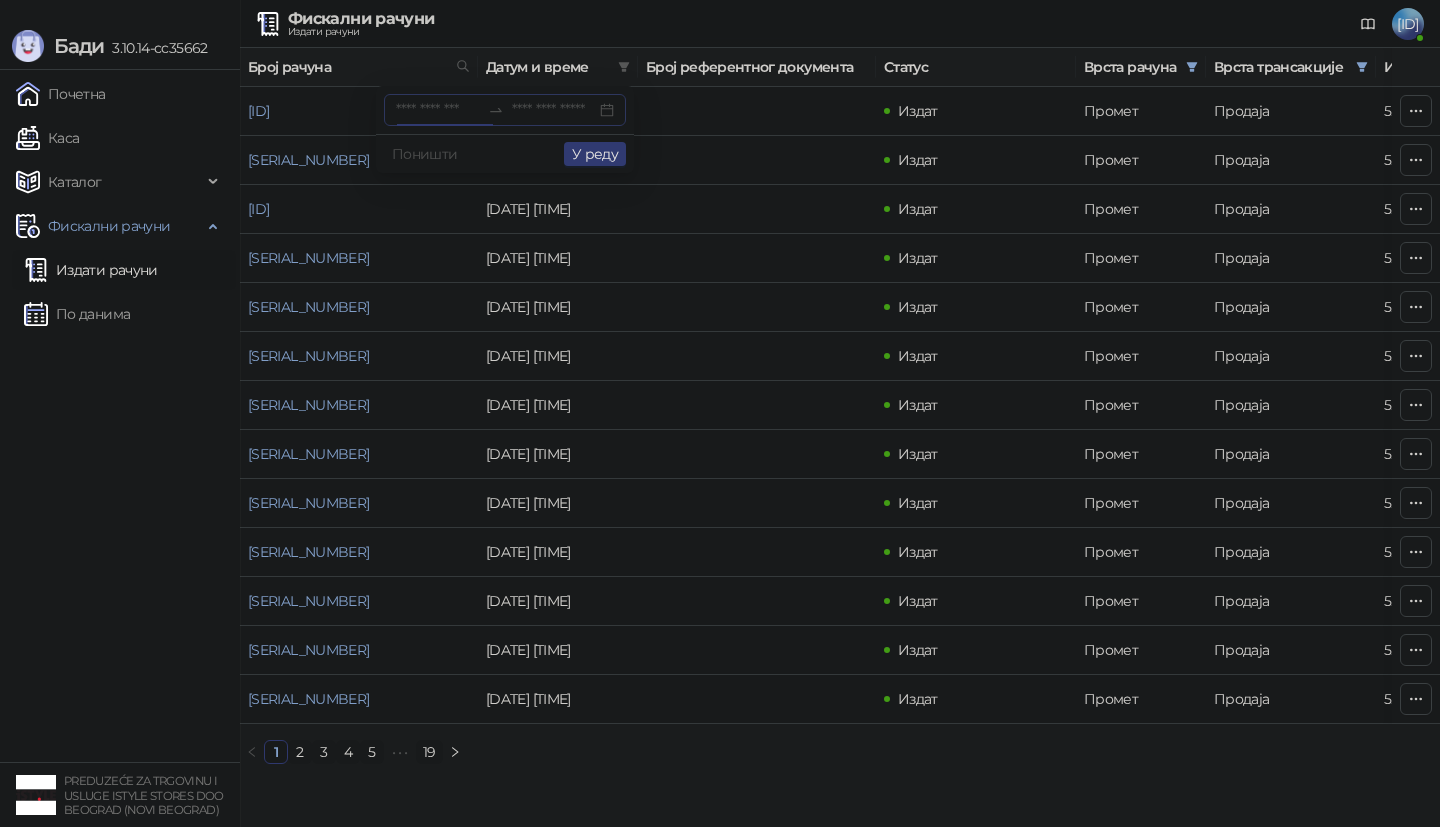 click at bounding box center [438, 110] 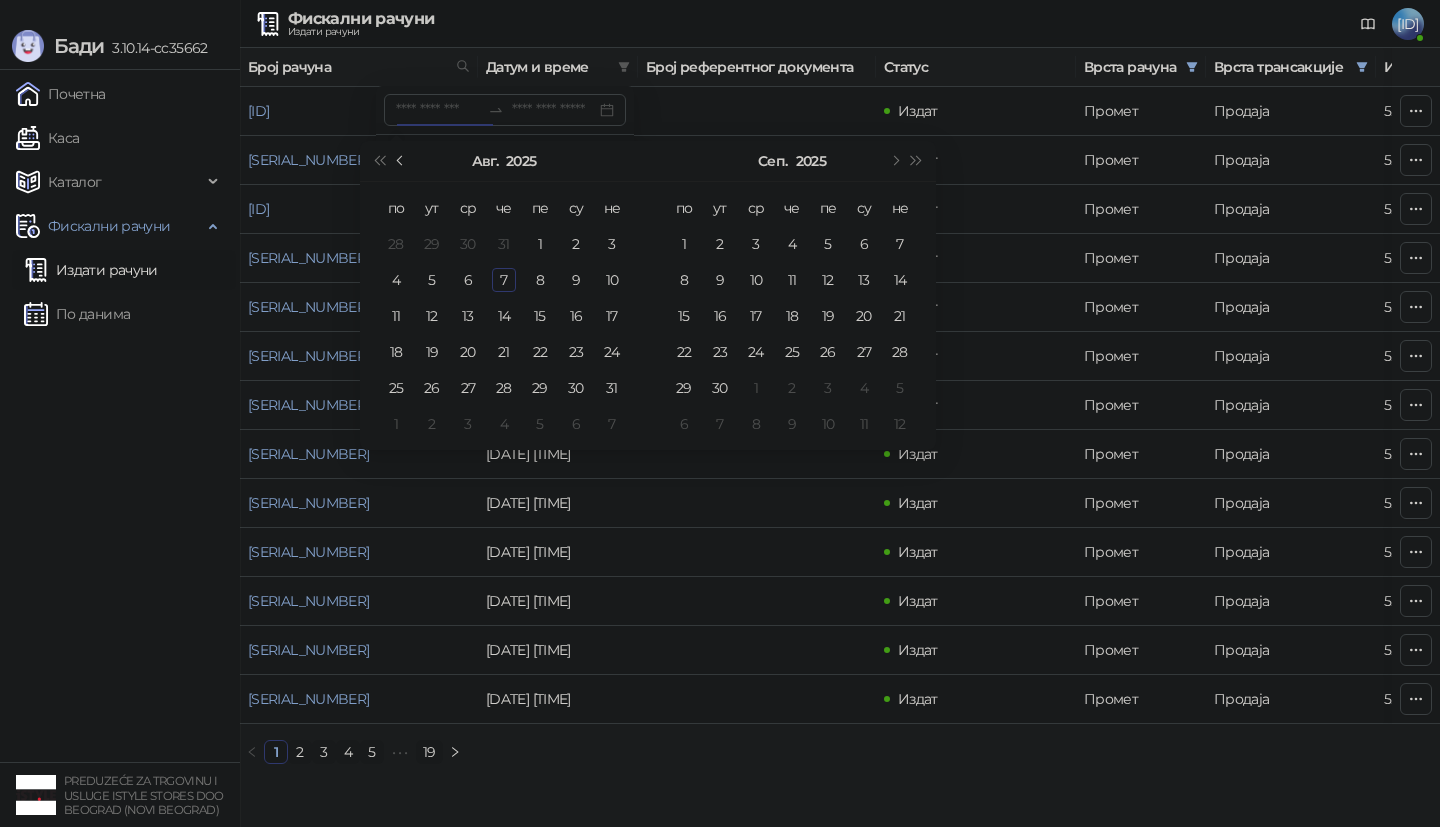 click at bounding box center (401, 161) 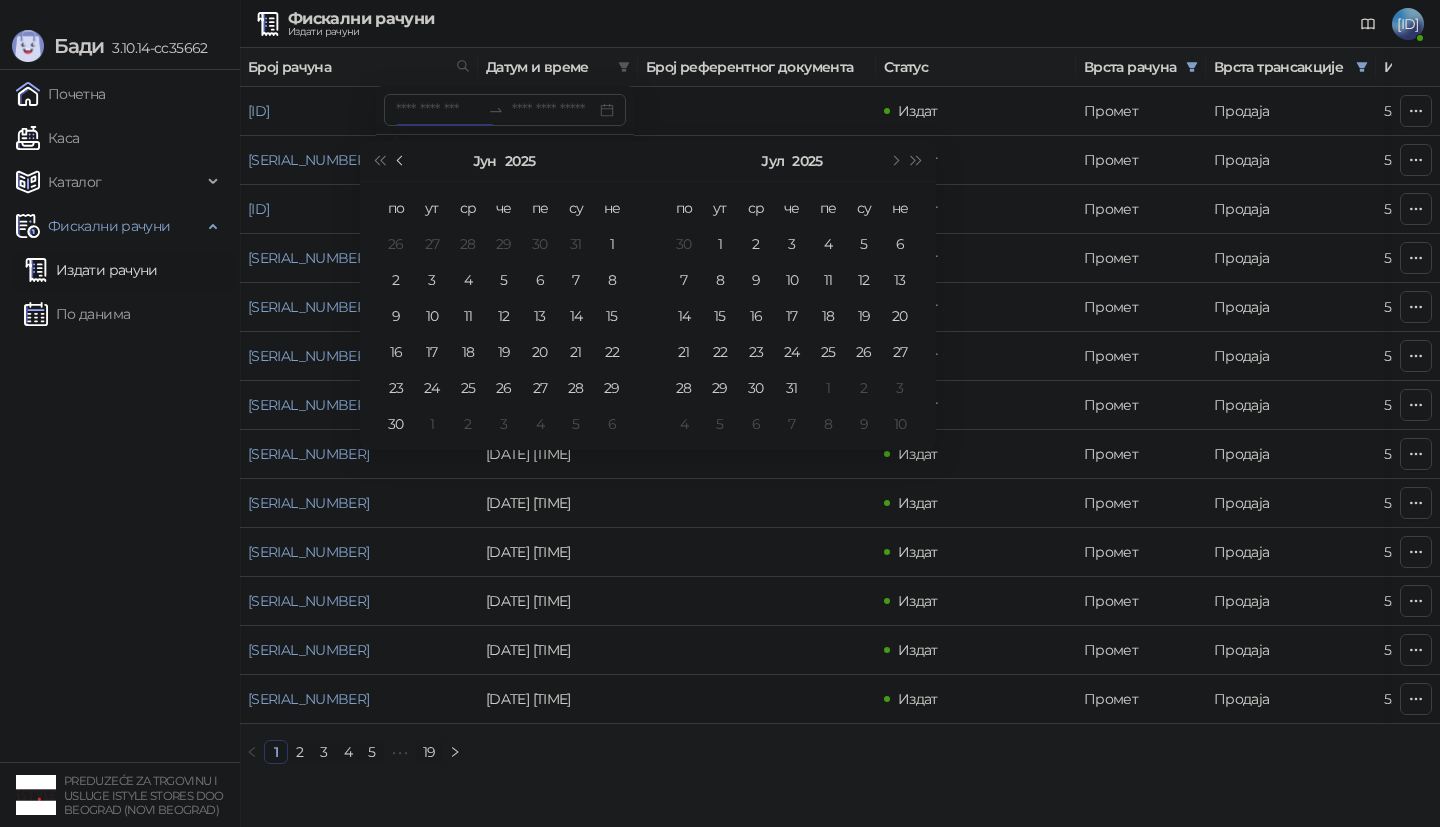 click at bounding box center (401, 161) 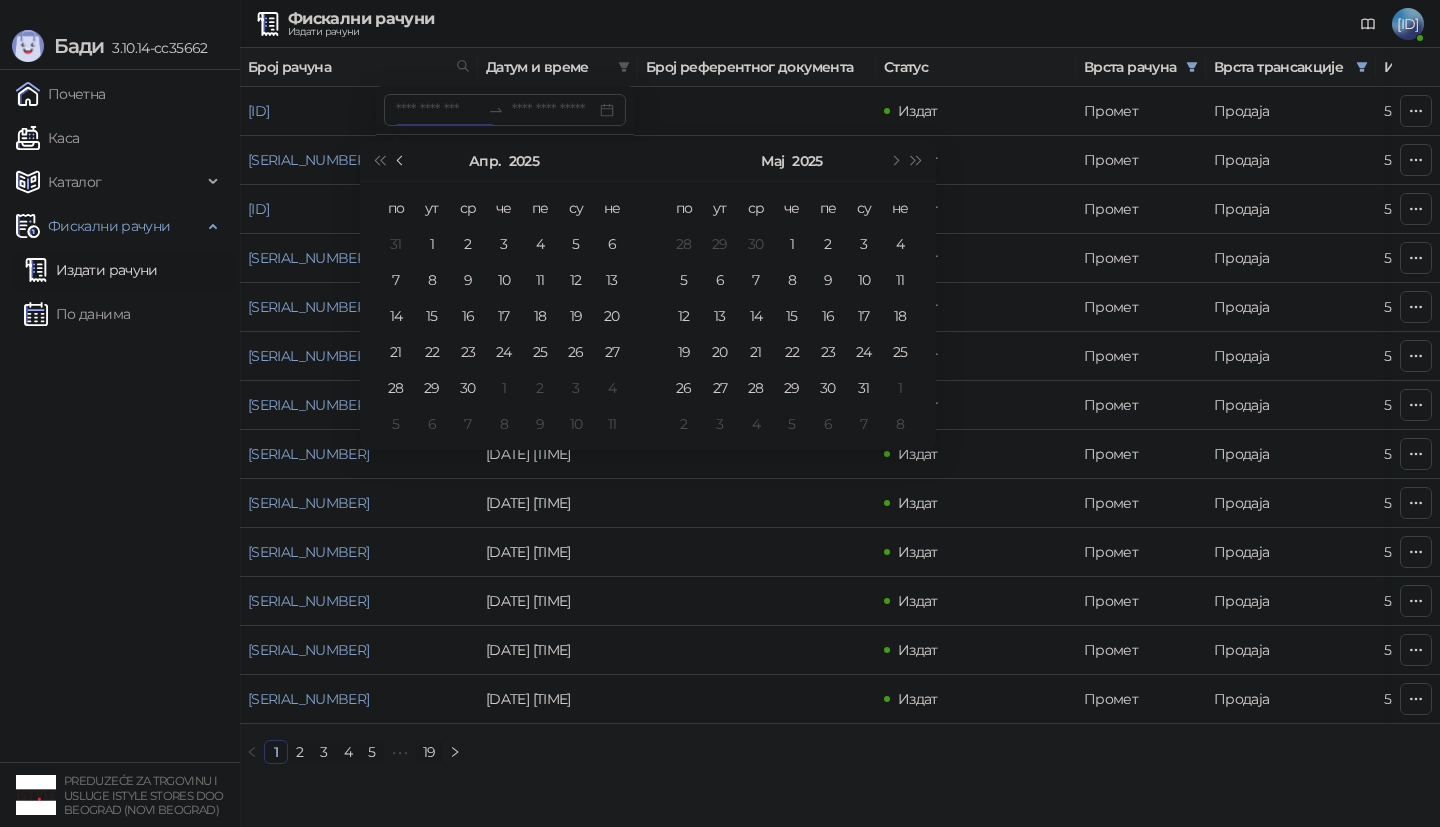 click at bounding box center (401, 161) 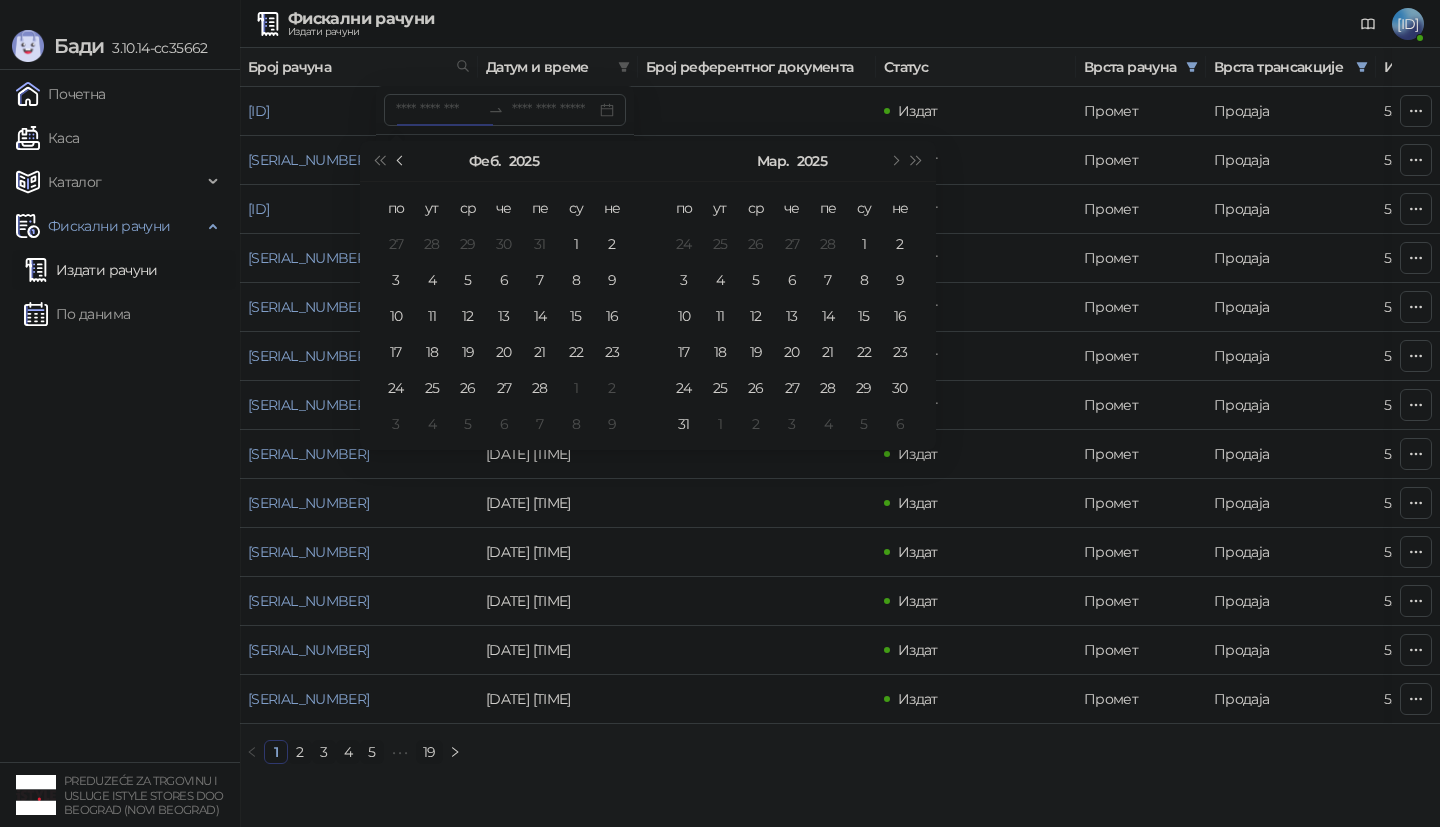 click at bounding box center [401, 161] 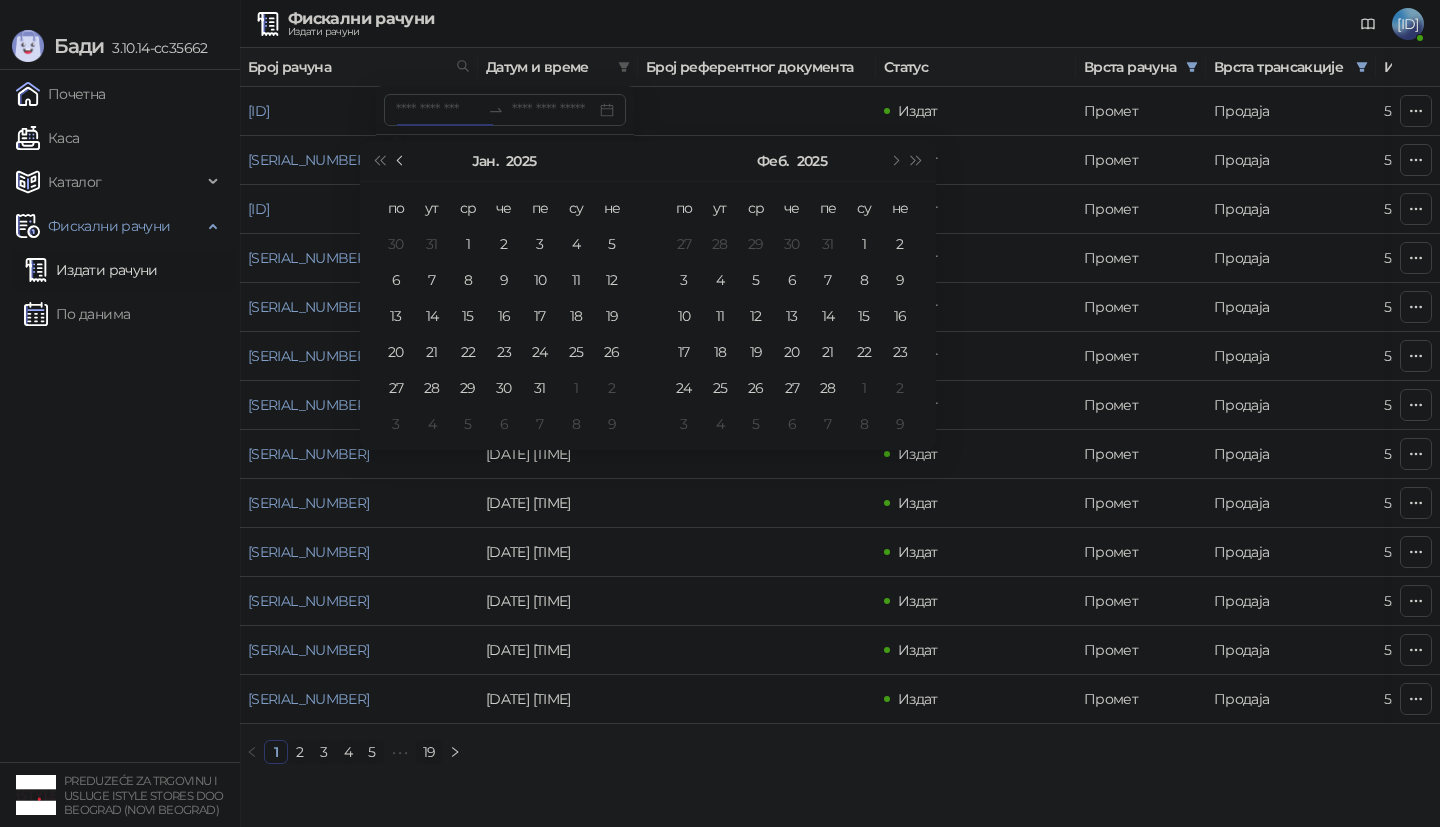 click at bounding box center (401, 161) 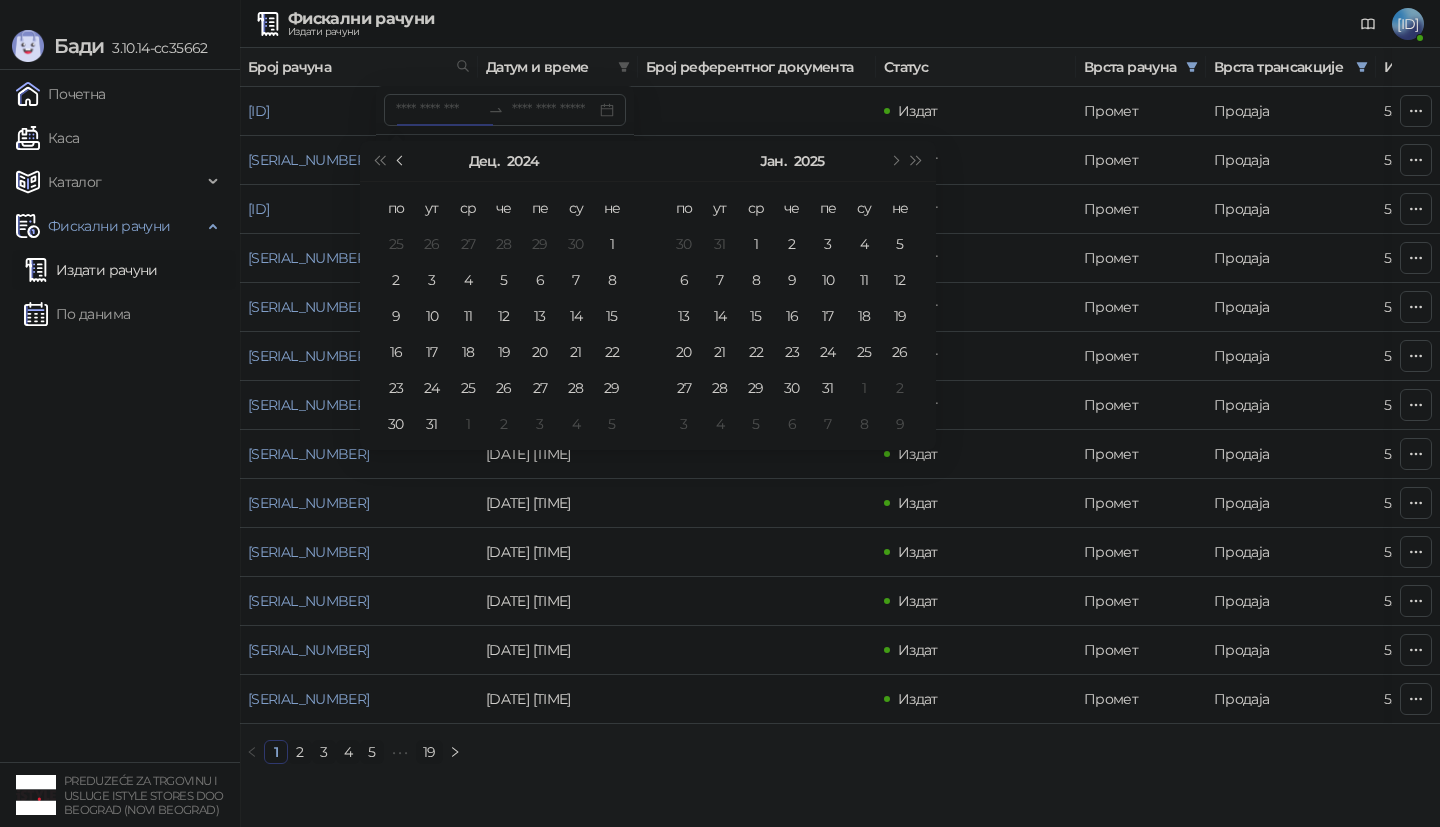 click at bounding box center [401, 161] 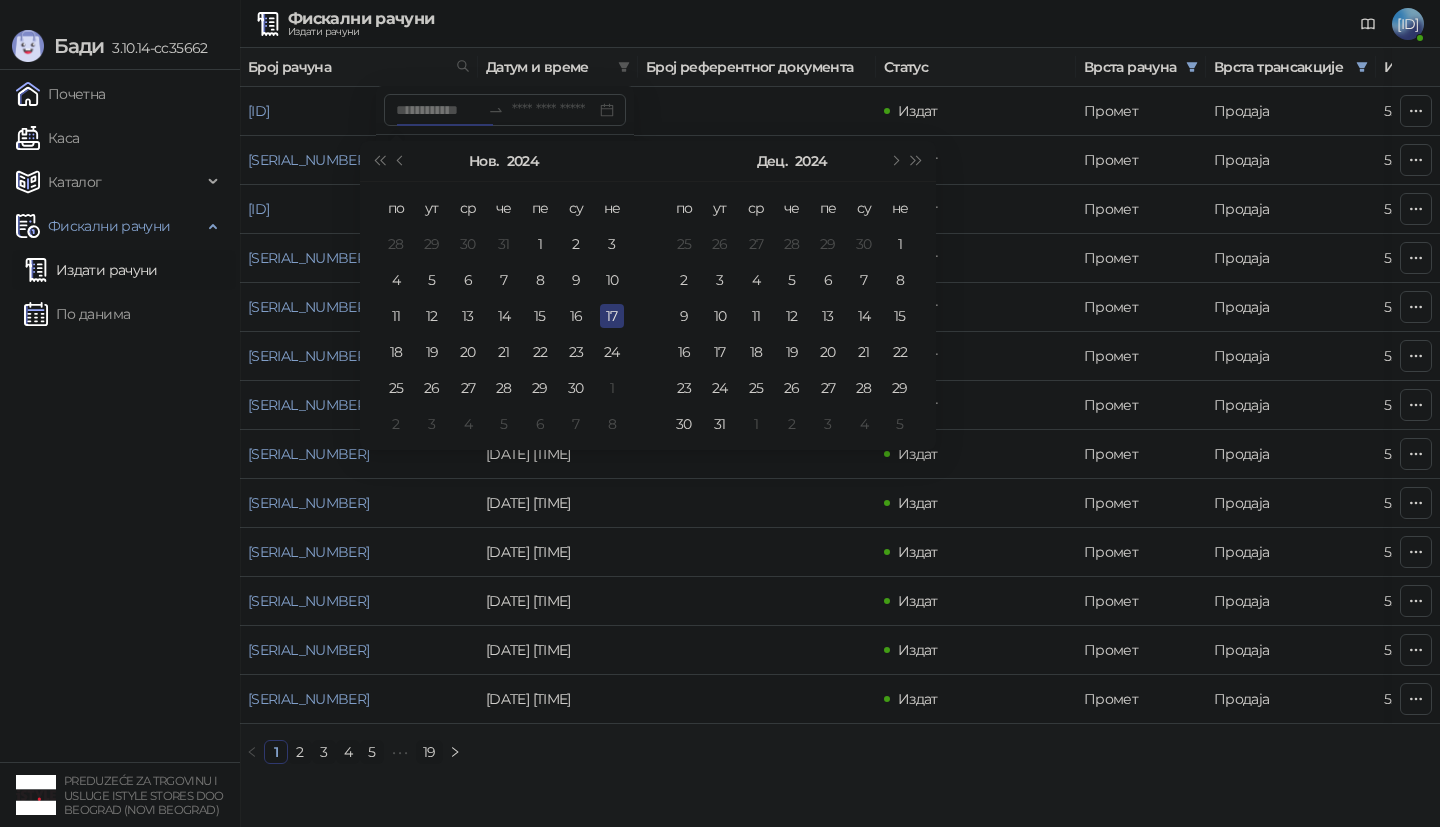 type on "**********" 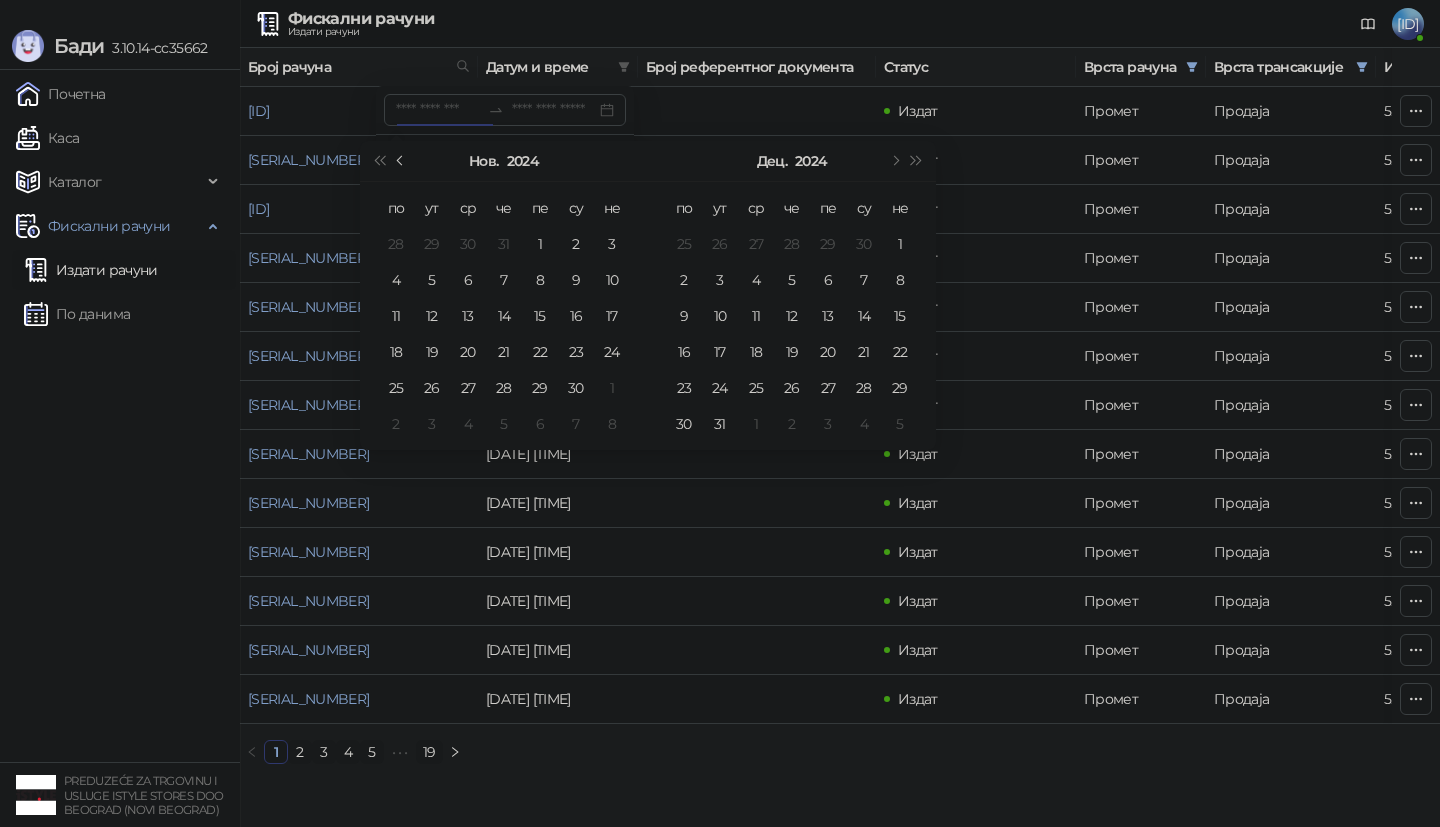 click at bounding box center [401, 161] 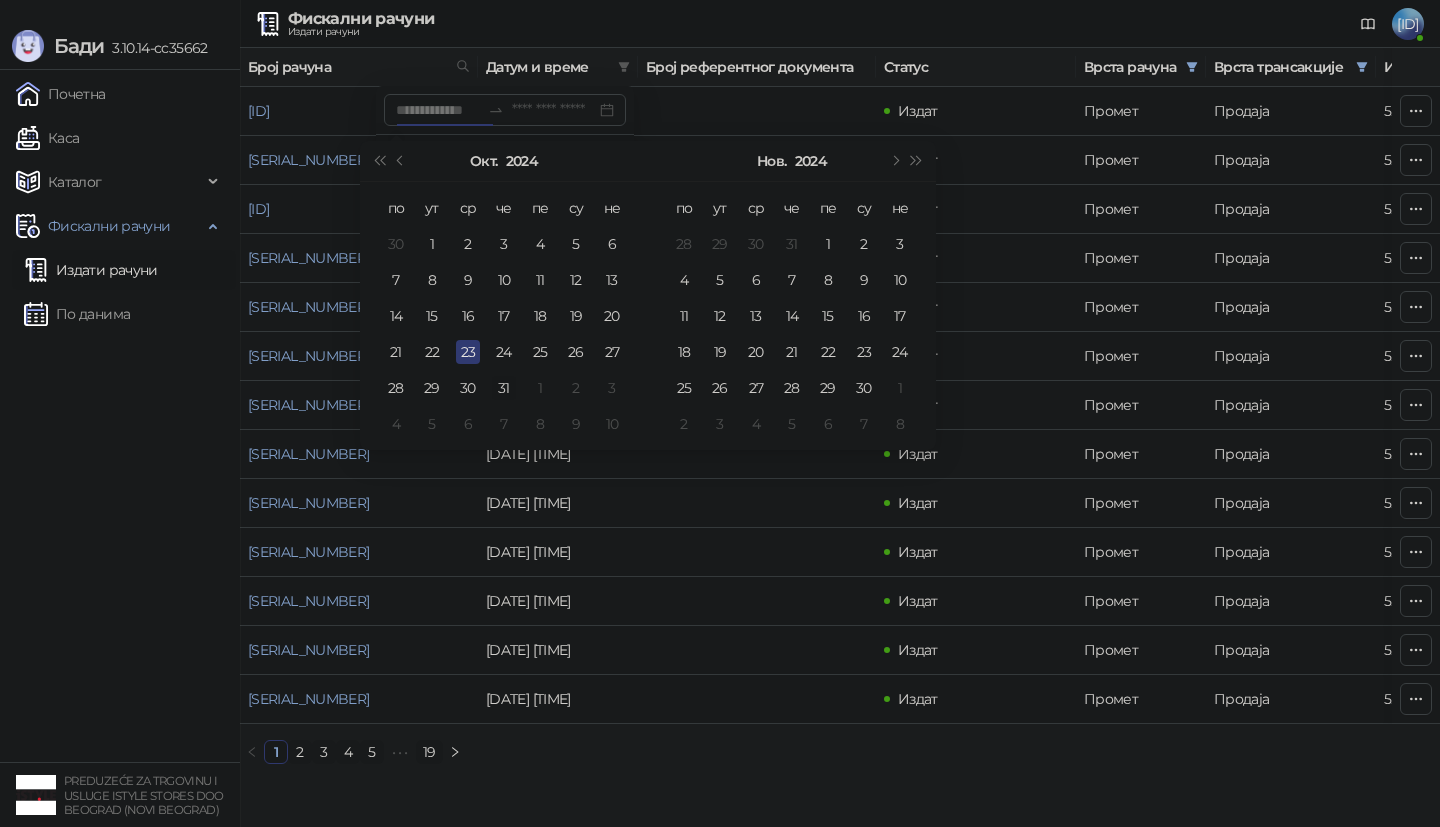type on "**********" 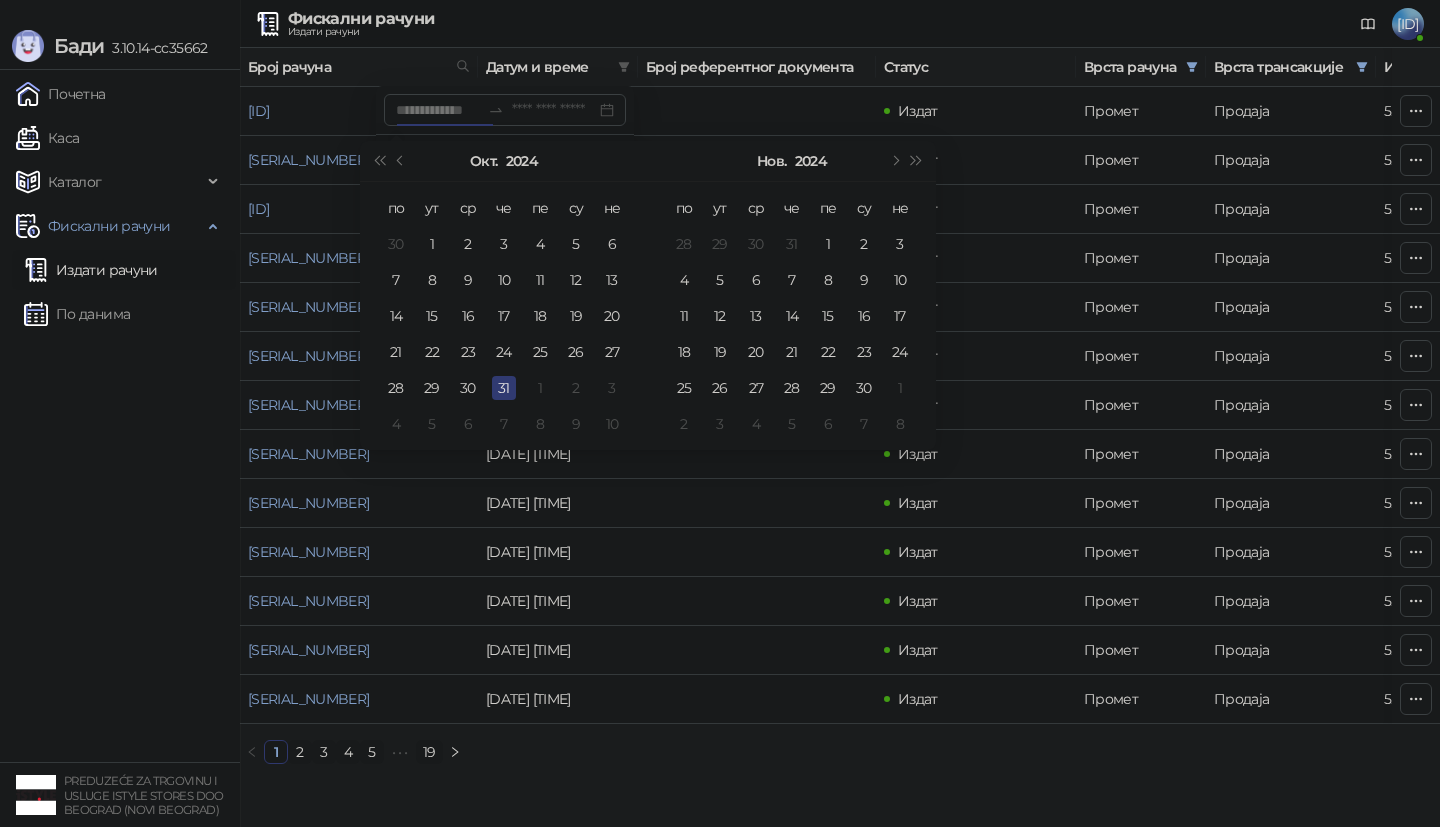 click on "31" at bounding box center [504, 388] 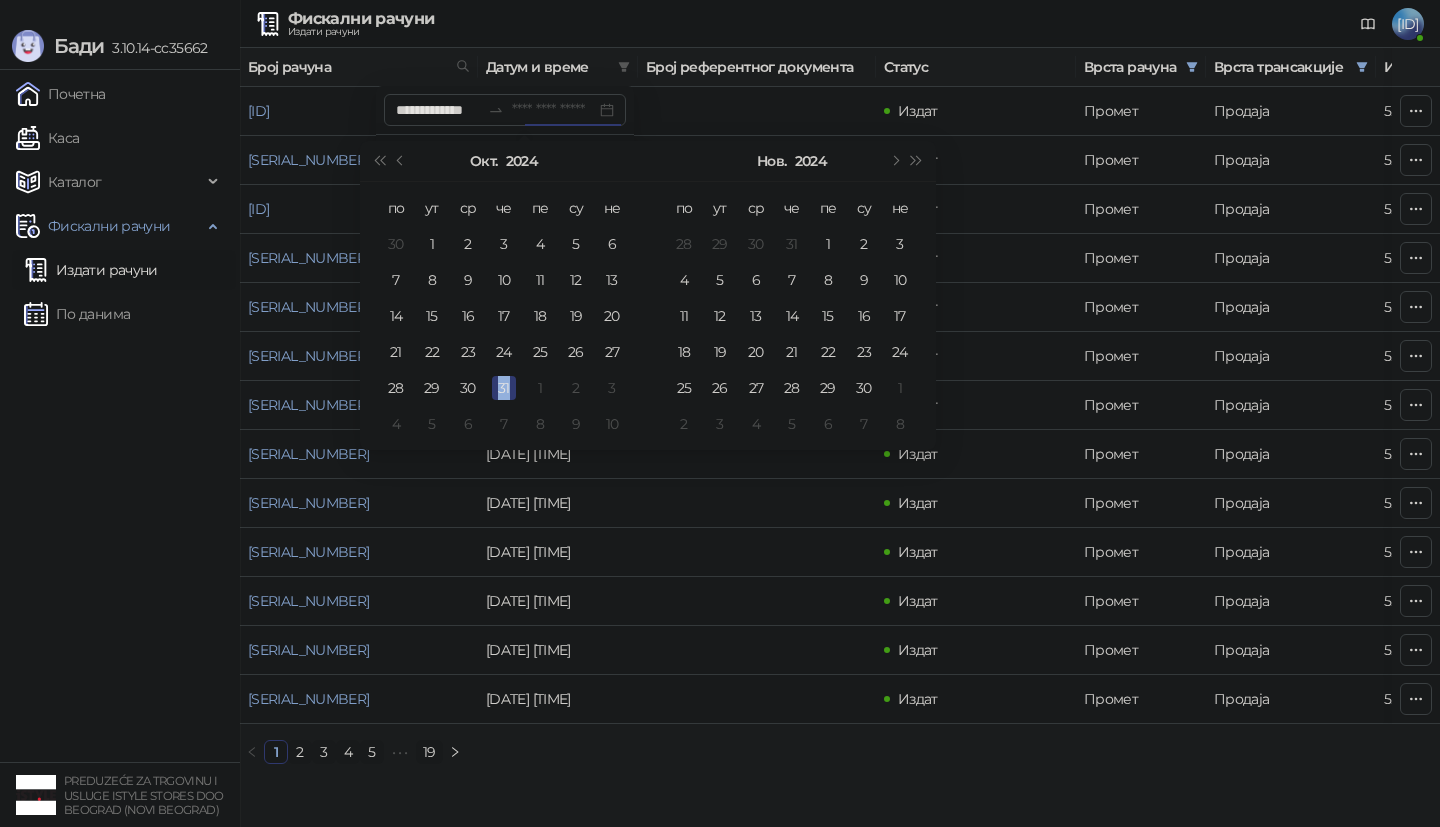 click on "31" at bounding box center [504, 388] 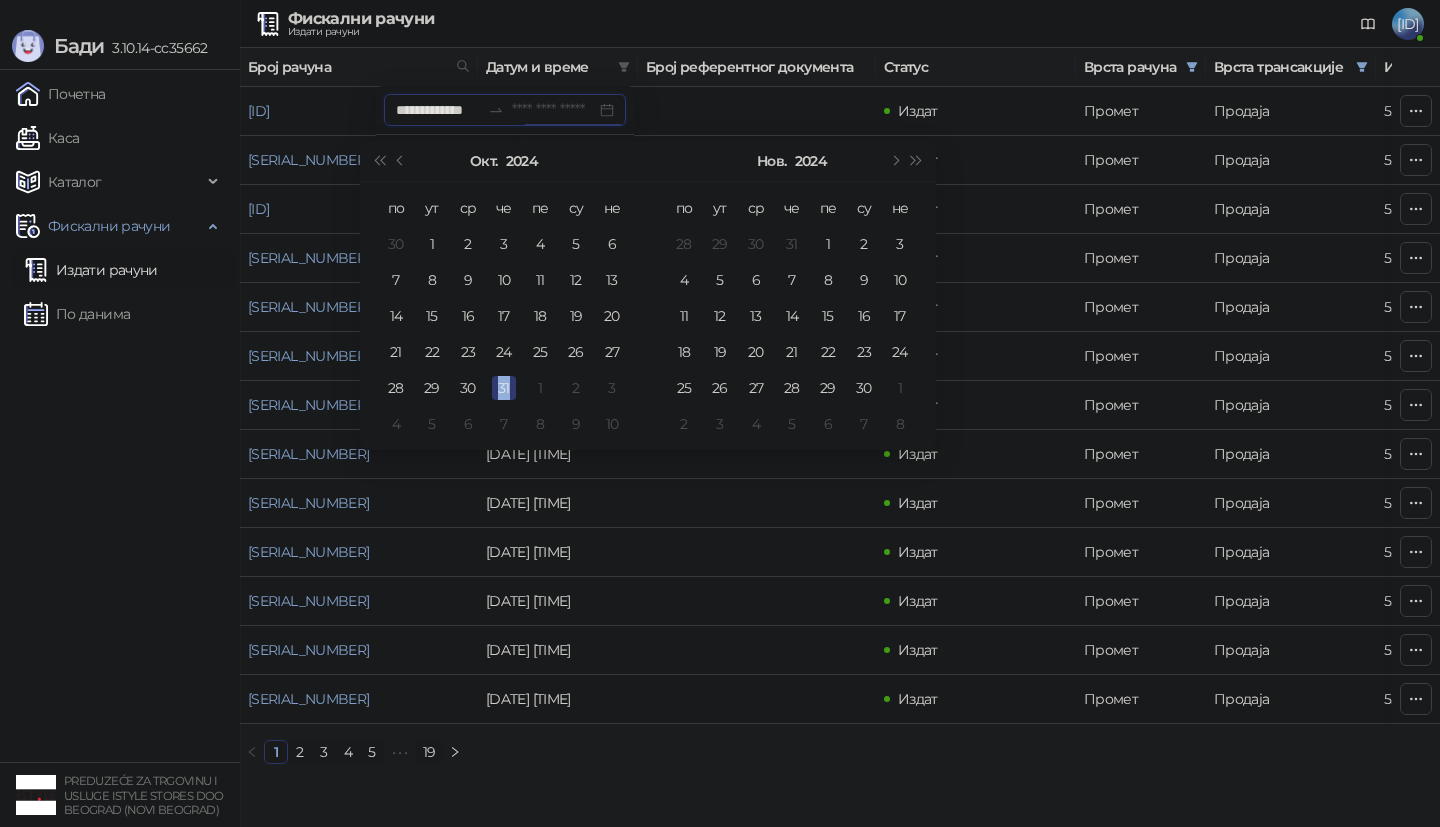 type on "**********" 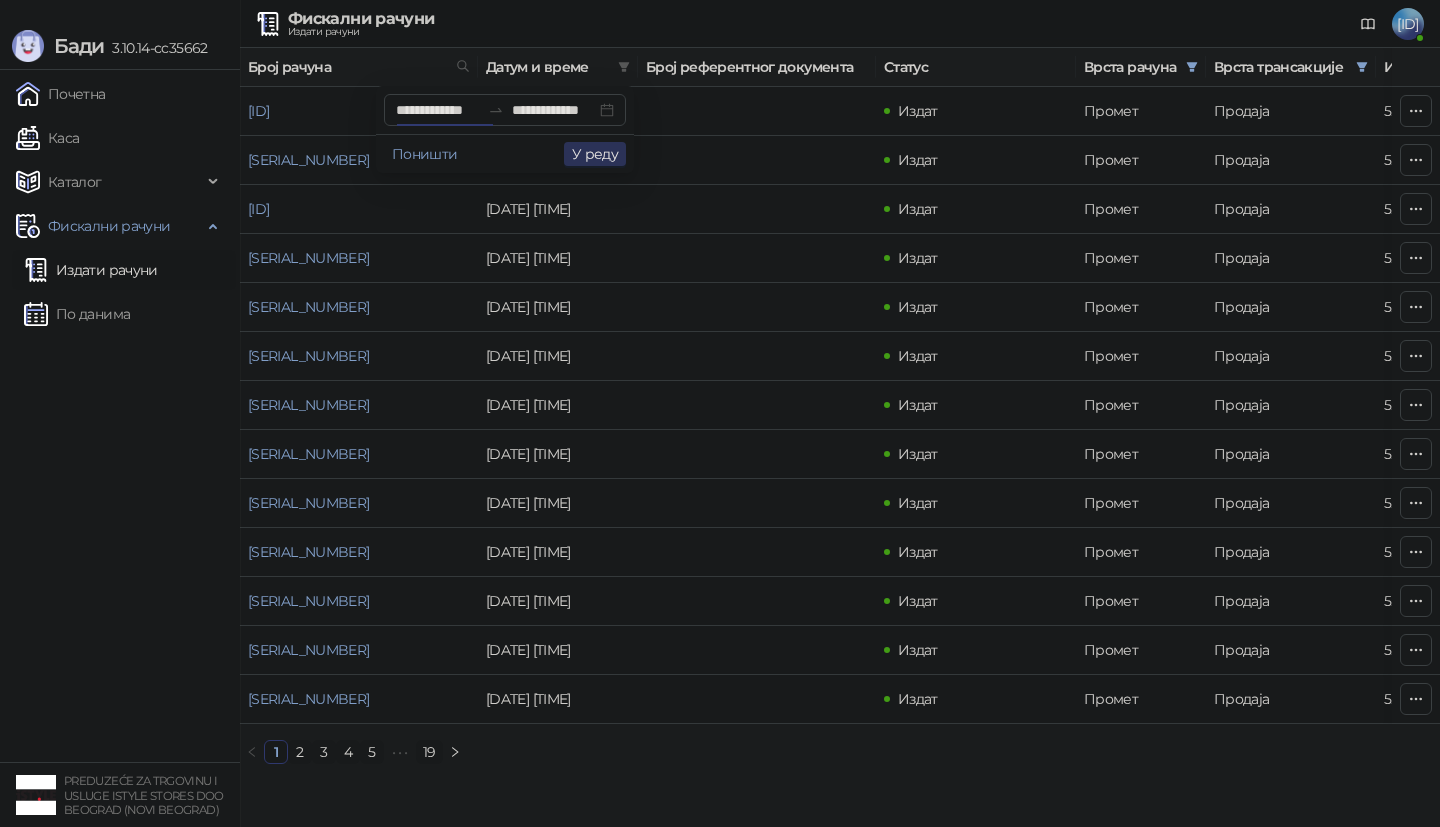 click on "У реду" at bounding box center (595, 154) 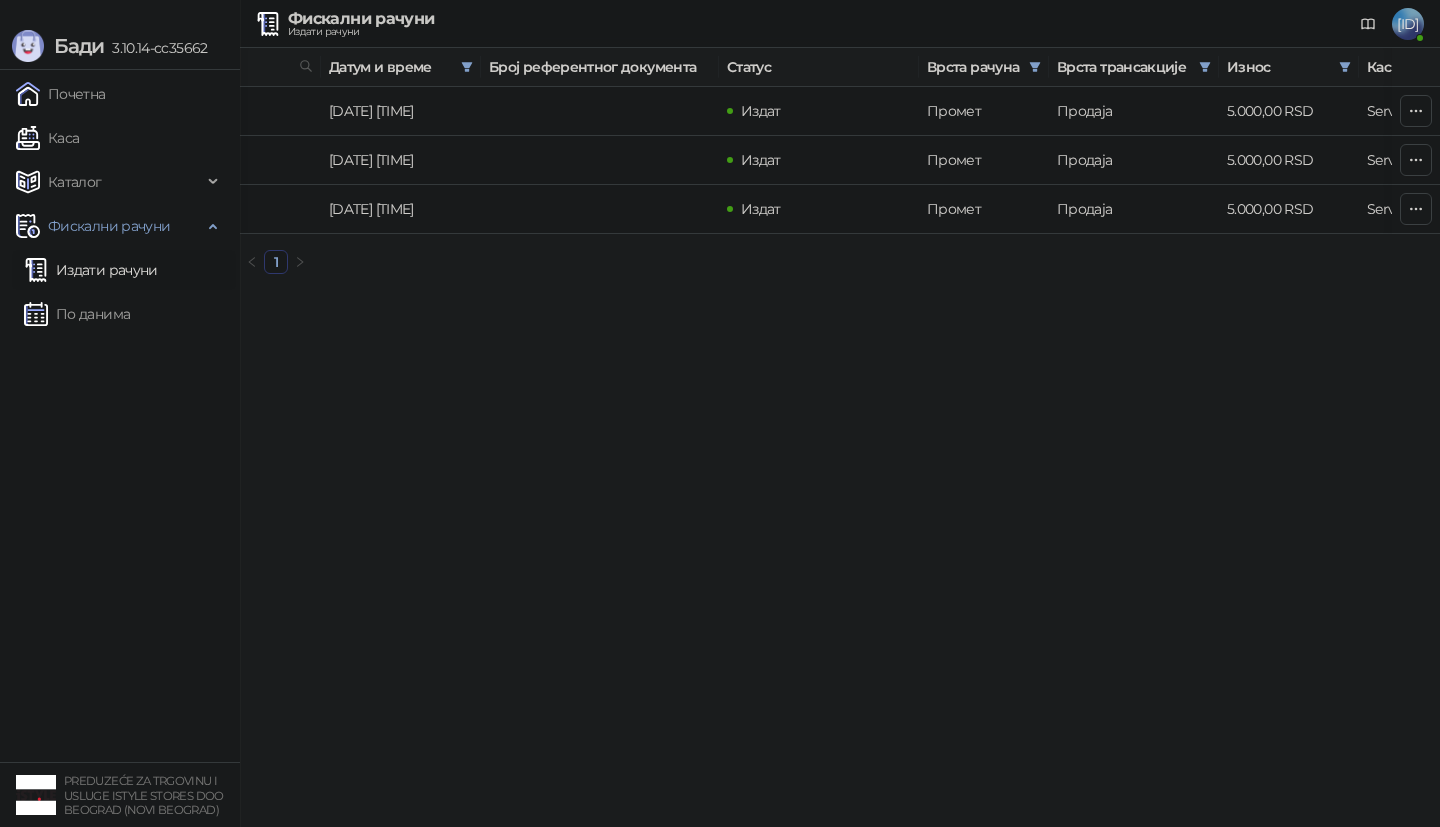 scroll, scrollTop: 0, scrollLeft: 0, axis: both 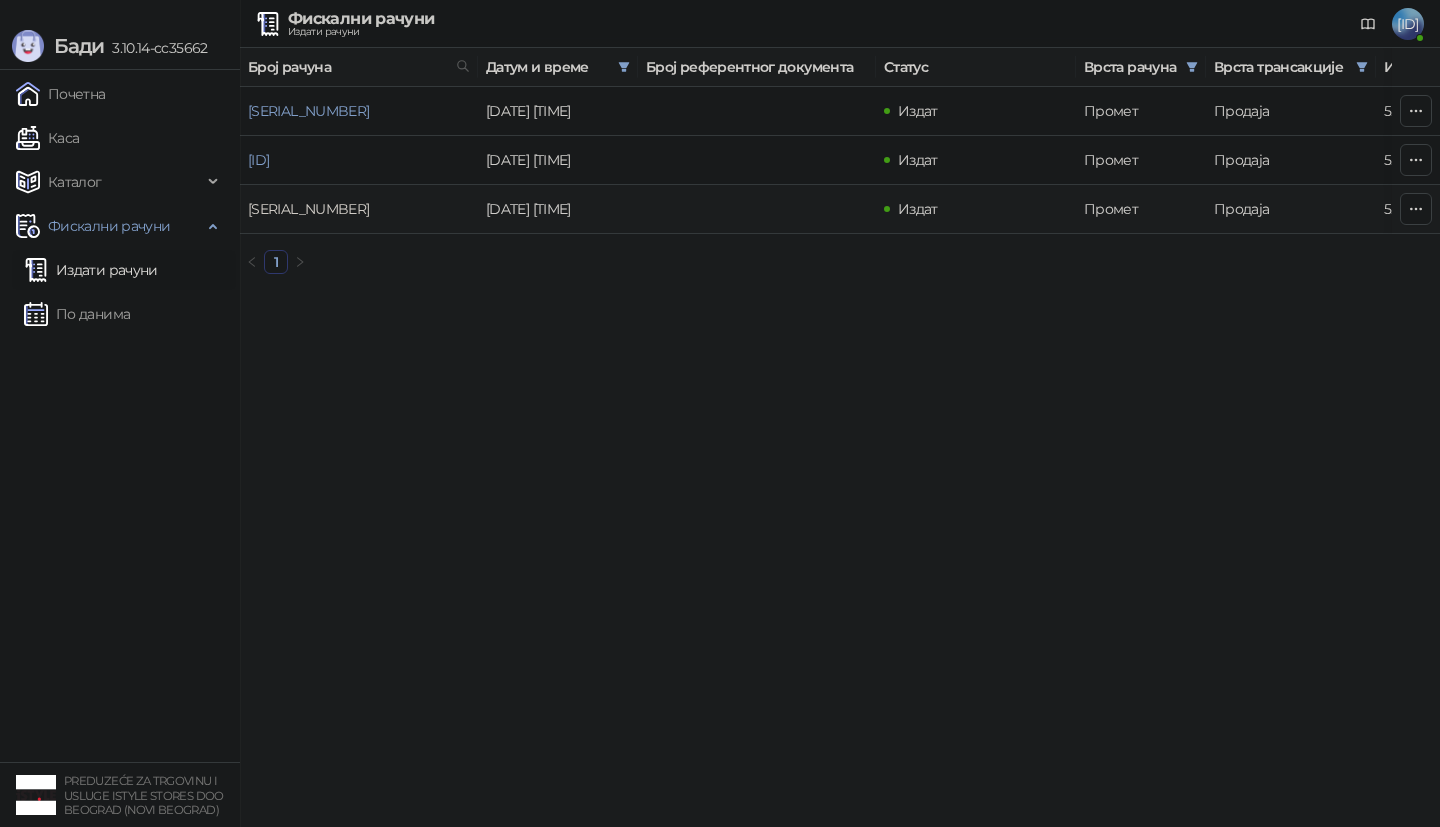 click on "UNE7SUG9-UNE7SUG9-1109" at bounding box center (308, 209) 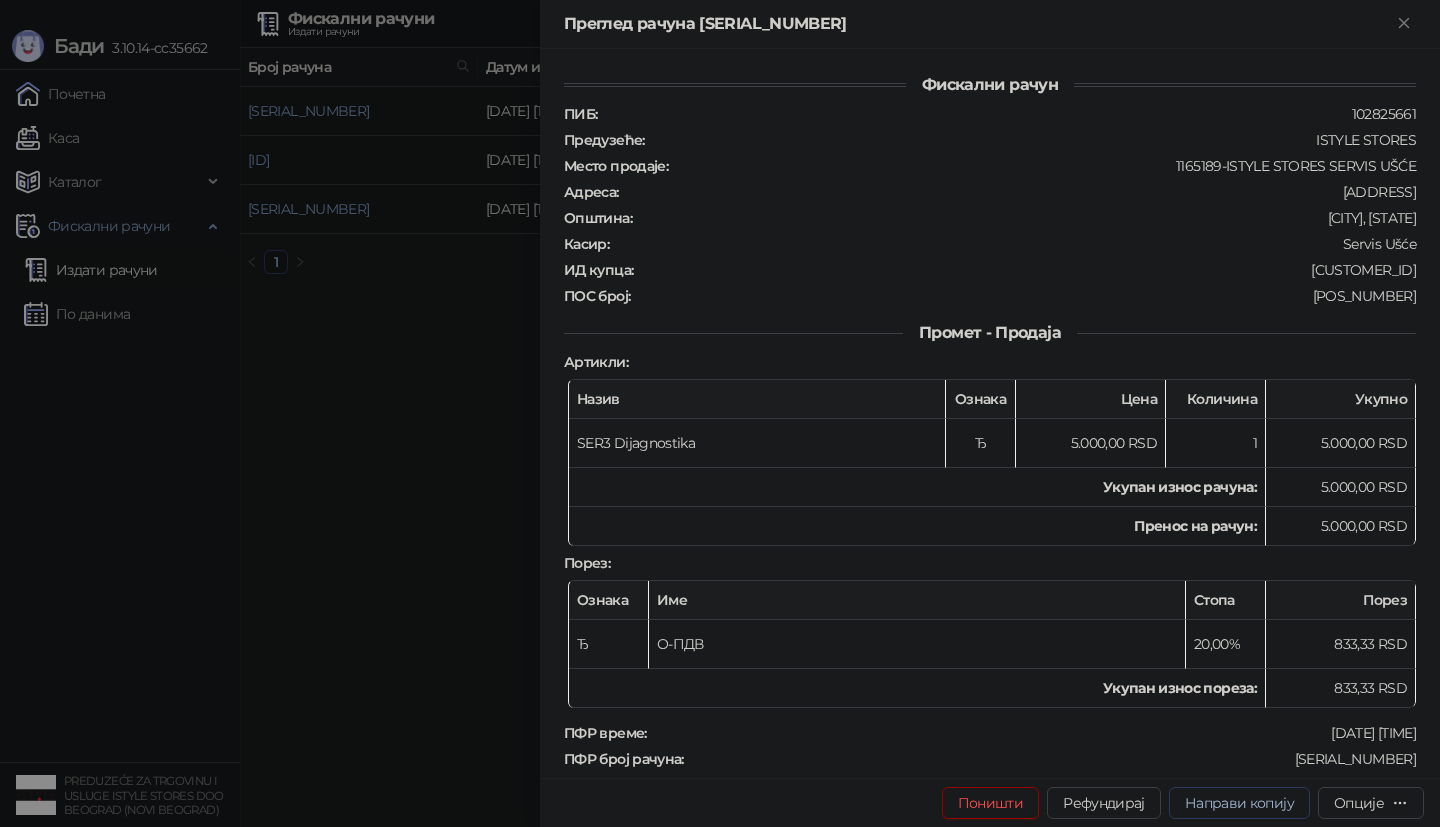 click on "Направи копију" at bounding box center (1239, 803) 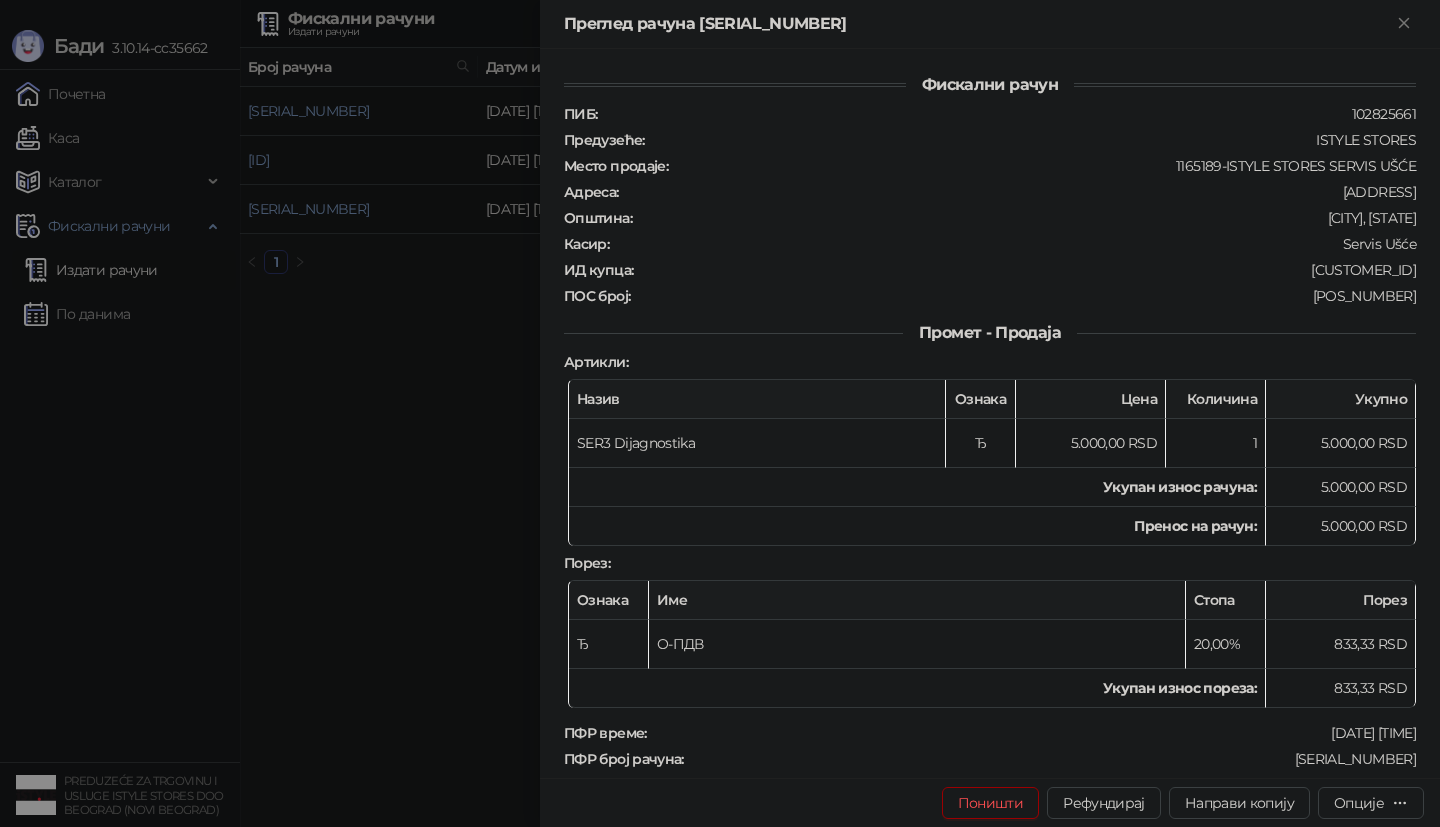 type on "**********" 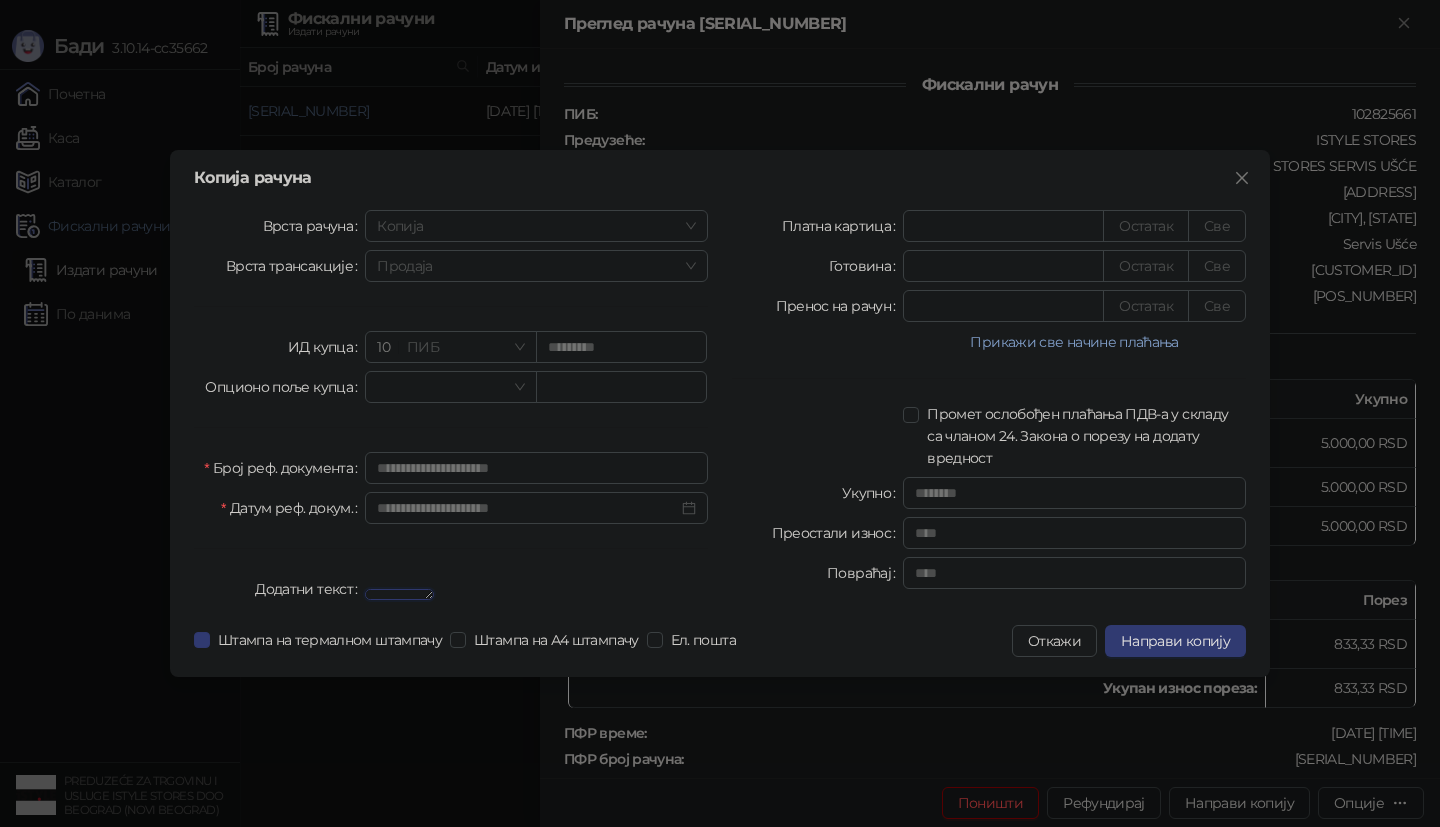 click on "**********" at bounding box center (399, 594) 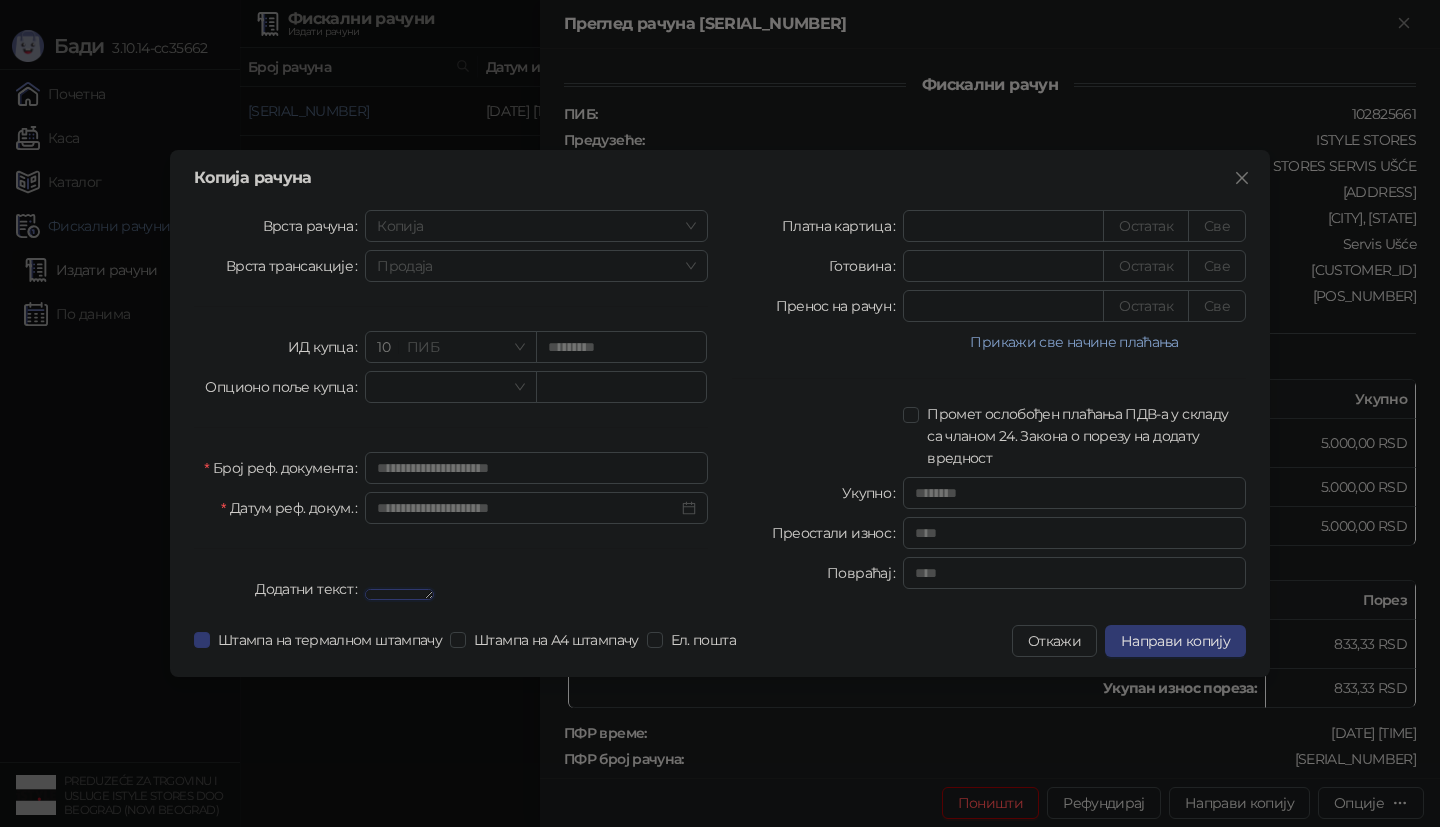 click on "**********" at bounding box center [399, 594] 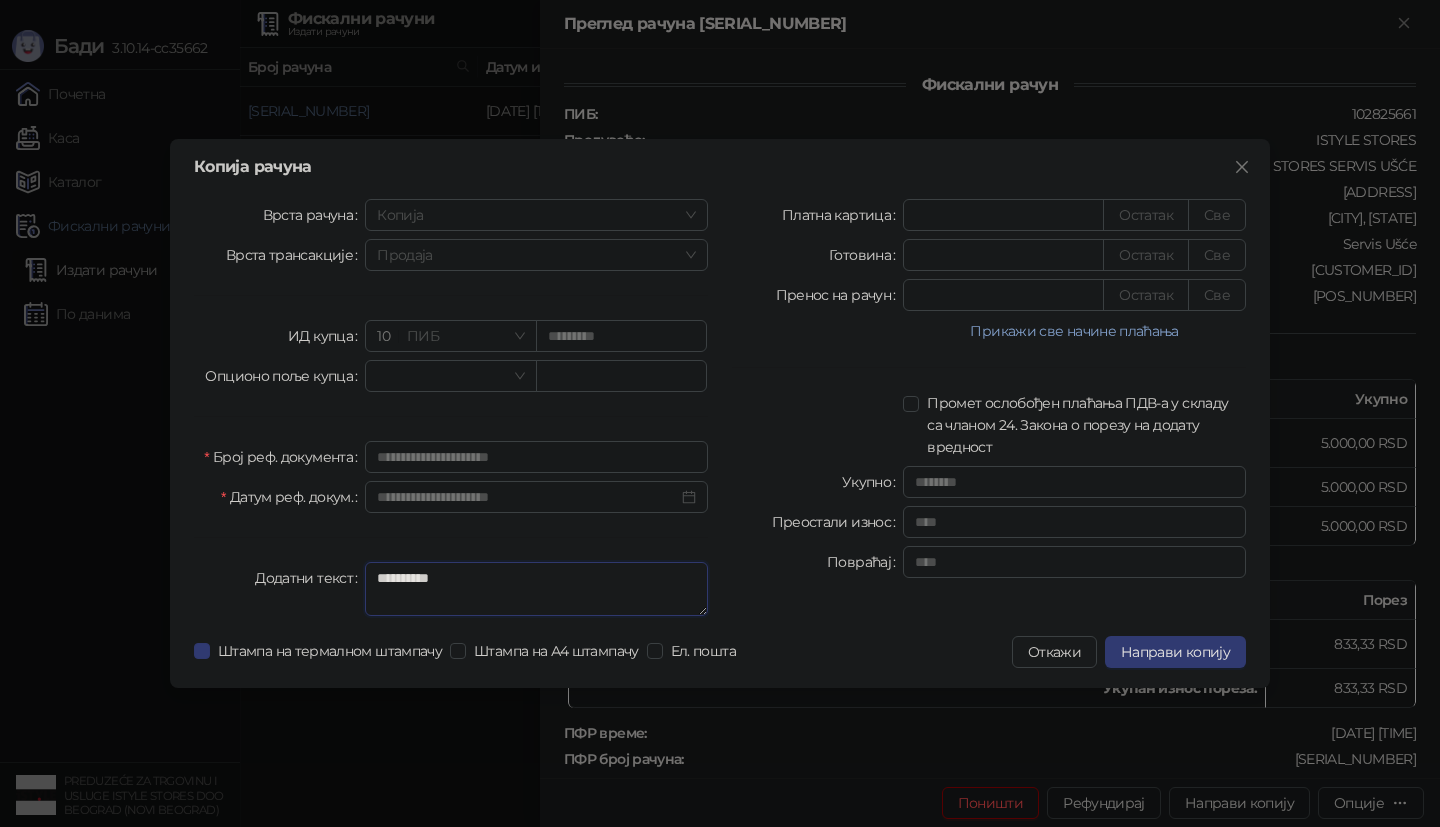 click on "**********" at bounding box center [536, 589] 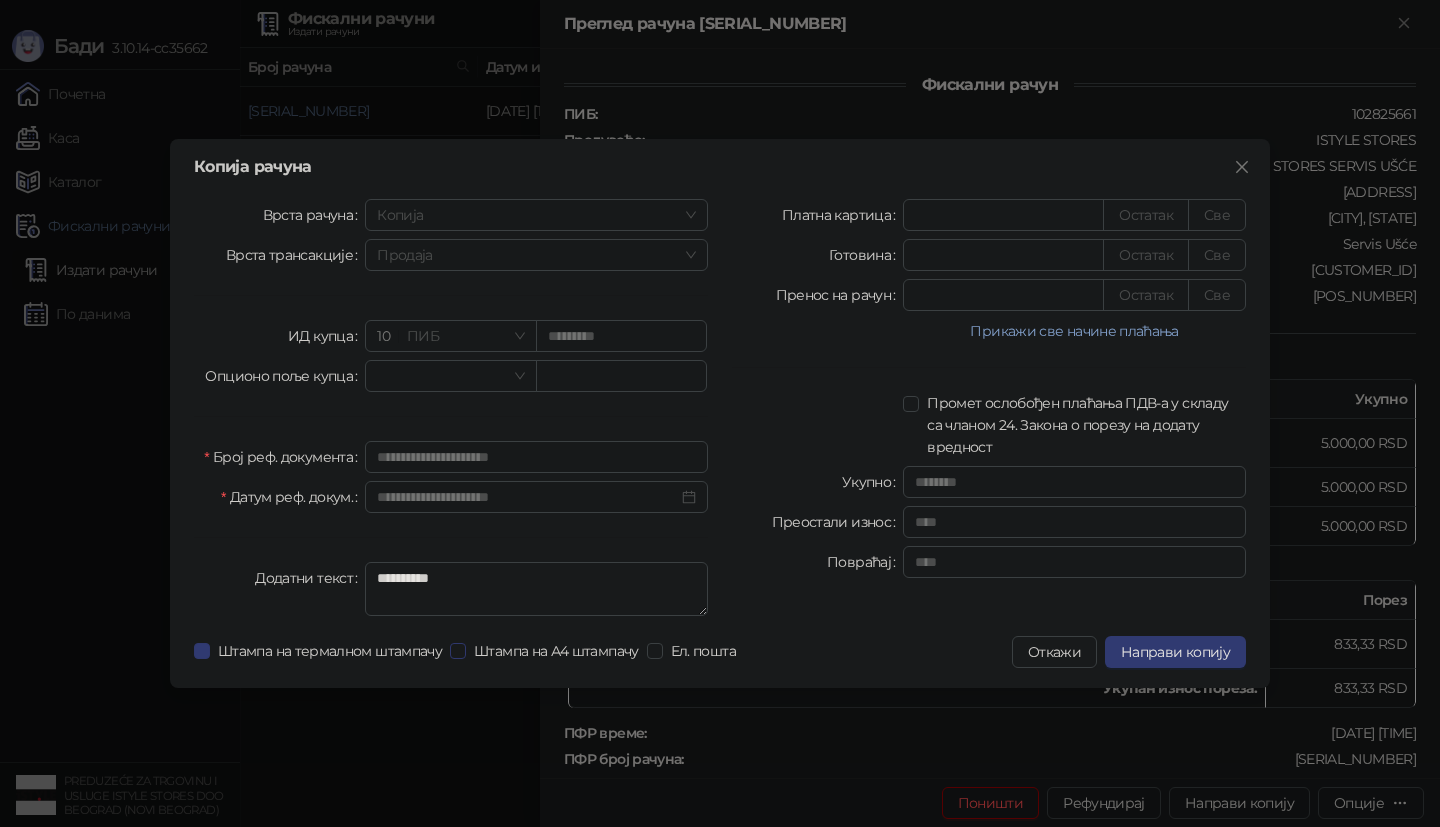 click on "Штампа на А4 штампачу" at bounding box center (556, 651) 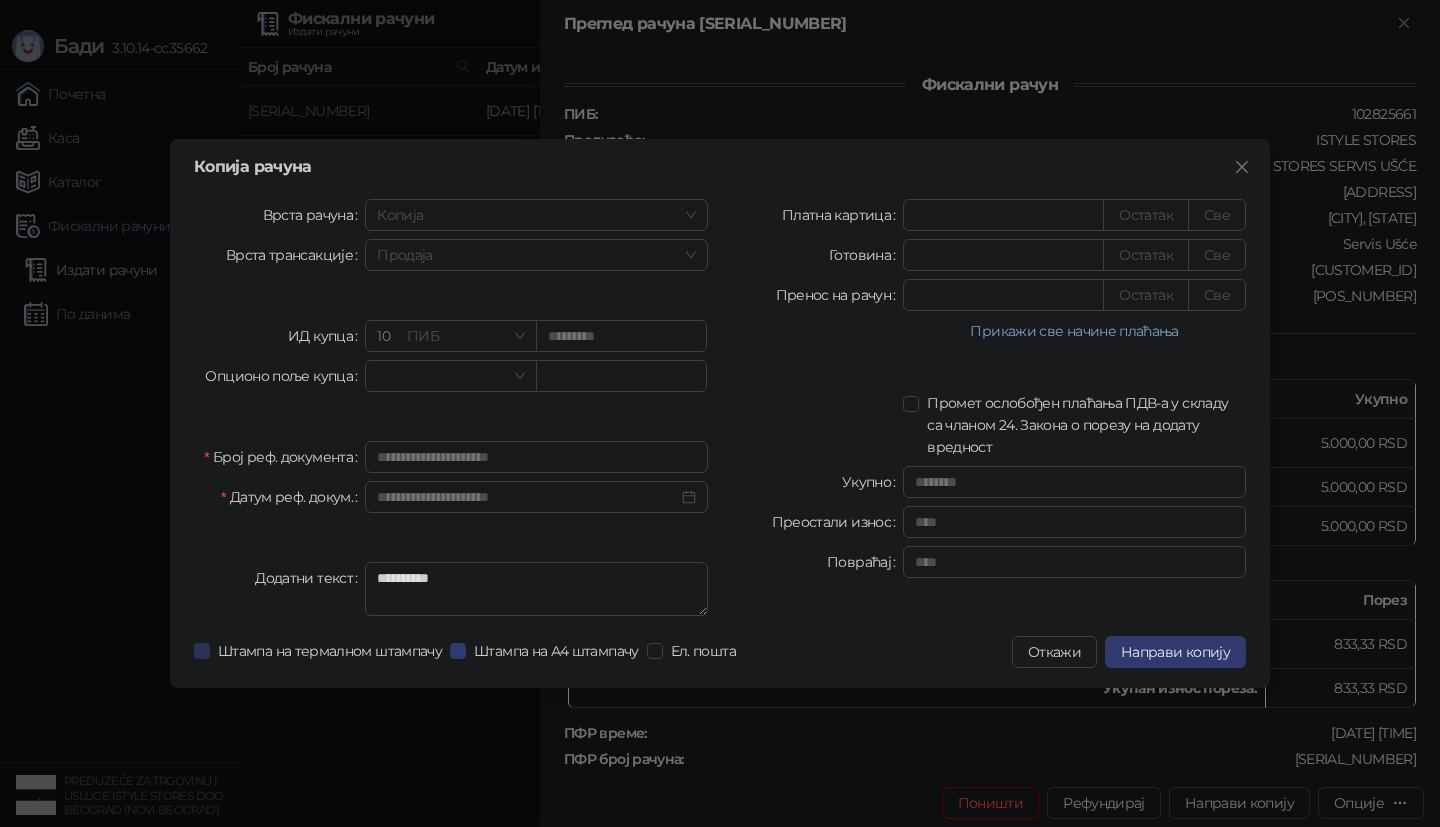 click on "Штампа на термалном штампачу" at bounding box center [330, 651] 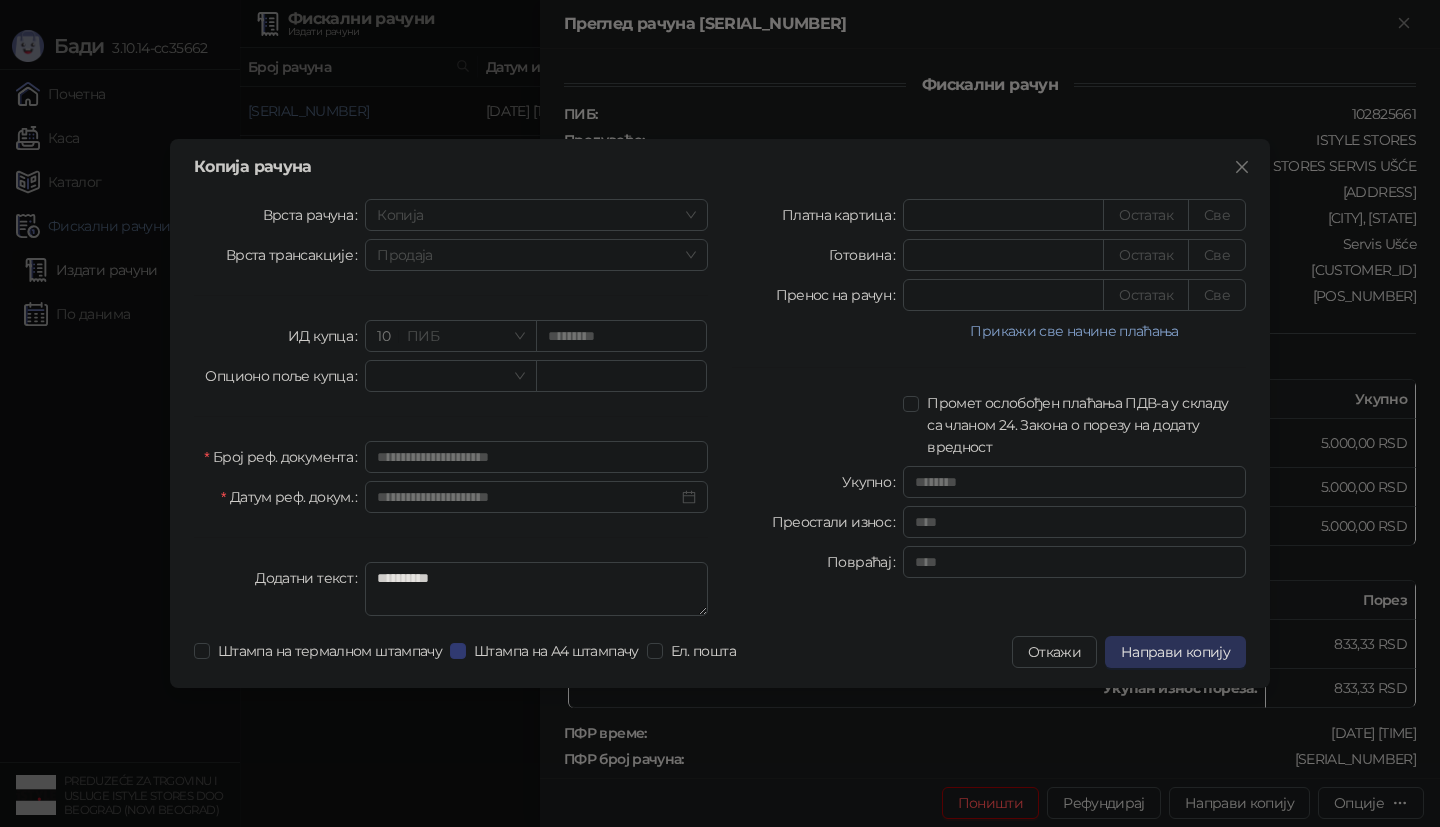 click on "Направи копију" at bounding box center [1175, 652] 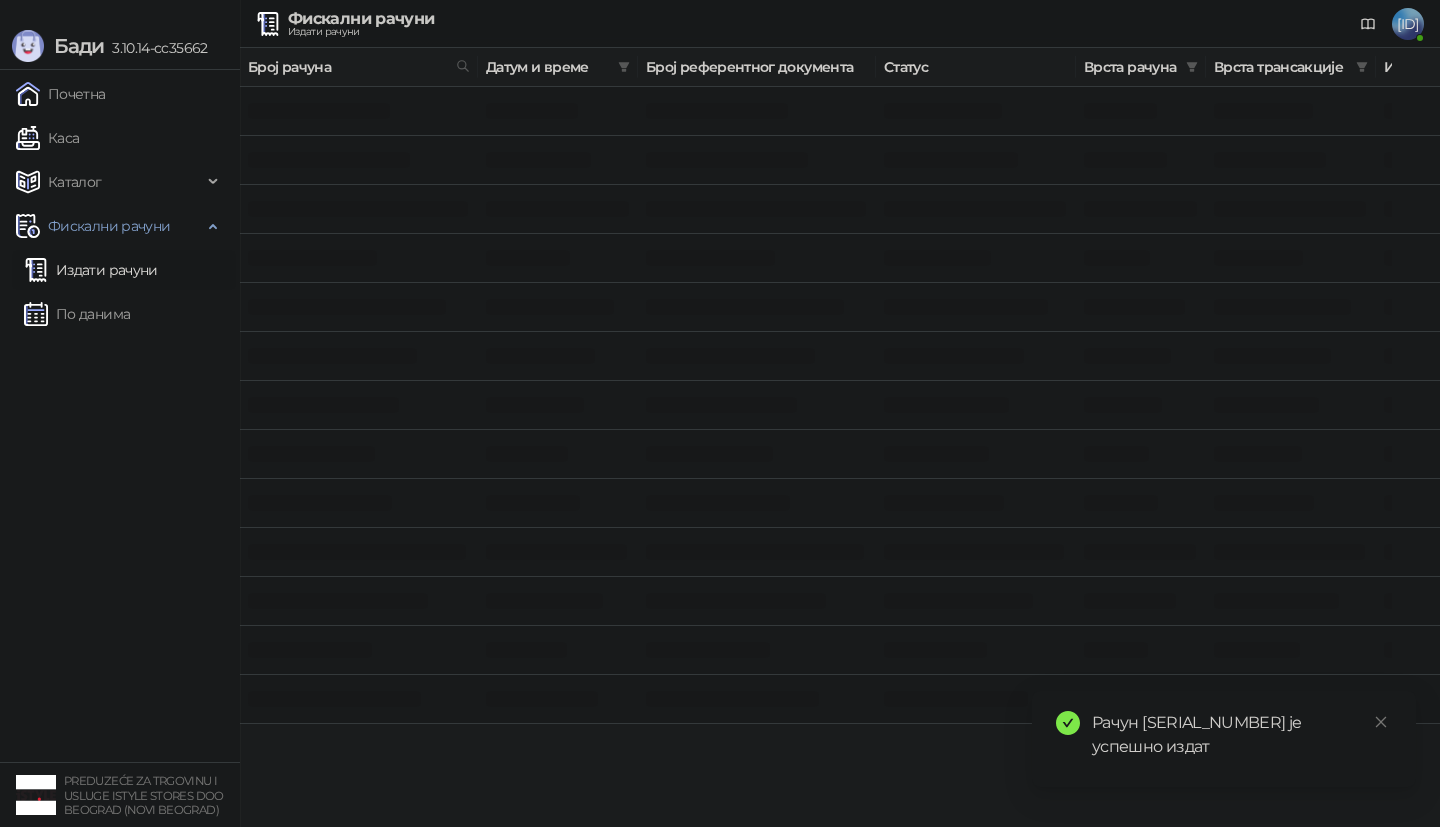 click at bounding box center [359, 307] 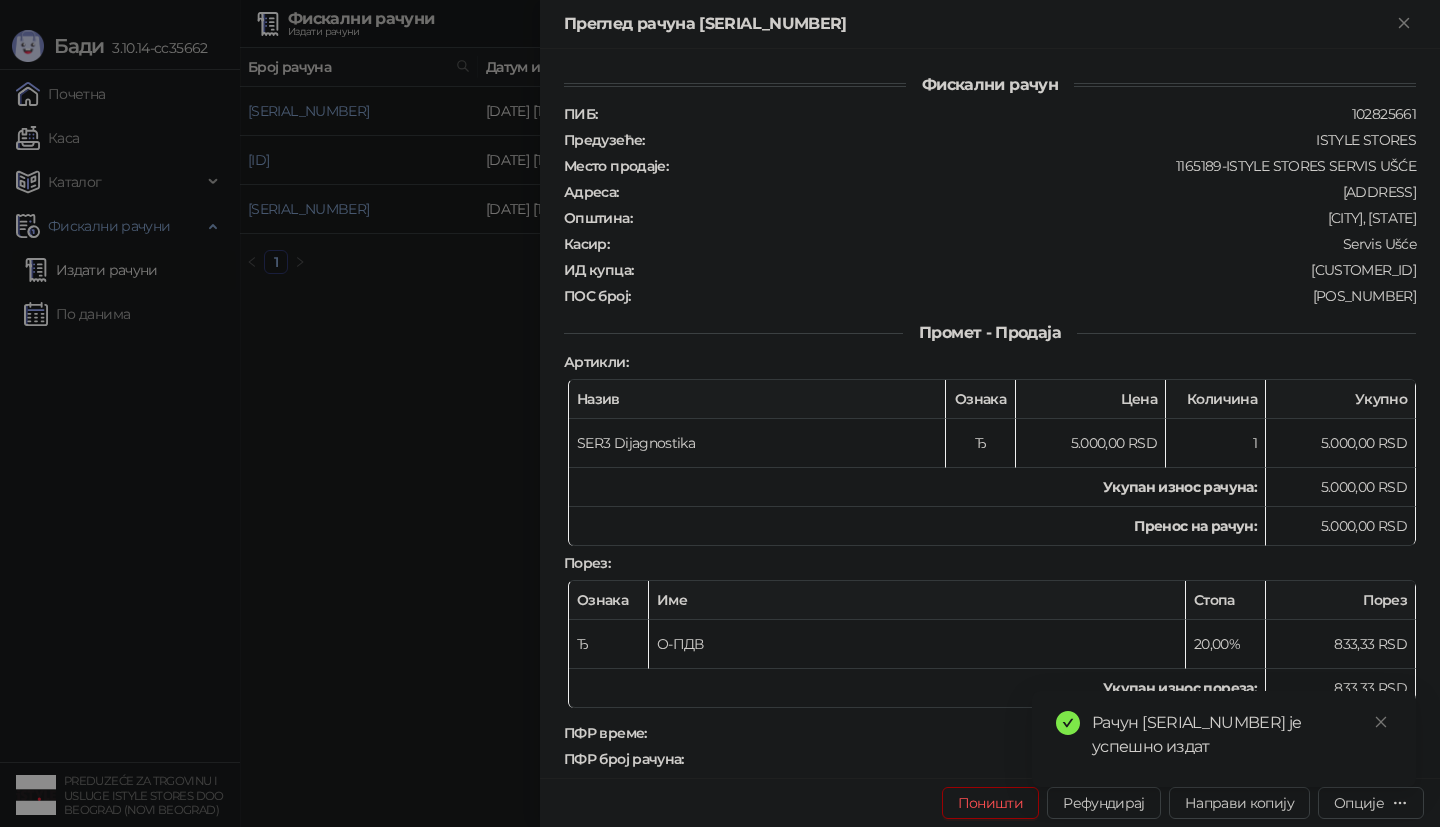 click at bounding box center (720, 413) 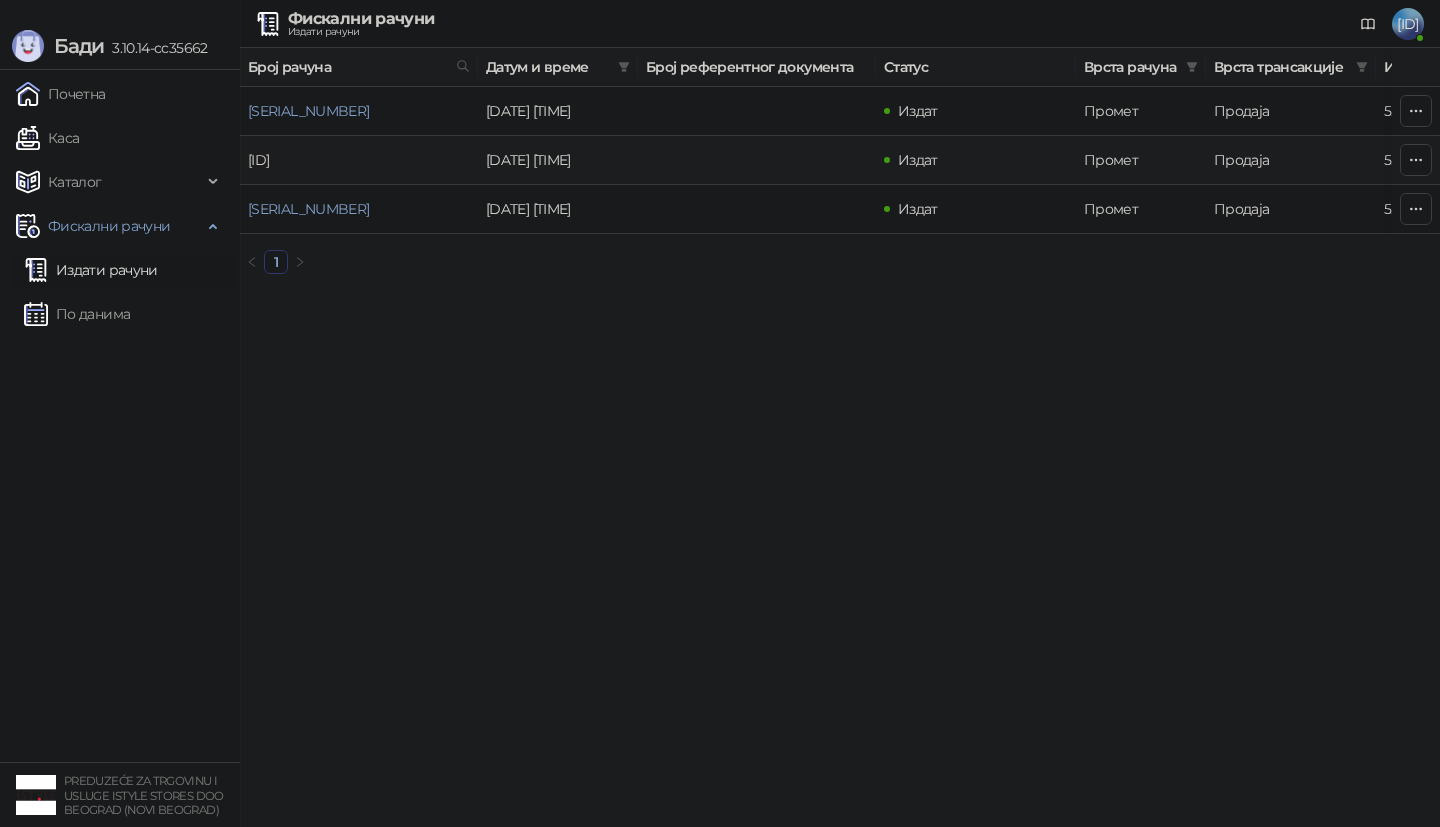 click on "UNE7SUG9-UNE7SUG9-1110" at bounding box center (258, 160) 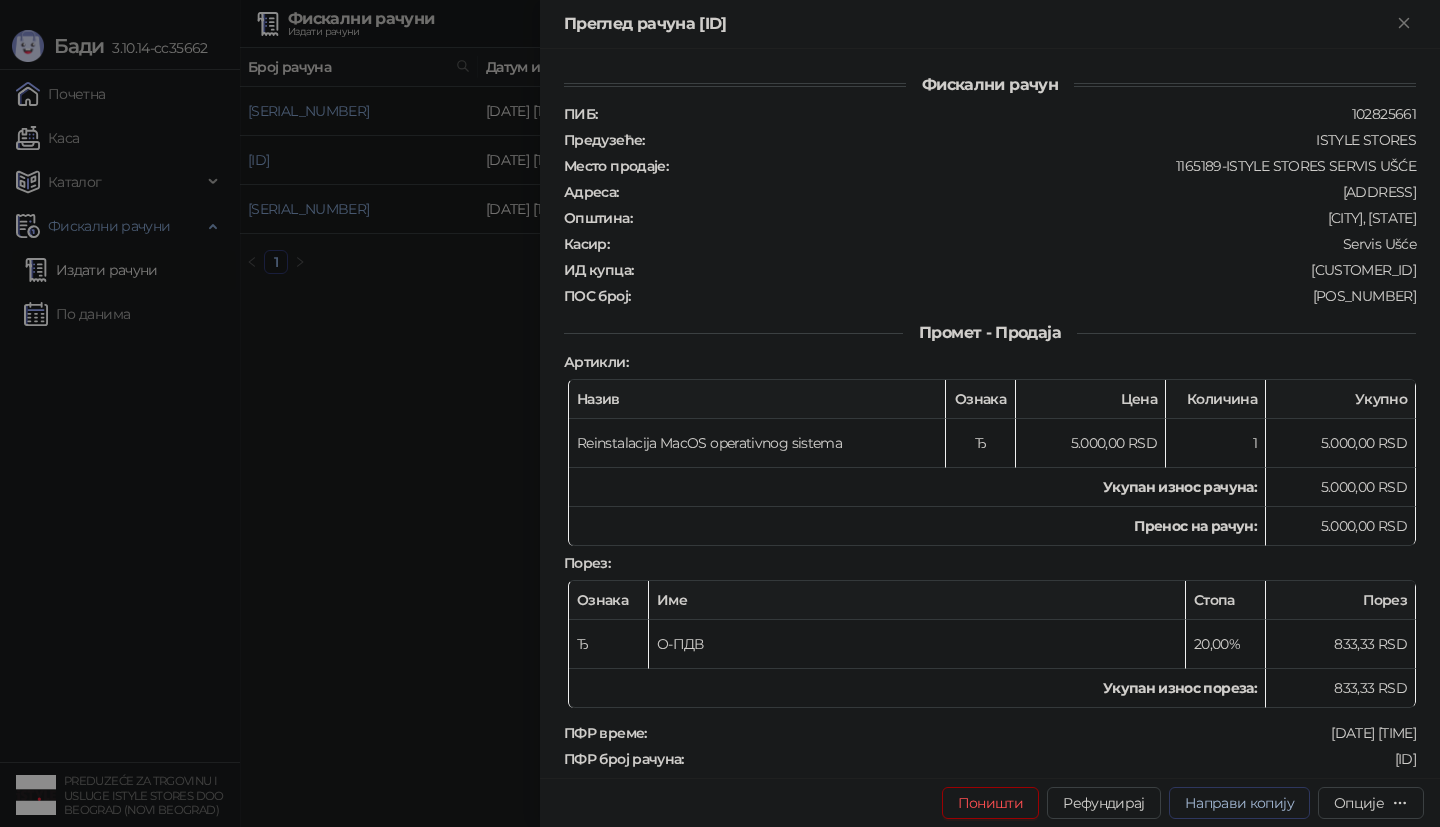 click on "Направи копију" at bounding box center (1239, 803) 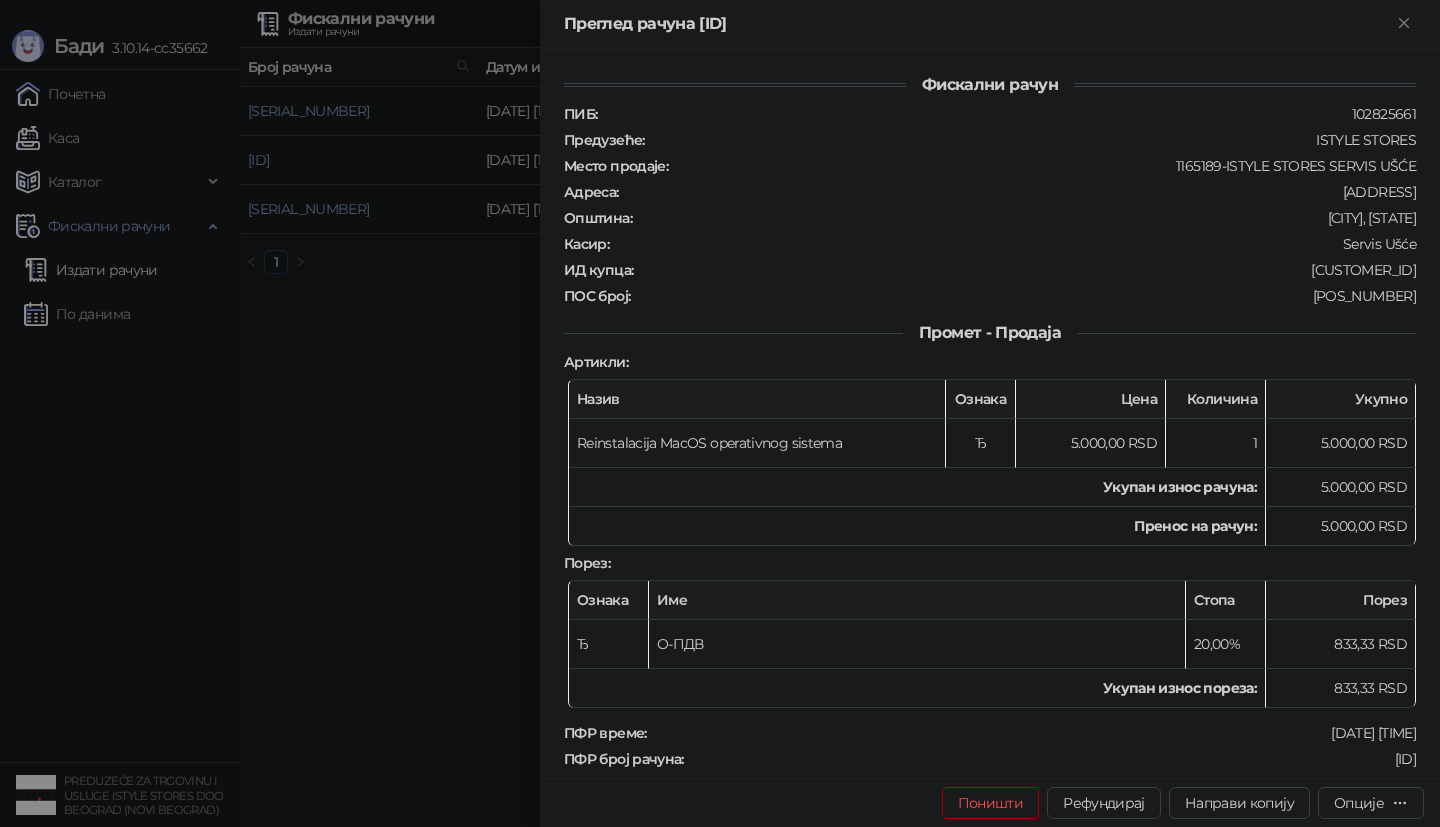type on "**********" 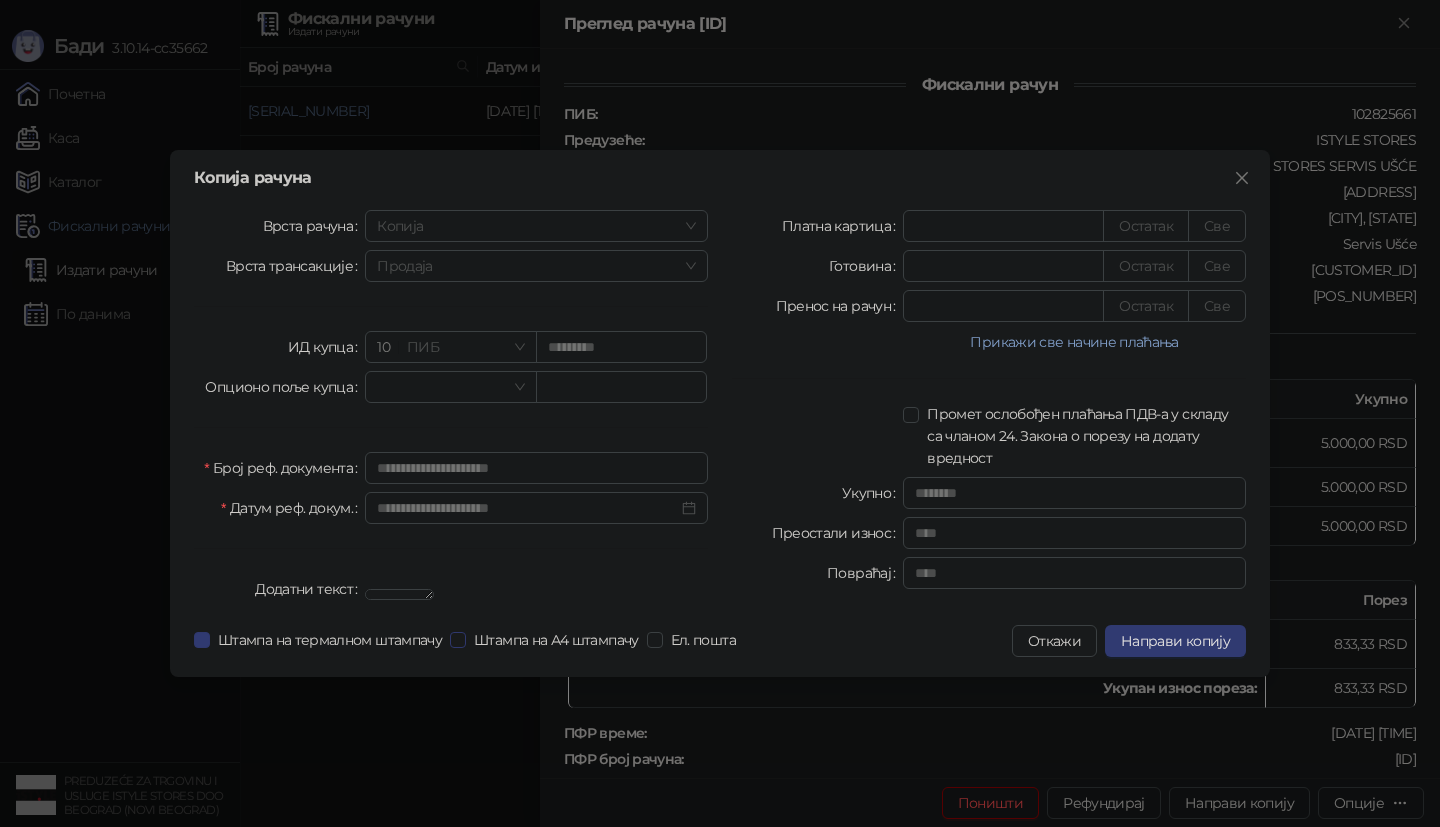 click on "Штампа на А4 штампачу" at bounding box center [556, 640] 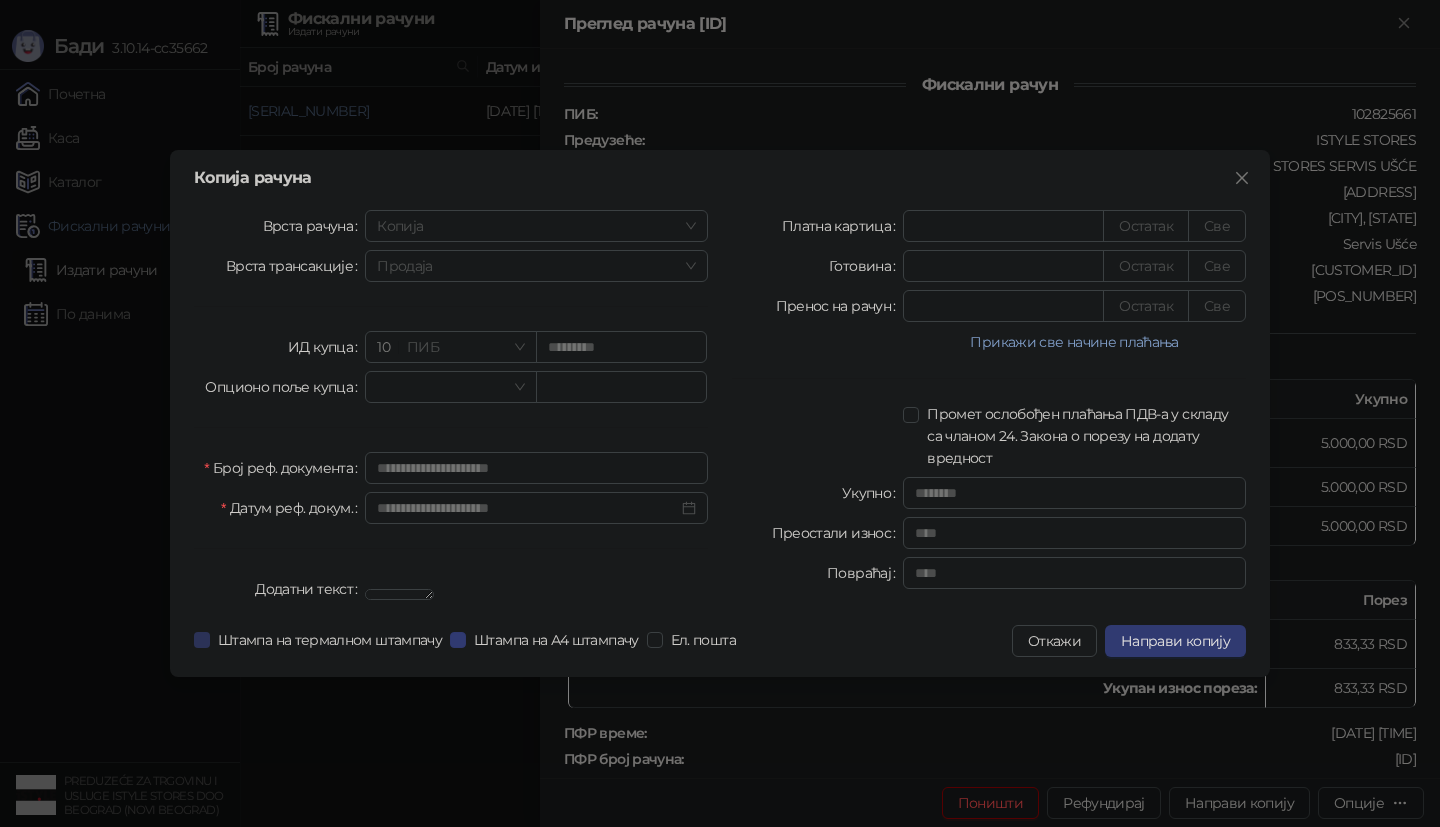 click on "Штампа на термалном штампачу" at bounding box center (330, 640) 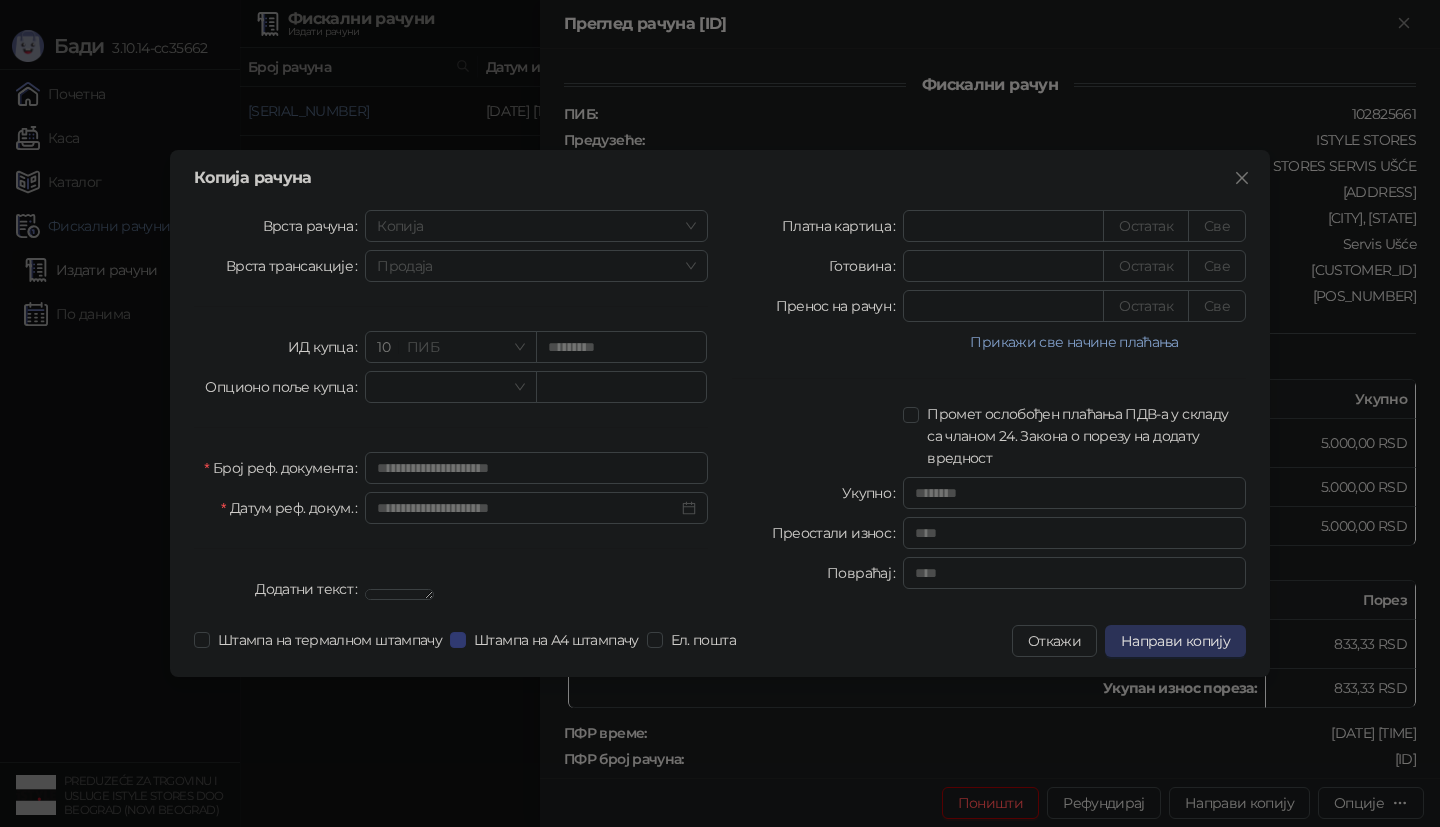 click on "Направи копију" at bounding box center (1175, 641) 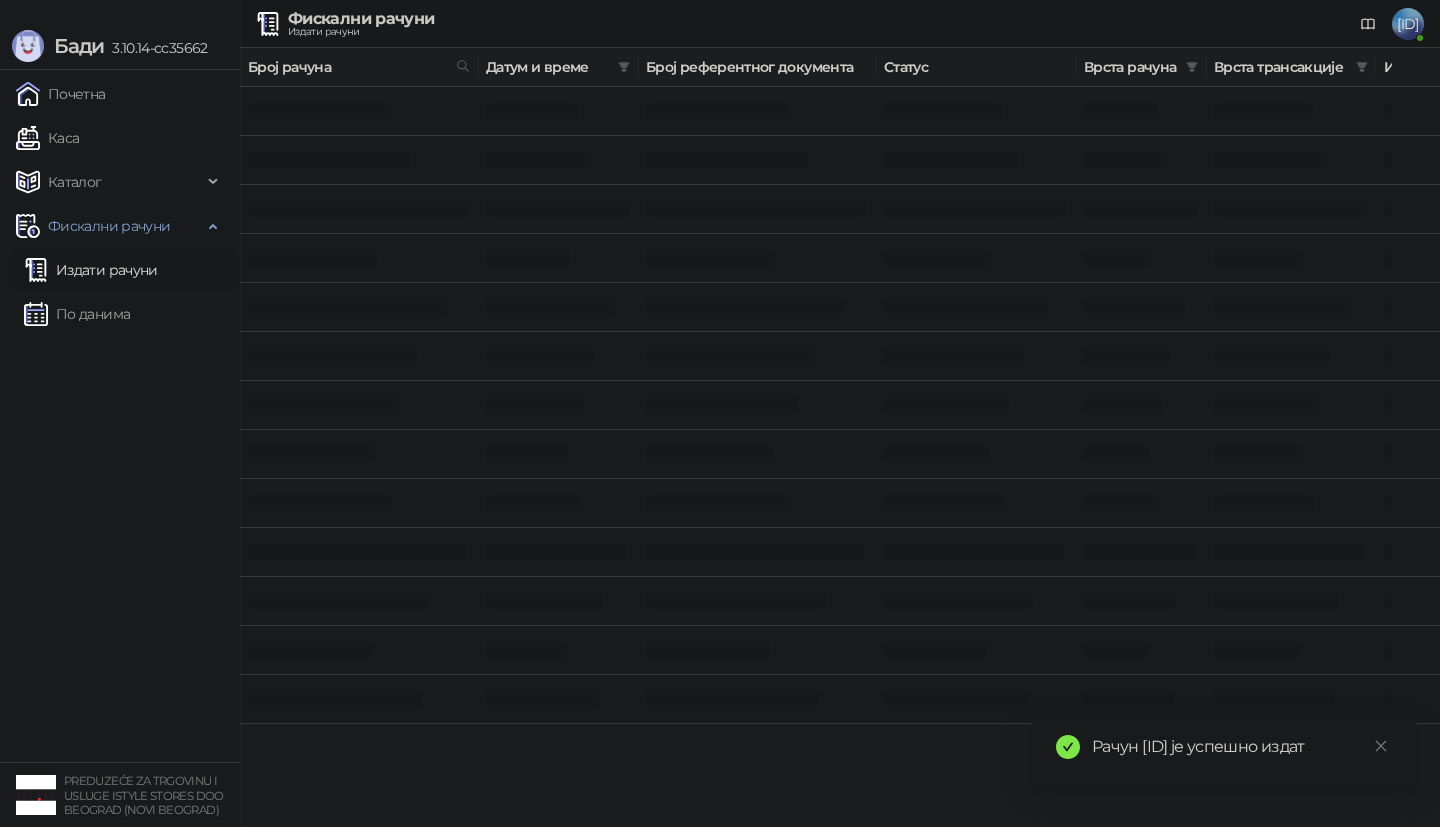 click at bounding box center [359, 454] 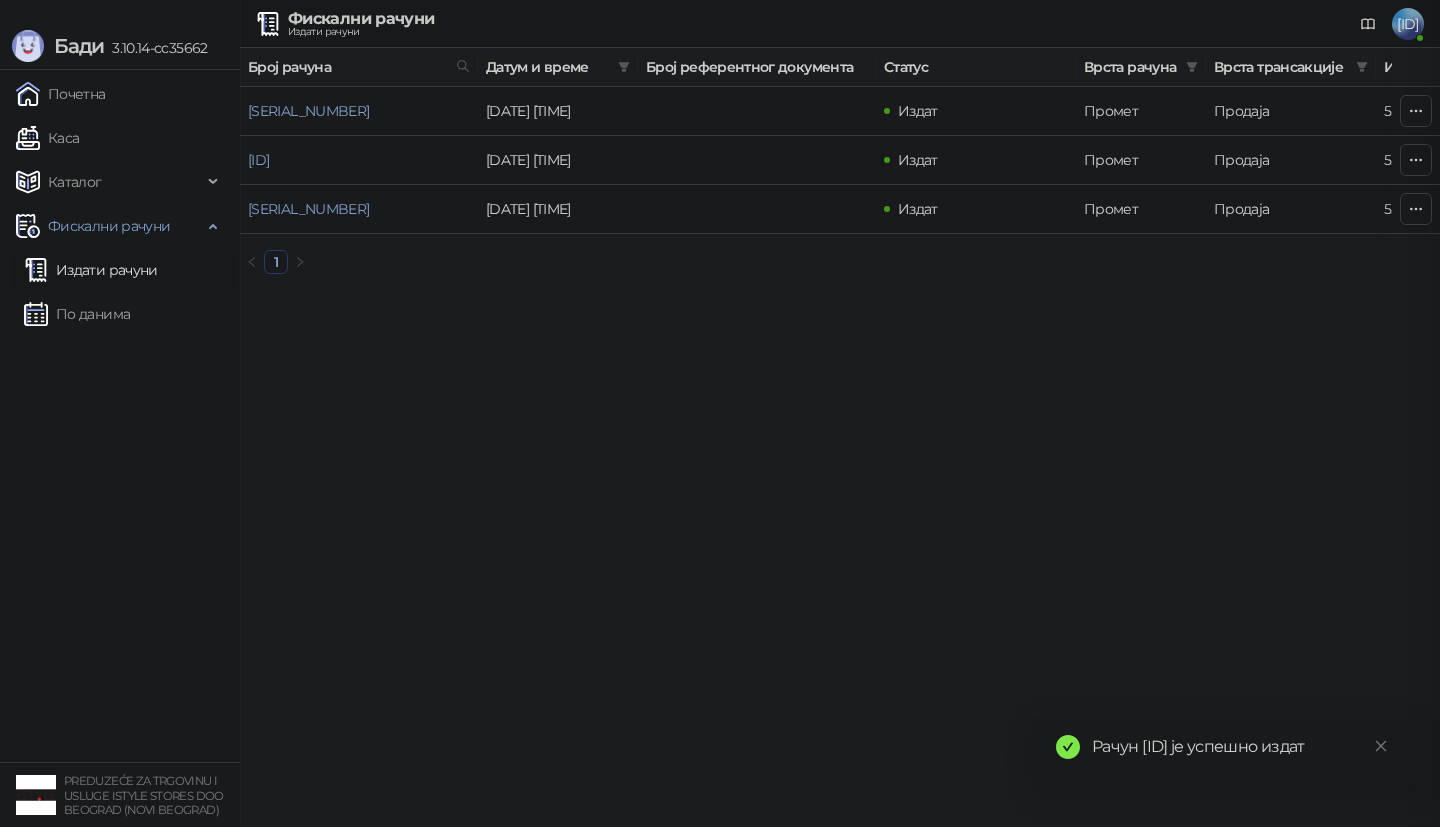 click at bounding box center (720, 413) 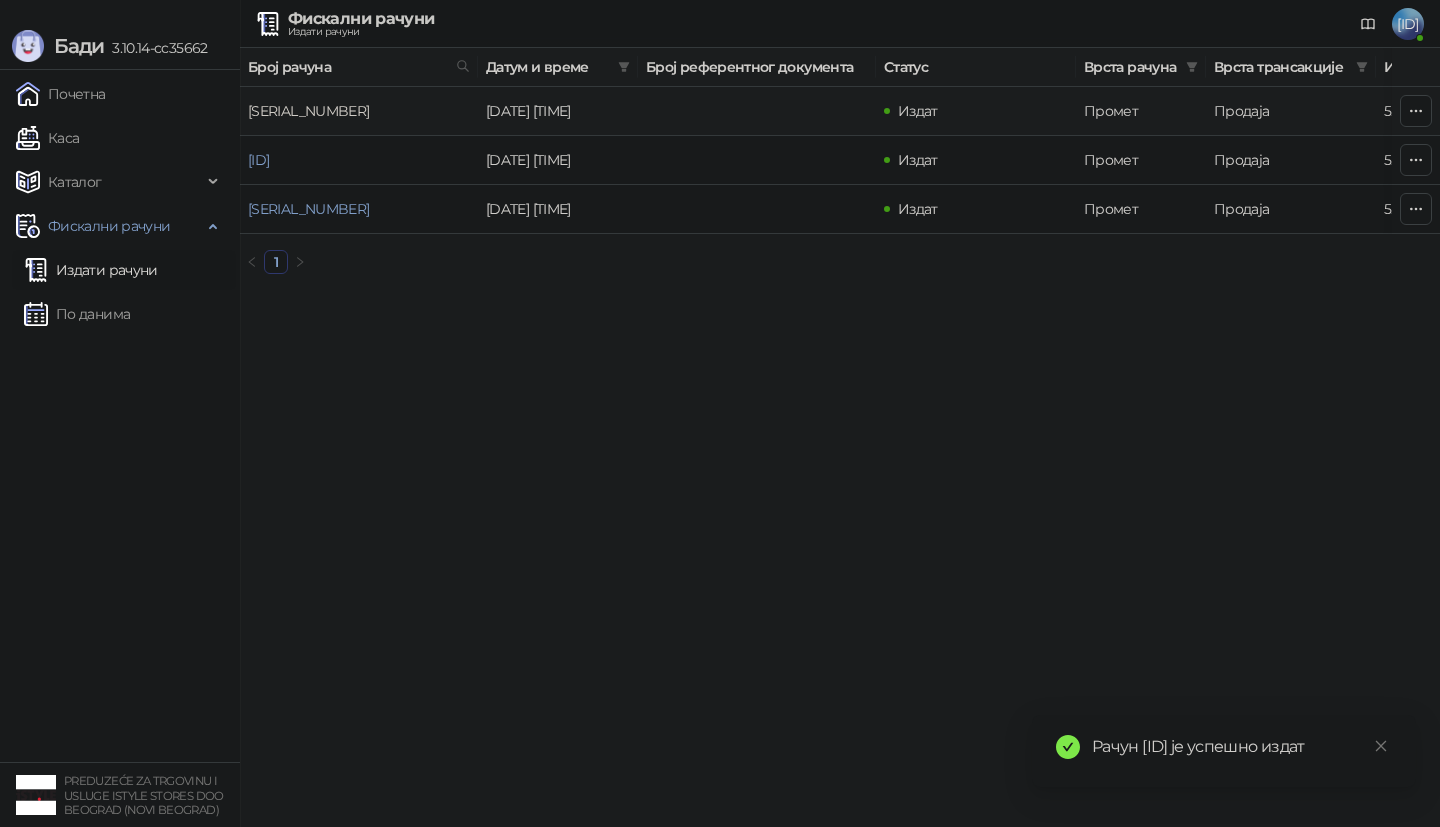 click on "UNE7SUG9-UNE7SUG9-1111" at bounding box center (308, 111) 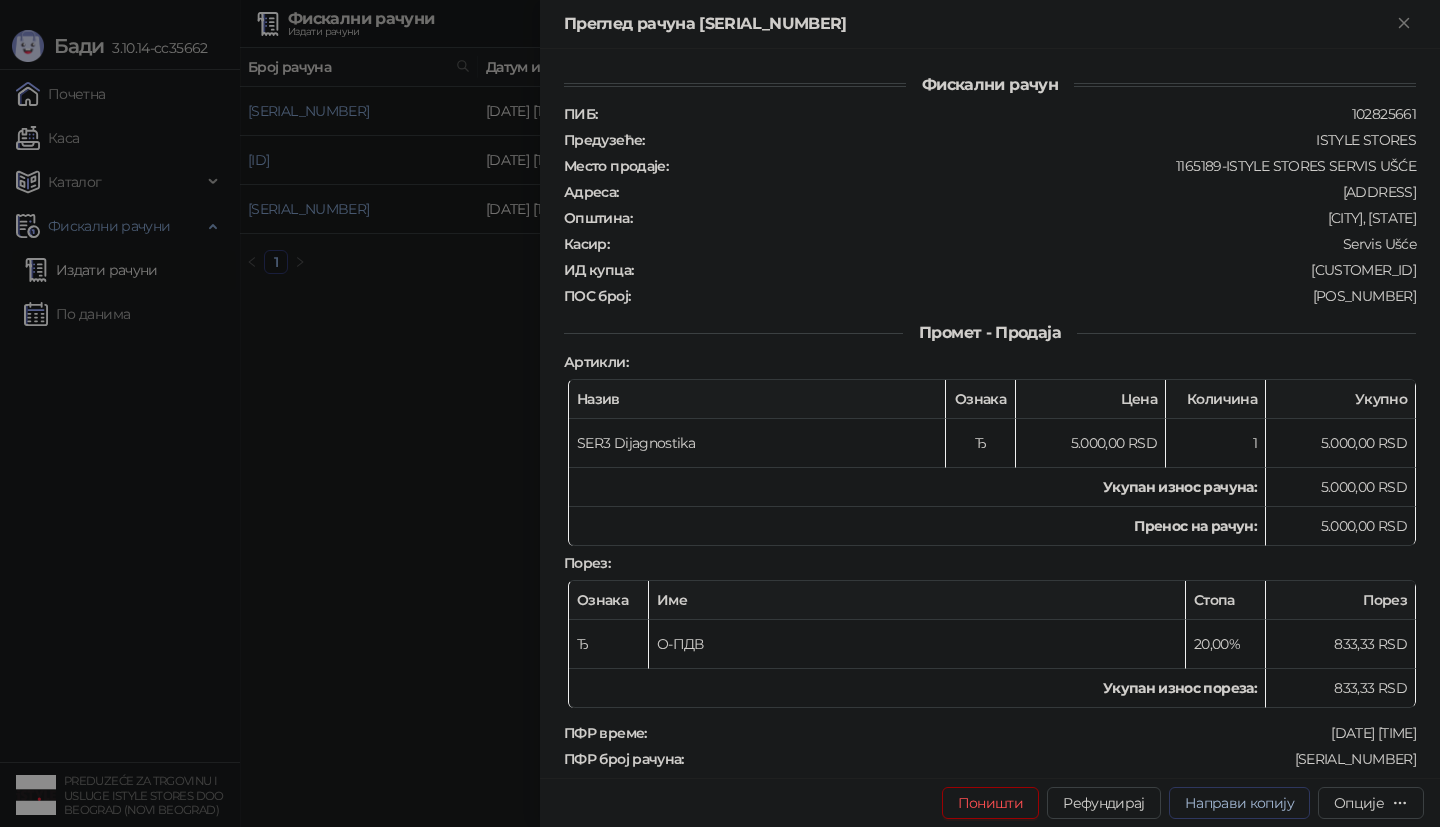 click on "Направи копију" at bounding box center (1239, 803) 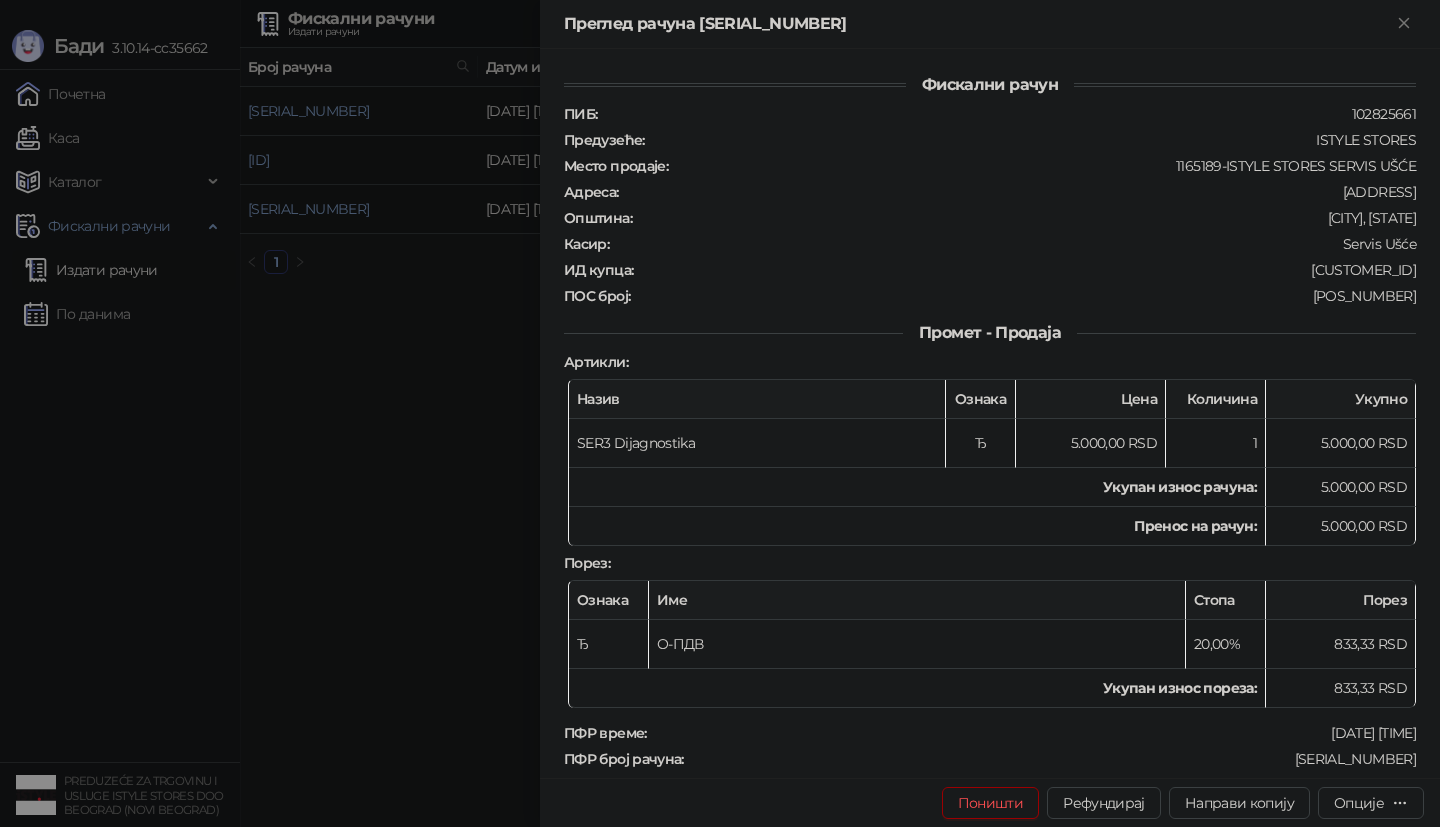 type on "**********" 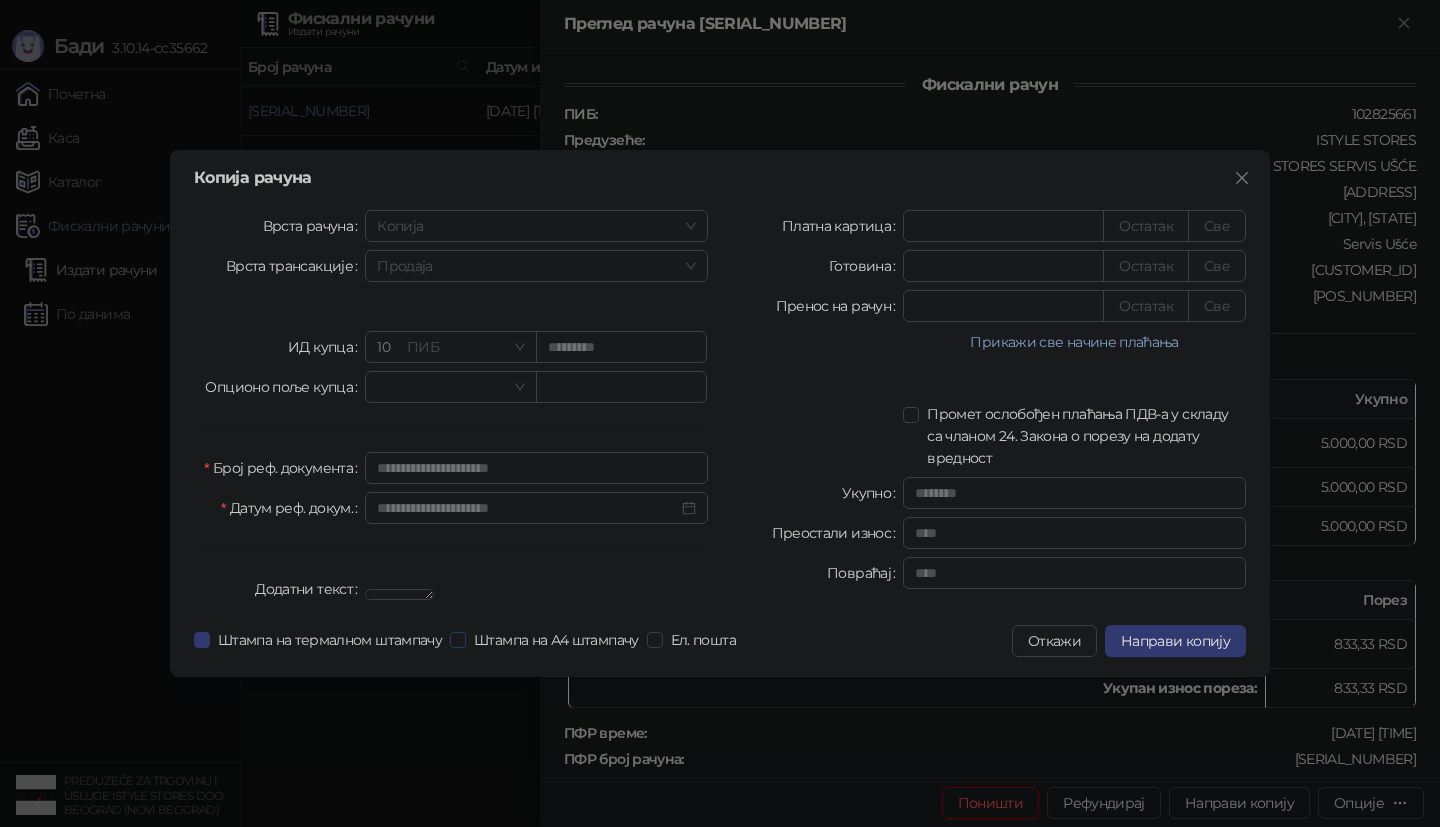 click on "Штампа на А4 штампачу" at bounding box center [556, 640] 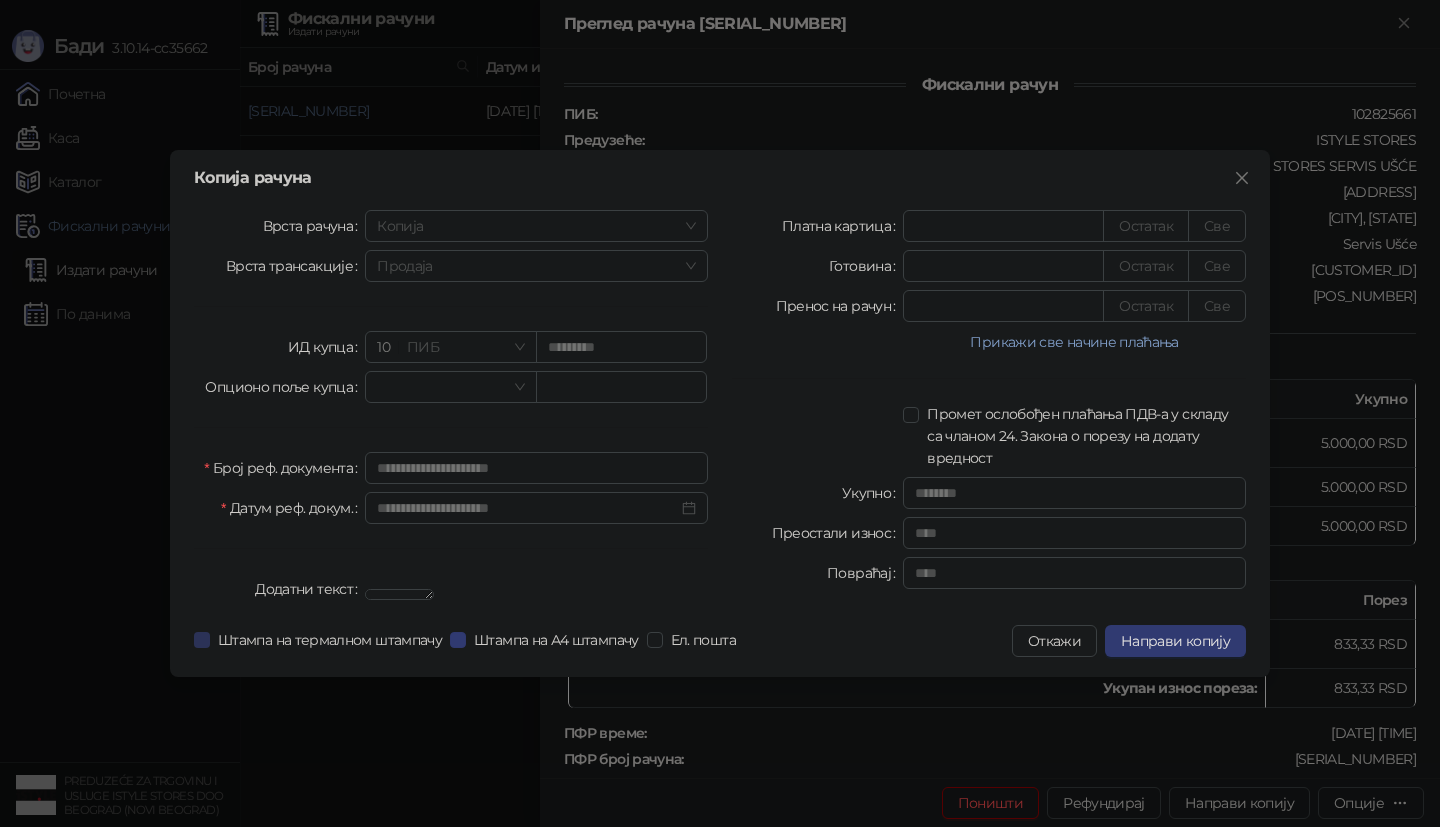 click on "Штампа на термалном штампачу" at bounding box center [330, 640] 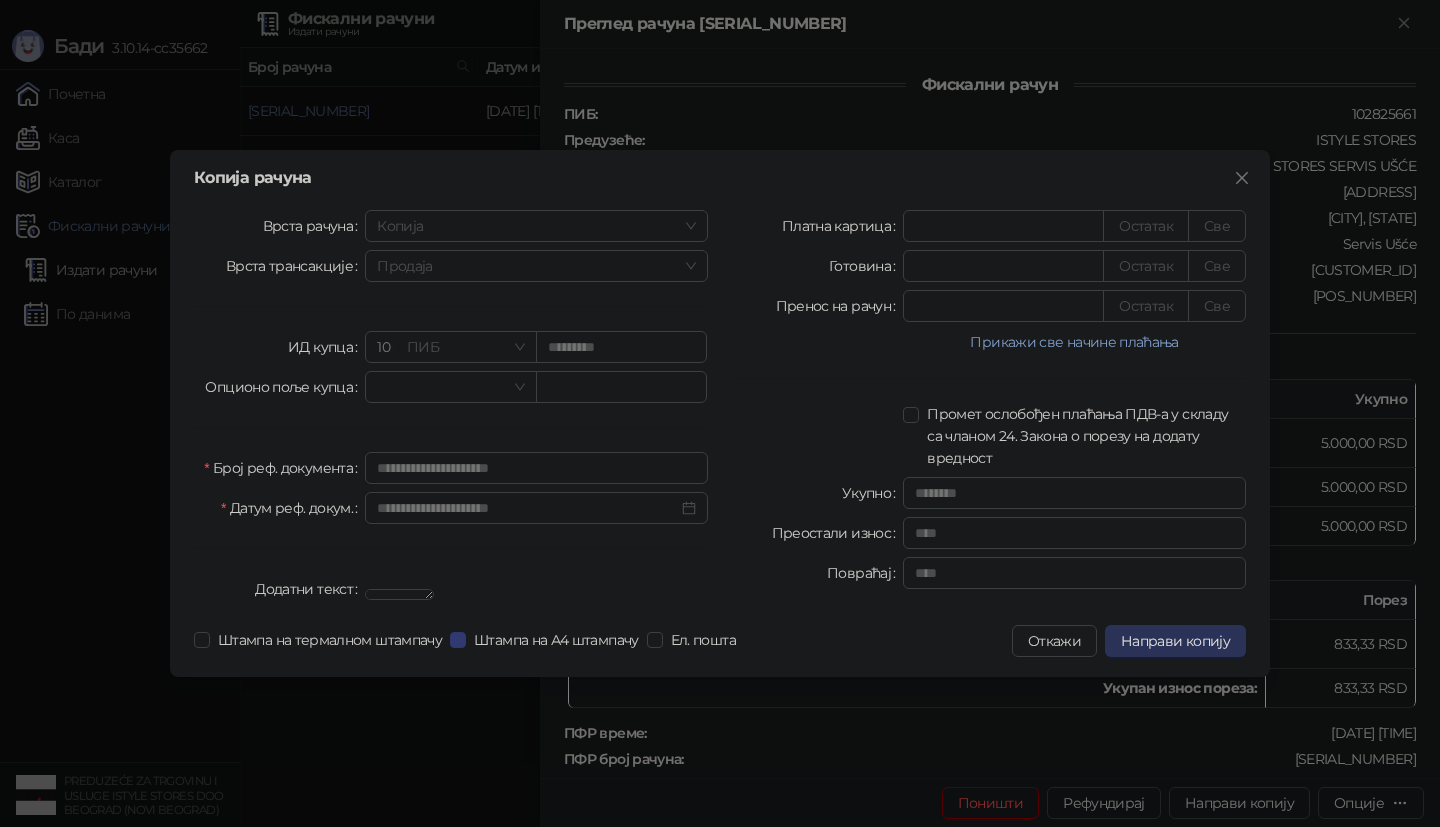 click on "Направи копију" at bounding box center (1175, 641) 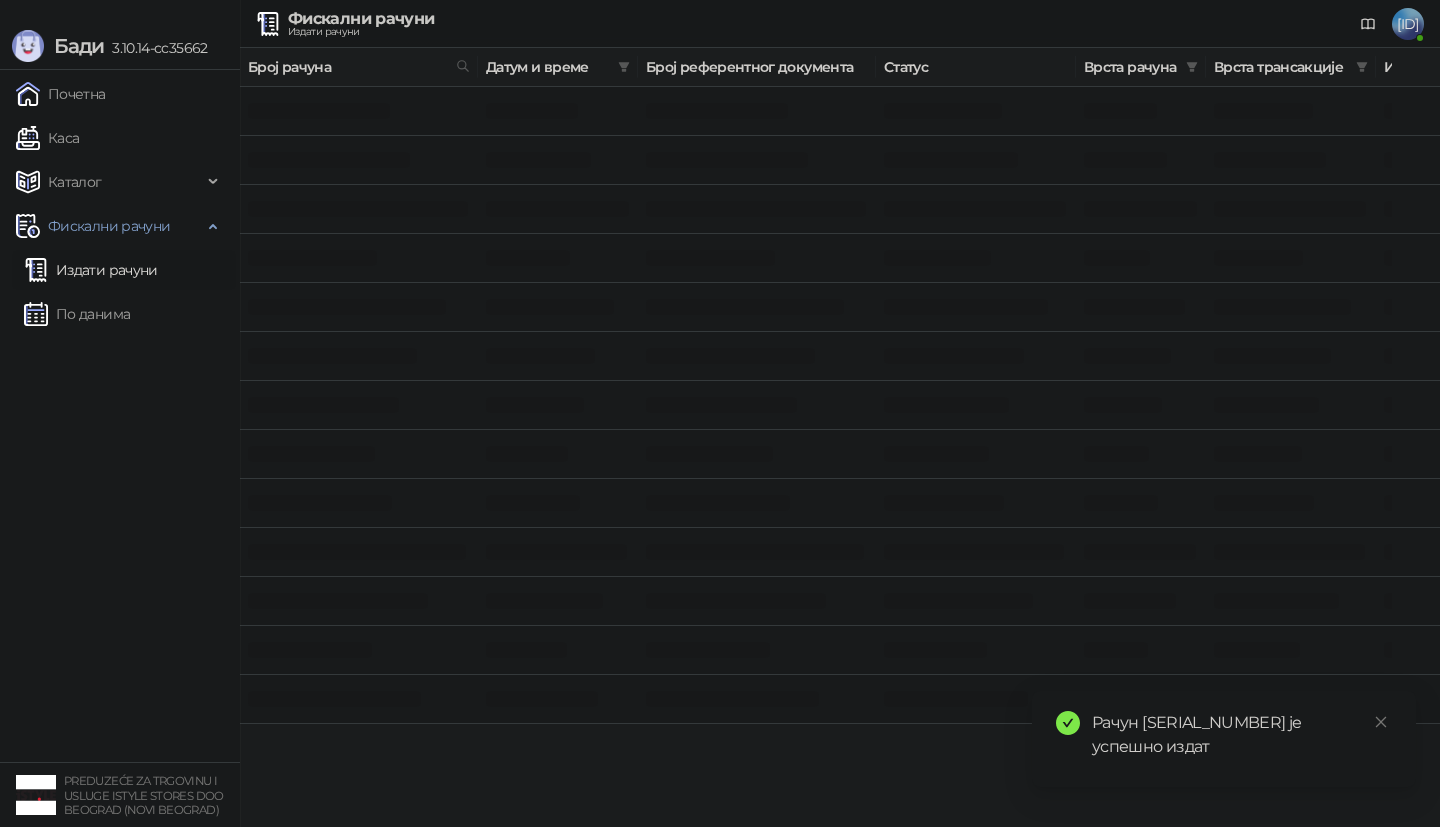 click at bounding box center [359, 503] 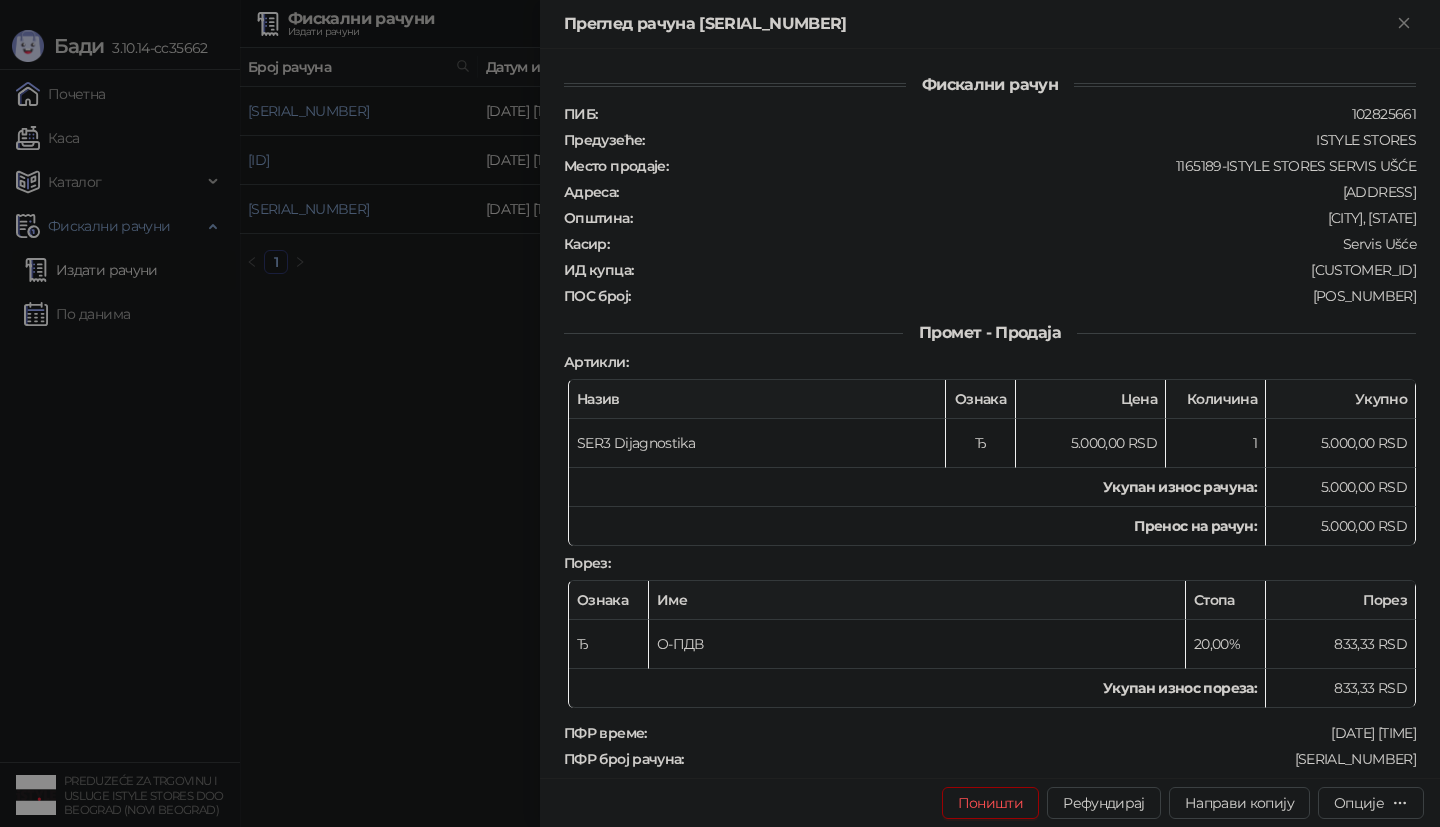 click at bounding box center [720, 413] 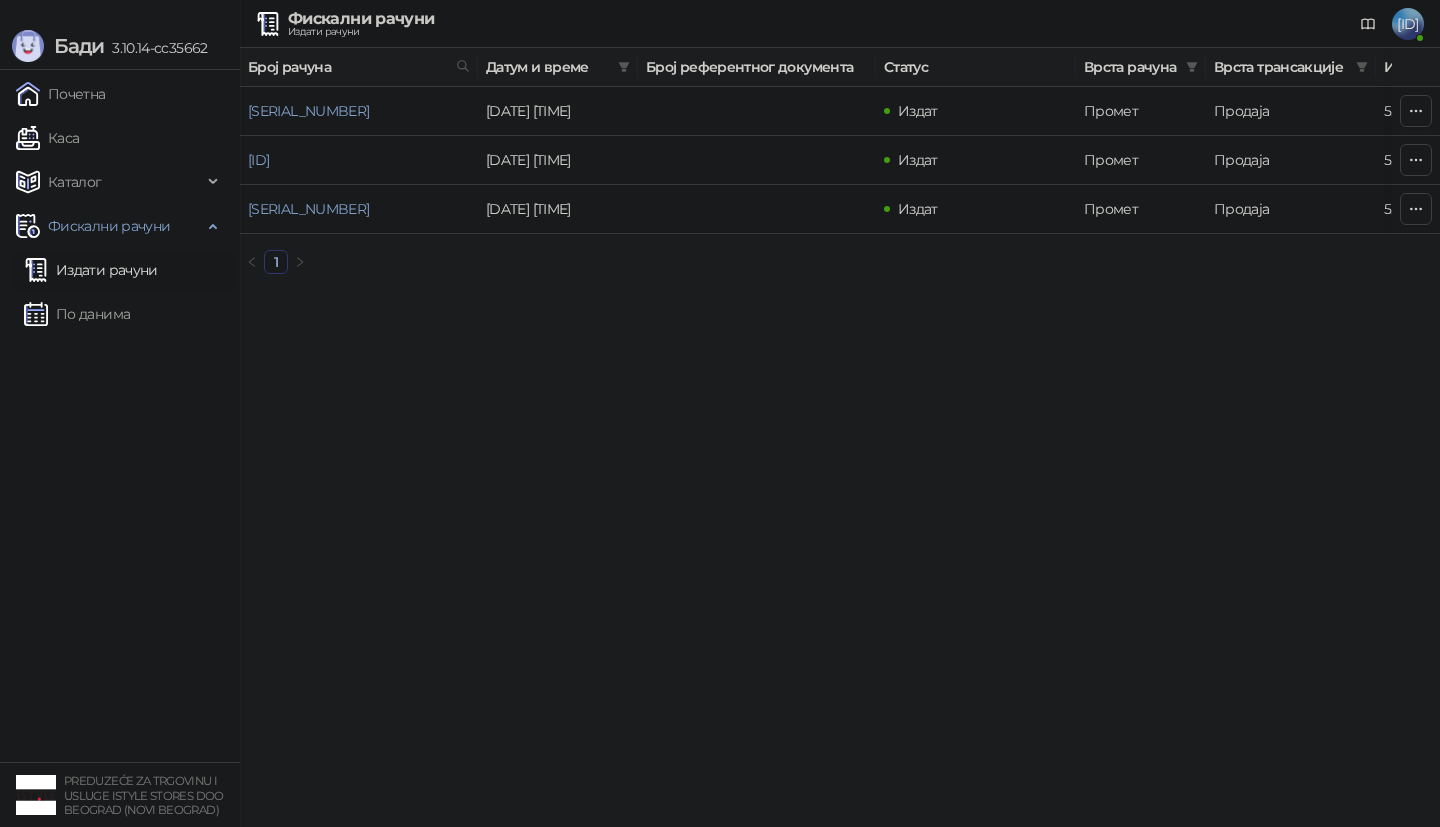 click on "Издати рачуни" at bounding box center [91, 270] 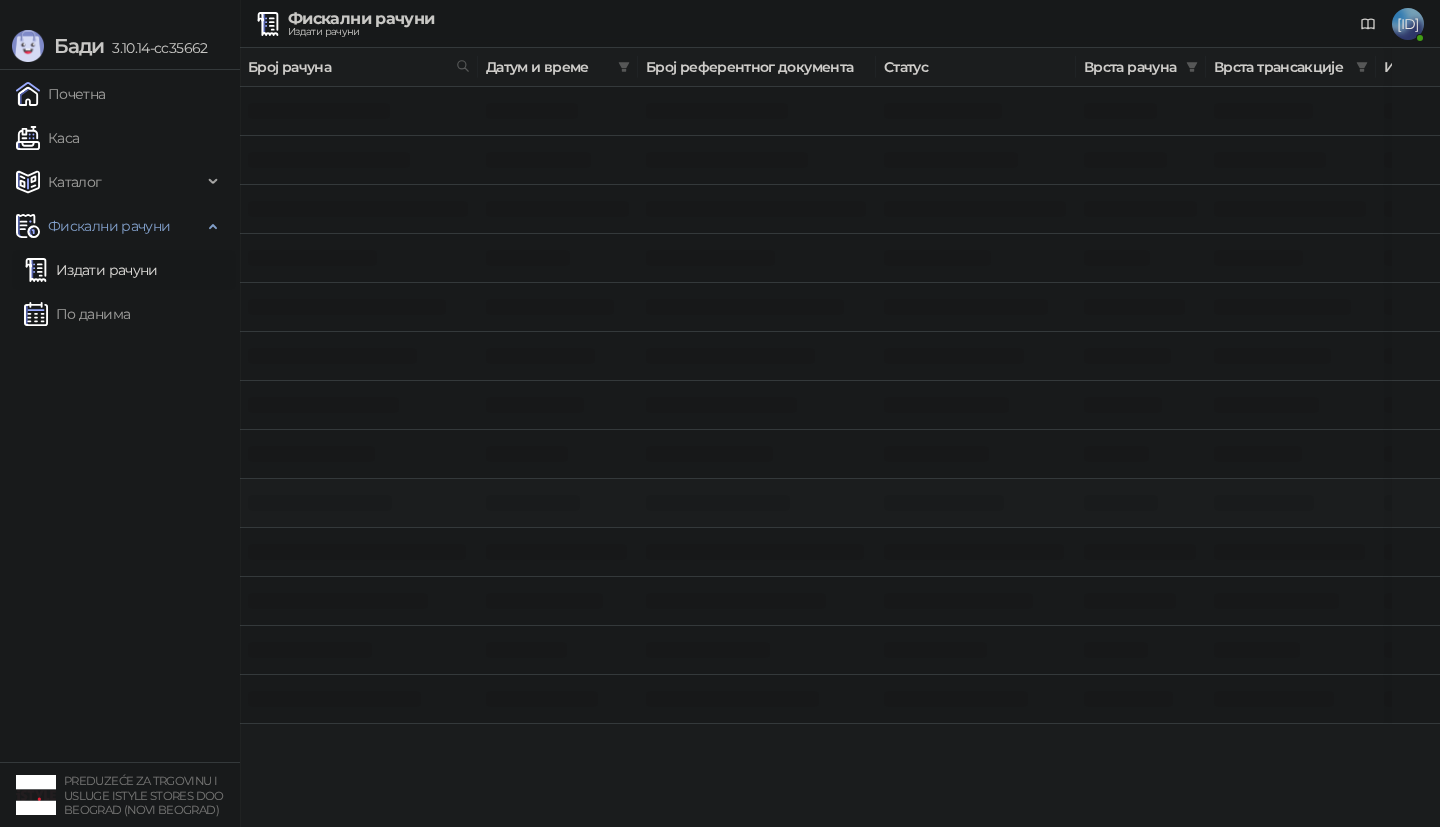 click on "Издати рачуни" at bounding box center (91, 270) 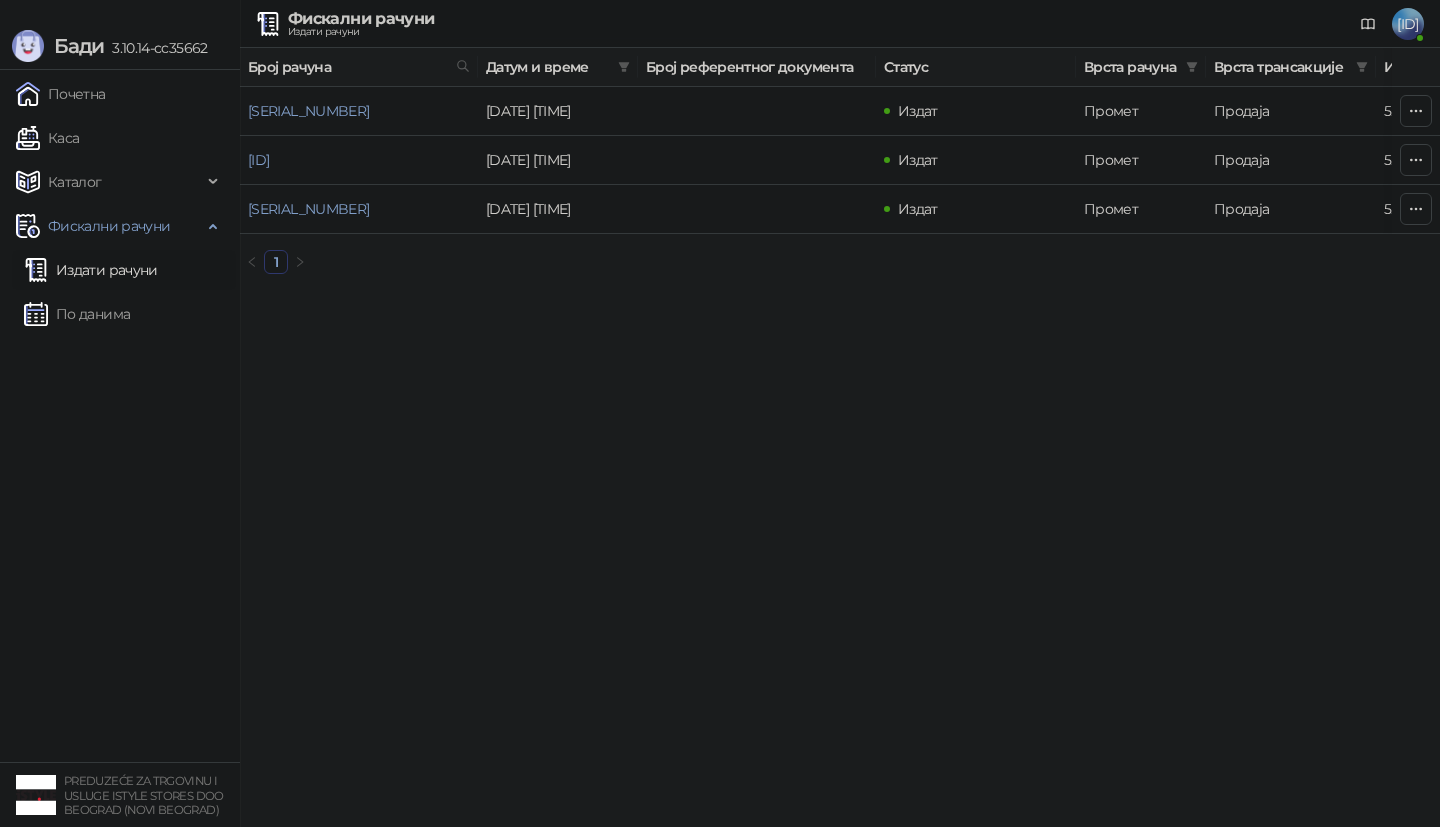 click on "Издати рачуни" at bounding box center (91, 270) 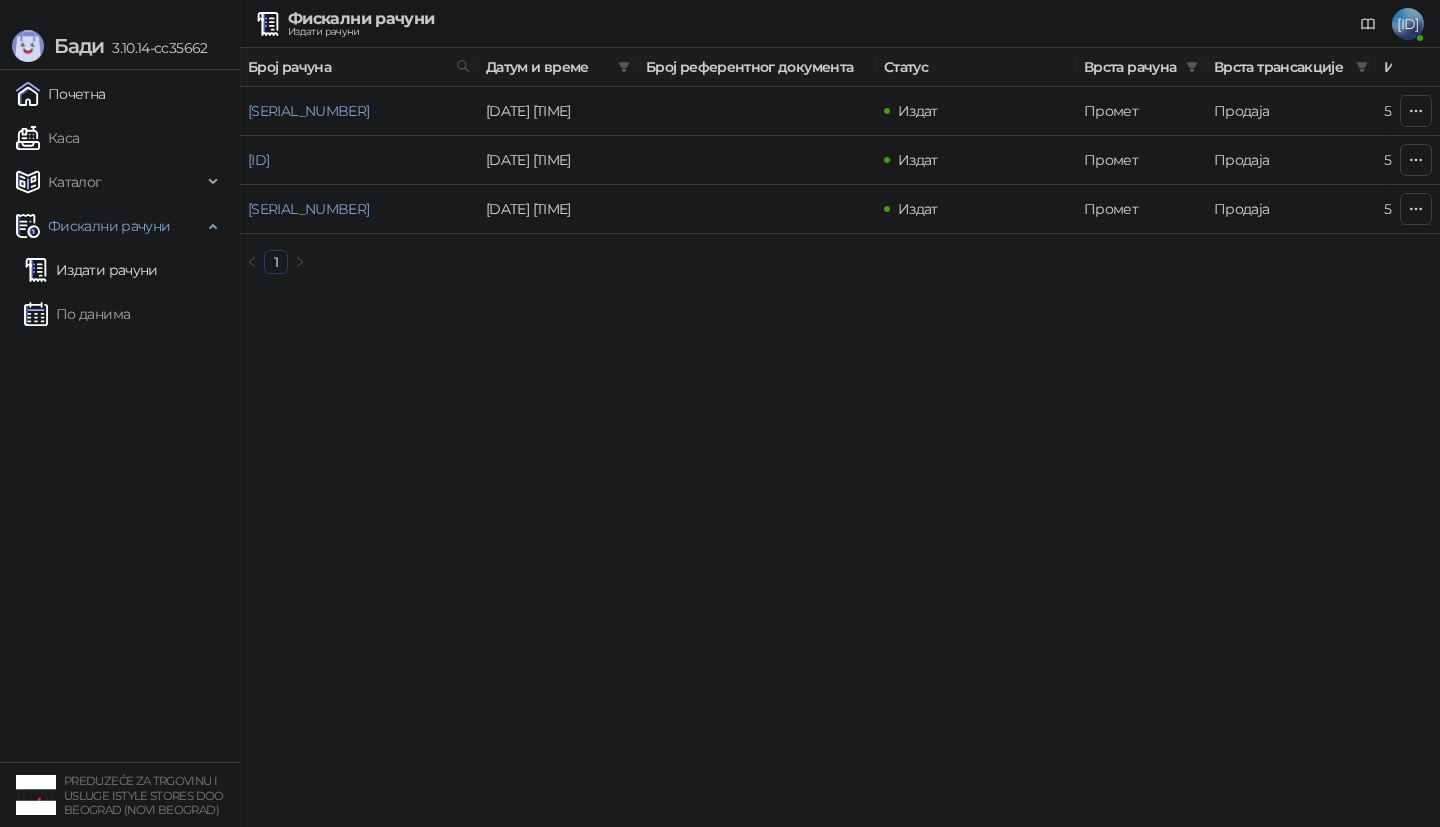 click on "Почетна" at bounding box center (61, 94) 